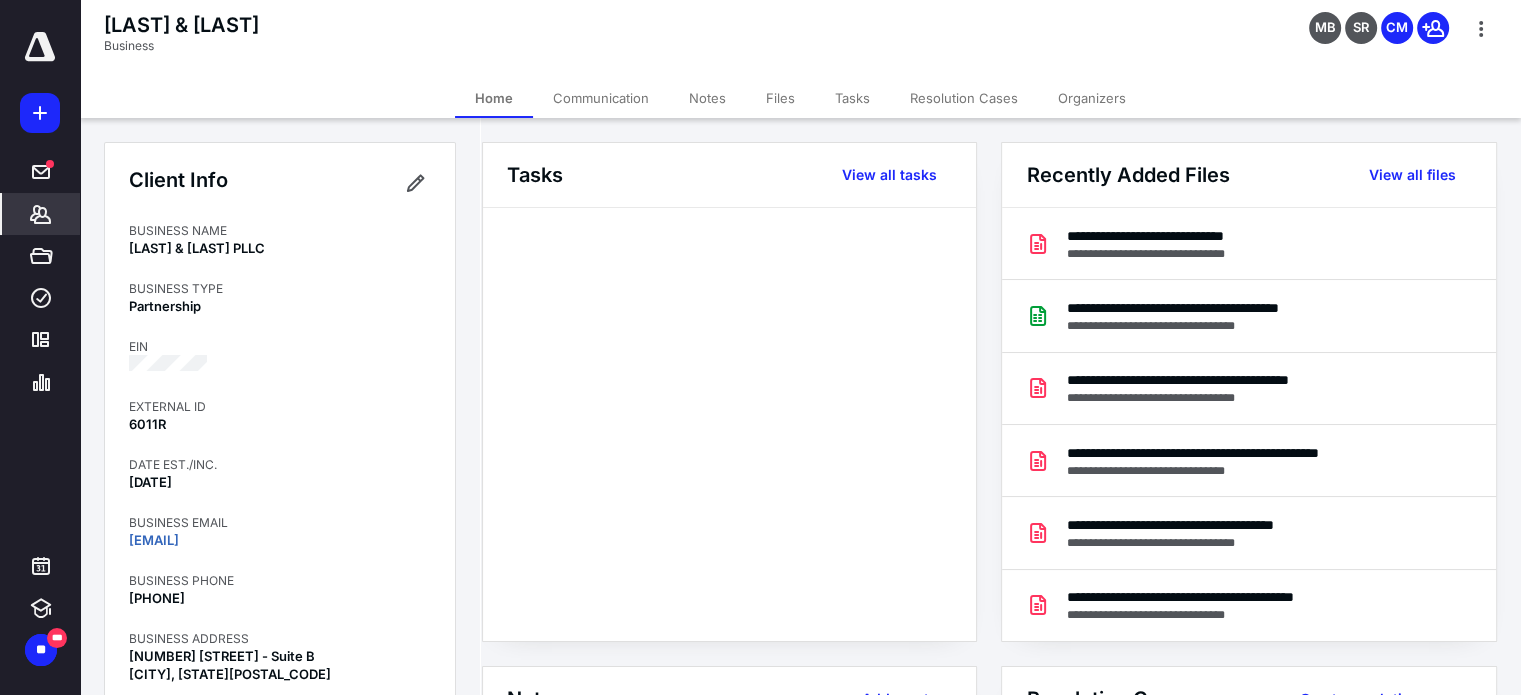 scroll, scrollTop: 0, scrollLeft: 0, axis: both 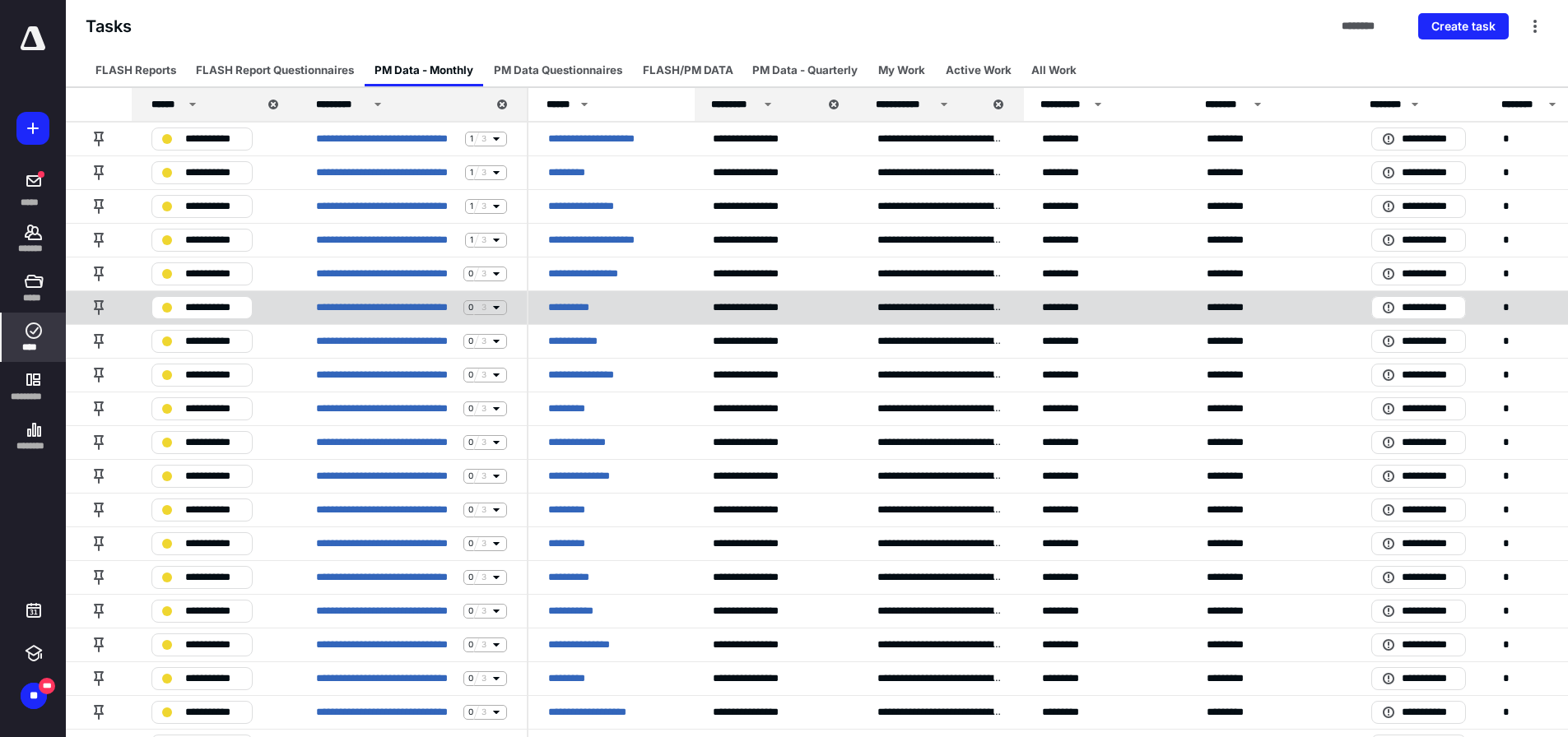 click 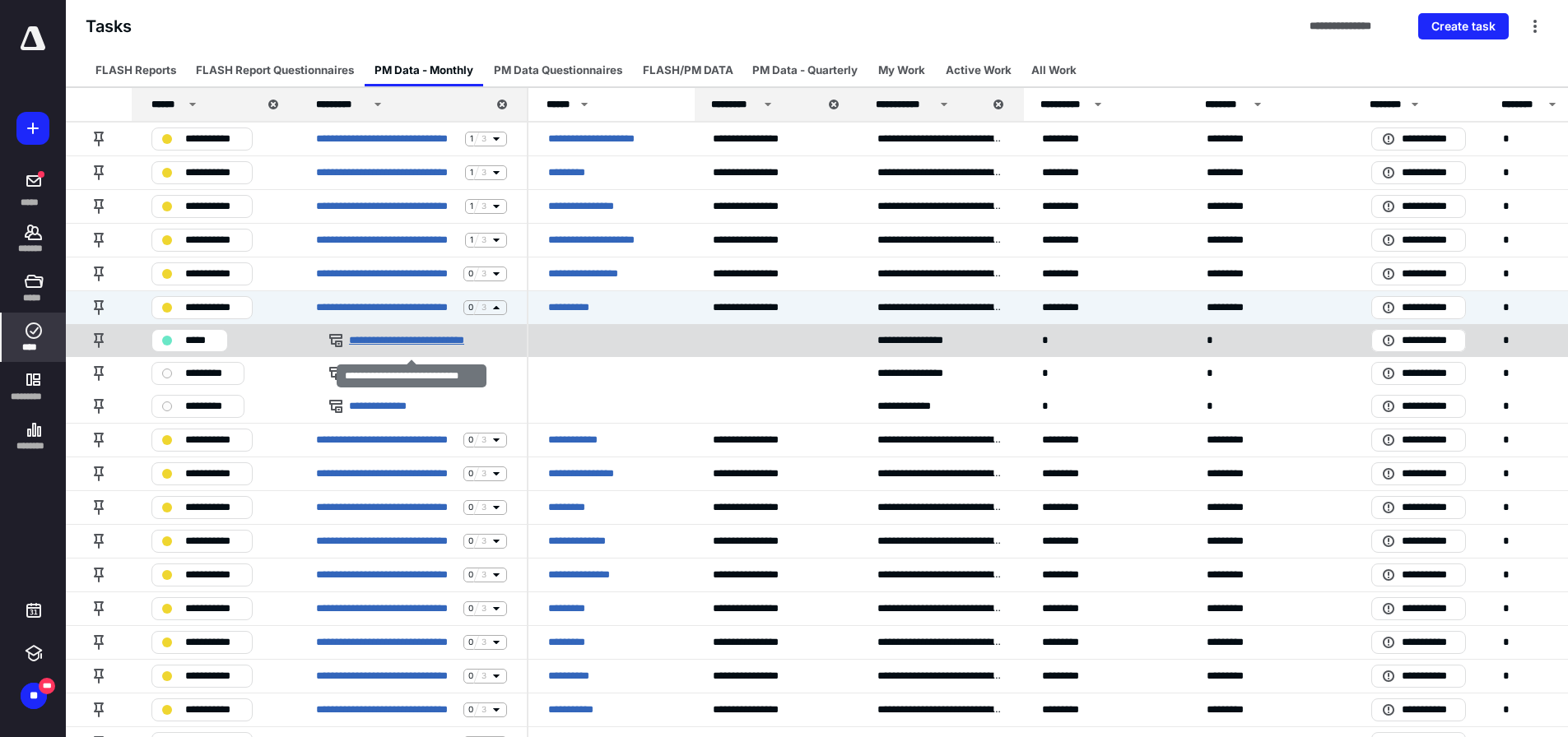 click on "**********" at bounding box center (420, 341) 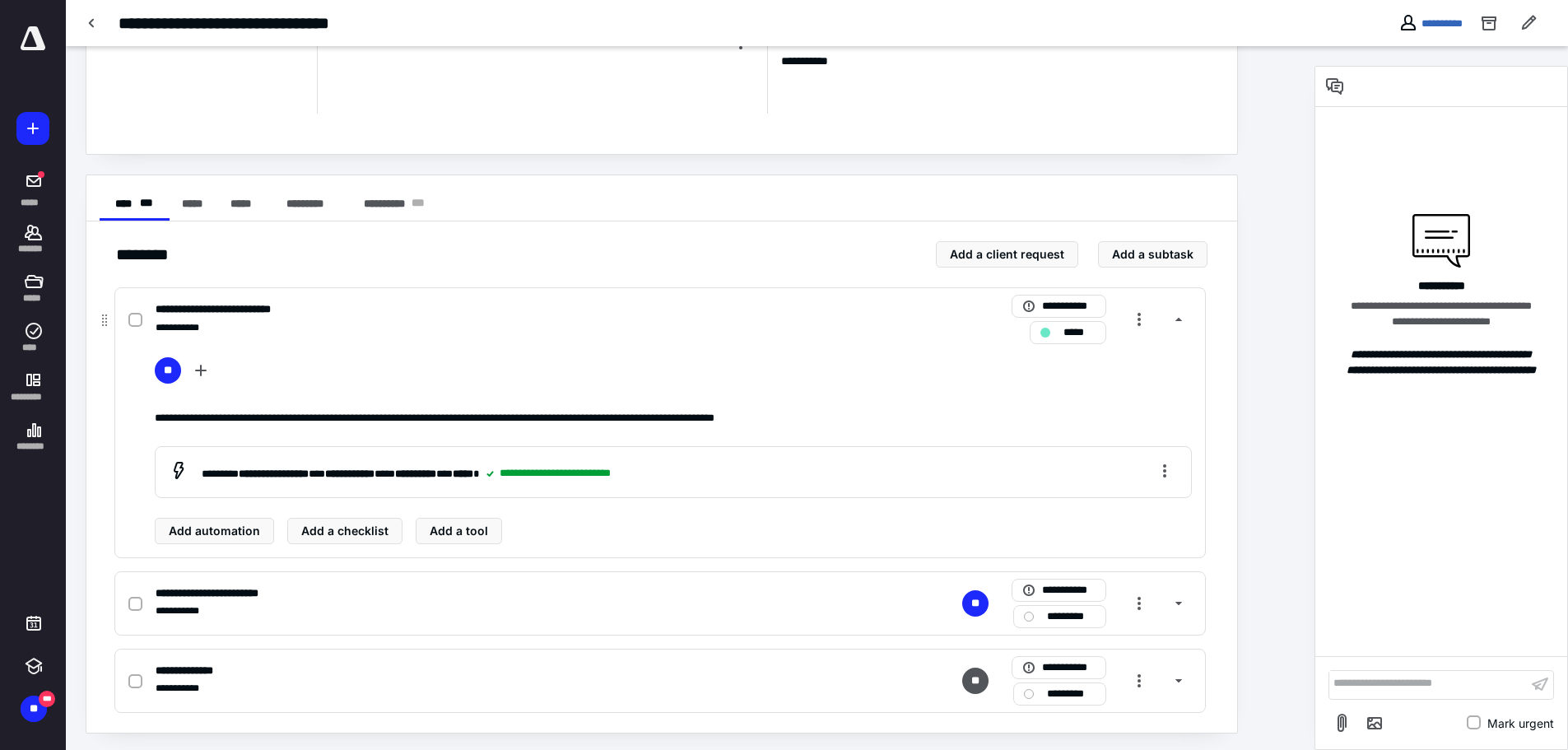 scroll, scrollTop: 192, scrollLeft: 0, axis: vertical 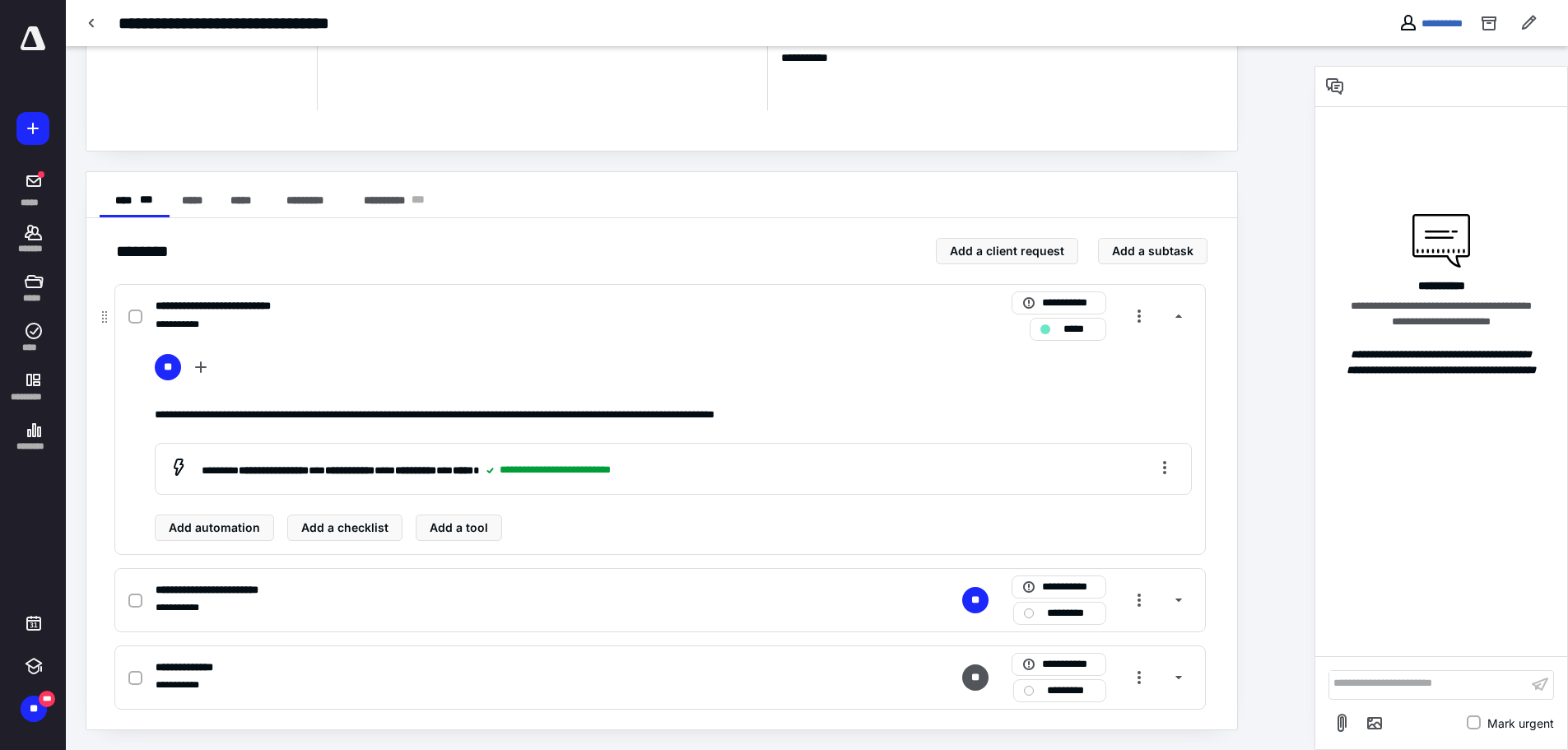 click at bounding box center [135, 317] 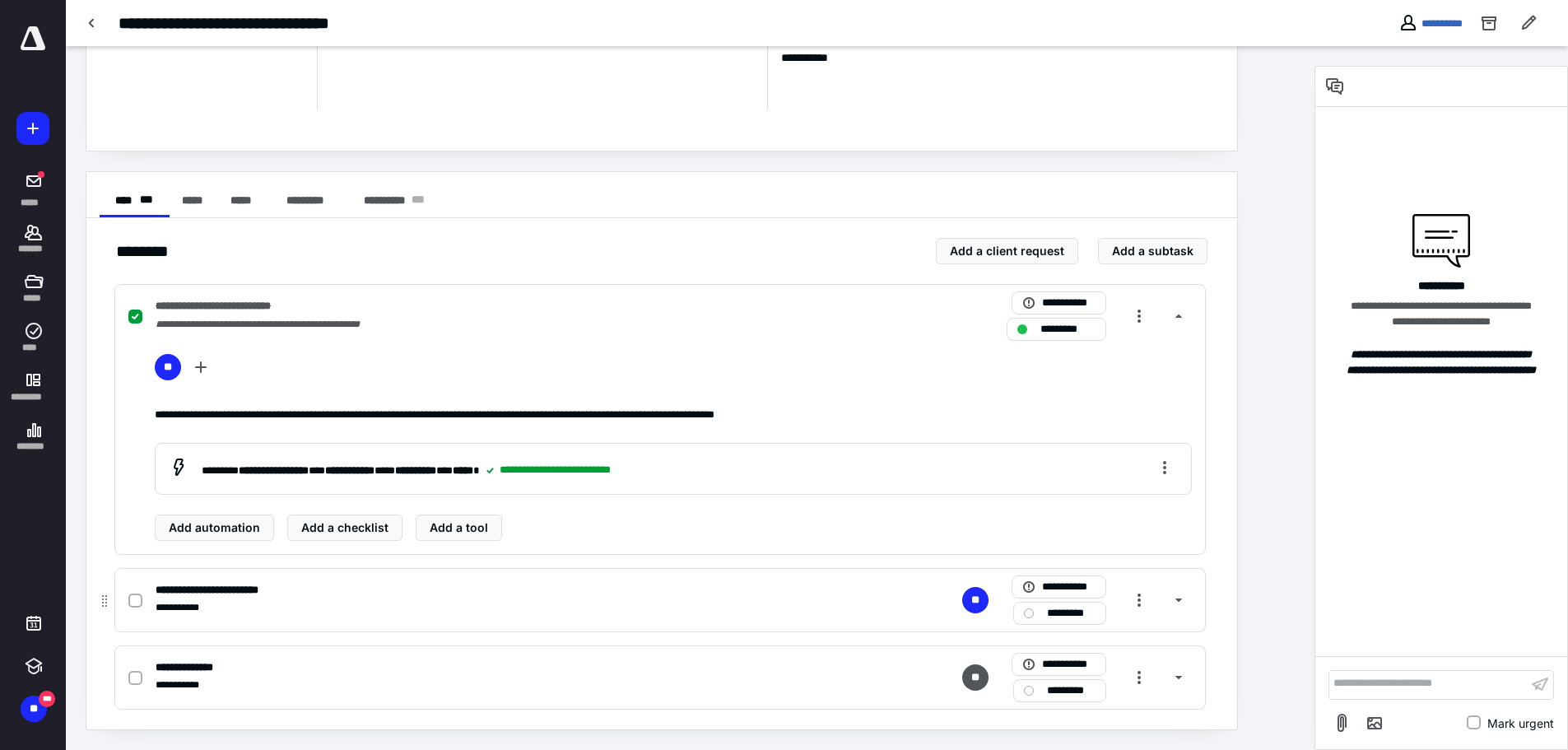 click on "**********" at bounding box center (444, 590) 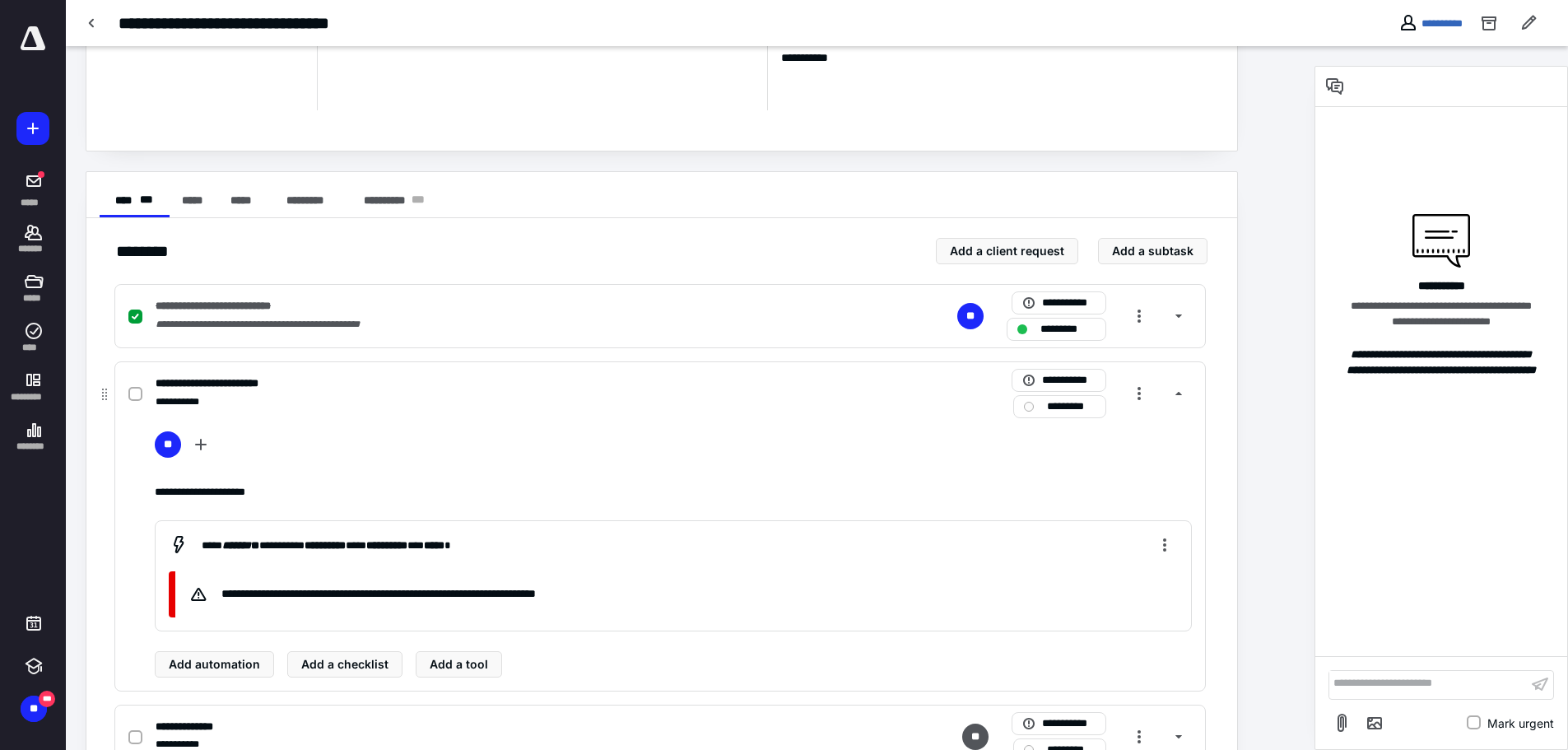 scroll, scrollTop: 253, scrollLeft: 0, axis: vertical 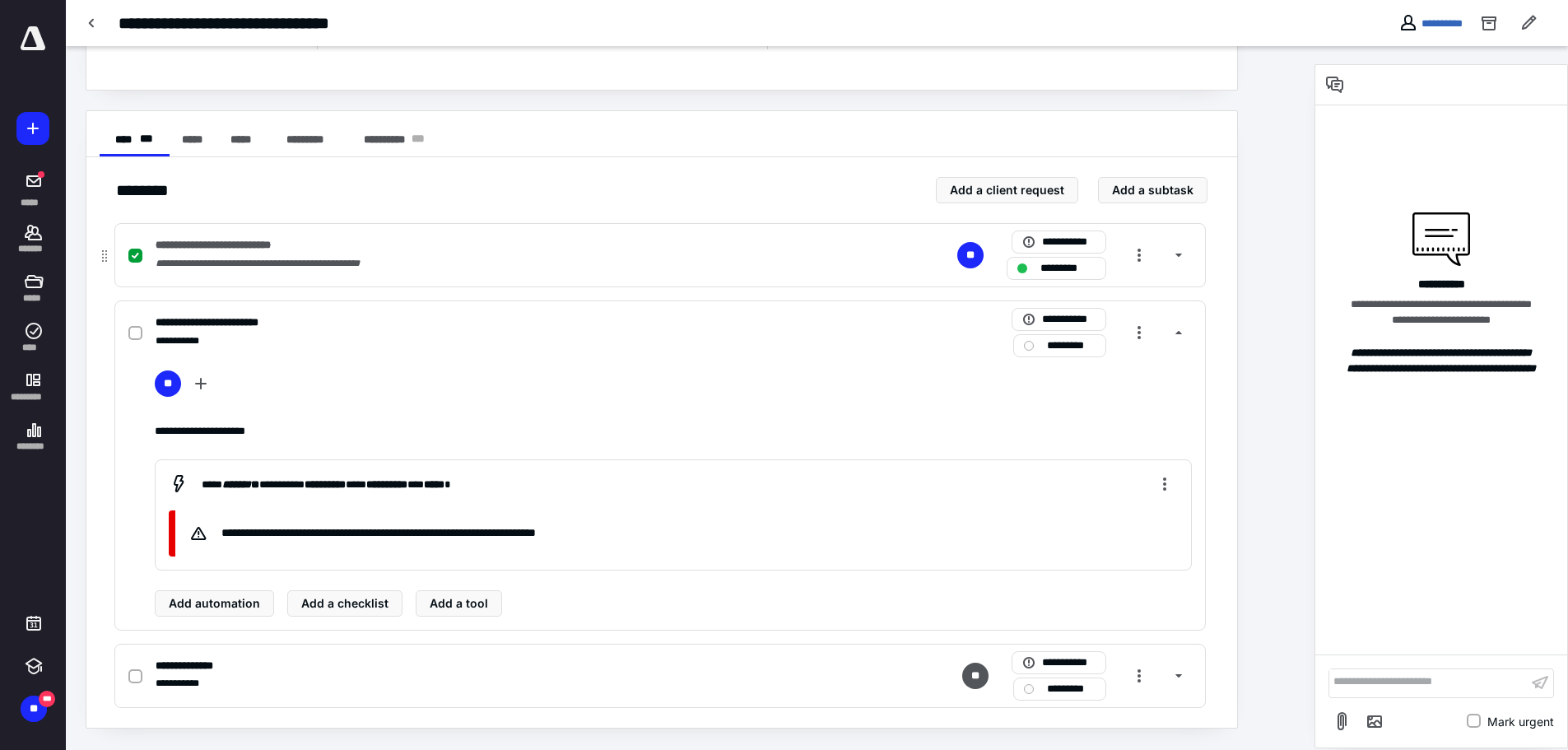 click at bounding box center [135, 256] 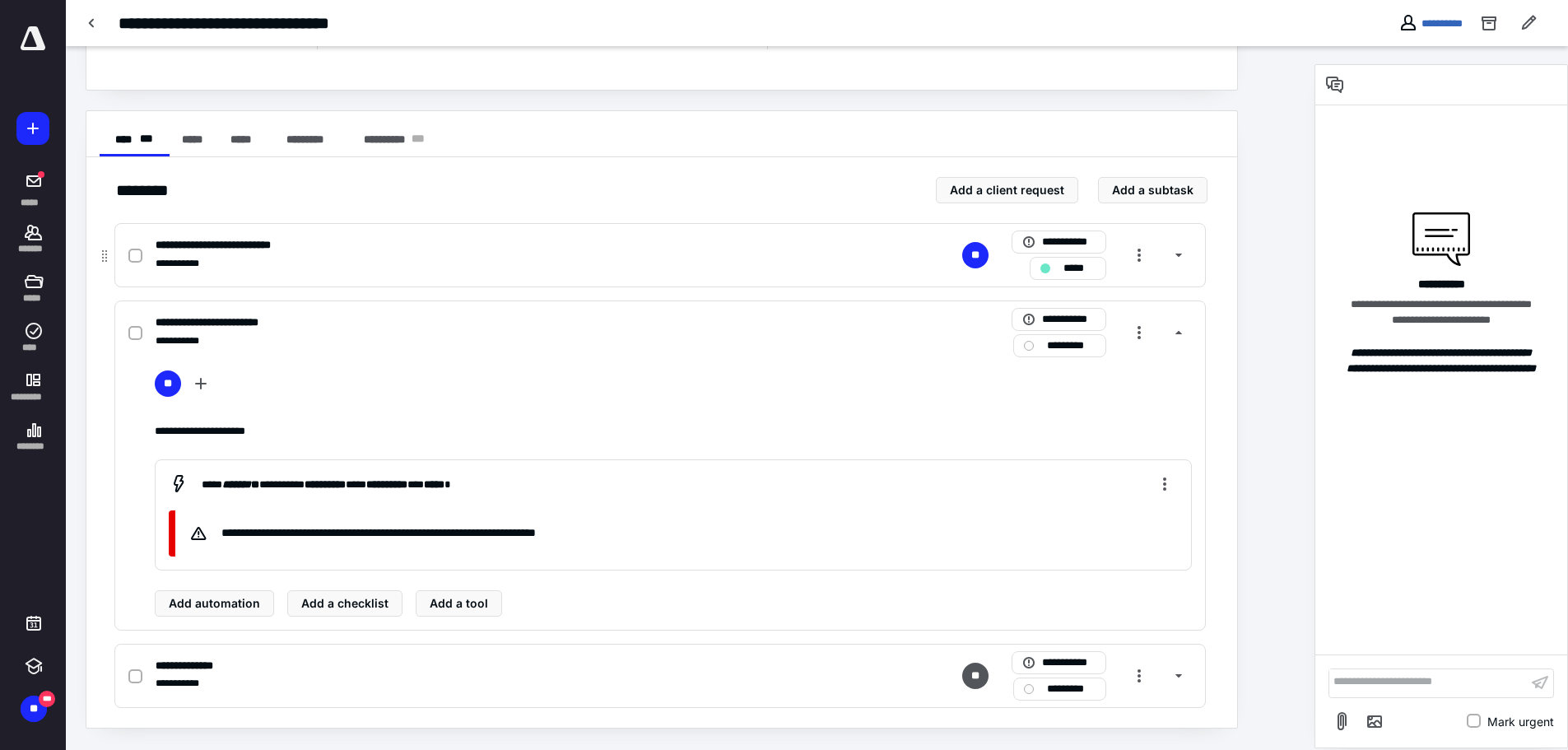 click at bounding box center (135, 256) 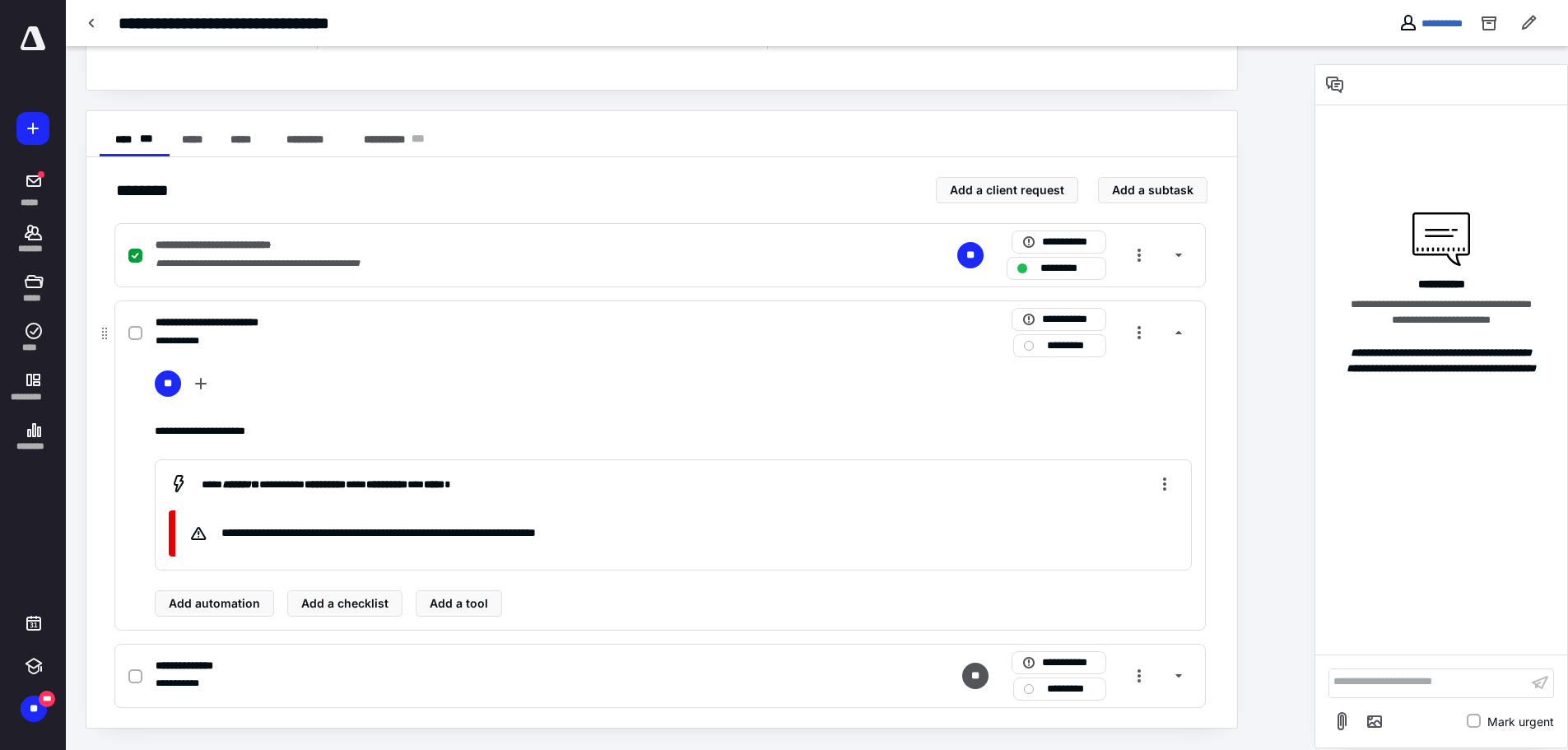 click 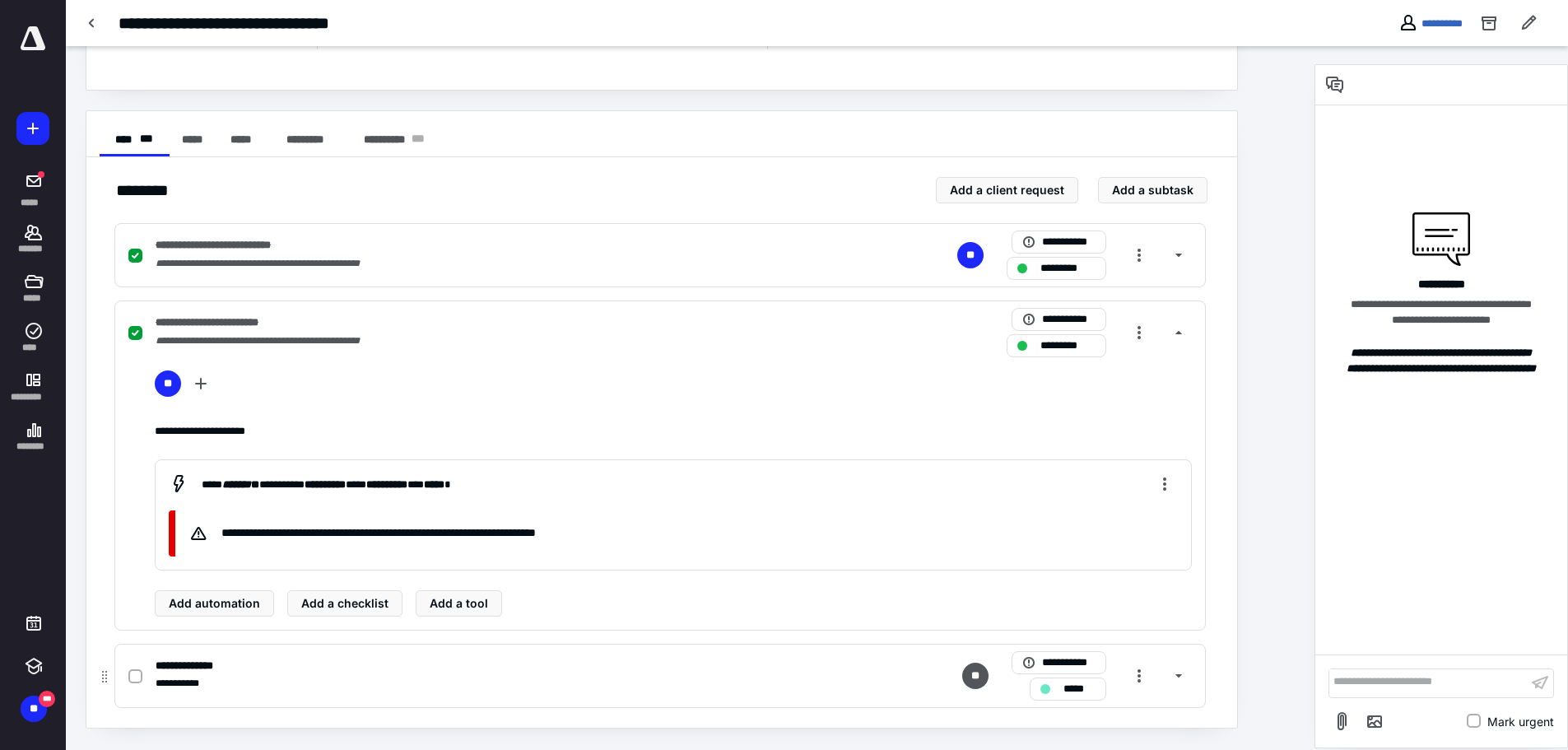 click on "**********" at bounding box center (444, 666) 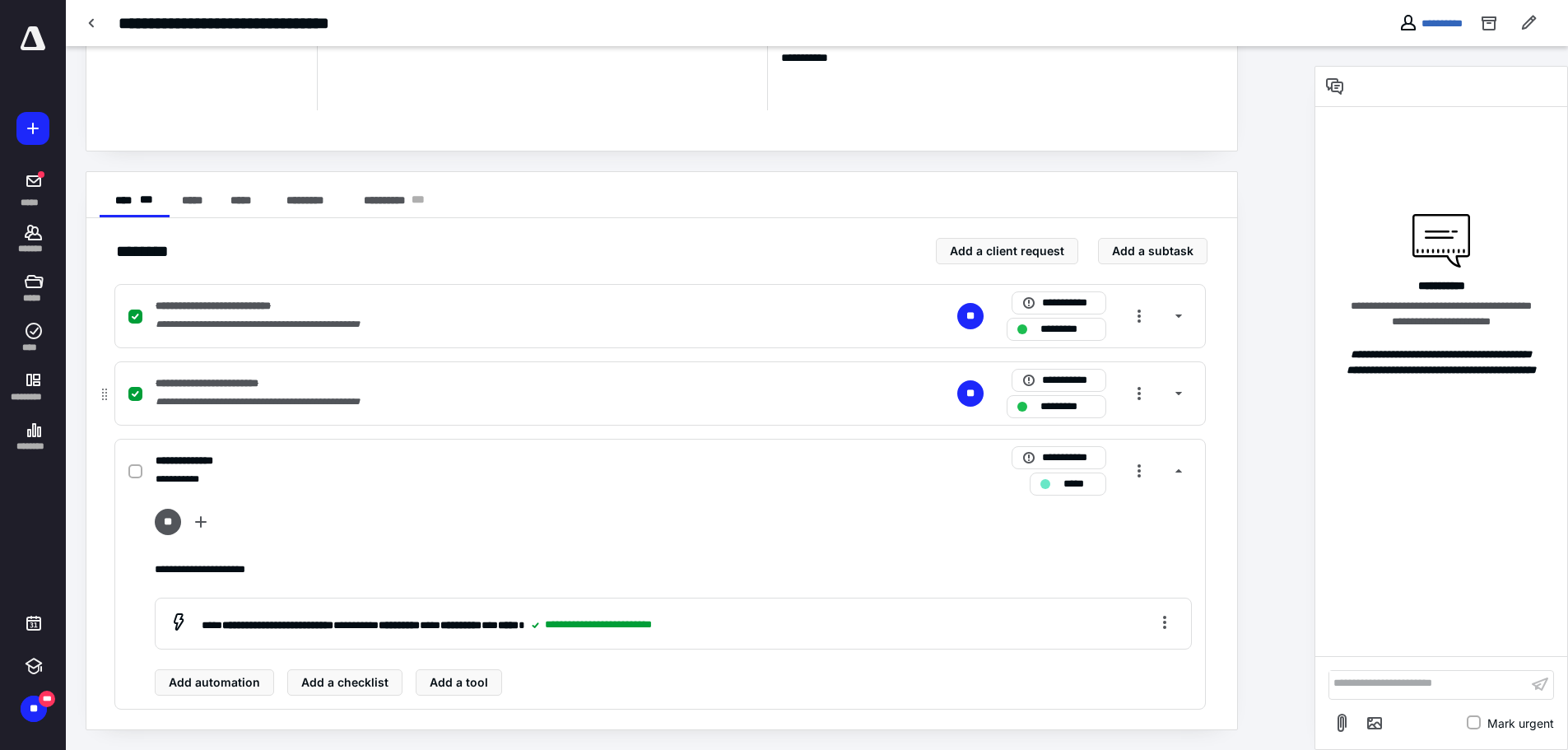 click 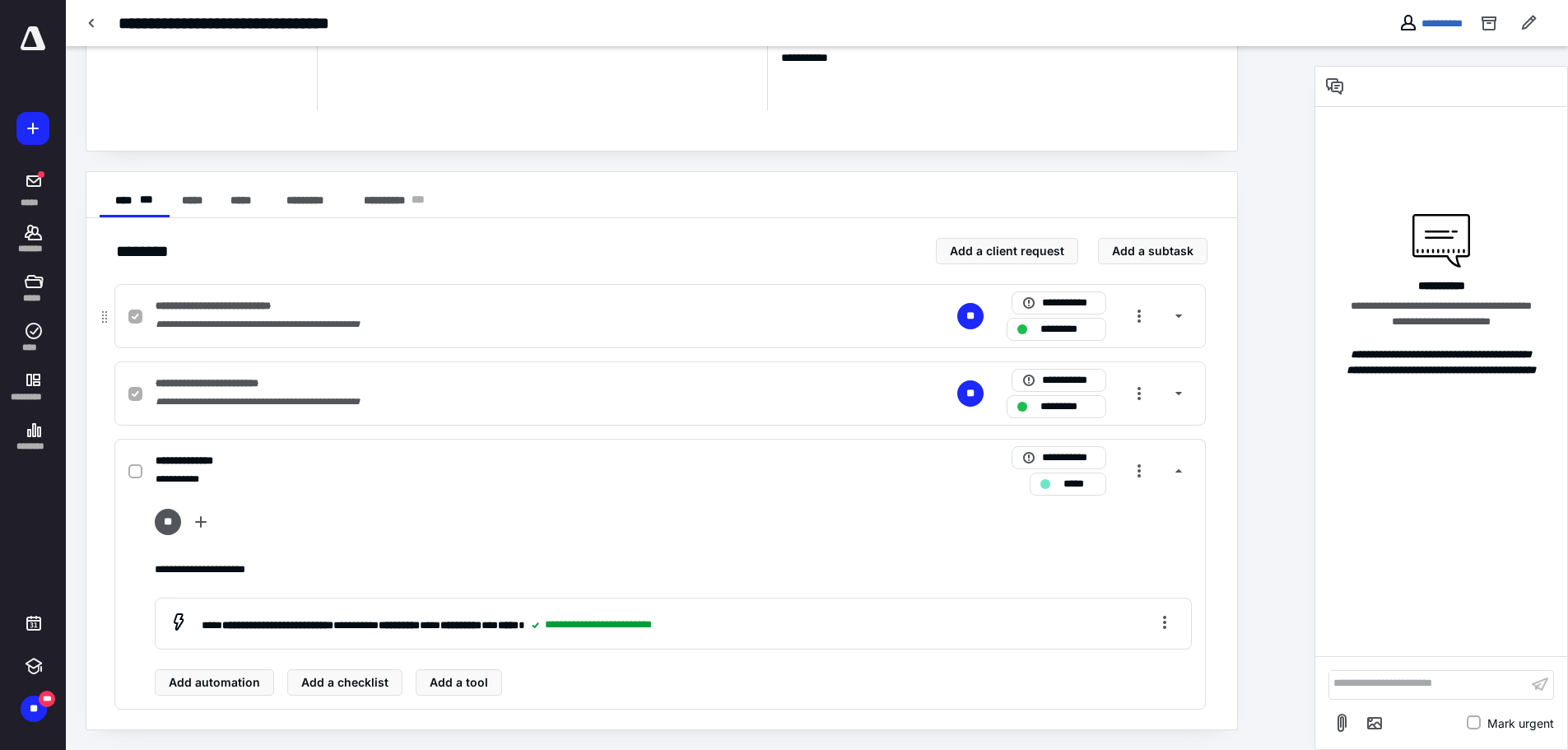 checkbox on "false" 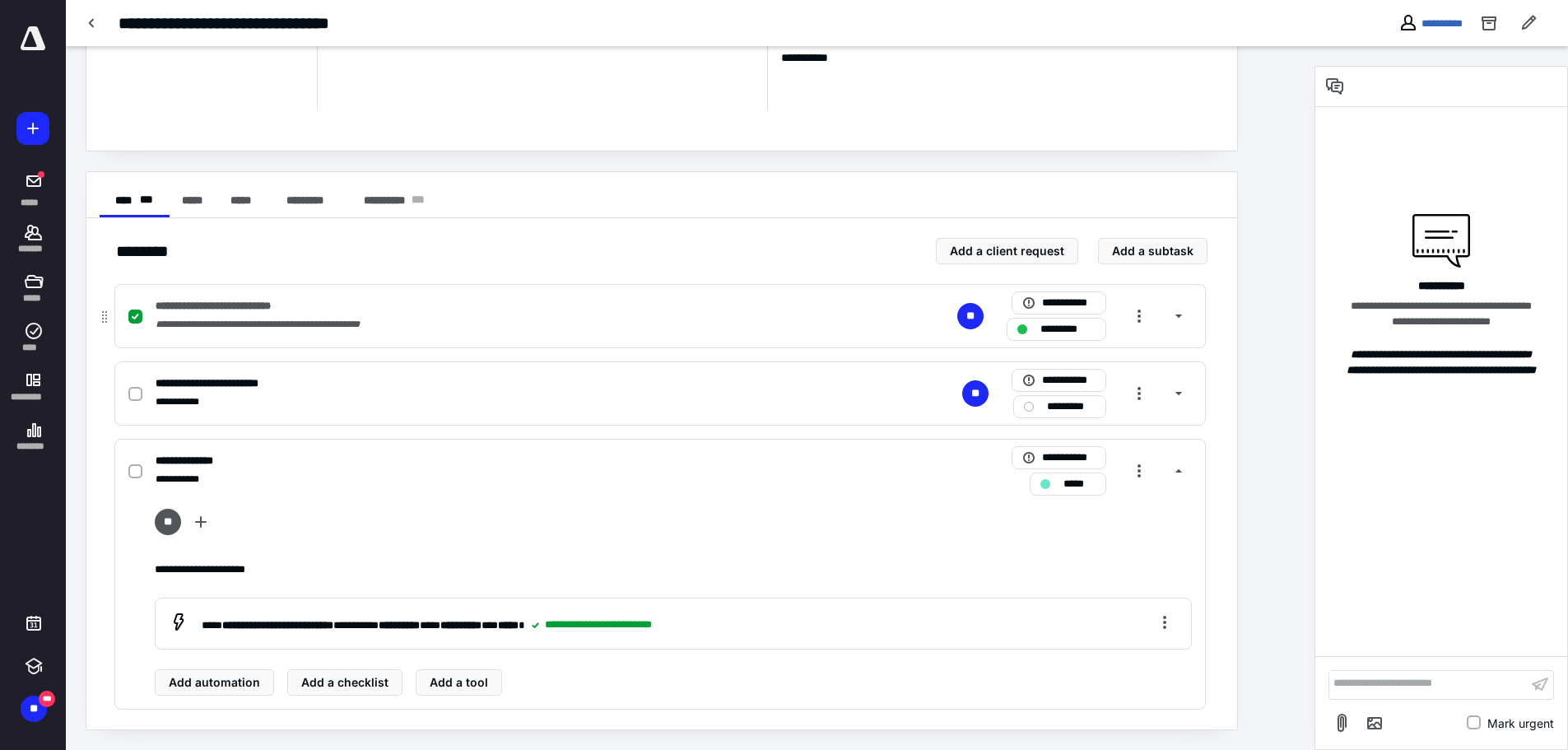 click 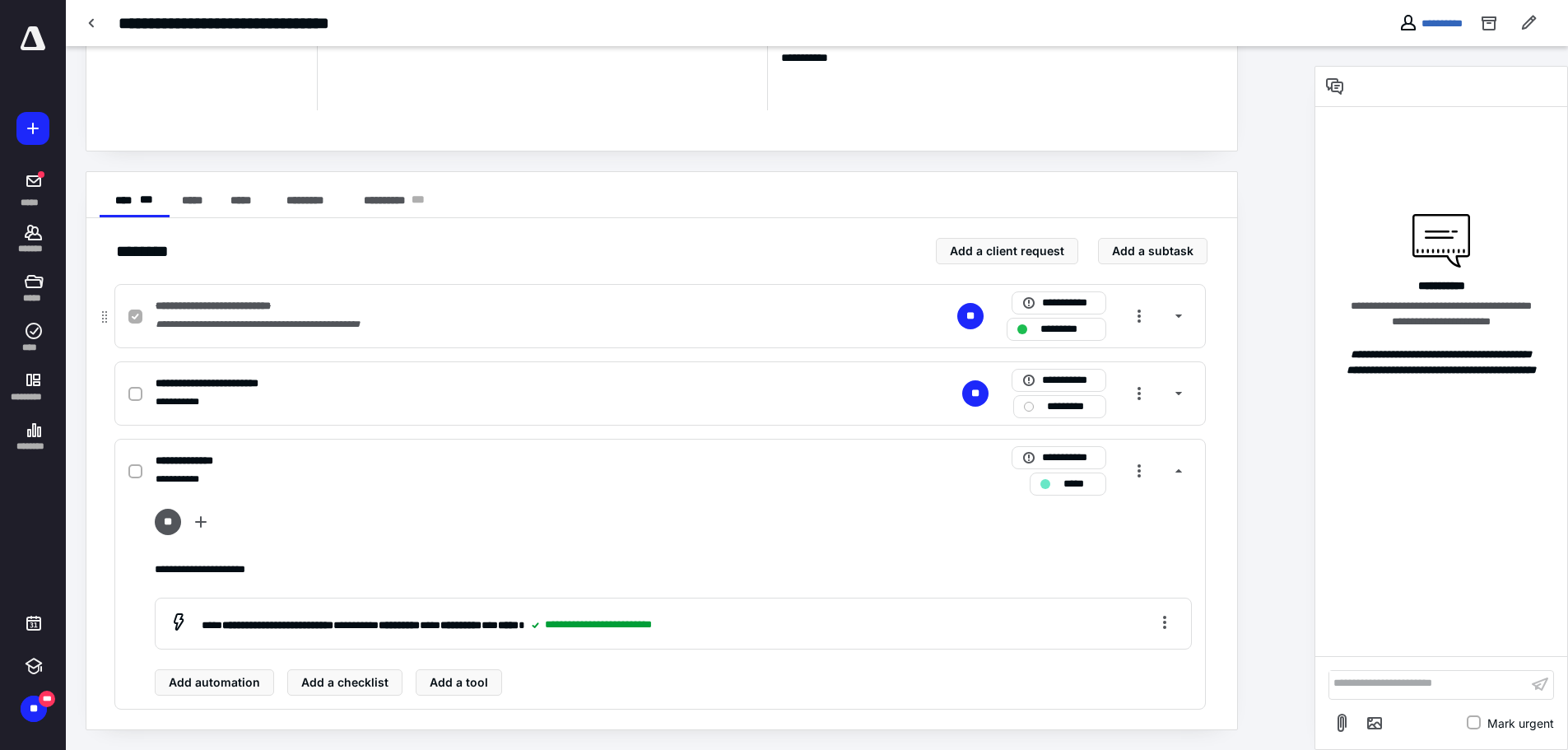 checkbox on "false" 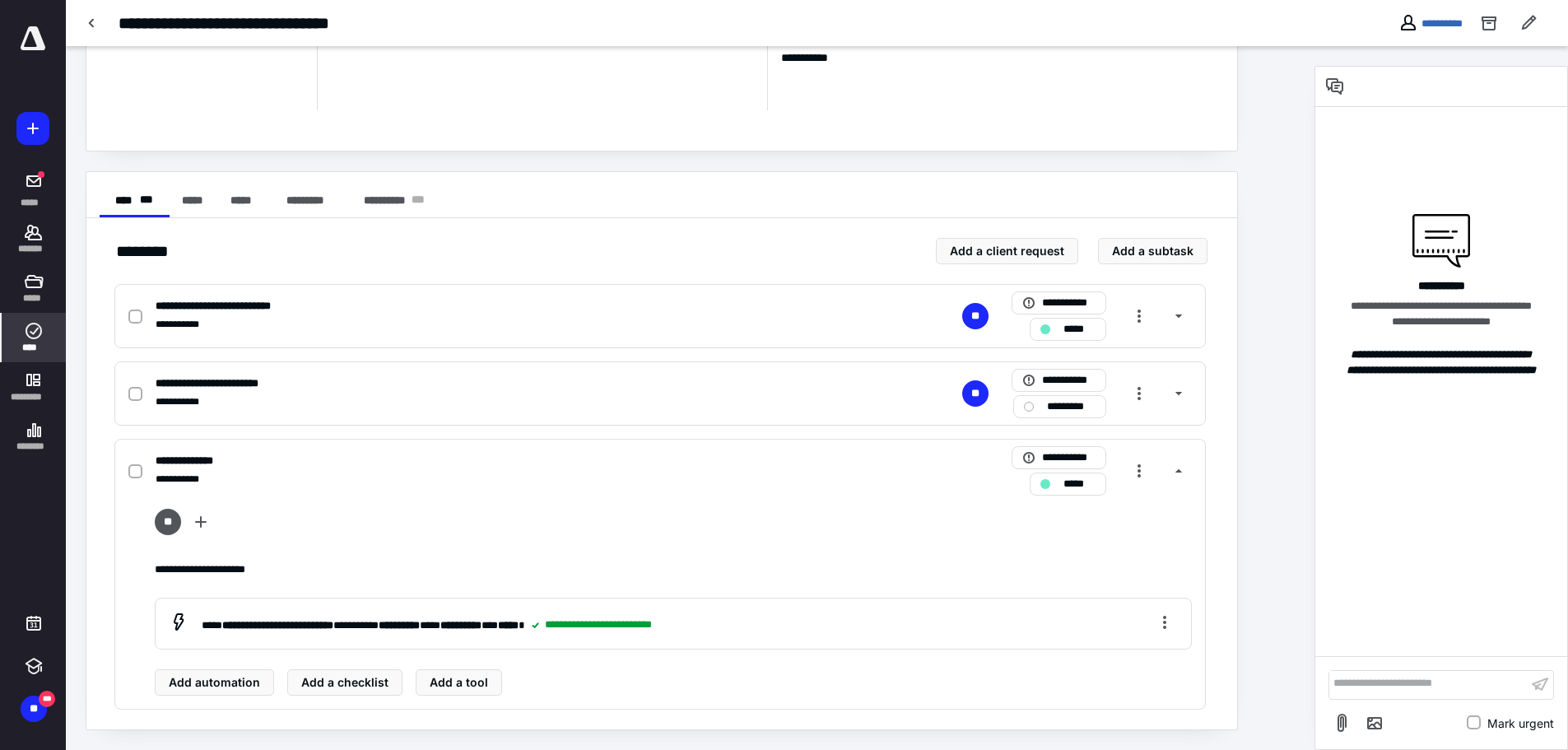 click on "****" at bounding box center (34, 347) 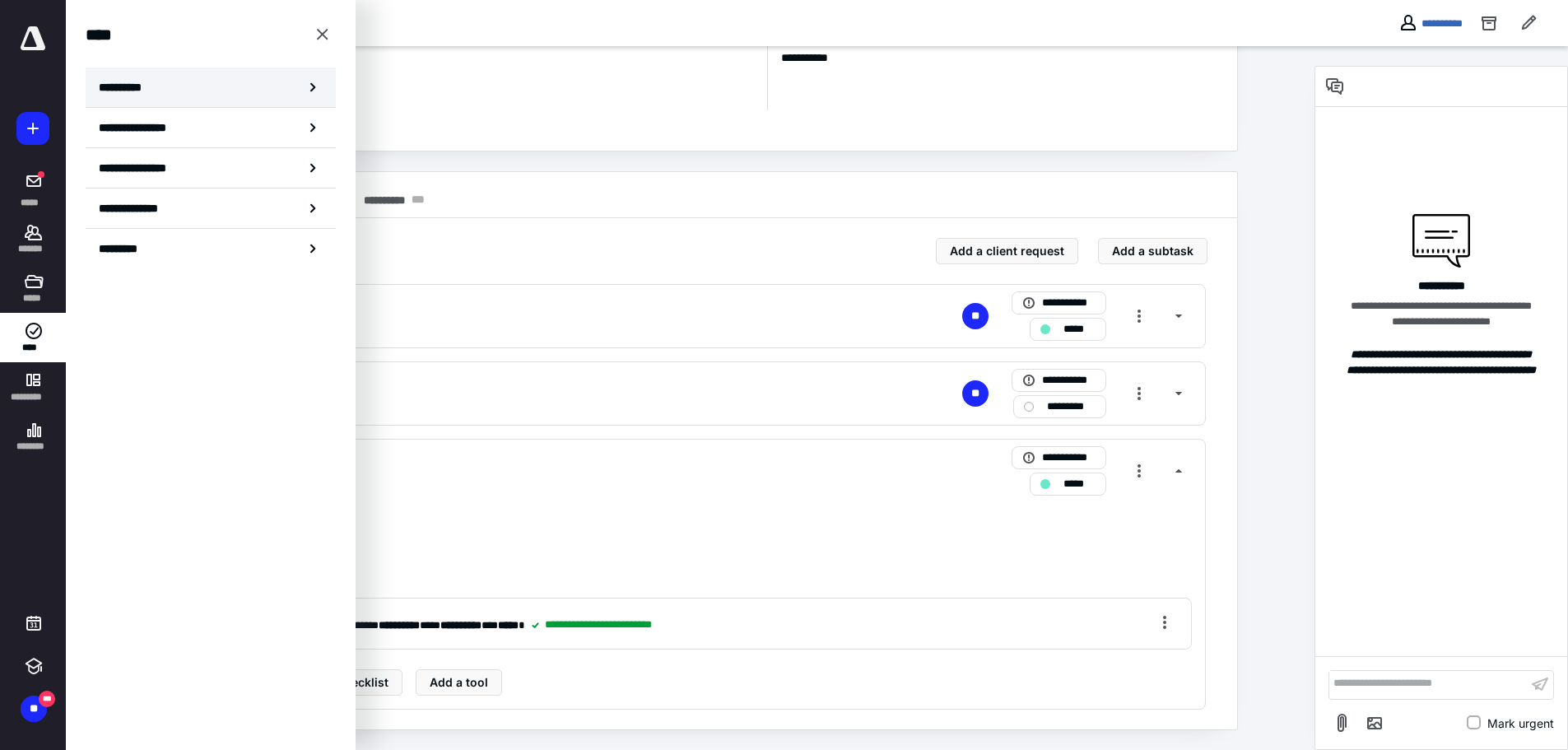 click on "**********" at bounding box center [126, 87] 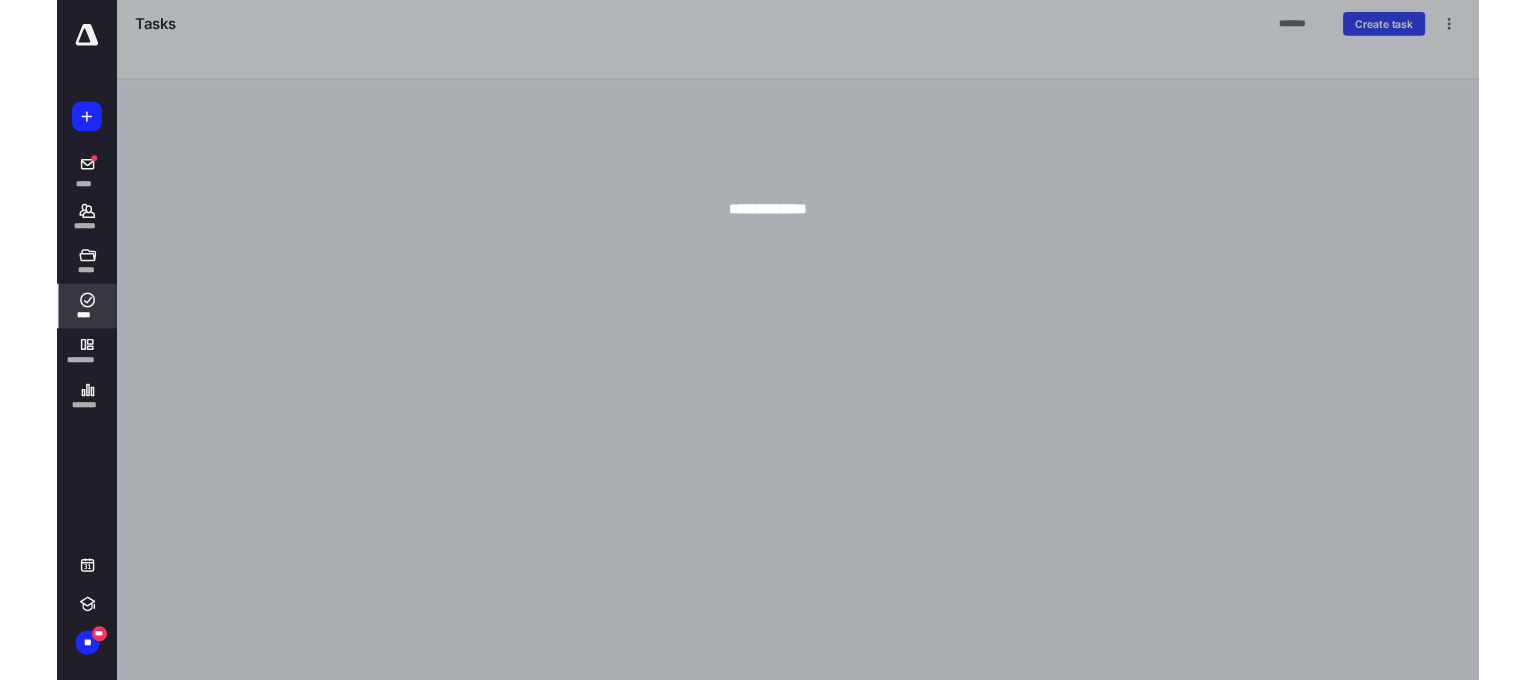 scroll, scrollTop: 0, scrollLeft: 0, axis: both 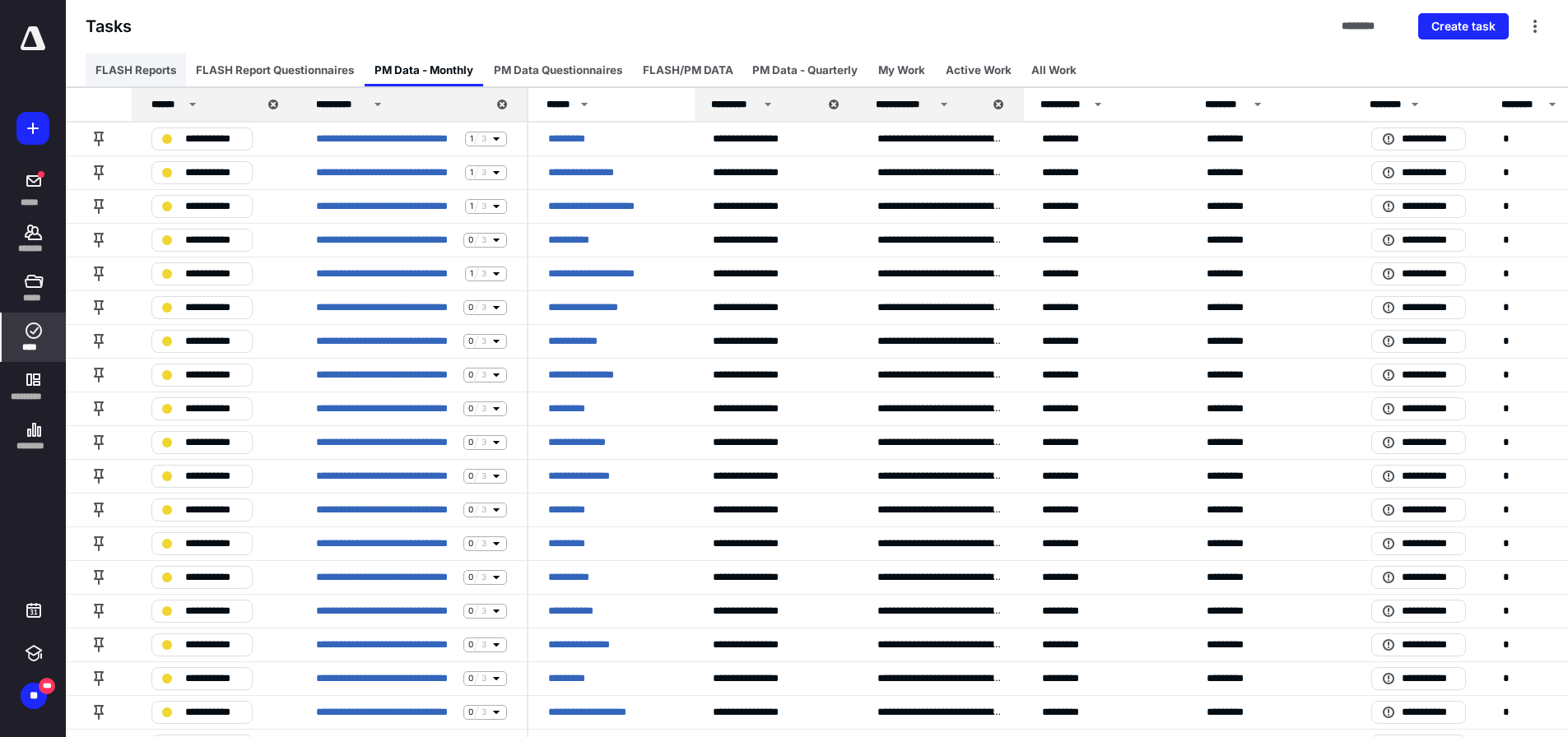 click on "FLASH Reports" at bounding box center [136, 70] 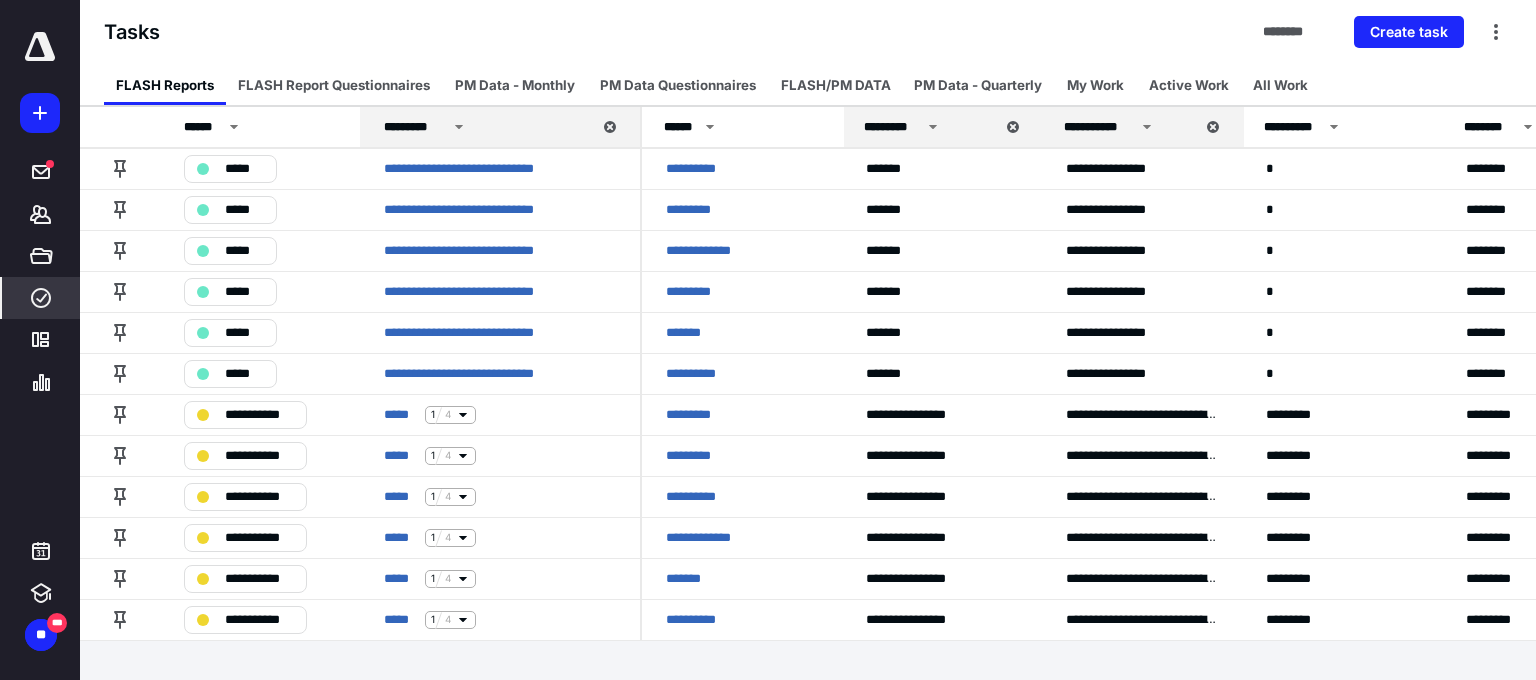click on "*********" at bounding box center [415, 127] 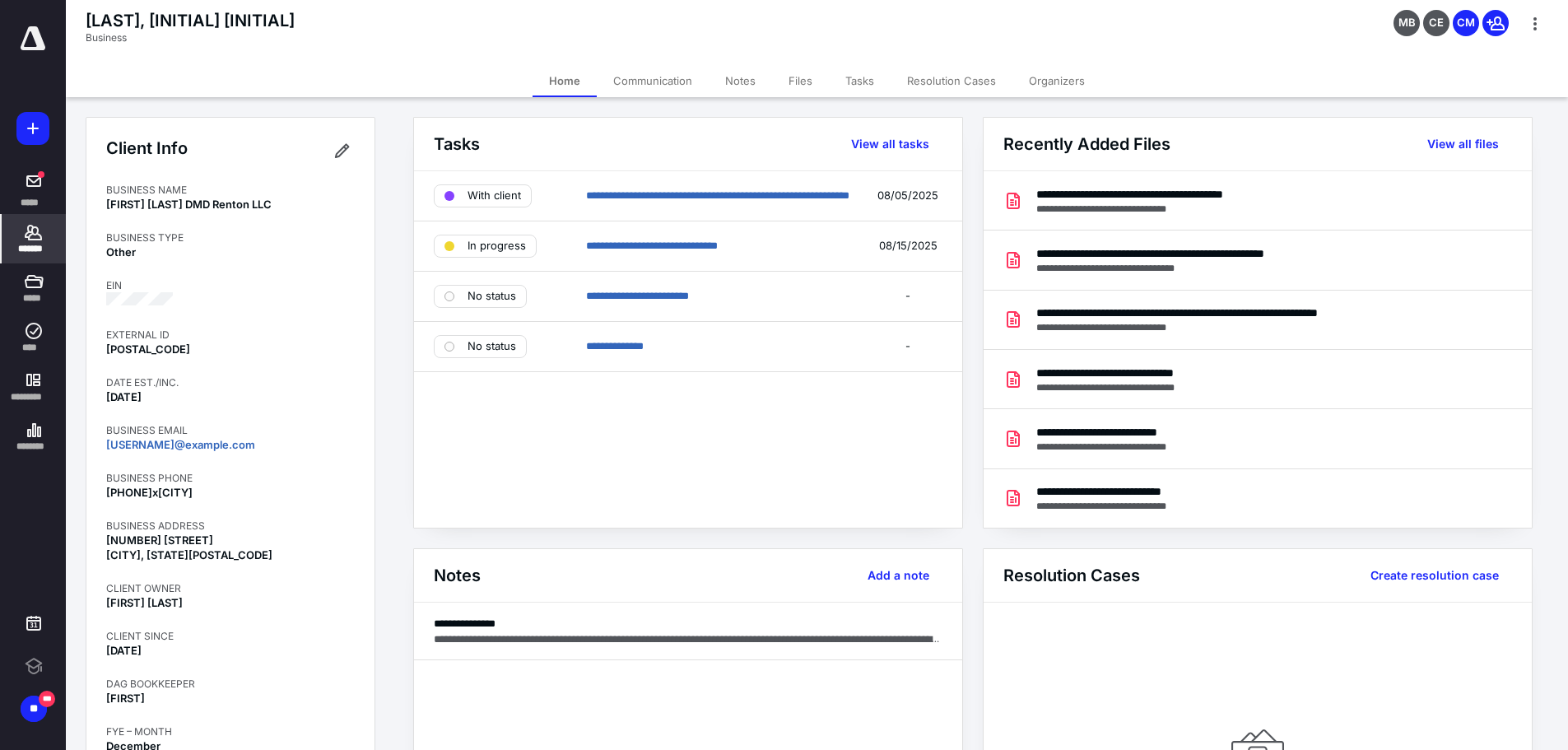 scroll, scrollTop: 0, scrollLeft: 0, axis: both 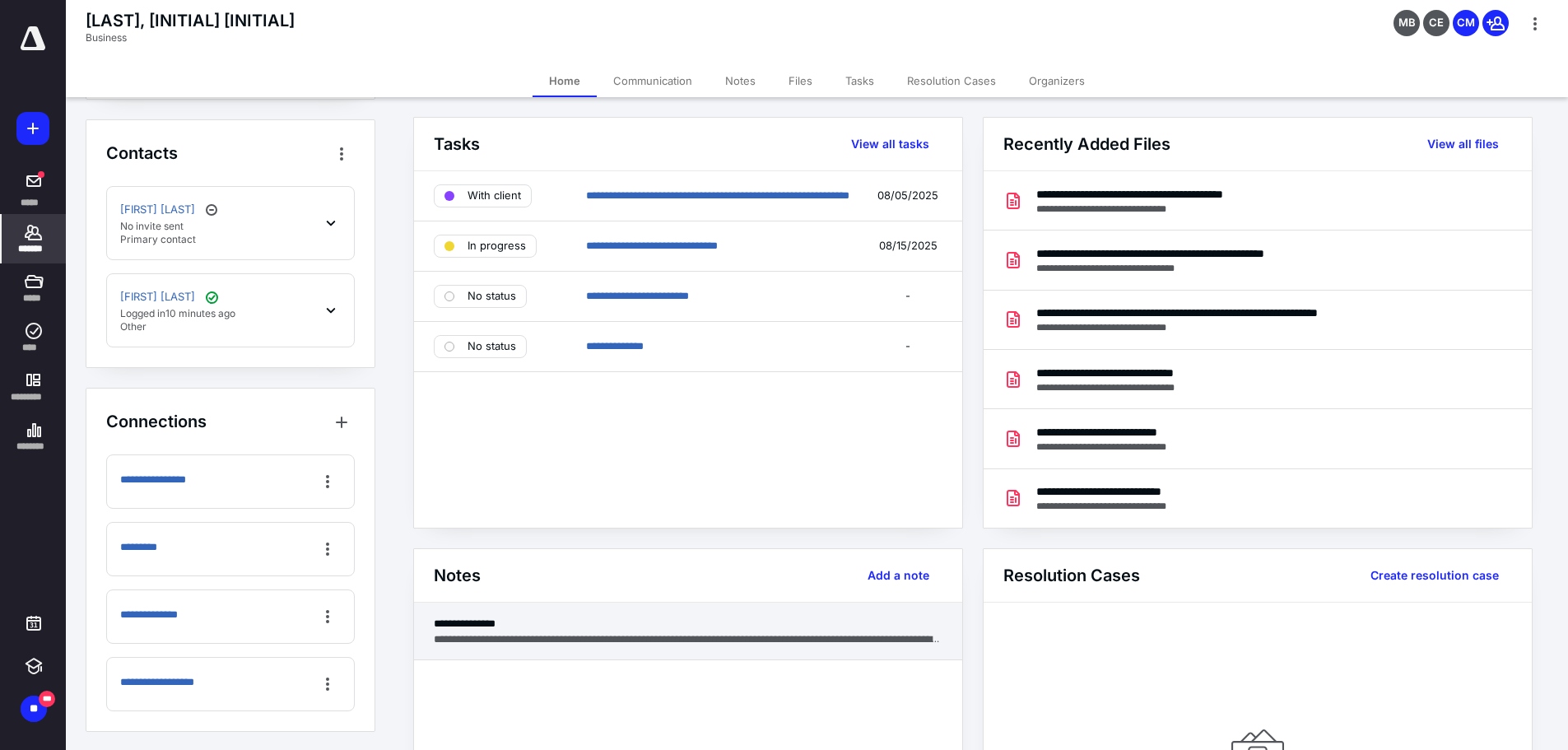 click on "**********" at bounding box center (688, 639) 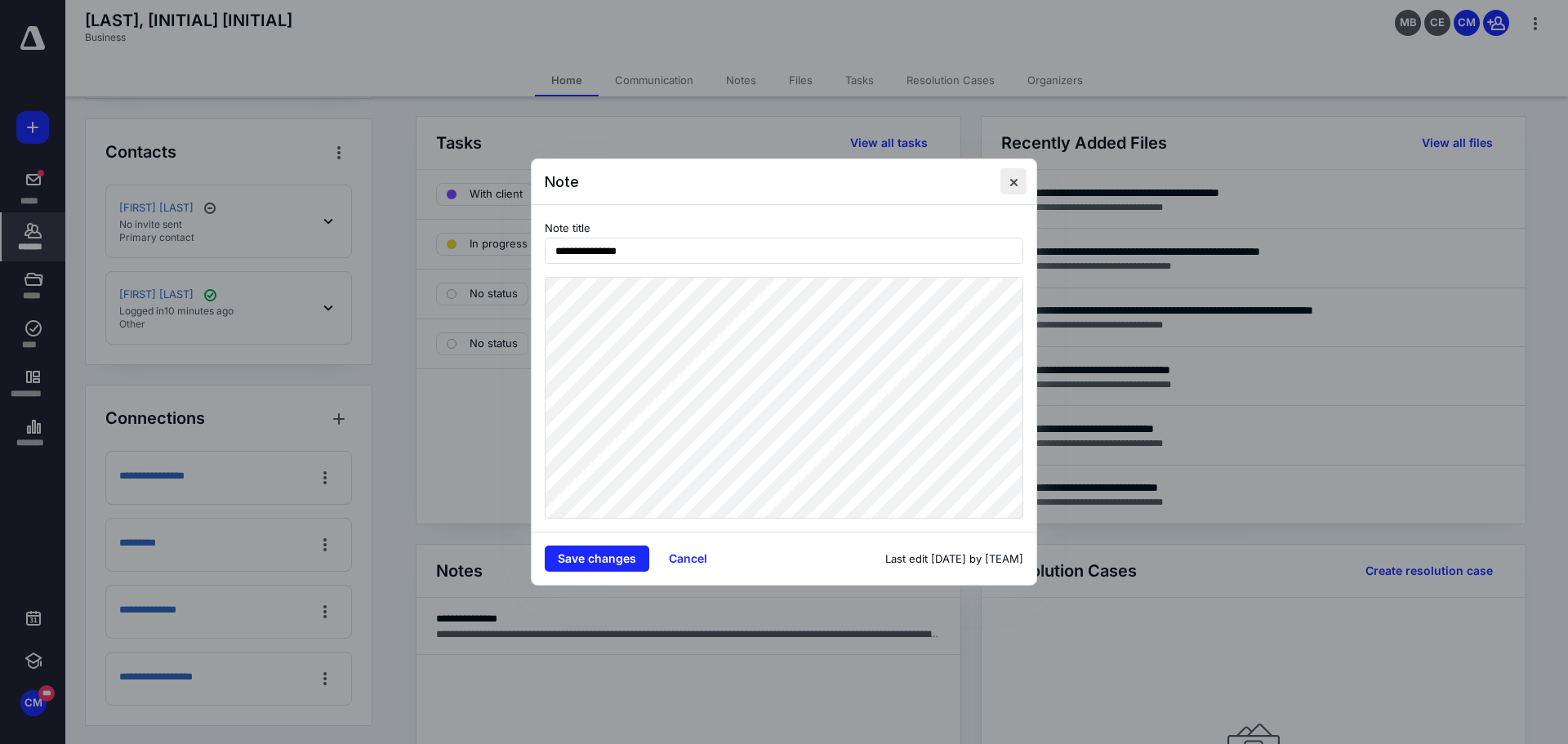 click at bounding box center (1013, 181) 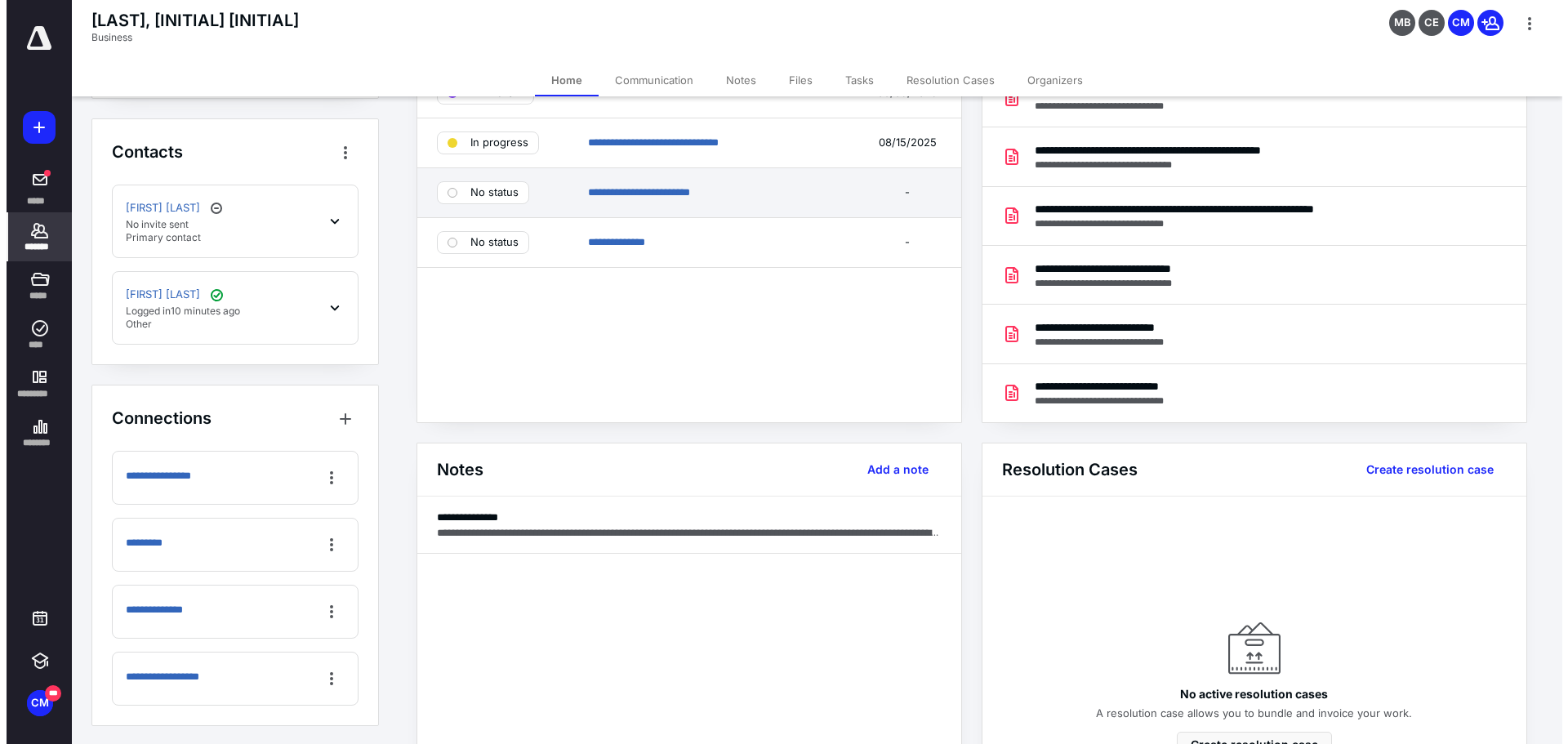 scroll, scrollTop: 0, scrollLeft: 0, axis: both 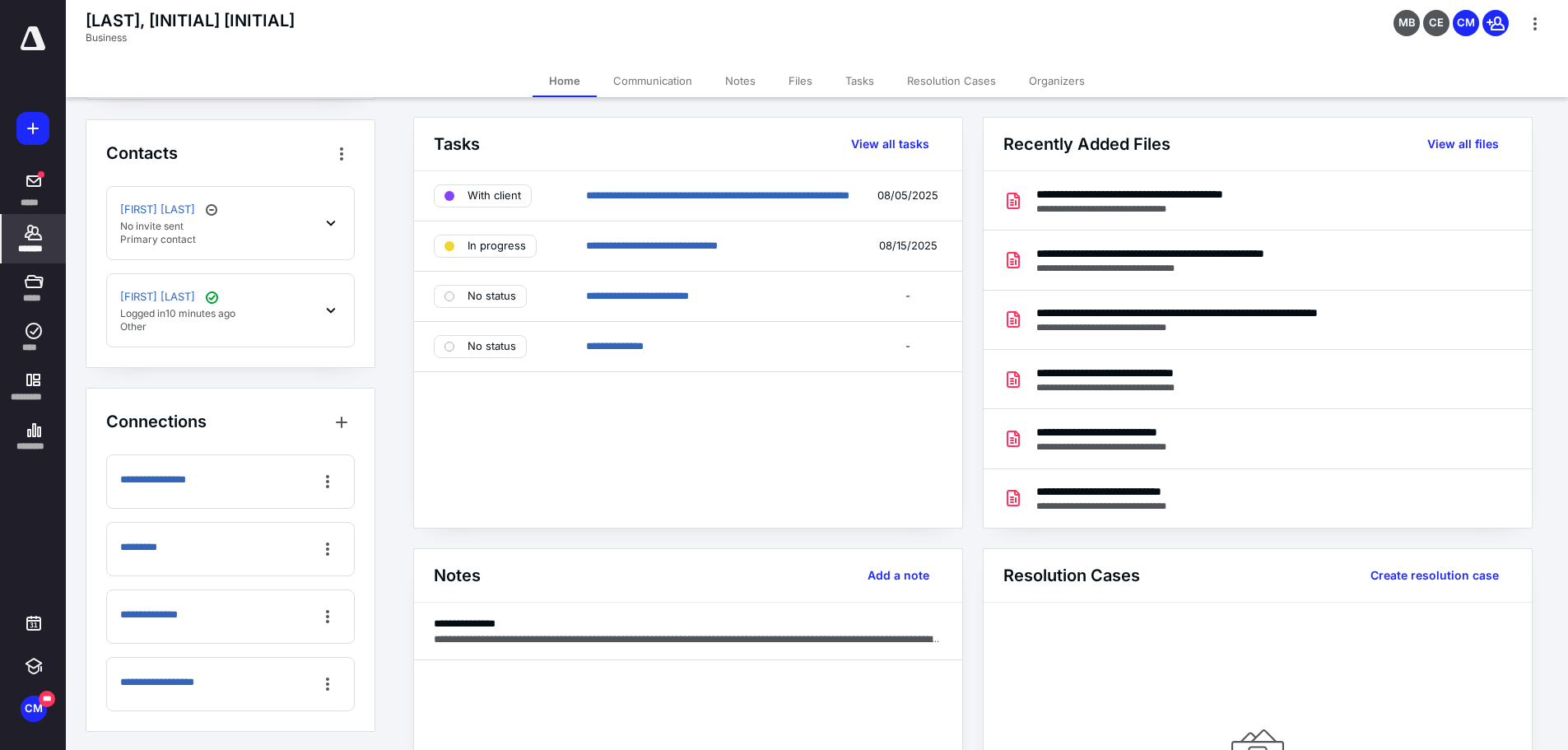 click on "Notes" at bounding box center [740, 81] 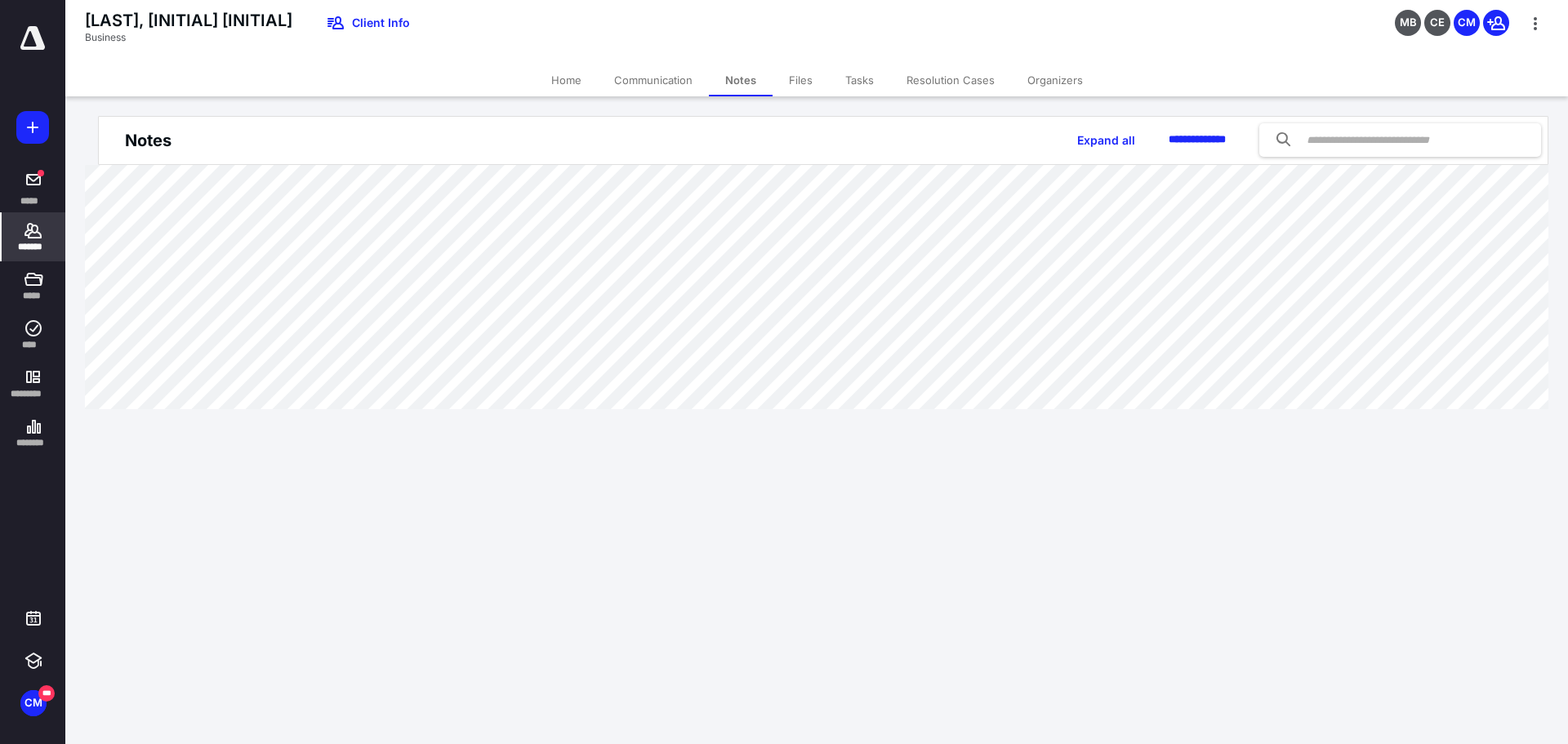 click on "Files" at bounding box center [800, 80] 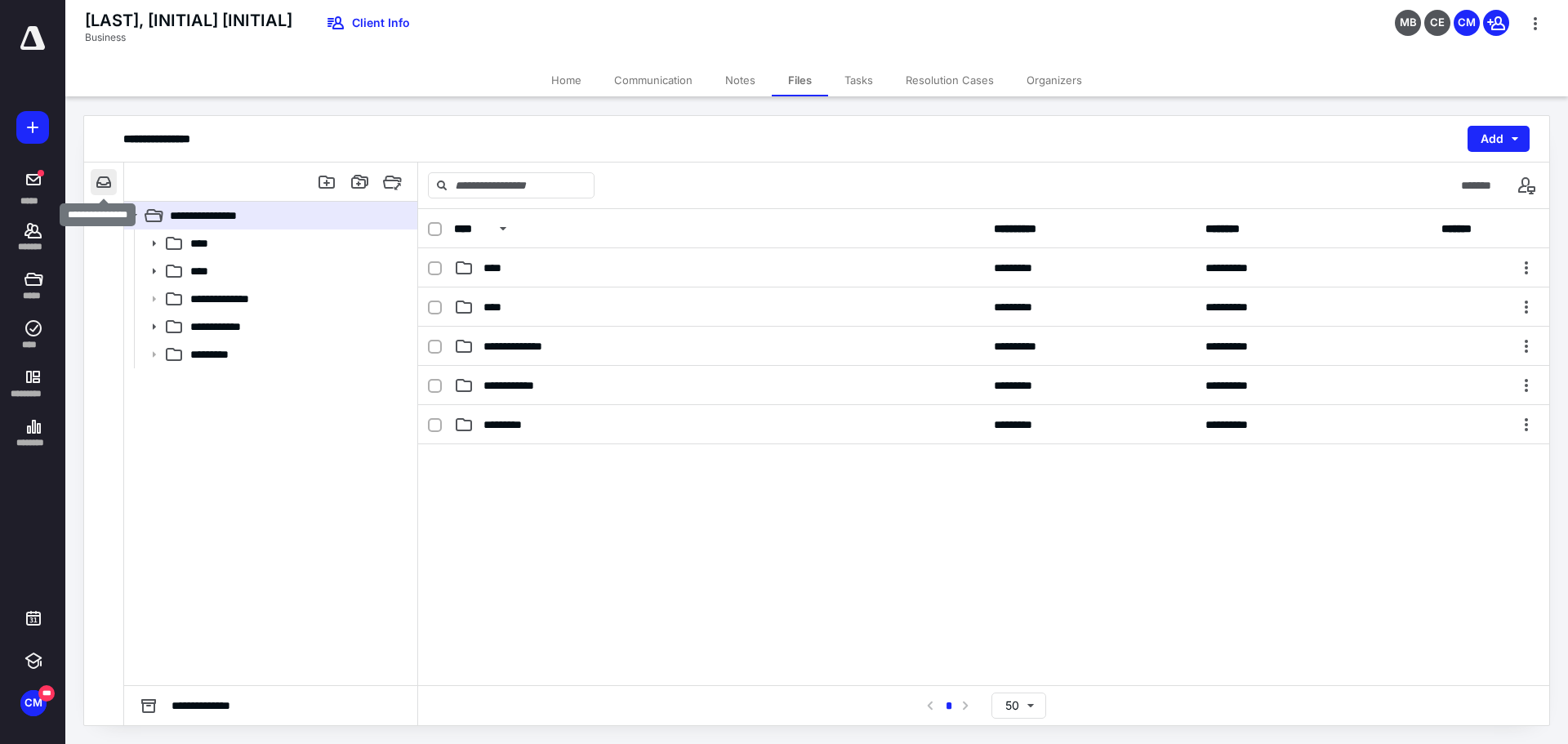 click at bounding box center (104, 182) 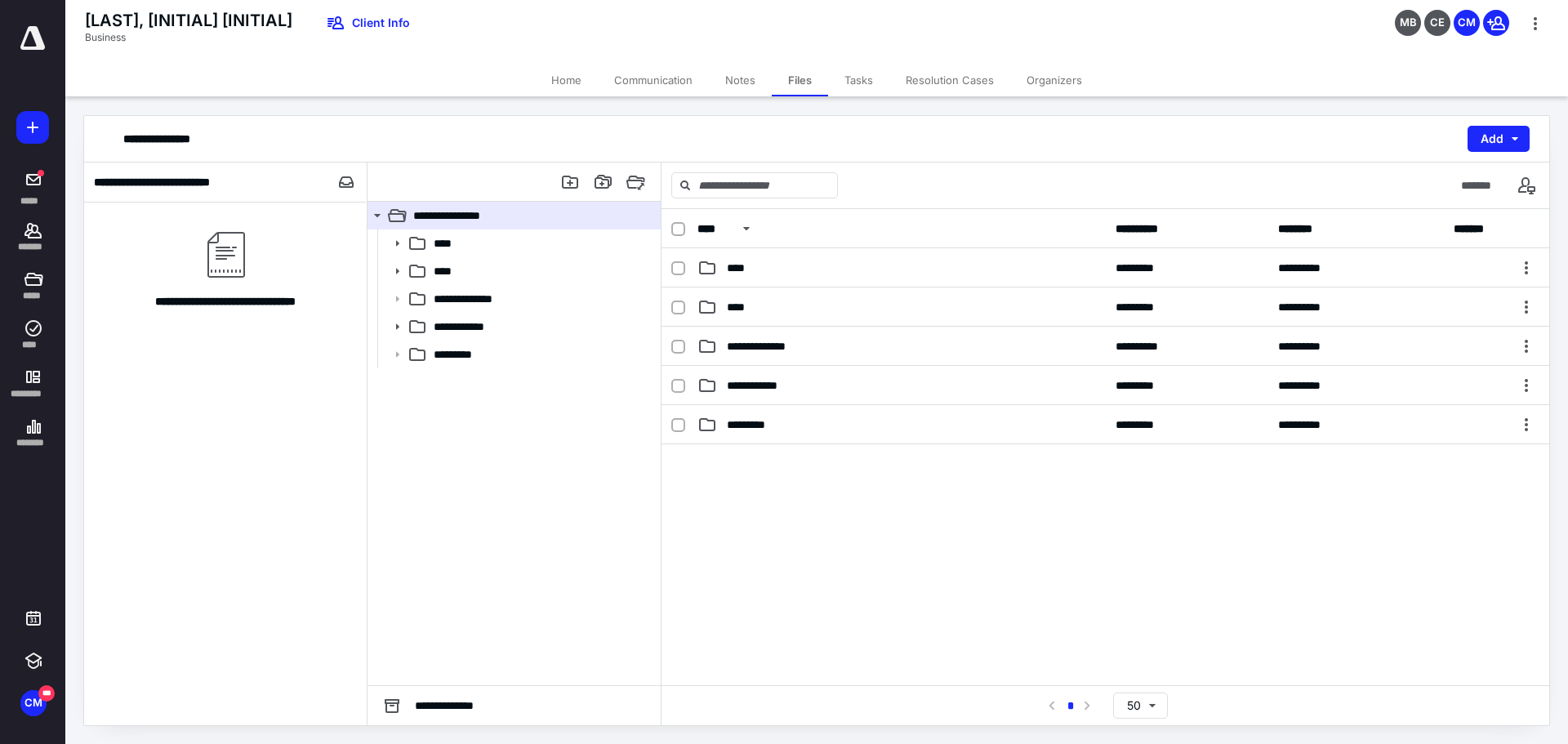 click on "Tasks" at bounding box center (858, 80) 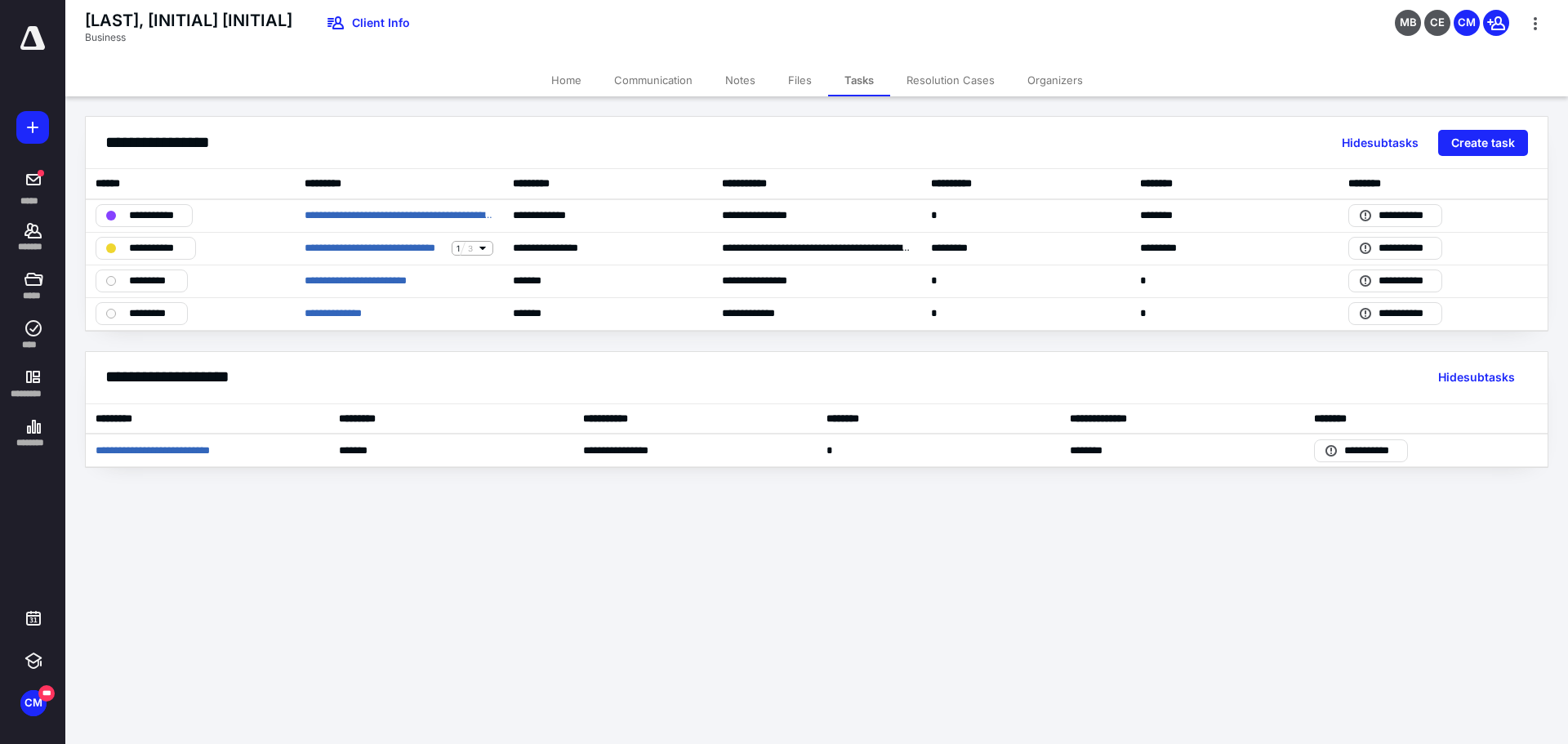 click on "Communication" at bounding box center (653, 80) 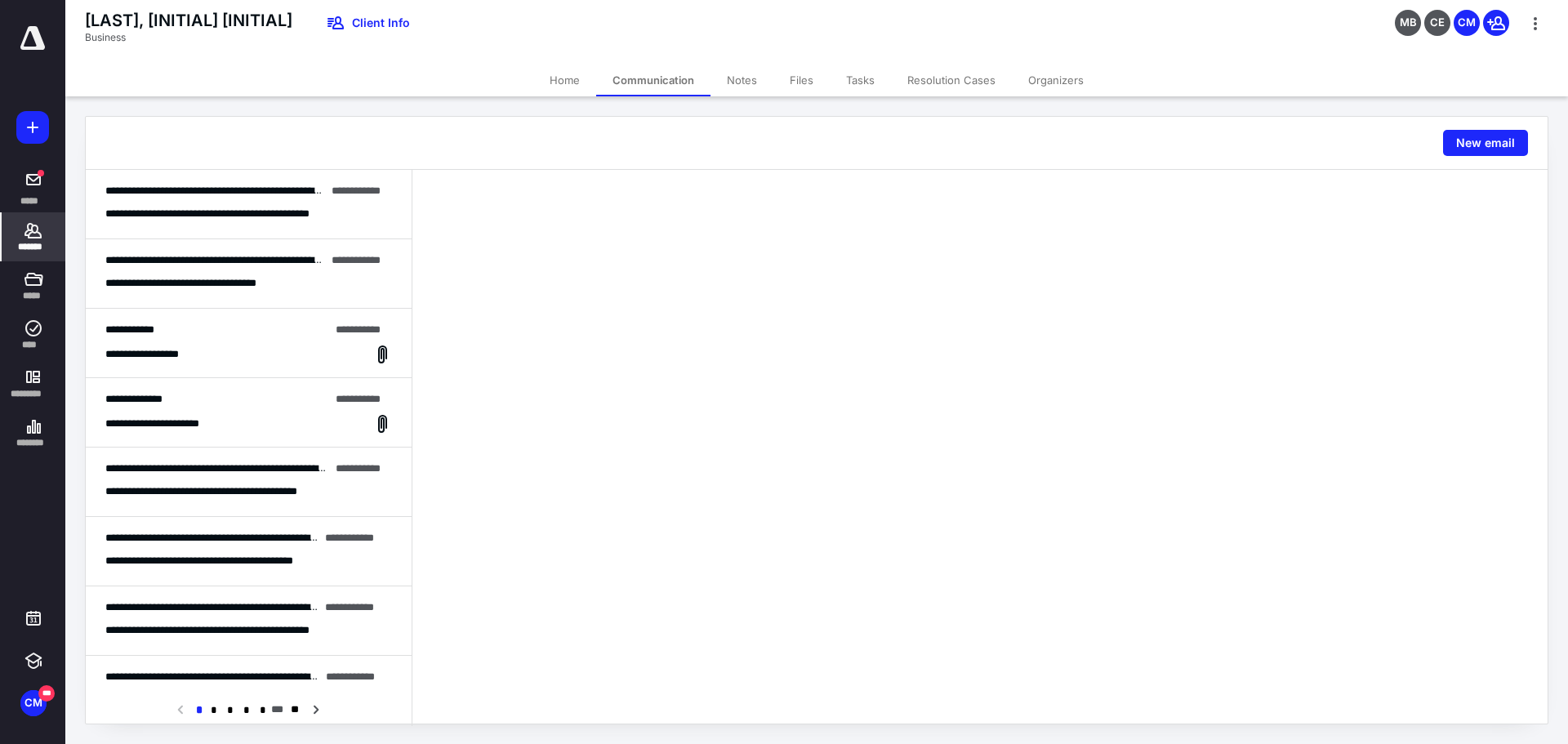 click 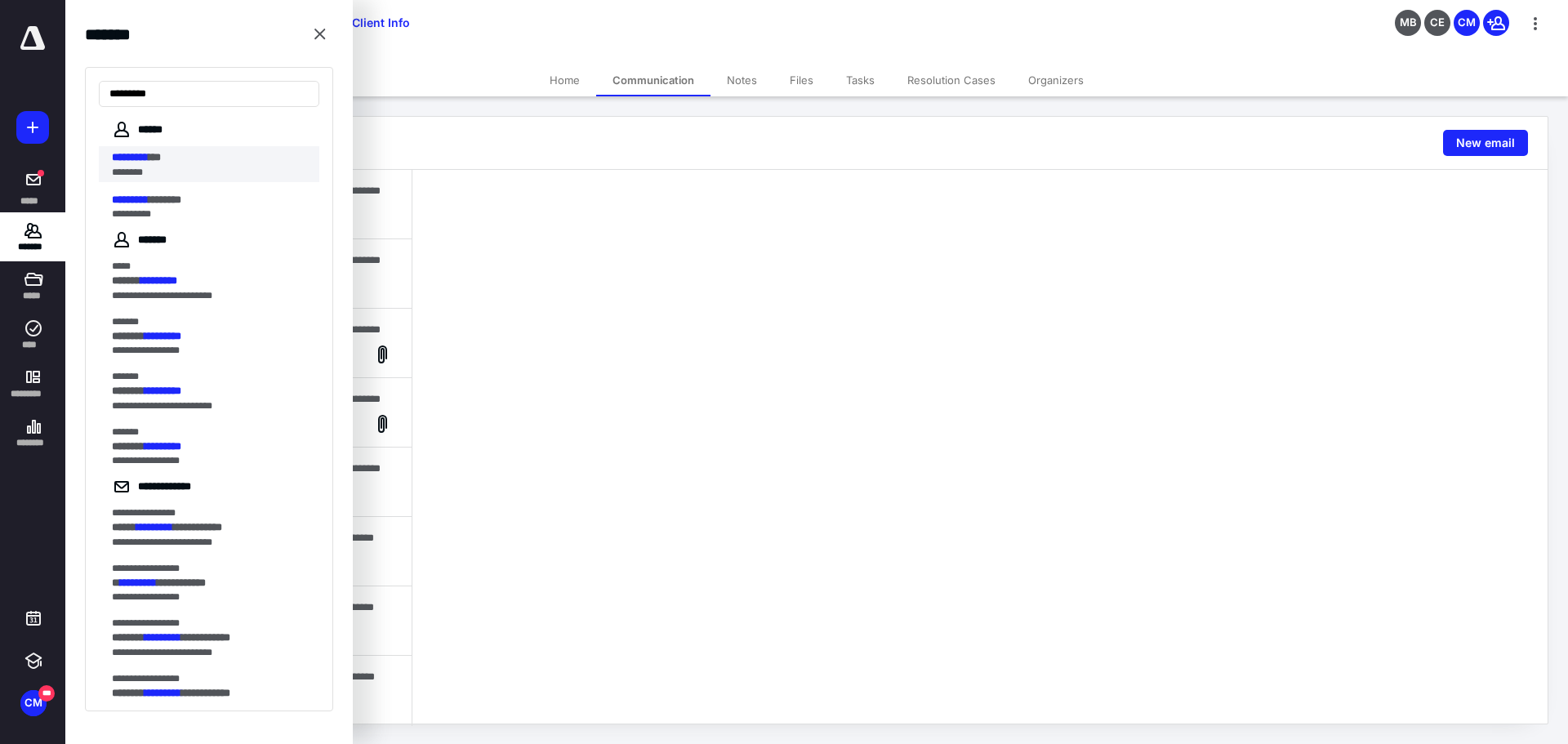 type on "*********" 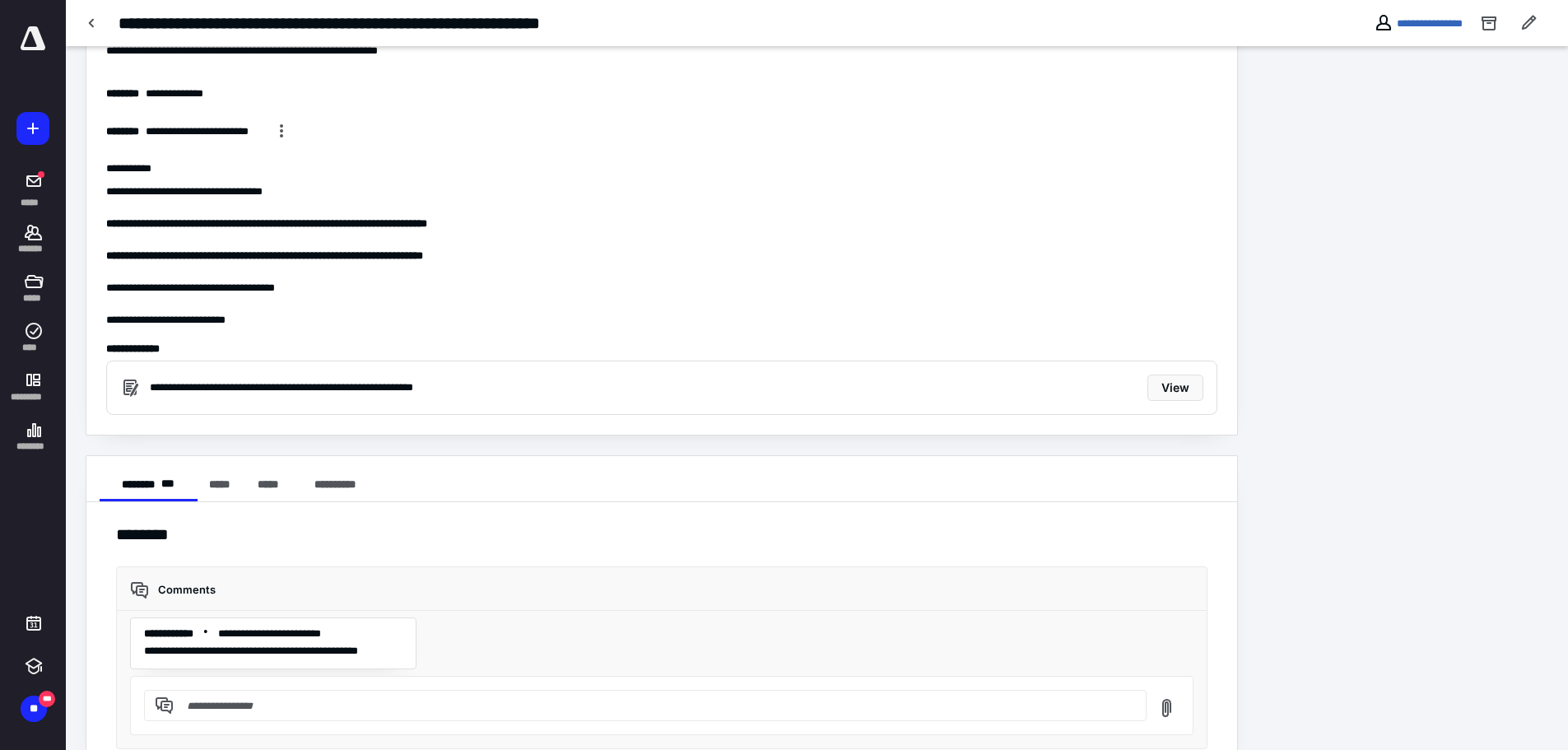 scroll, scrollTop: 204, scrollLeft: 0, axis: vertical 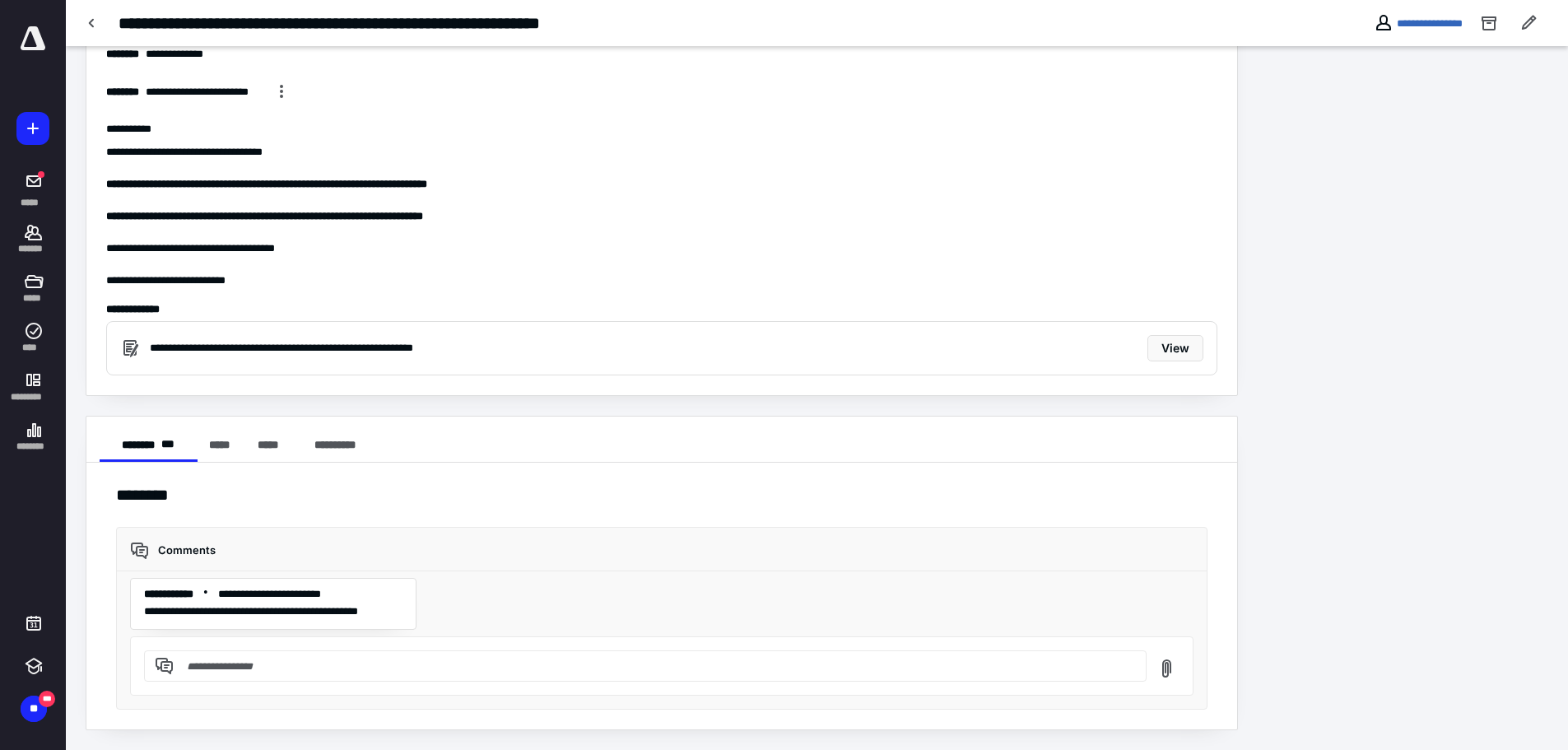 click at bounding box center [655, 666] 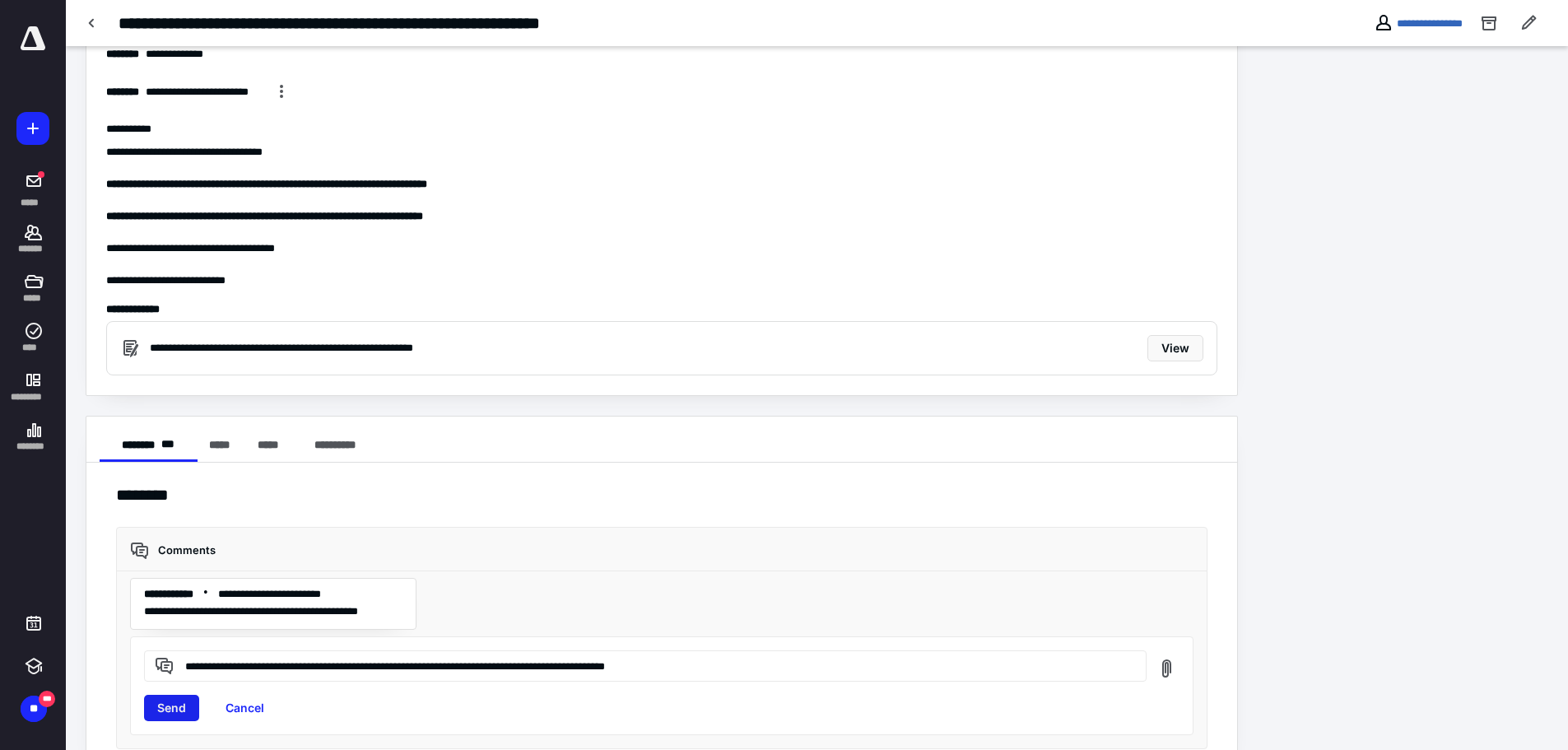type on "**********" 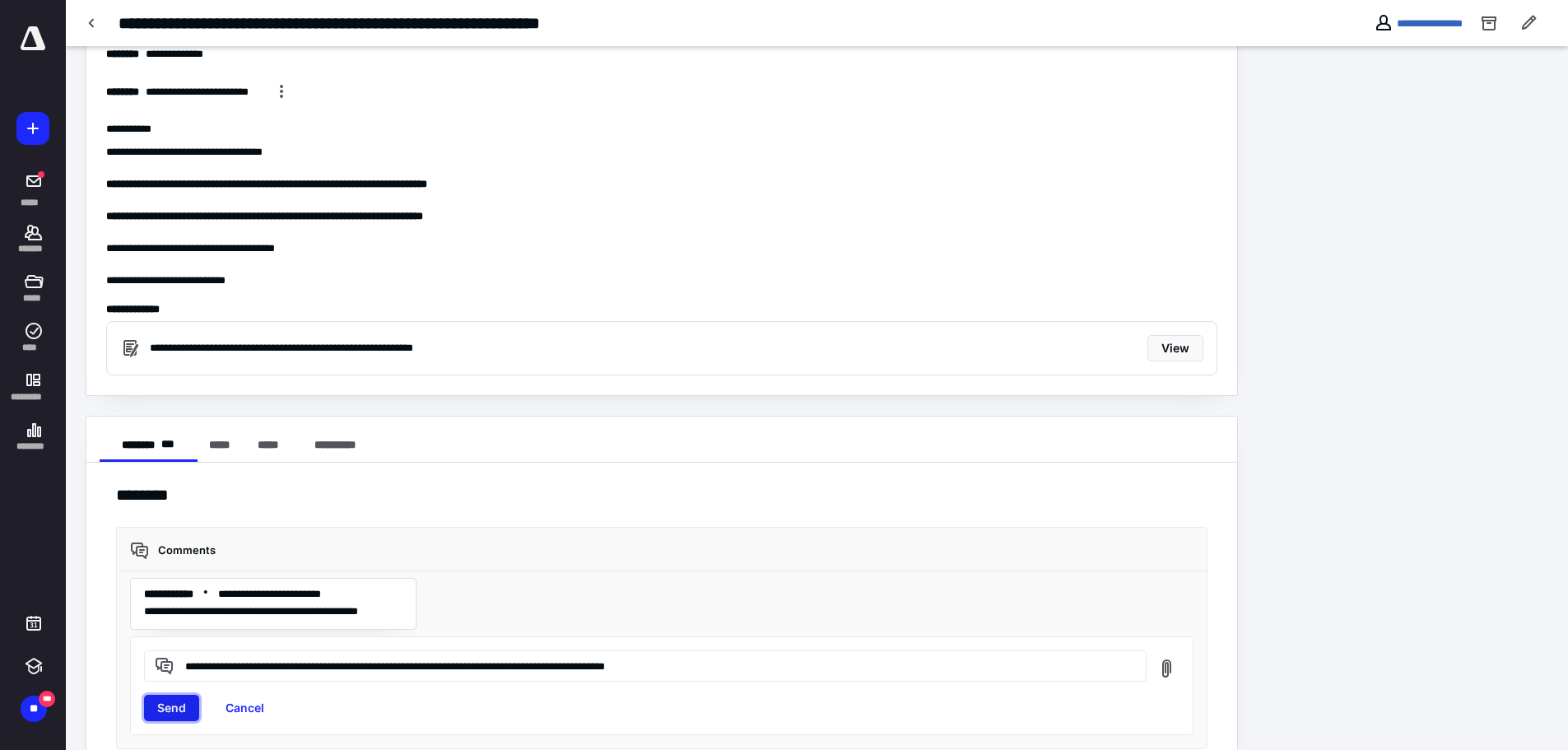 click on "Send" at bounding box center (171, 708) 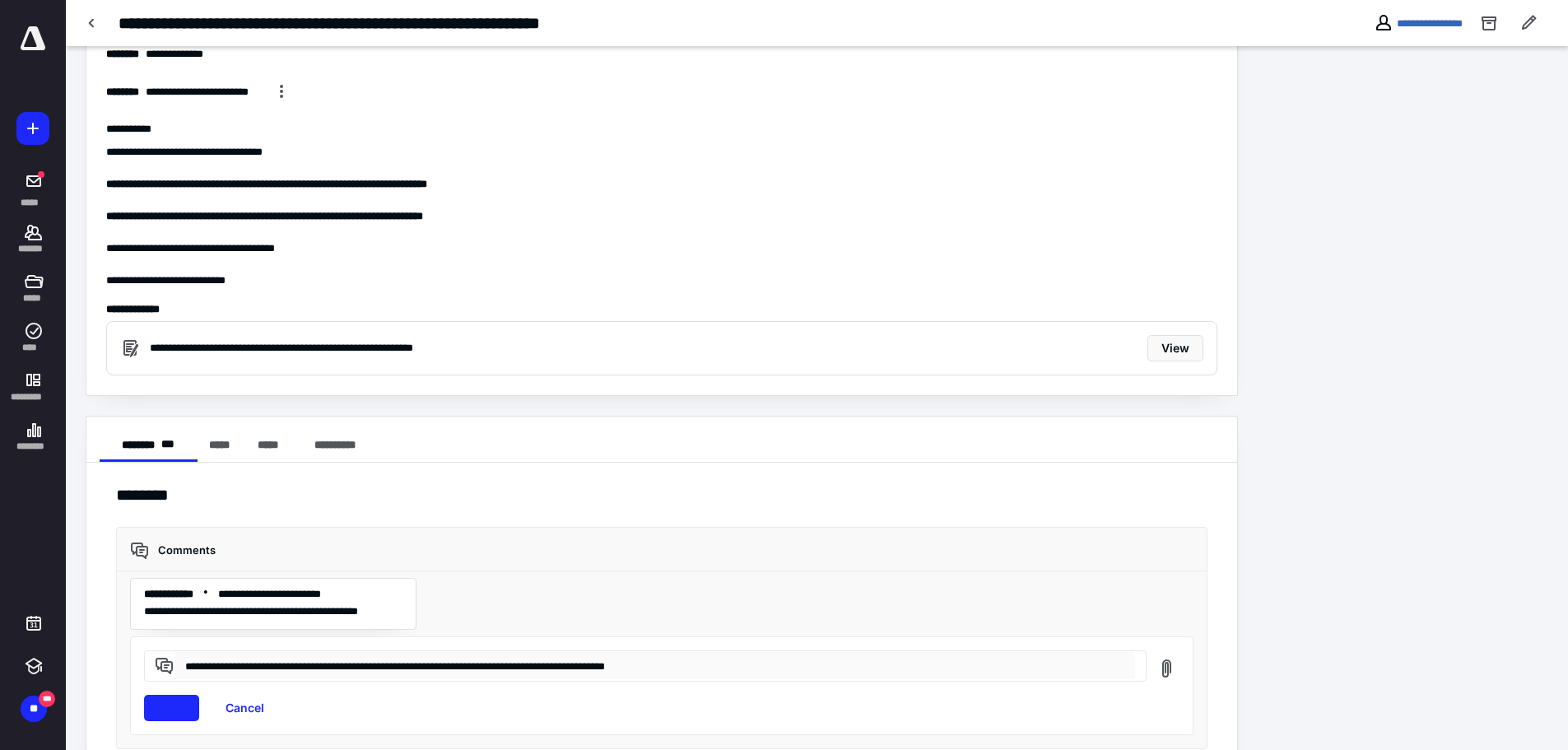 type 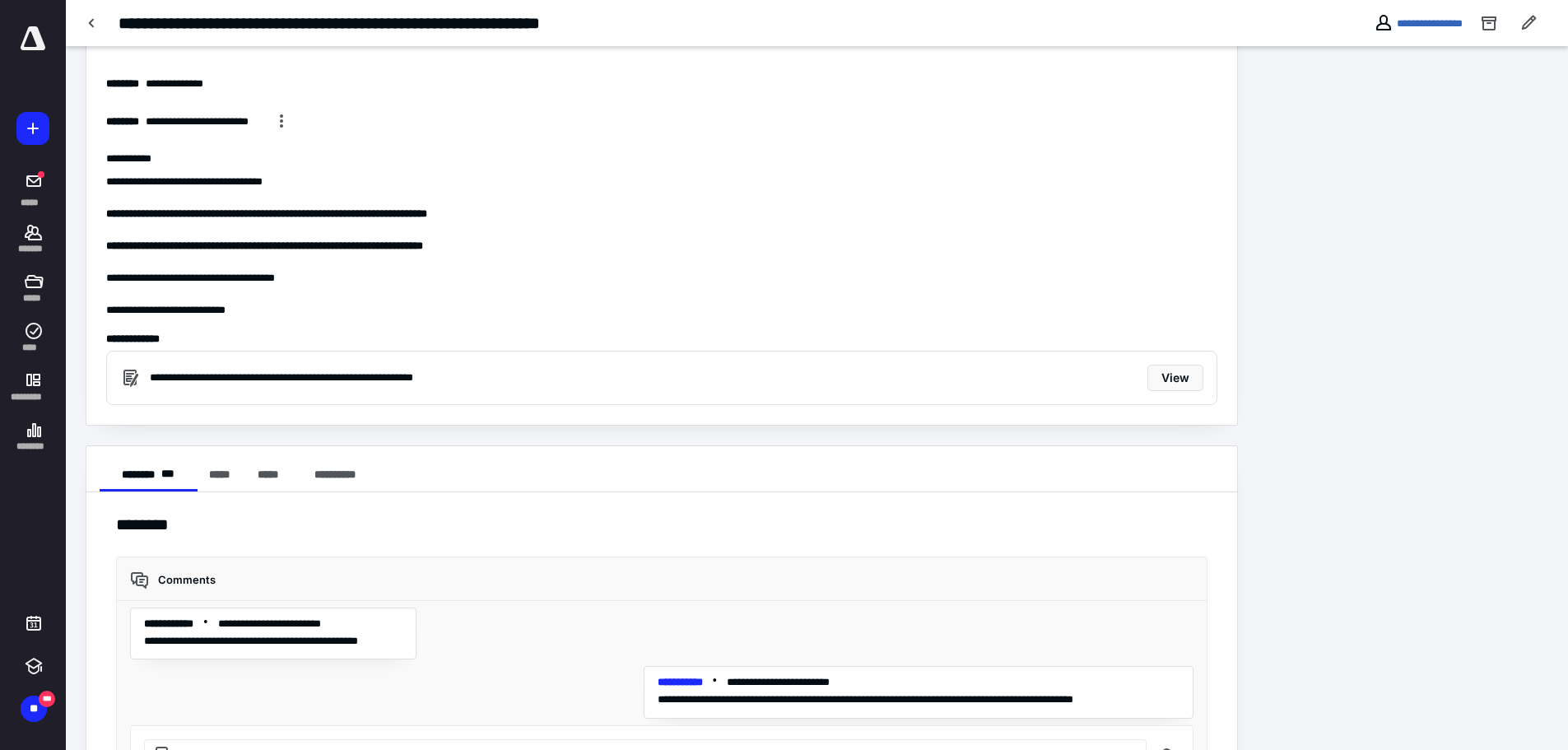 scroll, scrollTop: 0, scrollLeft: 0, axis: both 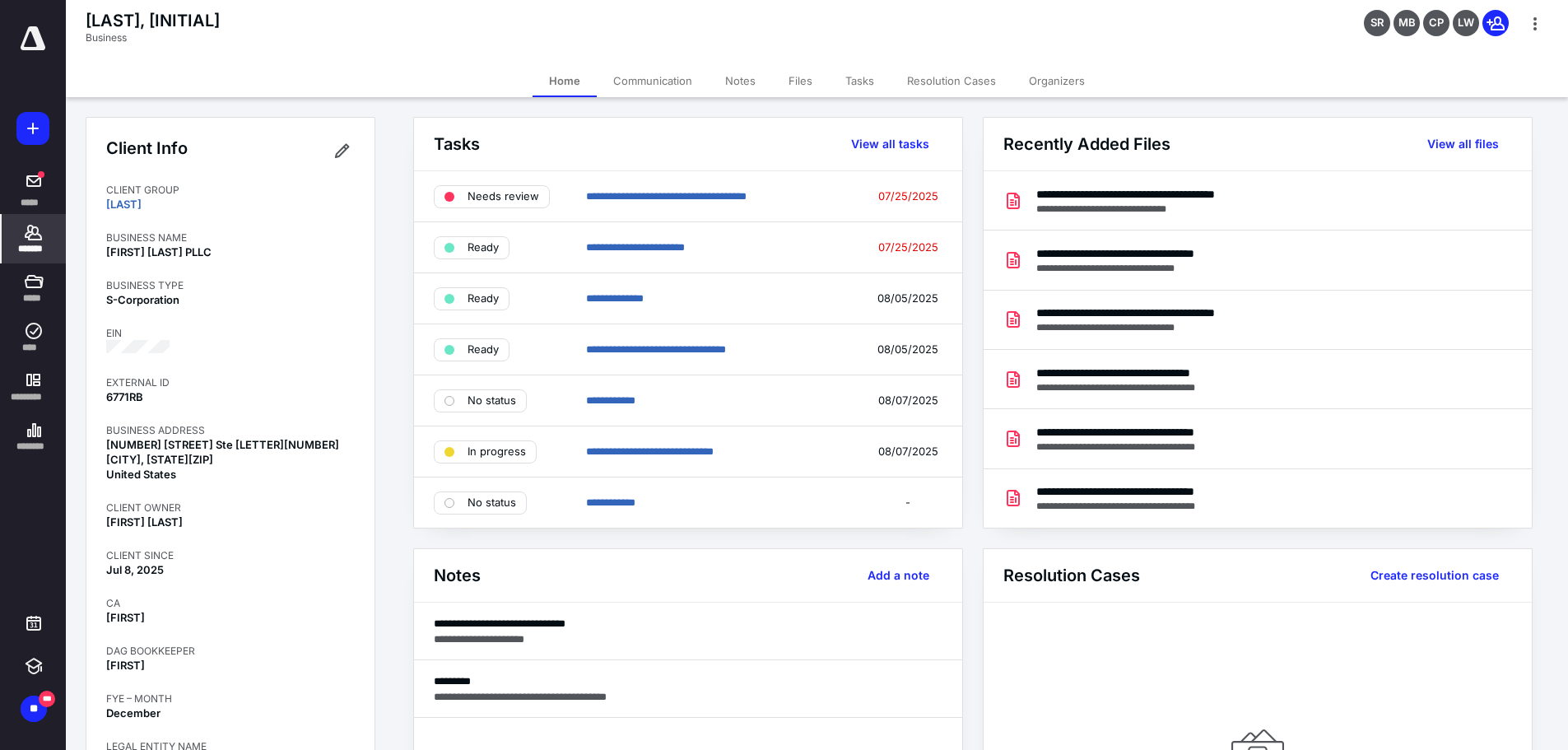 click on "[LAST], M Business SR MB CP LW" at bounding box center (817, 32) 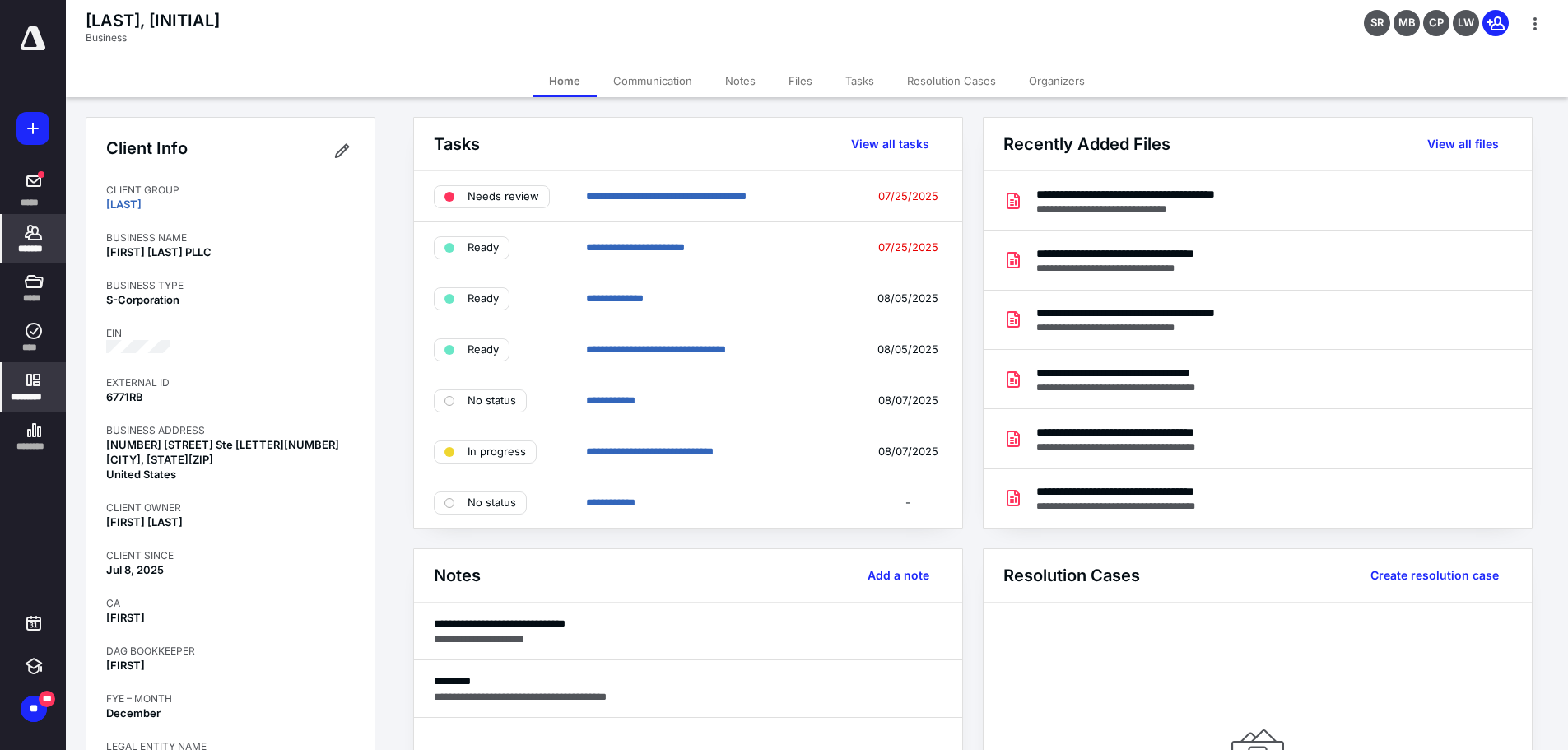 click 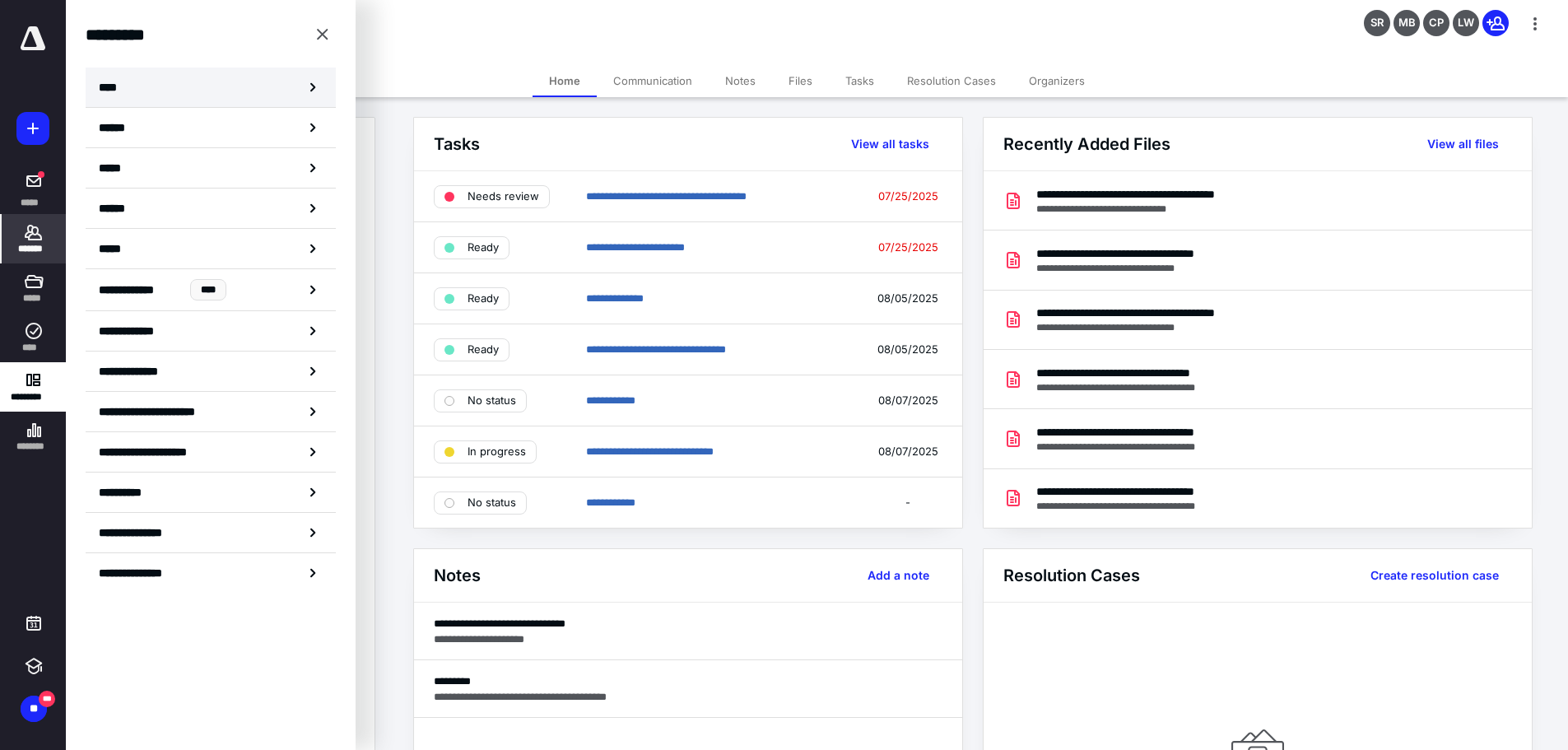 click on "****" at bounding box center (211, 87) 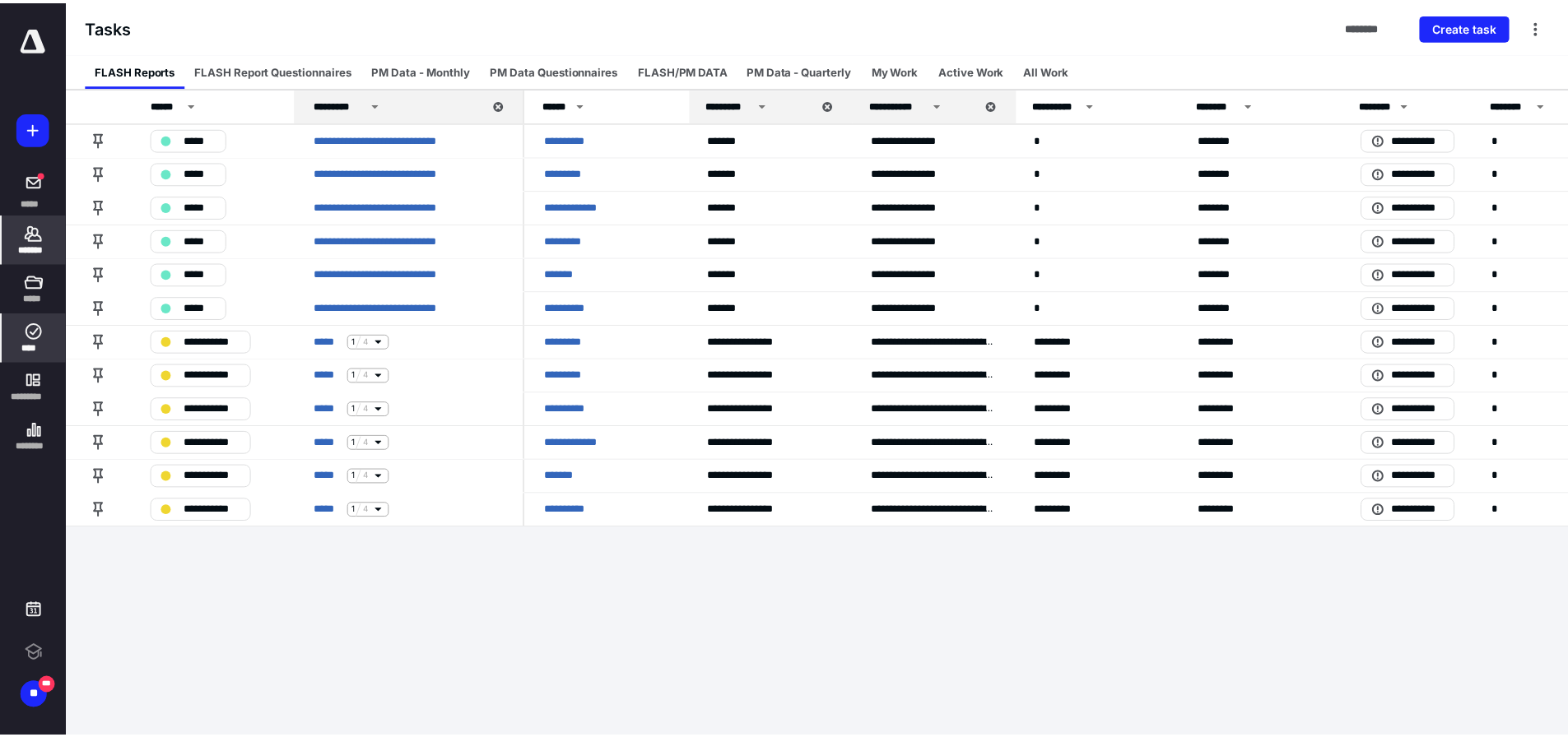 scroll, scrollTop: 0, scrollLeft: 0, axis: both 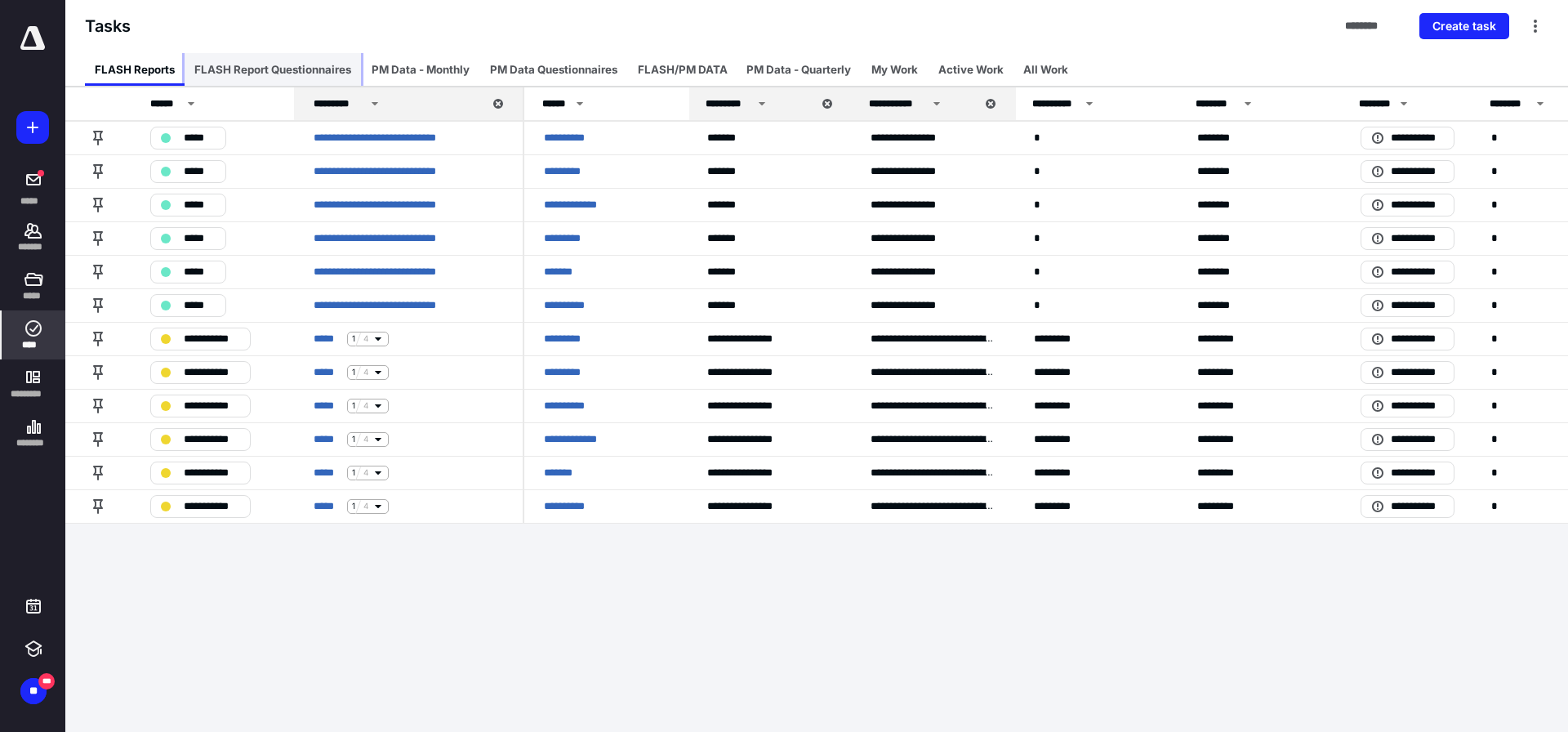 click on "FLASH Report Questionnaires" at bounding box center [273, 69] 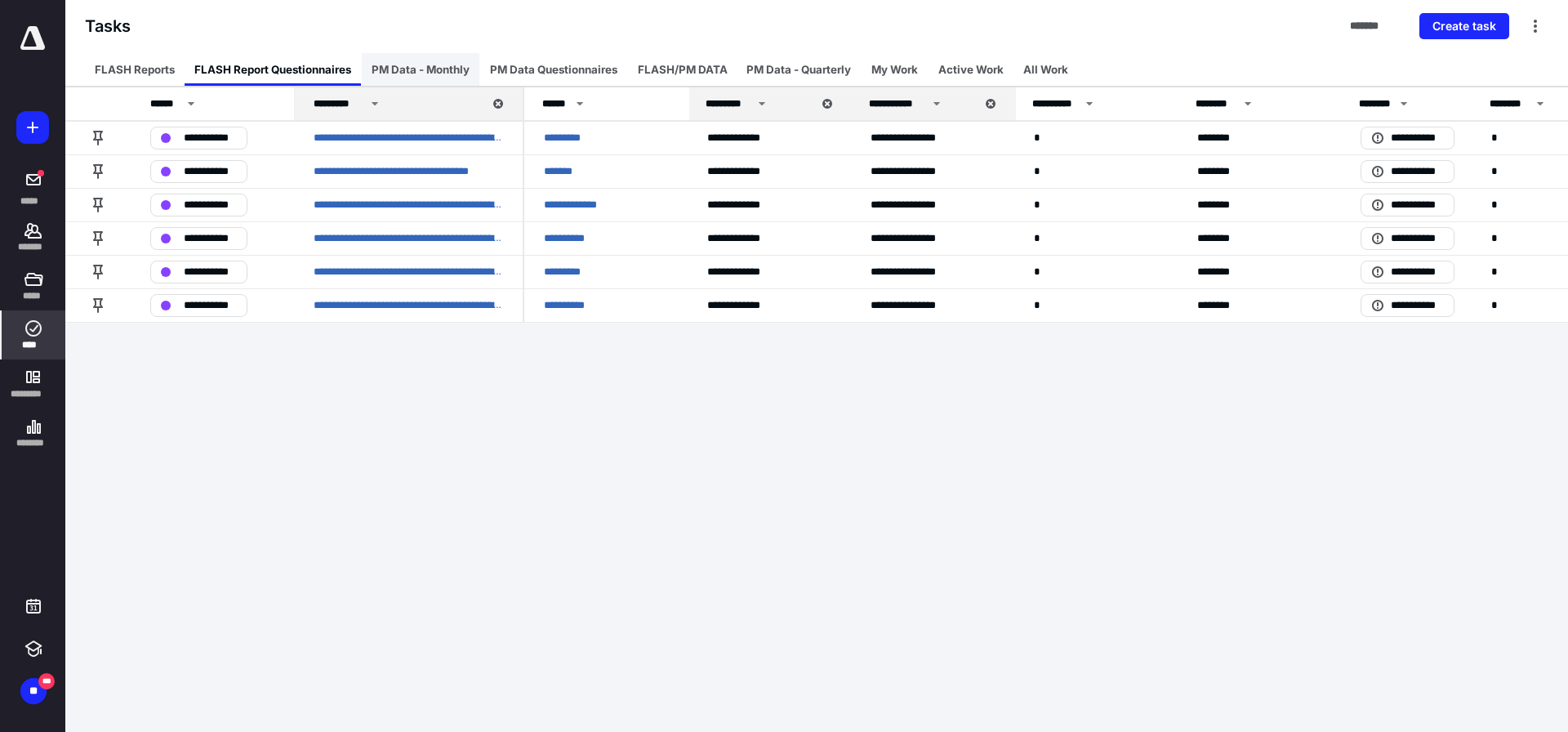 click on "PM Data - Monthly" at bounding box center (421, 69) 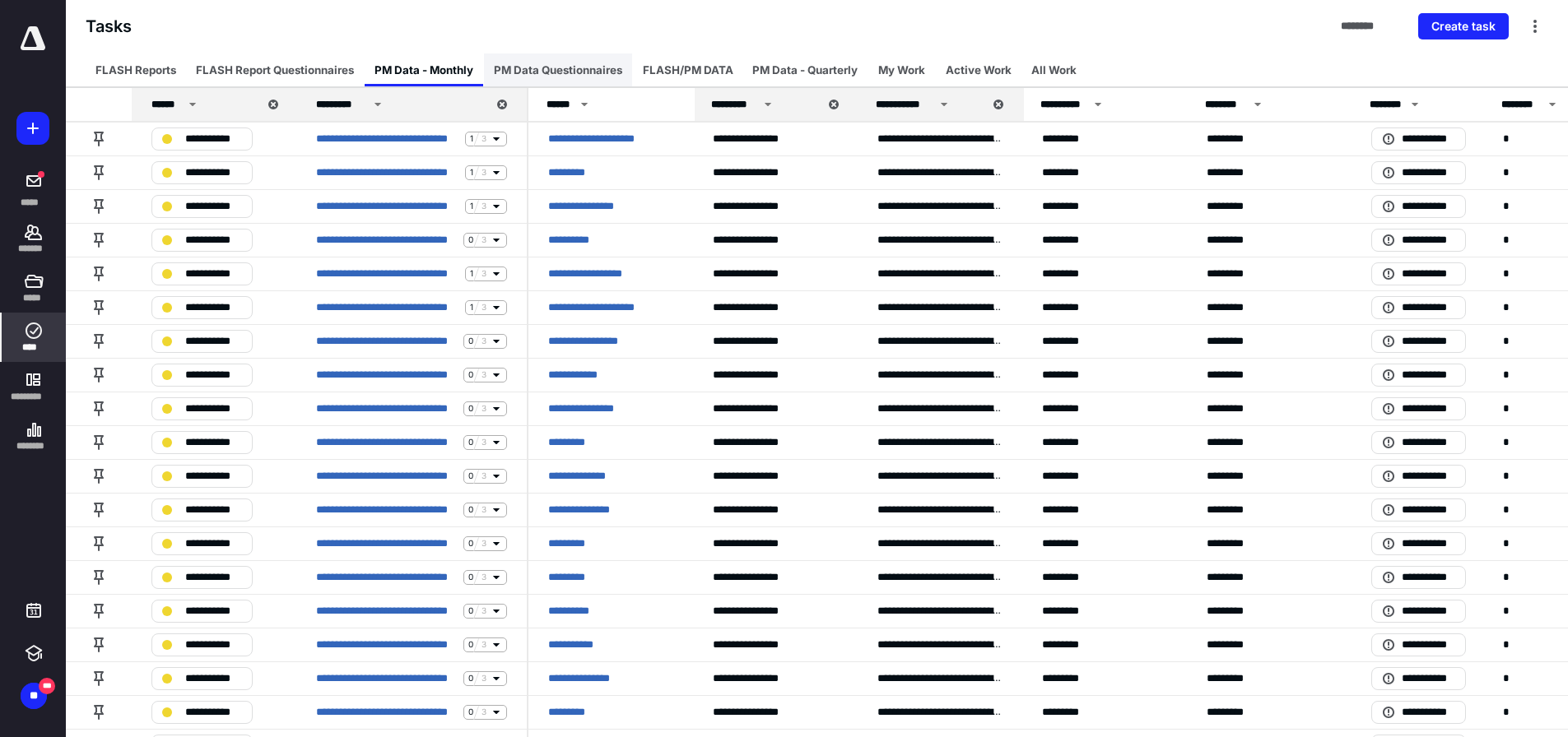 click on "PM Data Questionnaires" at bounding box center (558, 70) 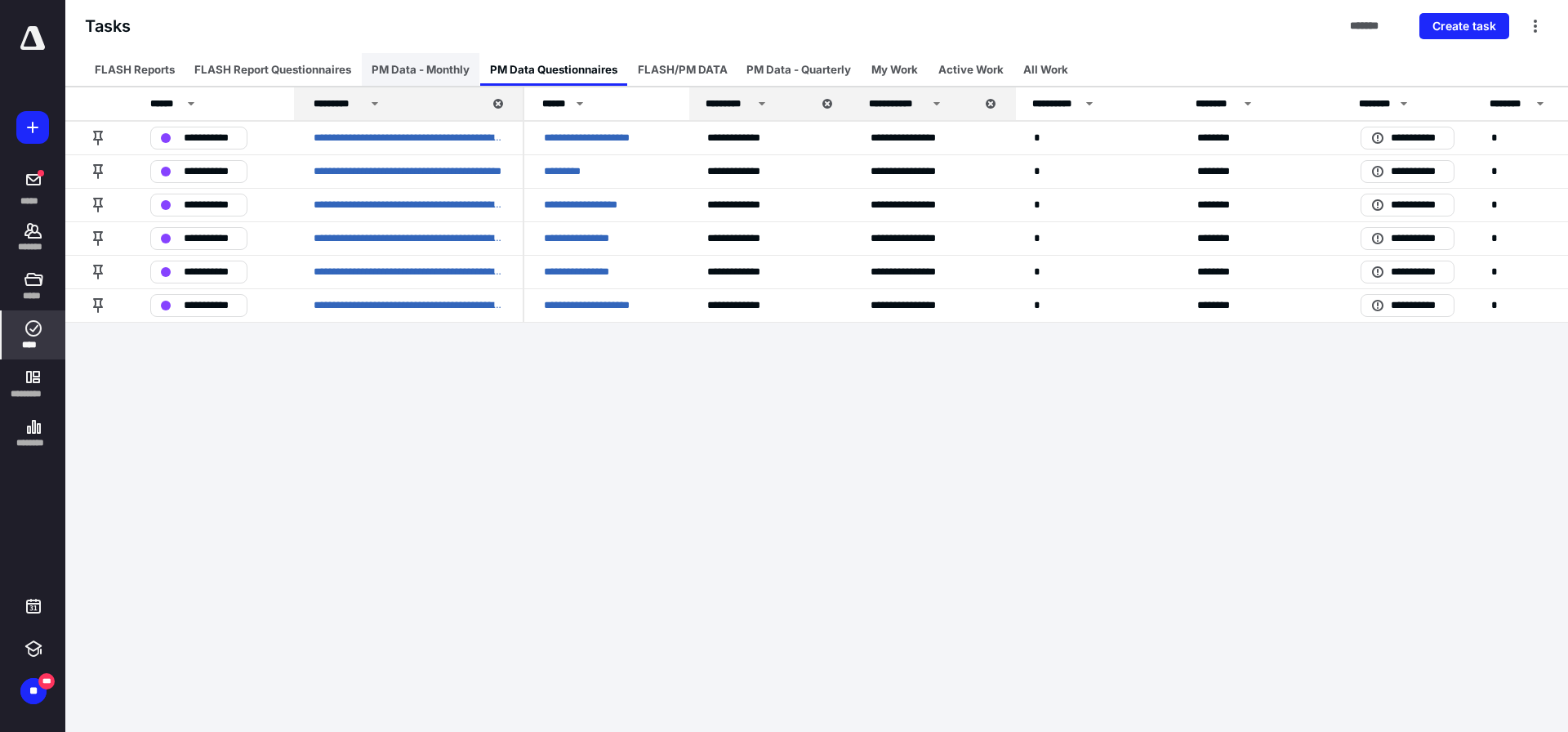 click on "PM Data - Monthly" at bounding box center (421, 69) 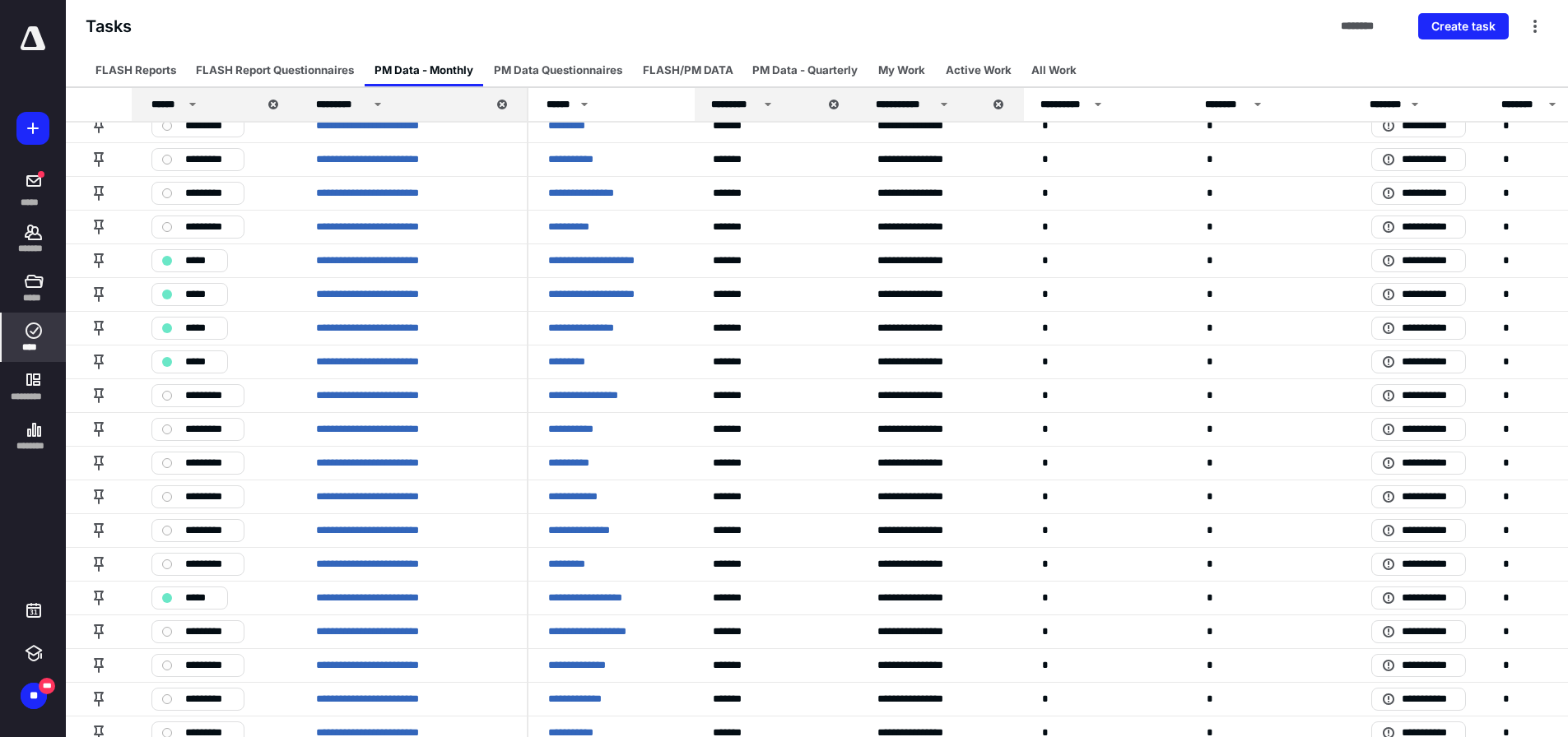 scroll, scrollTop: 957, scrollLeft: 0, axis: vertical 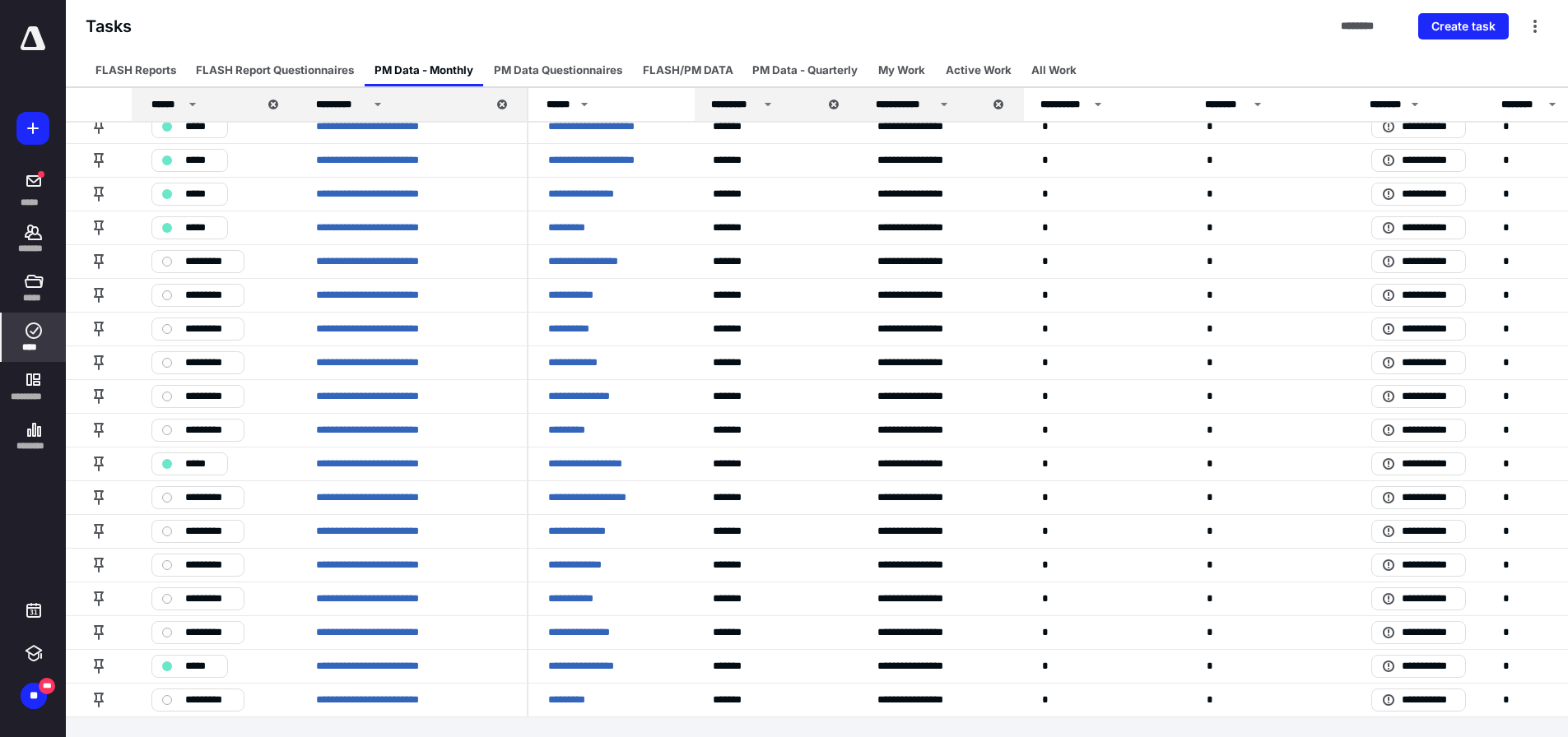 click 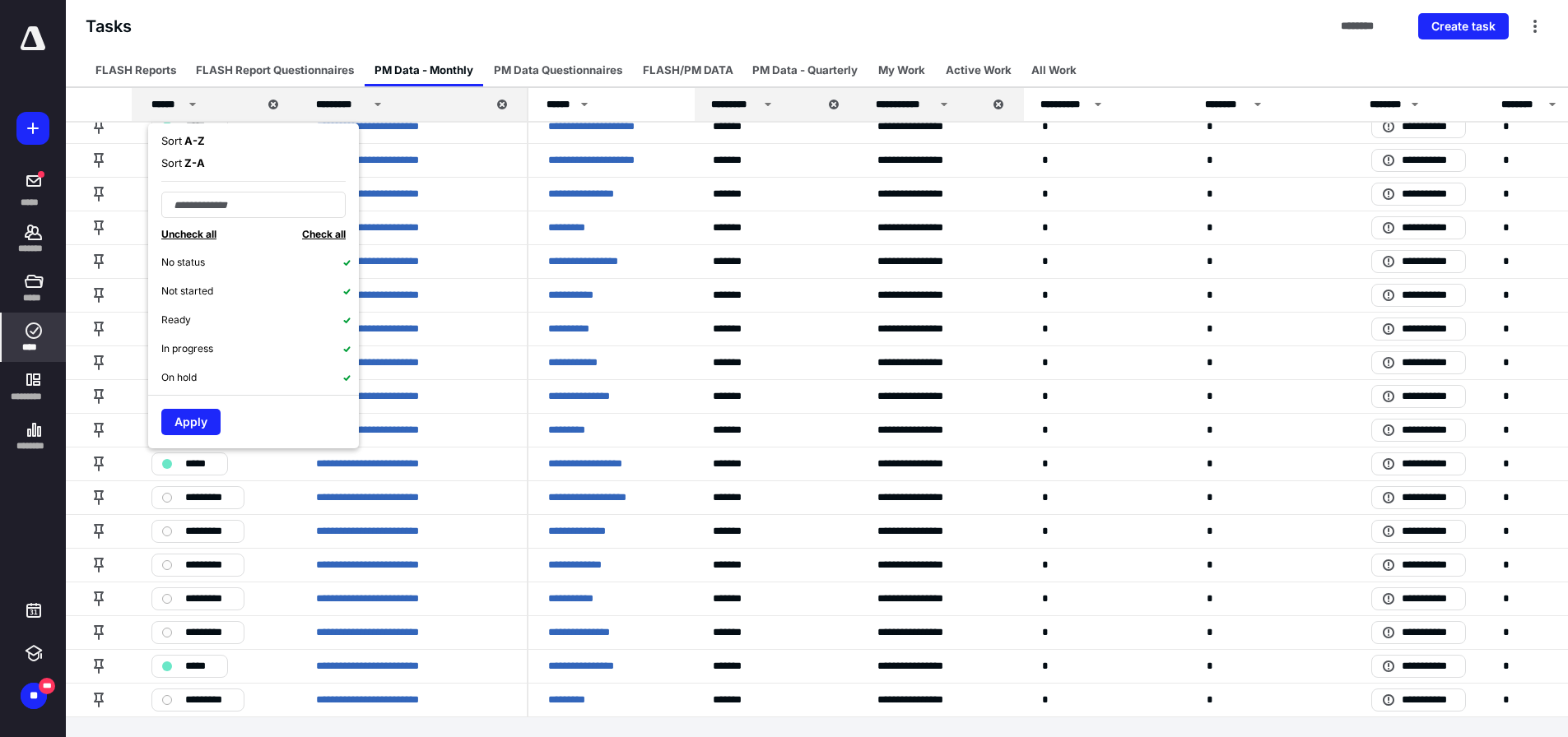 click on "Tasks ******** Create task" at bounding box center (817, 26) 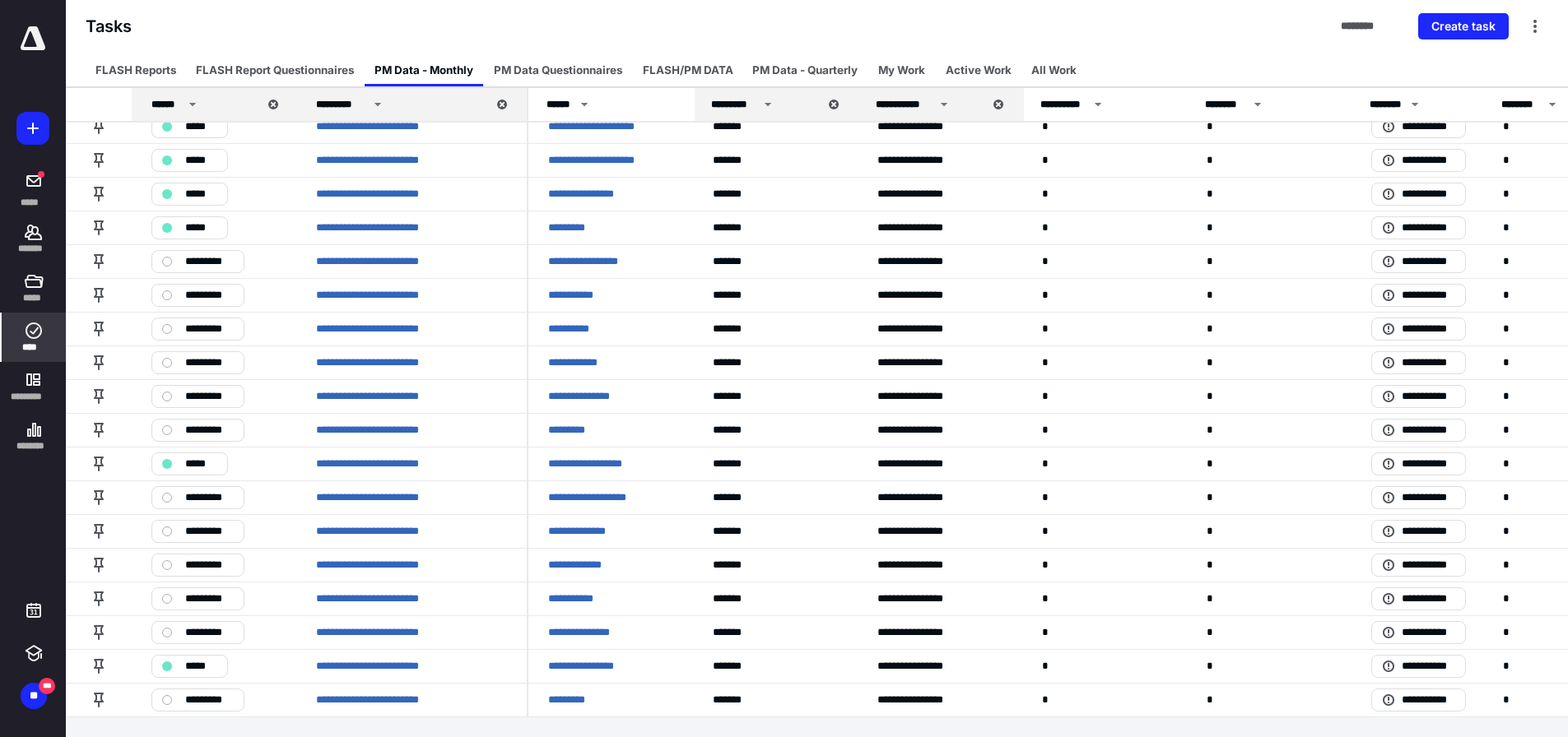 click 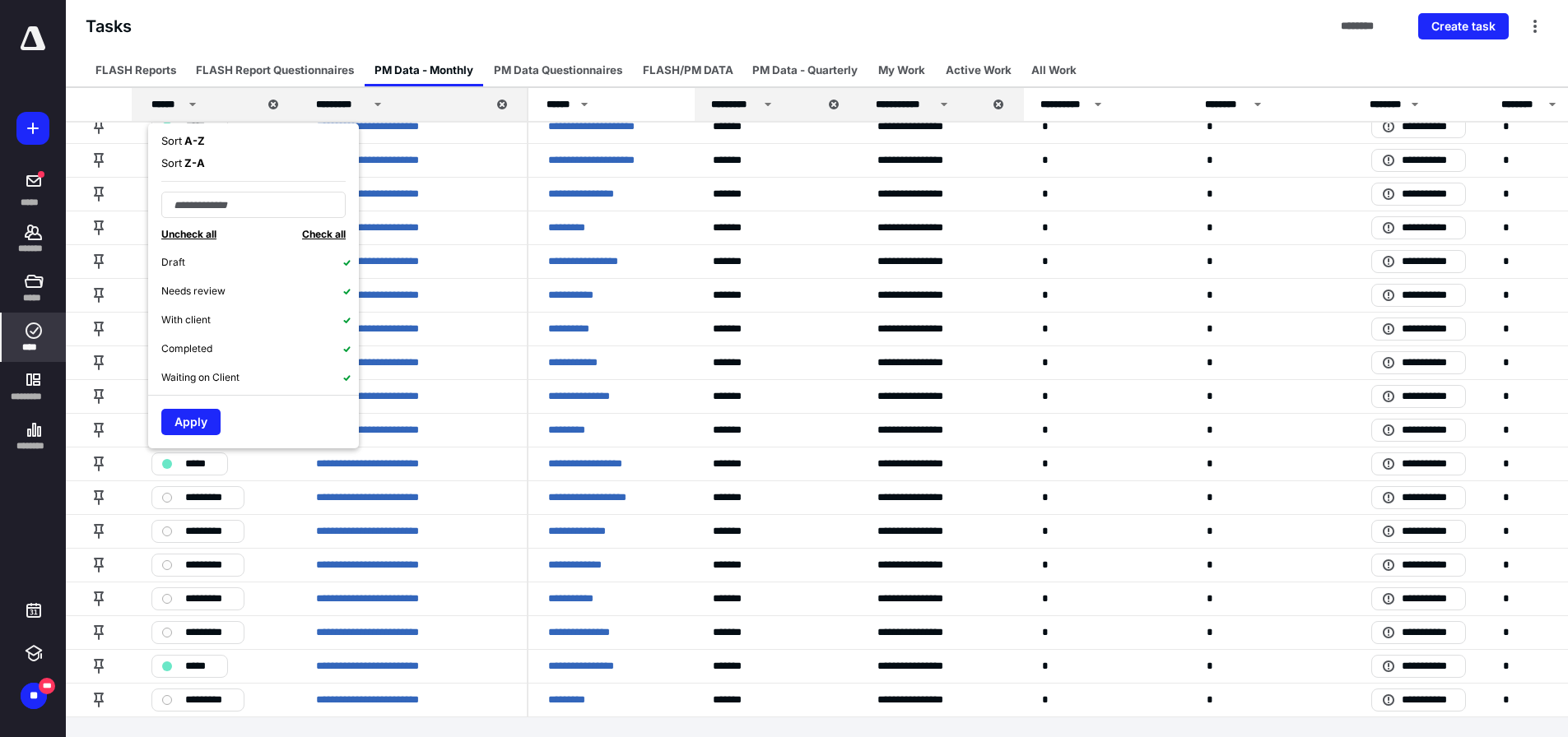 scroll, scrollTop: 0, scrollLeft: 0, axis: both 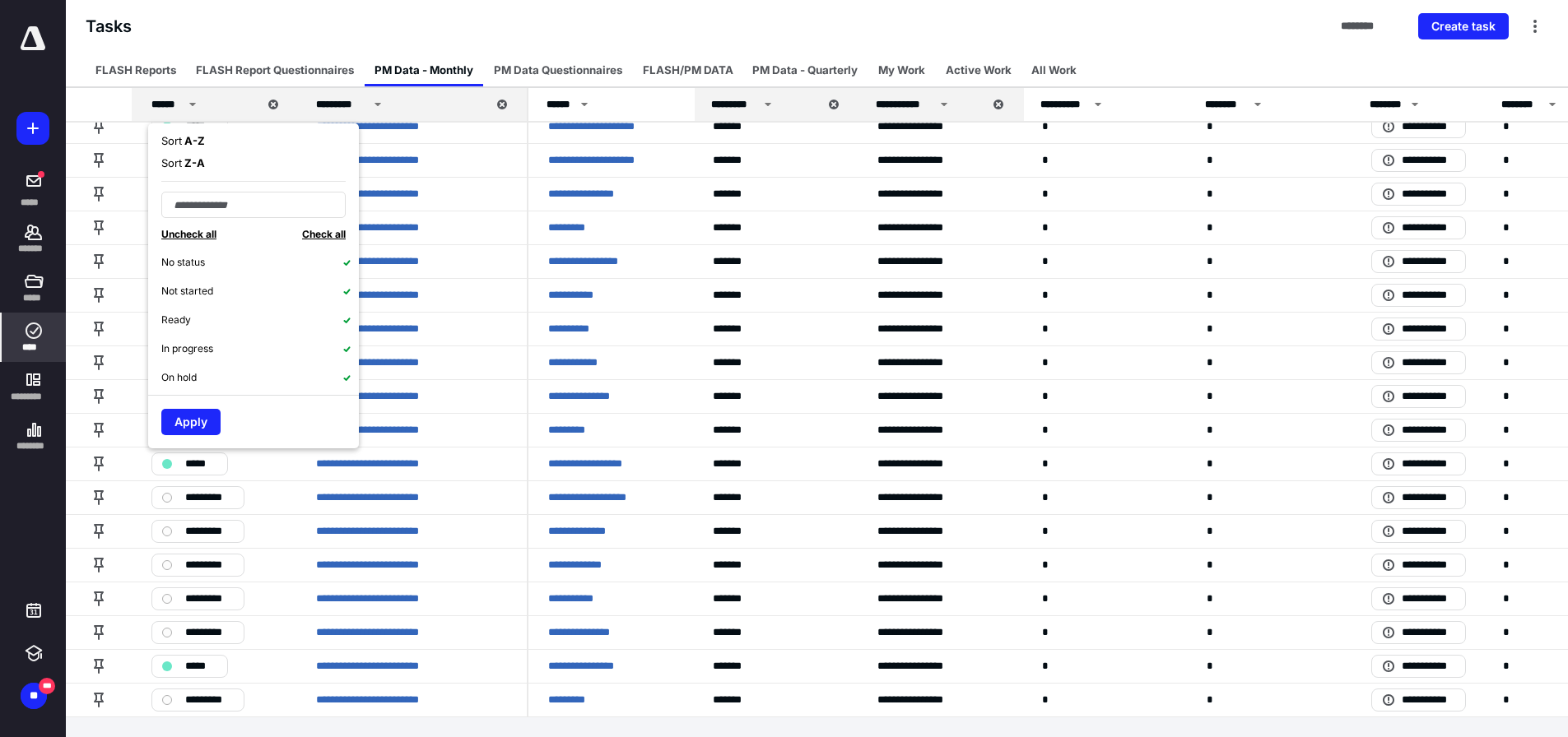 click on "Sort   A  -  Z" at bounding box center (183, 141) 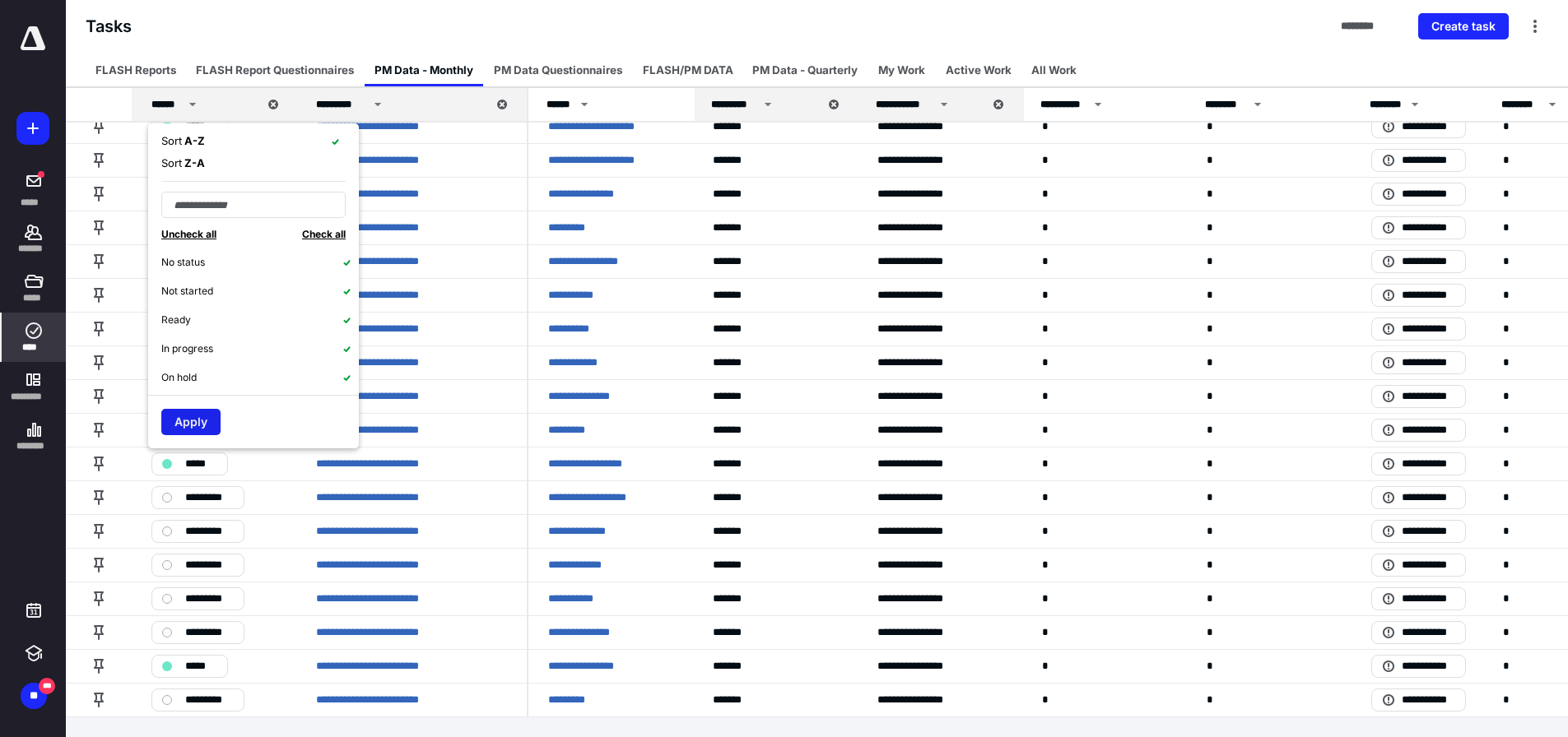 click on "Apply" at bounding box center (191, 422) 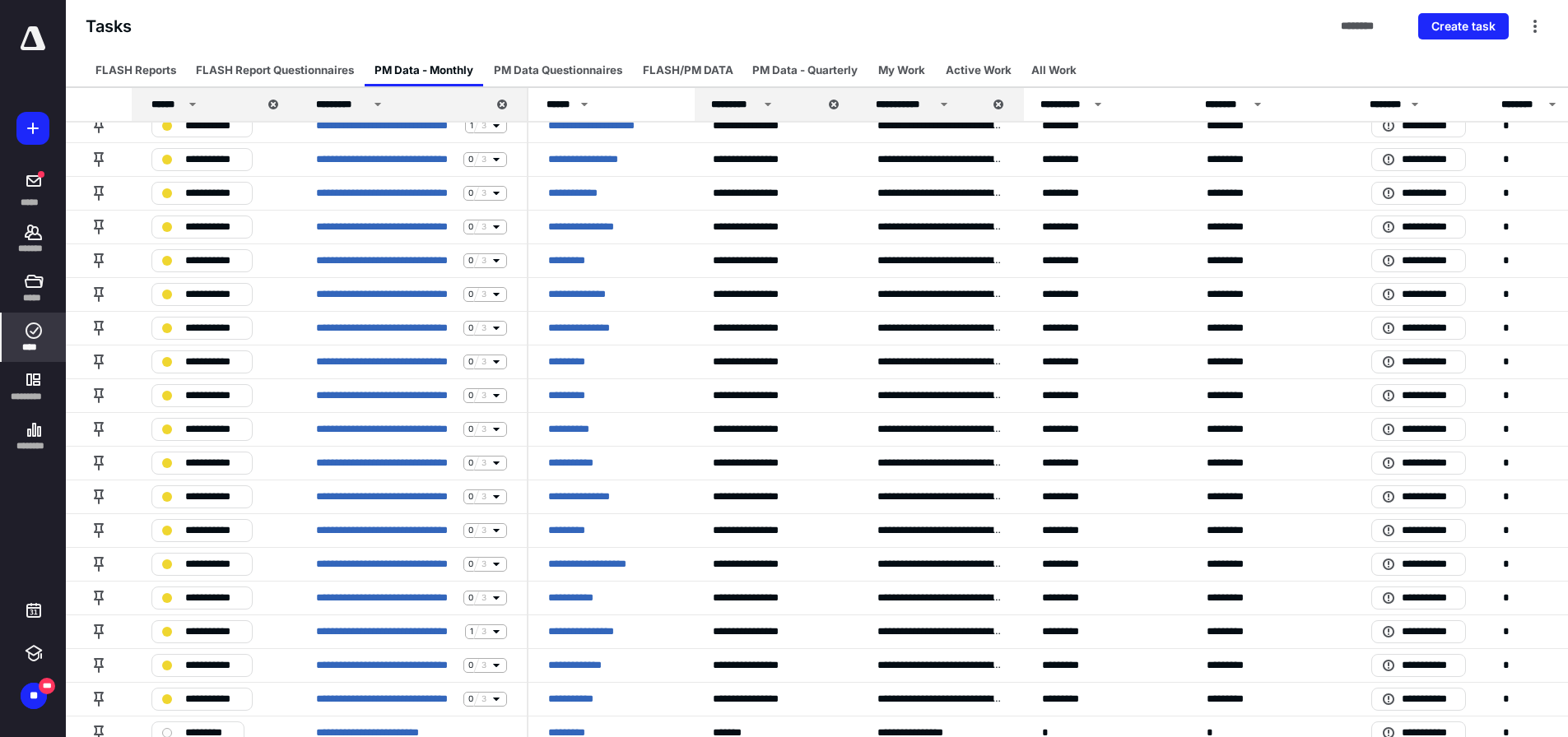 scroll, scrollTop: 0, scrollLeft: 0, axis: both 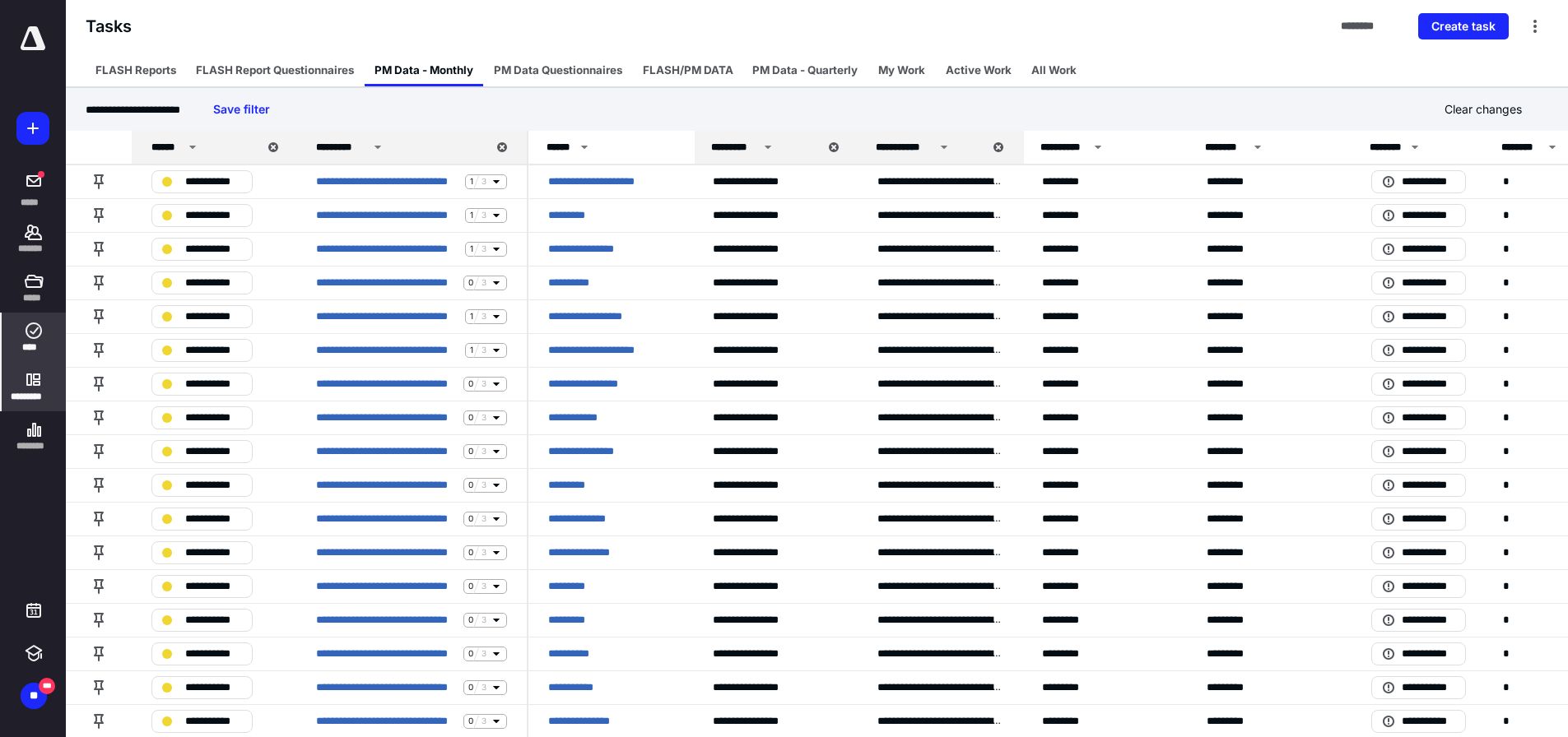 click on "*********" at bounding box center (34, 387) 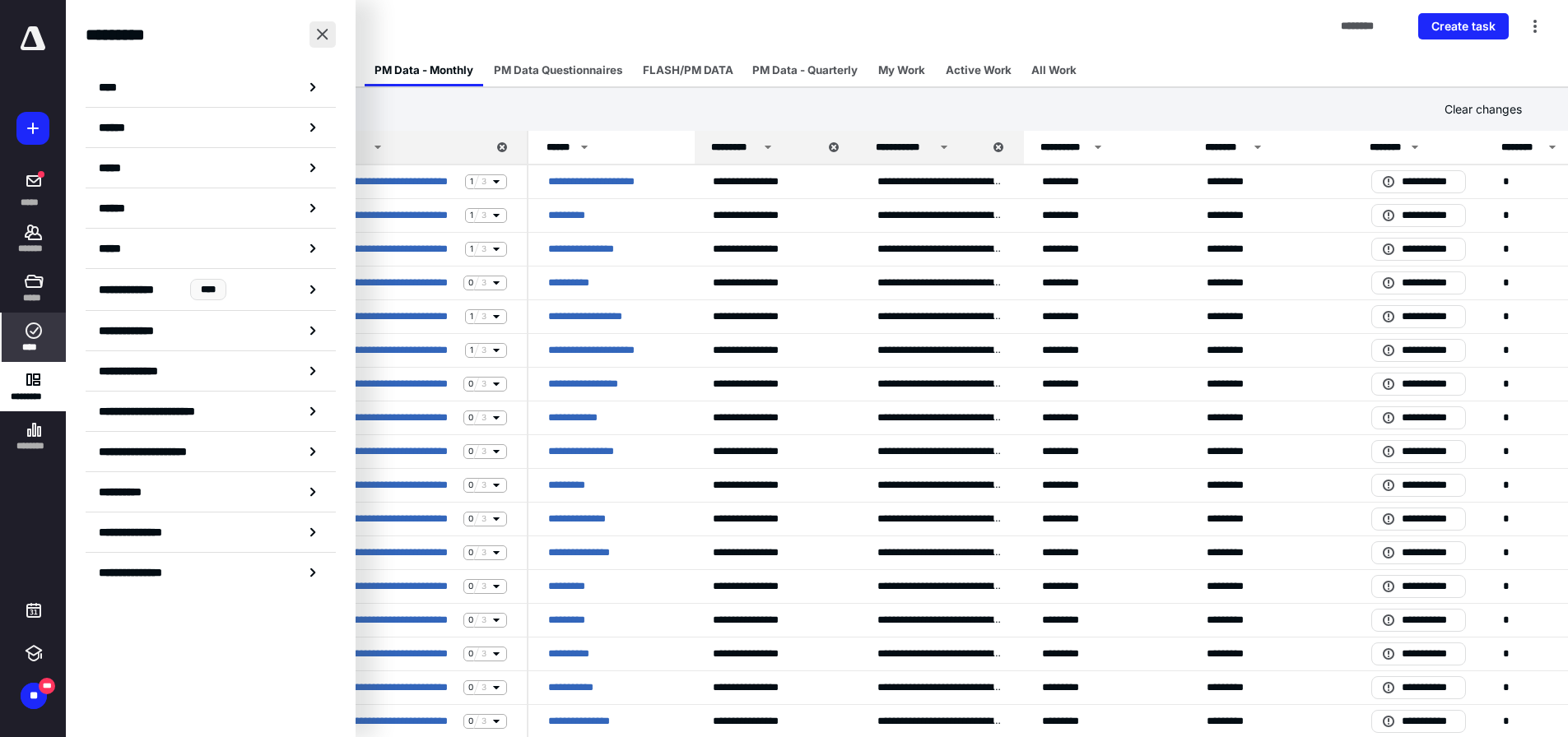 click at bounding box center [323, 35] 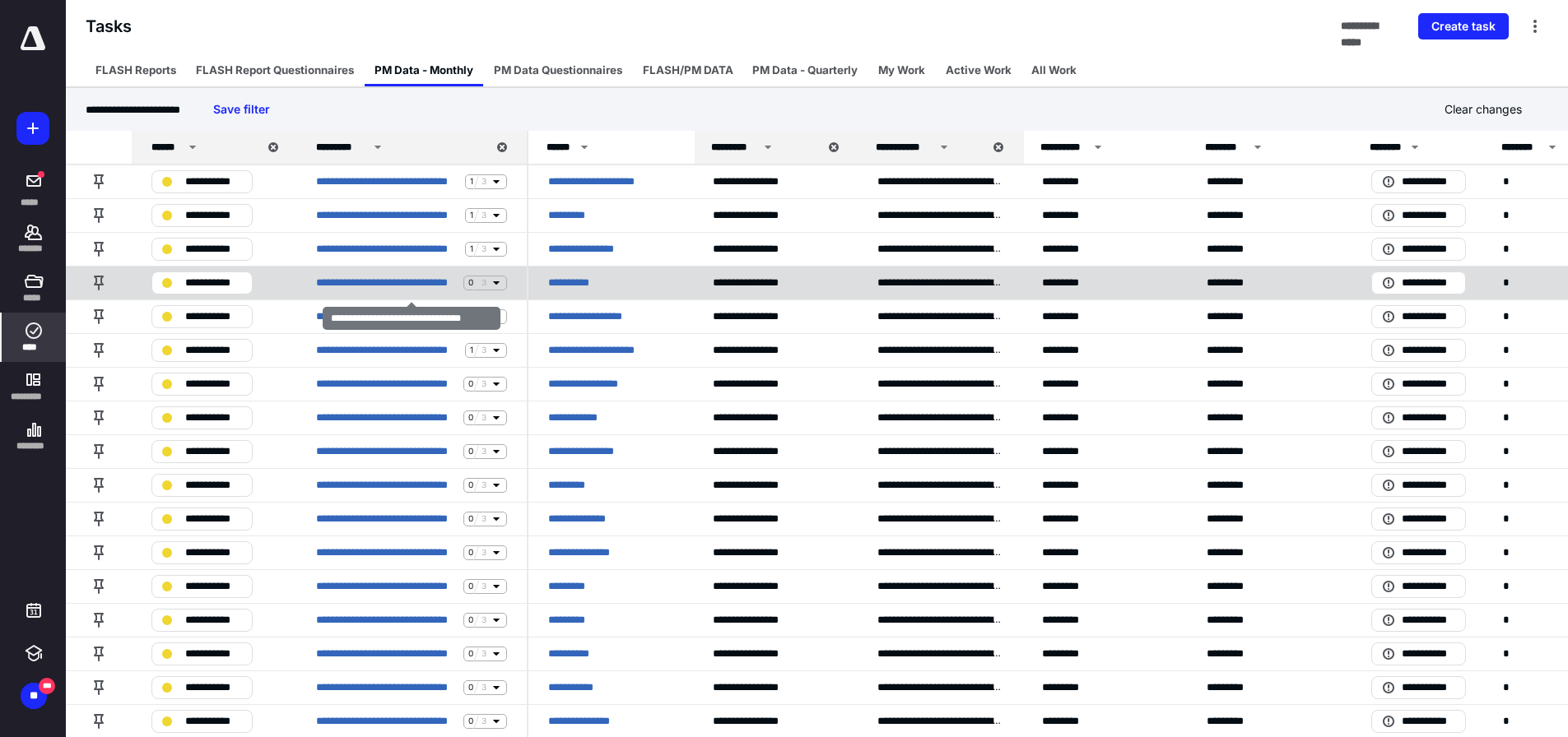 click 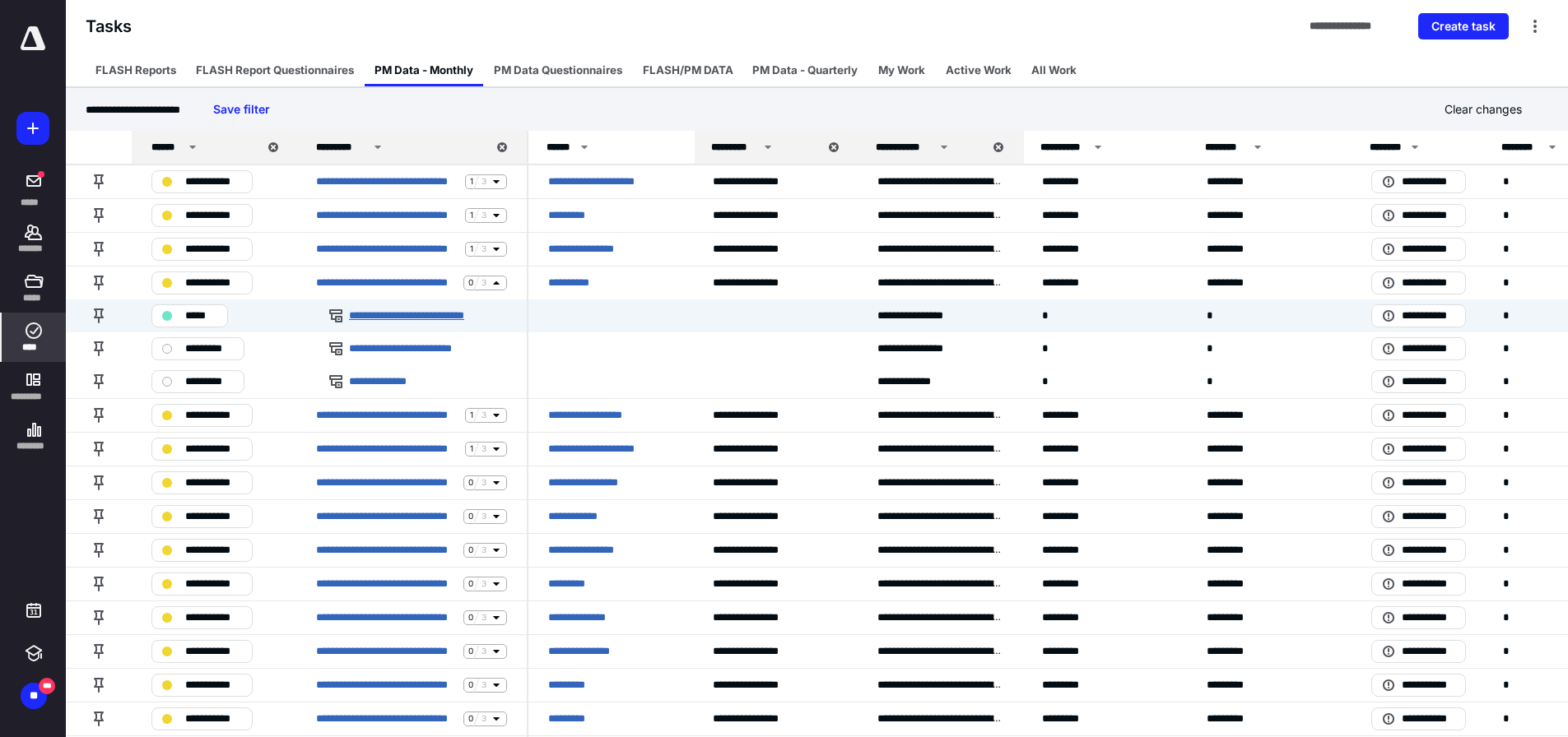 click on "**********" at bounding box center (420, 316) 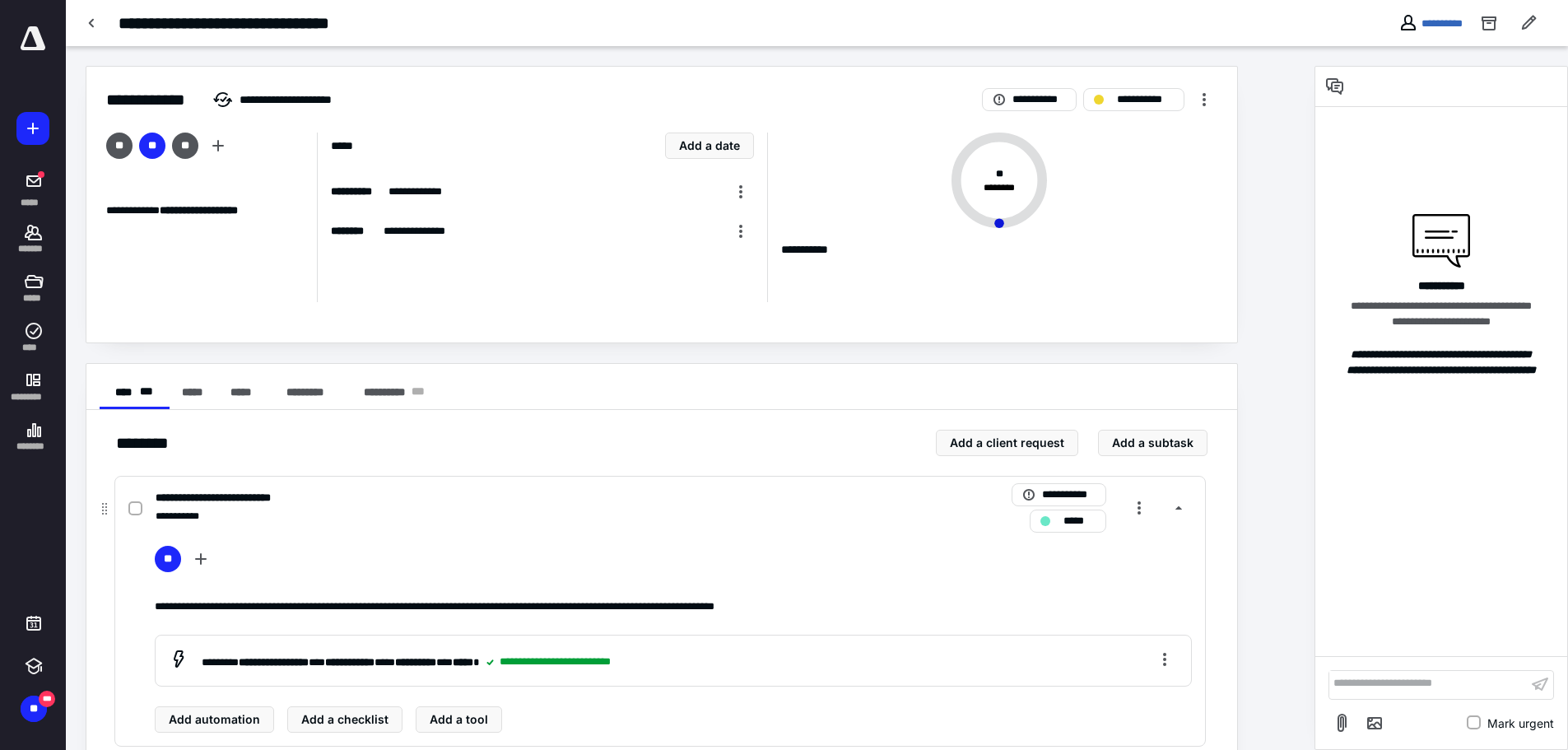 click at bounding box center (135, 509) 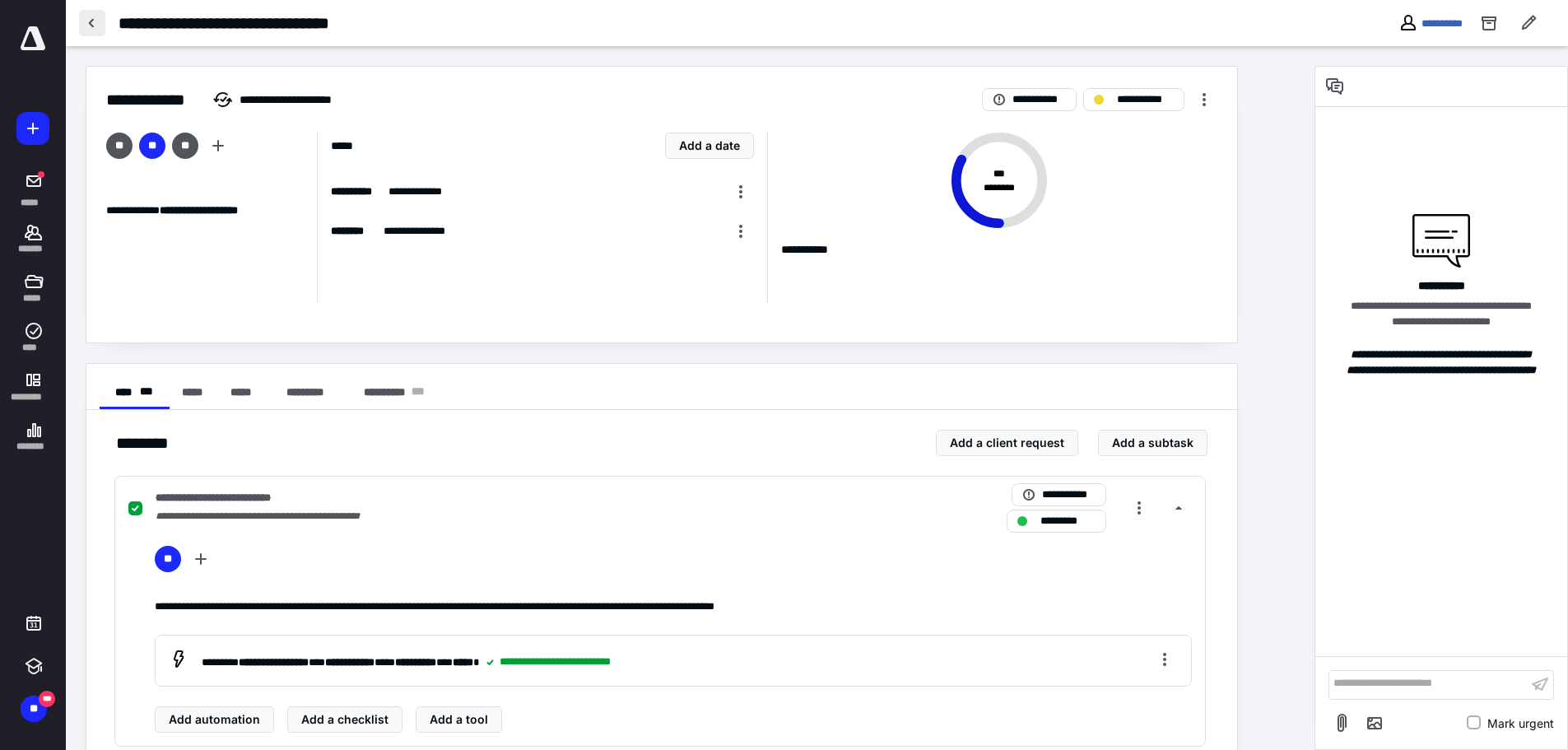 click at bounding box center (92, 23) 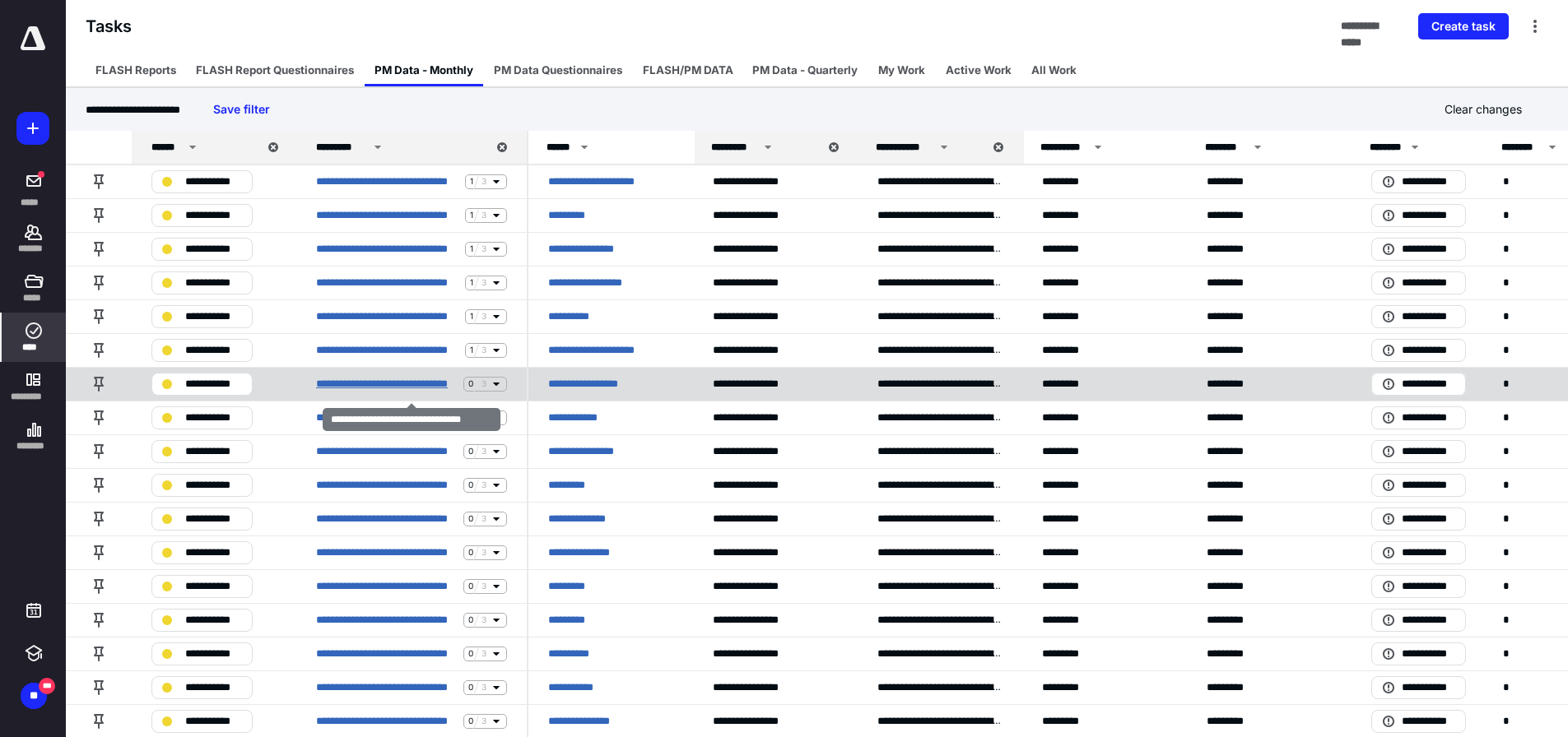 click on "**********" at bounding box center [386, 384] 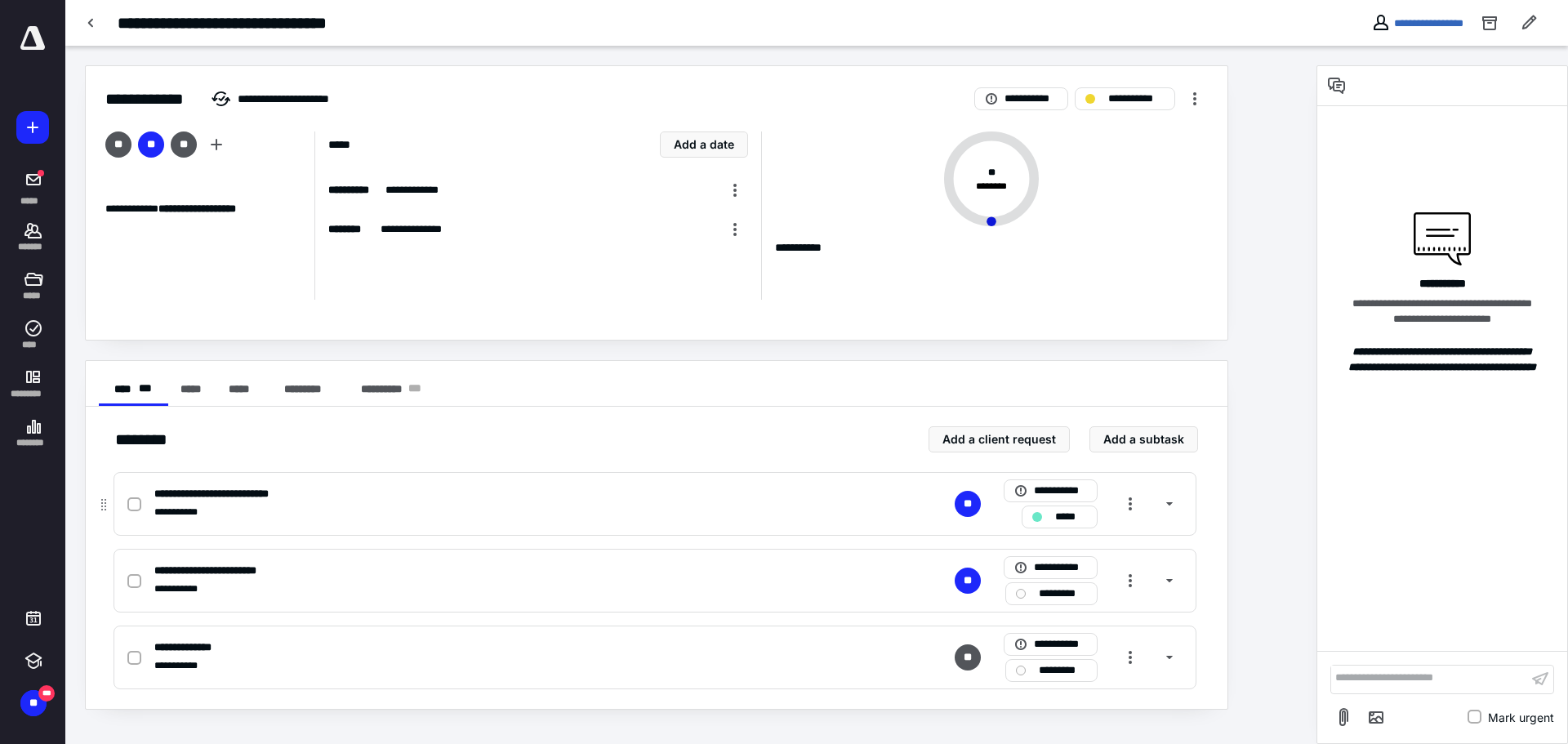 click at bounding box center (134, 505) 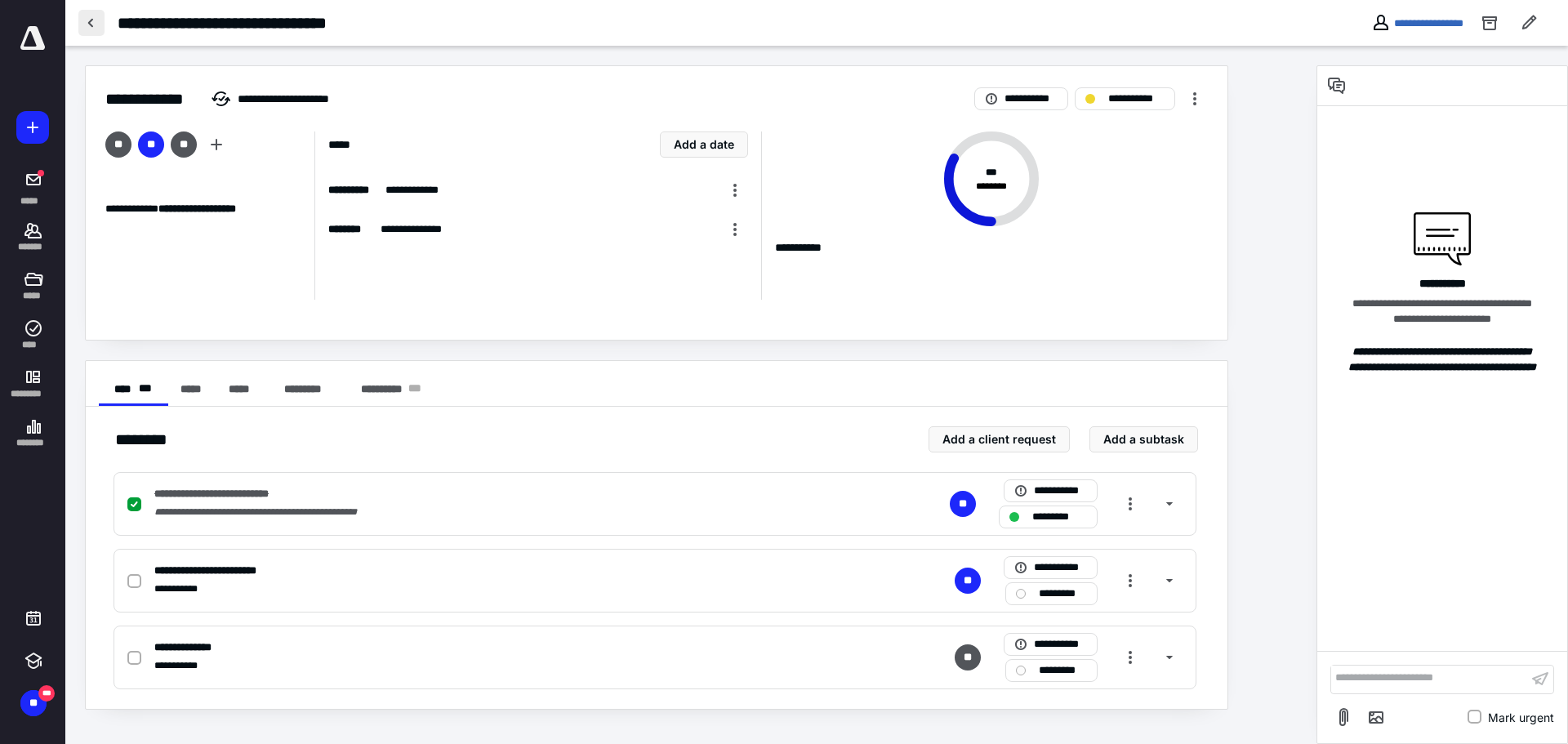 click at bounding box center [91, 23] 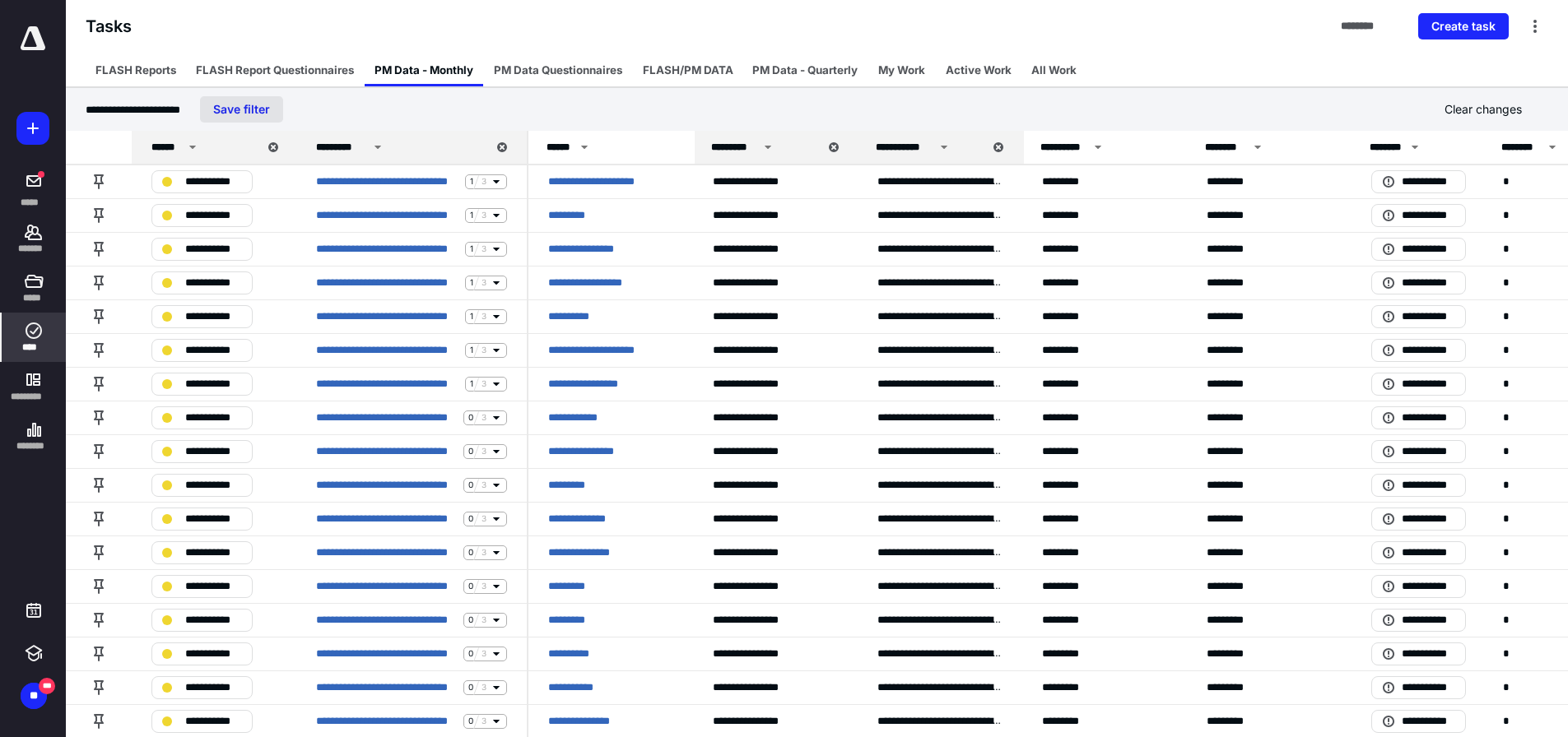 click on "Save filter" at bounding box center [241, 109] 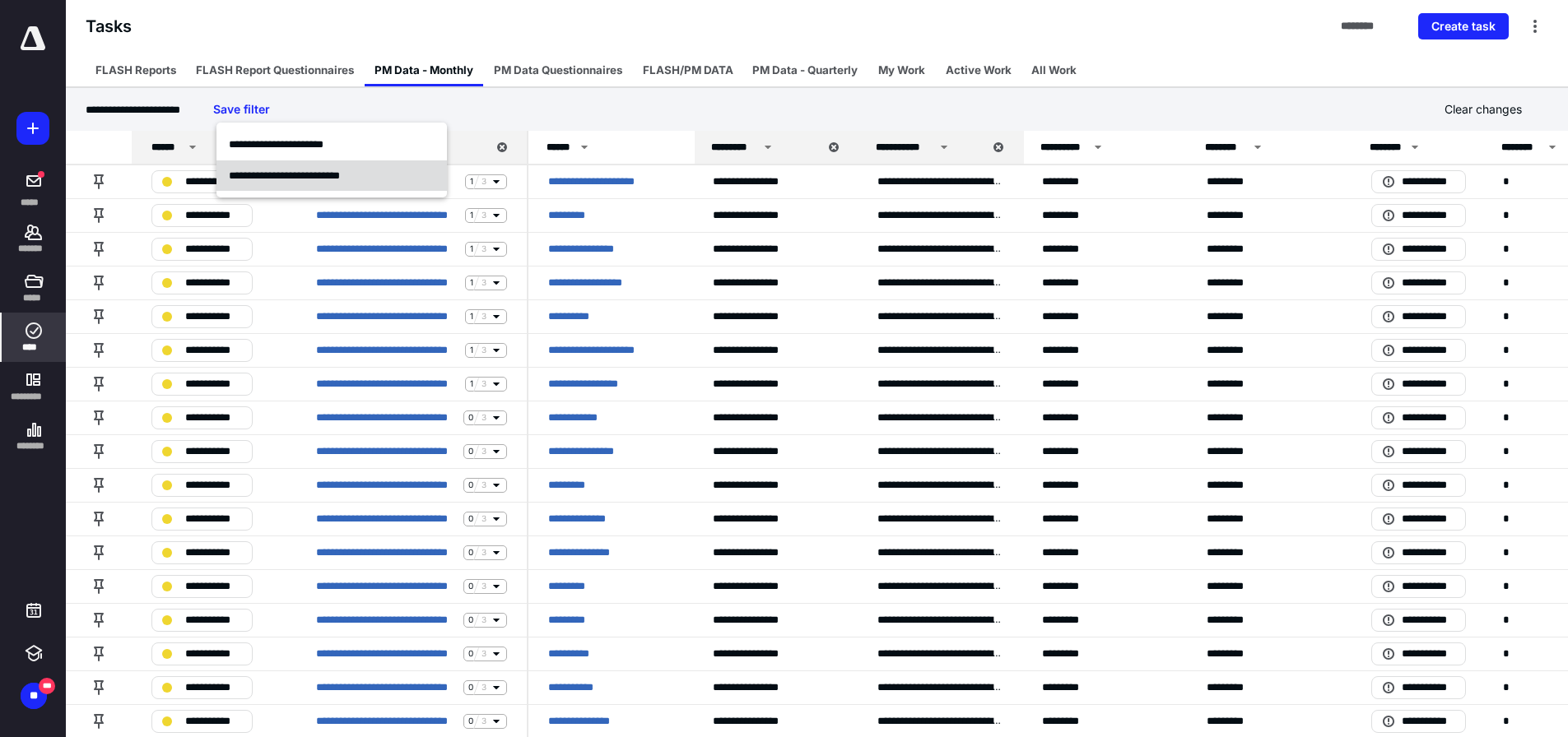 click on "**********" at bounding box center [332, 176] 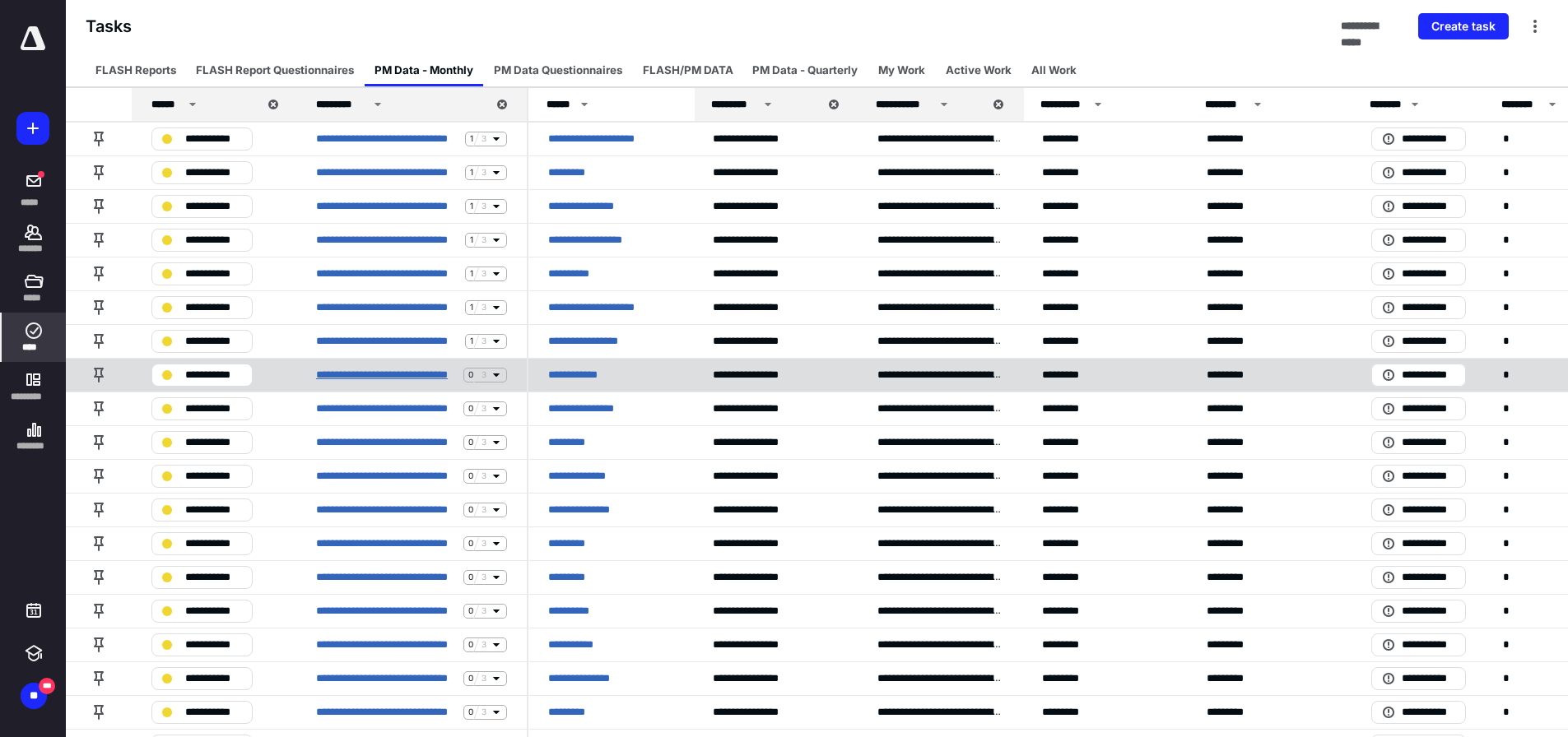 click on "**********" at bounding box center (386, 375) 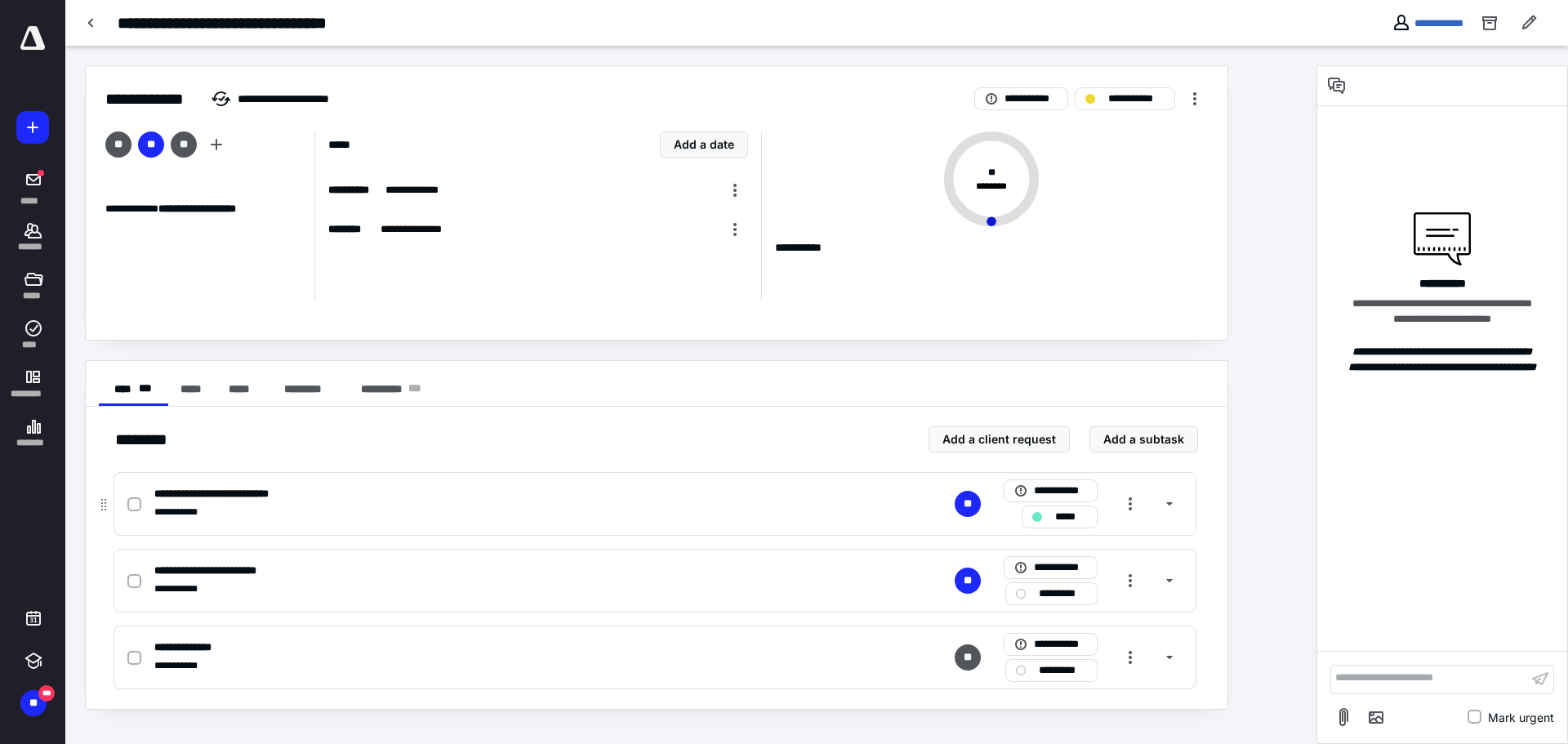 click 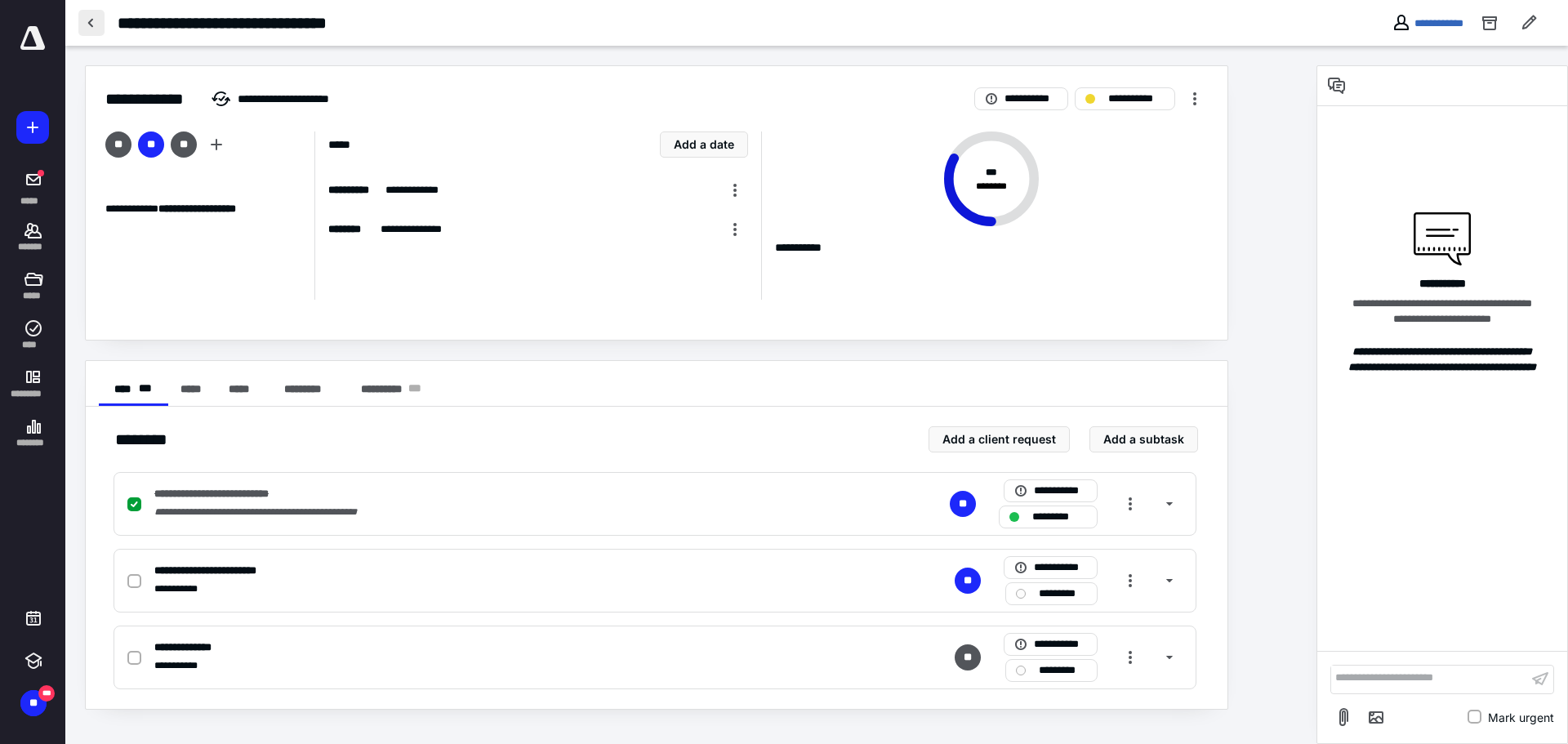 click at bounding box center [91, 23] 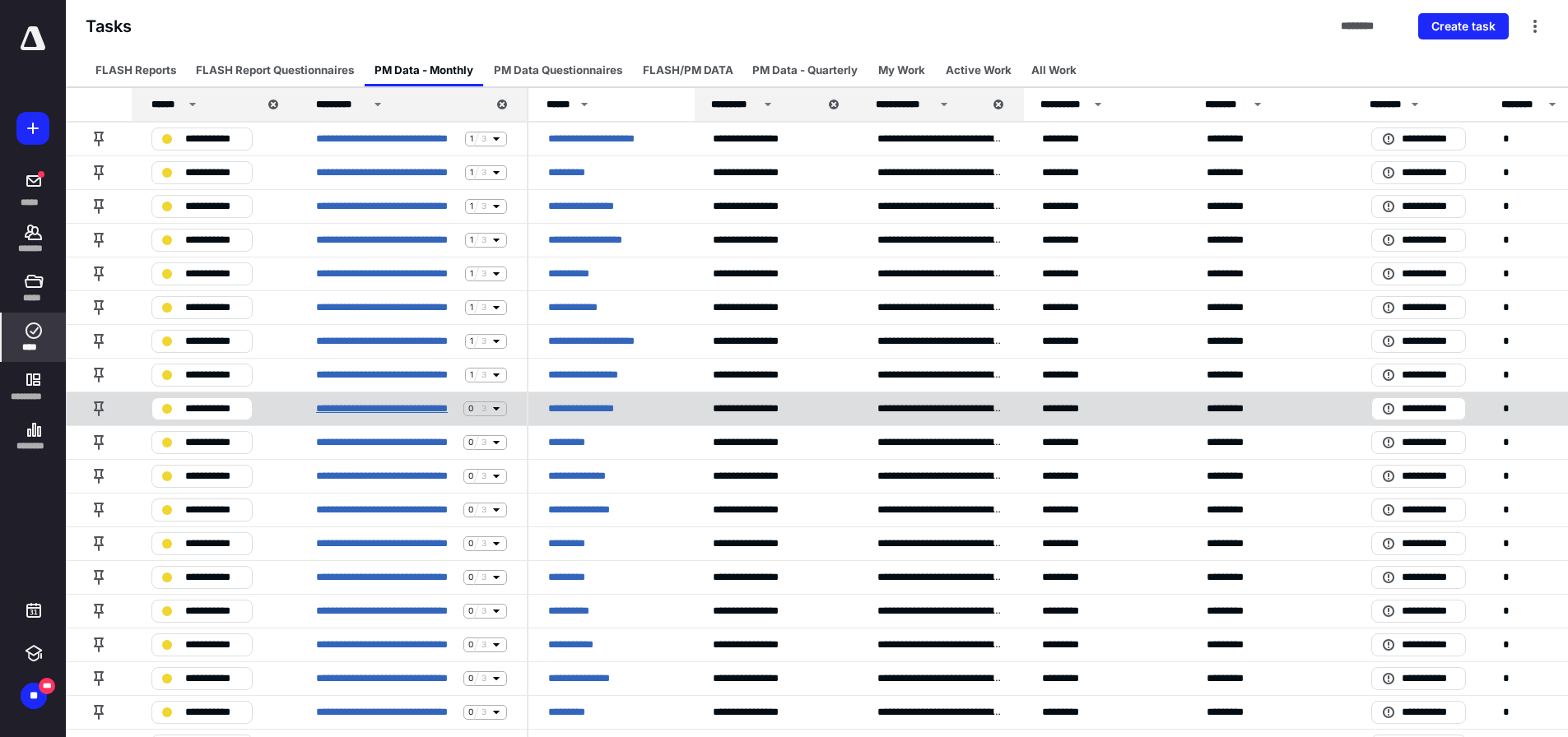 click on "**********" at bounding box center (386, 409) 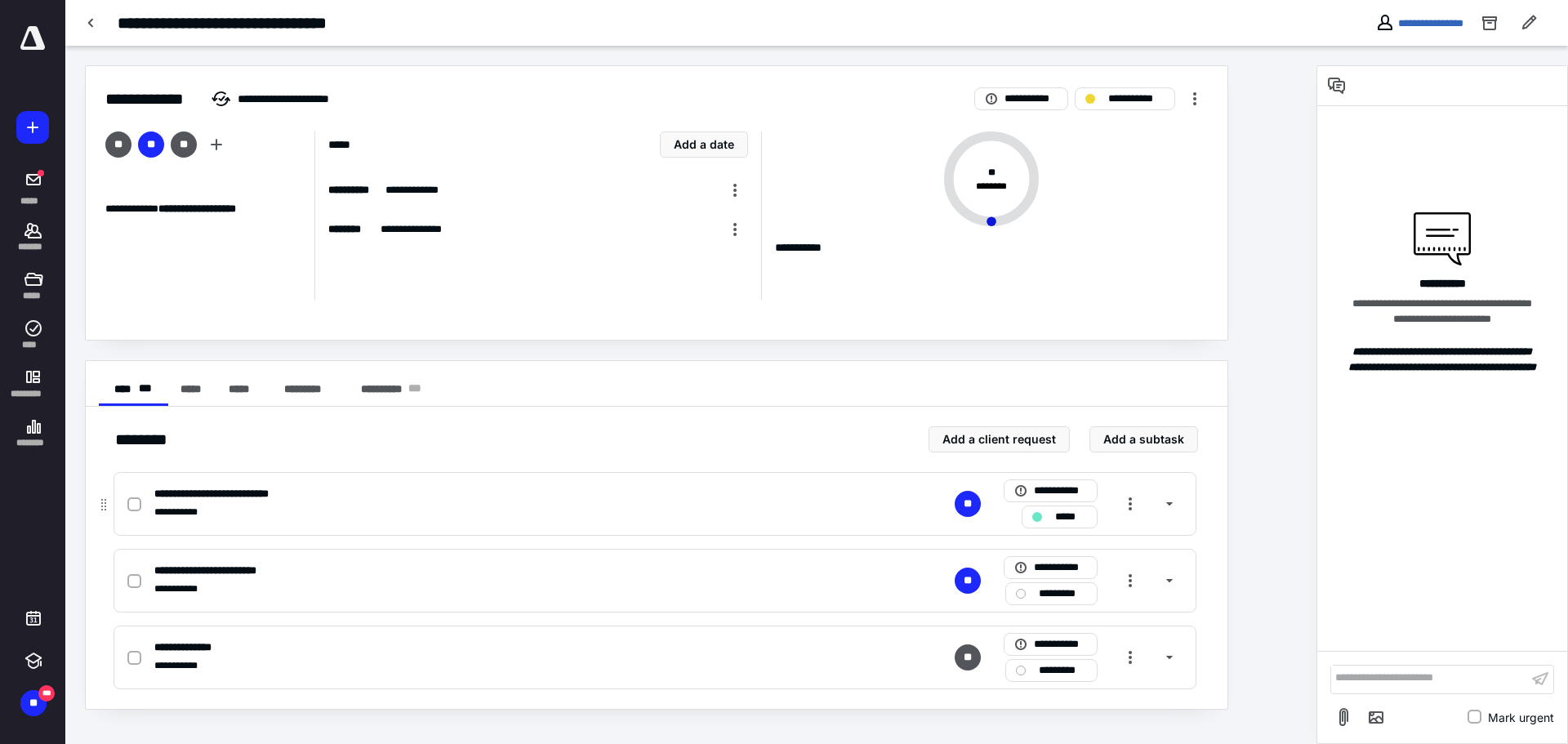 click at bounding box center (134, 505) 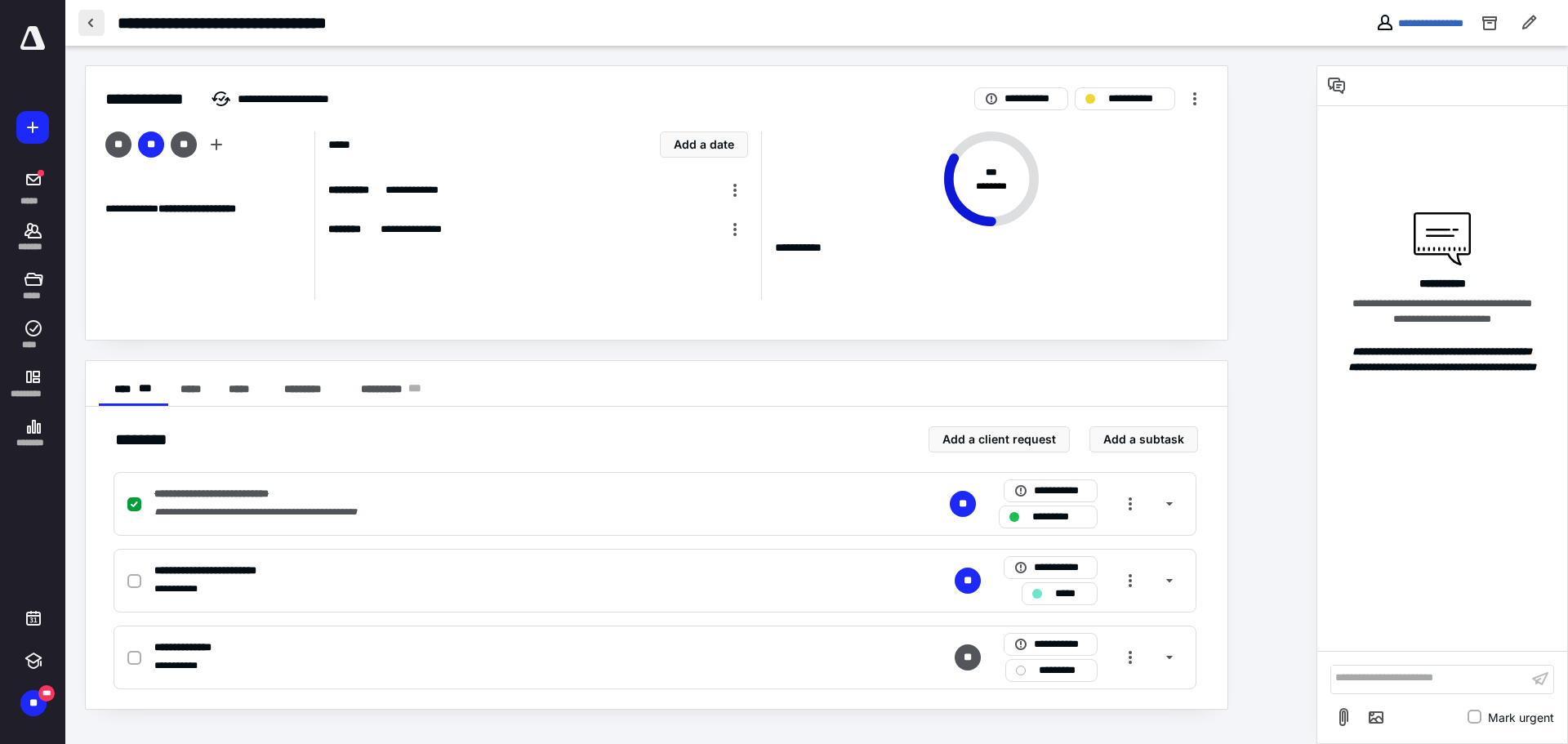 click at bounding box center (91, 23) 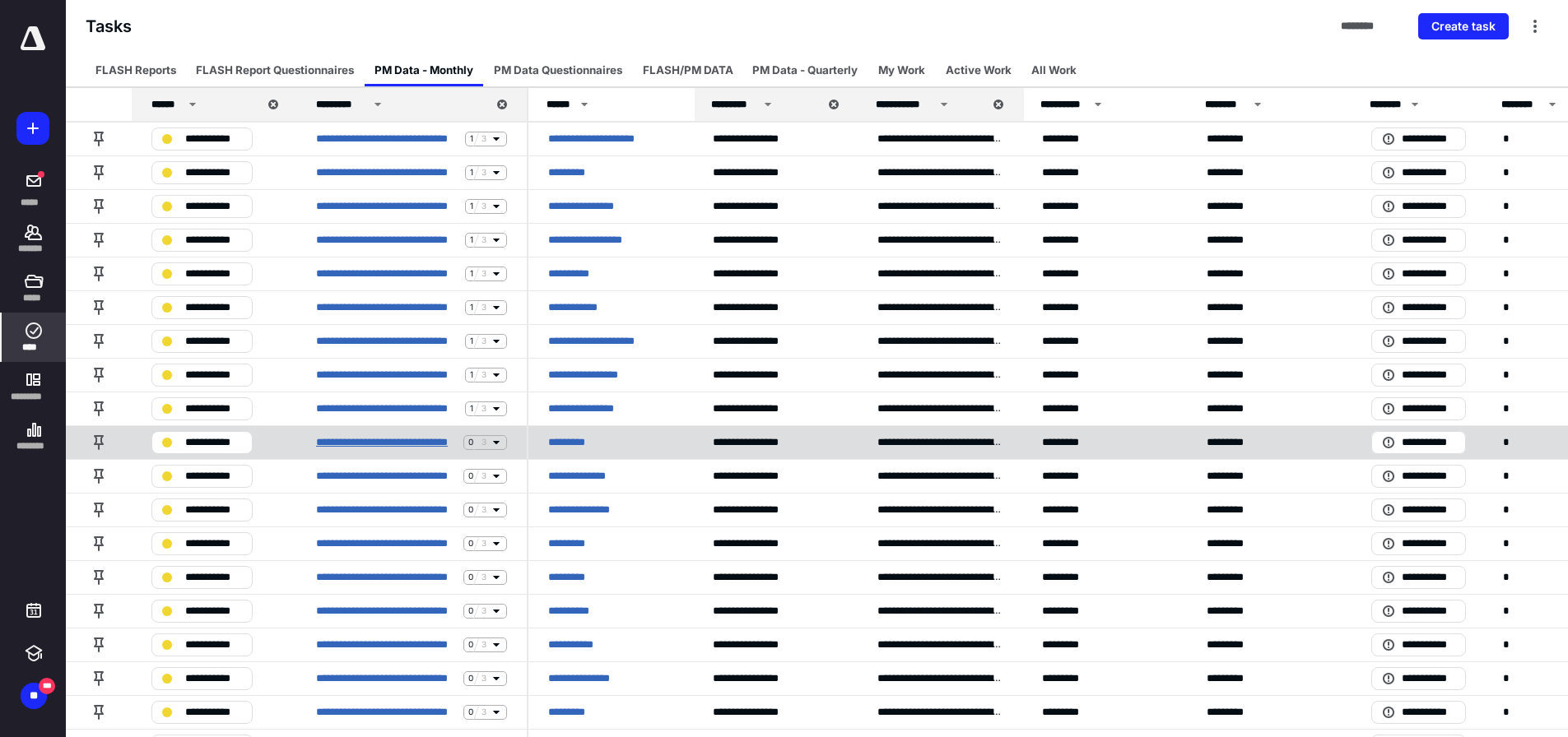click on "**********" at bounding box center [386, 443] 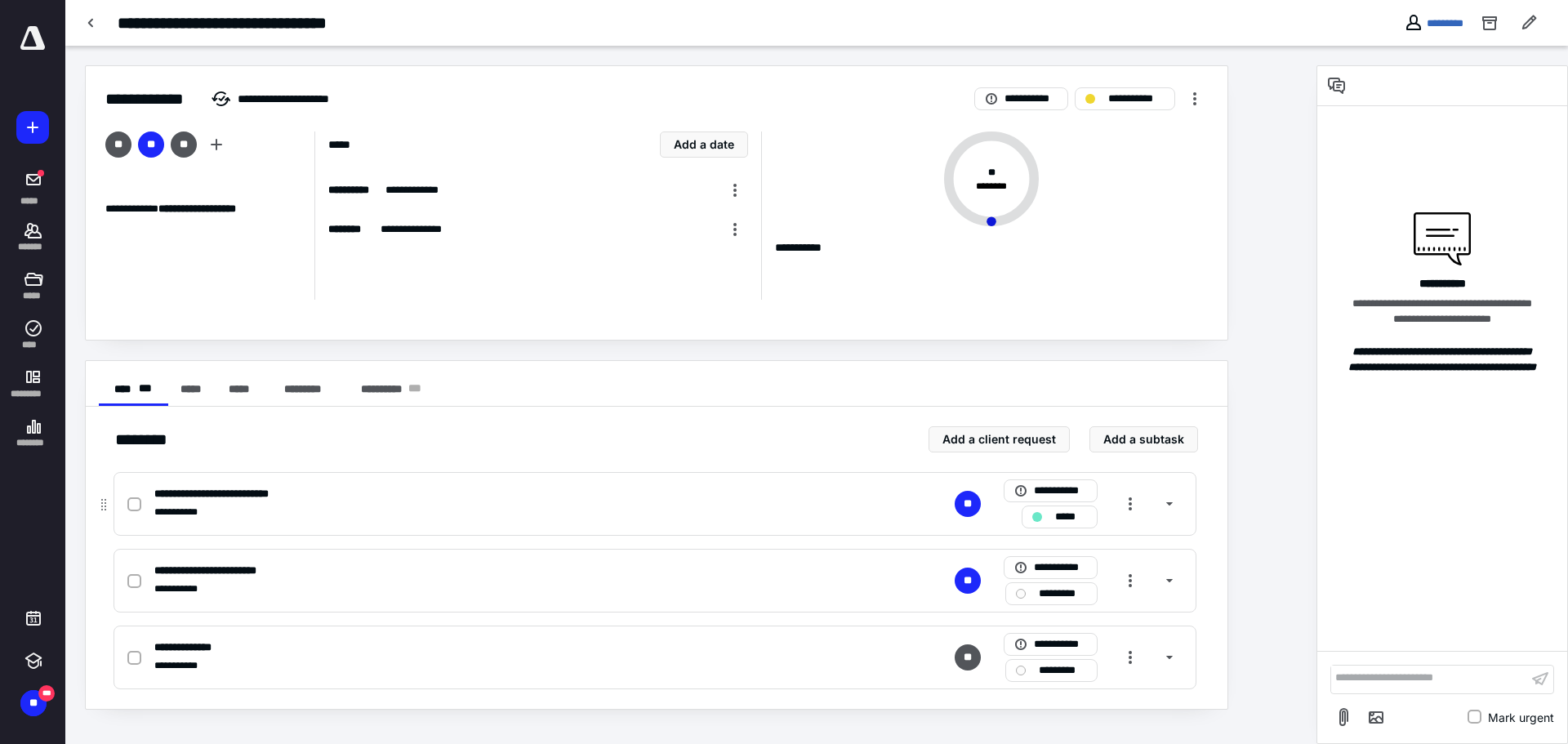 click at bounding box center [134, 505] 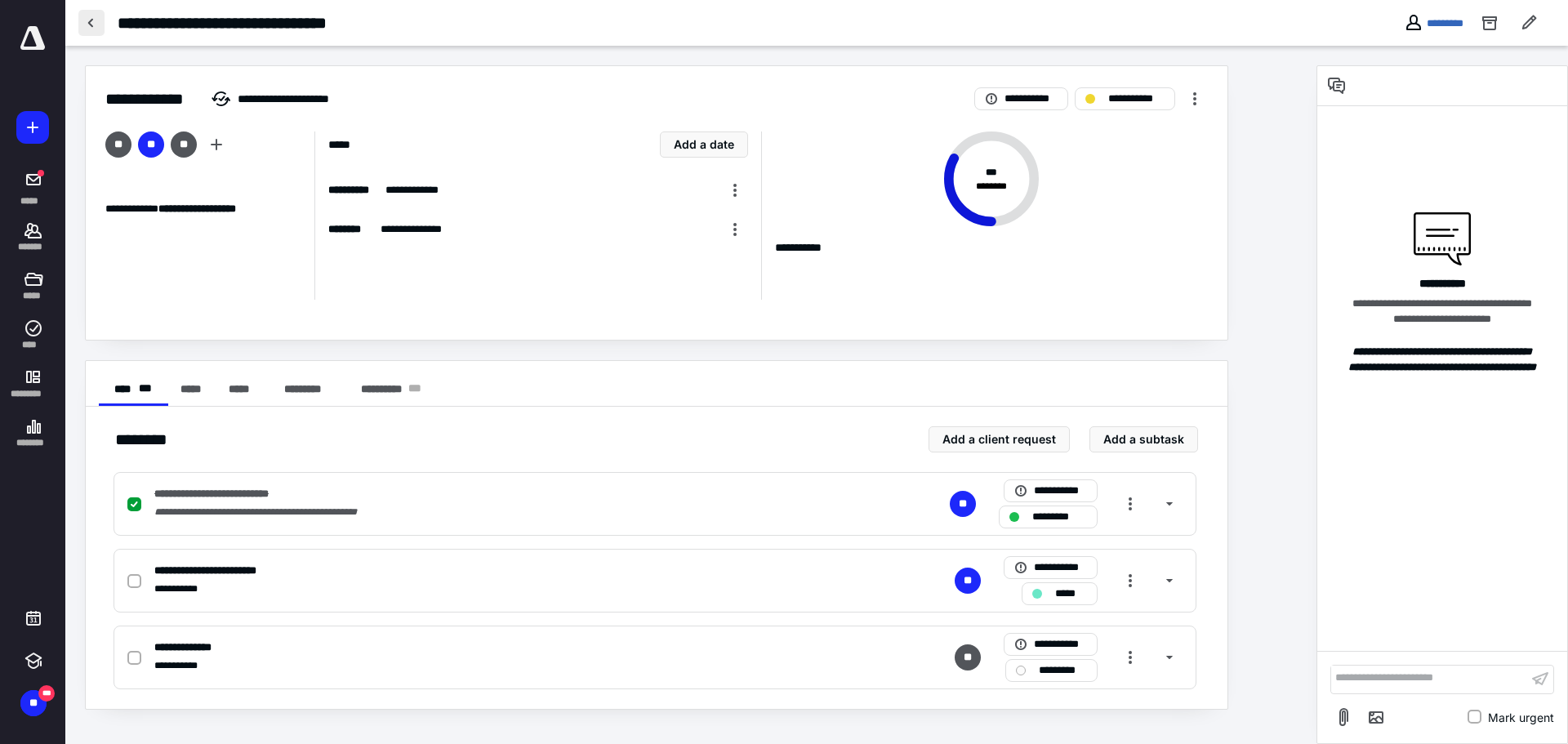 click at bounding box center (91, 23) 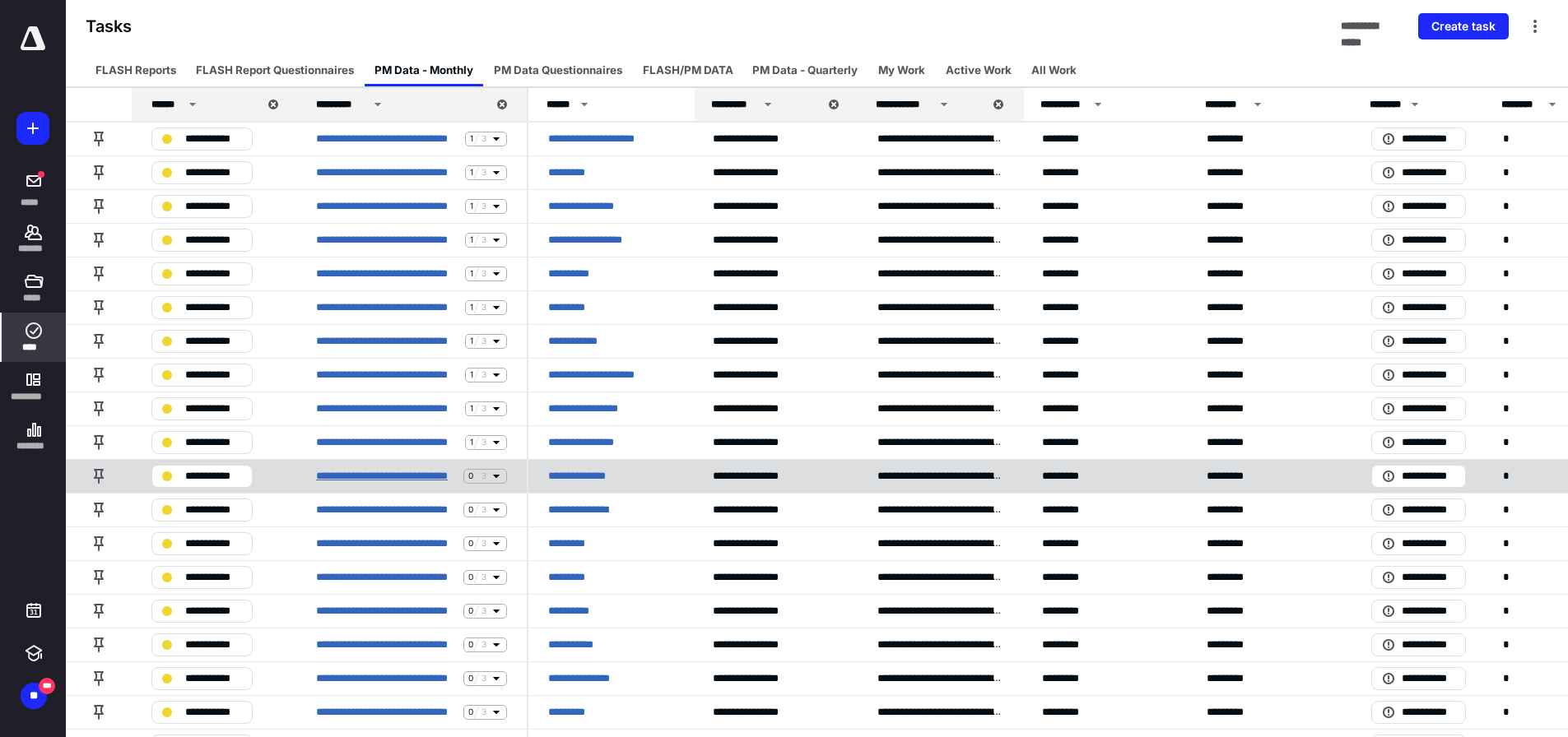 click on "**********" at bounding box center (386, 476) 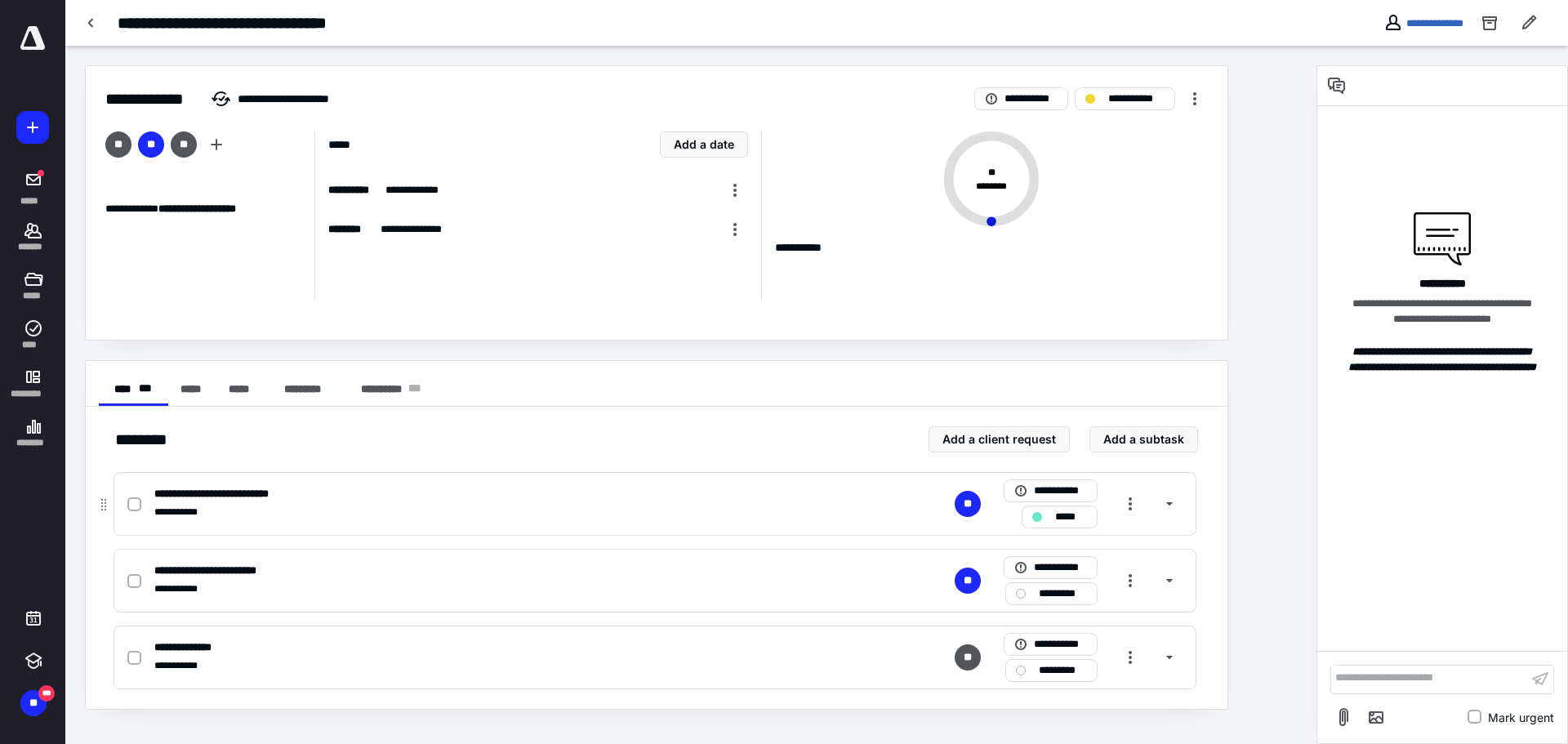 click at bounding box center (134, 505) 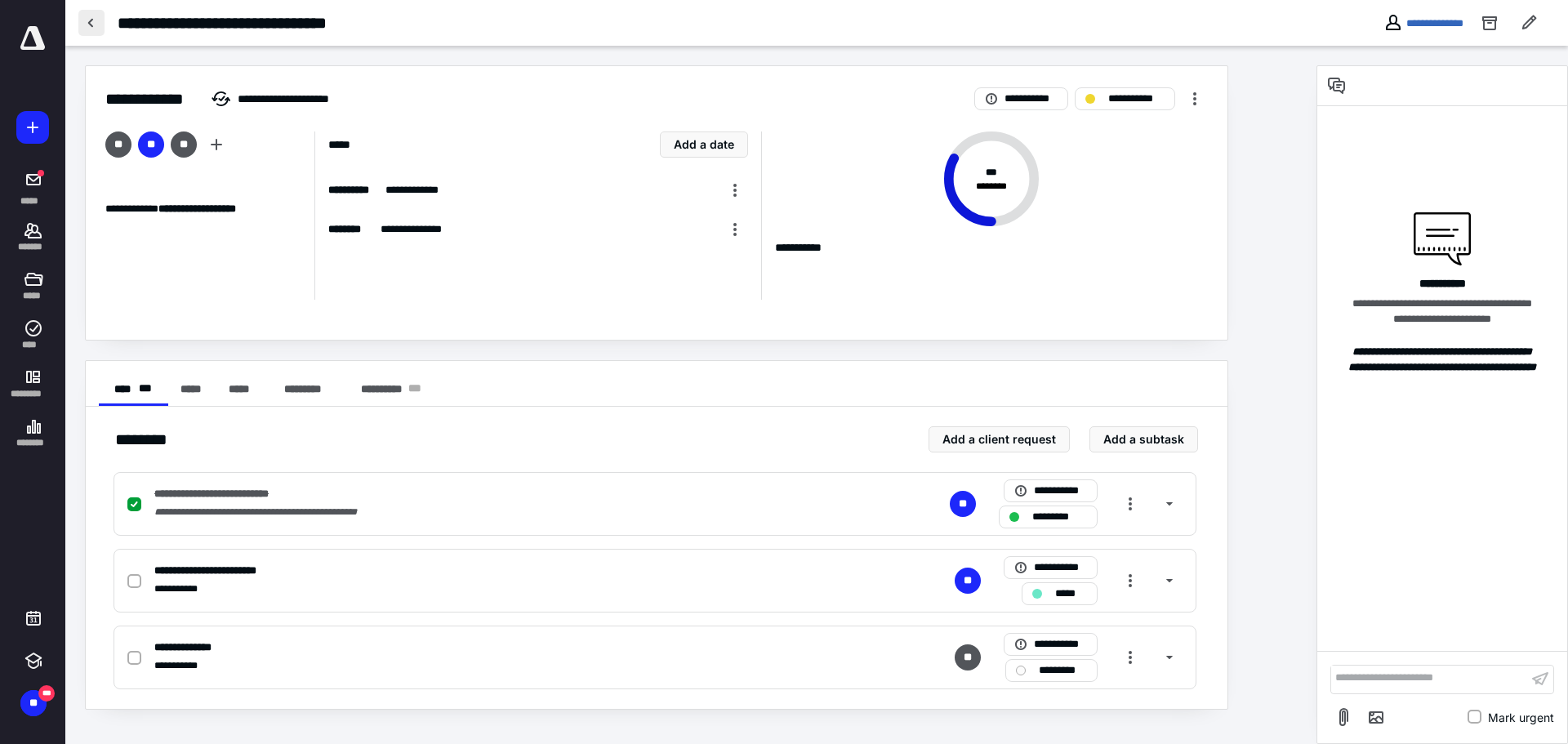 click at bounding box center [91, 23] 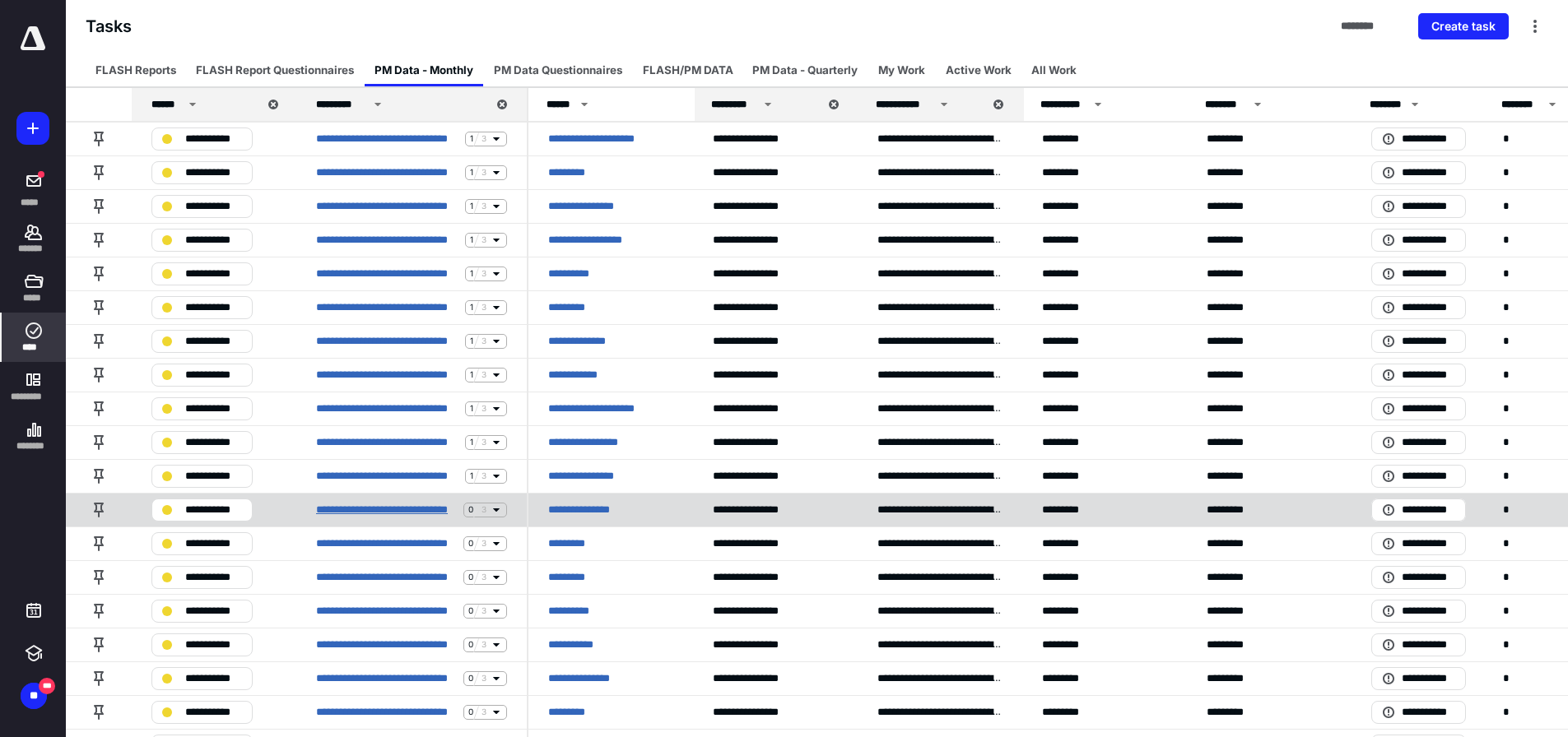 click on "**********" at bounding box center (386, 510) 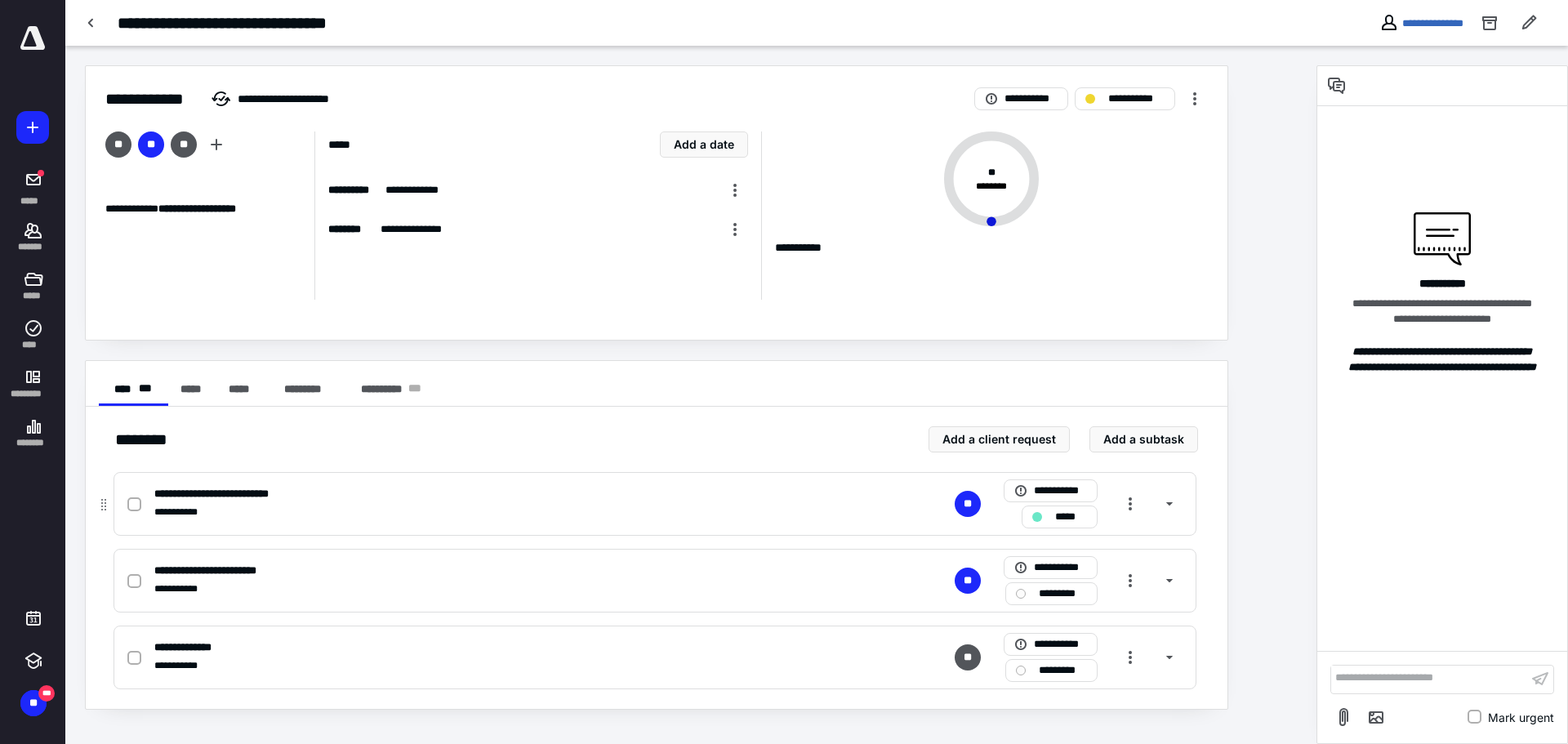 click at bounding box center (134, 505) 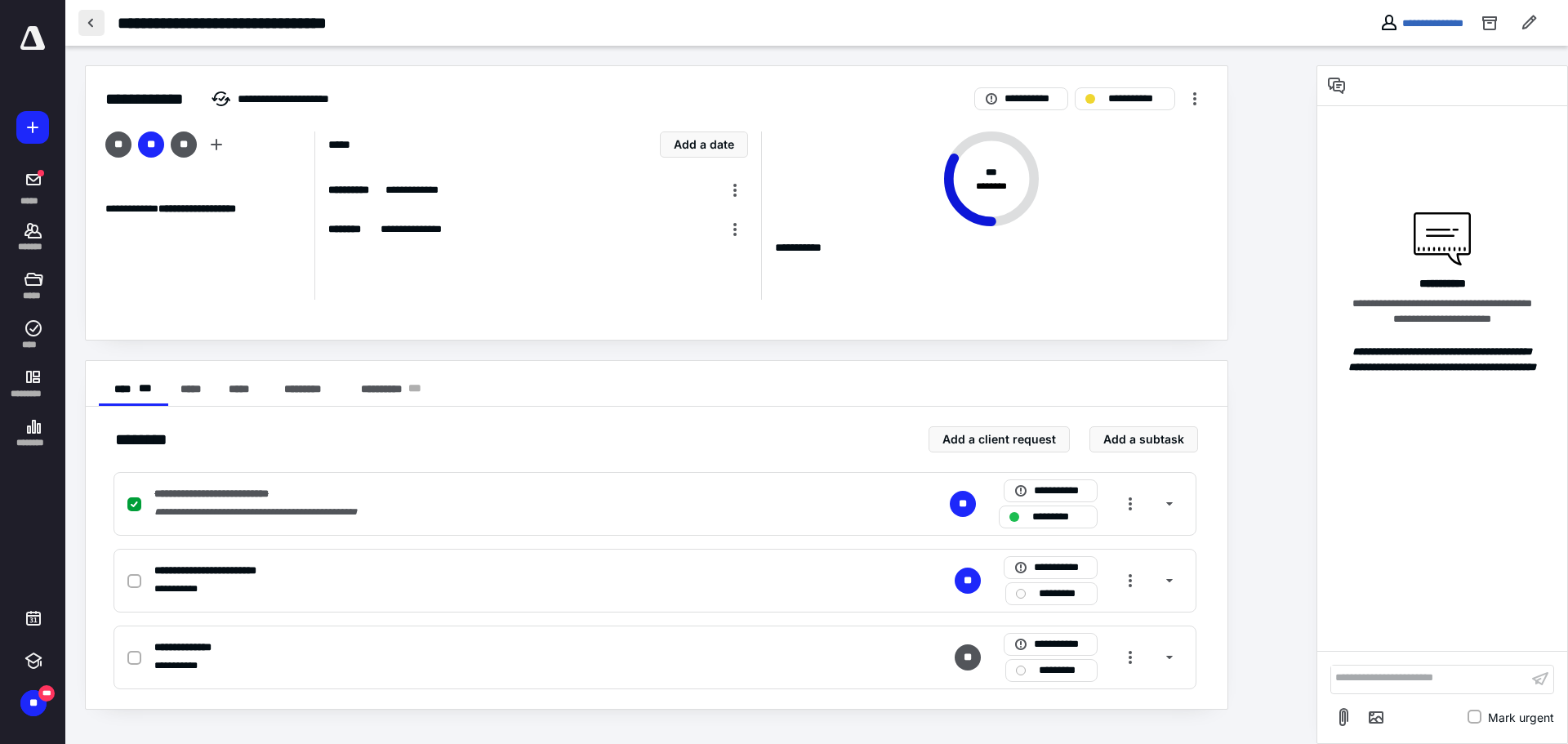 click at bounding box center [91, 23] 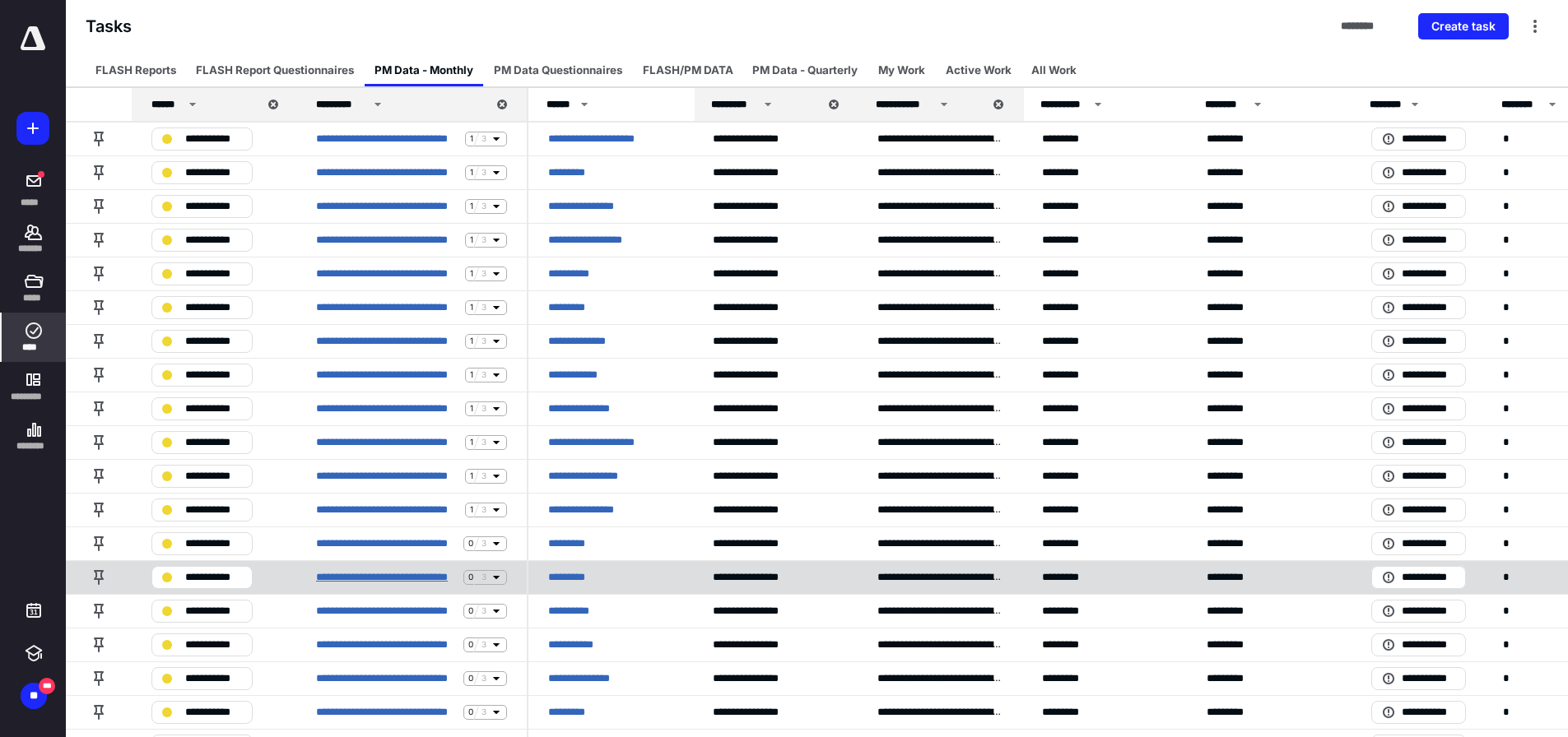 click on "**********" at bounding box center (386, 577) 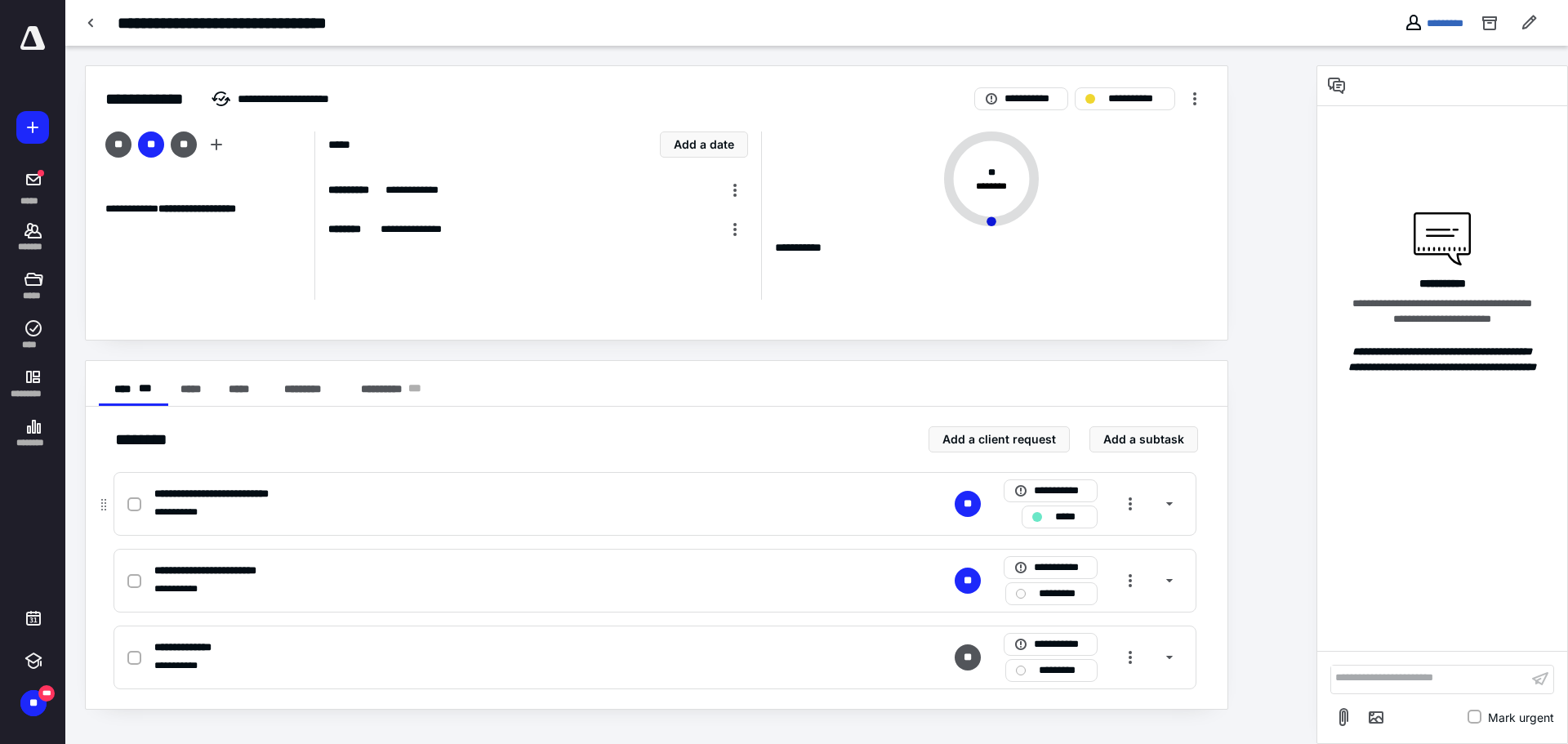 click at bounding box center [134, 505] 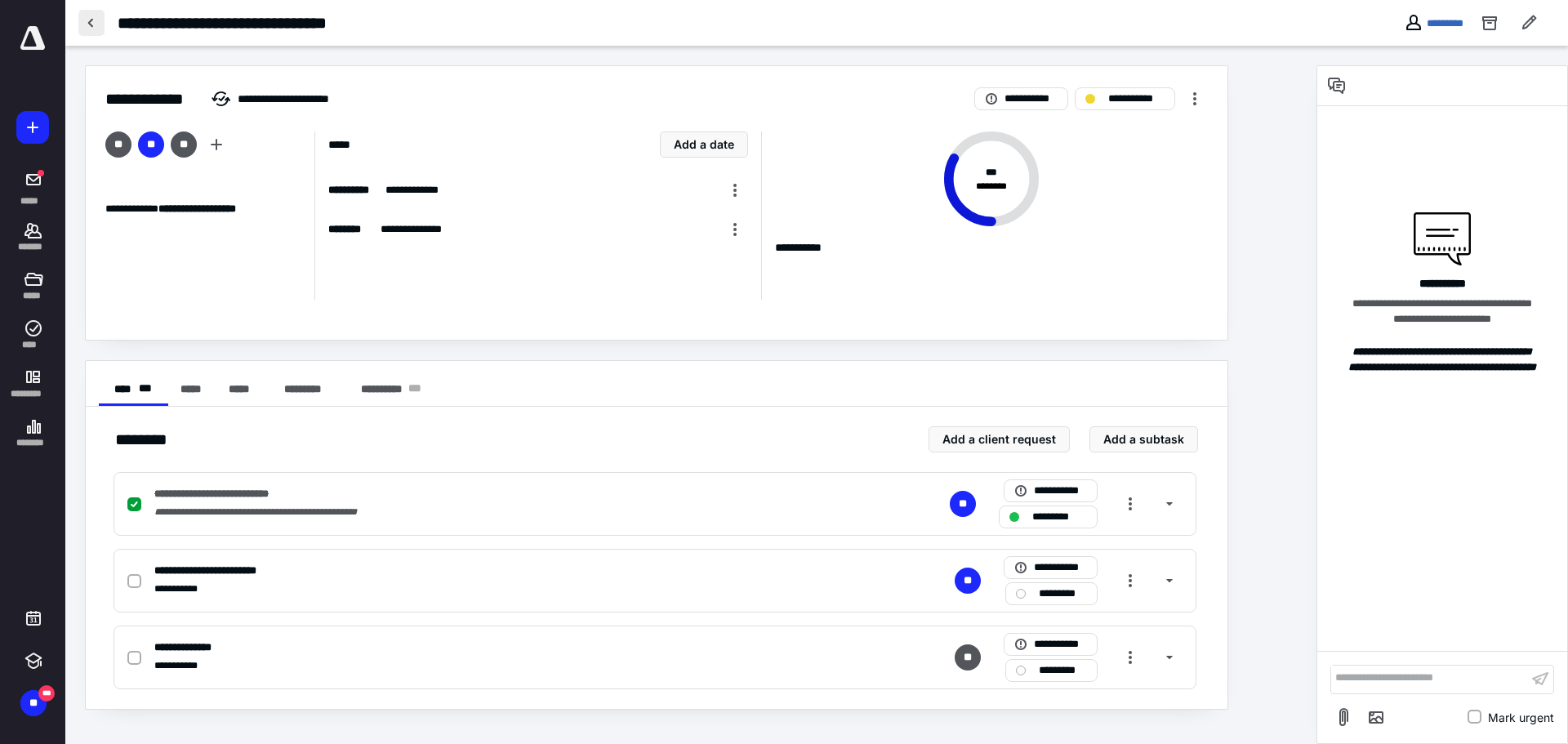 click at bounding box center (91, 23) 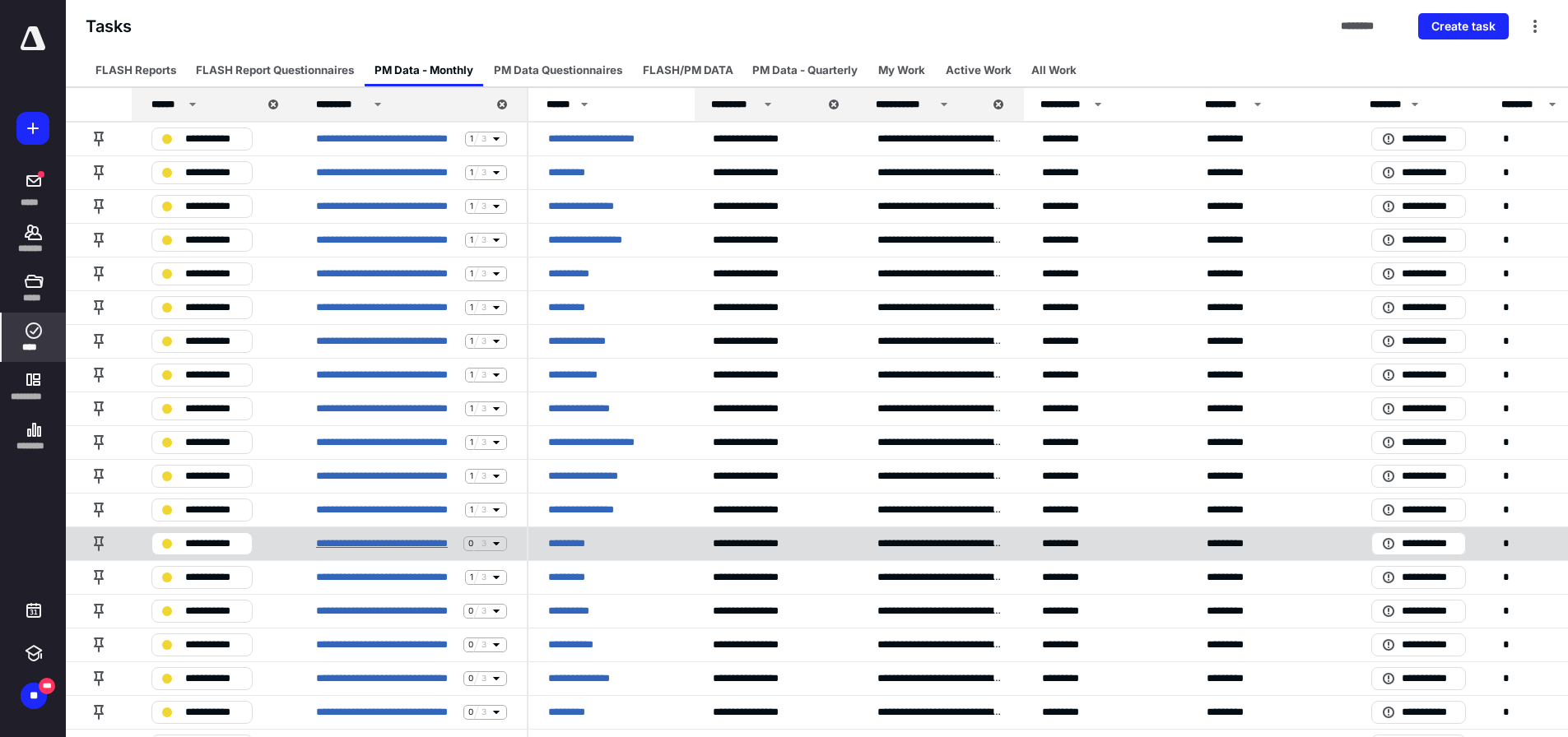 click on "**********" at bounding box center (386, 544) 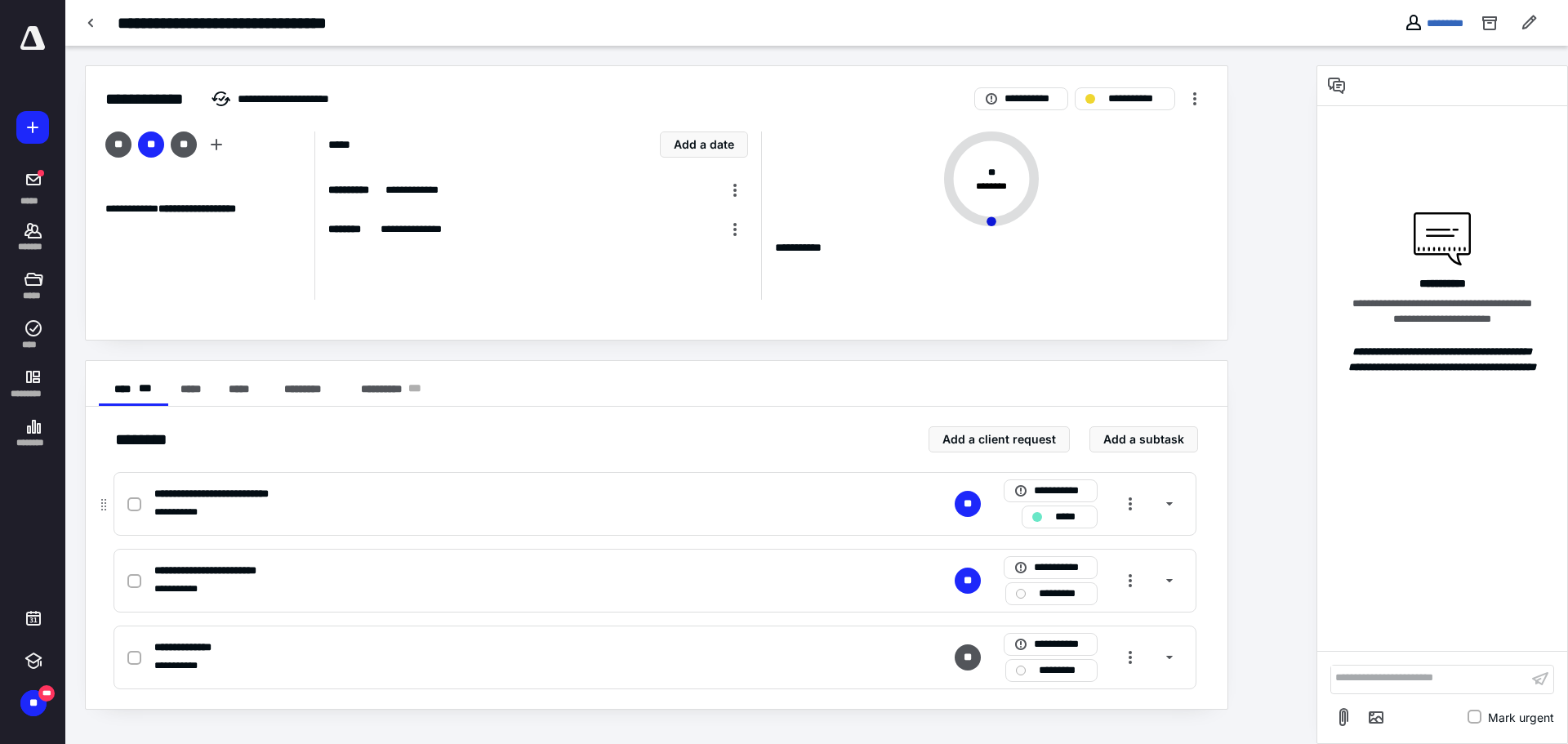 click at bounding box center [134, 505] 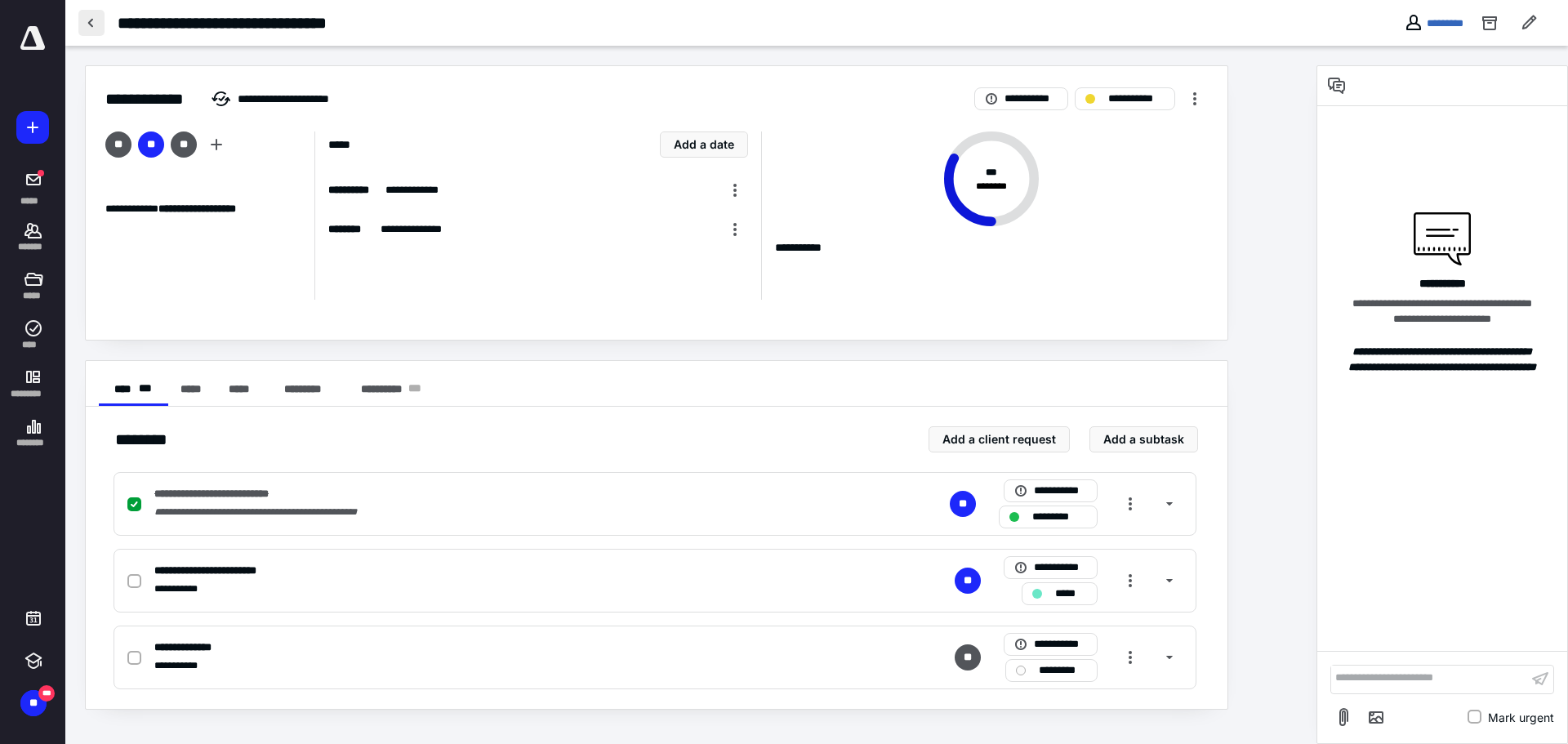 click at bounding box center [91, 23] 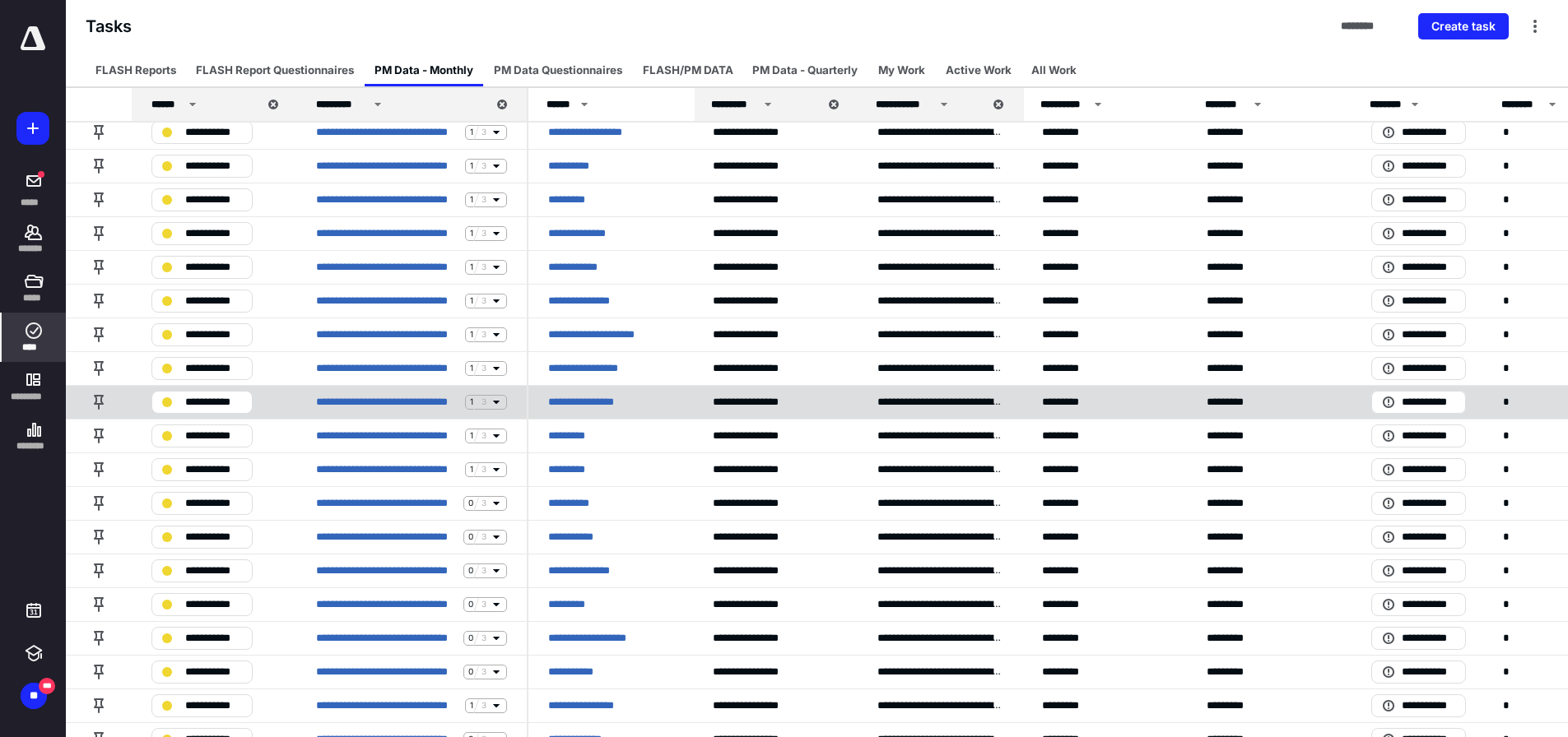 scroll, scrollTop: 165, scrollLeft: 0, axis: vertical 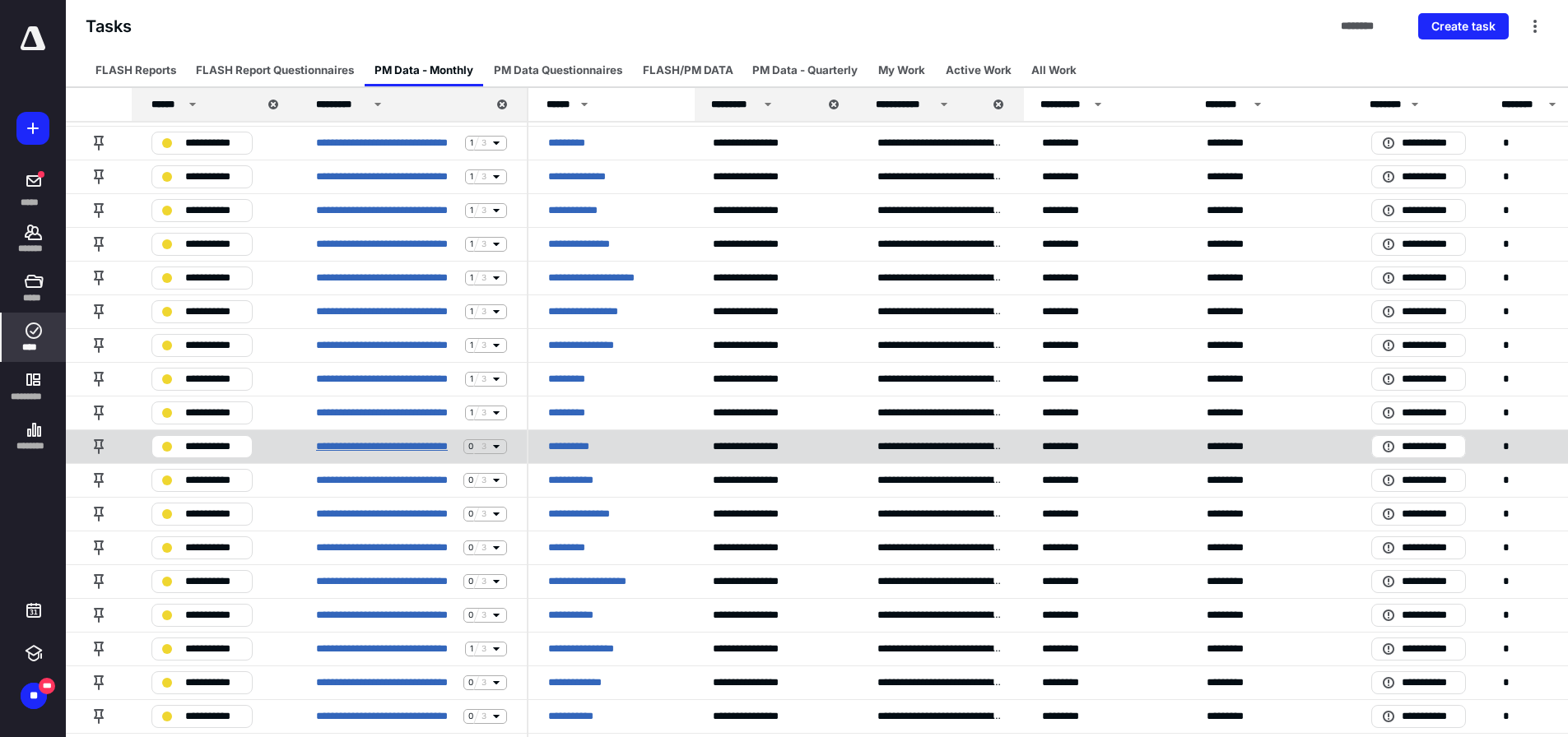 click on "**********" at bounding box center [386, 447] 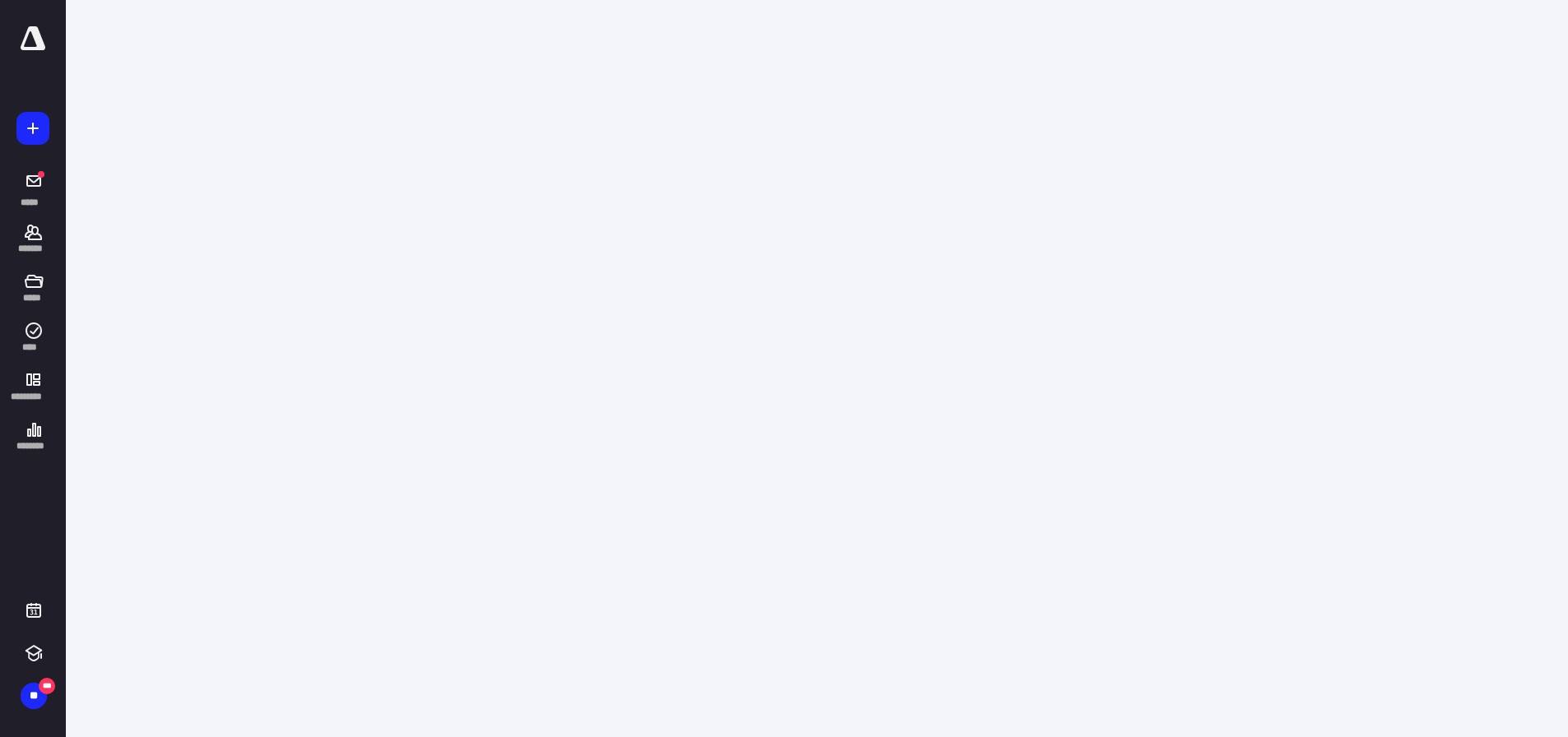 scroll, scrollTop: 0, scrollLeft: 0, axis: both 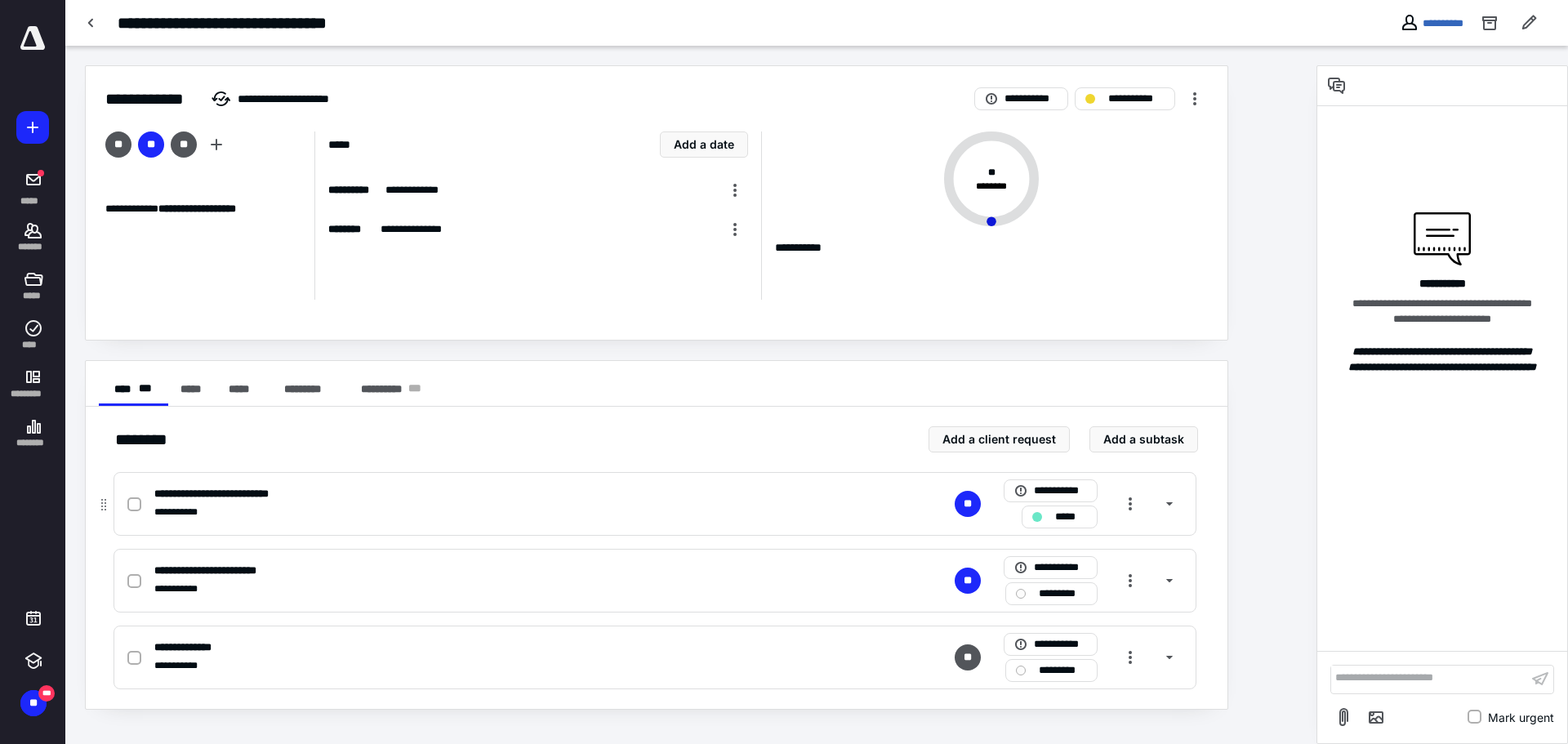 click 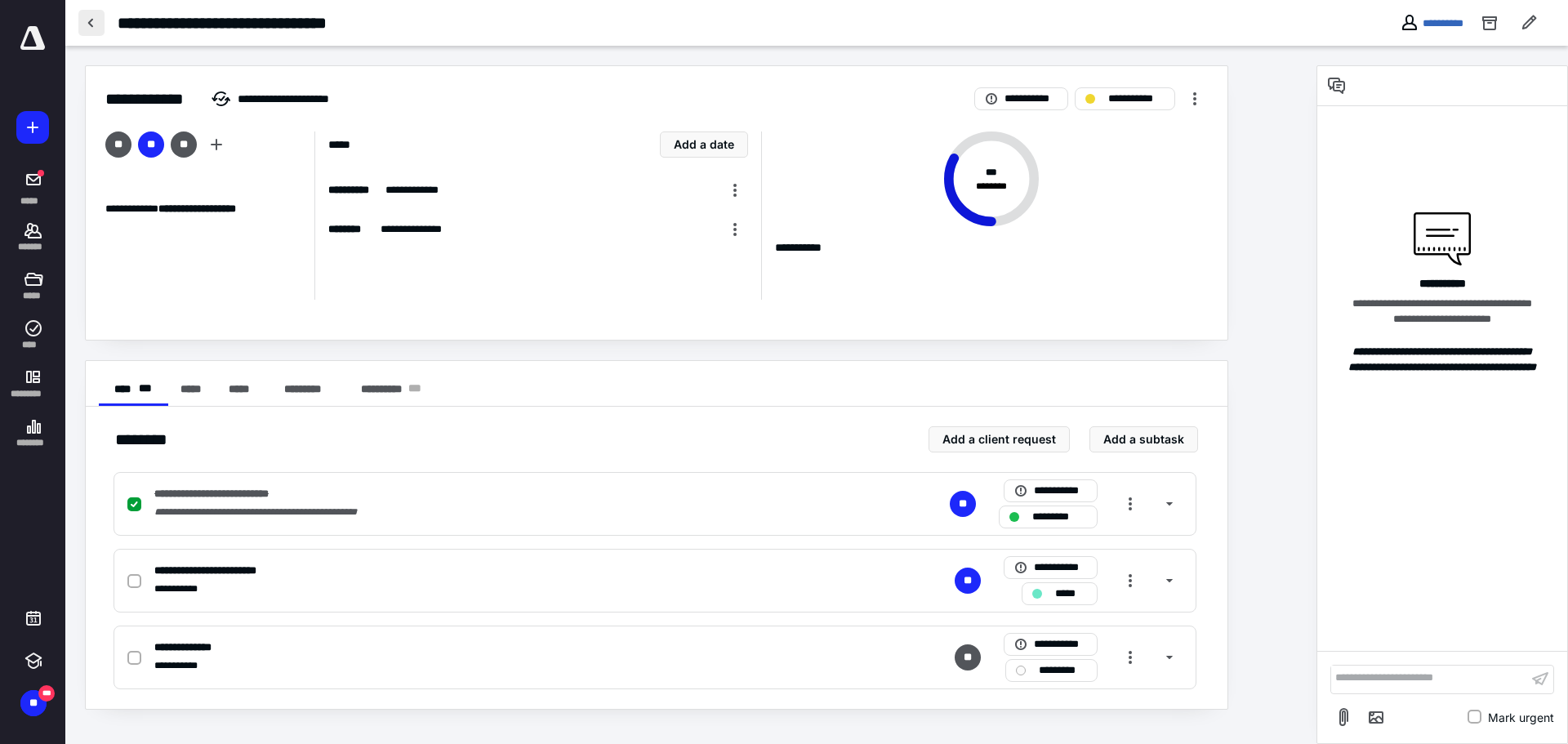 click at bounding box center [91, 23] 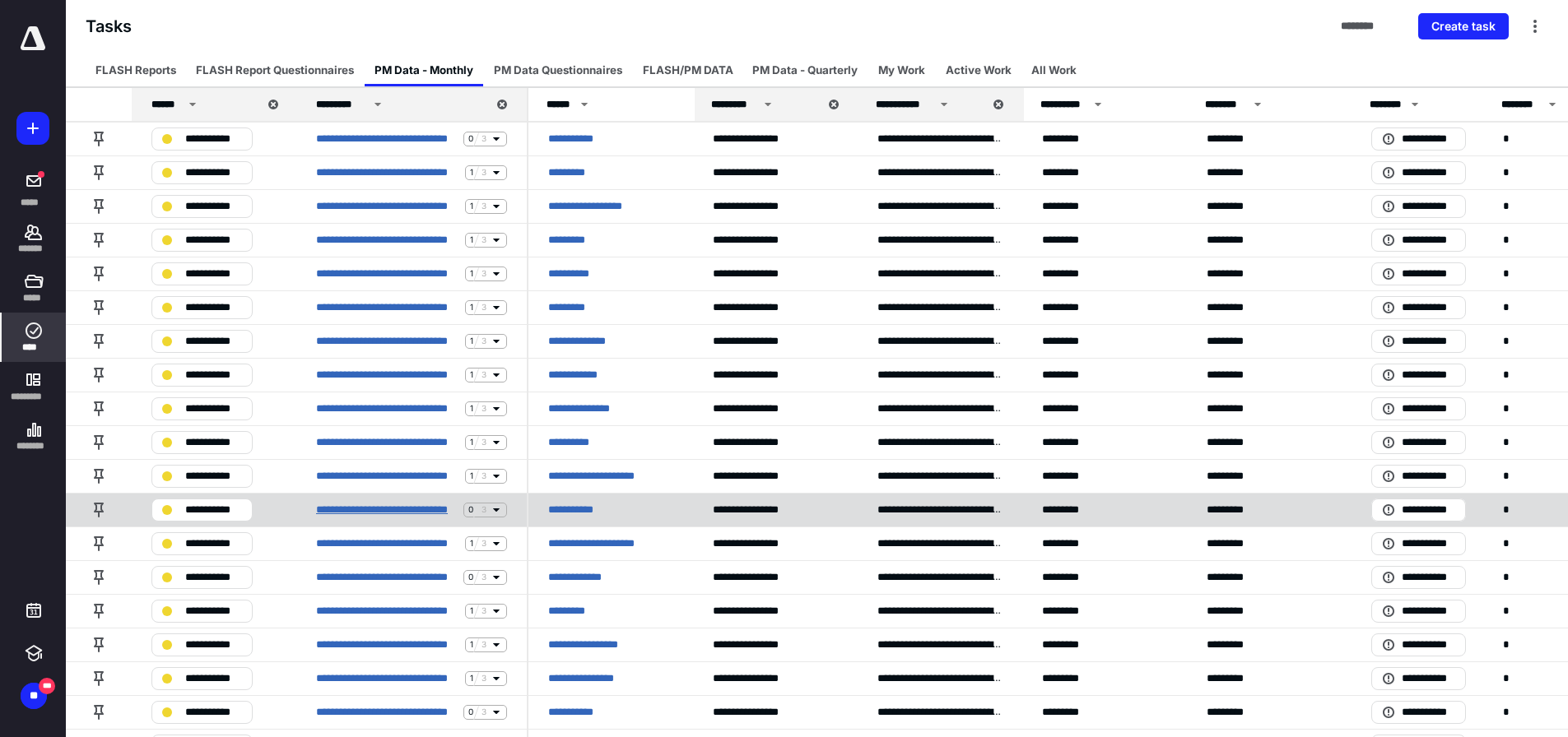click on "**********" at bounding box center (386, 510) 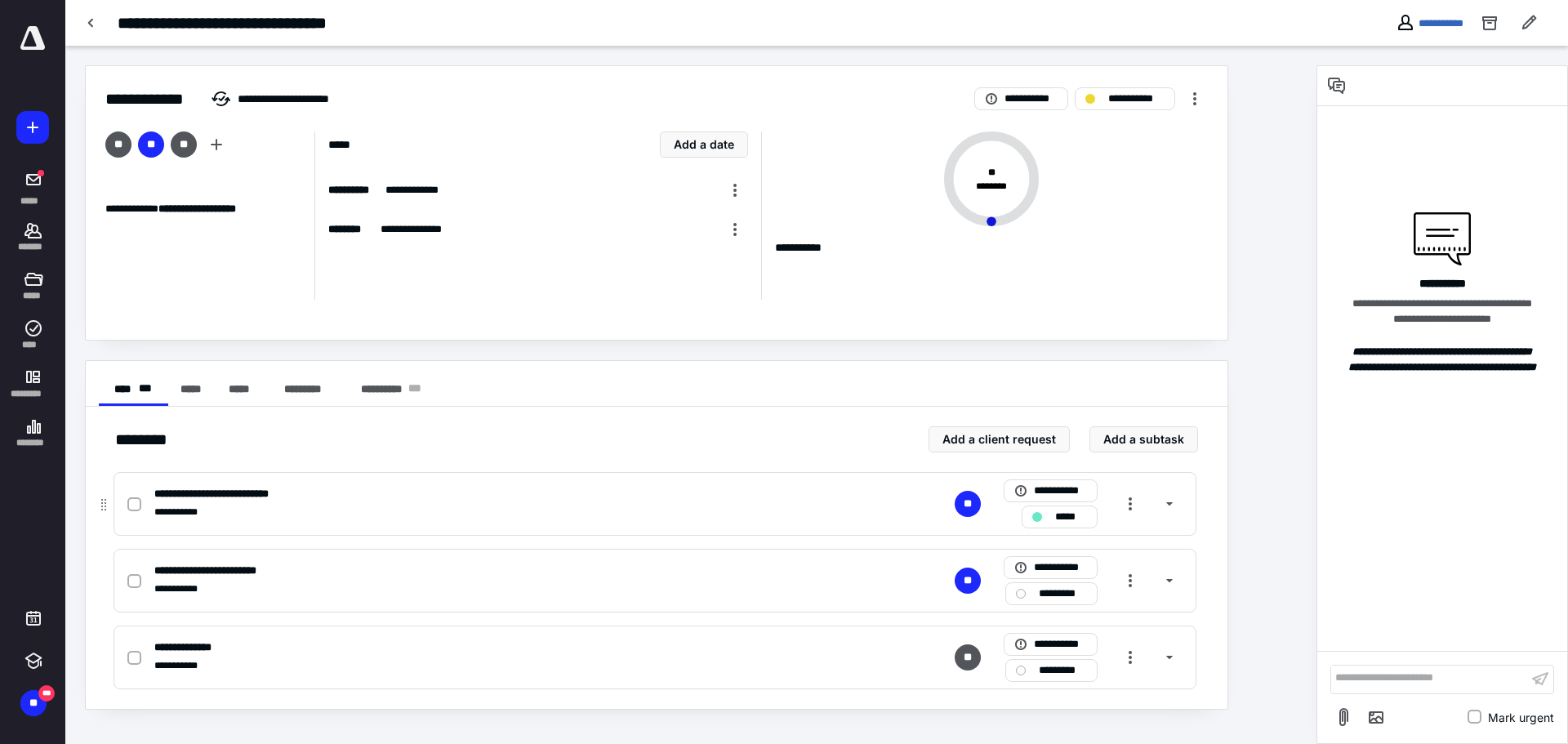 click 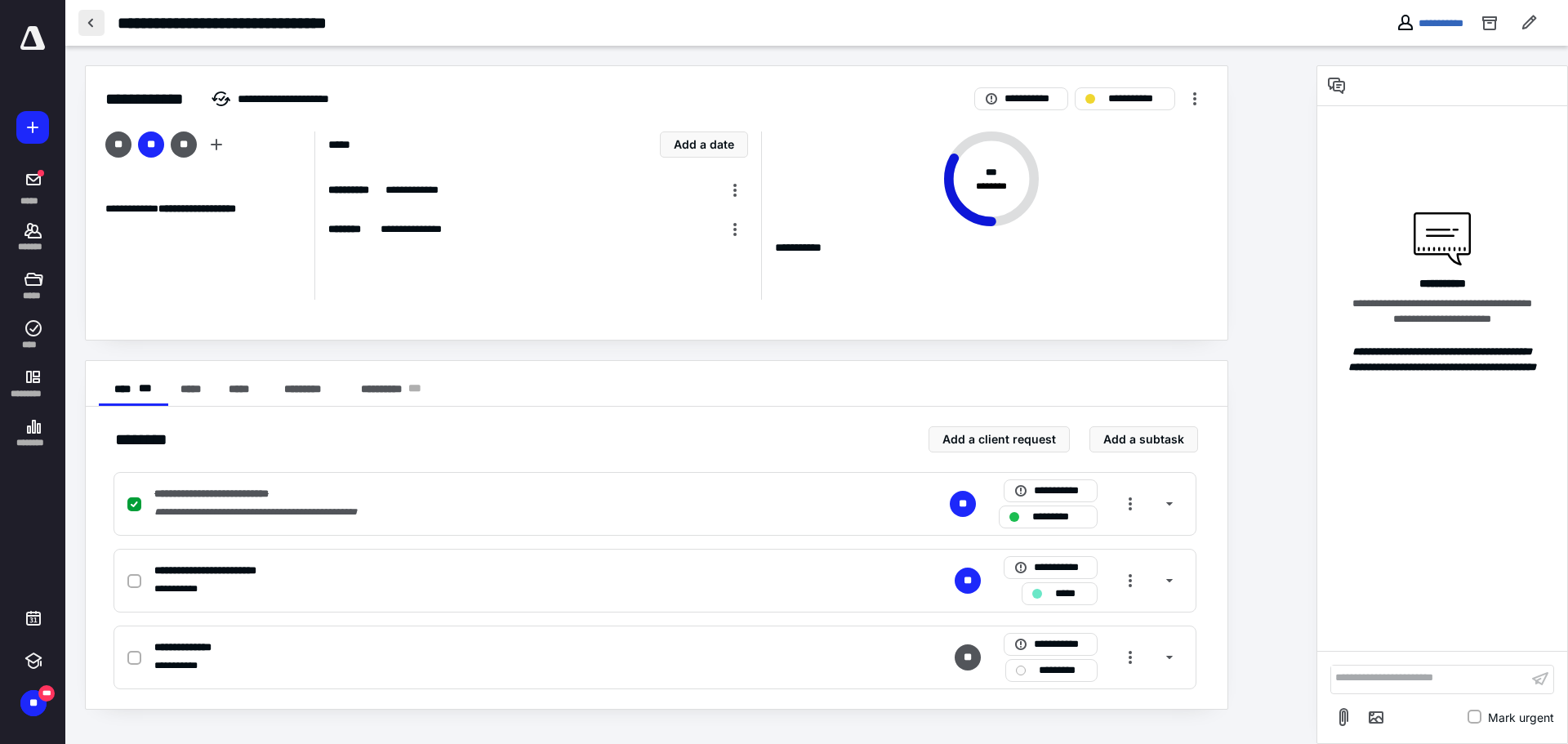 click at bounding box center (91, 23) 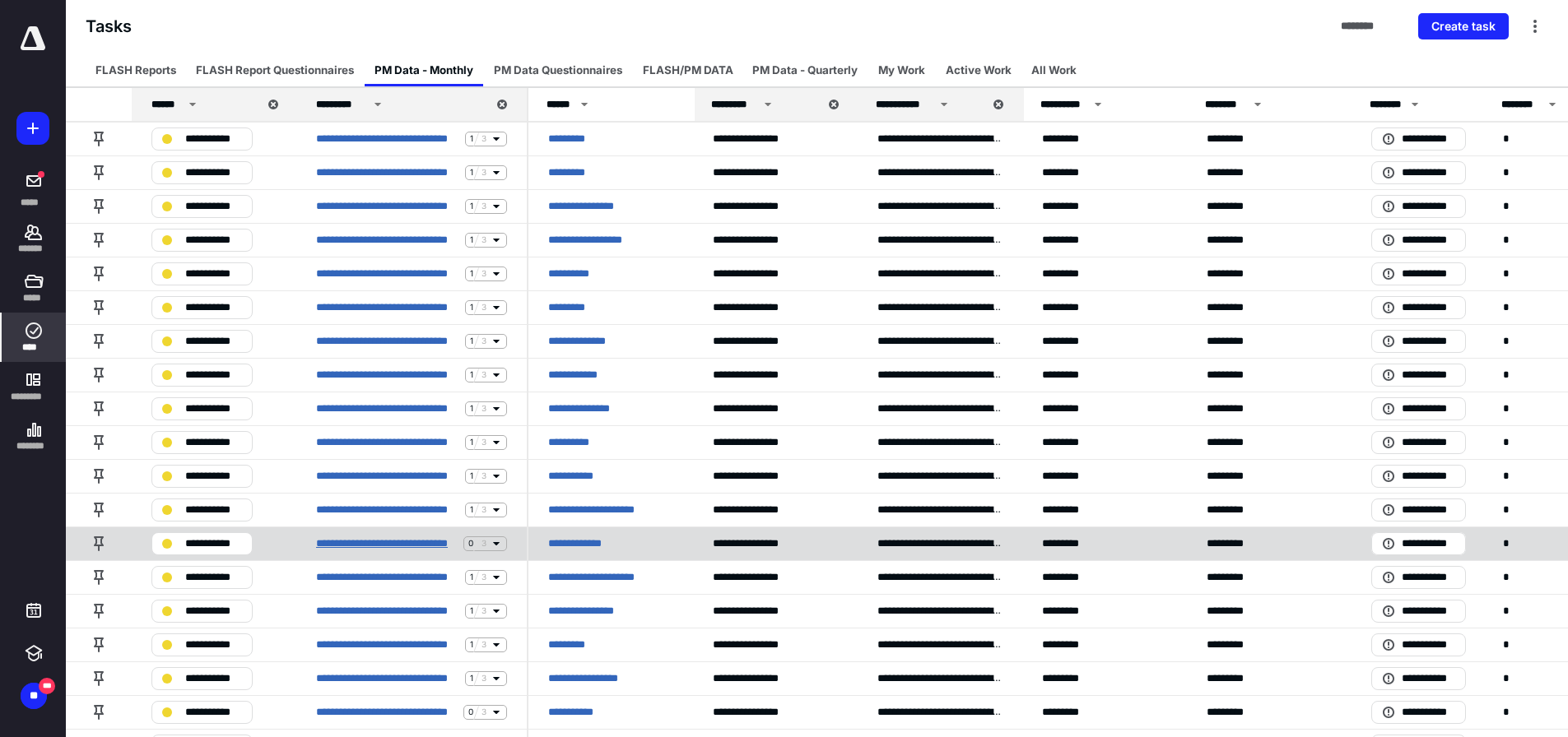 click on "**********" at bounding box center [386, 544] 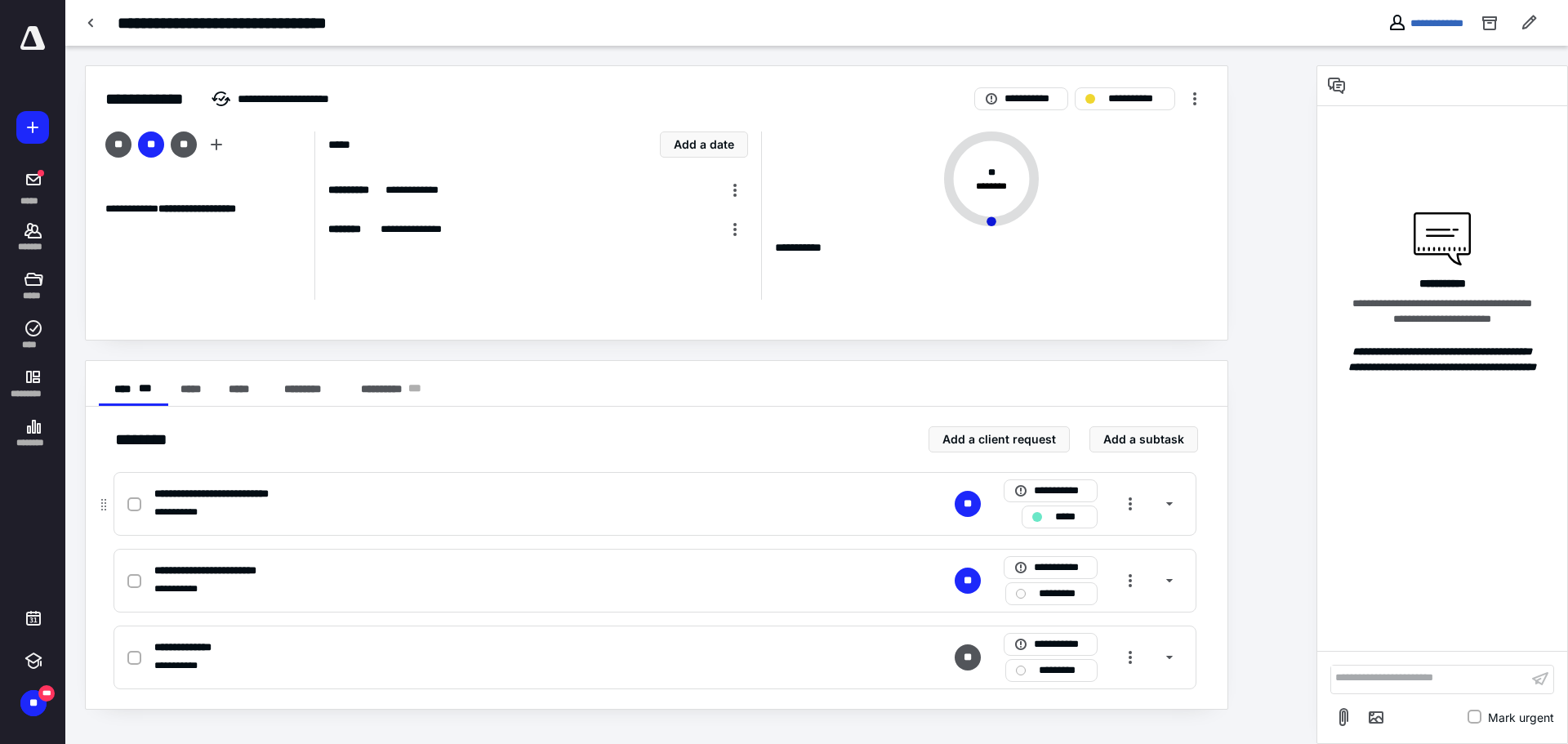 click at bounding box center (134, 505) 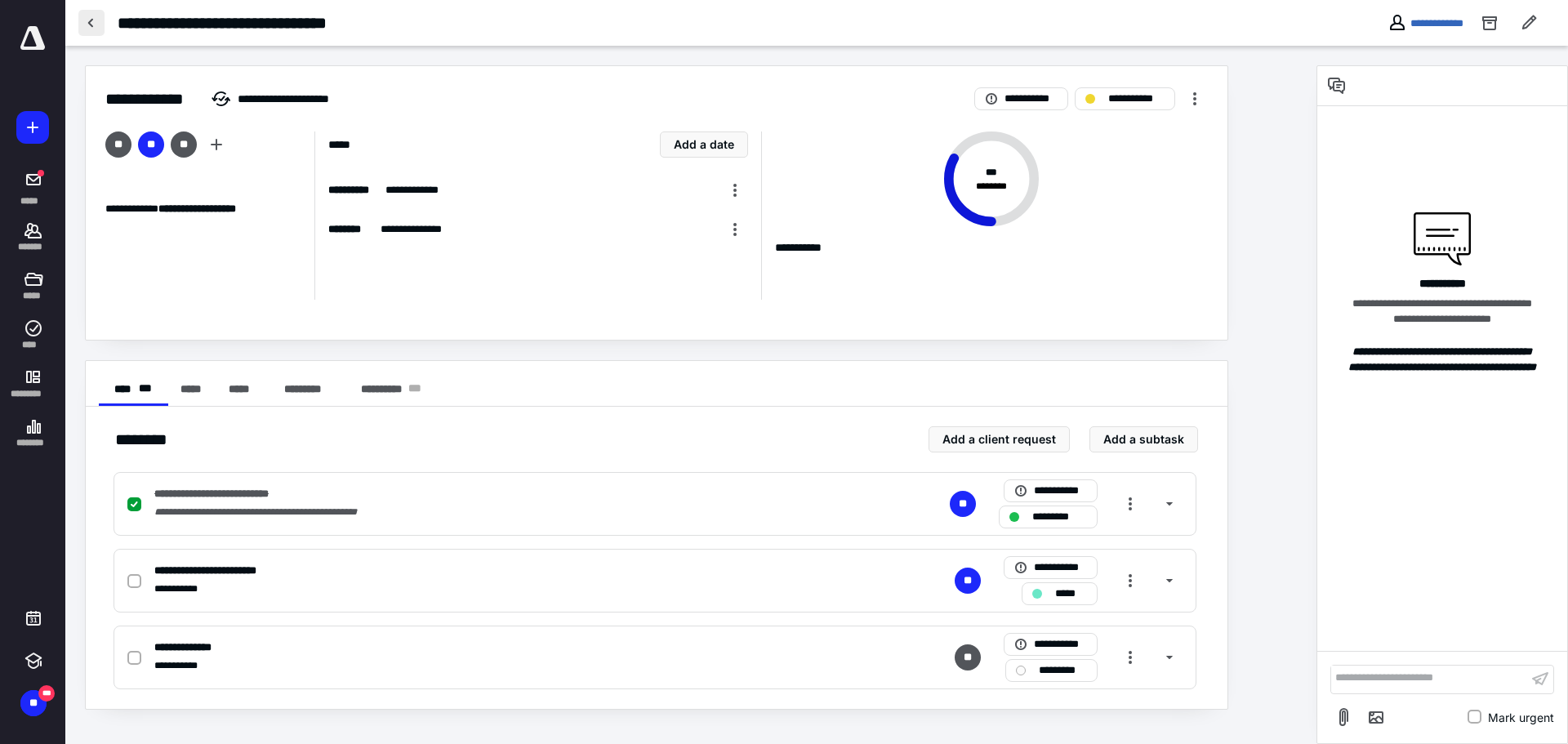 click at bounding box center (91, 23) 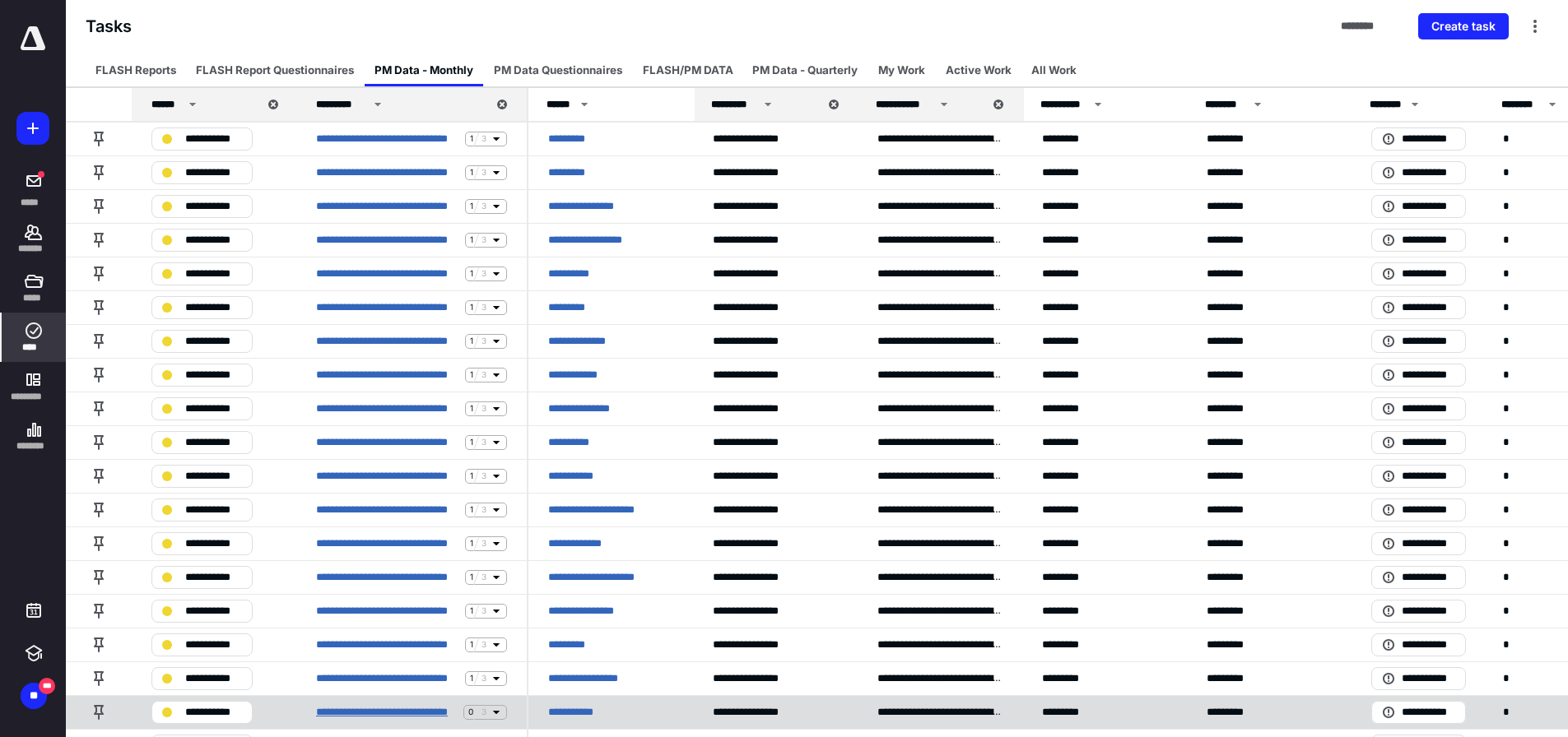click on "**********" at bounding box center [386, 712] 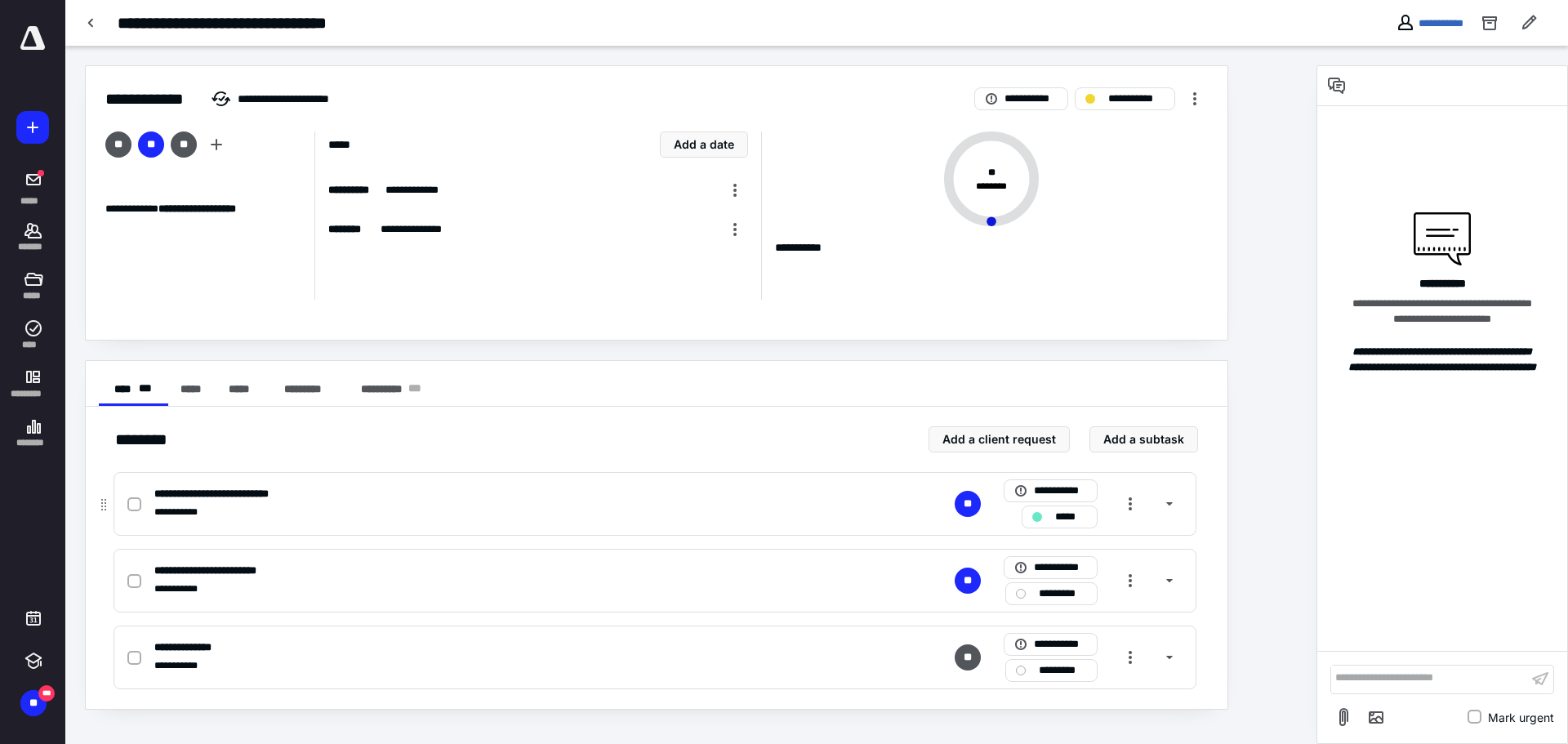 click 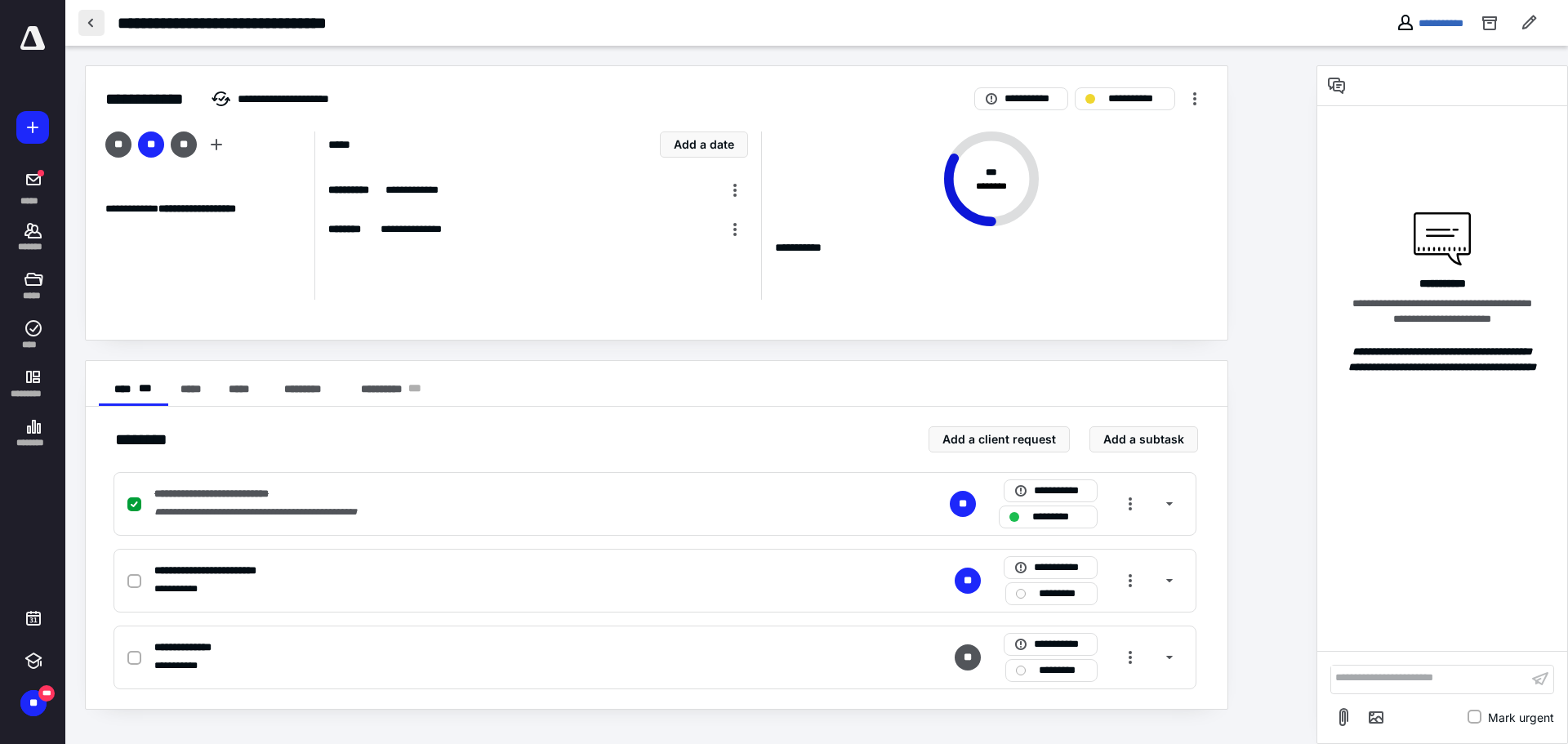 click at bounding box center [91, 23] 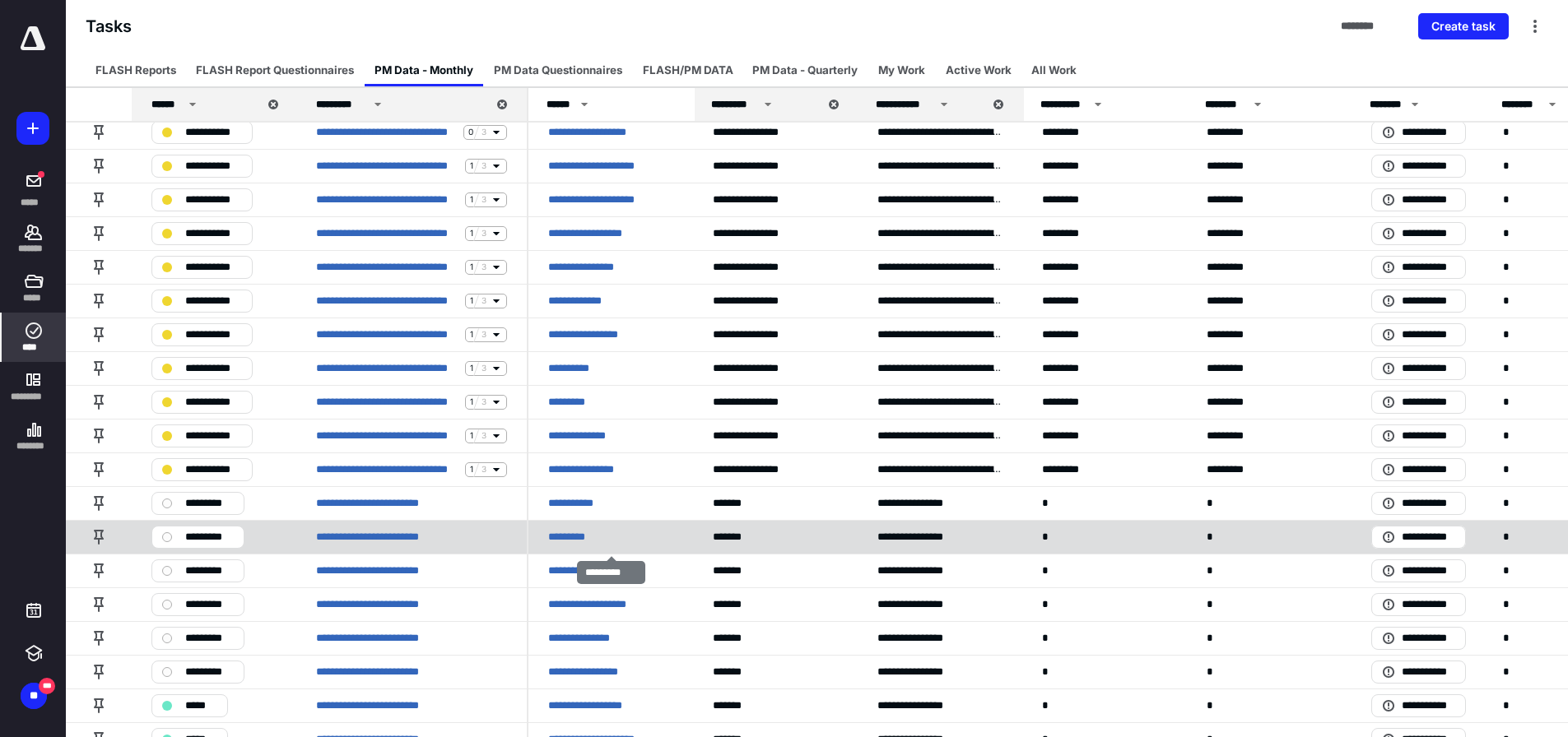 scroll, scrollTop: 329, scrollLeft: 0, axis: vertical 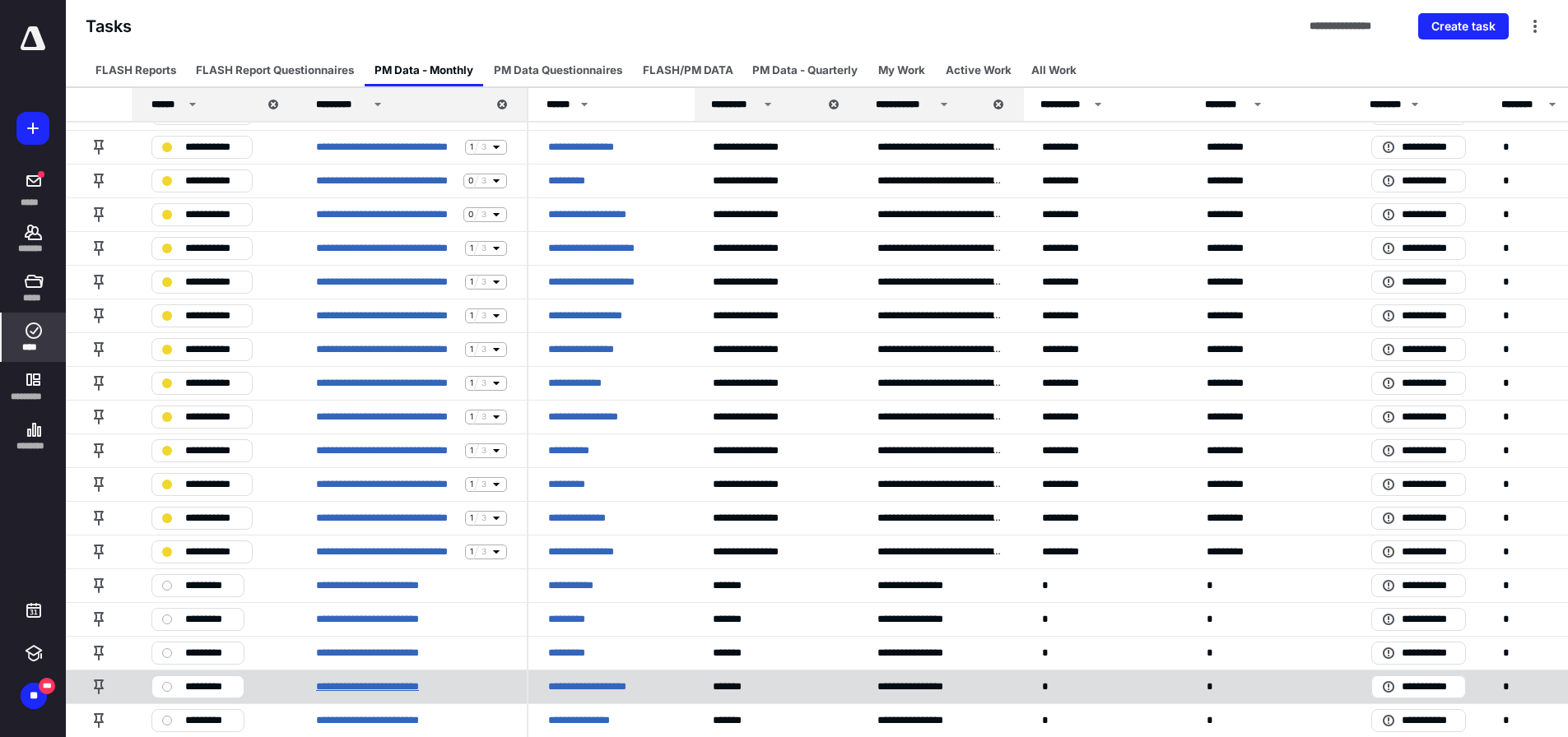 click on "**********" at bounding box center [383, 687] 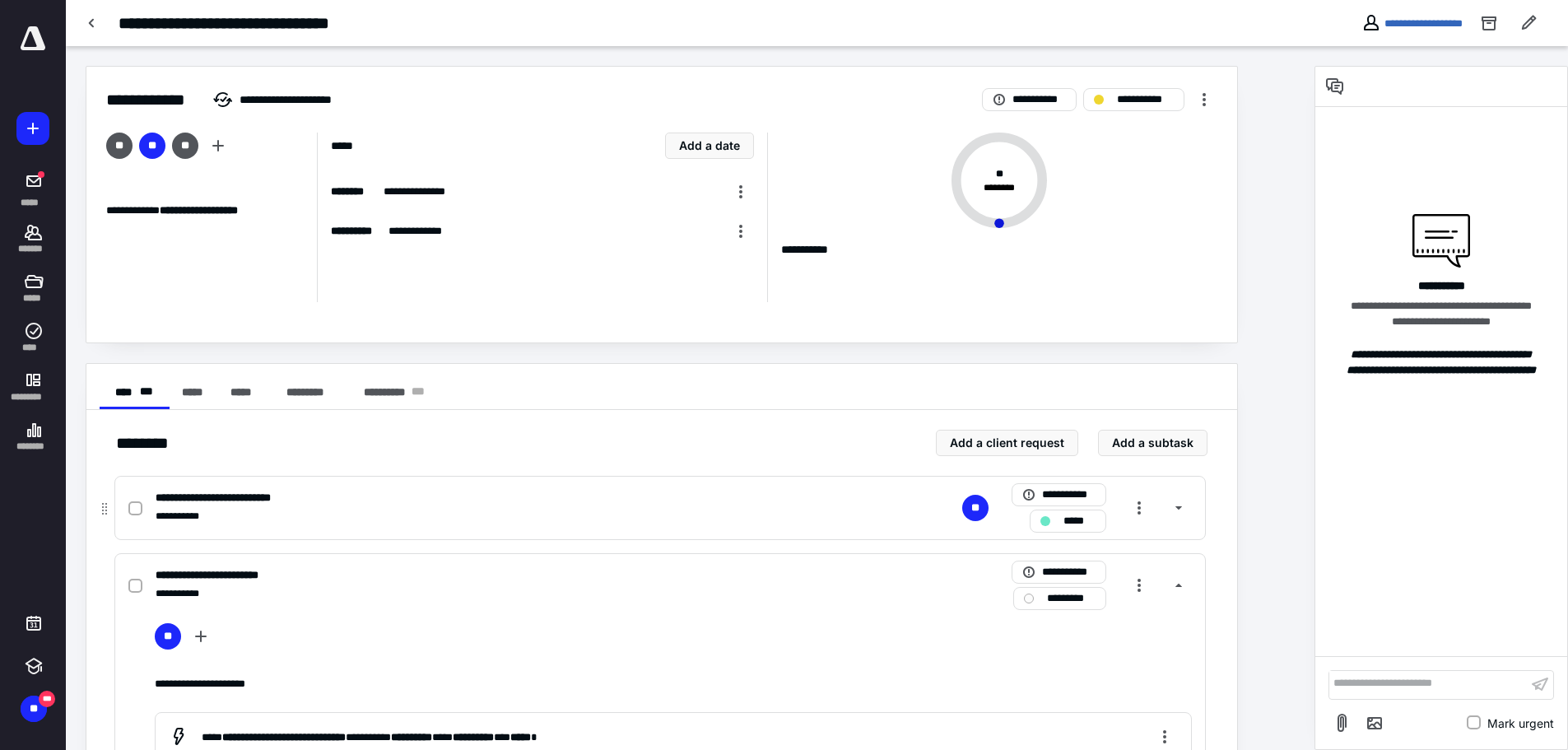 click 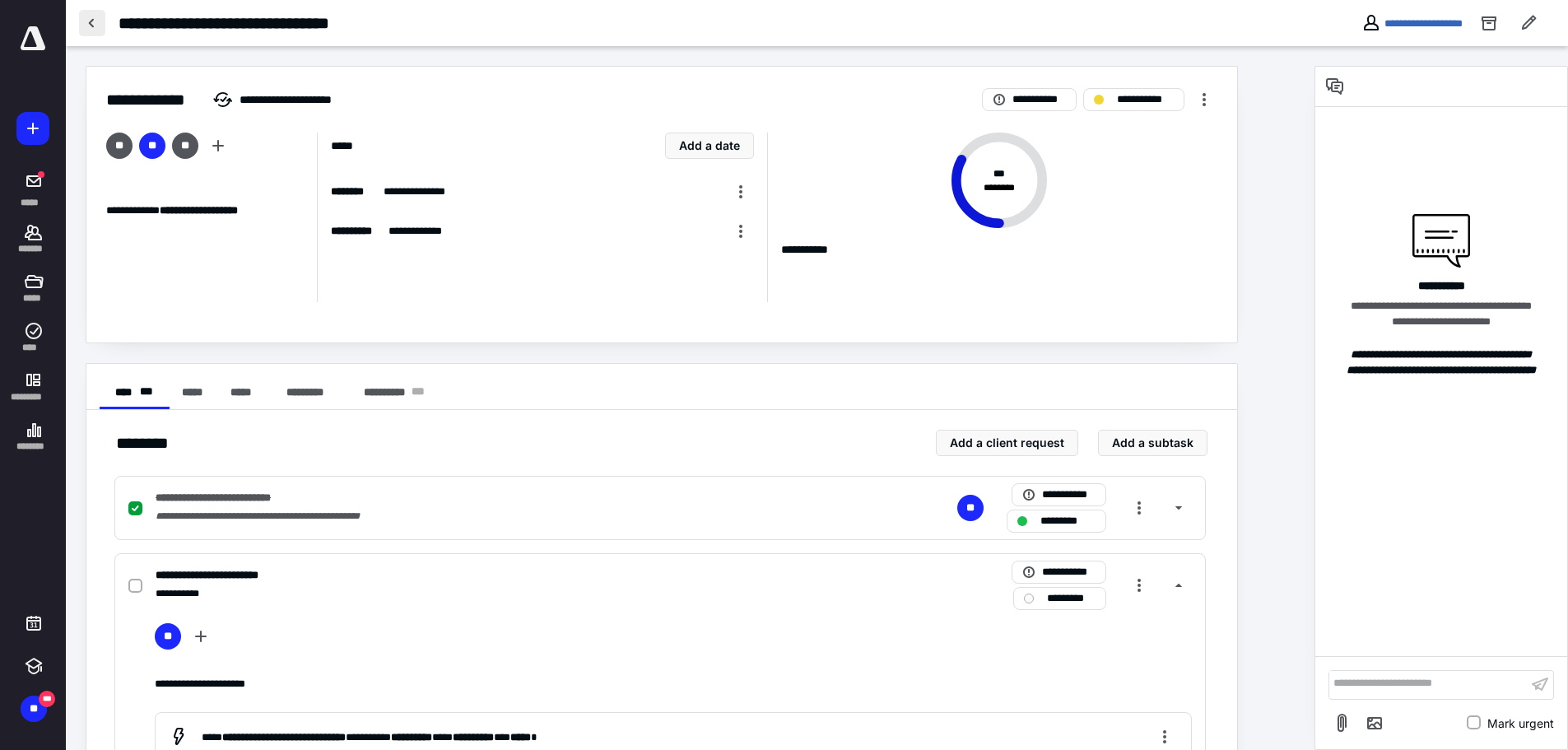 click at bounding box center [92, 23] 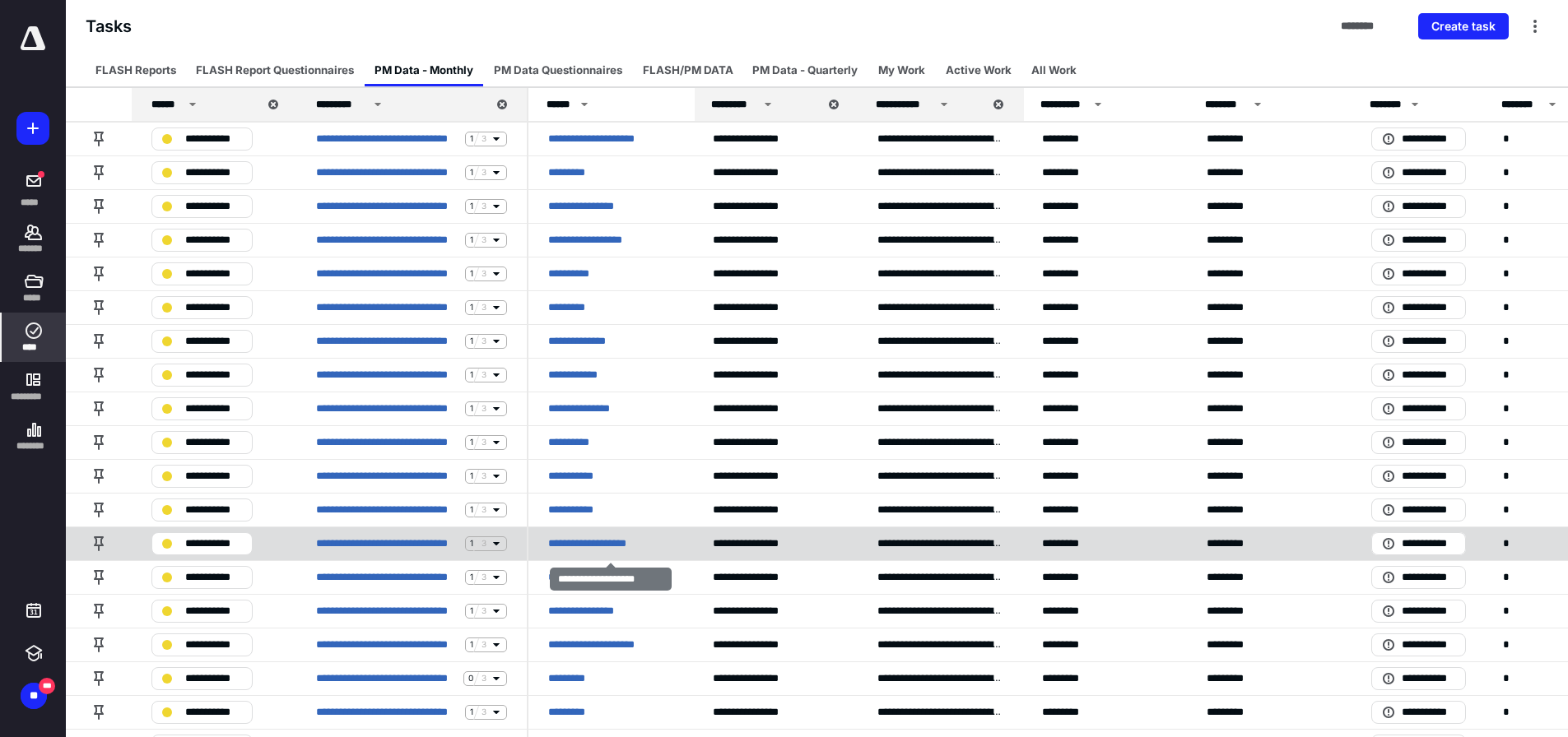 scroll, scrollTop: 82, scrollLeft: 0, axis: vertical 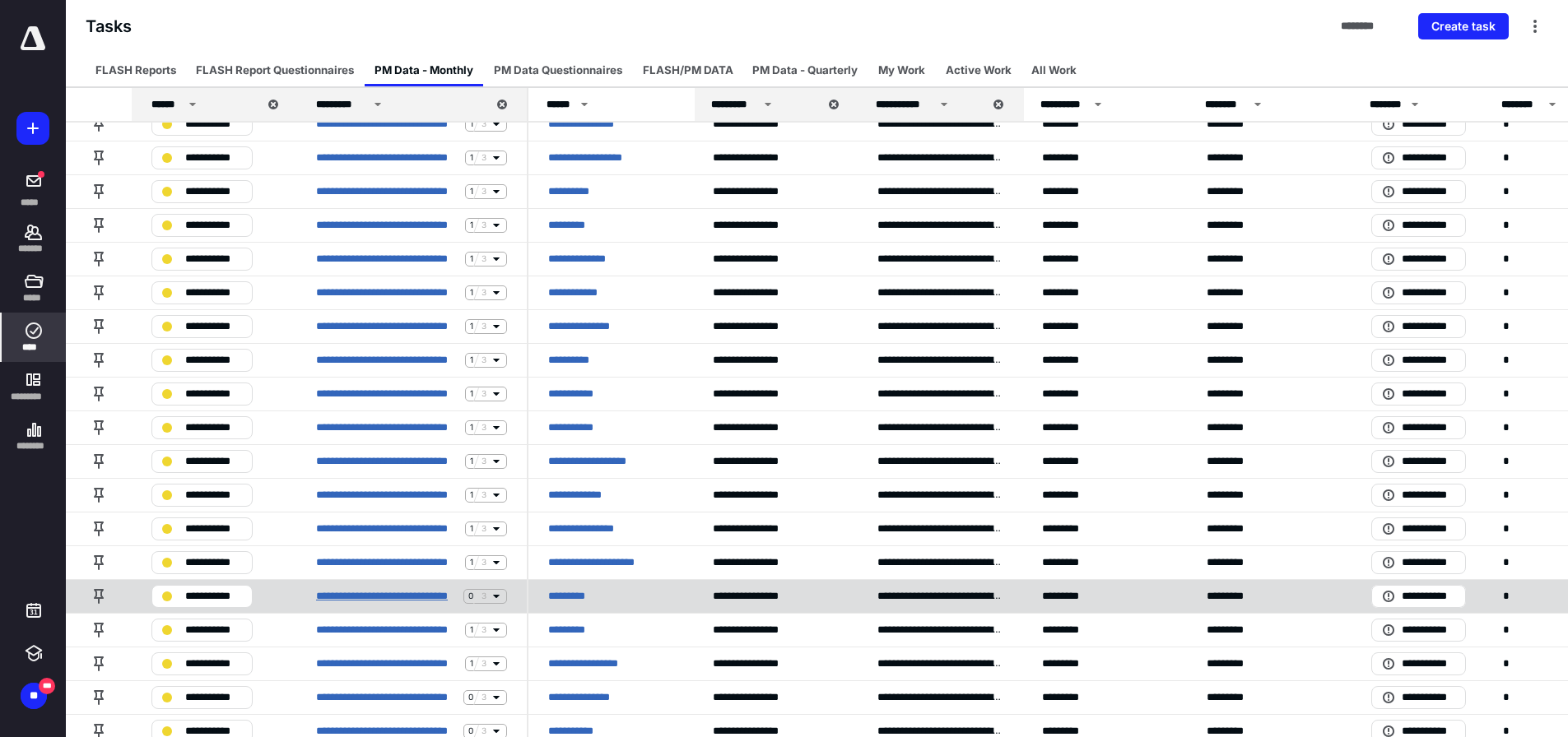 click on "**********" at bounding box center (386, 596) 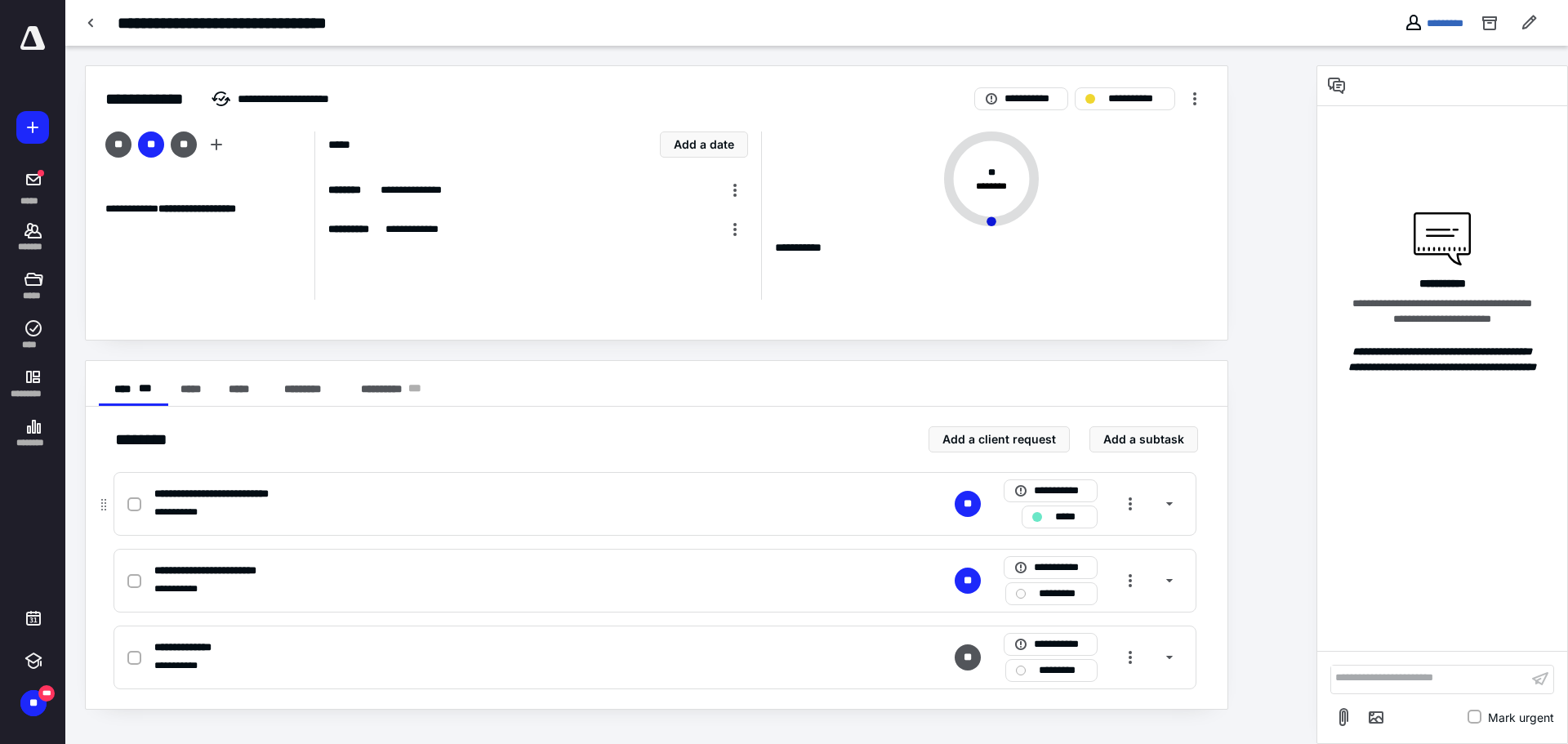 click at bounding box center [134, 505] 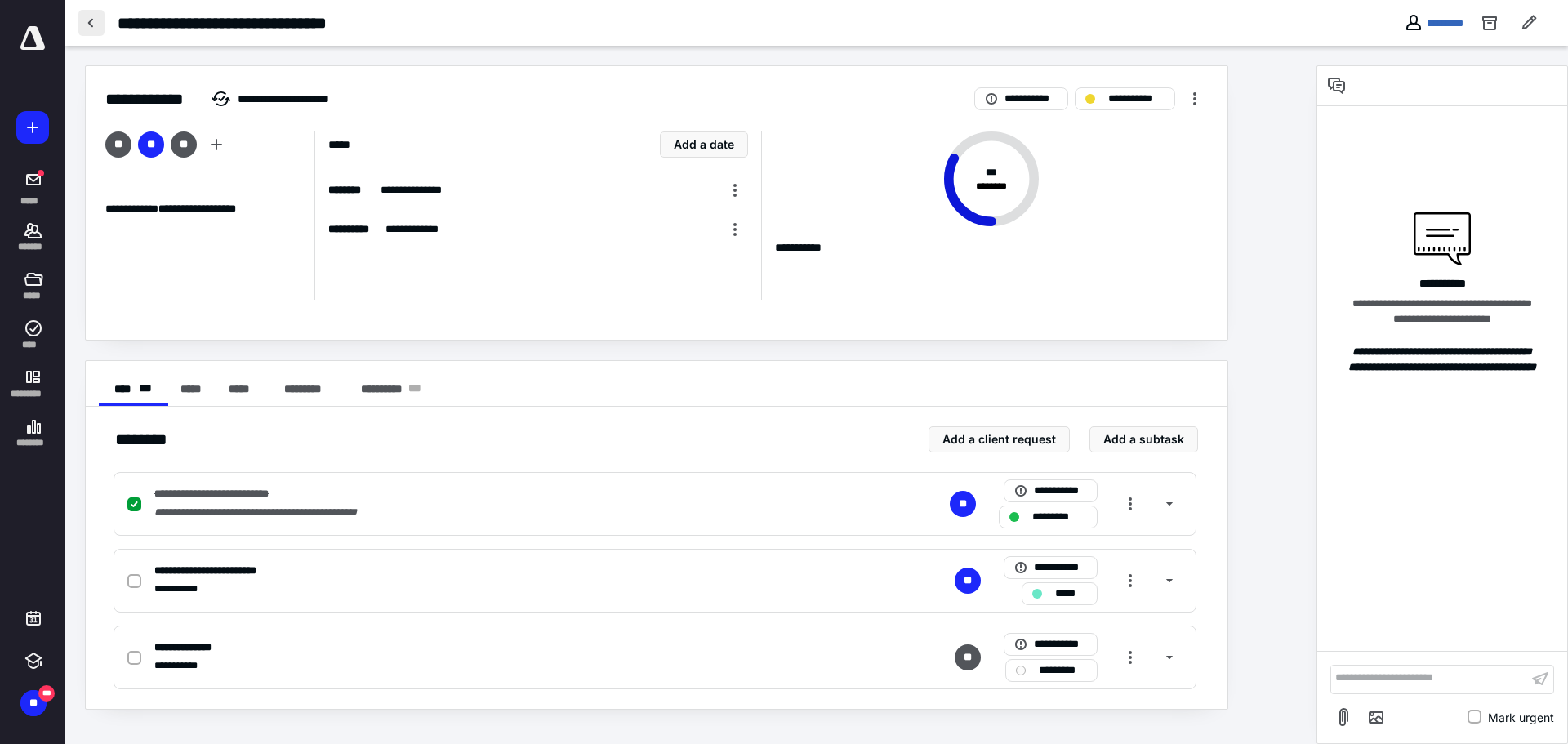 click at bounding box center [91, 23] 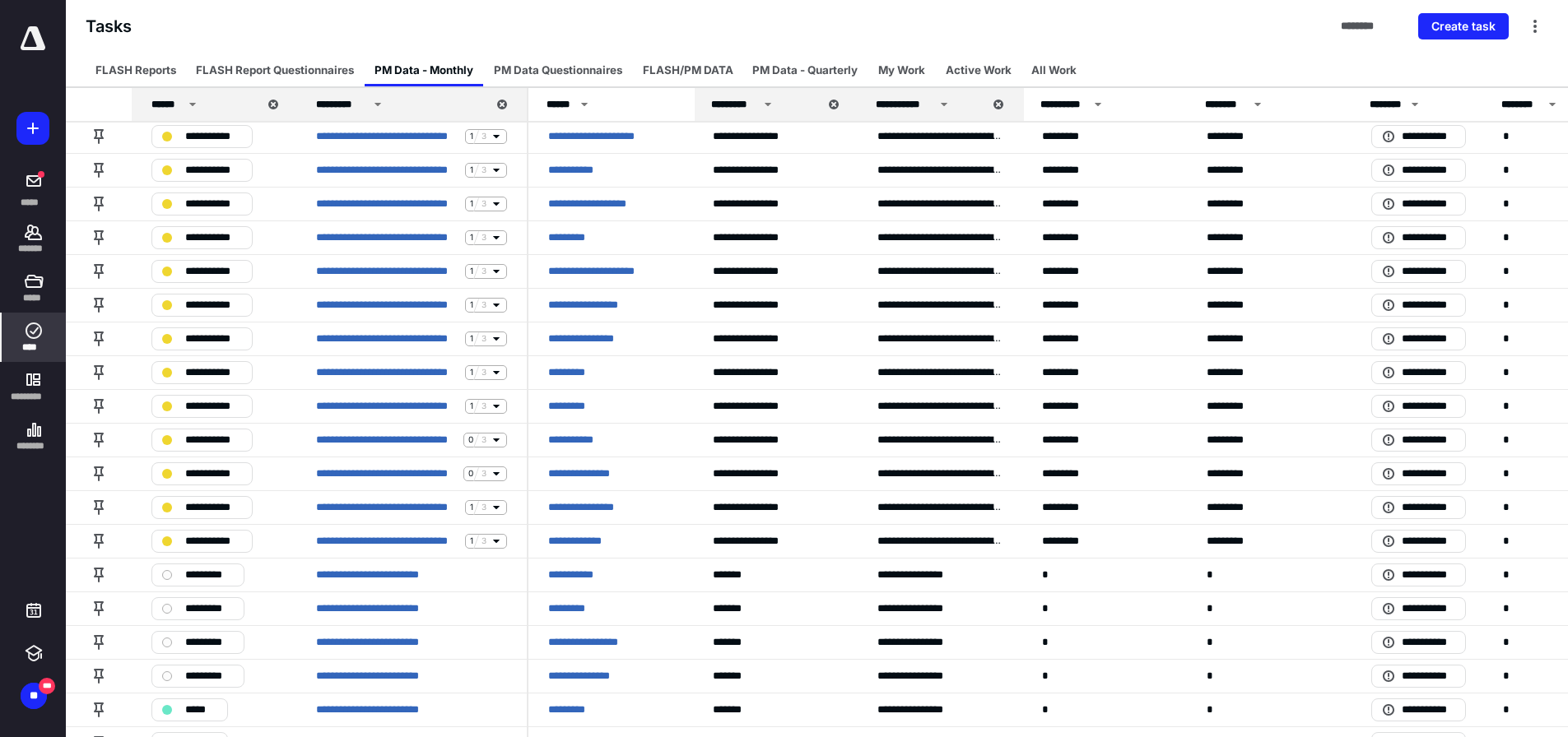 scroll, scrollTop: 411, scrollLeft: 0, axis: vertical 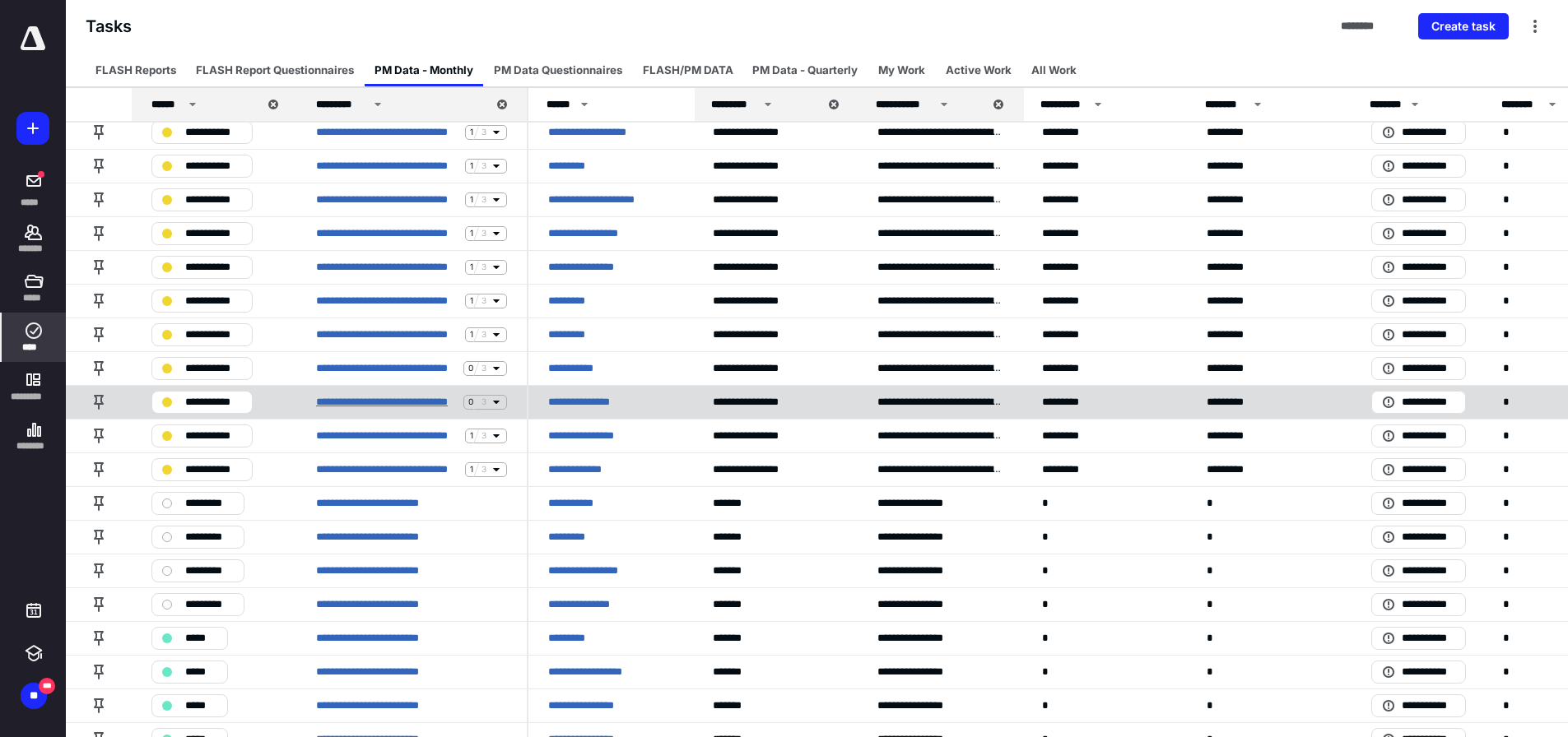 click on "**********" at bounding box center [386, 402] 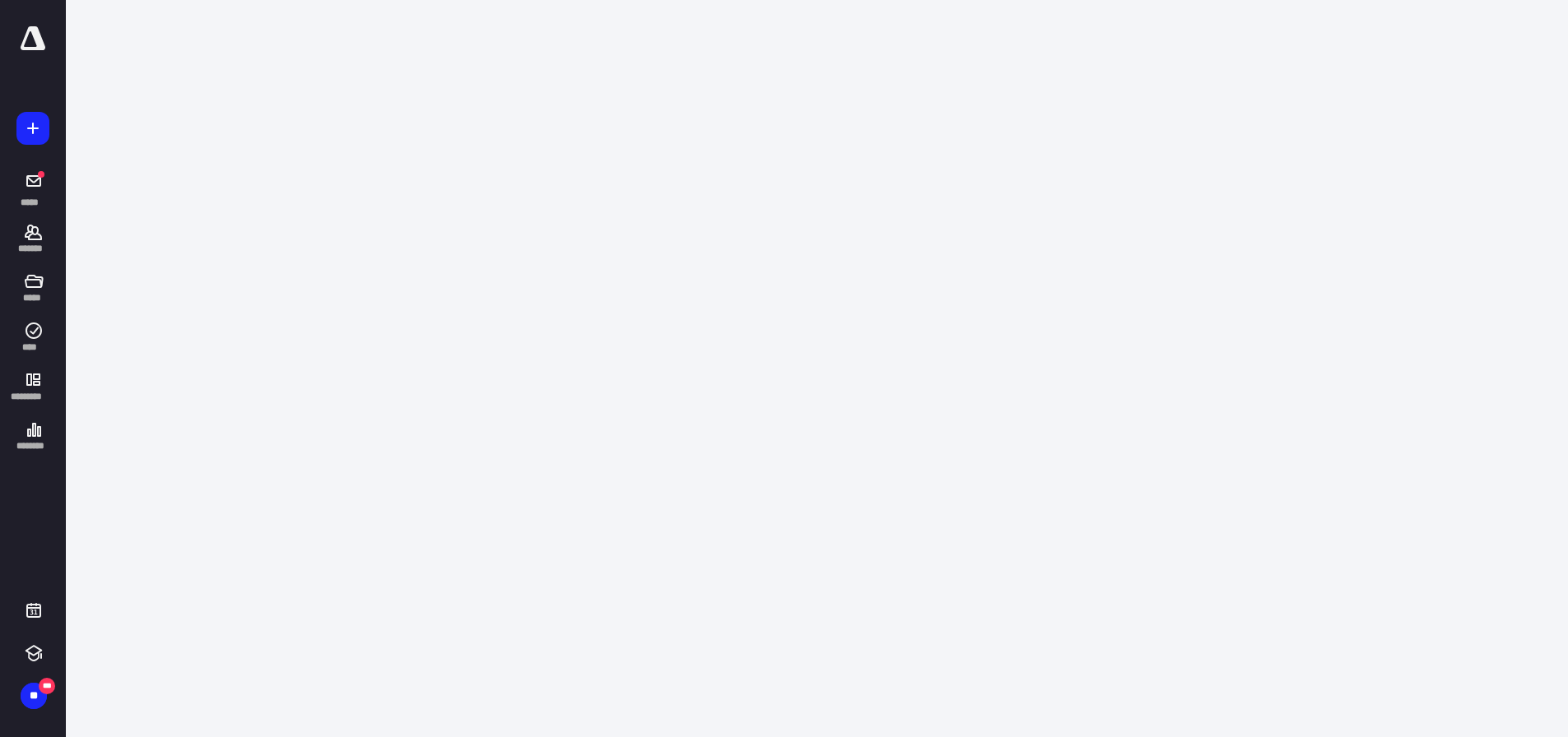 scroll, scrollTop: 0, scrollLeft: 0, axis: both 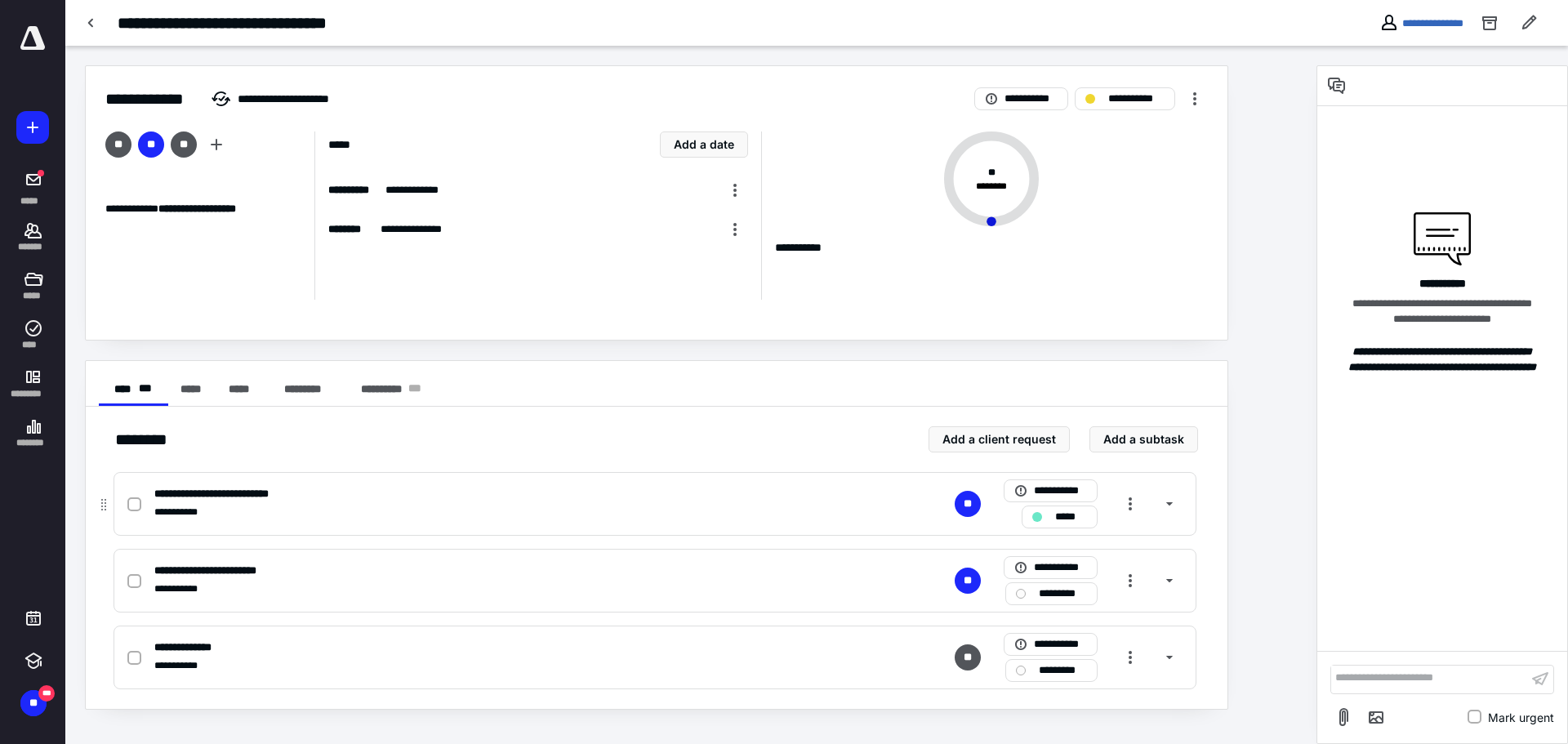 click at bounding box center [134, 505] 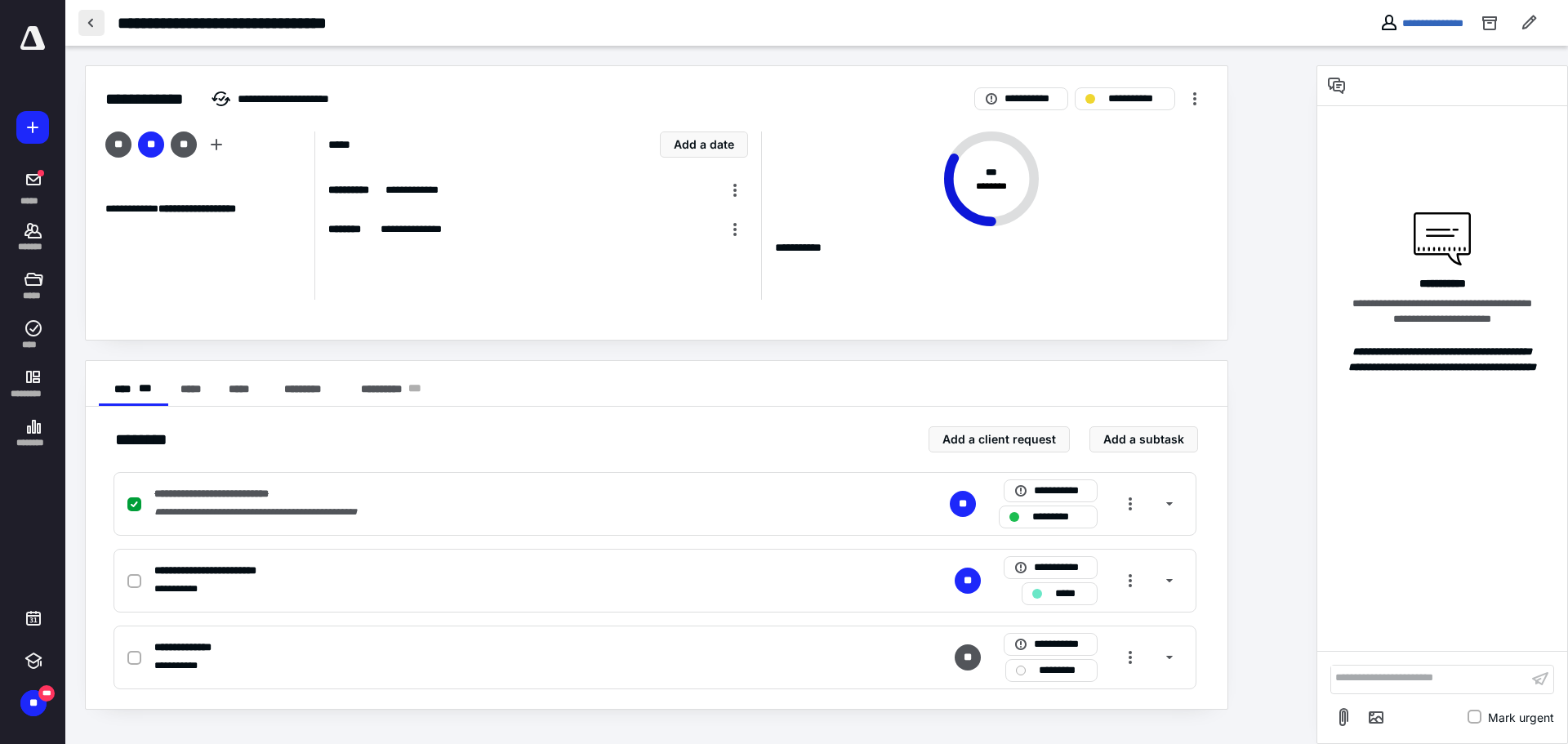 click at bounding box center (91, 23) 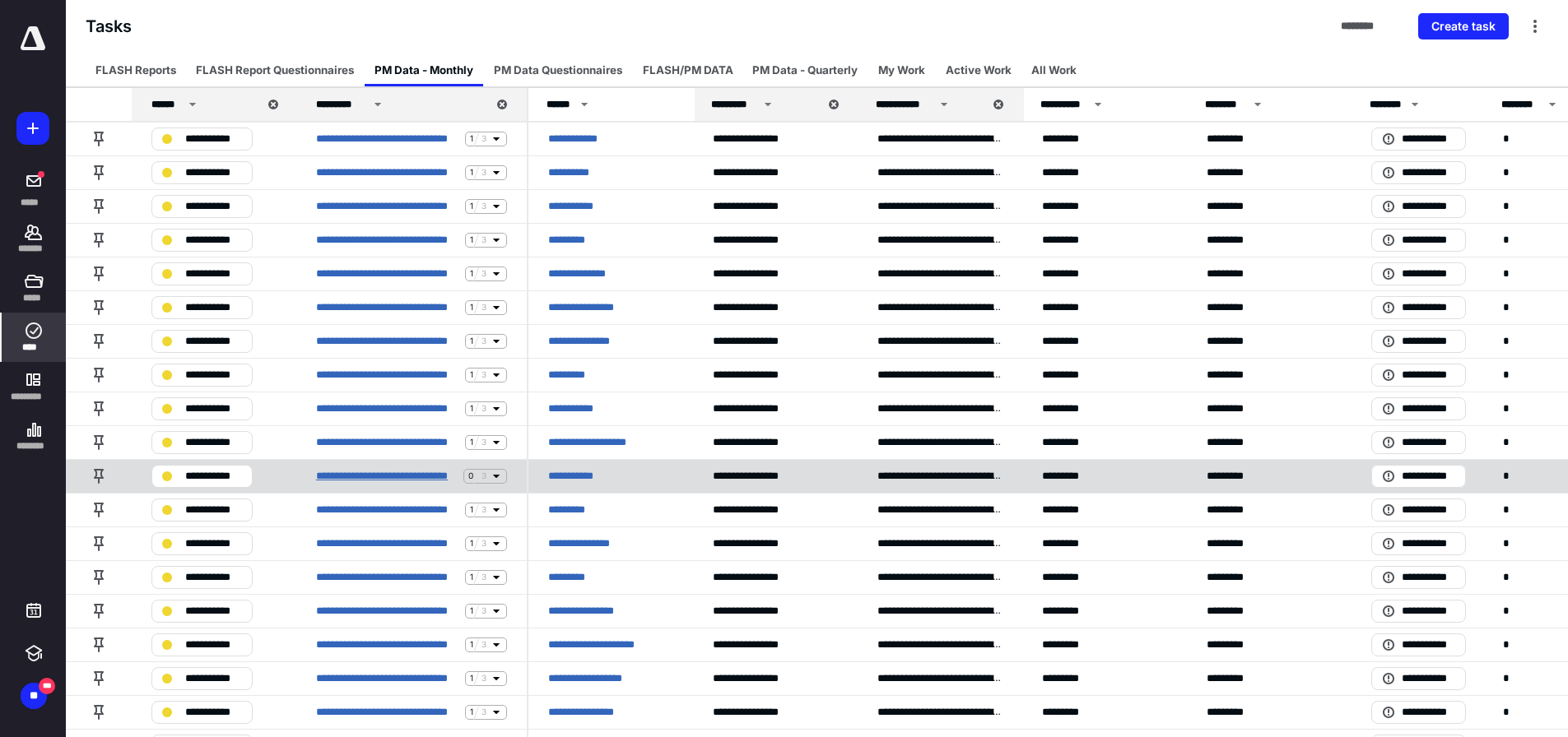click on "**********" at bounding box center [386, 476] 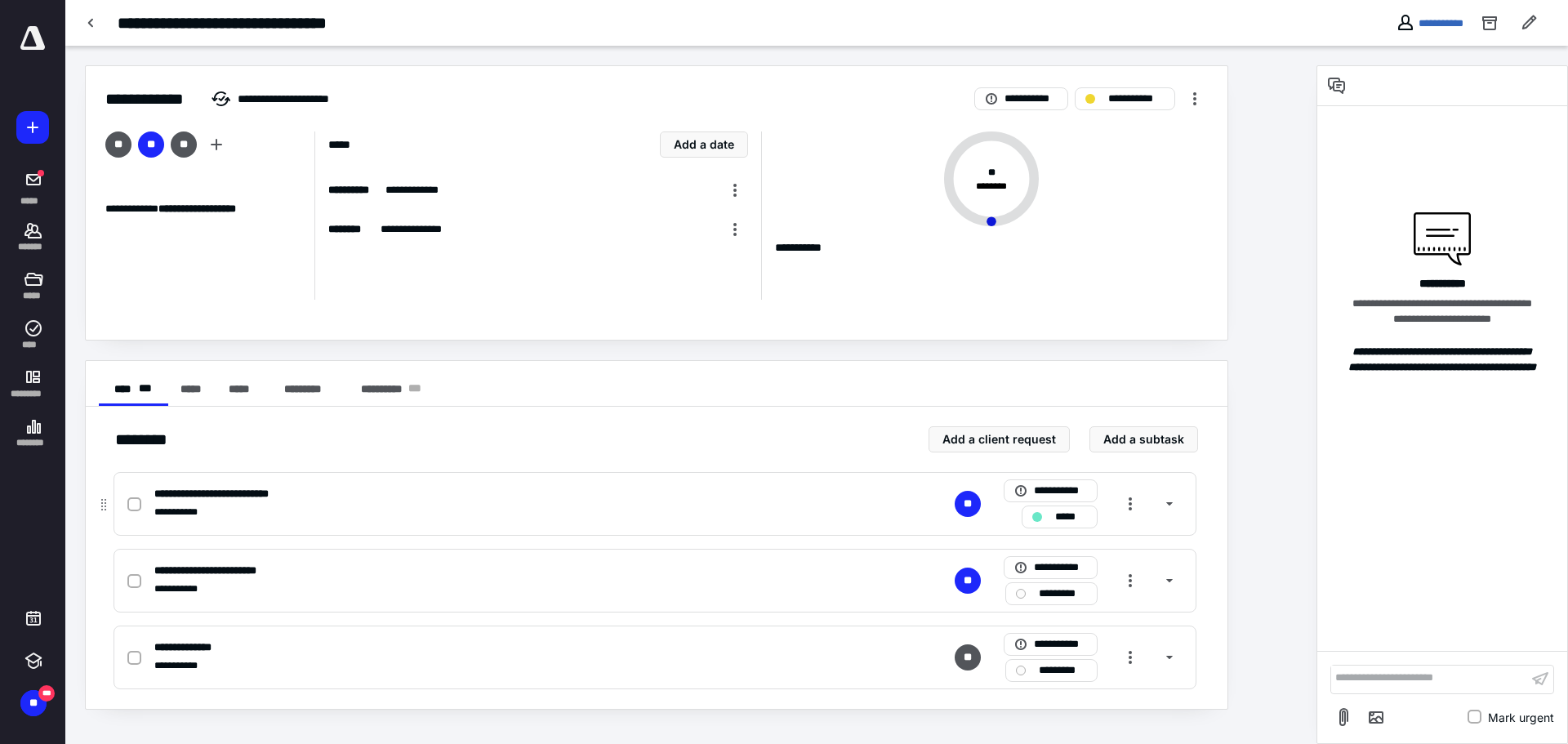 click 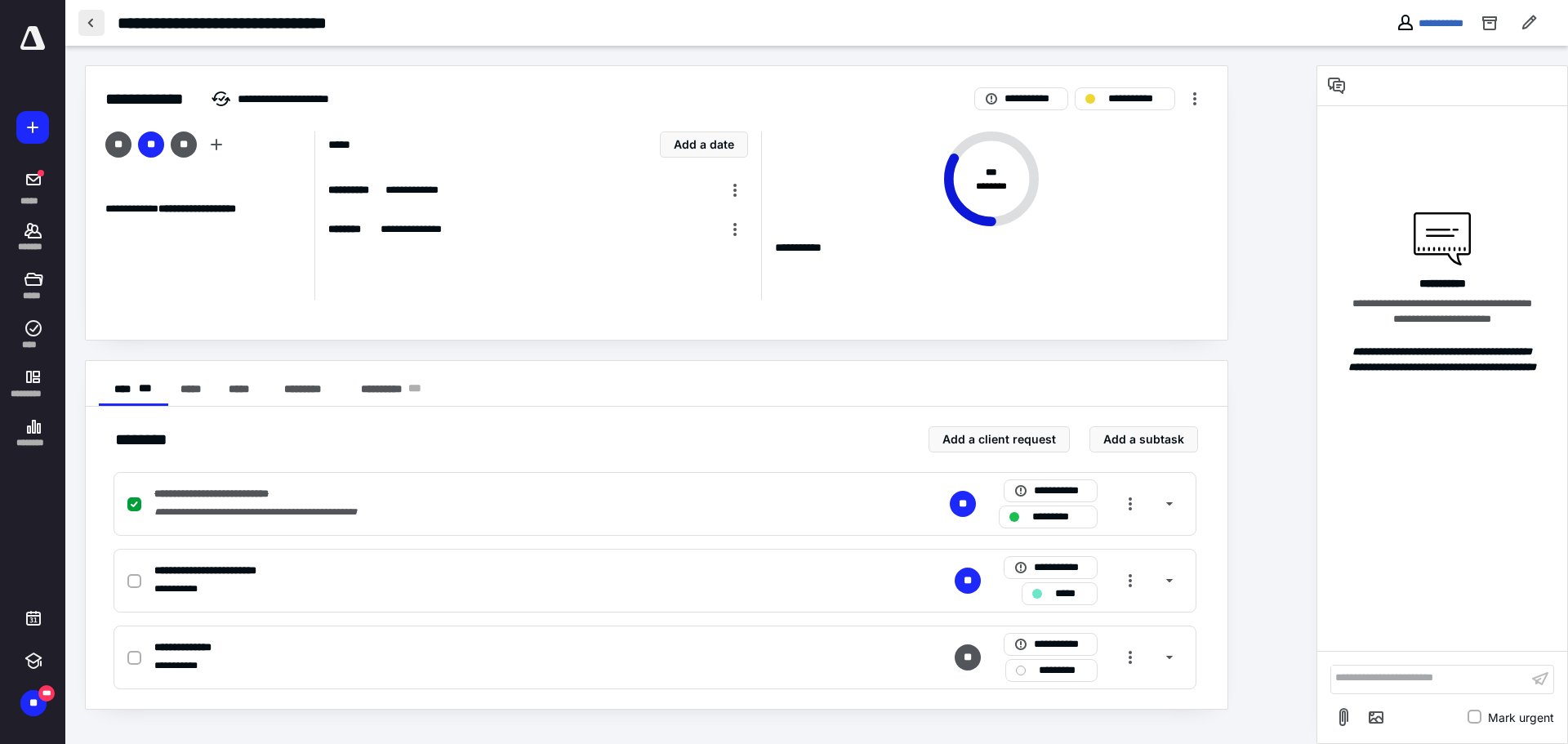 click at bounding box center (91, 23) 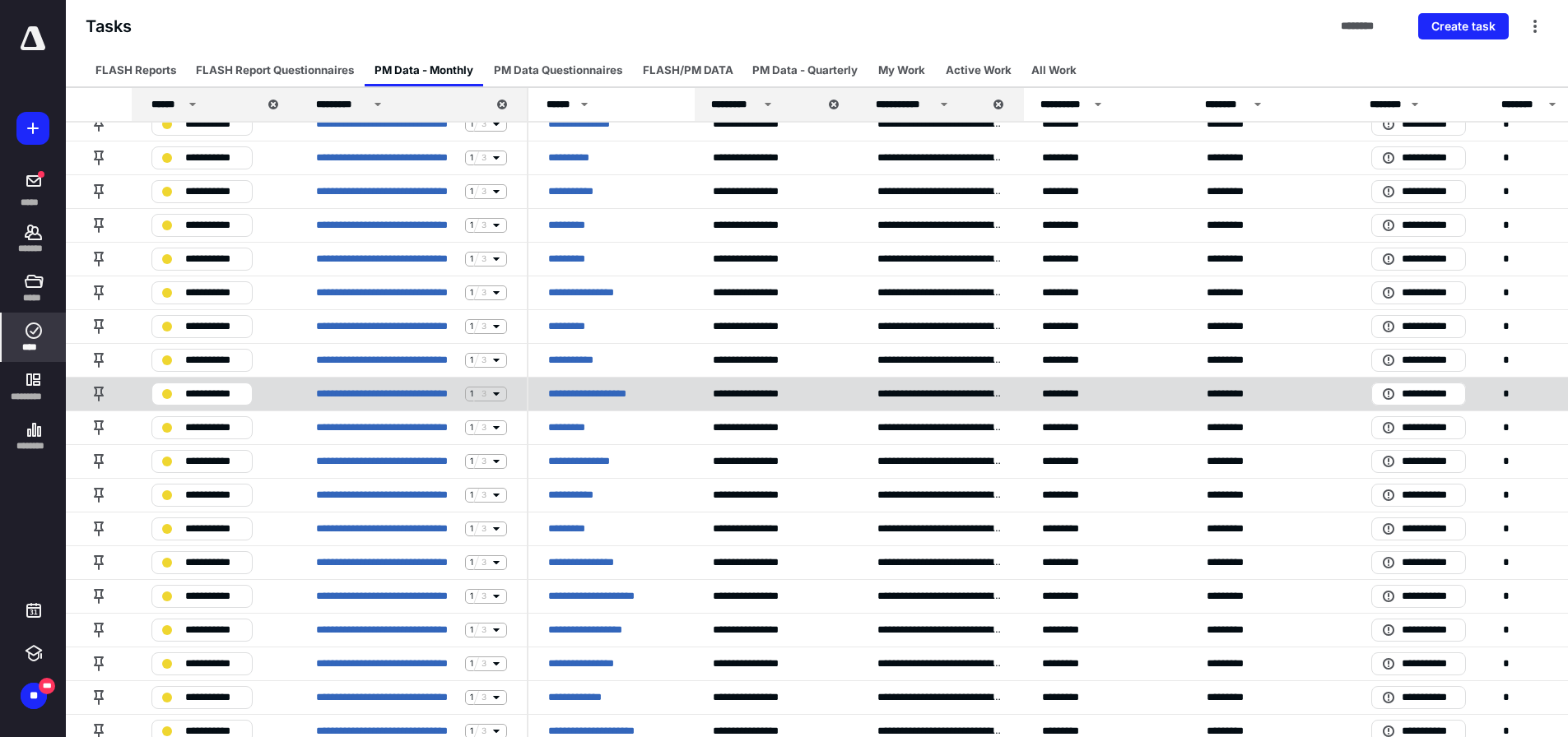 scroll, scrollTop: 0, scrollLeft: 0, axis: both 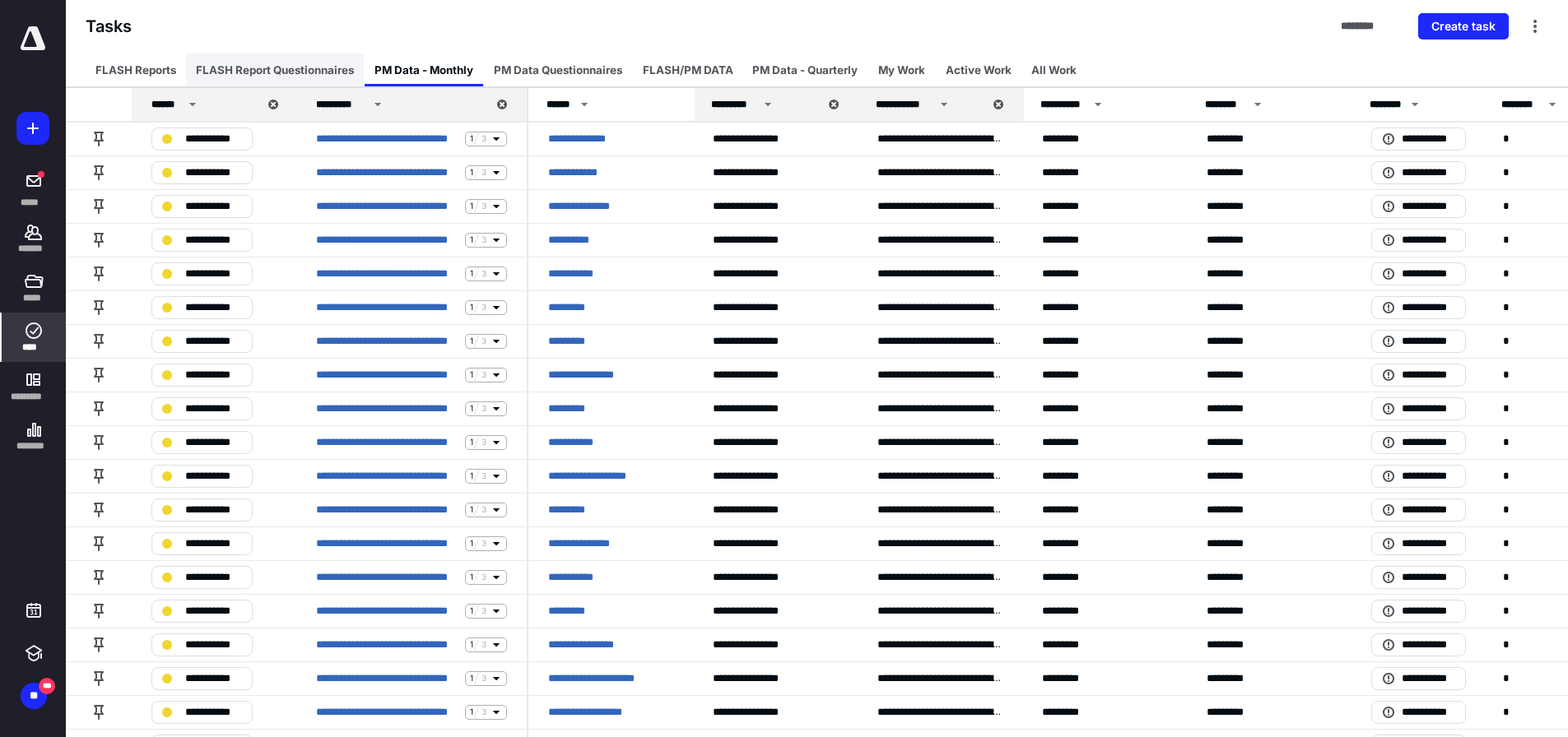 click on "FLASH Report Questionnaires" at bounding box center [275, 70] 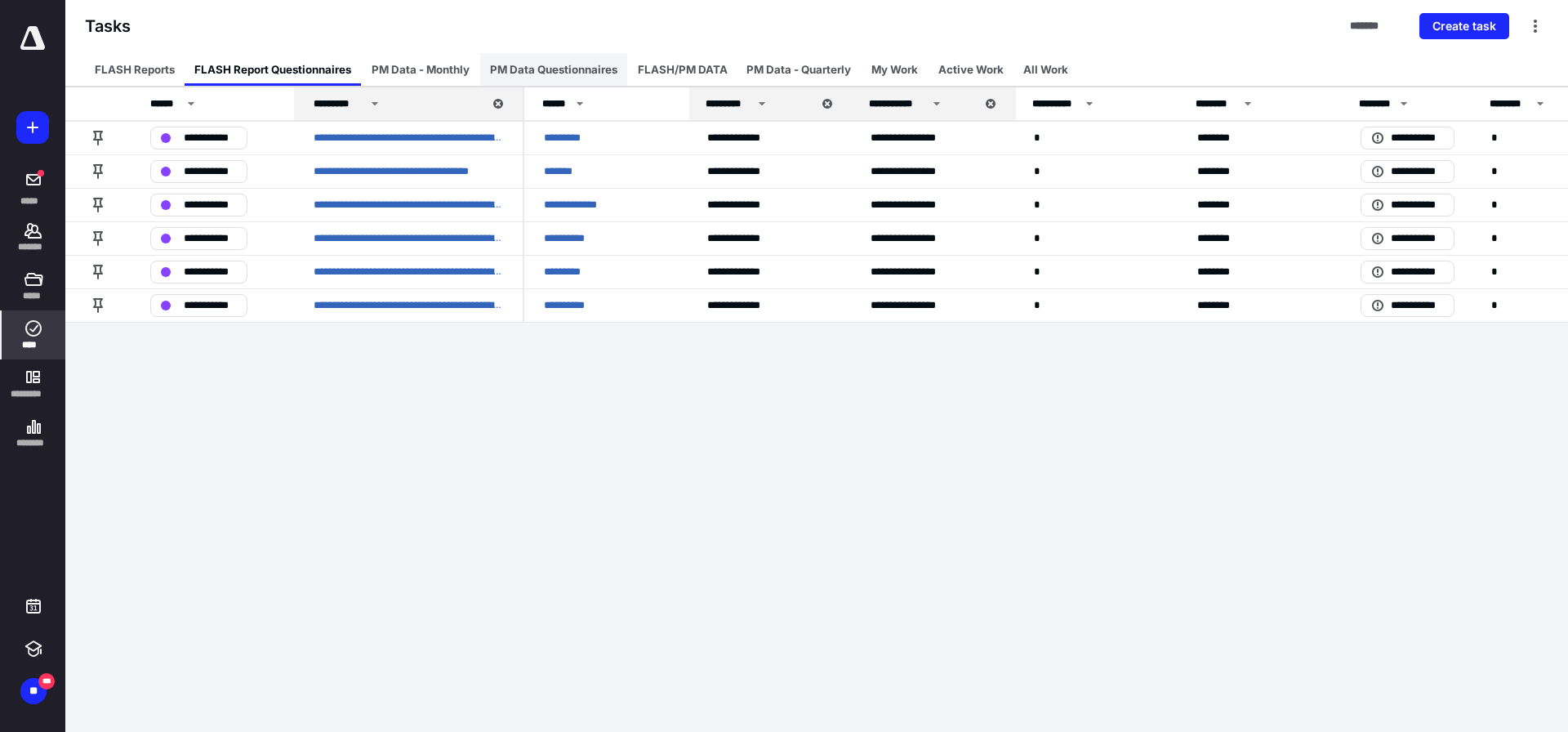 click on "PM Data Questionnaires" at bounding box center [554, 69] 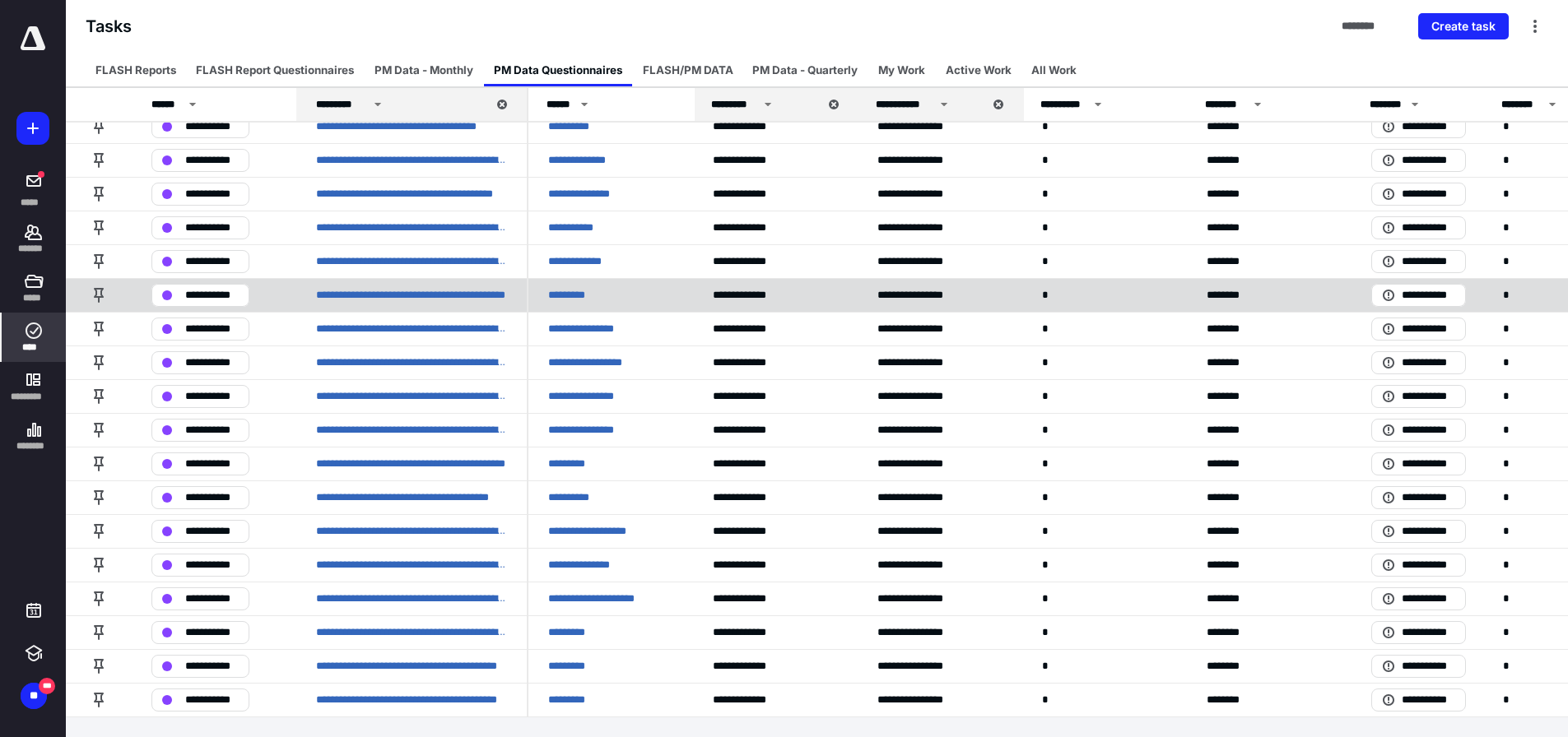 scroll, scrollTop: 0, scrollLeft: 0, axis: both 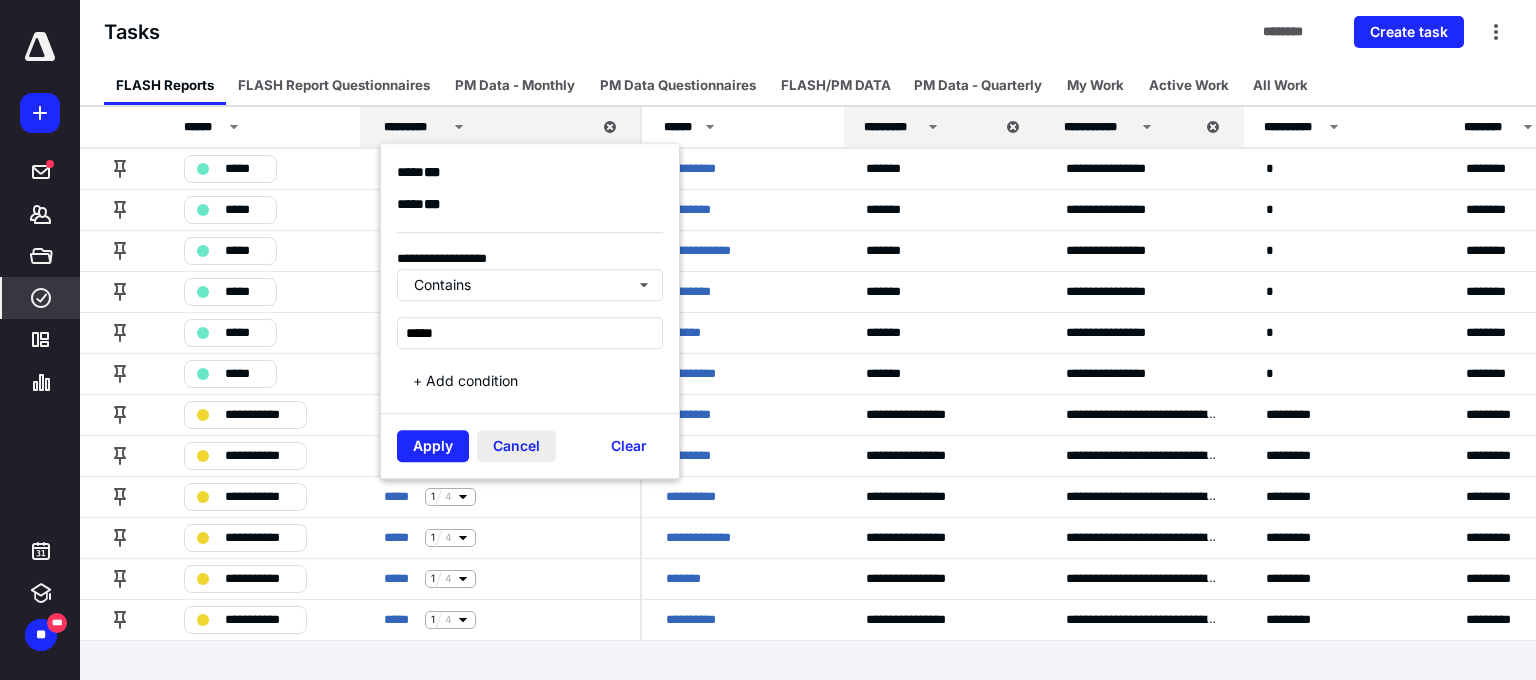 click on "Cancel" at bounding box center [516, 446] 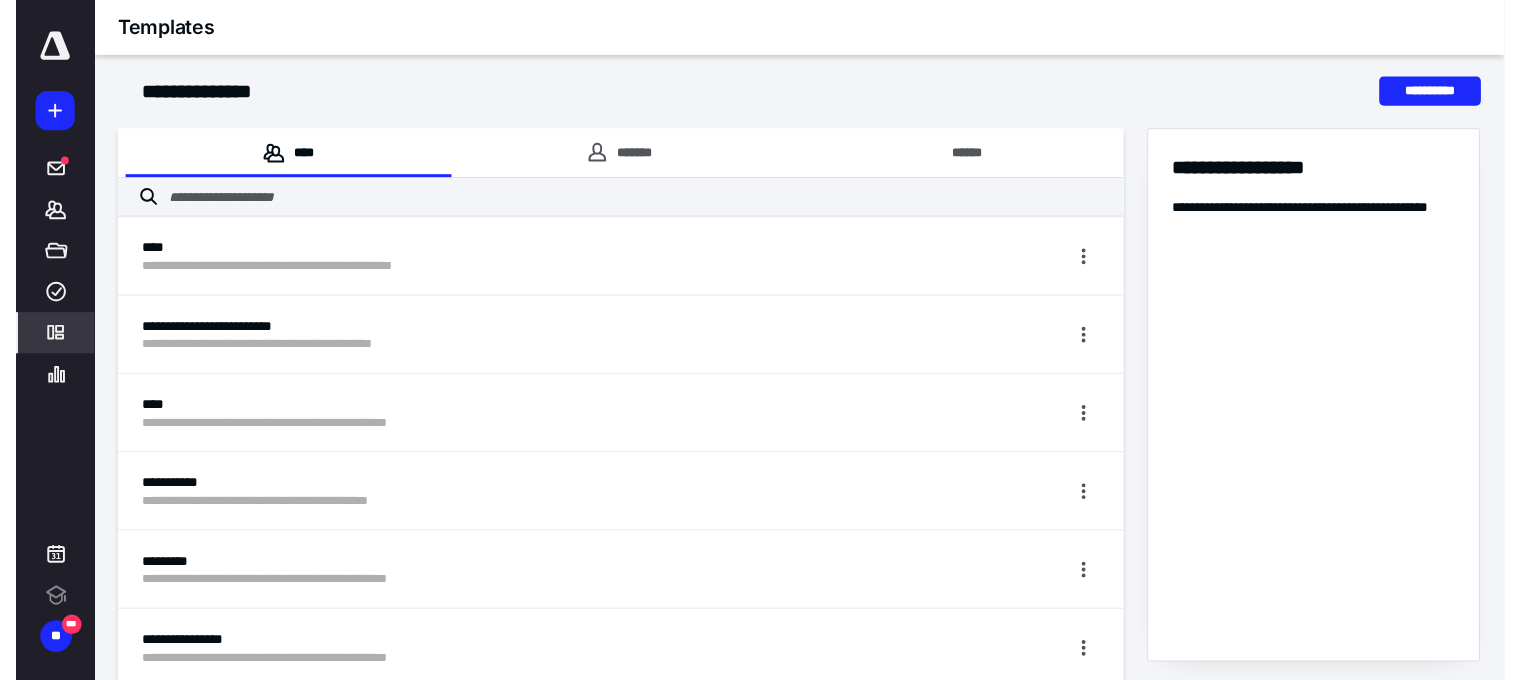 scroll, scrollTop: 0, scrollLeft: 0, axis: both 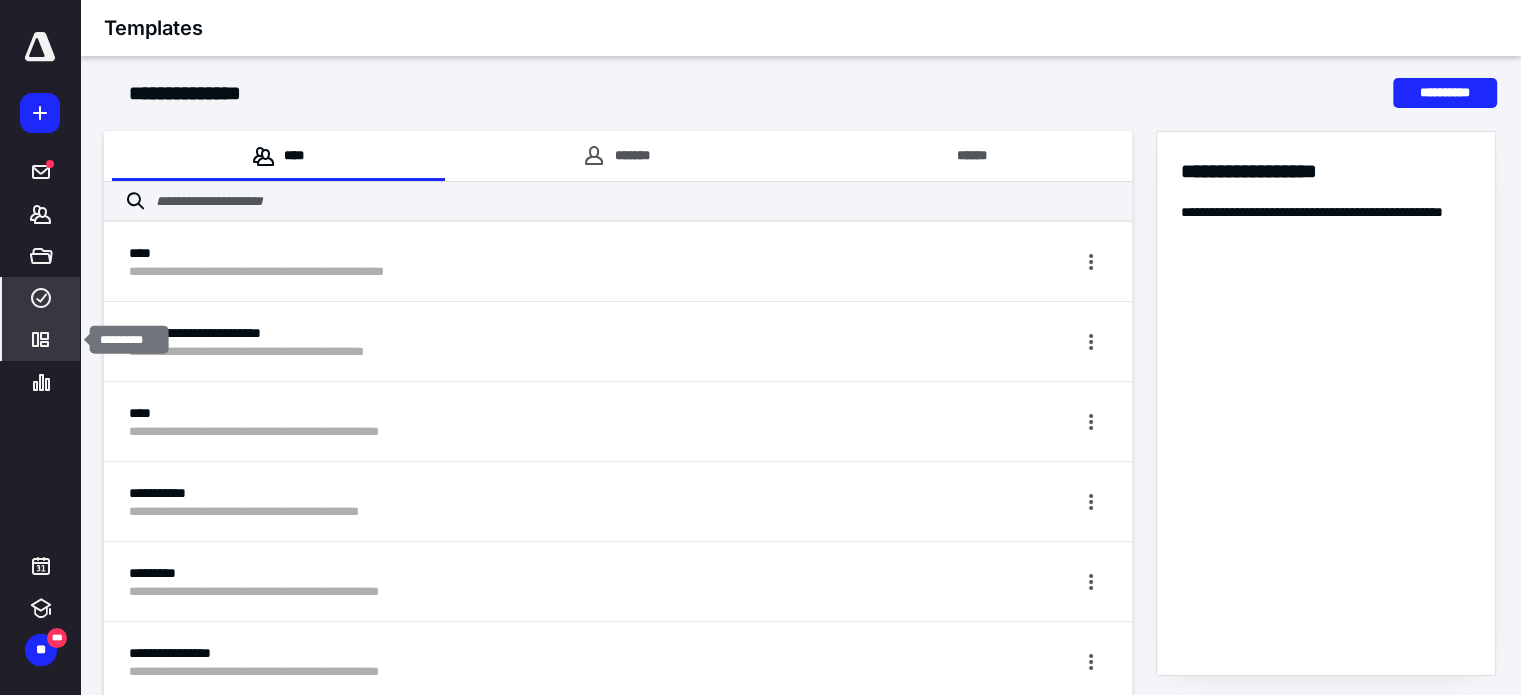 click on "****" at bounding box center [41, 298] 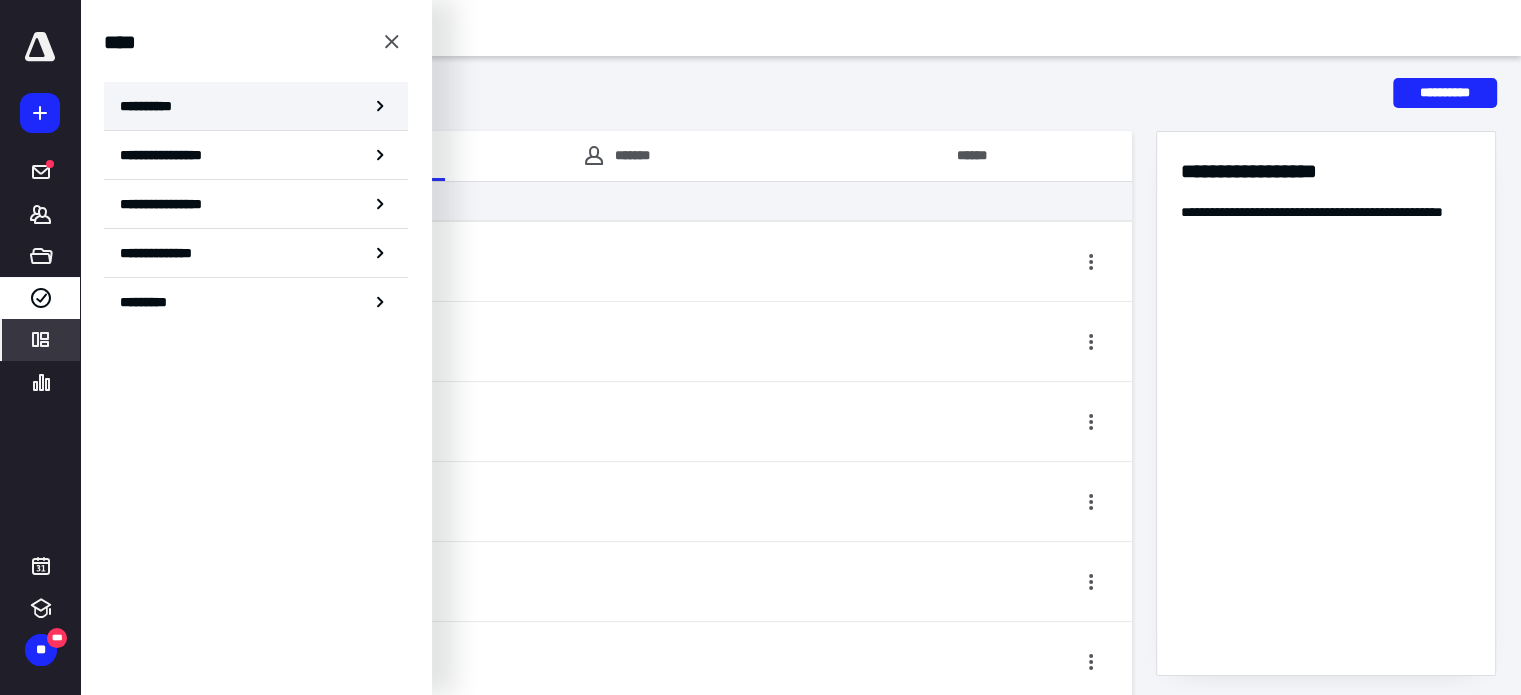 click on "**********" at bounding box center (153, 106) 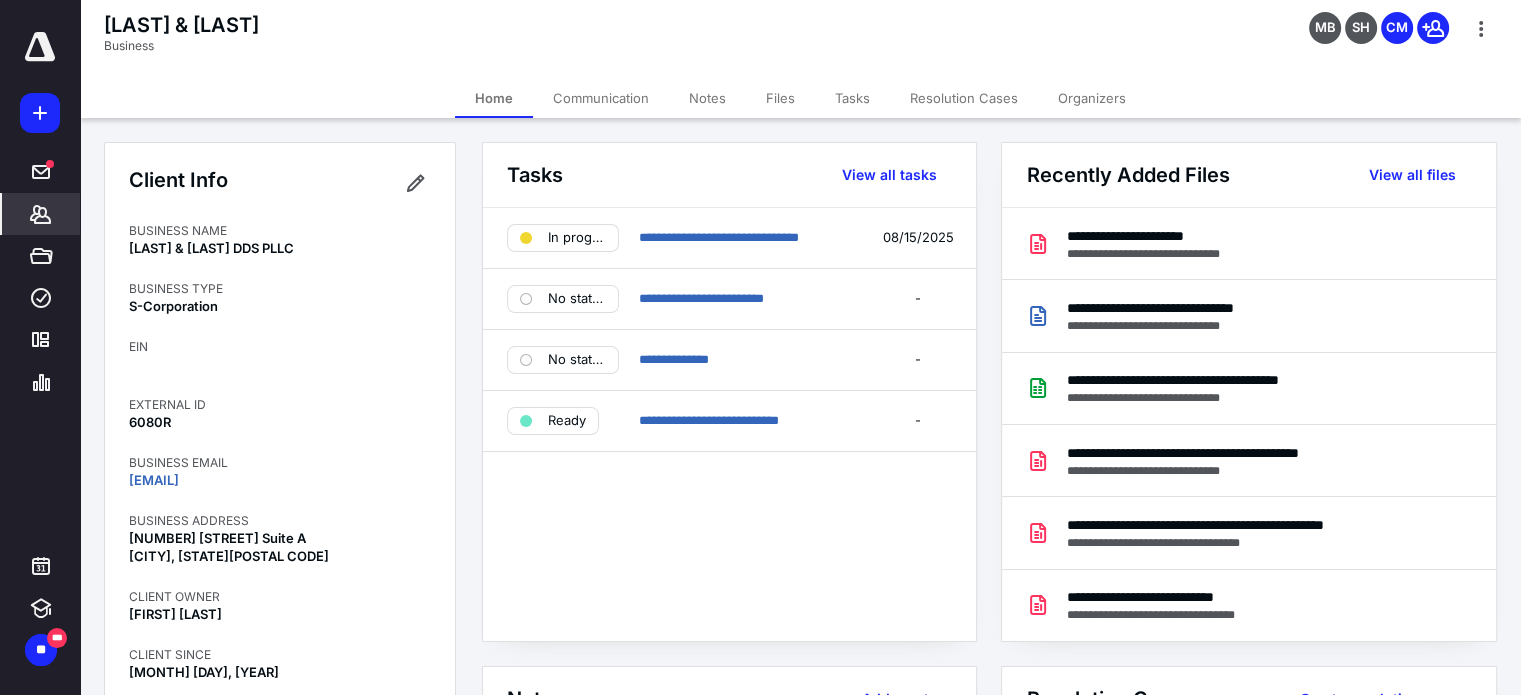 scroll, scrollTop: 0, scrollLeft: 0, axis: both 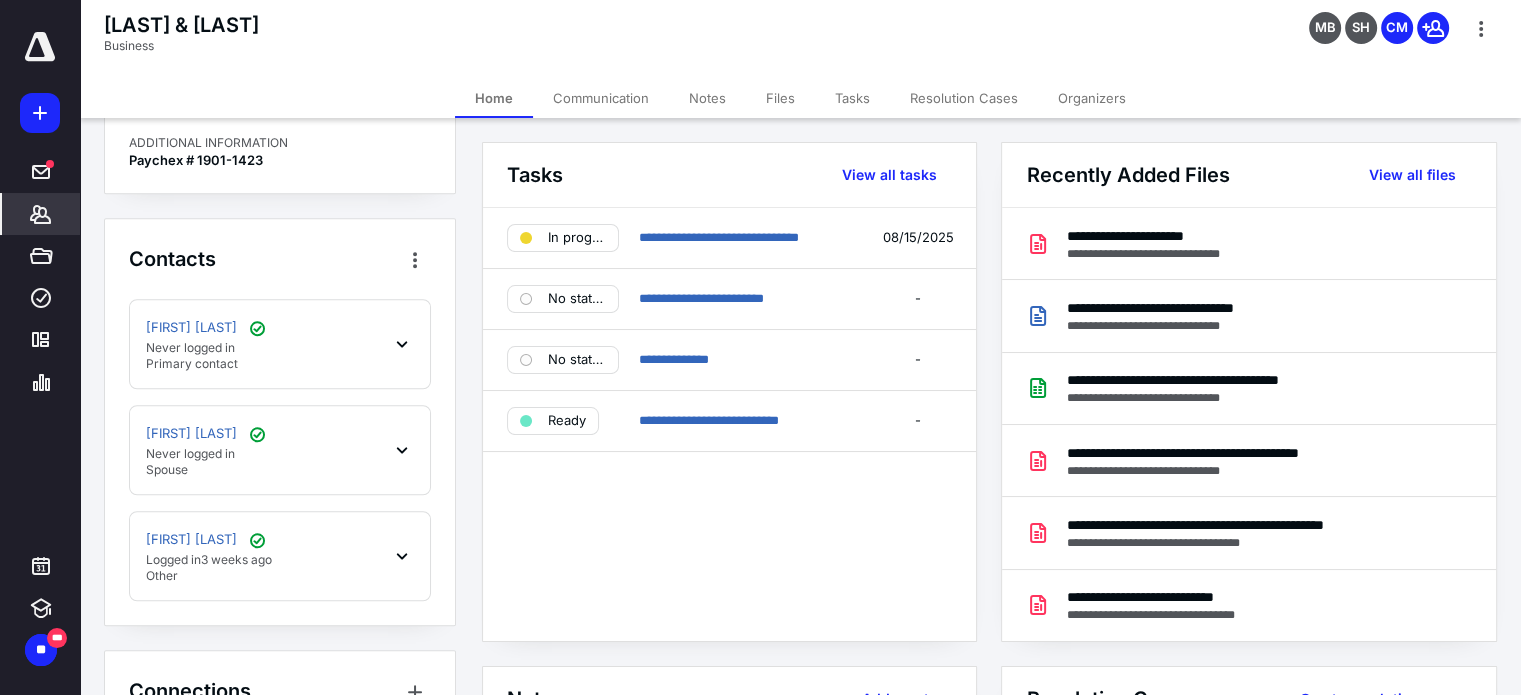 click on "Files" at bounding box center (780, 98) 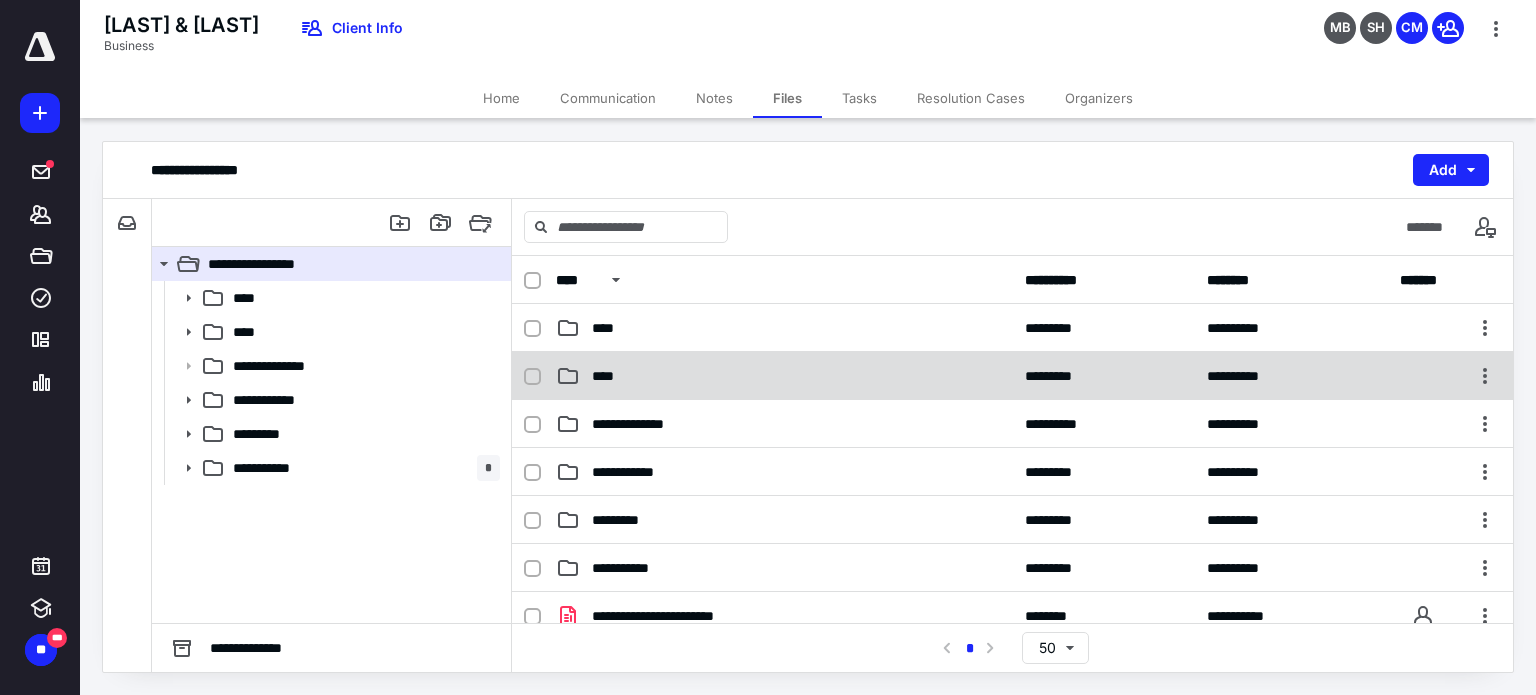 click on "****" at bounding box center (784, 376) 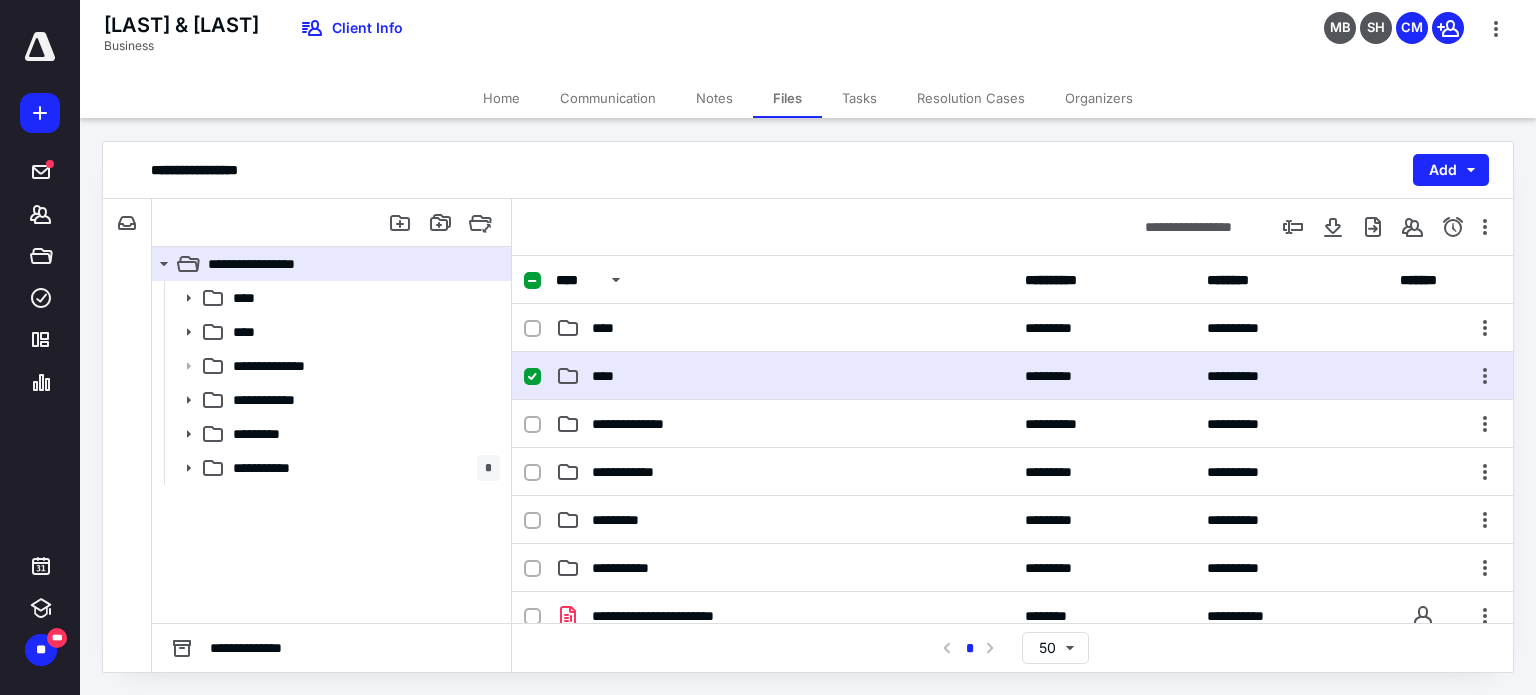 click on "****" at bounding box center [784, 376] 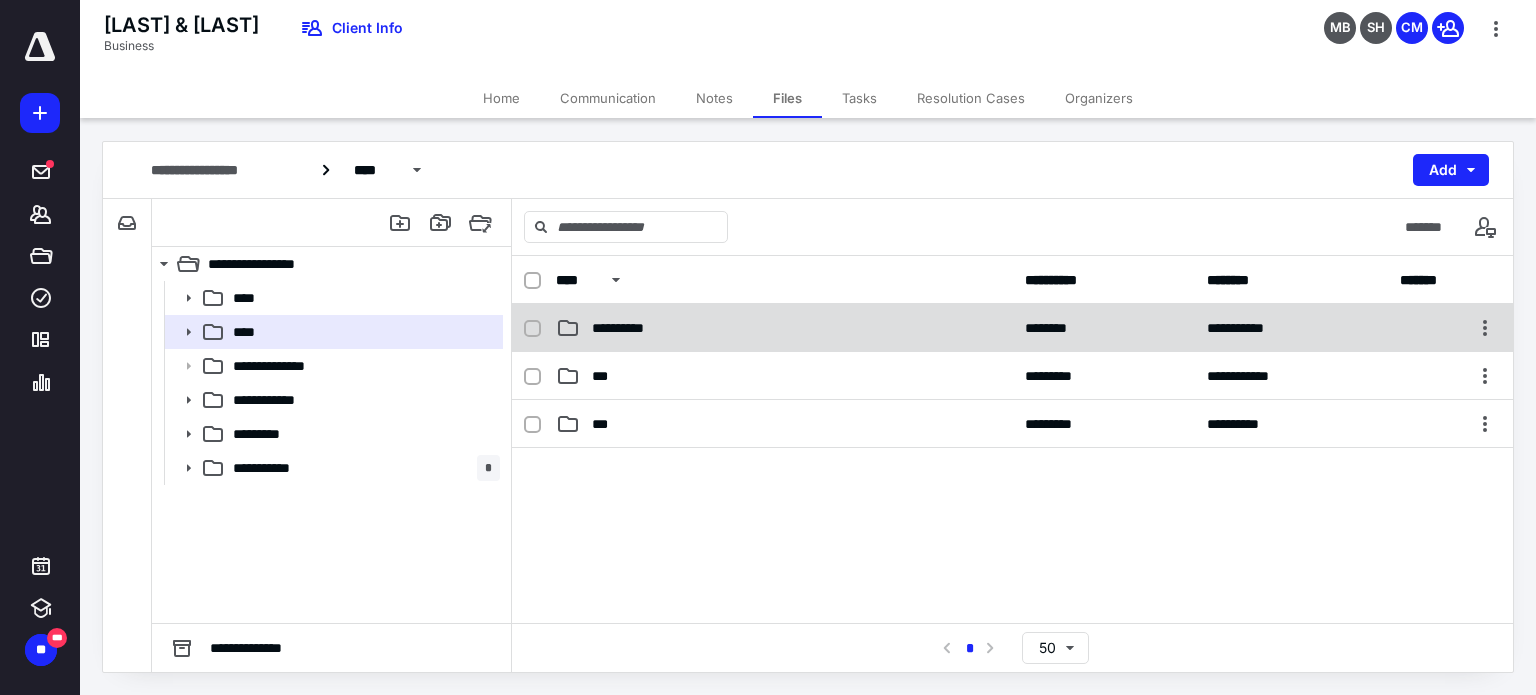 click on "**********" at bounding box center (627, 328) 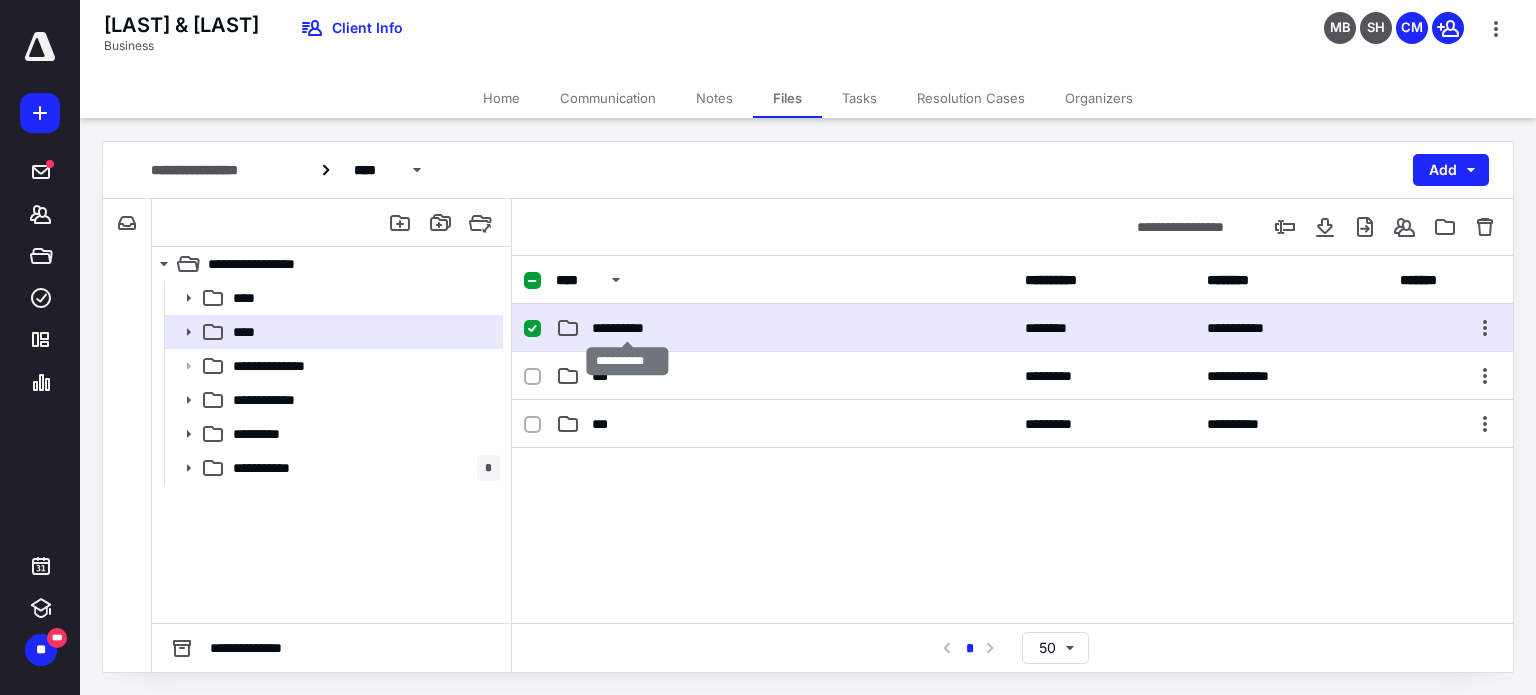click on "**********" at bounding box center (627, 328) 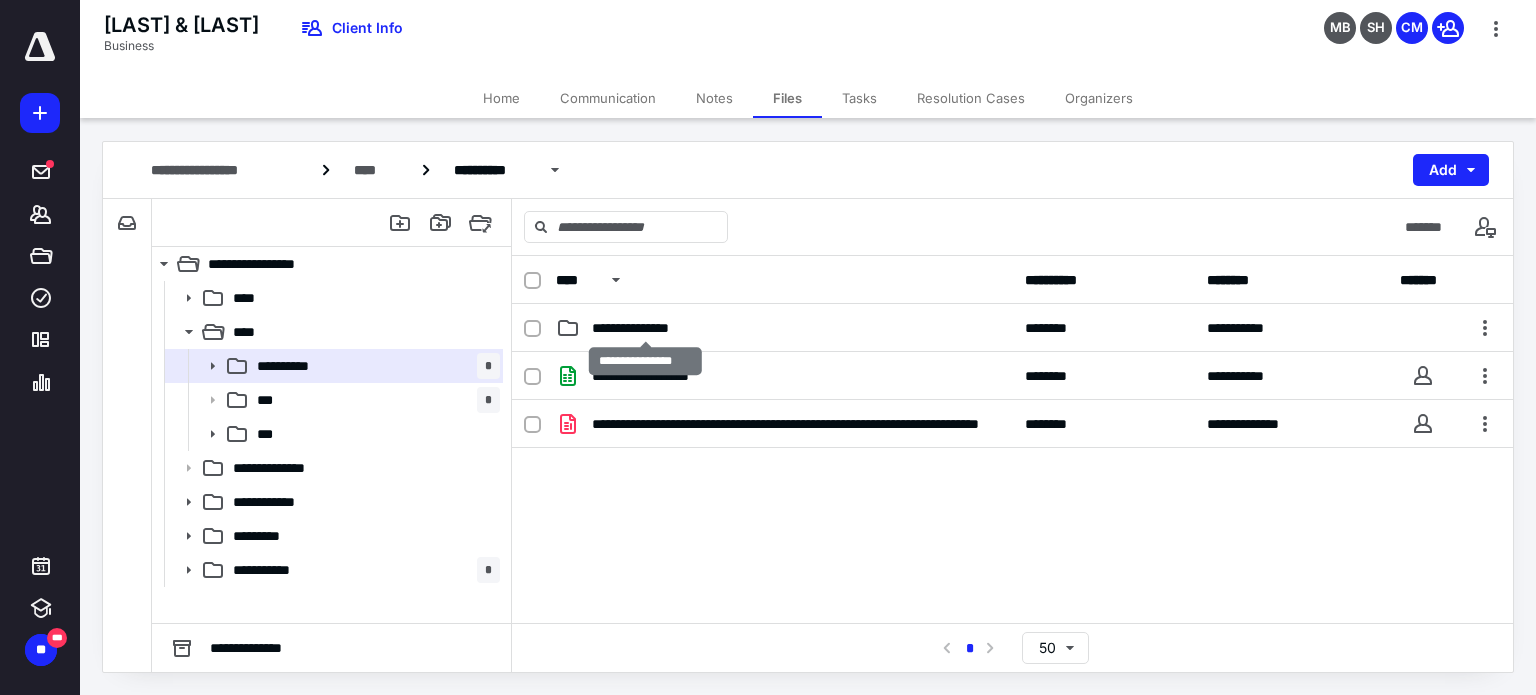 click on "**********" at bounding box center (646, 328) 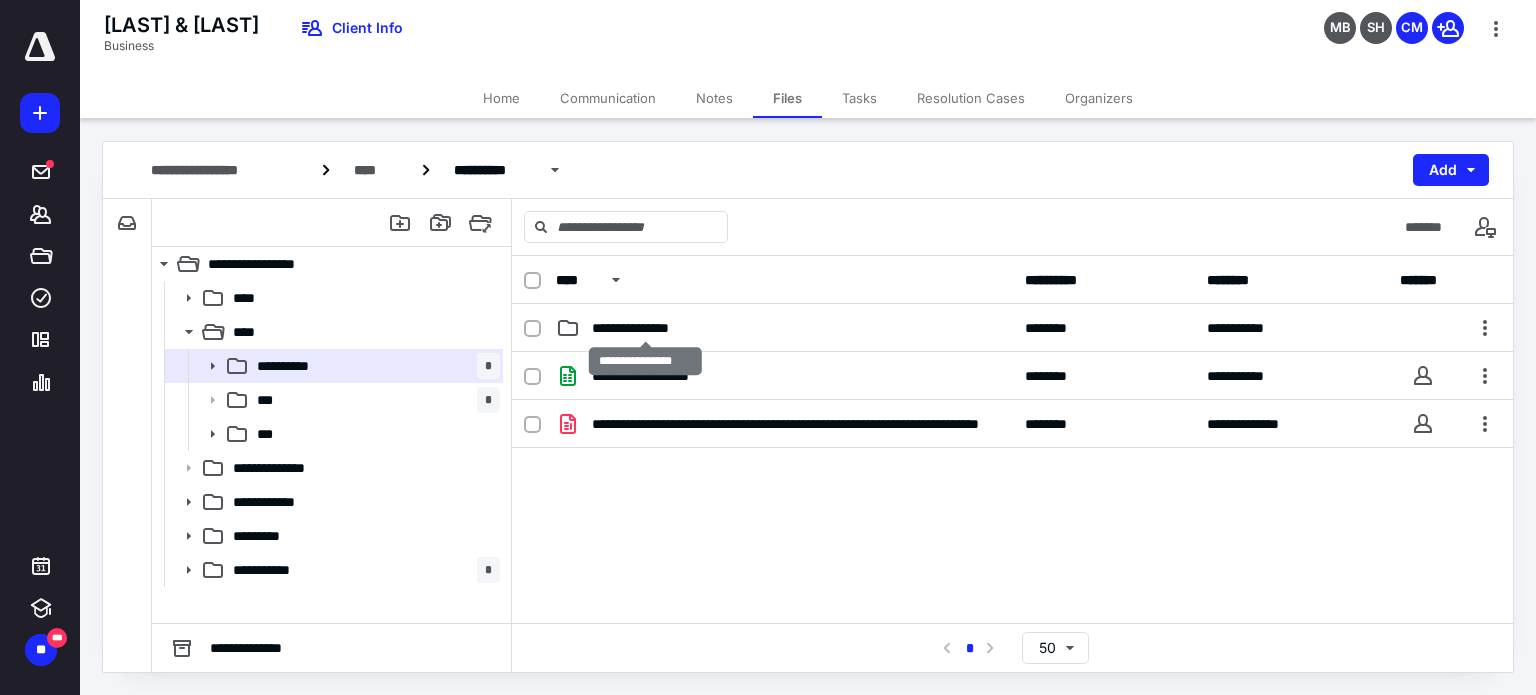 click on "**********" 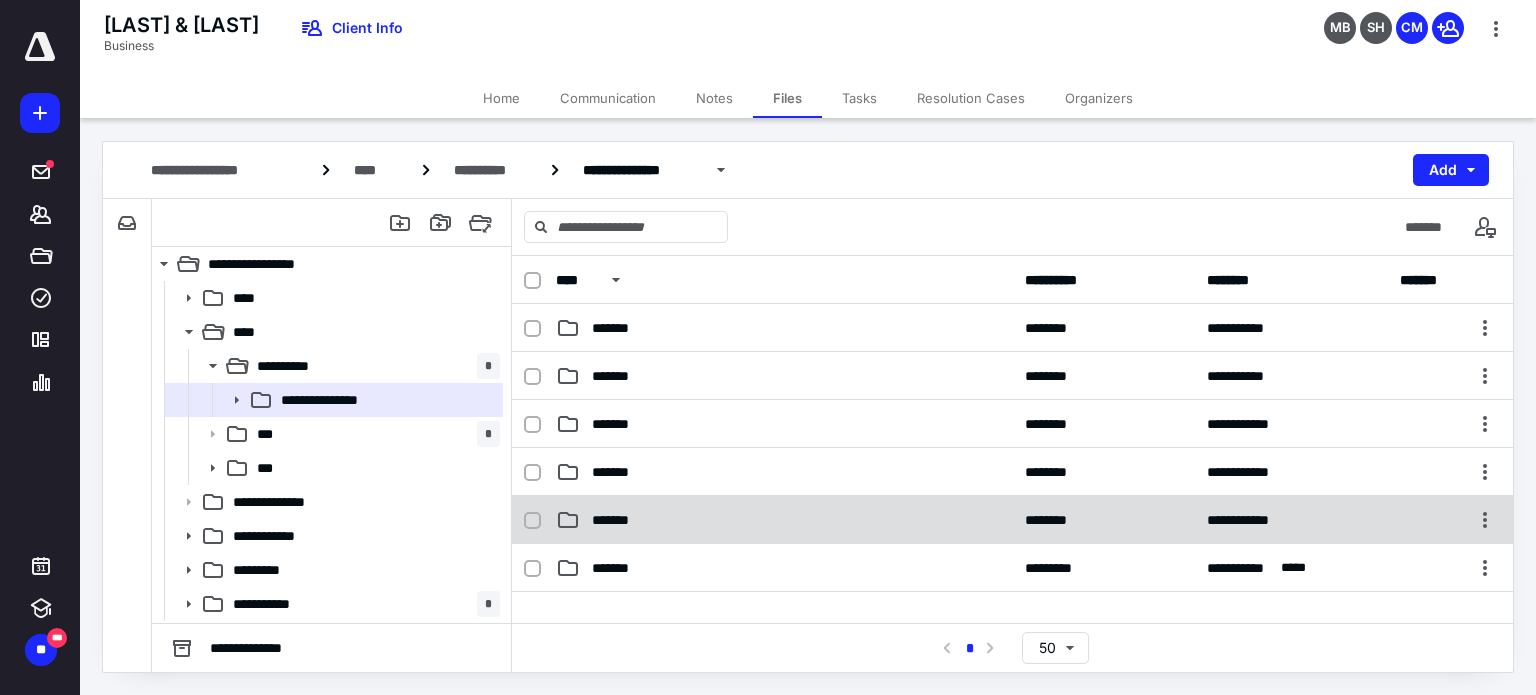 click on "*******" 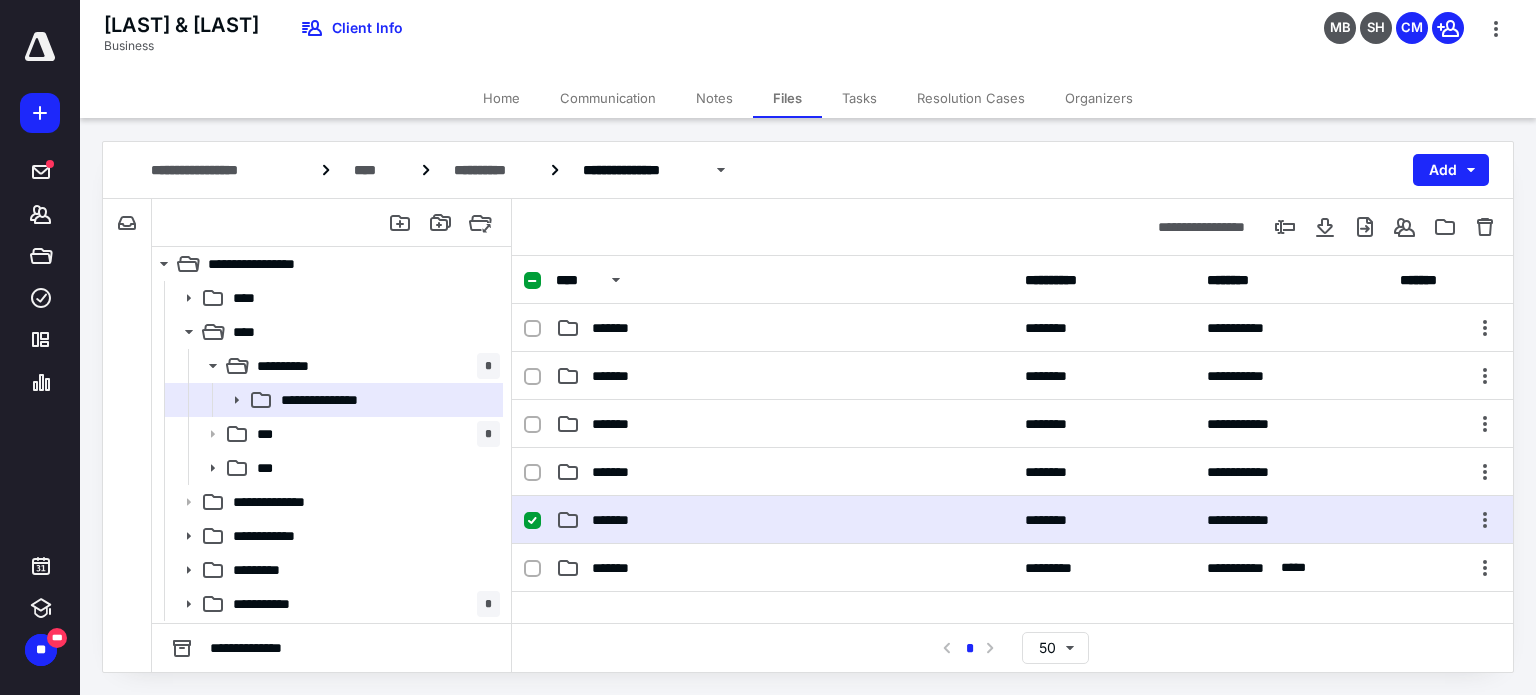 click on "*******" 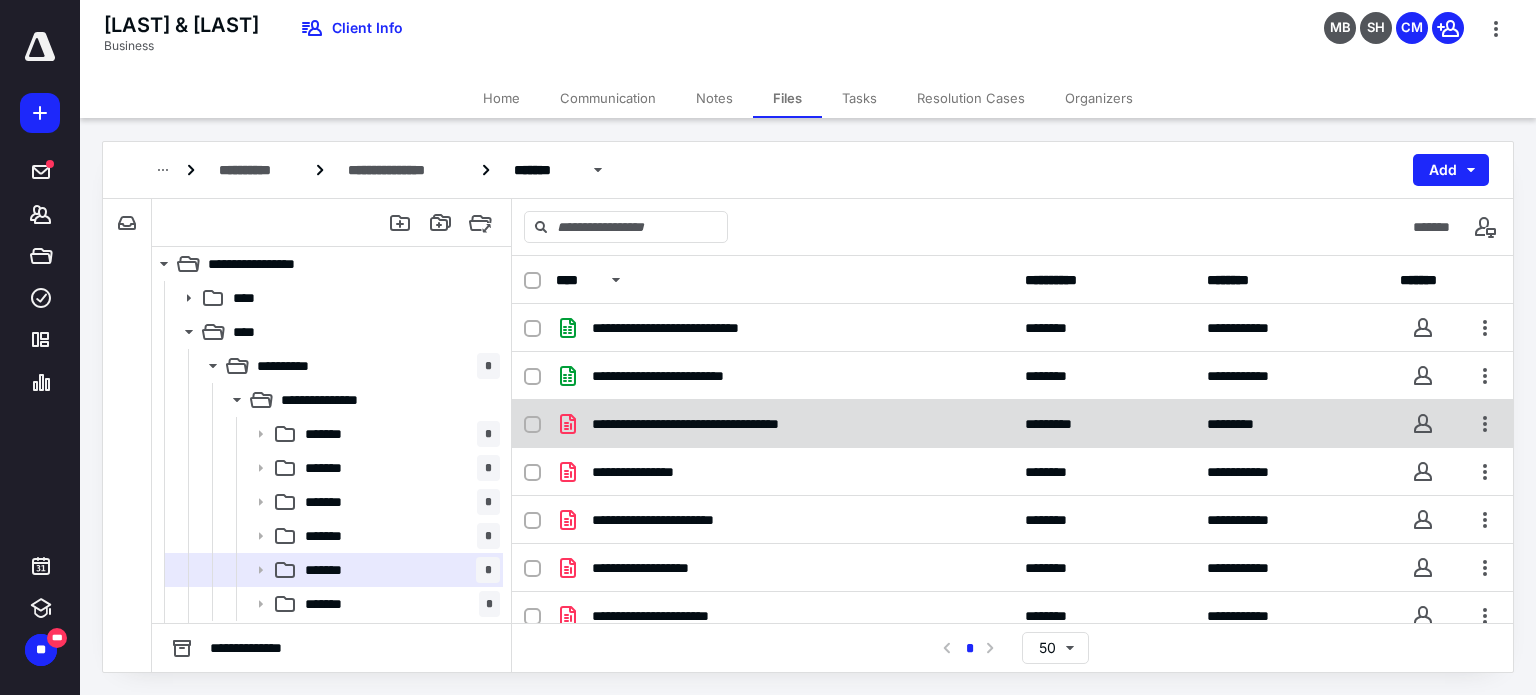 scroll, scrollTop: 62, scrollLeft: 0, axis: vertical 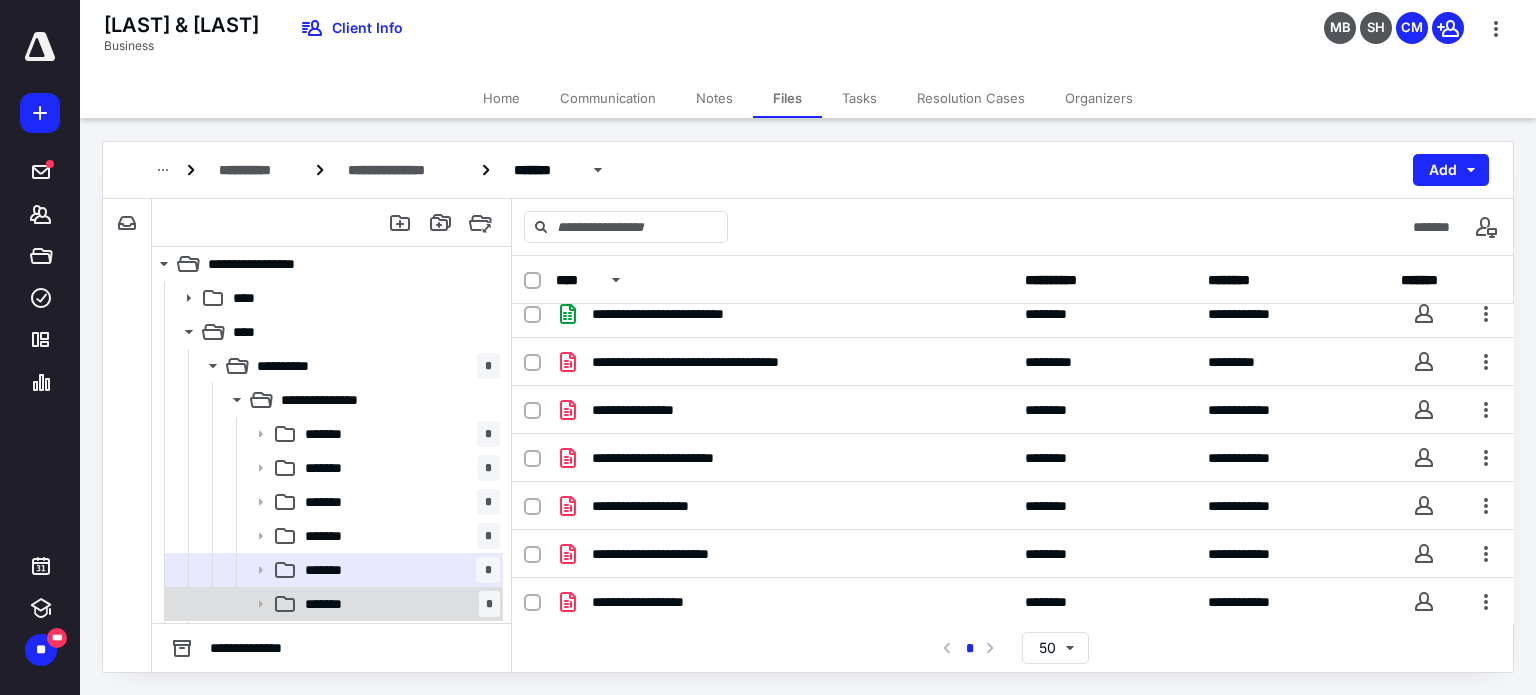 click on "******* *" 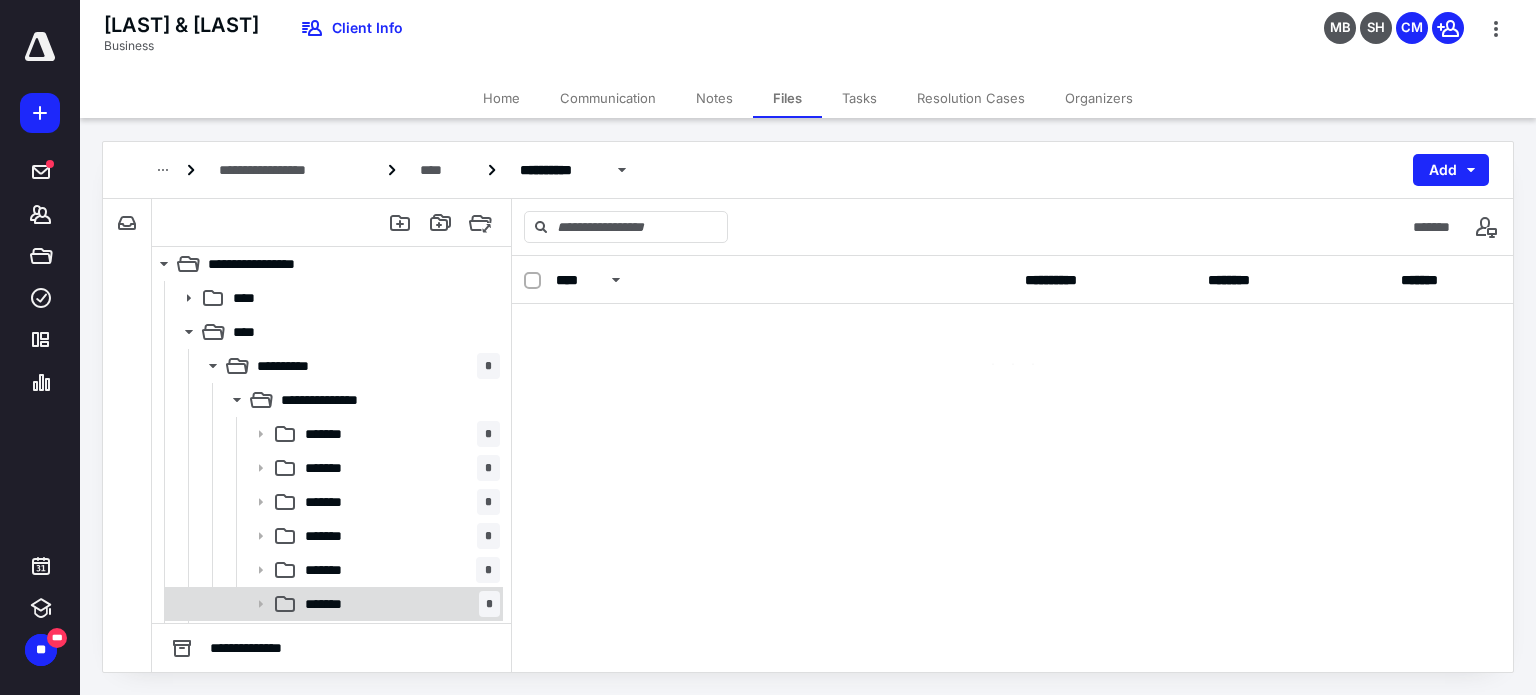 scroll, scrollTop: 0, scrollLeft: 0, axis: both 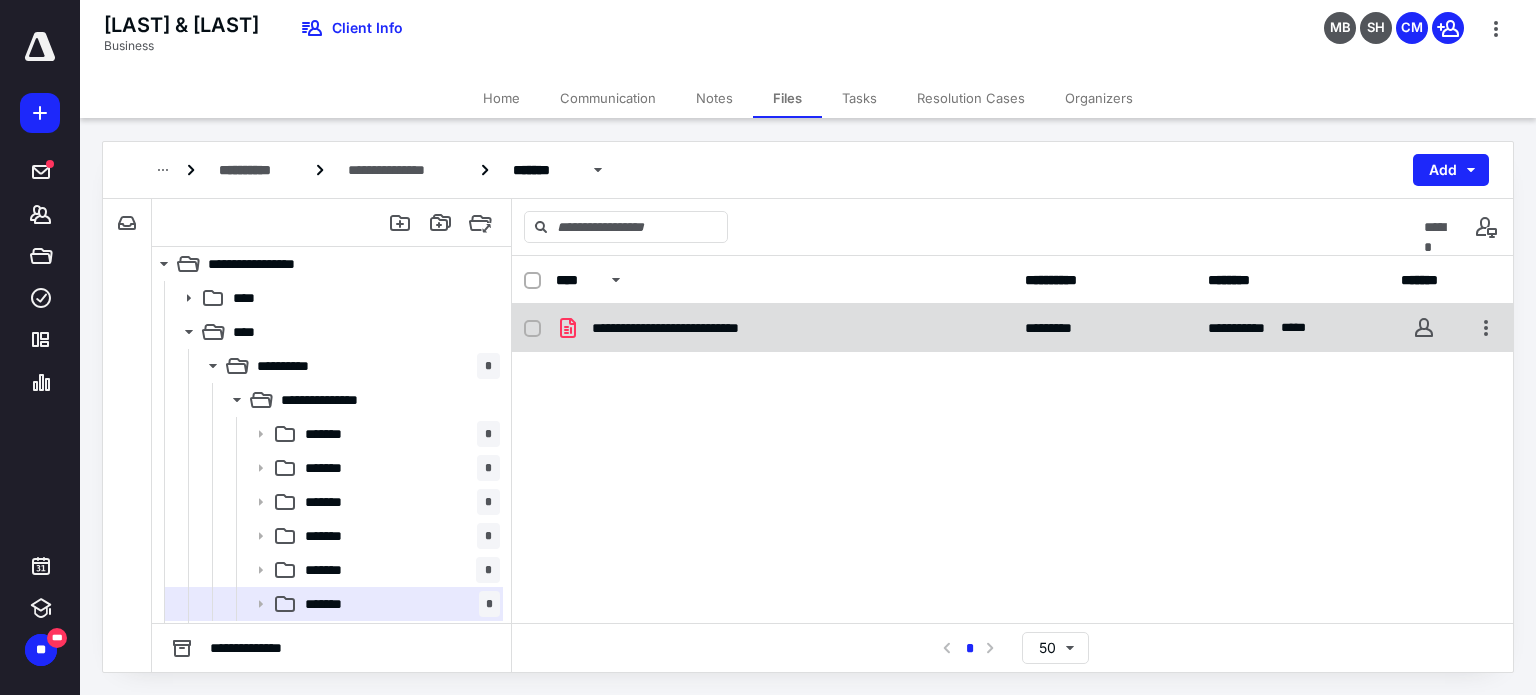 click on "**********" 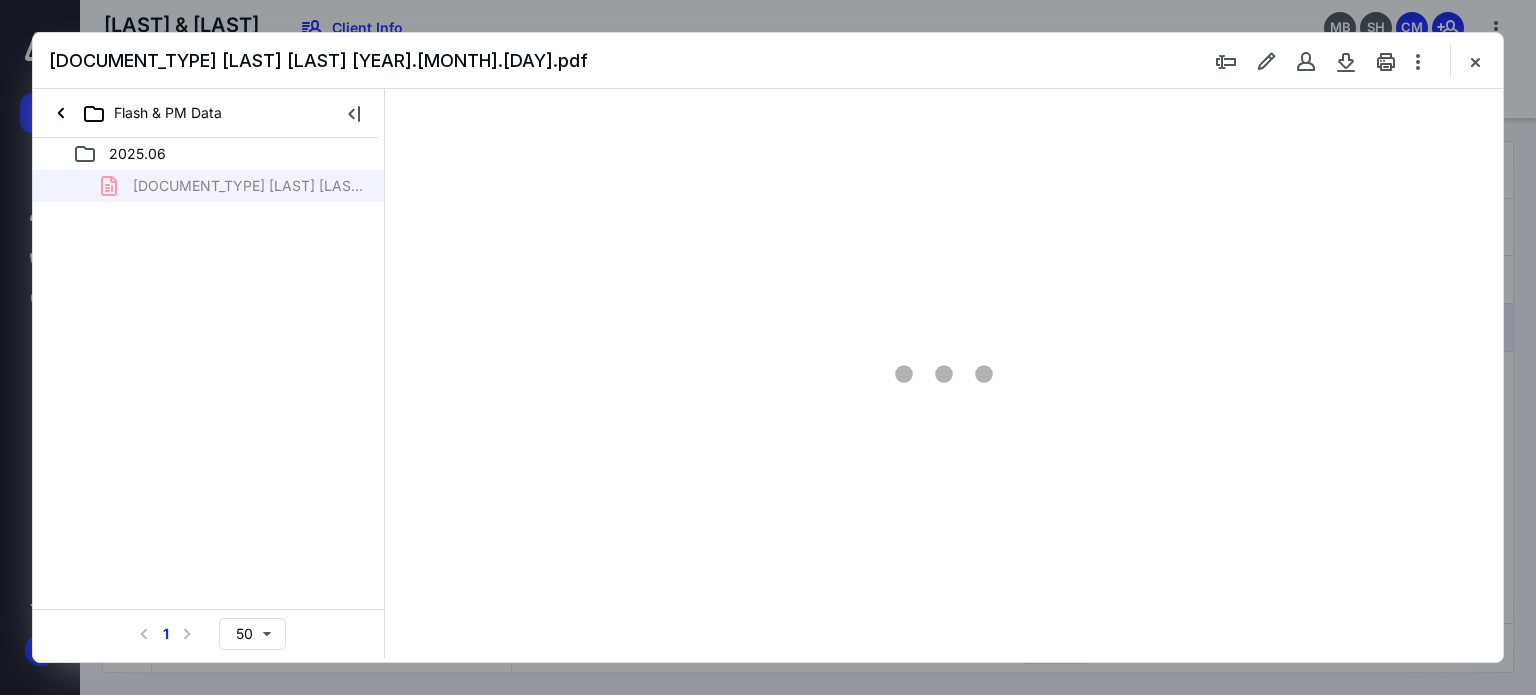 scroll, scrollTop: 0, scrollLeft: 0, axis: both 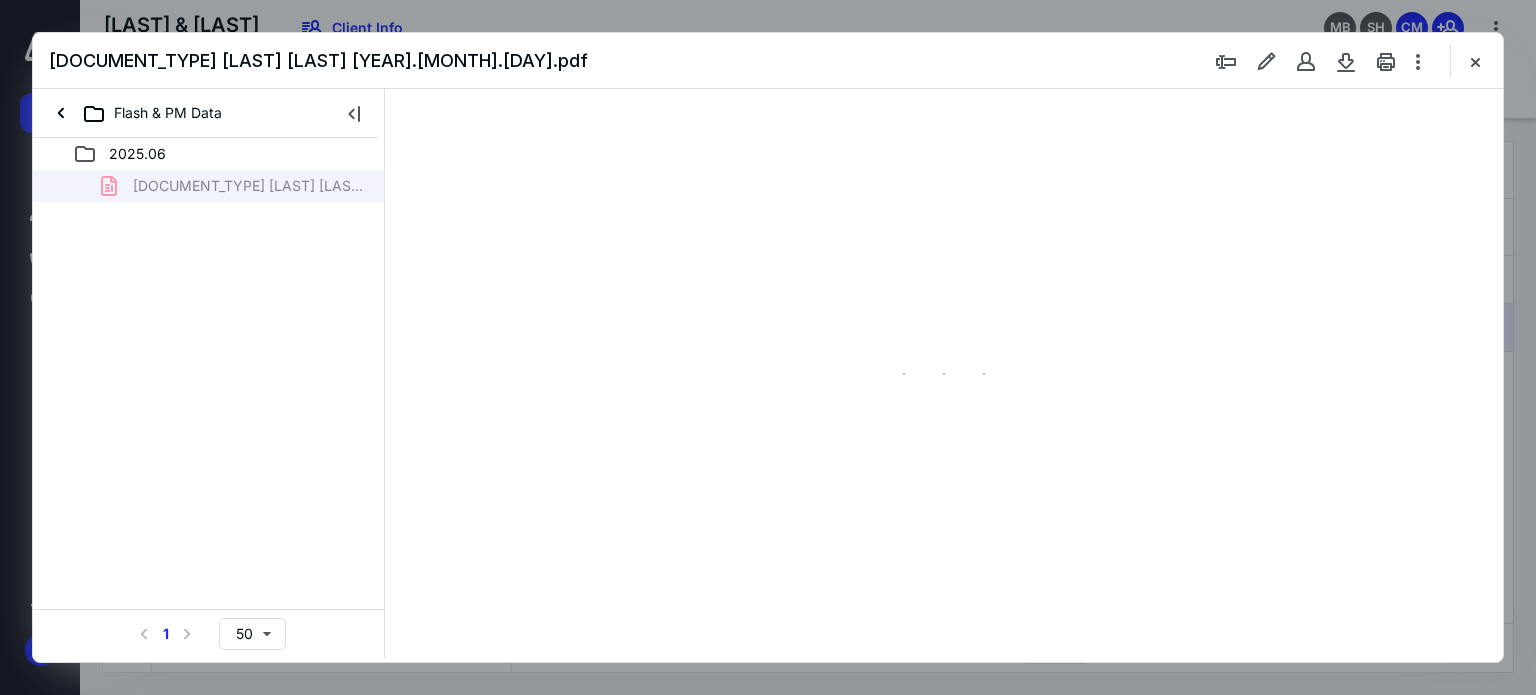 type on "57" 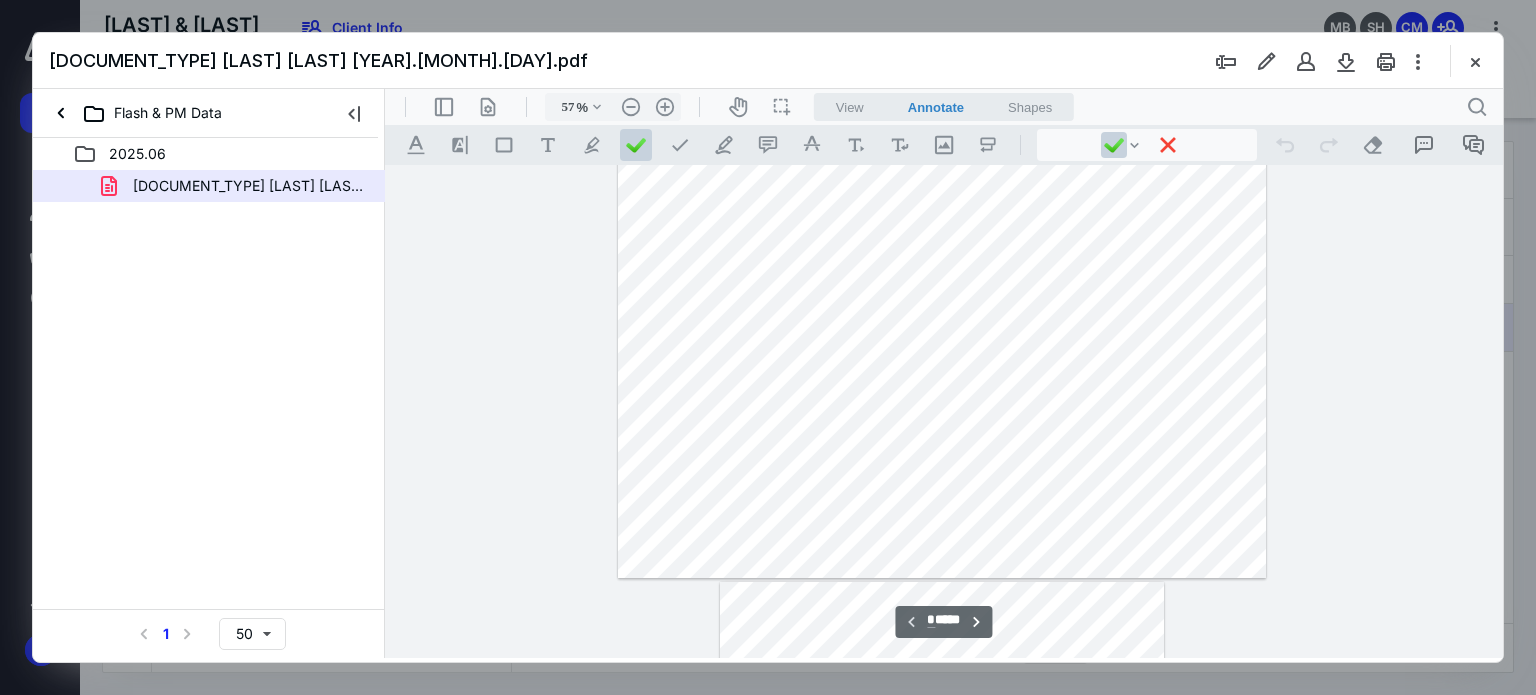 scroll, scrollTop: 0, scrollLeft: 0, axis: both 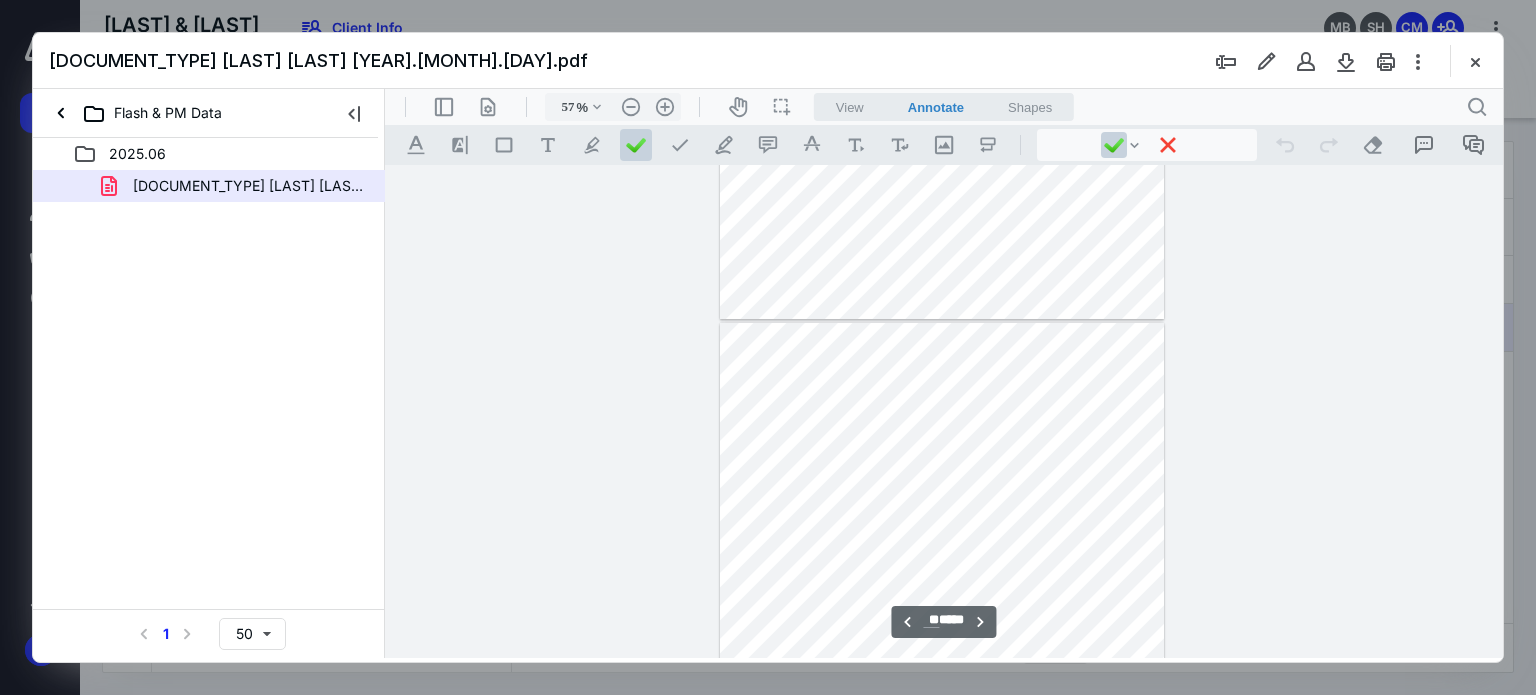 type on "**" 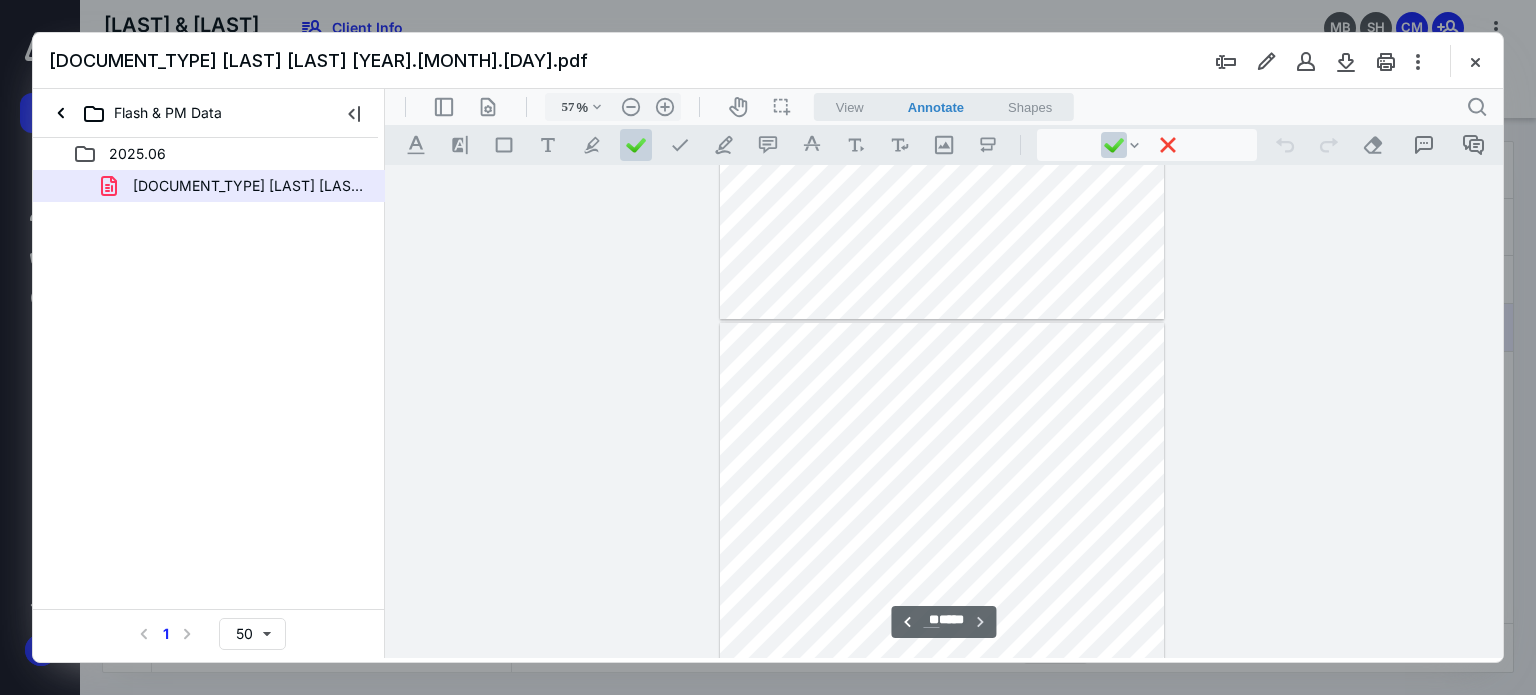 scroll, scrollTop: 6056, scrollLeft: 0, axis: vertical 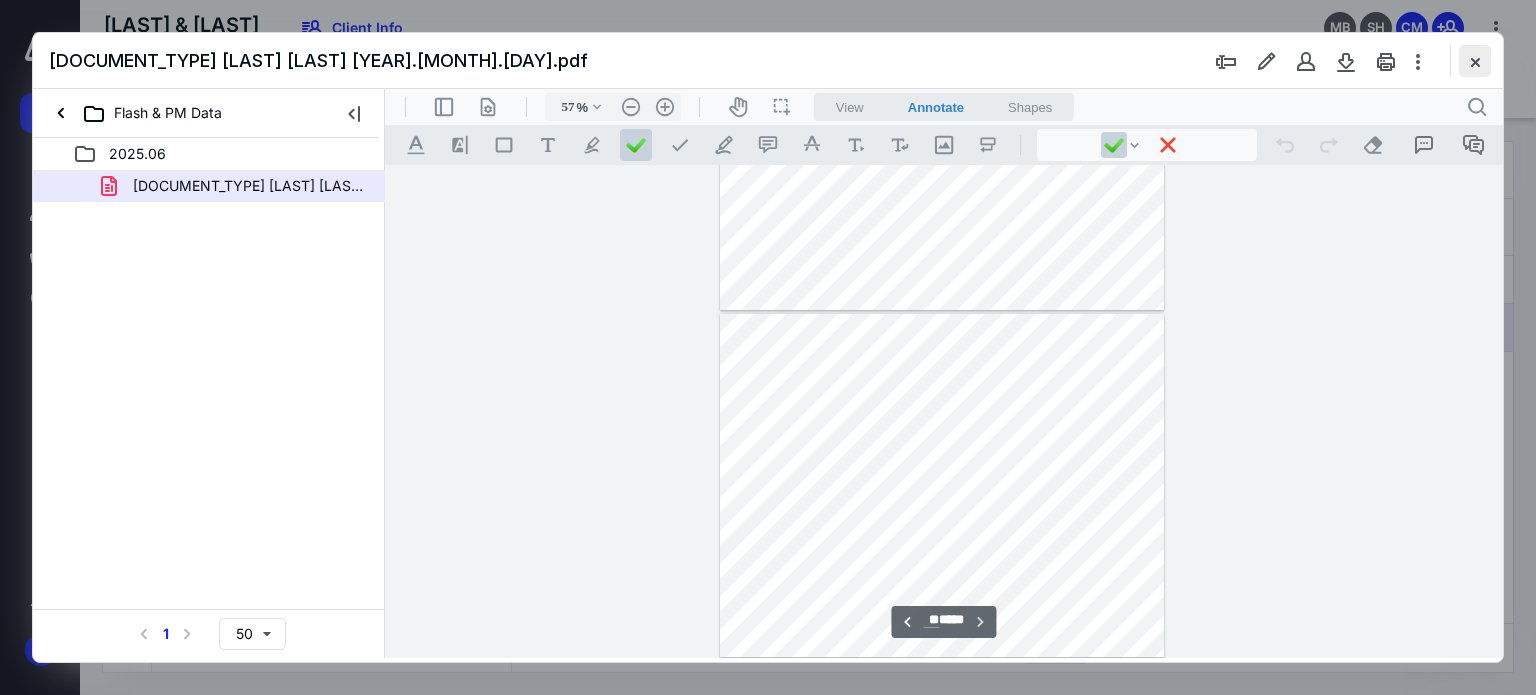 click 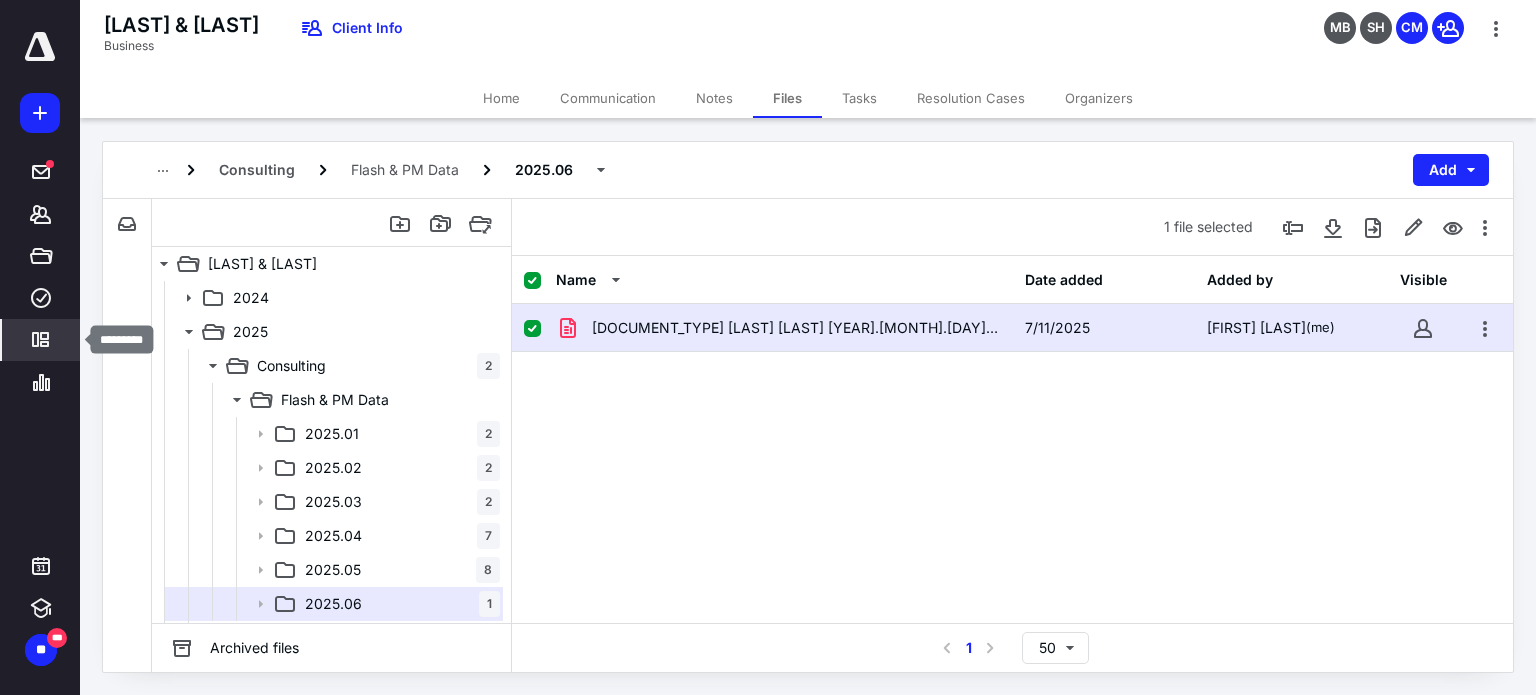 click on "*********" 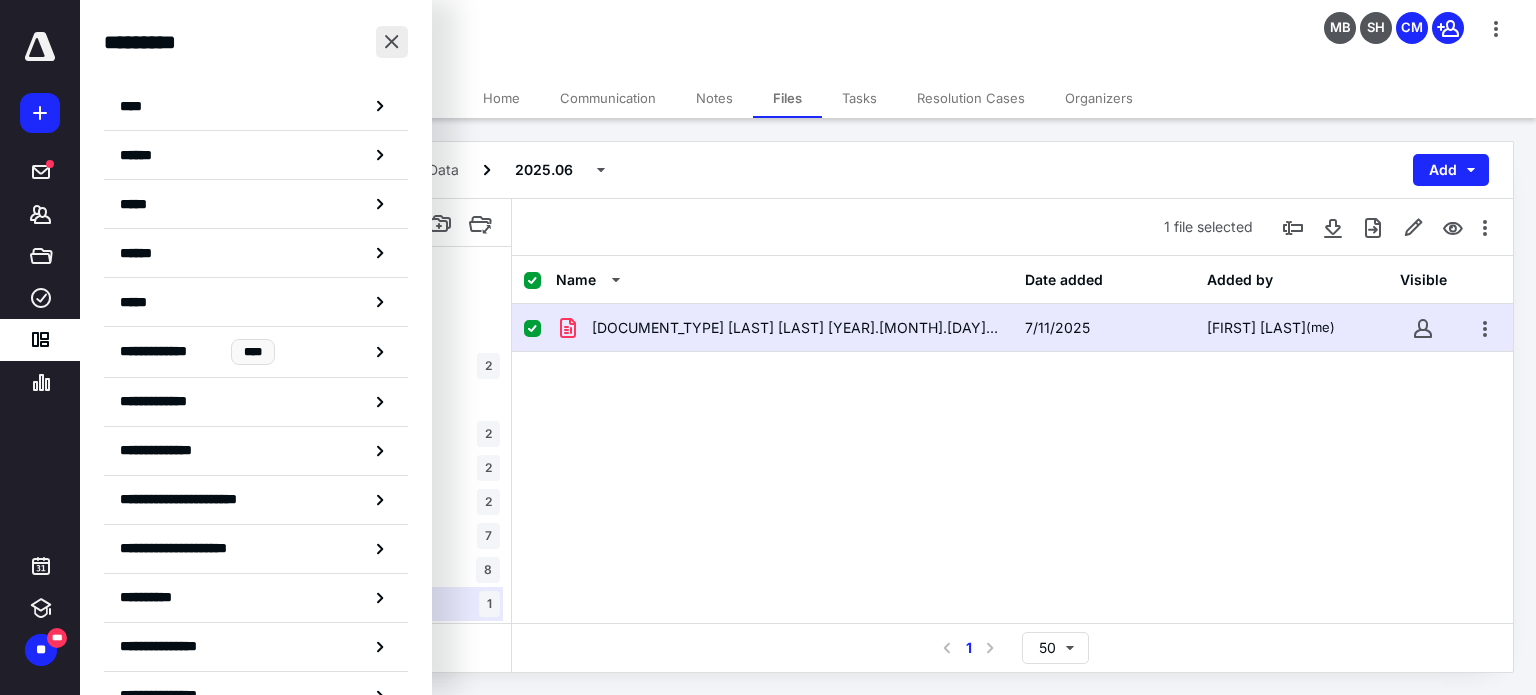 click 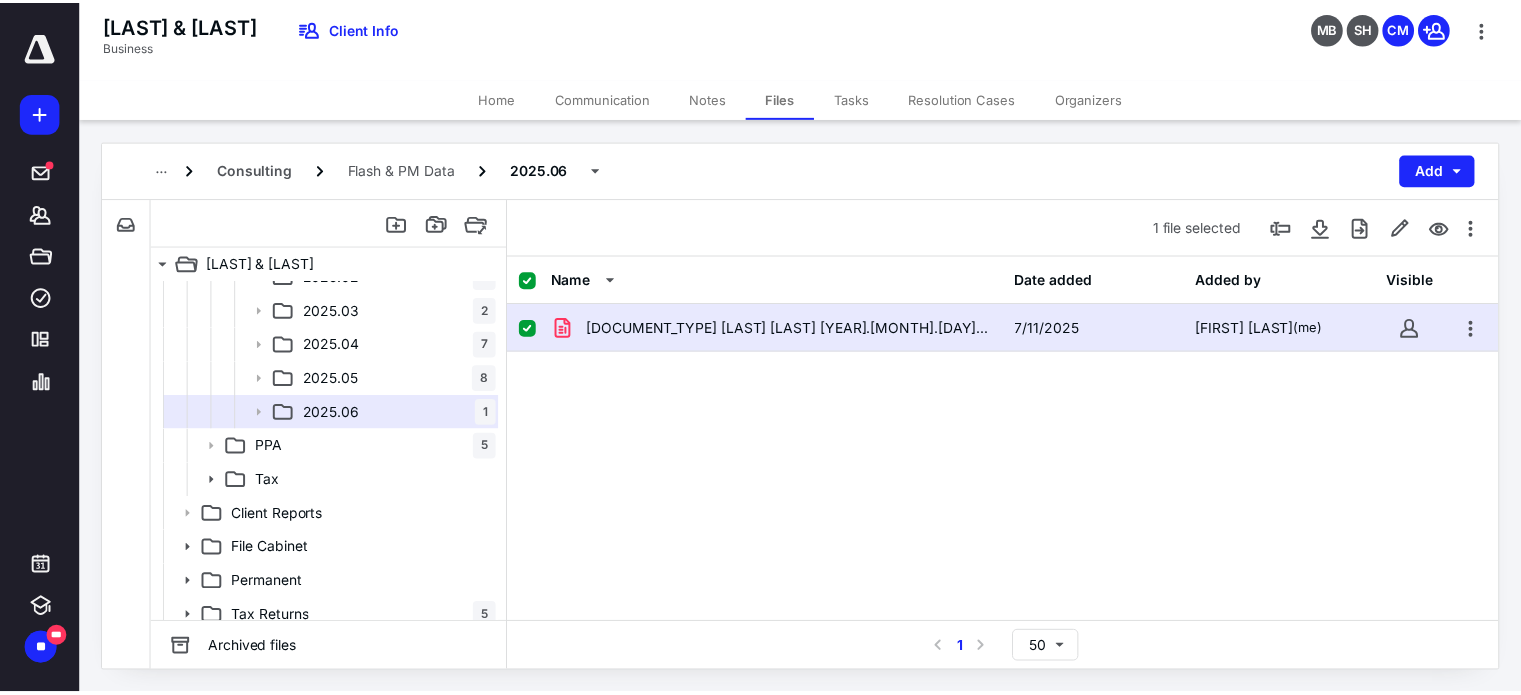 scroll, scrollTop: 200, scrollLeft: 0, axis: vertical 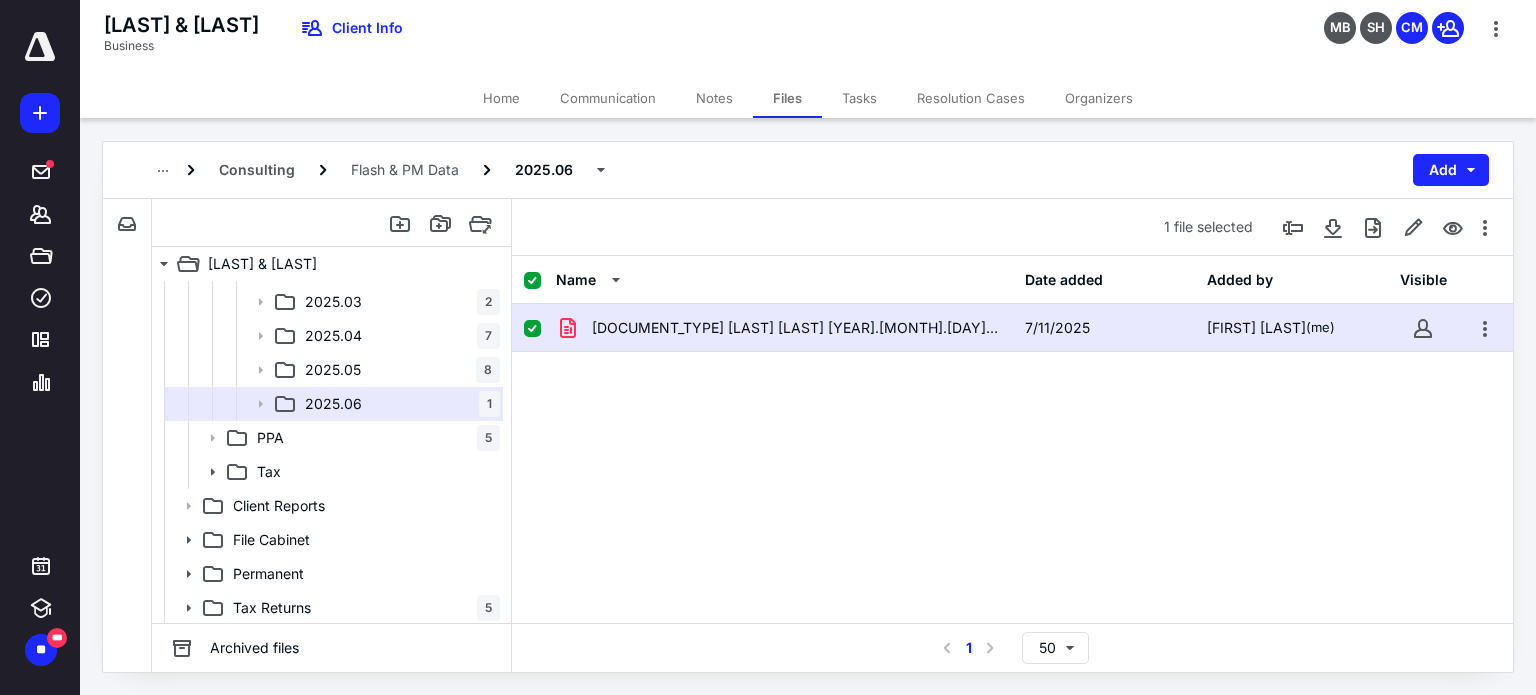click on "Home" 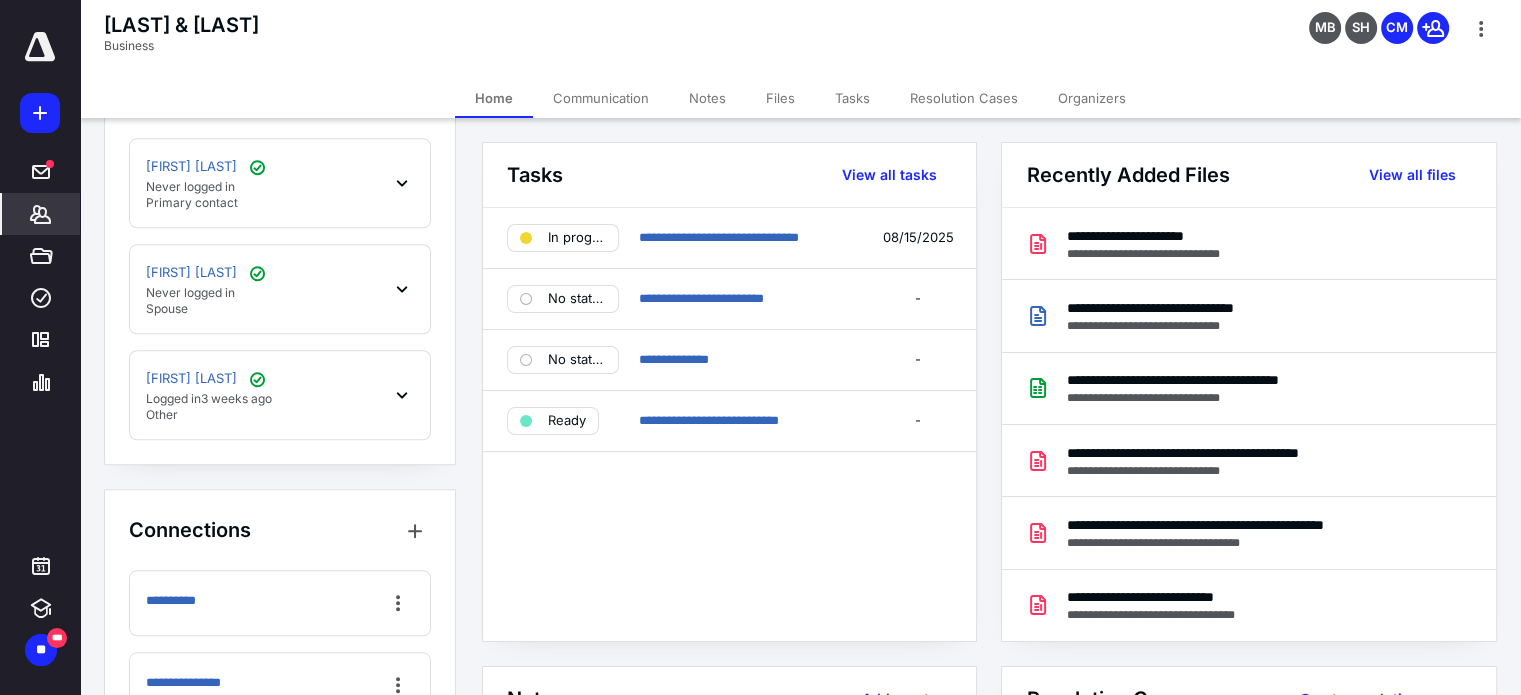 scroll, scrollTop: 1727, scrollLeft: 0, axis: vertical 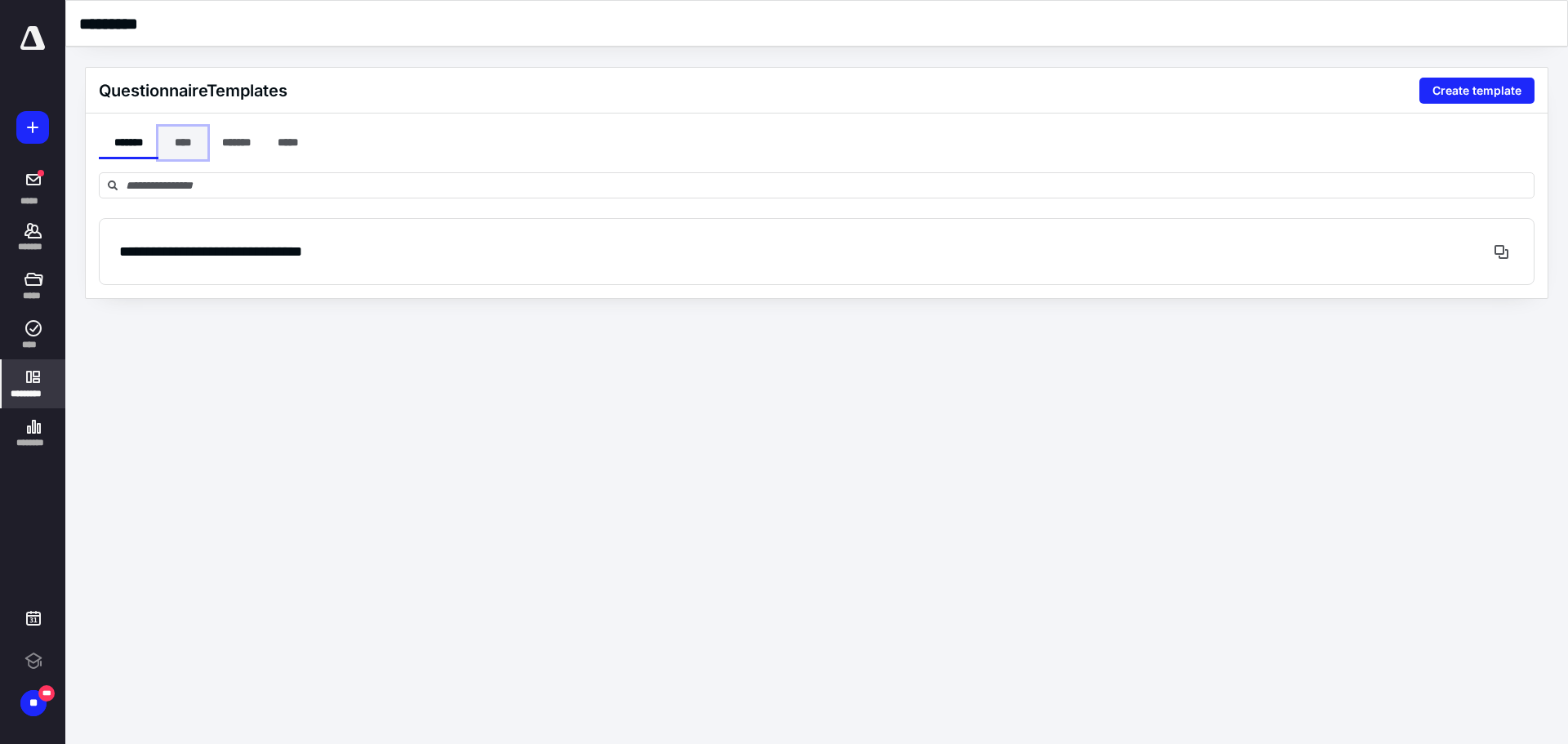 click on "****" at bounding box center [183, 143] 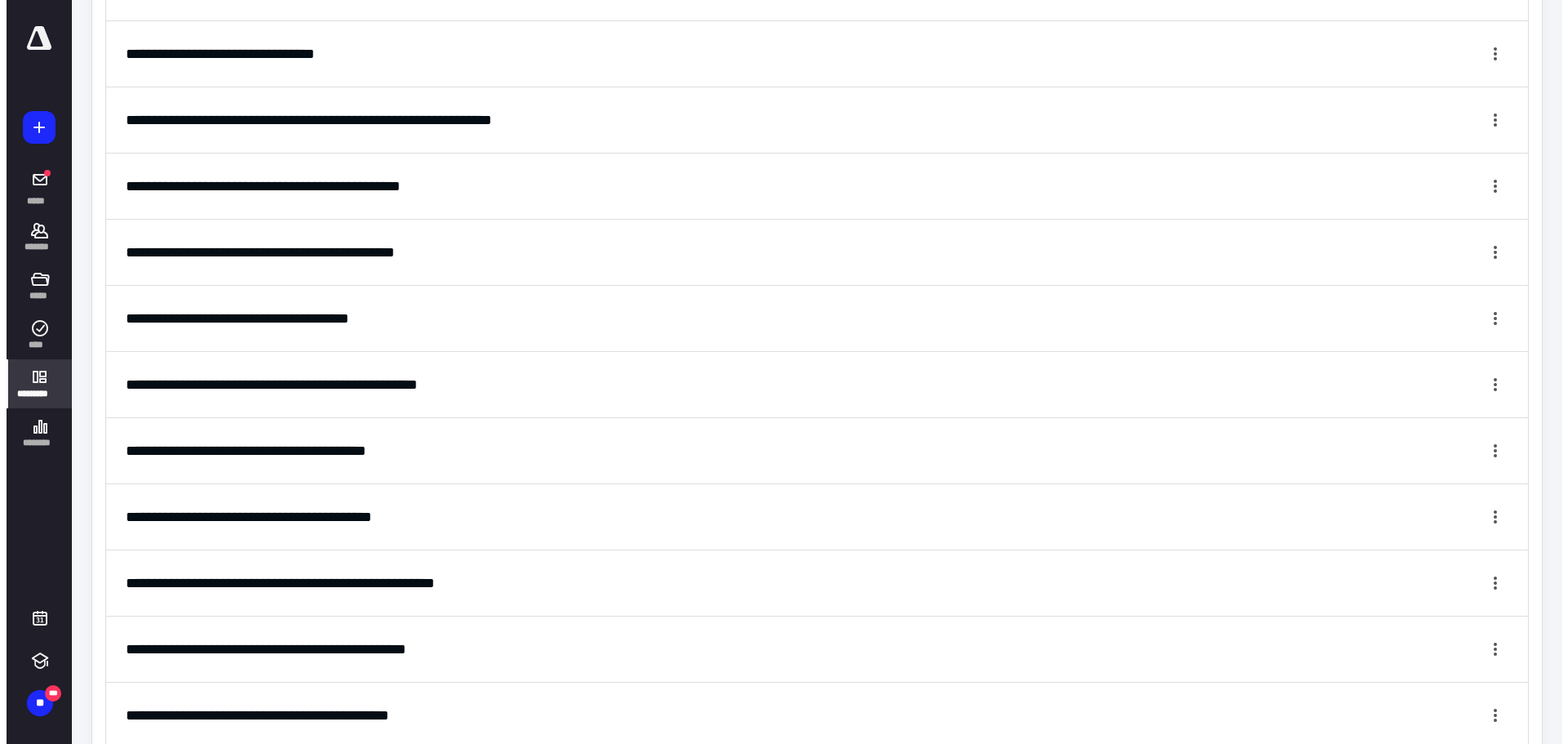 scroll, scrollTop: 735, scrollLeft: 0, axis: vertical 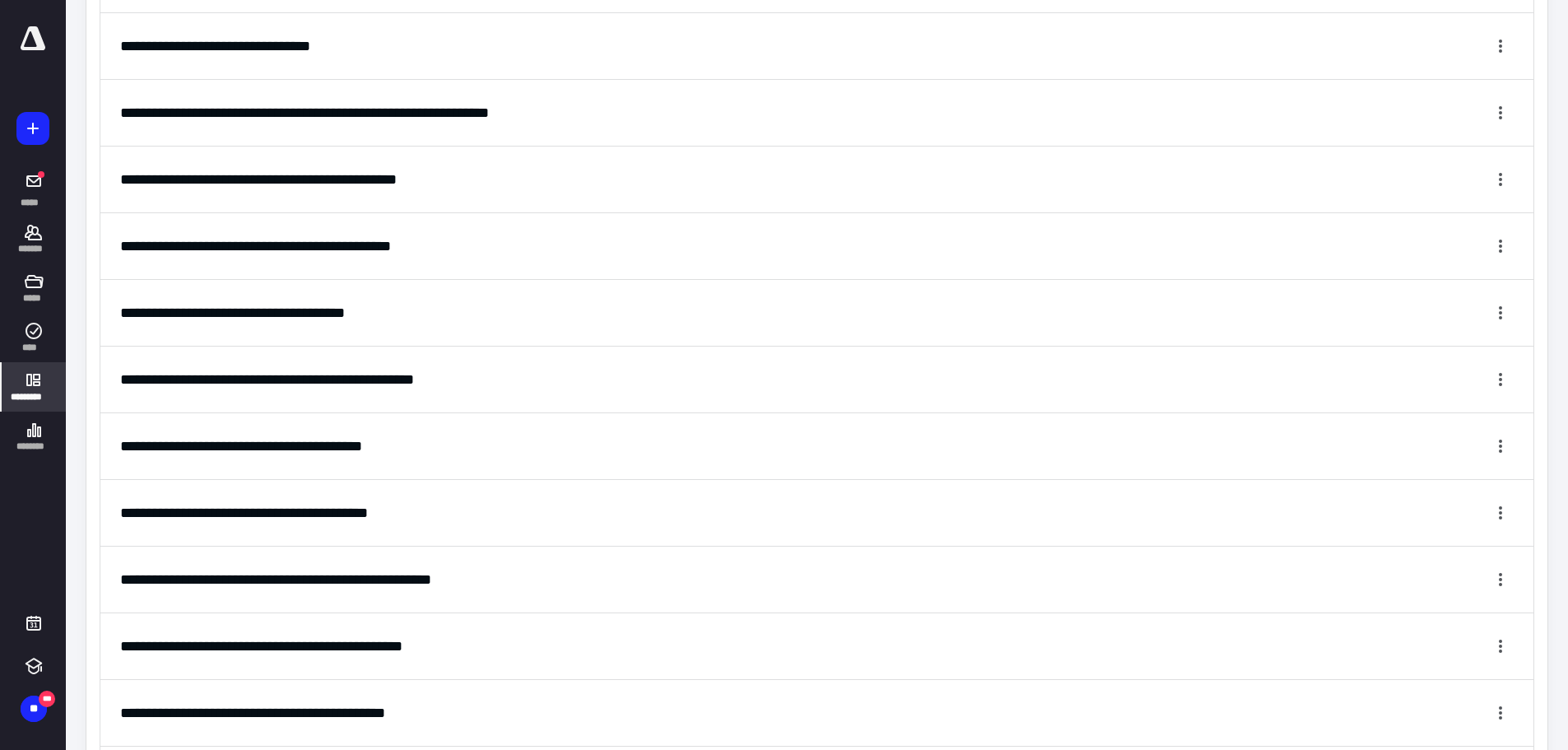 click on "**********" at bounding box center (817, 312) 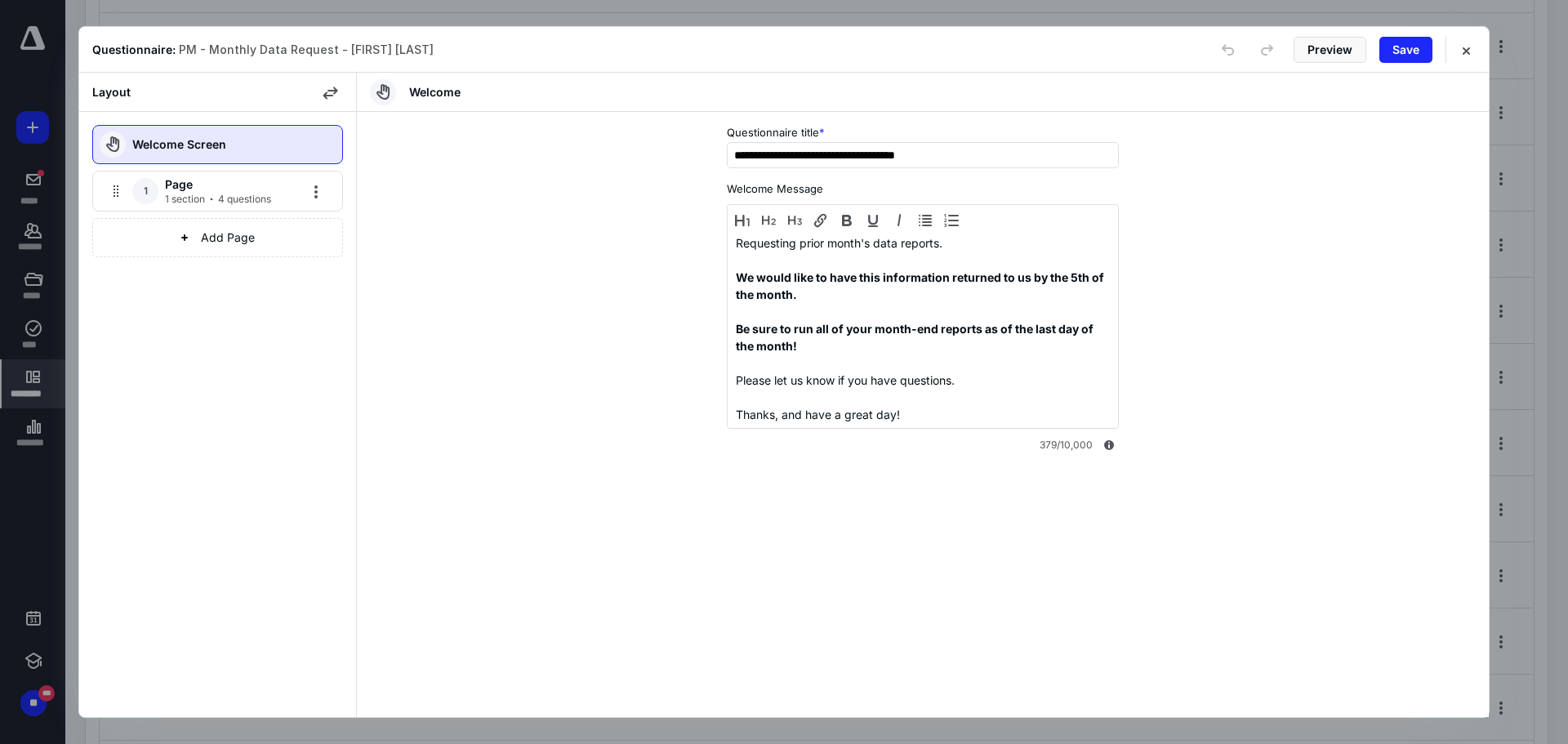 click 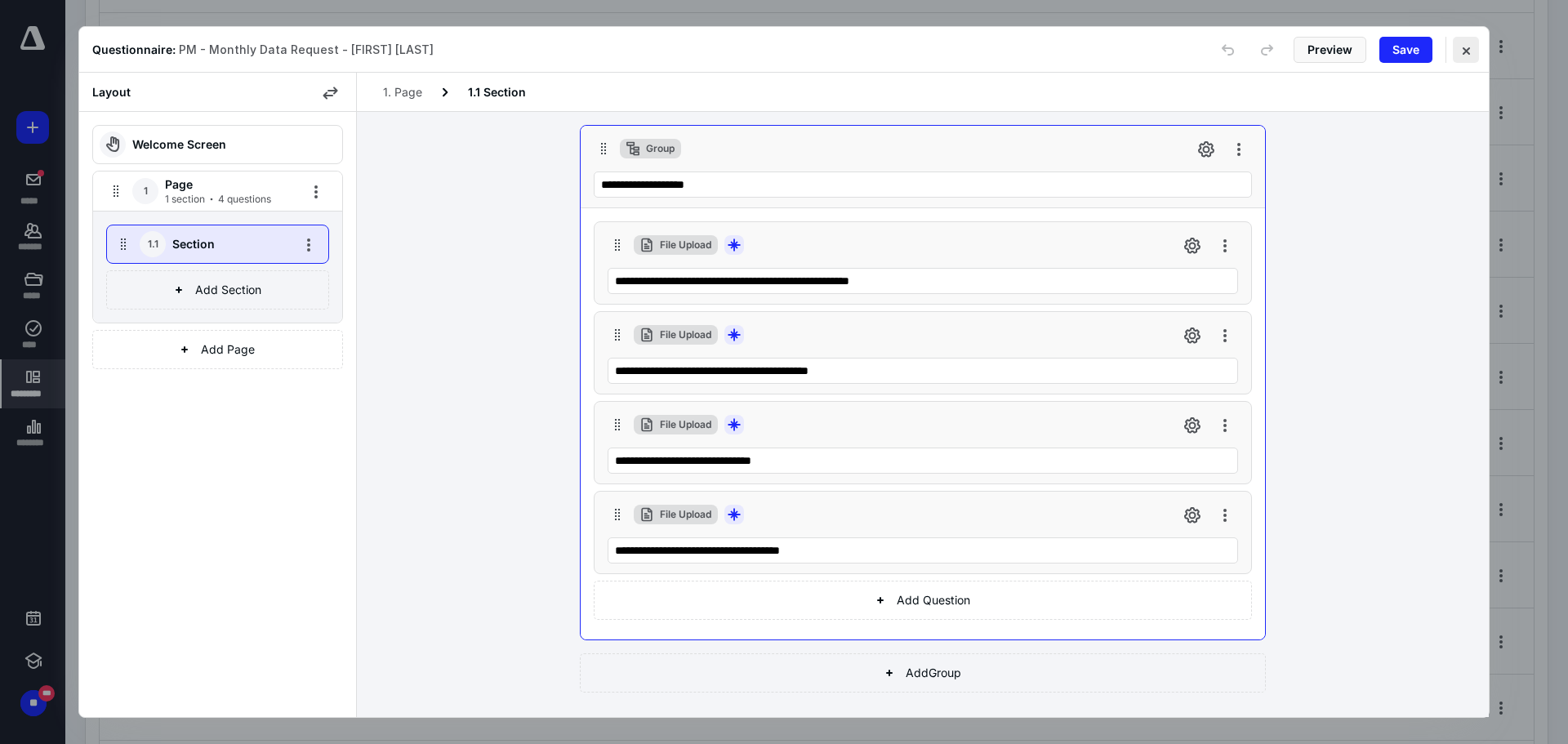 click at bounding box center (1466, 50) 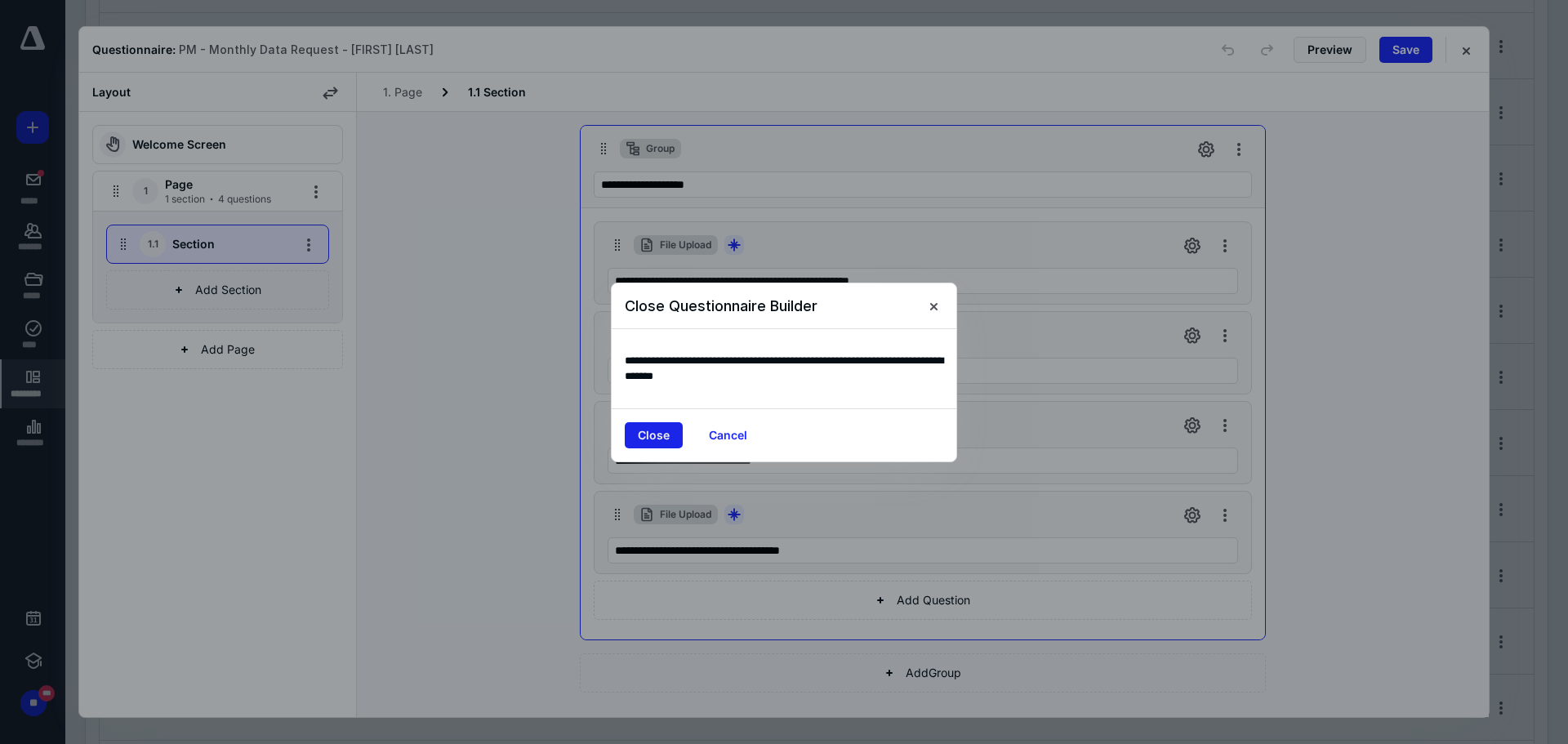 click on "Close" at bounding box center (653, 435) 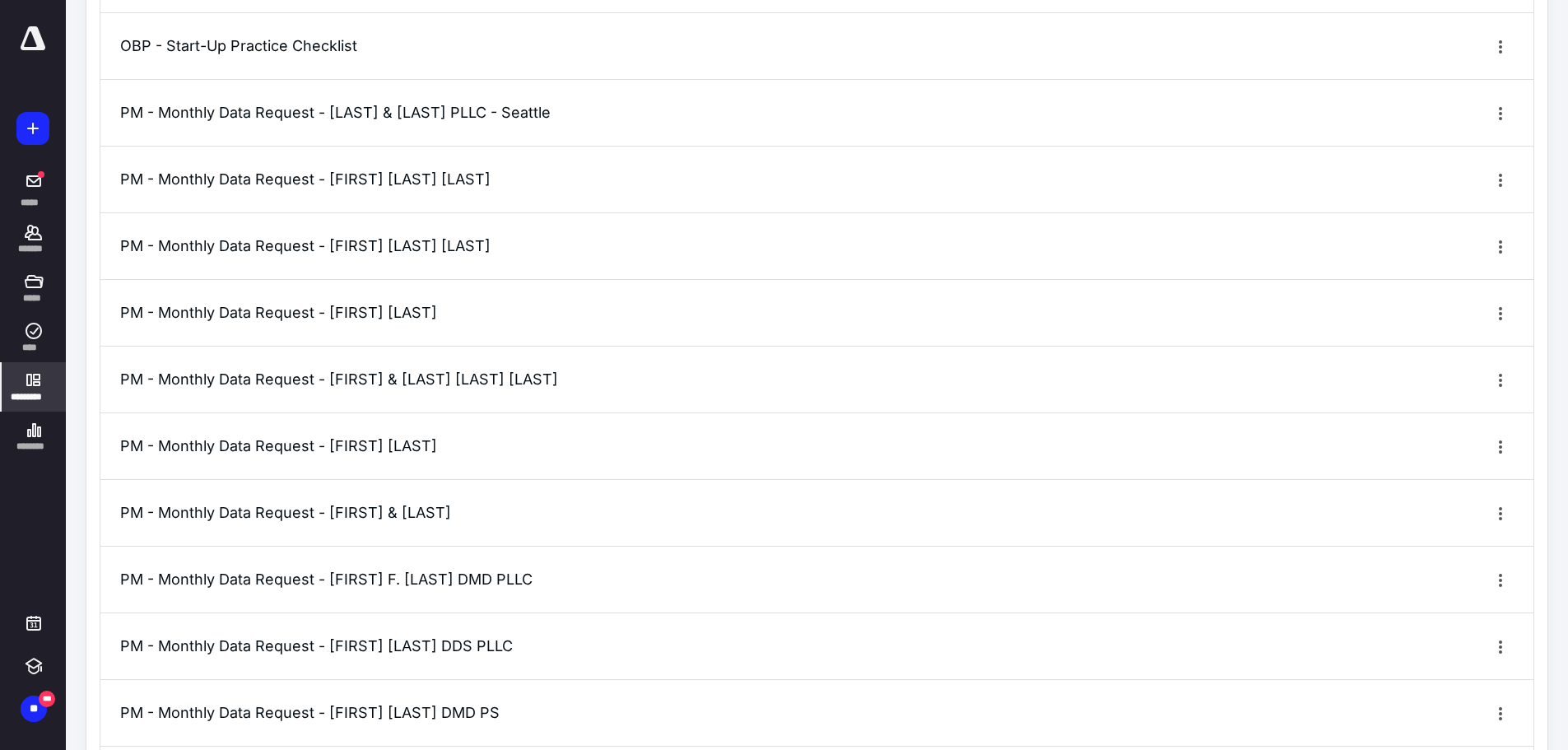 click on "PM - Monthly Data Request - [FIRST] [LAST]" at bounding box center [817, 445] 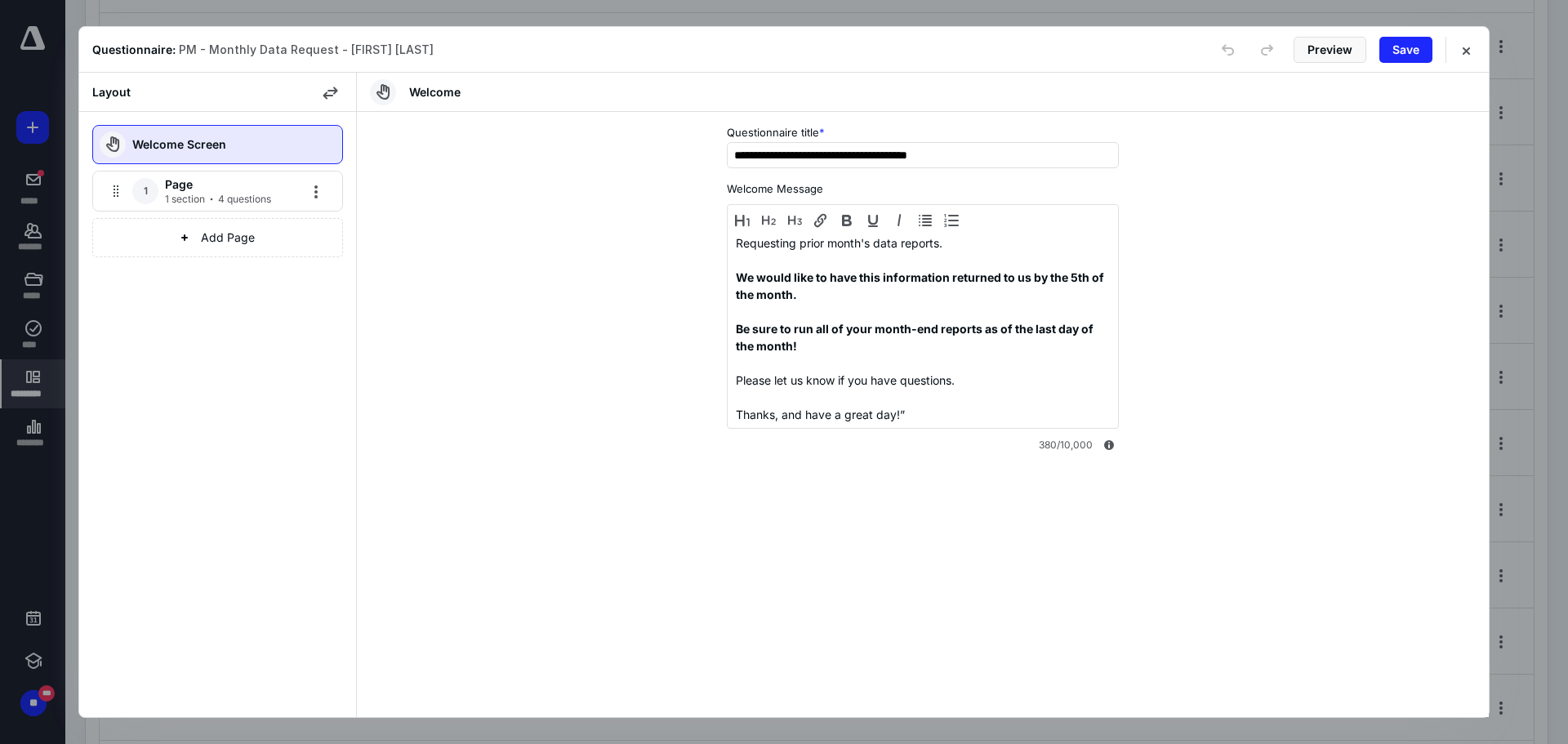 click on "1 section 4 questions" at bounding box center (218, 199) 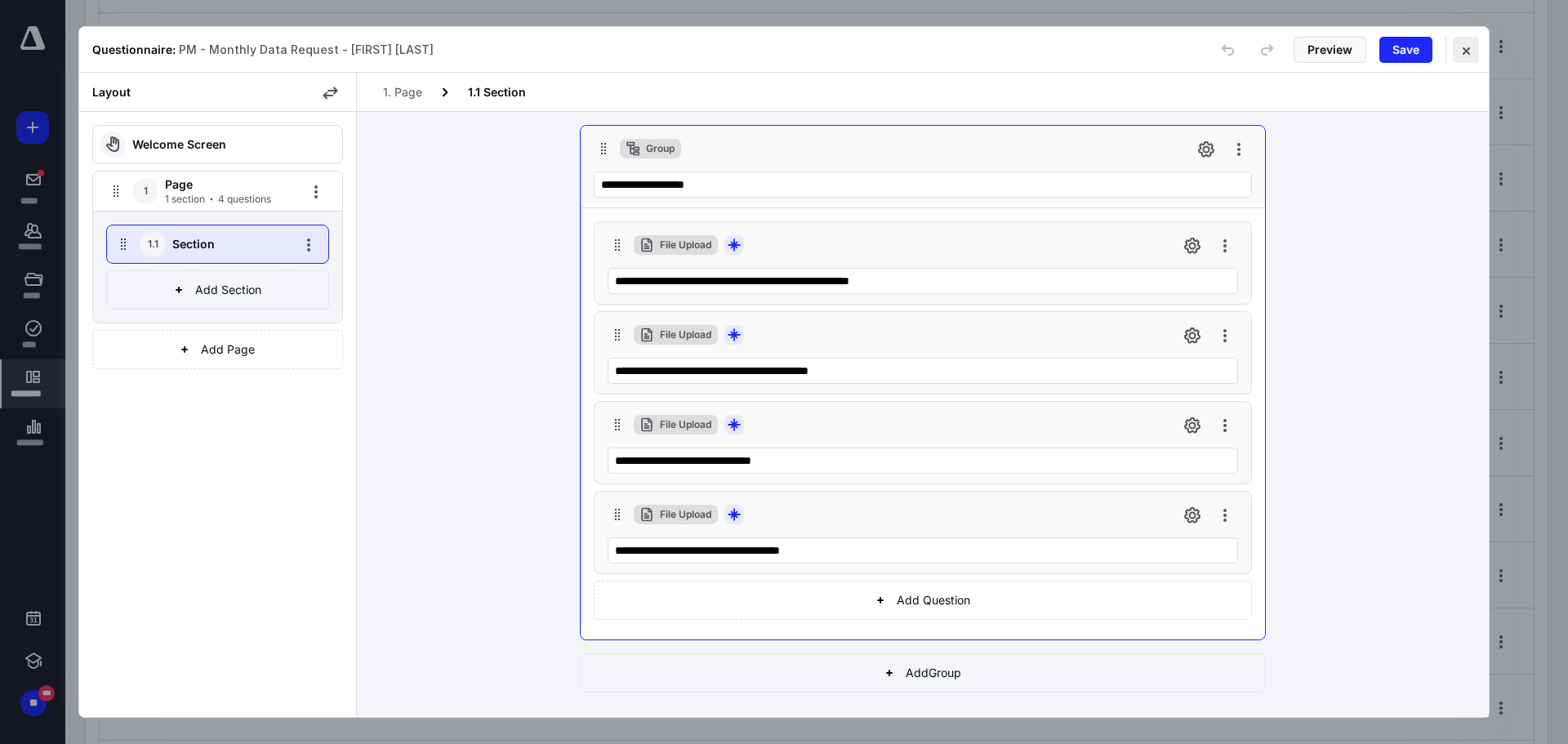click at bounding box center (1466, 50) 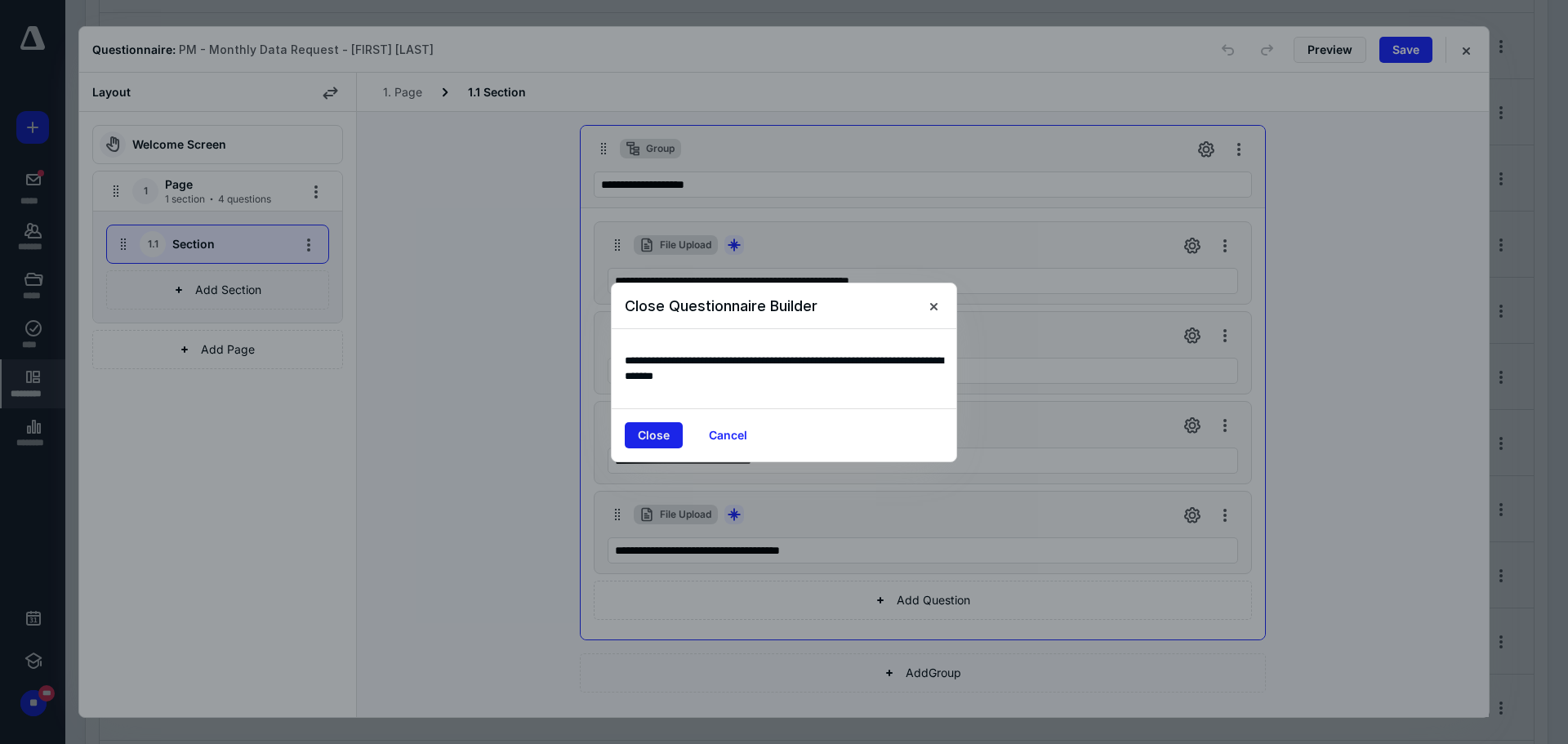 click on "Close" at bounding box center (653, 435) 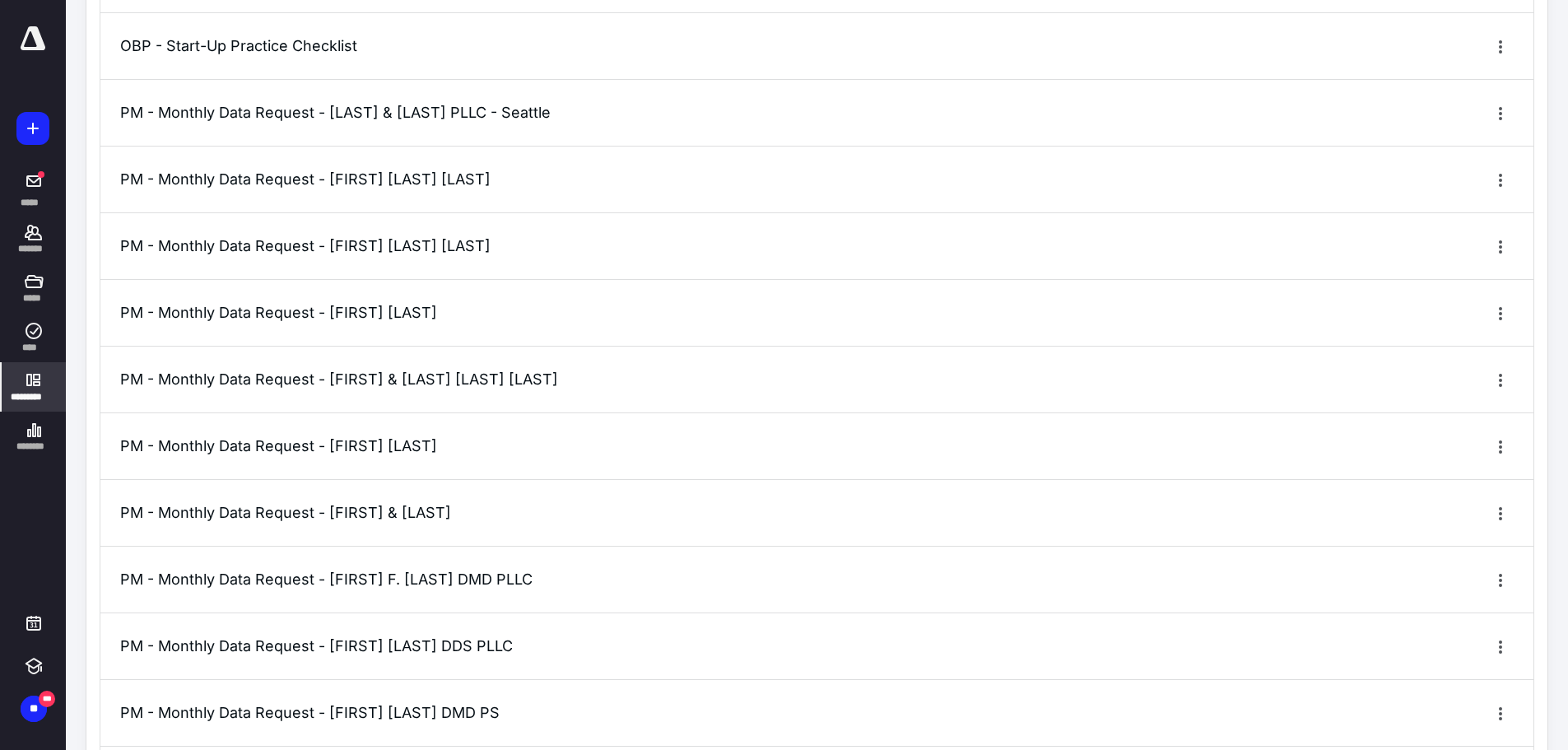click 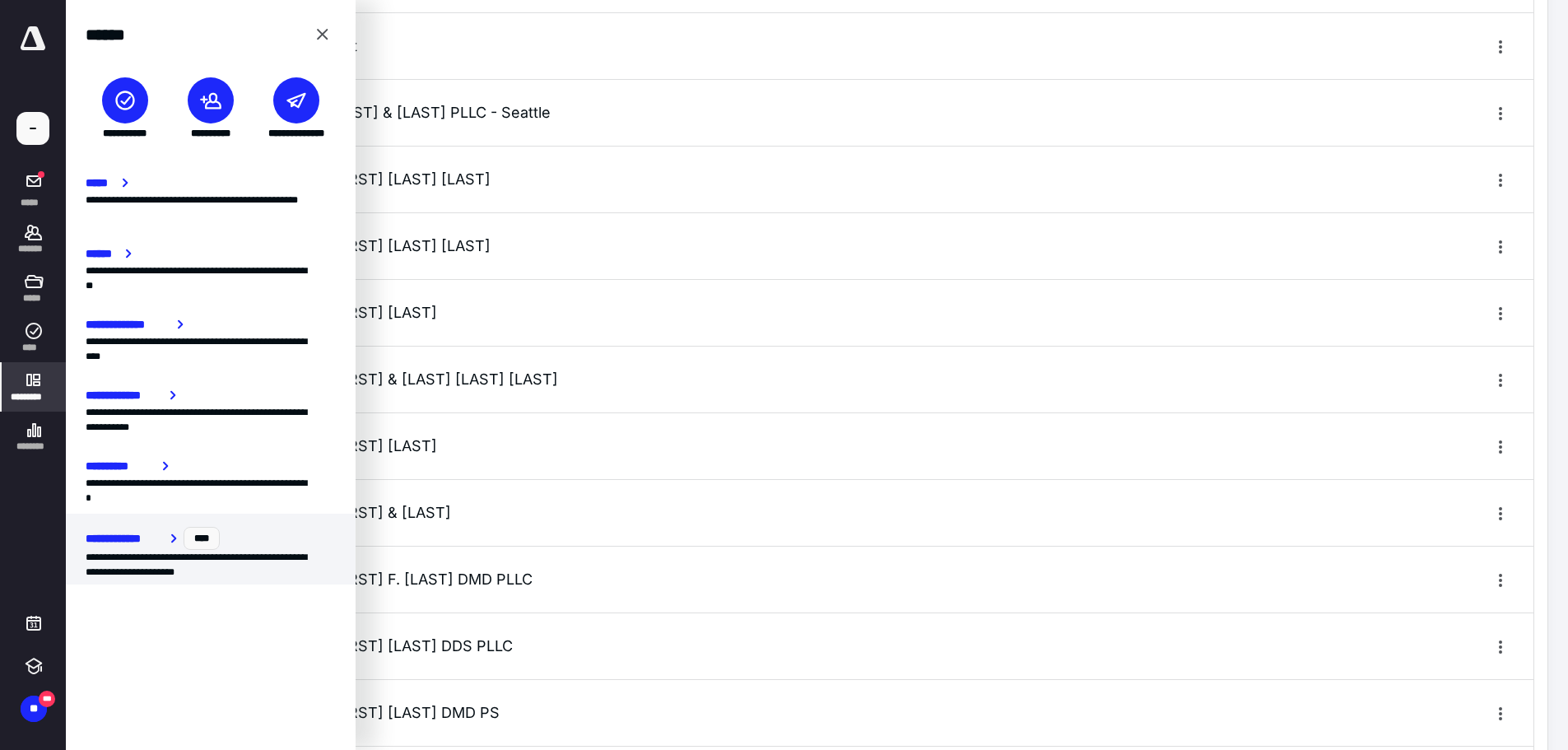 click on "**********" at bounding box center [211, 538] 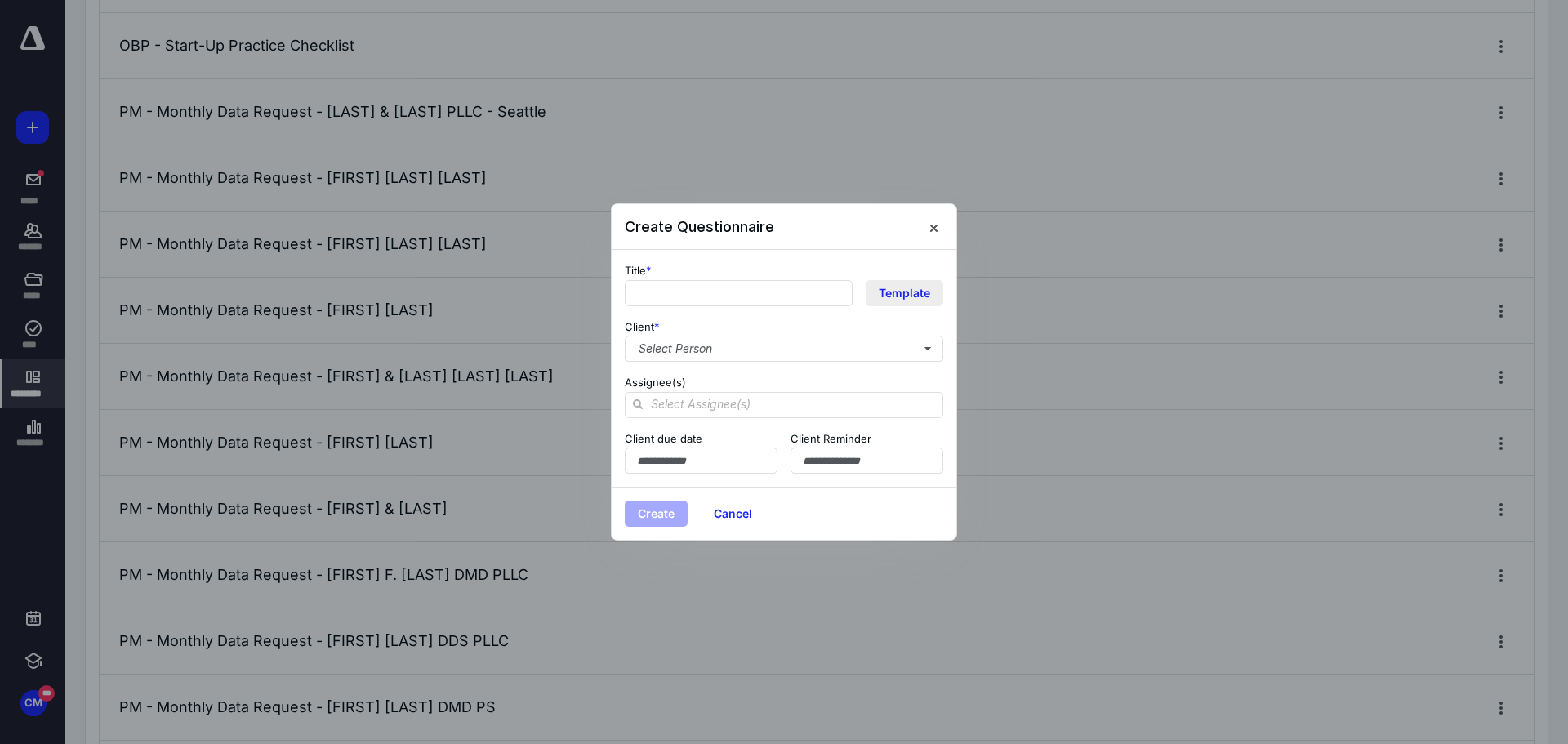 click on "Template" at bounding box center (904, 293) 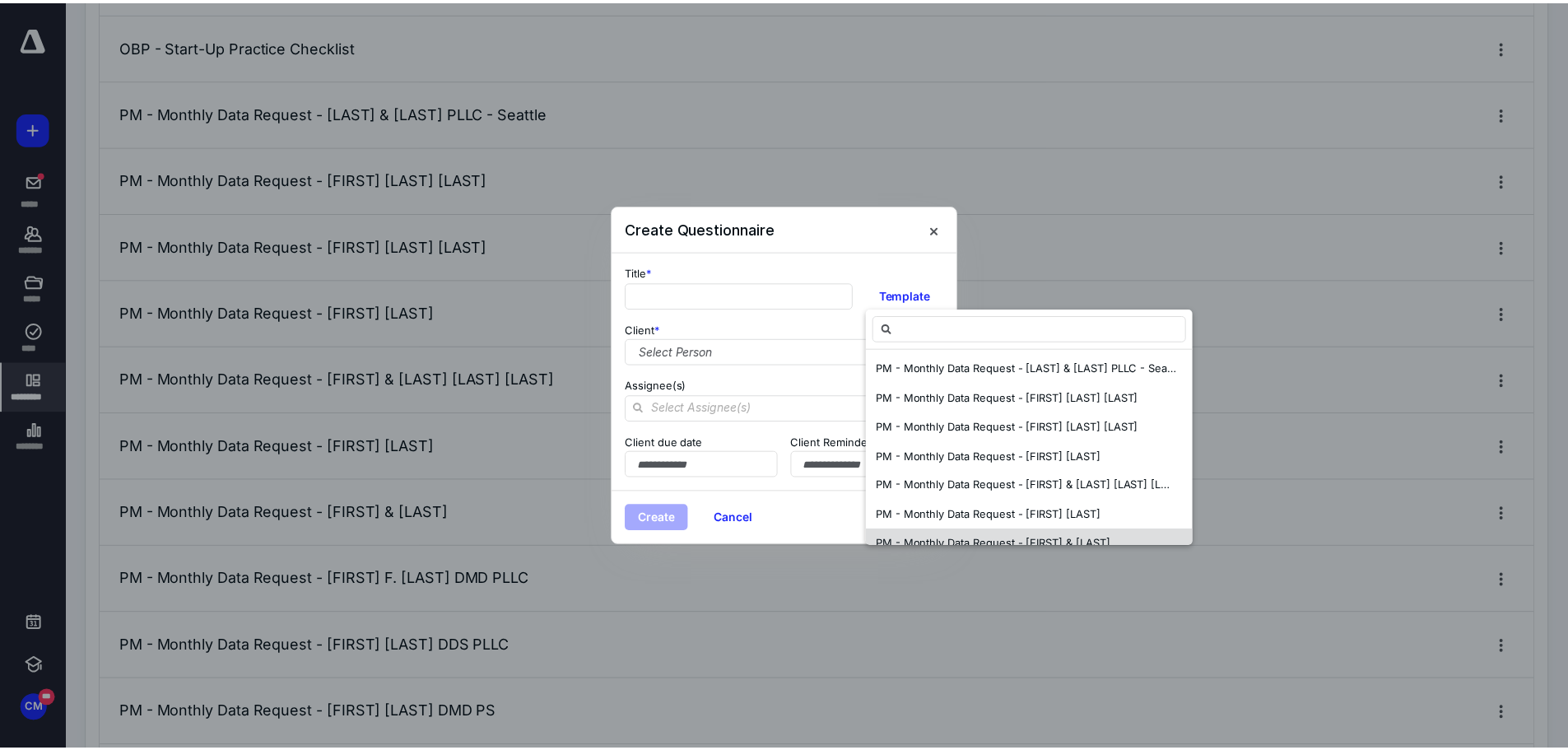 scroll, scrollTop: 329, scrollLeft: 0, axis: vertical 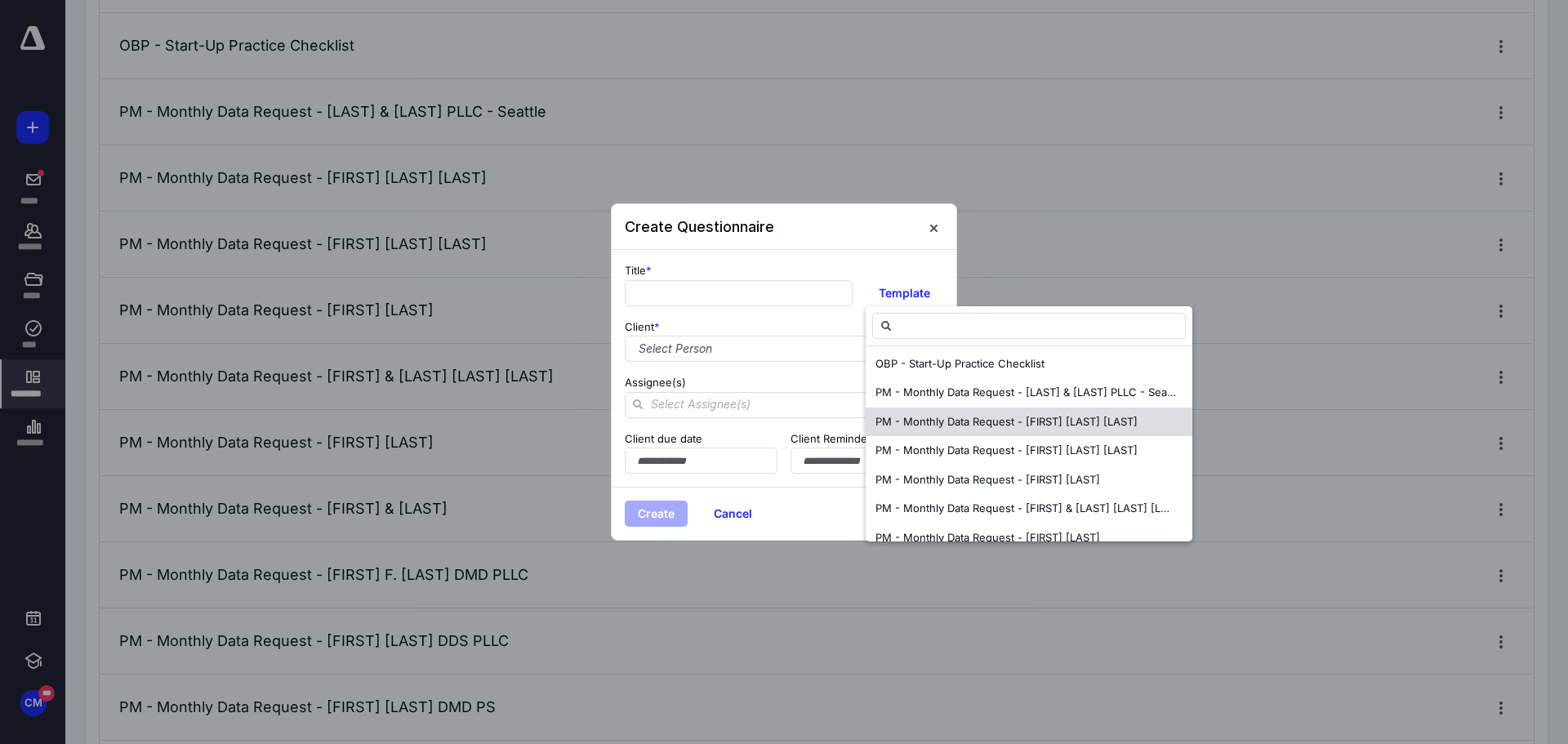 click on "PM - Monthly Data Request - Brolen Freimanis DDS" at bounding box center [1006, 421] 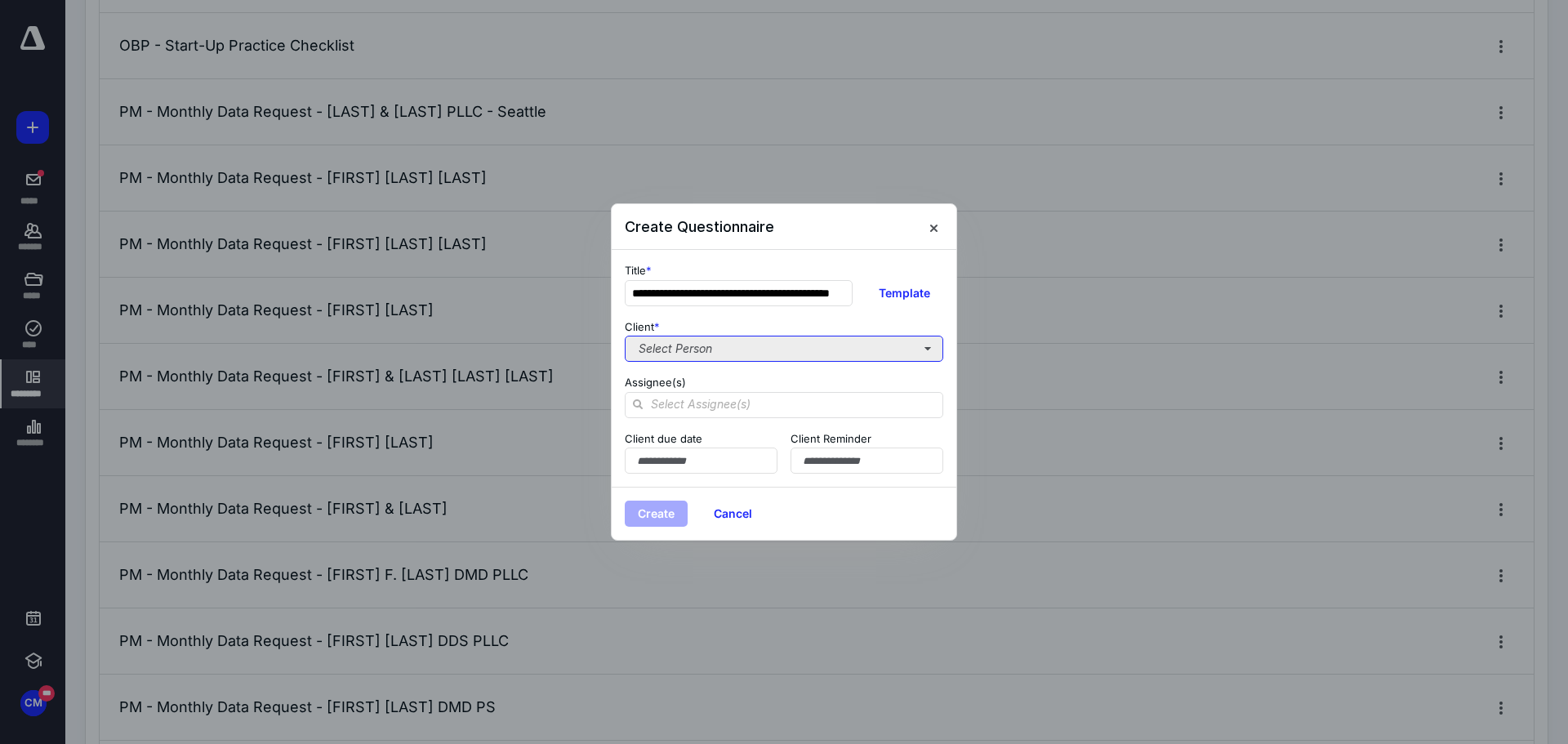 click on "Select Person" at bounding box center [784, 349] 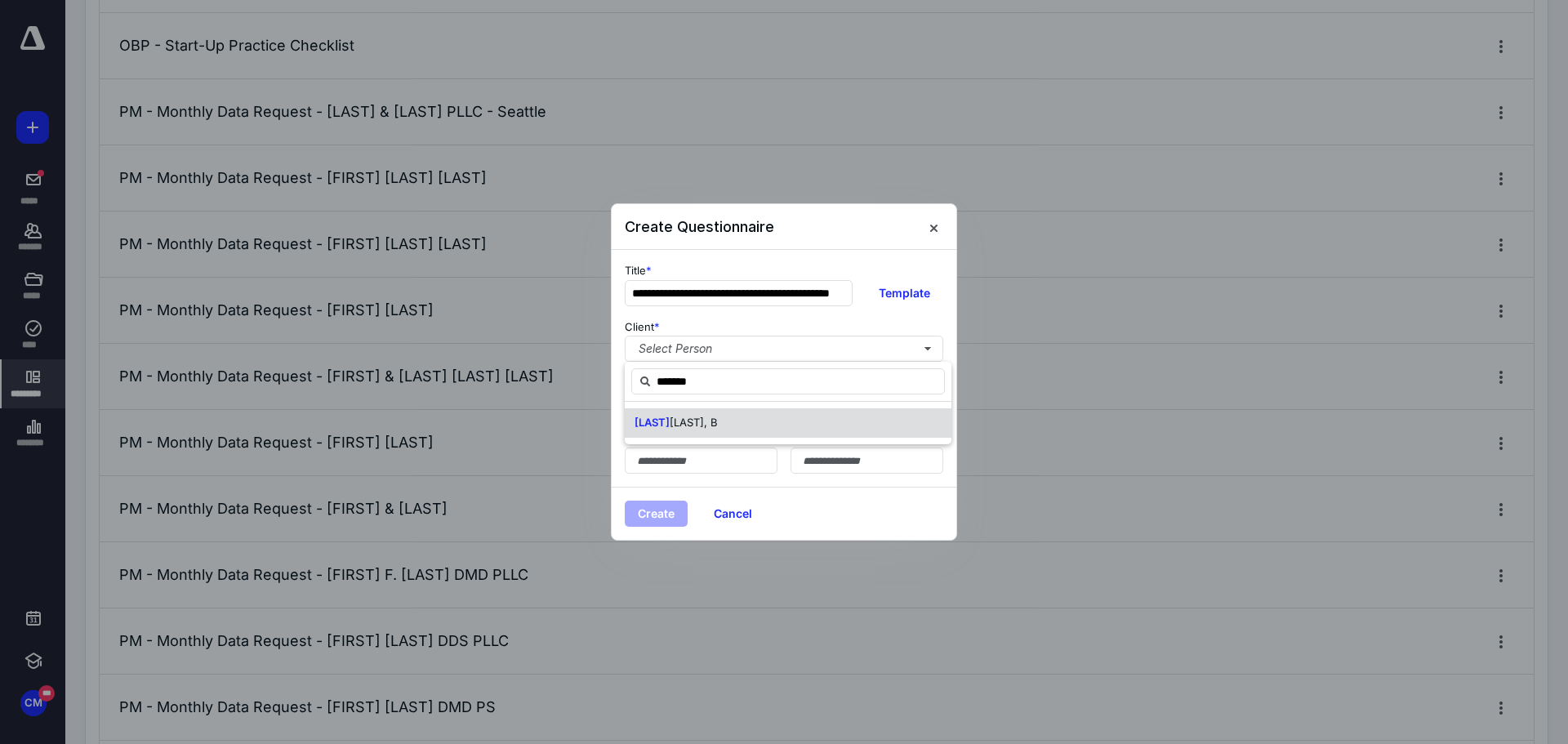 click on "FREIMAN IS, B" at bounding box center [788, 423] 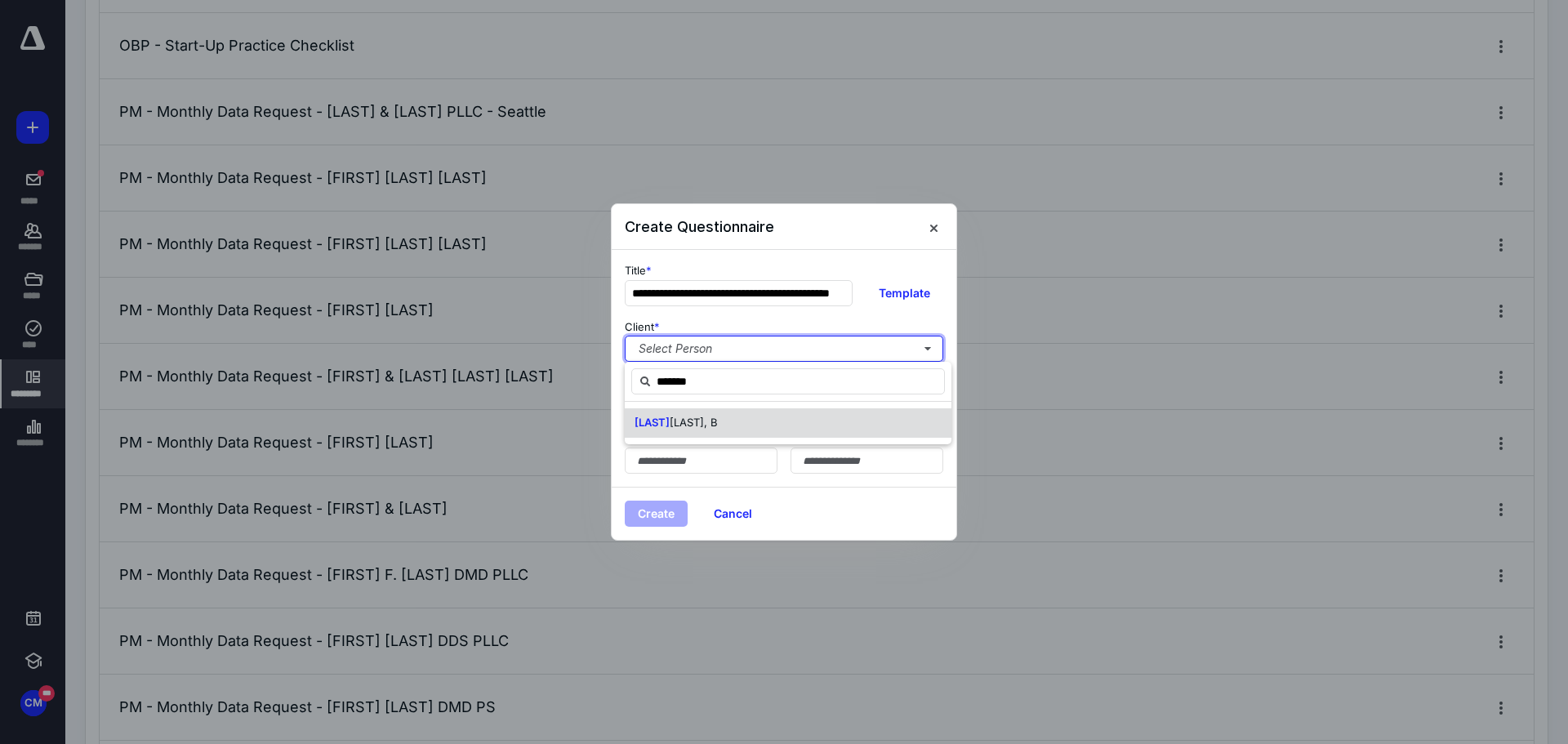 type 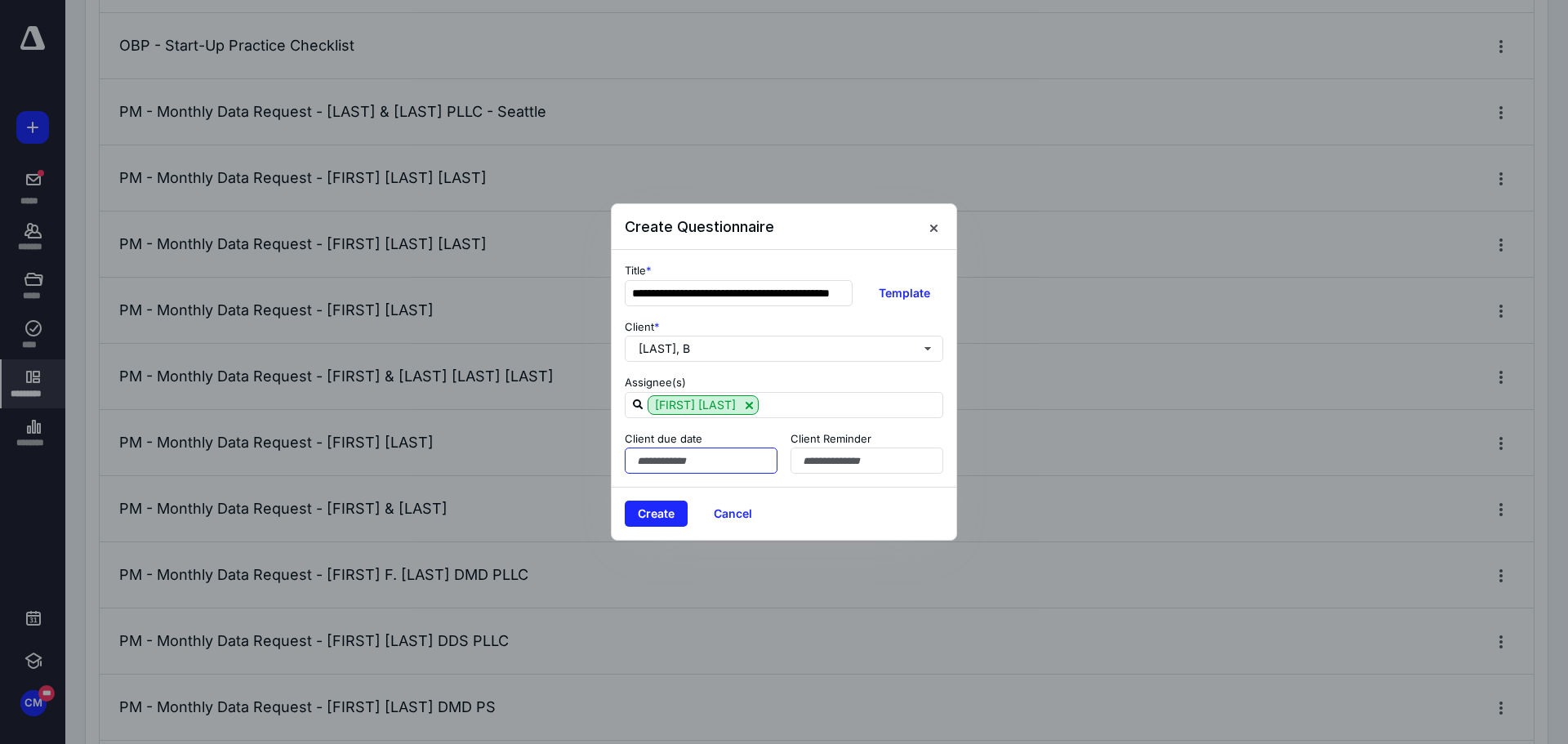 click at bounding box center (701, 461) 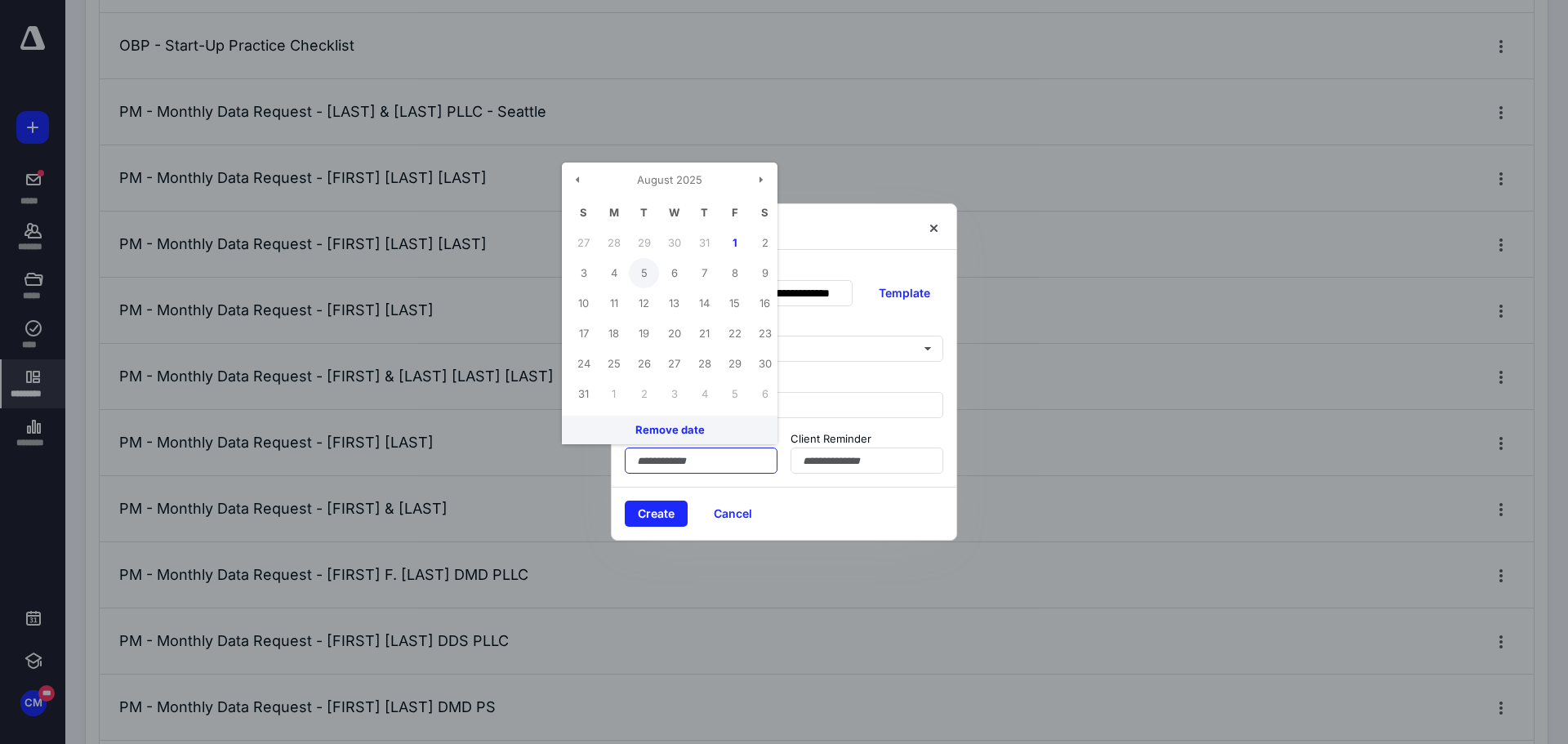 click on "5" at bounding box center (644, 273) 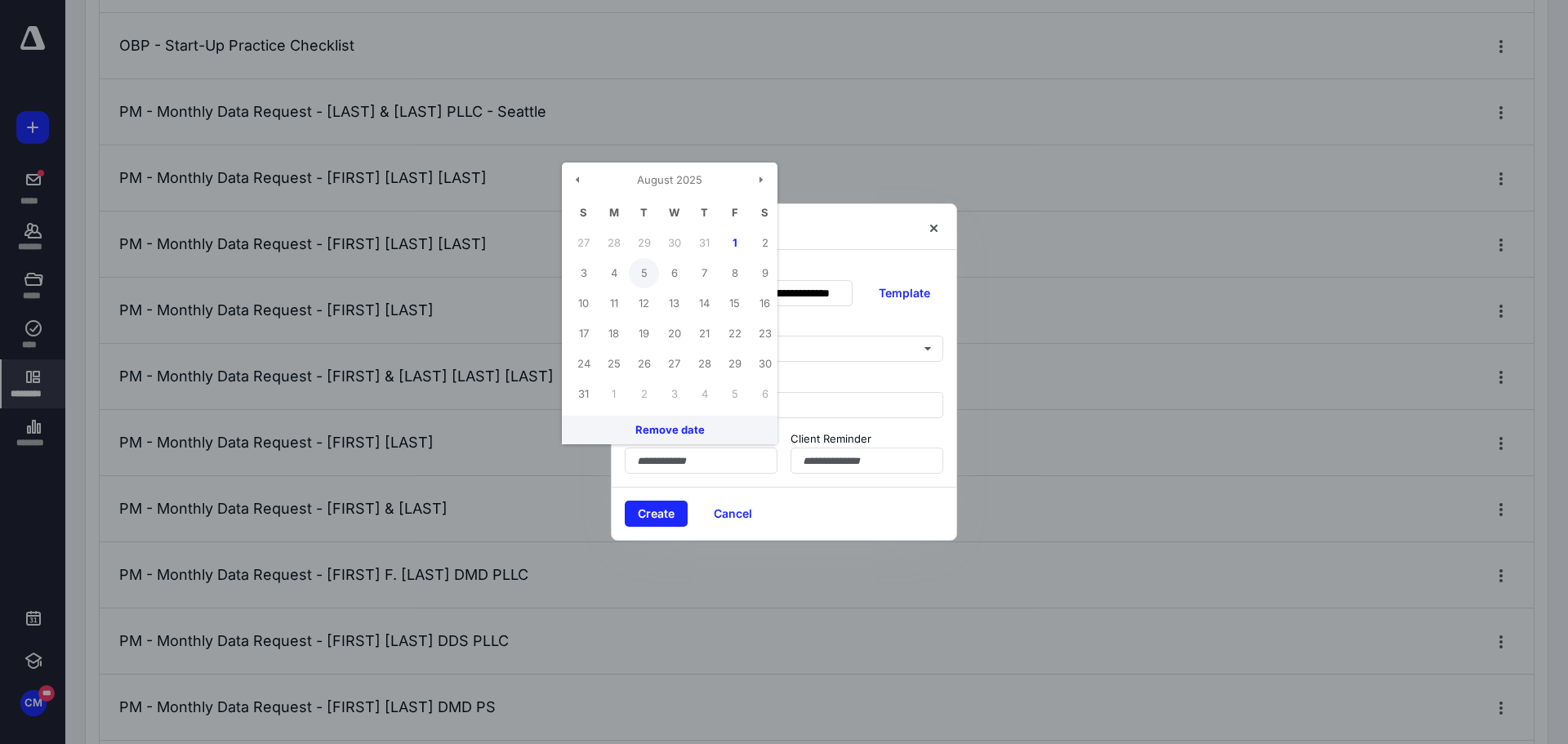type on "**********" 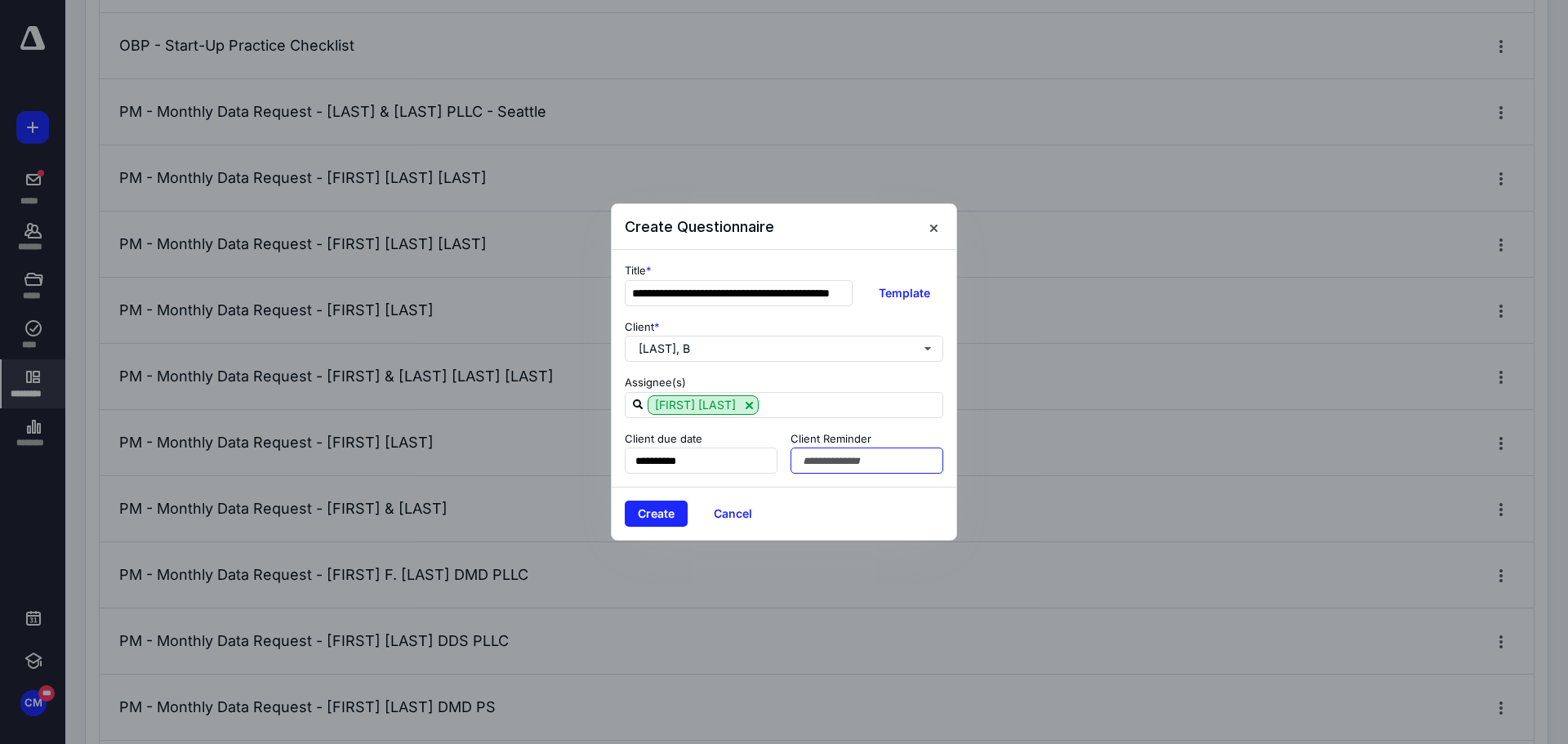 click at bounding box center [866, 461] 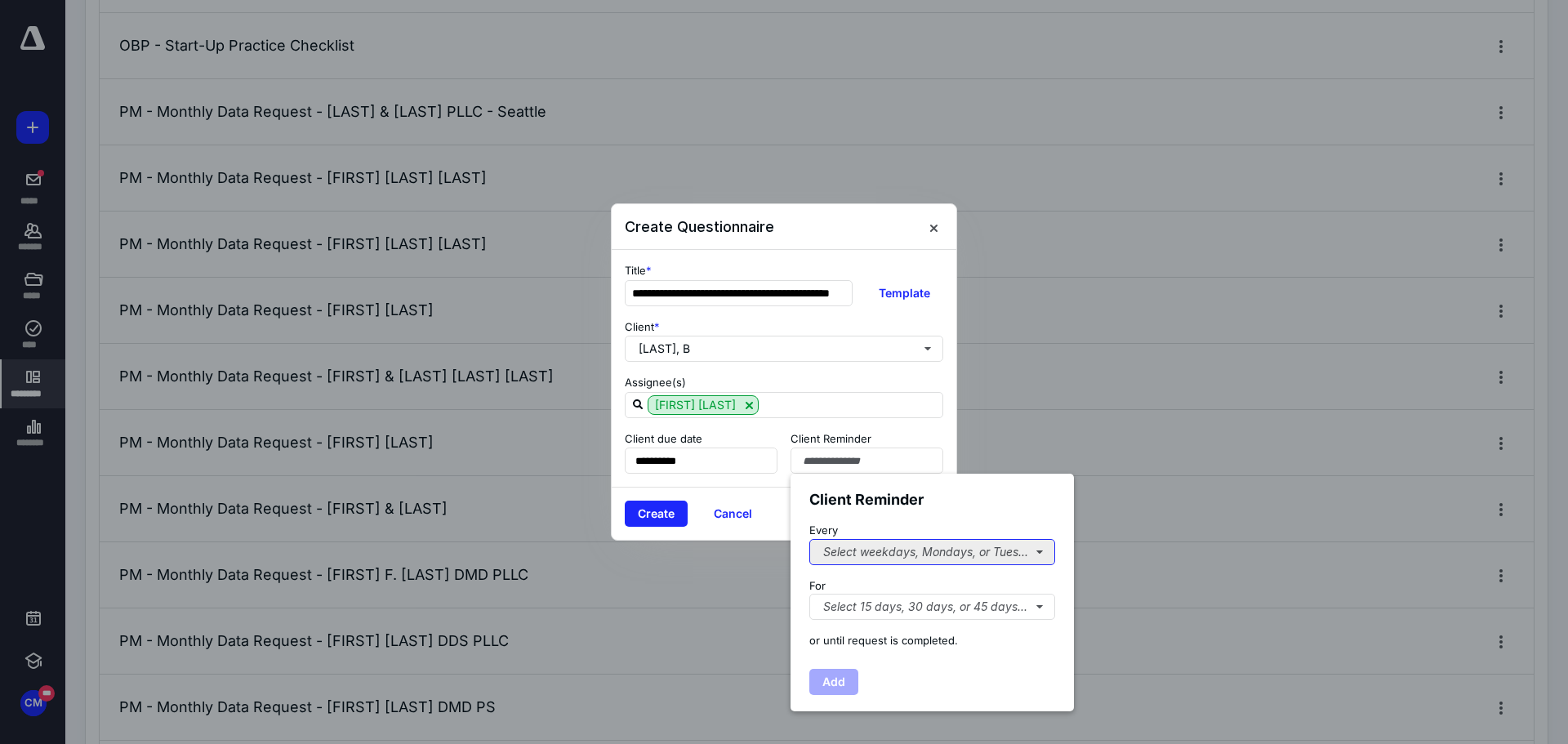 click on "Select weekdays, Mondays, or Tues..." at bounding box center [932, 552] 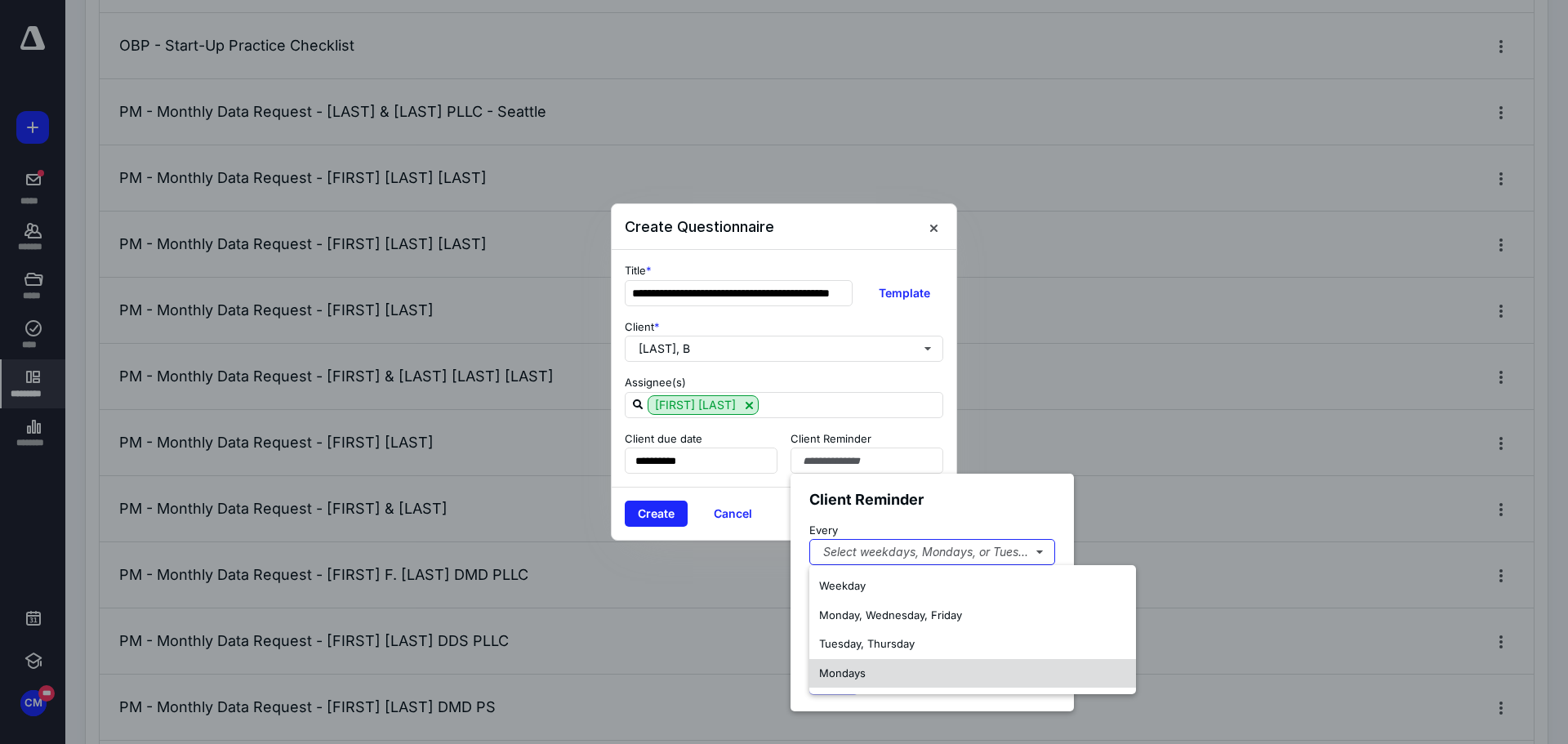 click on "Mondays" at bounding box center [842, 673] 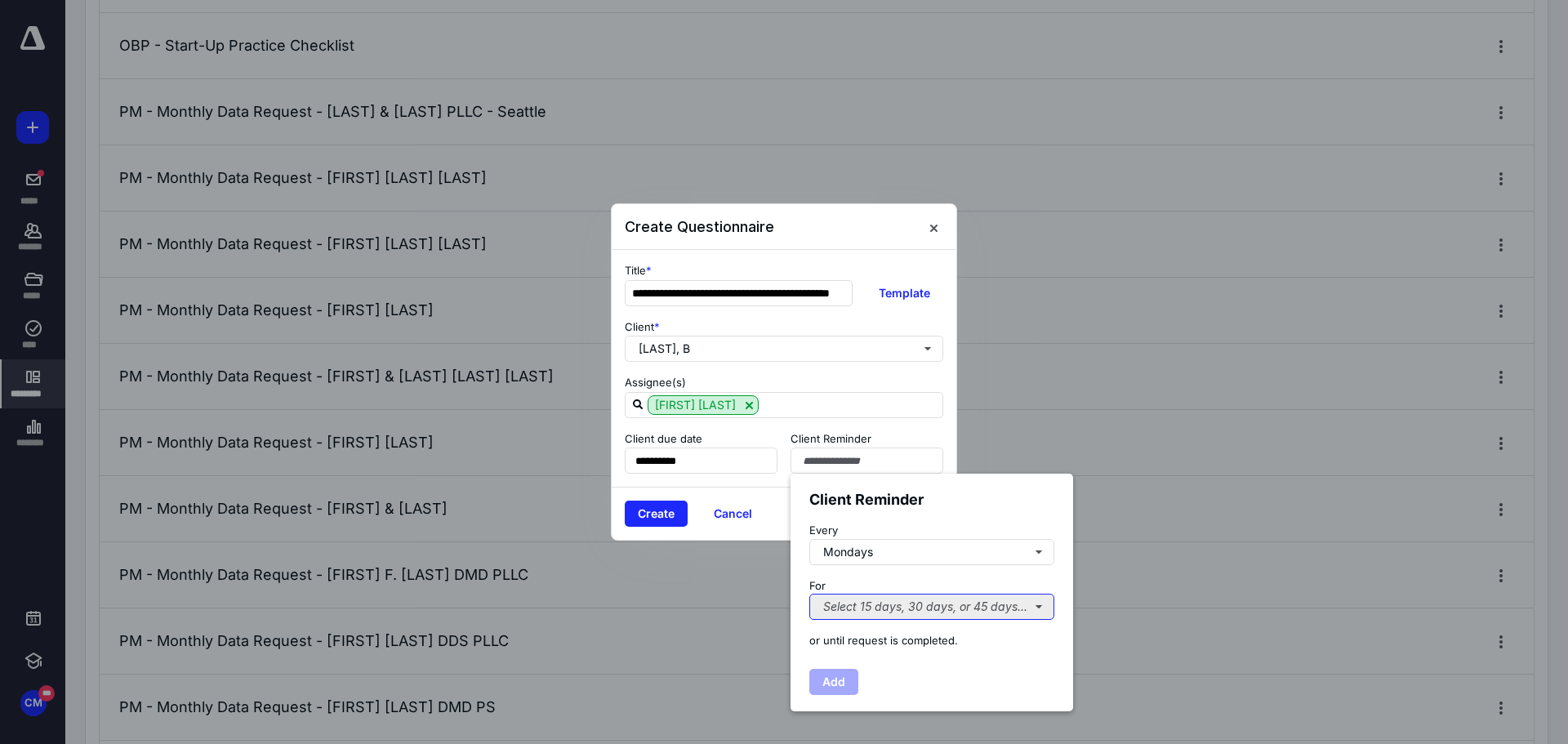 click on "Select 15 days, 30 days, or 45 days..." at bounding box center [932, 607] 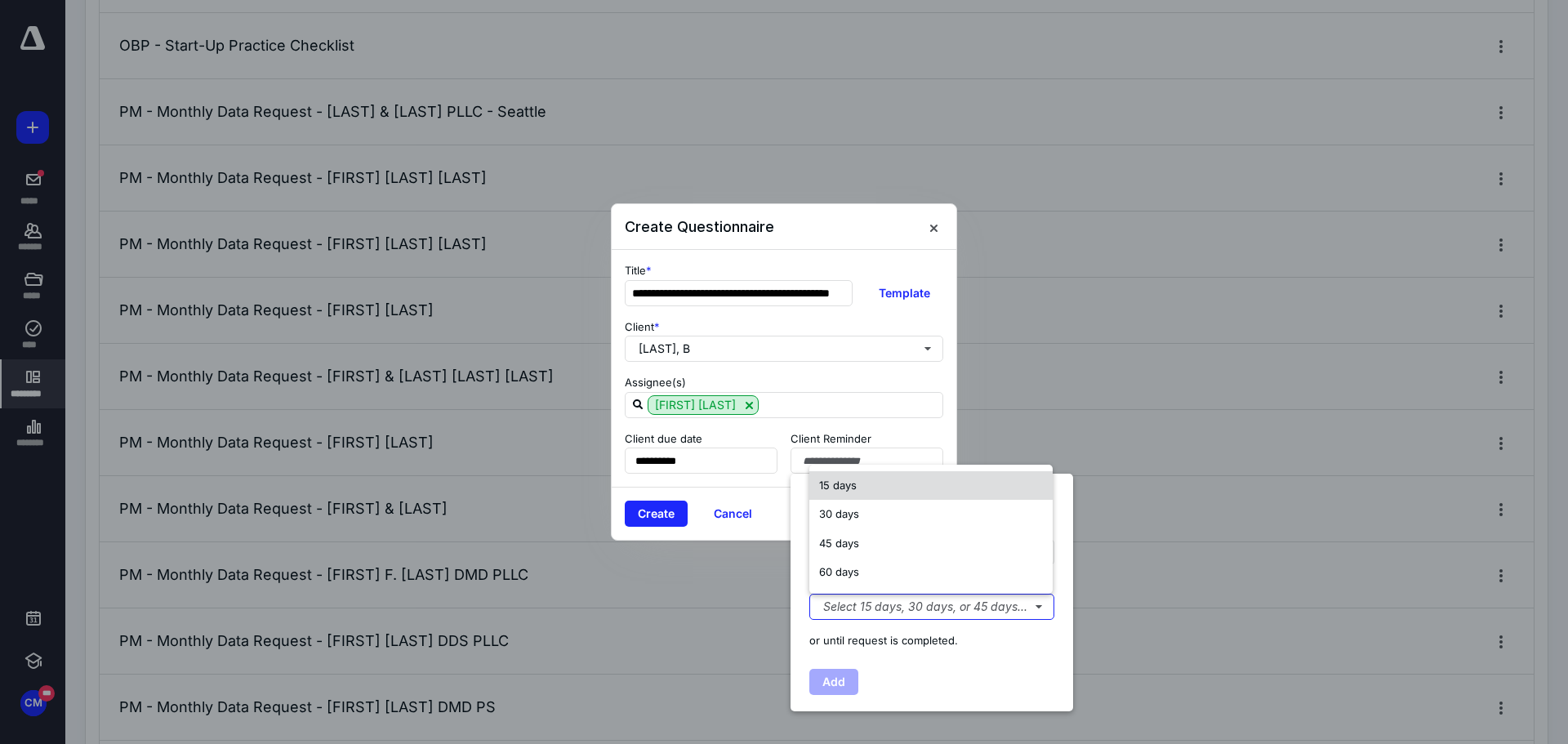 click on "15 days" at bounding box center (838, 485) 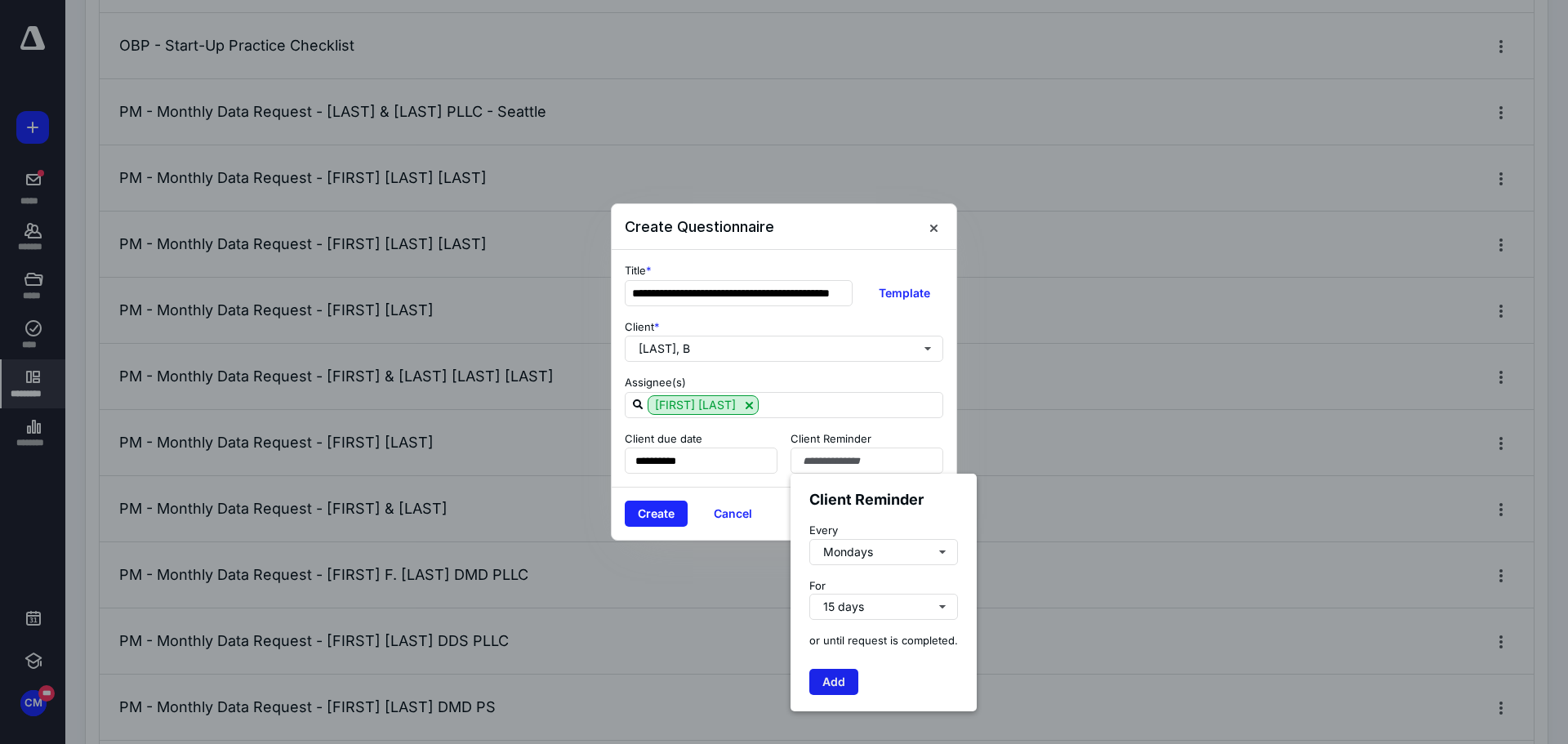 click on "Add" at bounding box center (834, 682) 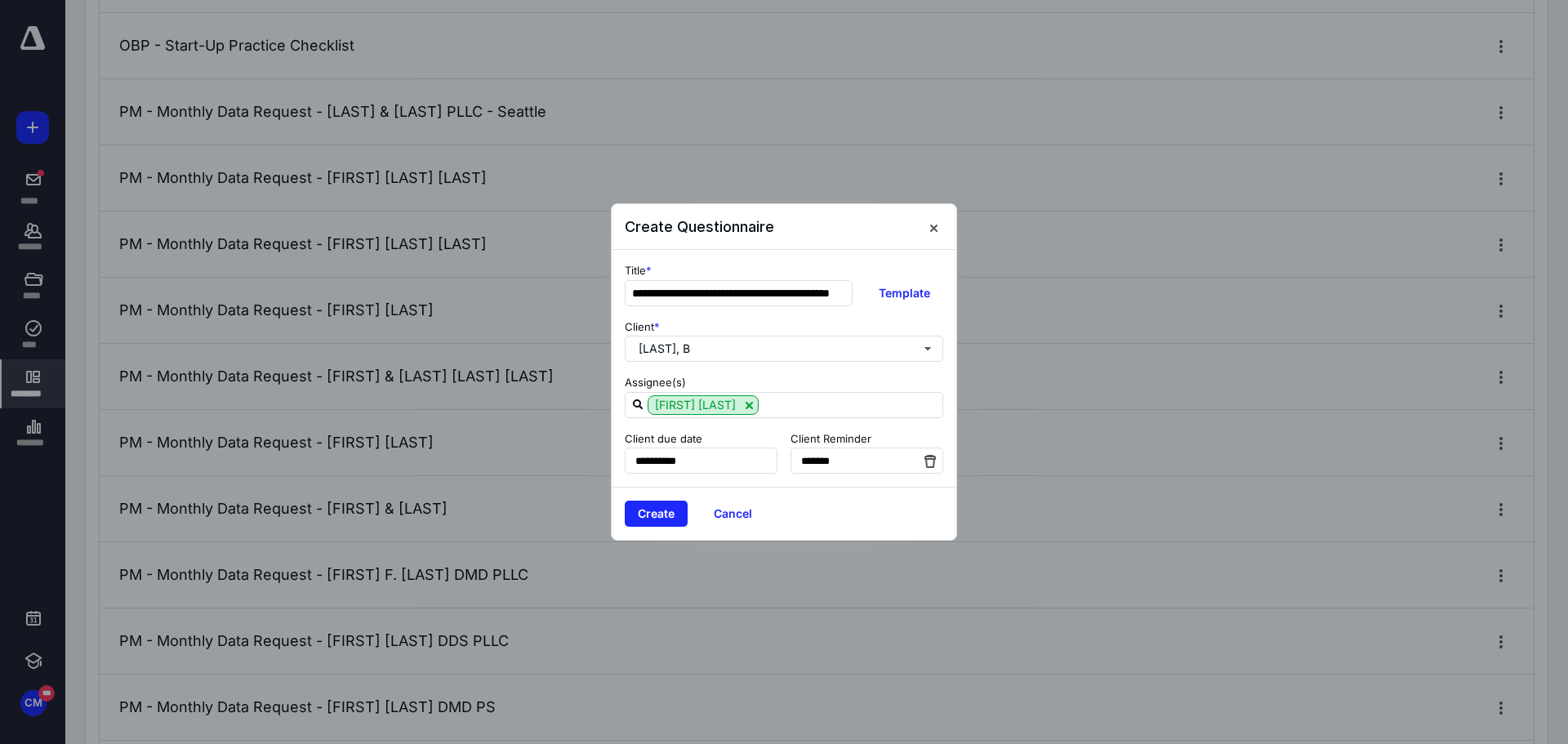 click on "Create Cancel" at bounding box center (784, 513) 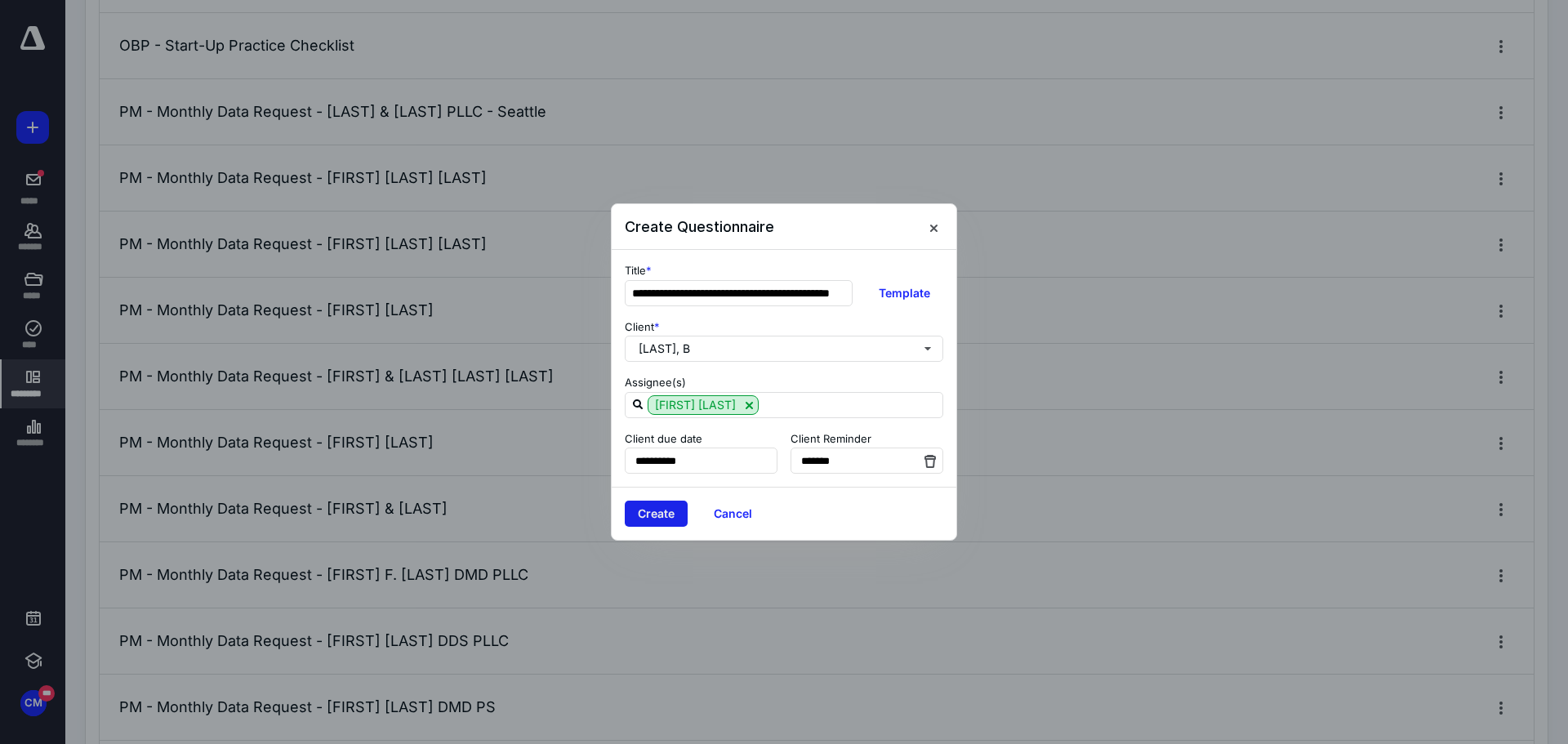 click on "Create" at bounding box center (656, 514) 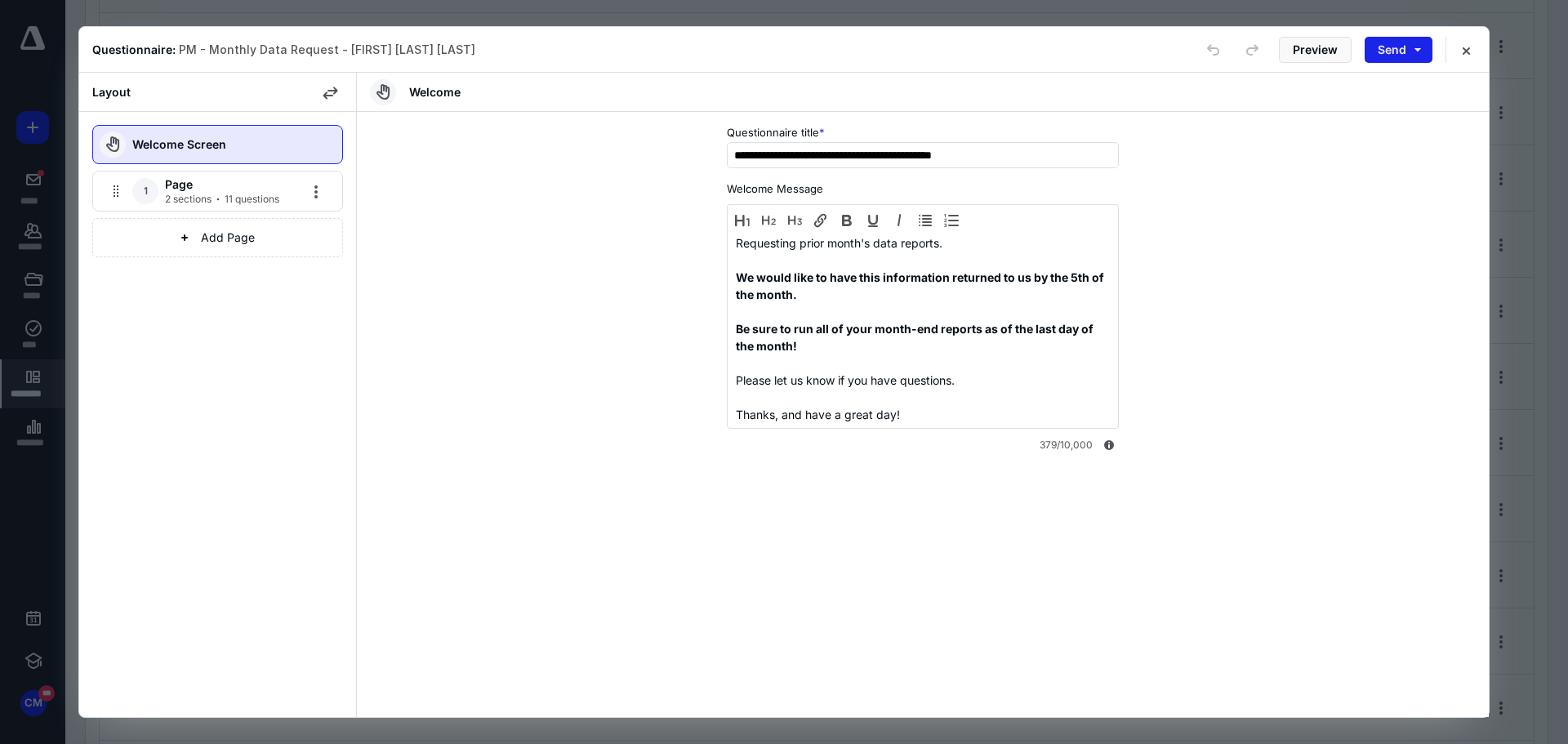 click on "Send" at bounding box center [1398, 50] 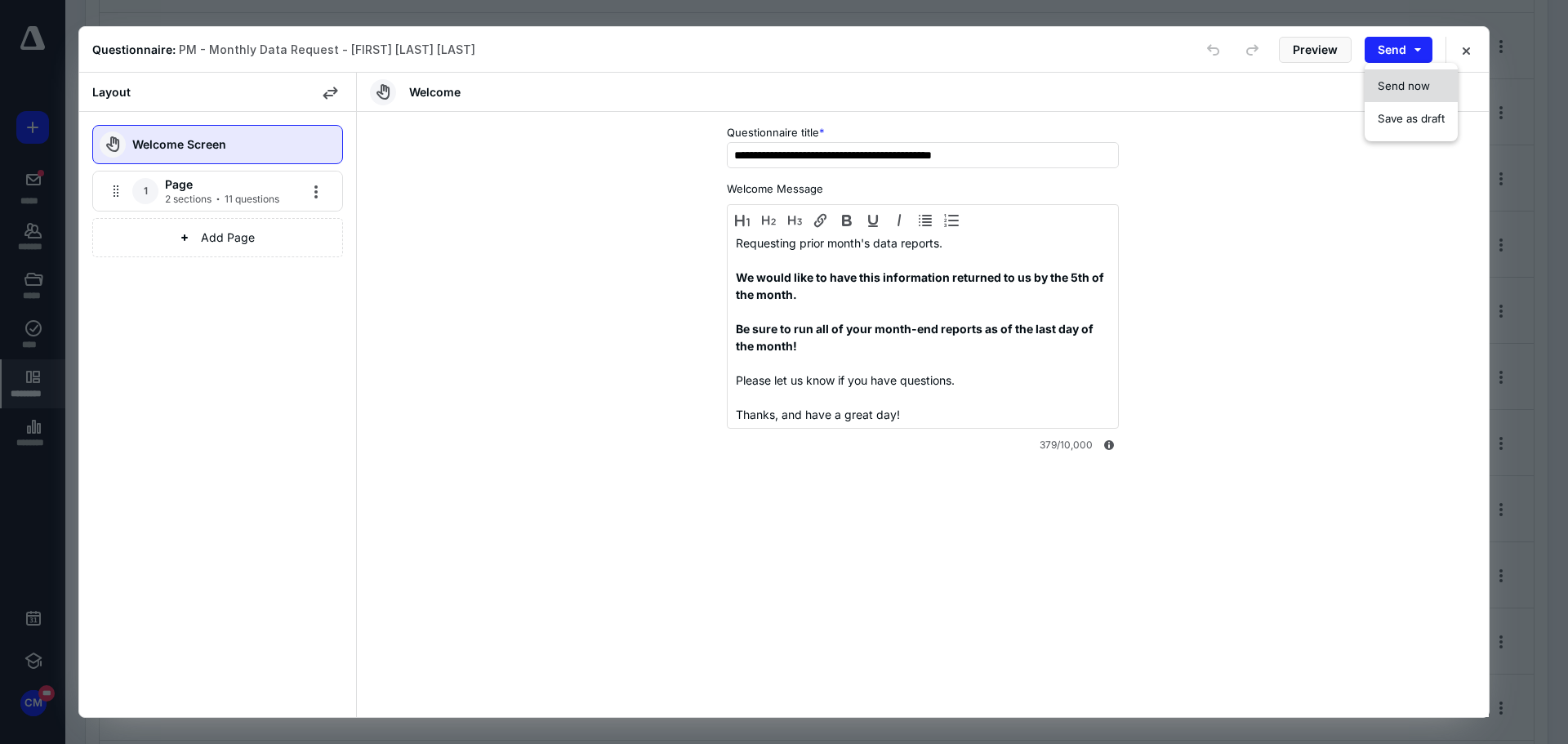 click on "Send now" at bounding box center (1404, 86) 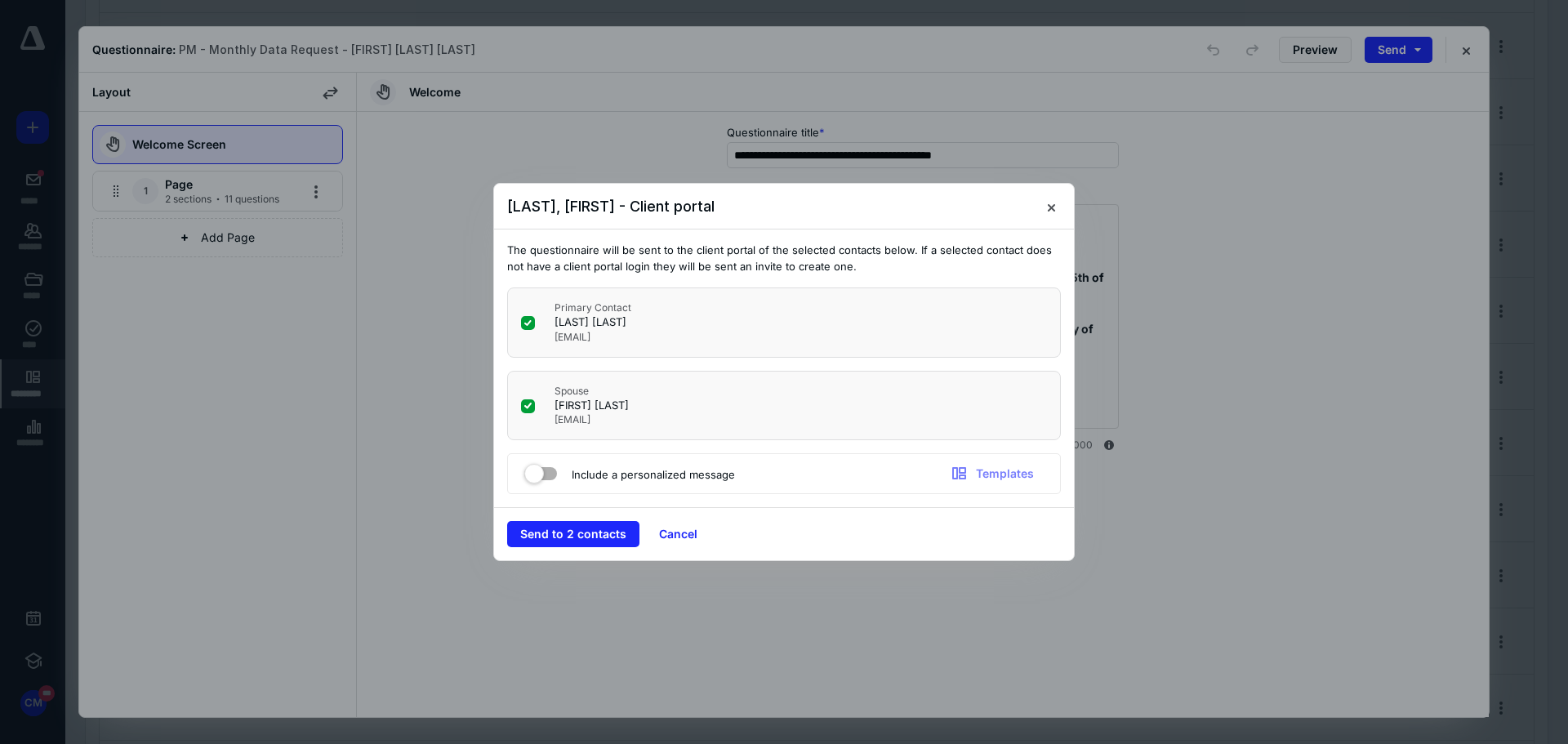 click at bounding box center [528, 323] 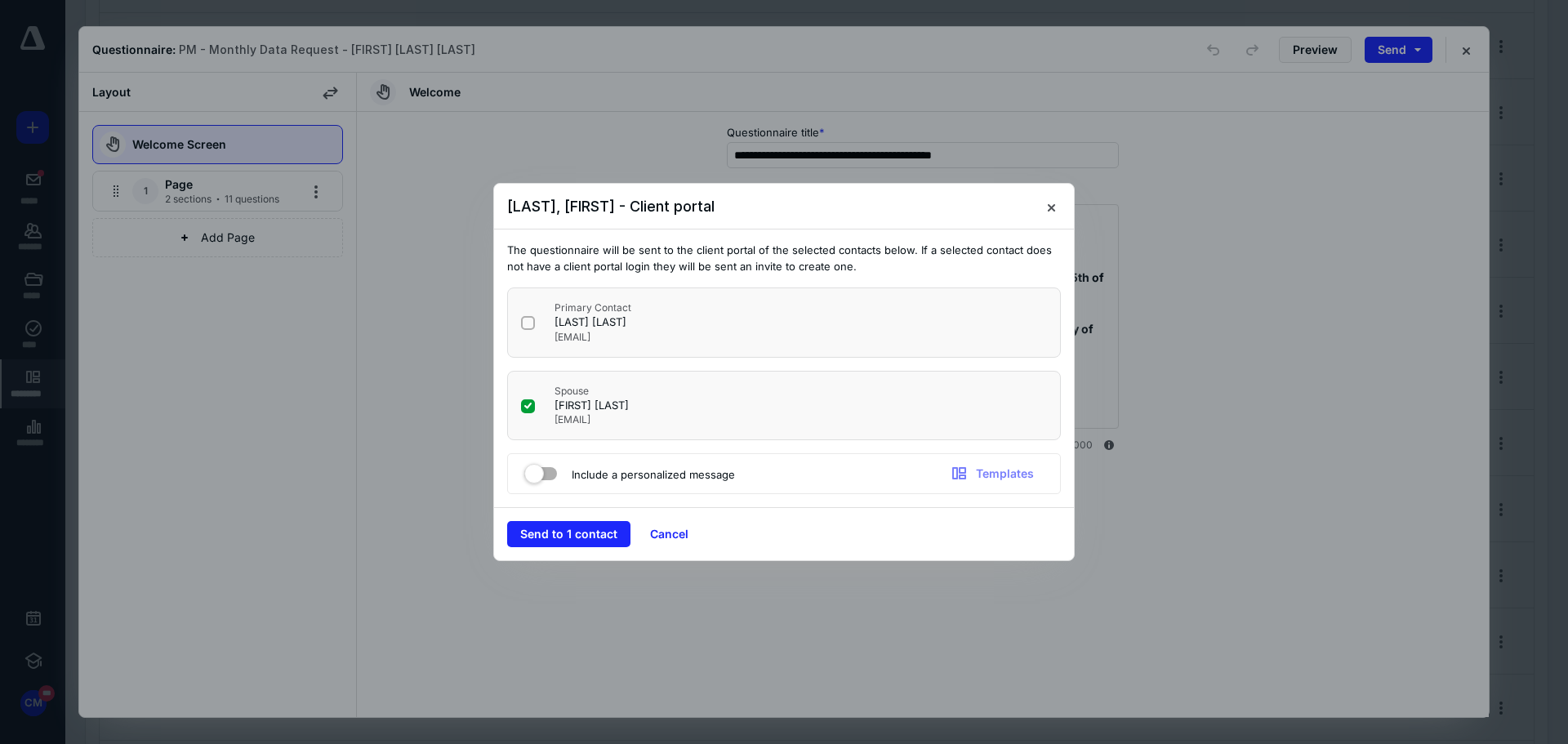 click at bounding box center (541, 470) 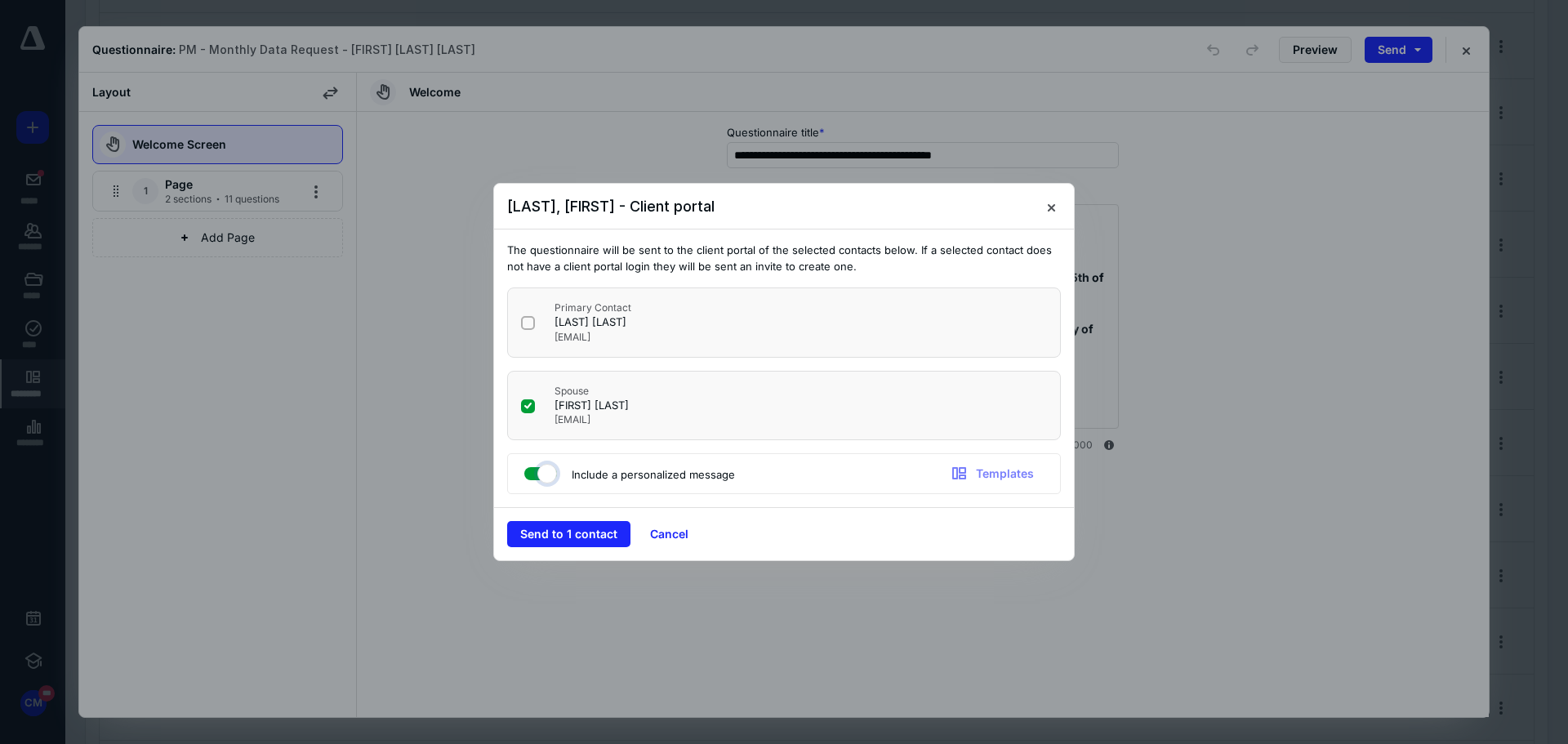 checkbox on "true" 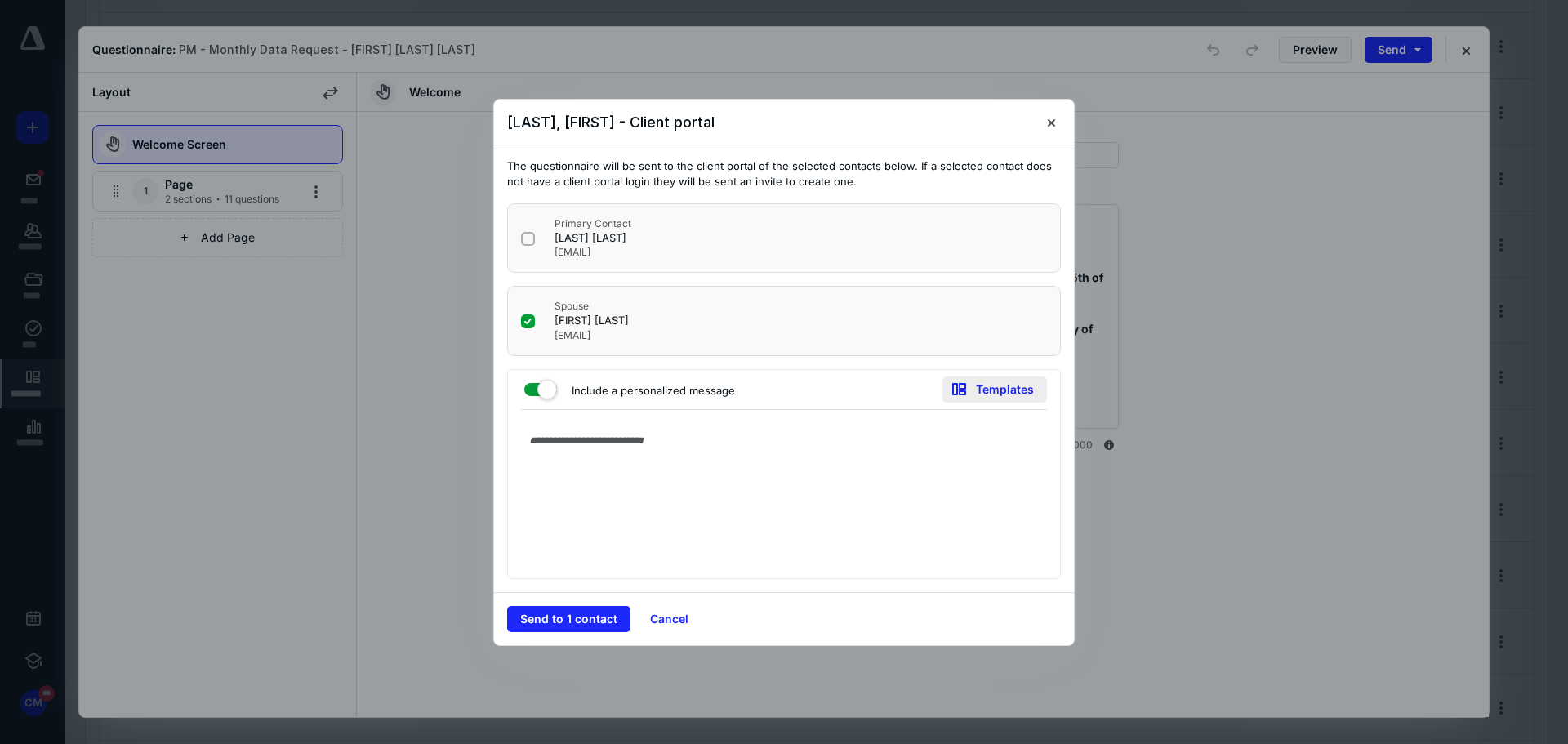 click on "Templates" at bounding box center [995, 390] 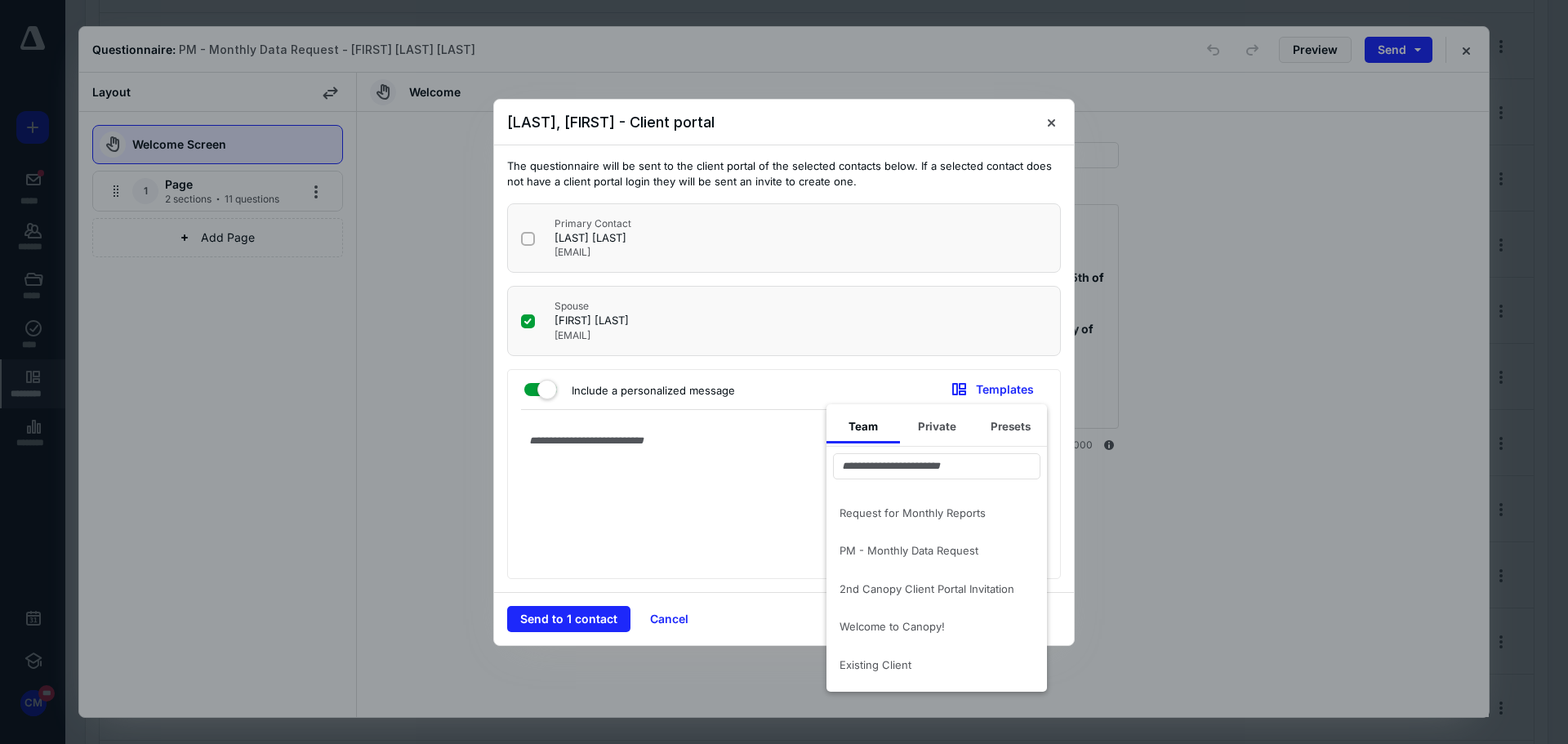 click on "Request for Monthly Reports" at bounding box center (927, 513) 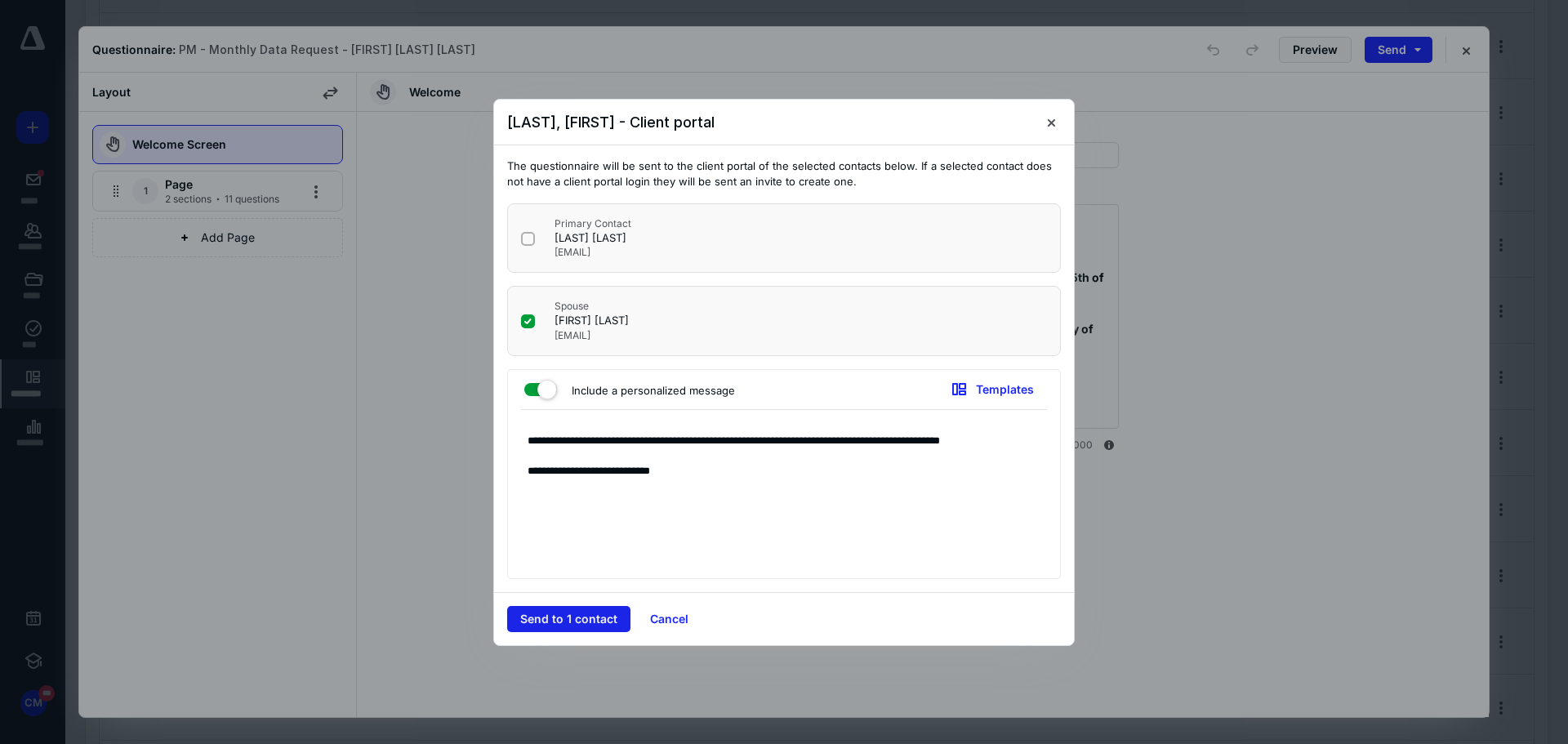 click on "Send to 1 contact" at bounding box center [568, 619] 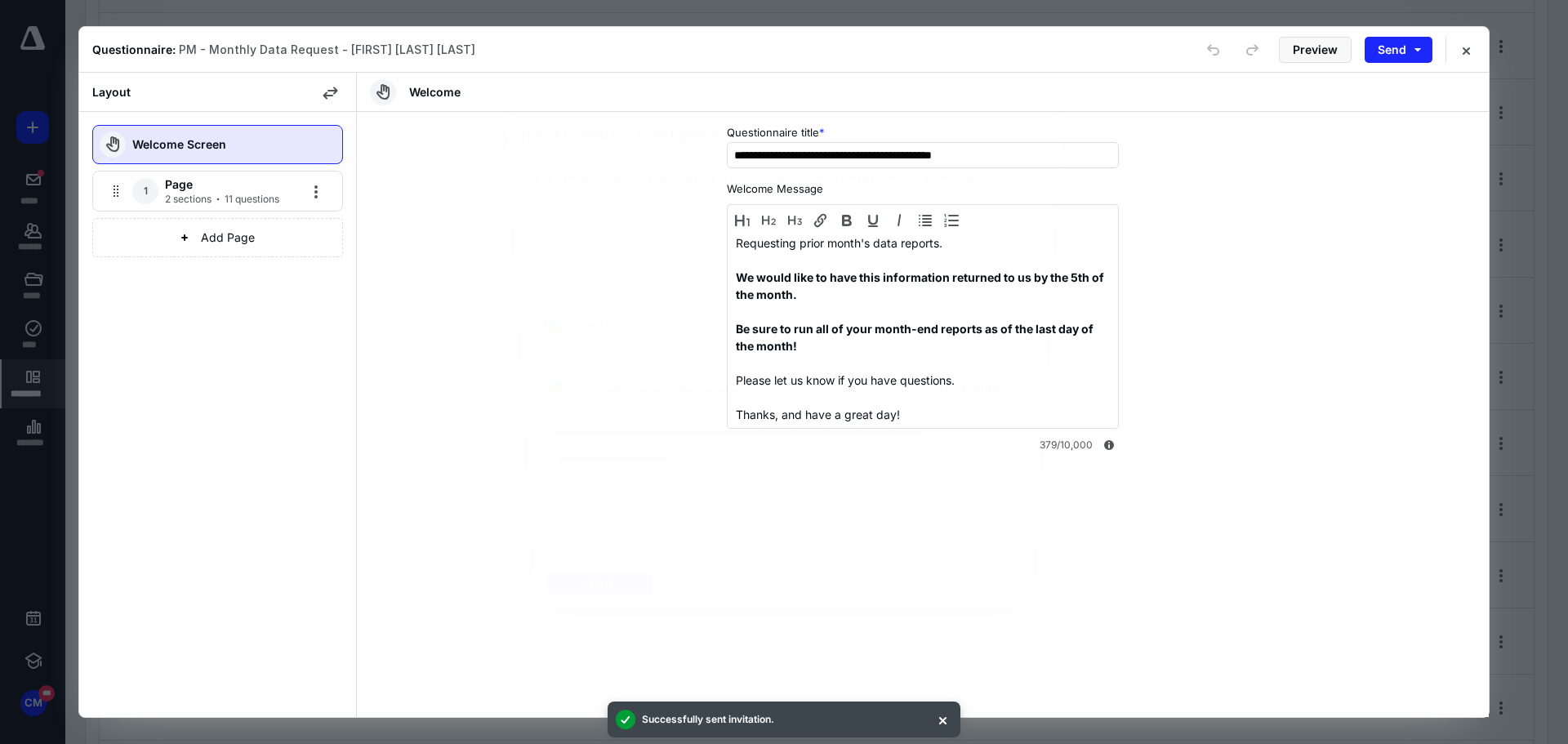 type 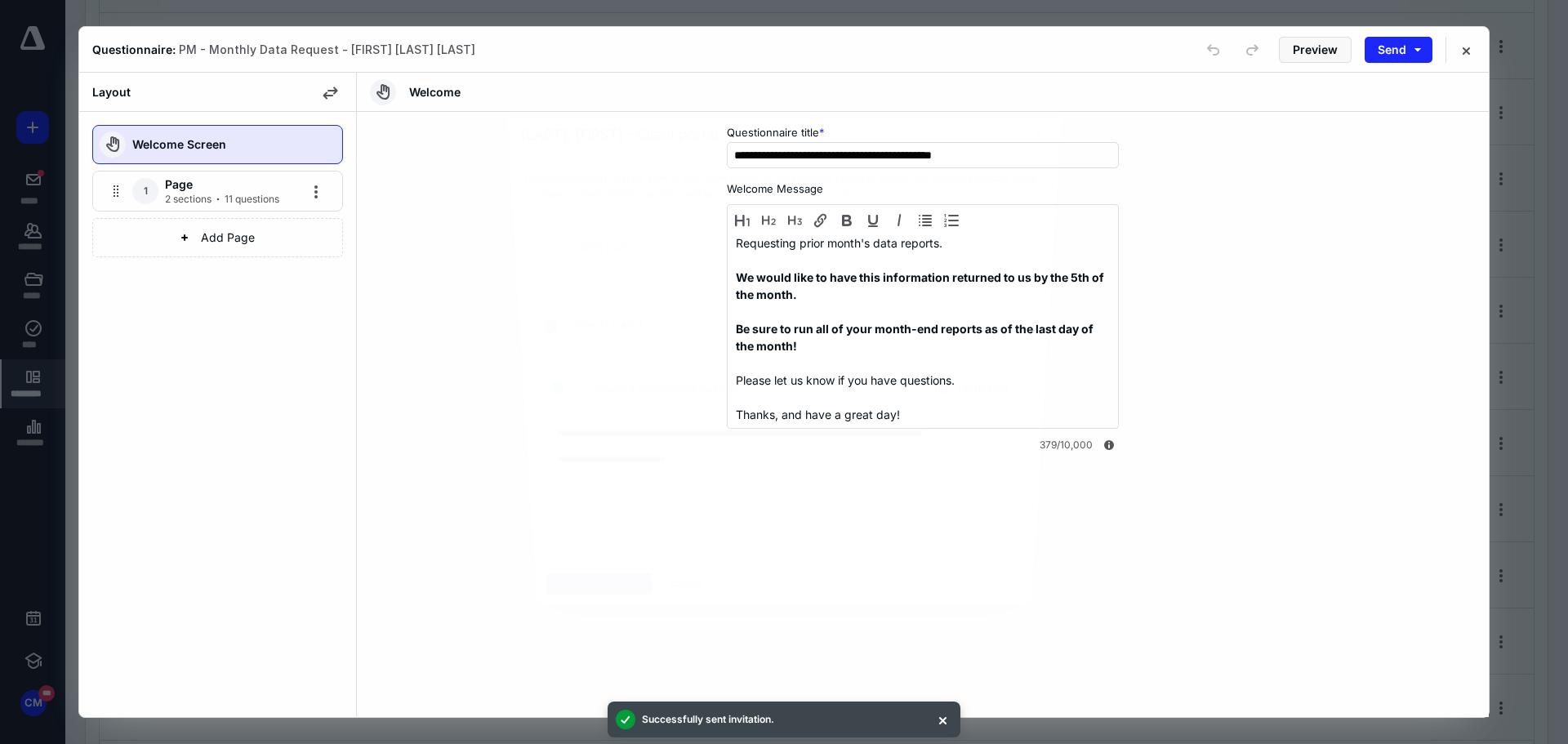 type 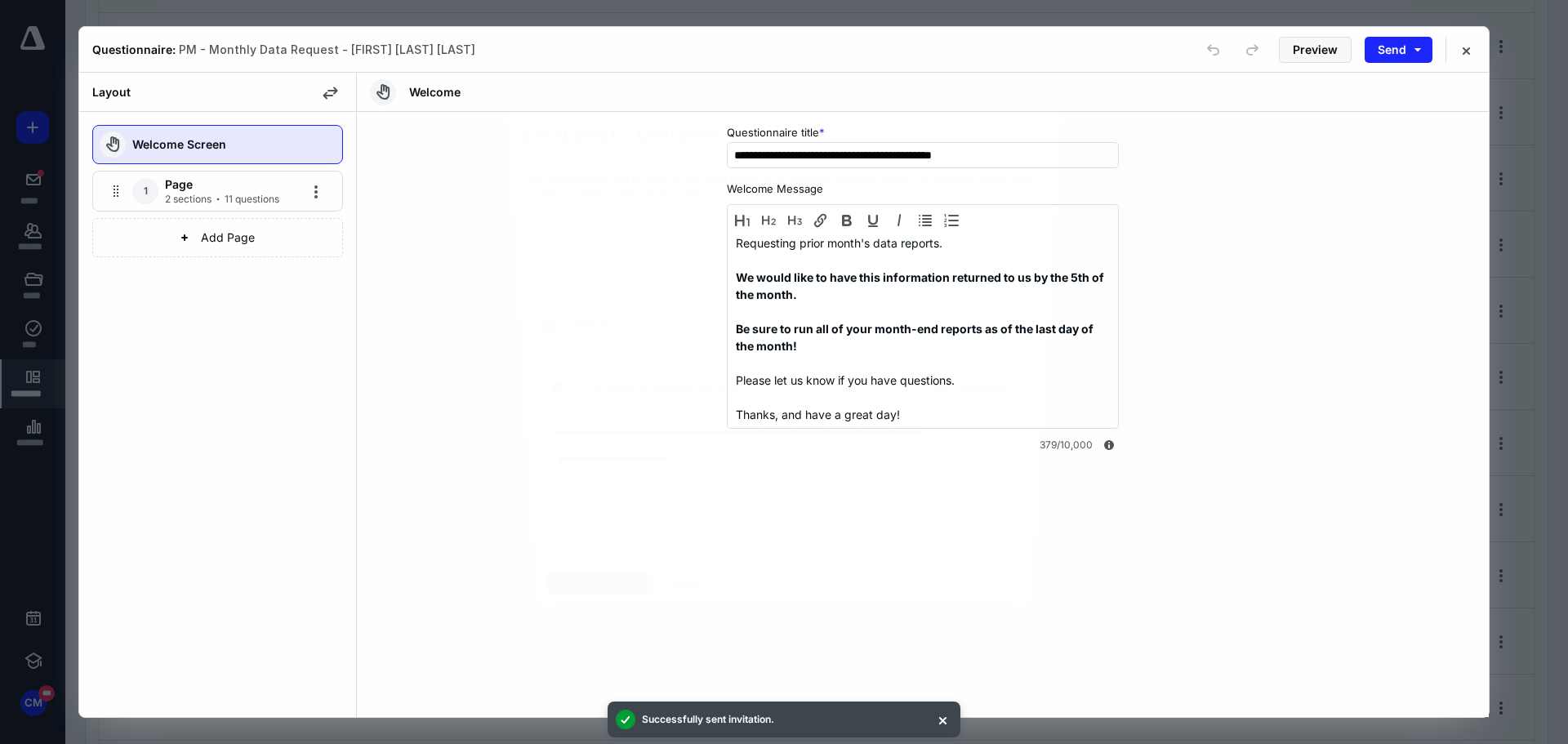 type 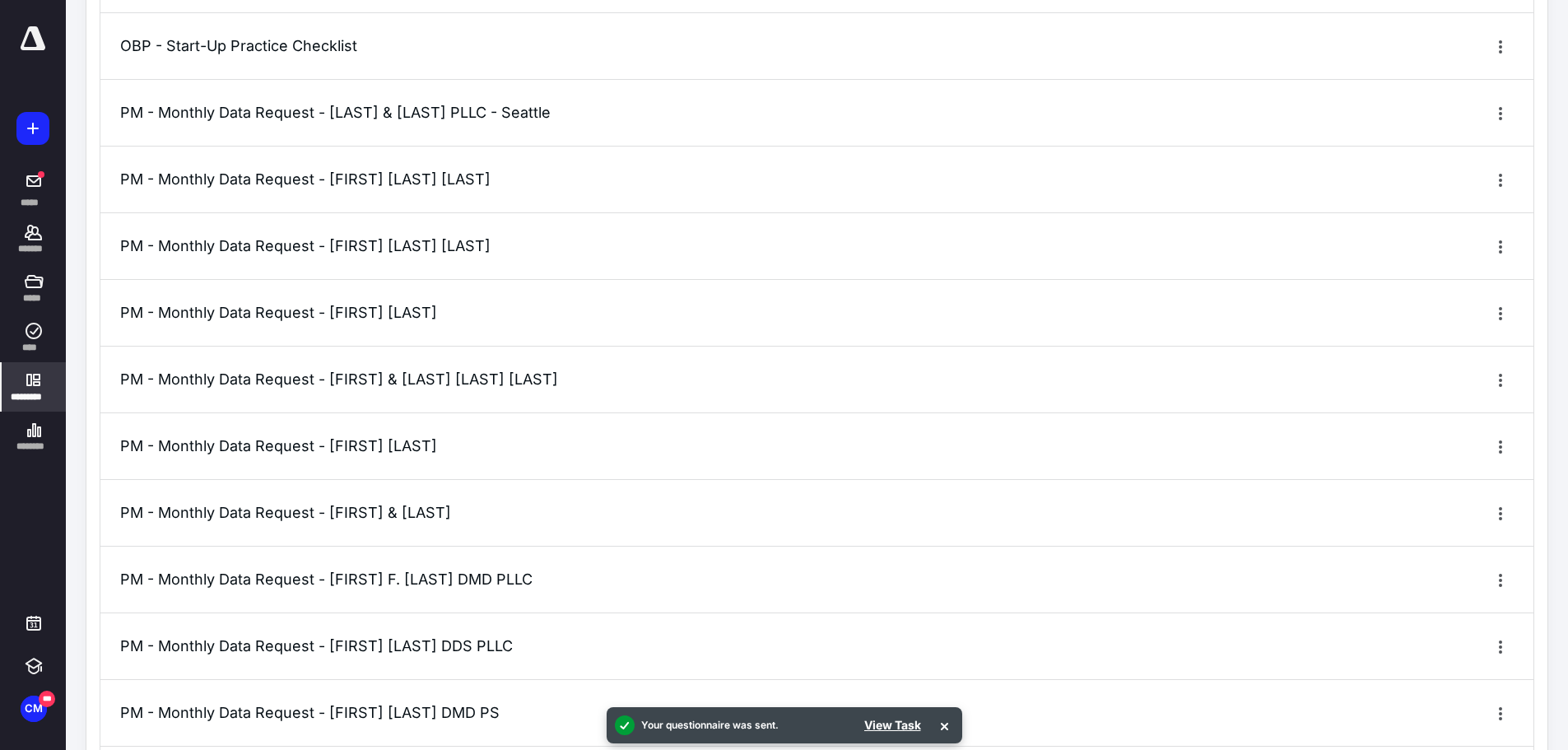 click 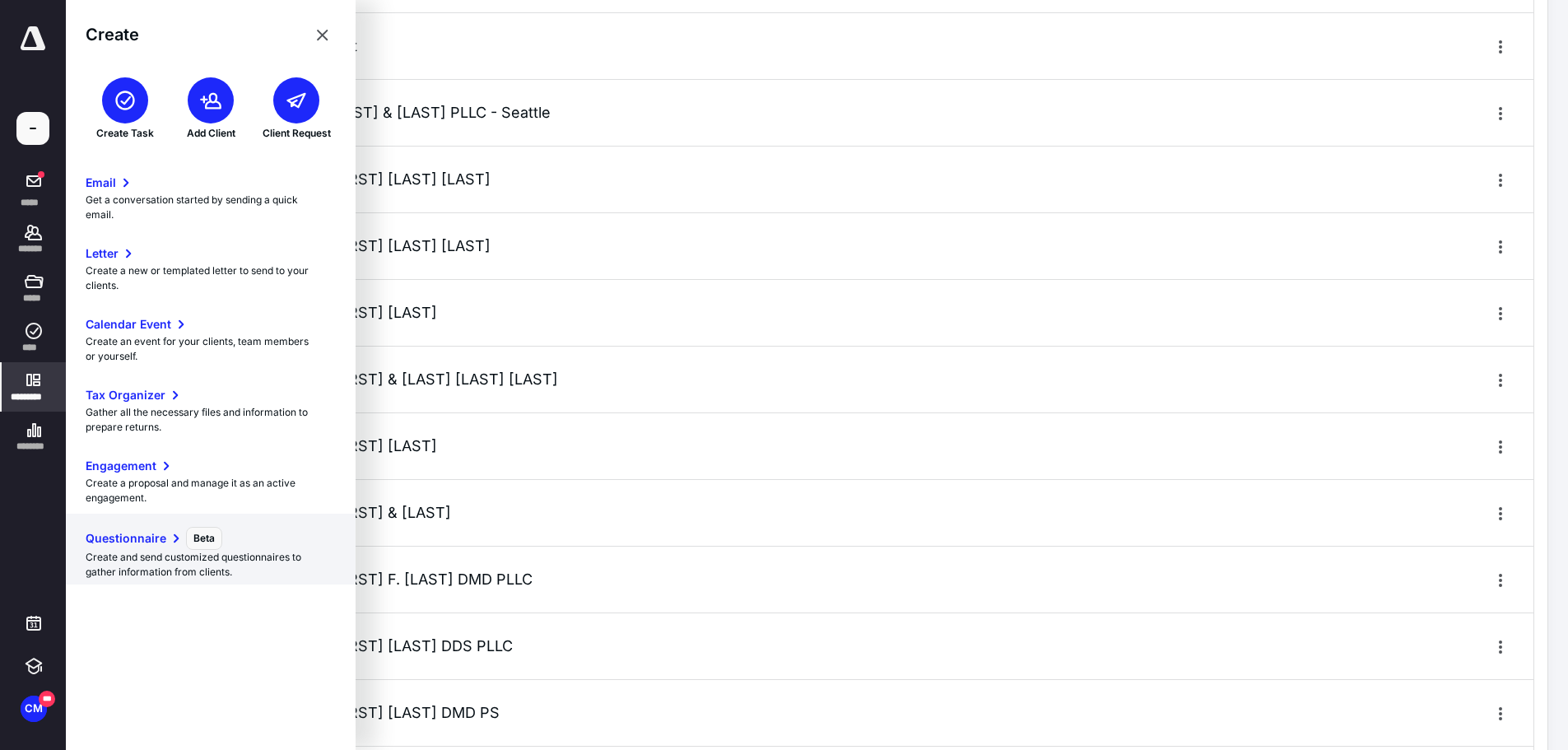 click on "Questionnaire" at bounding box center (126, 538) 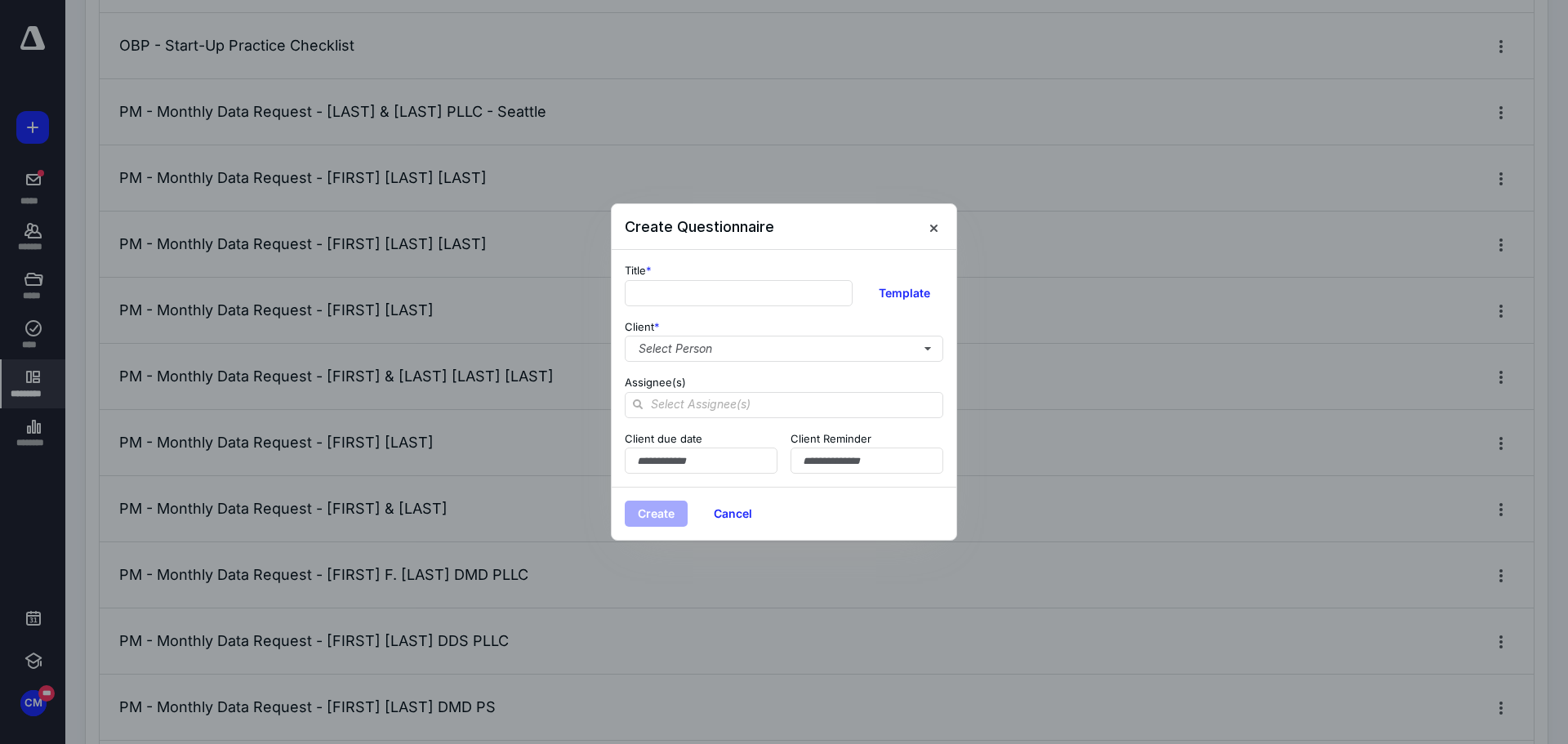 click on "Title  * Template Client  * Select Person Assignee(s) Client due date Client Reminder" at bounding box center [784, 368] 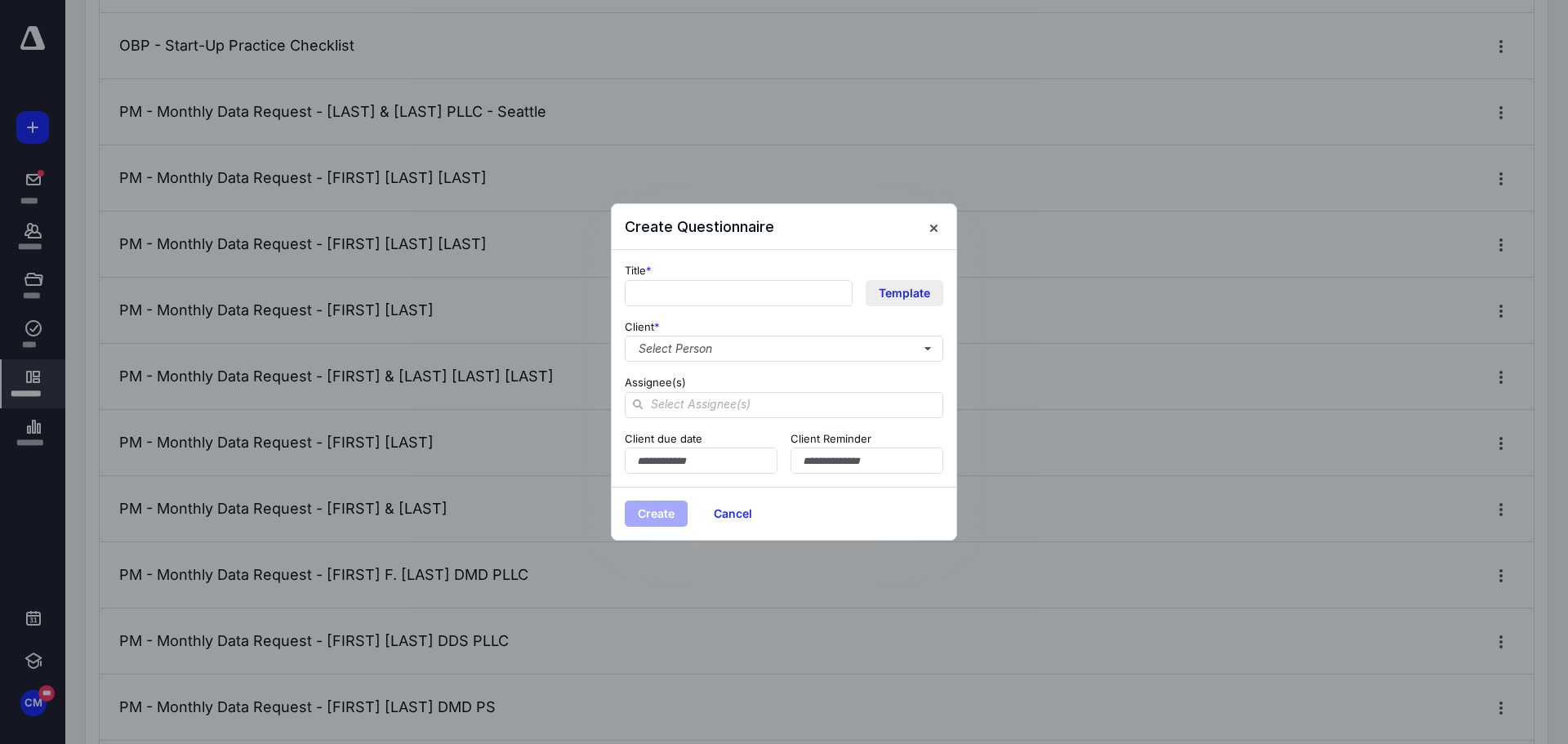click on "Template" at bounding box center (904, 293) 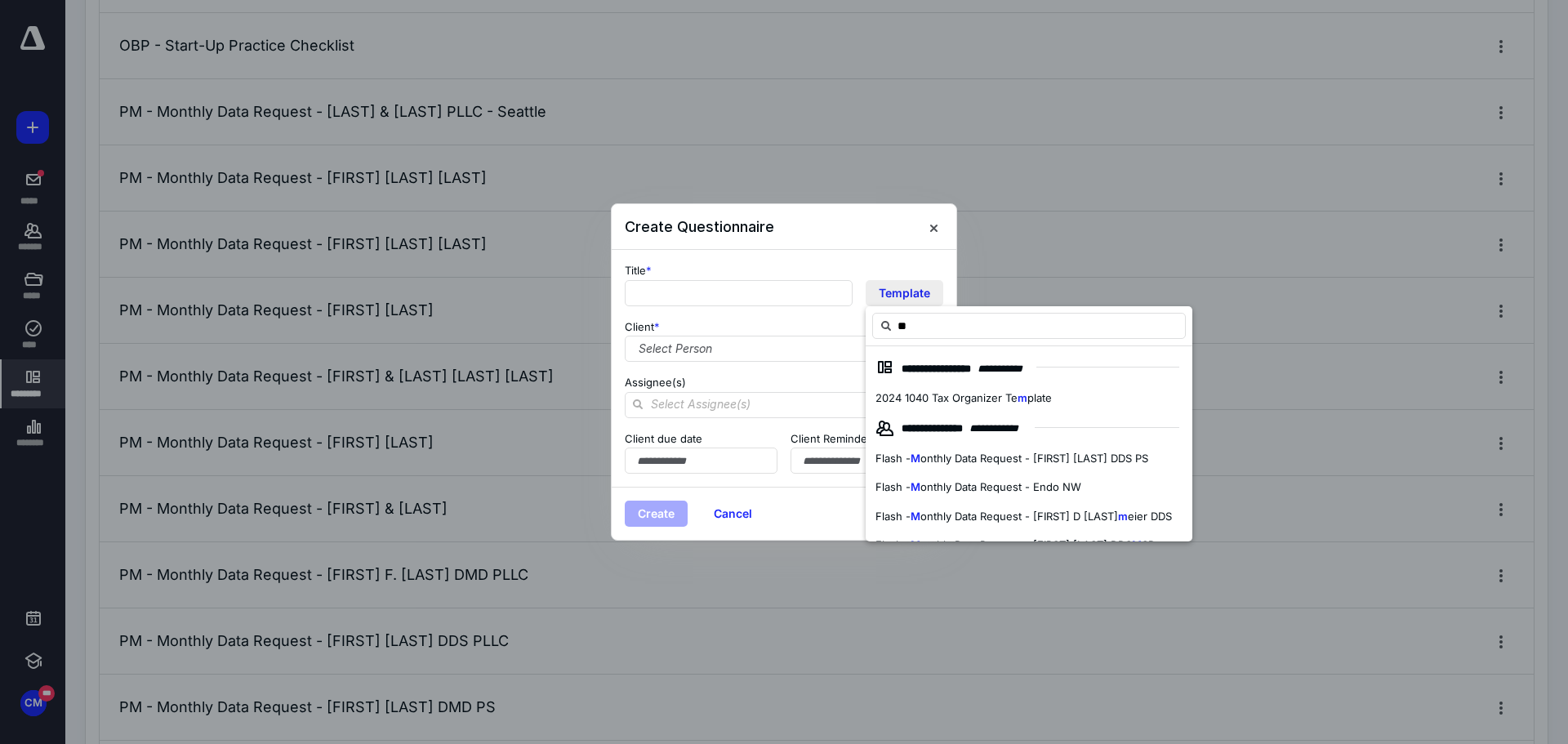 type on "***" 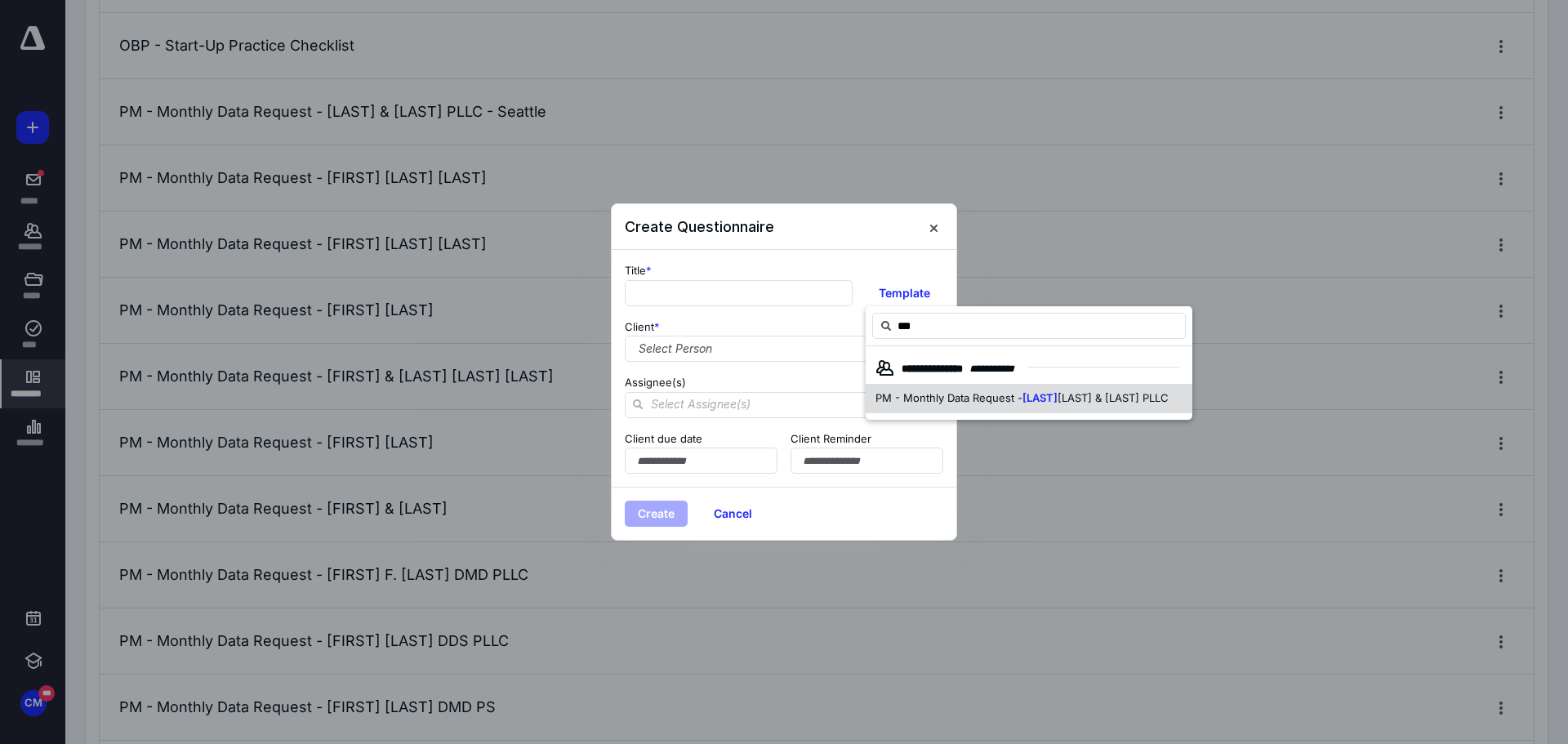 click on "PM - Monthly Data Request -" at bounding box center [949, 398] 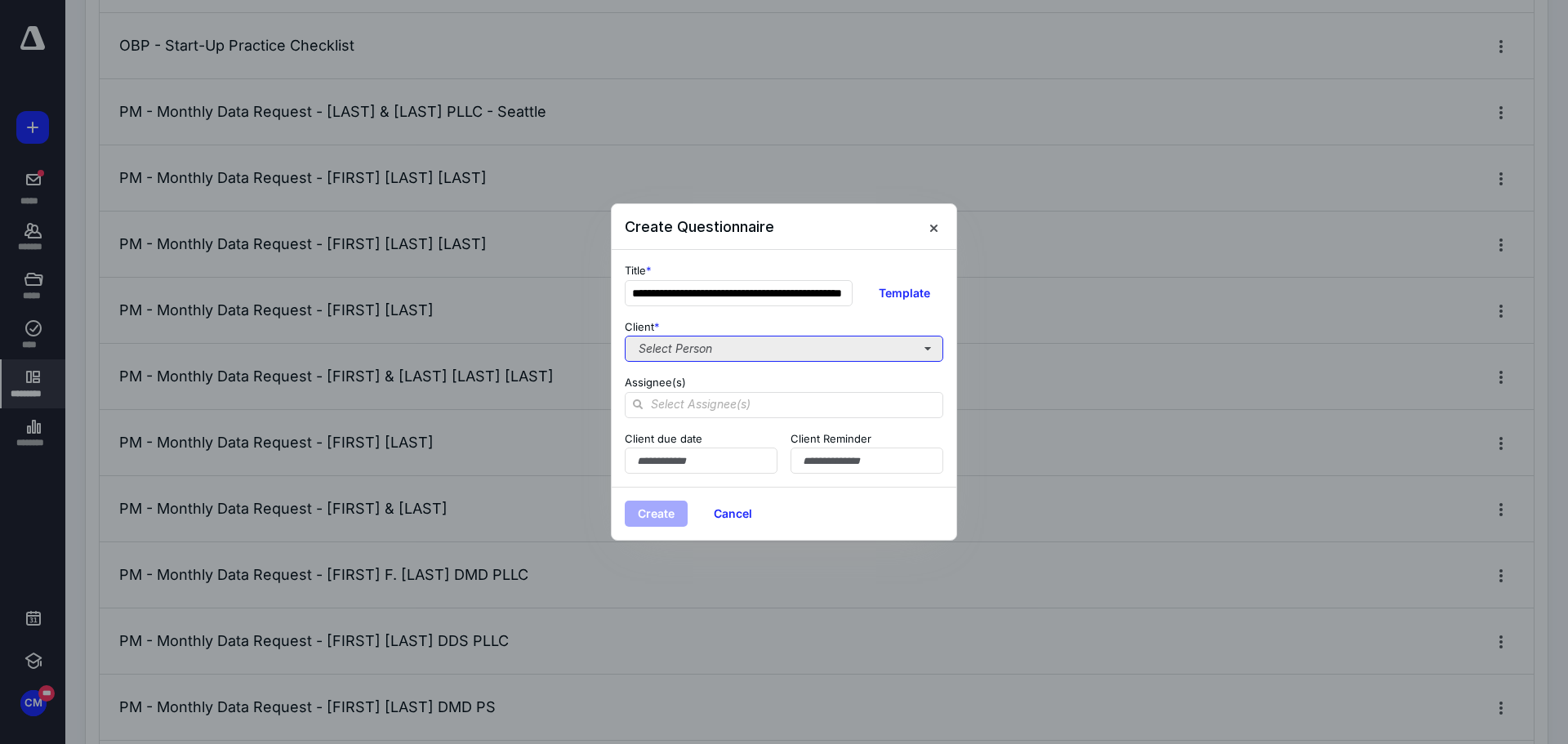 click on "Select Person" at bounding box center [784, 349] 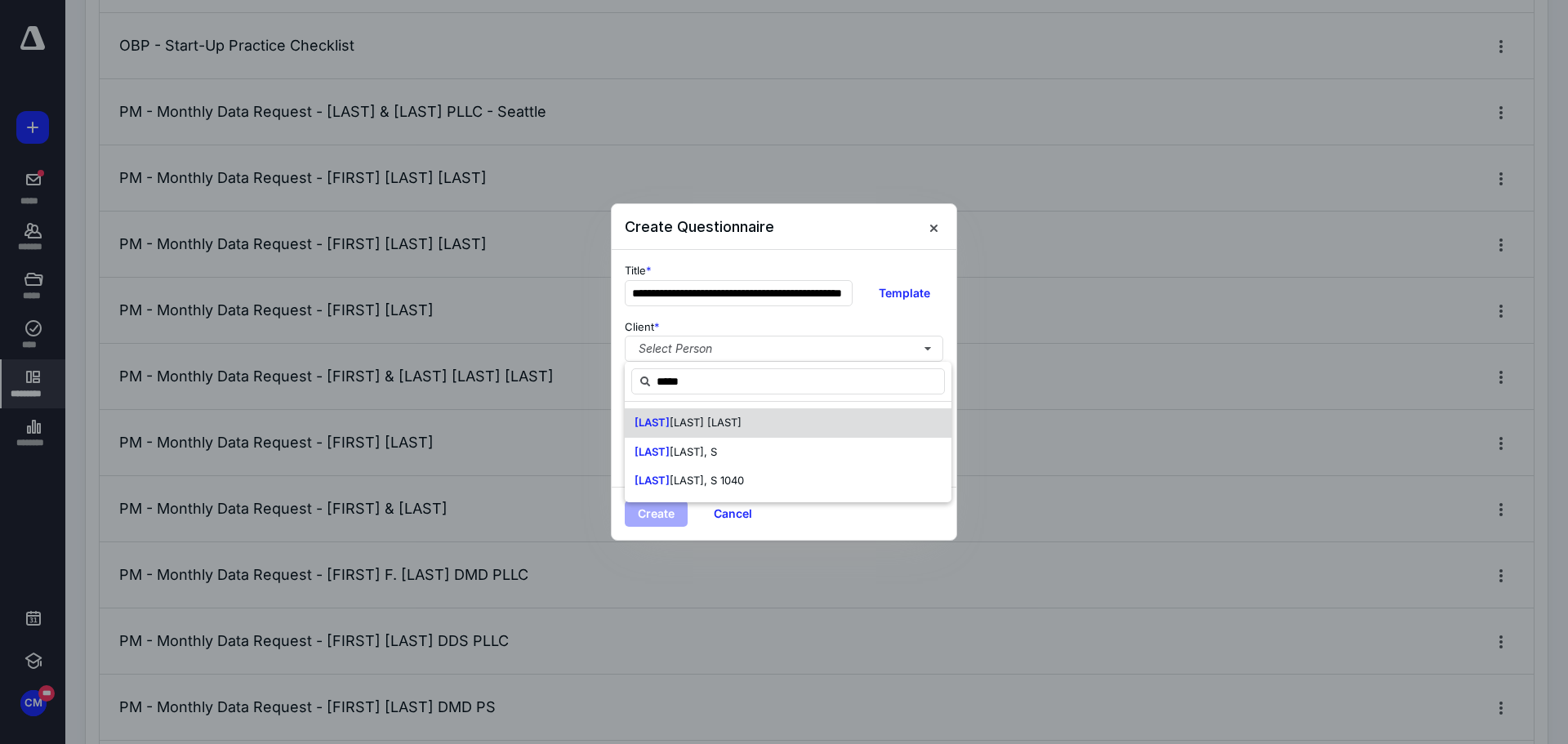 click on "MAGEL SEN ANDELIN" at bounding box center [788, 423] 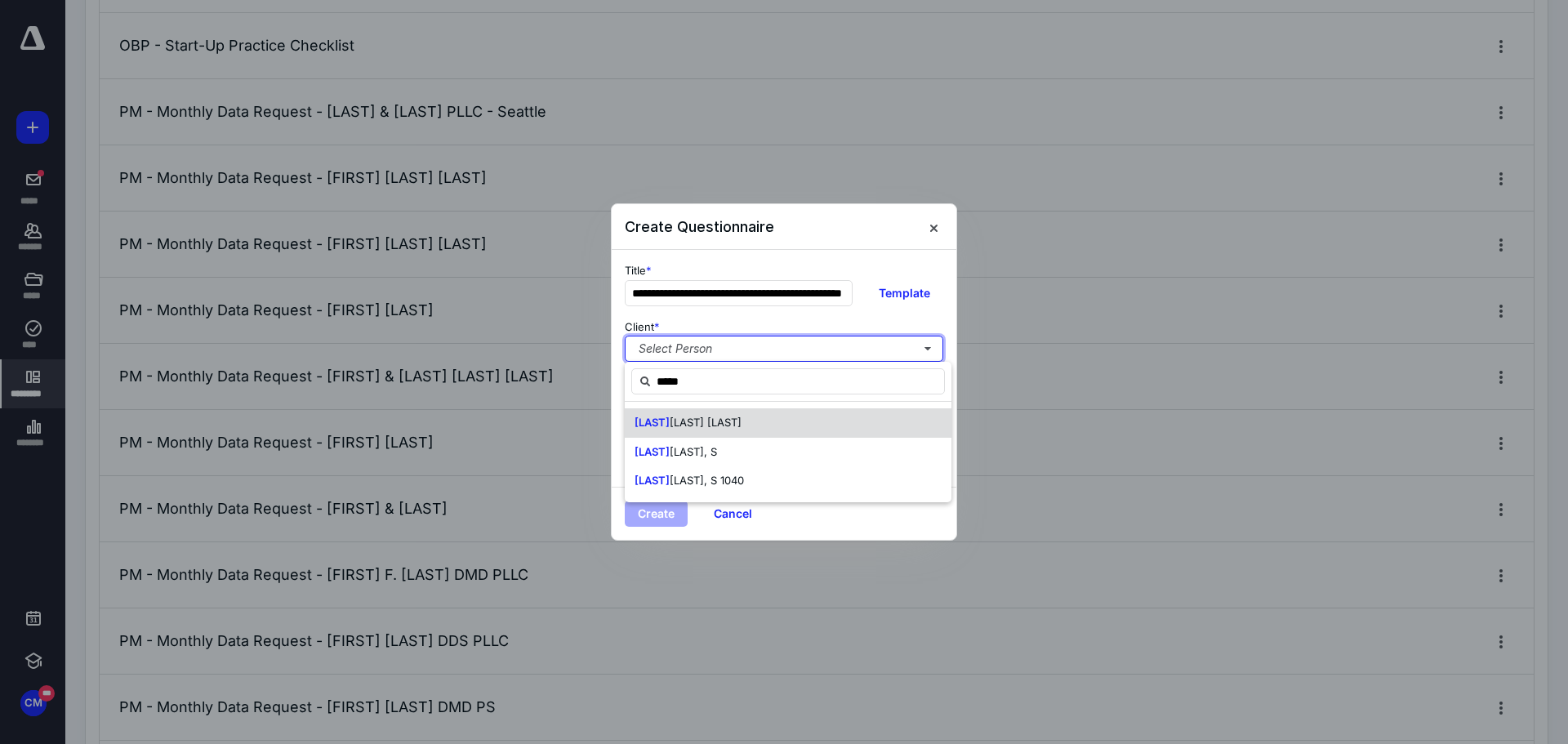 type 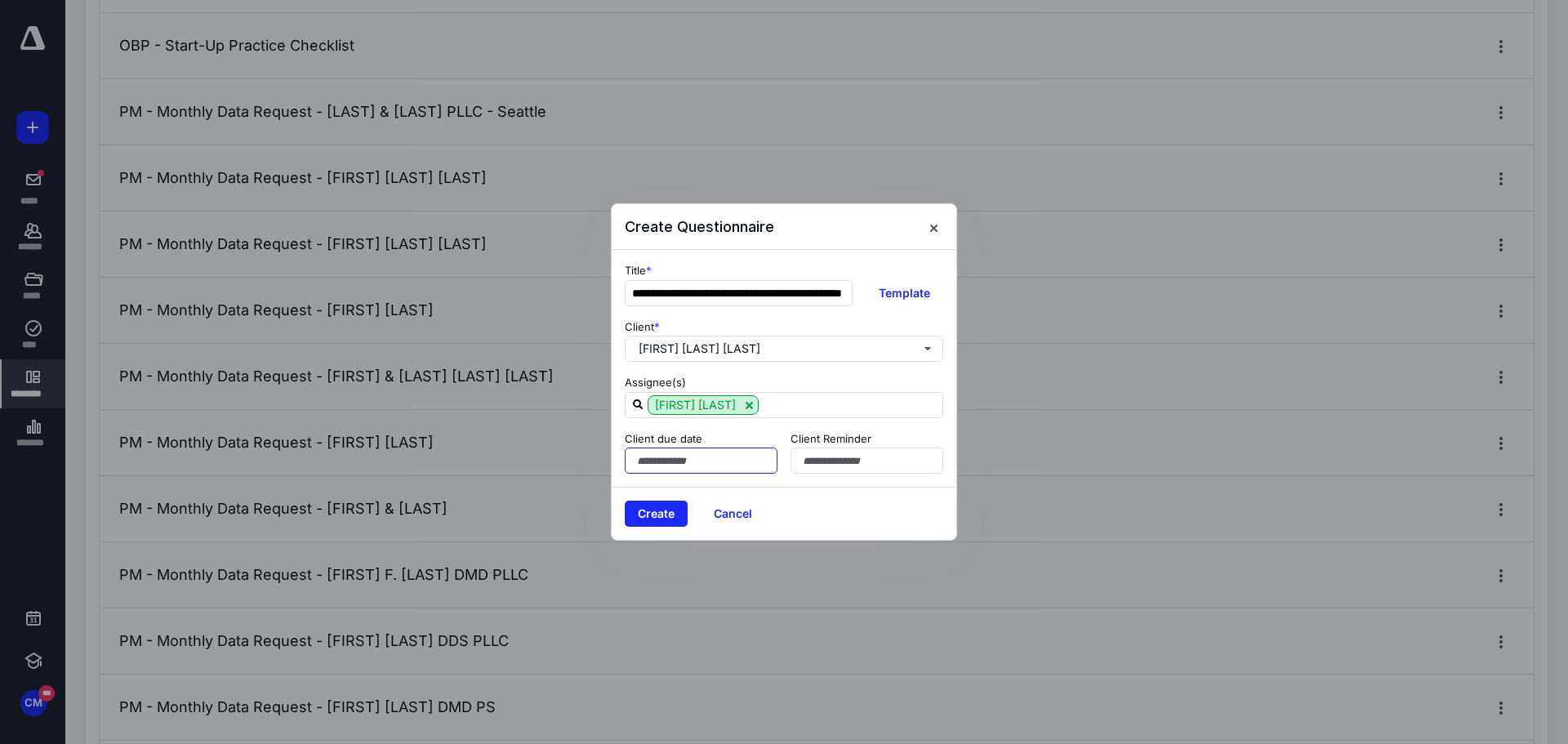 click at bounding box center [701, 461] 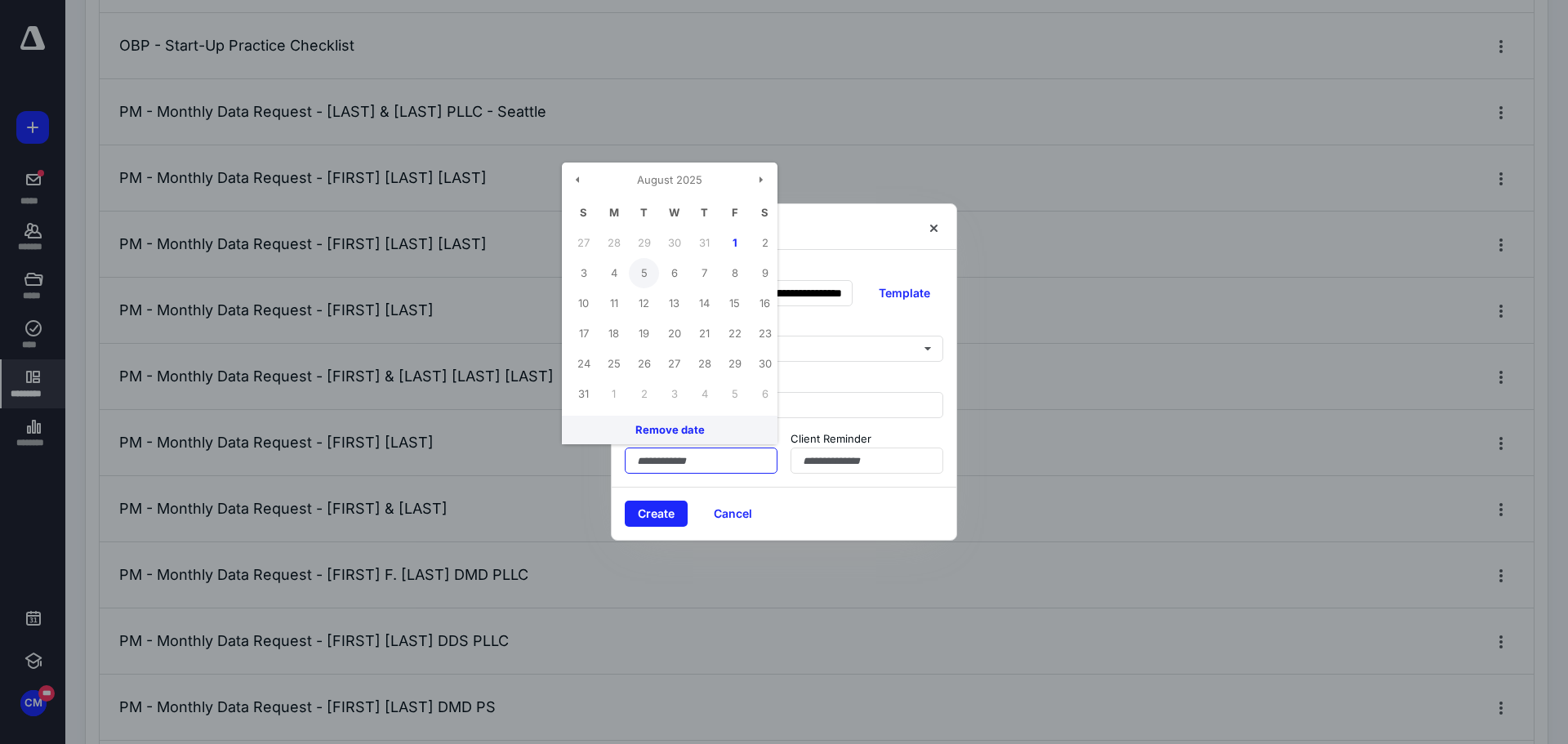 click on "5" at bounding box center (644, 273) 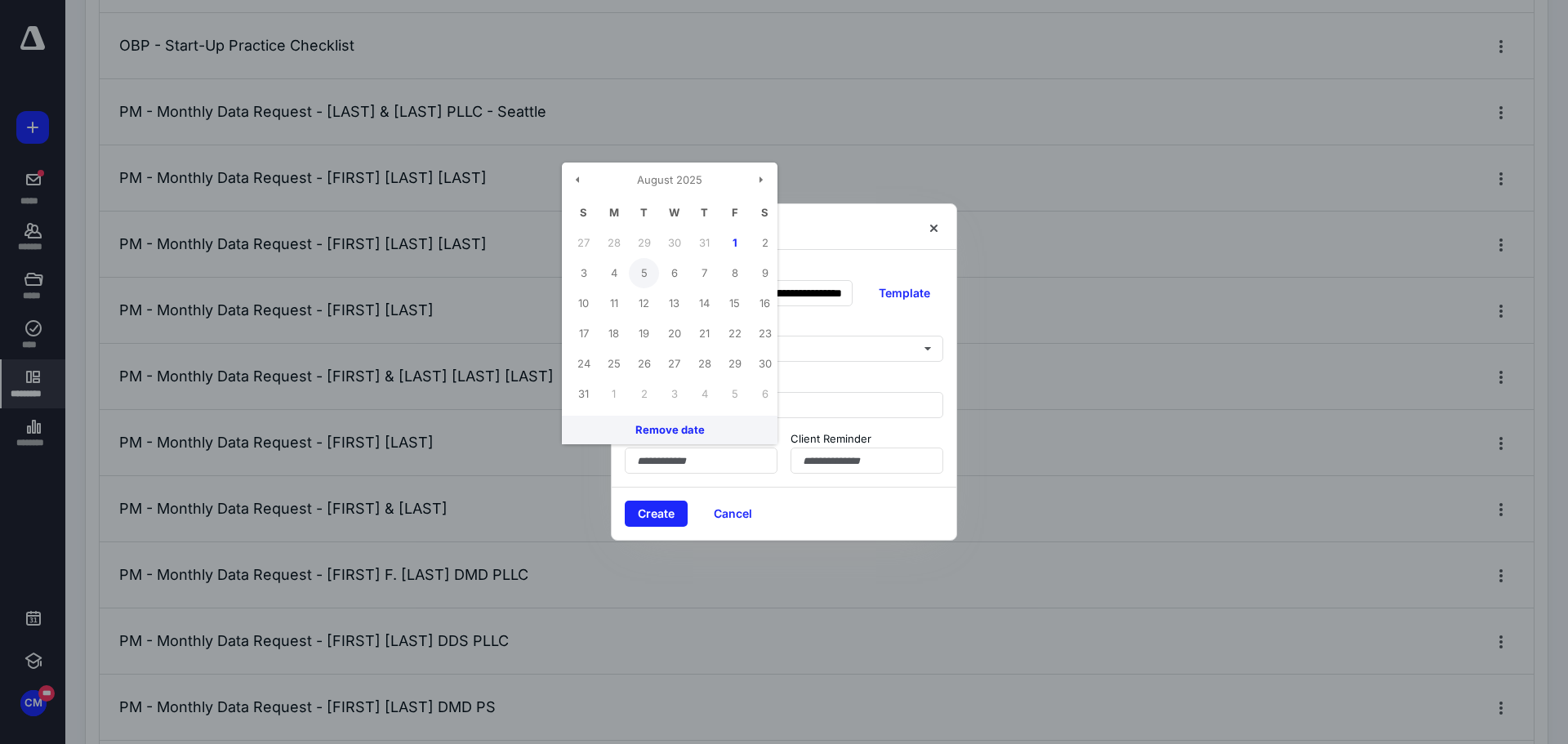 type on "**********" 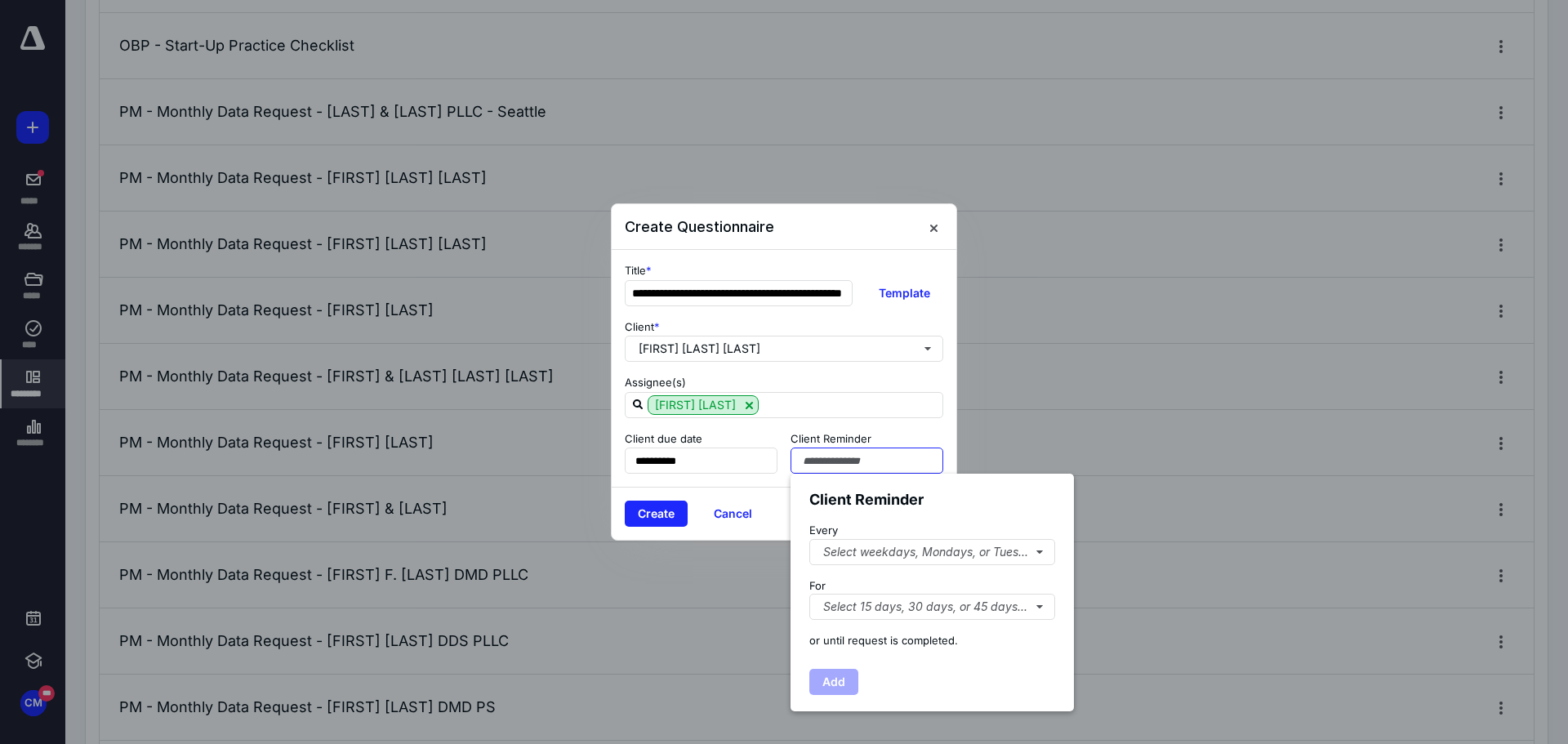 click at bounding box center [866, 461] 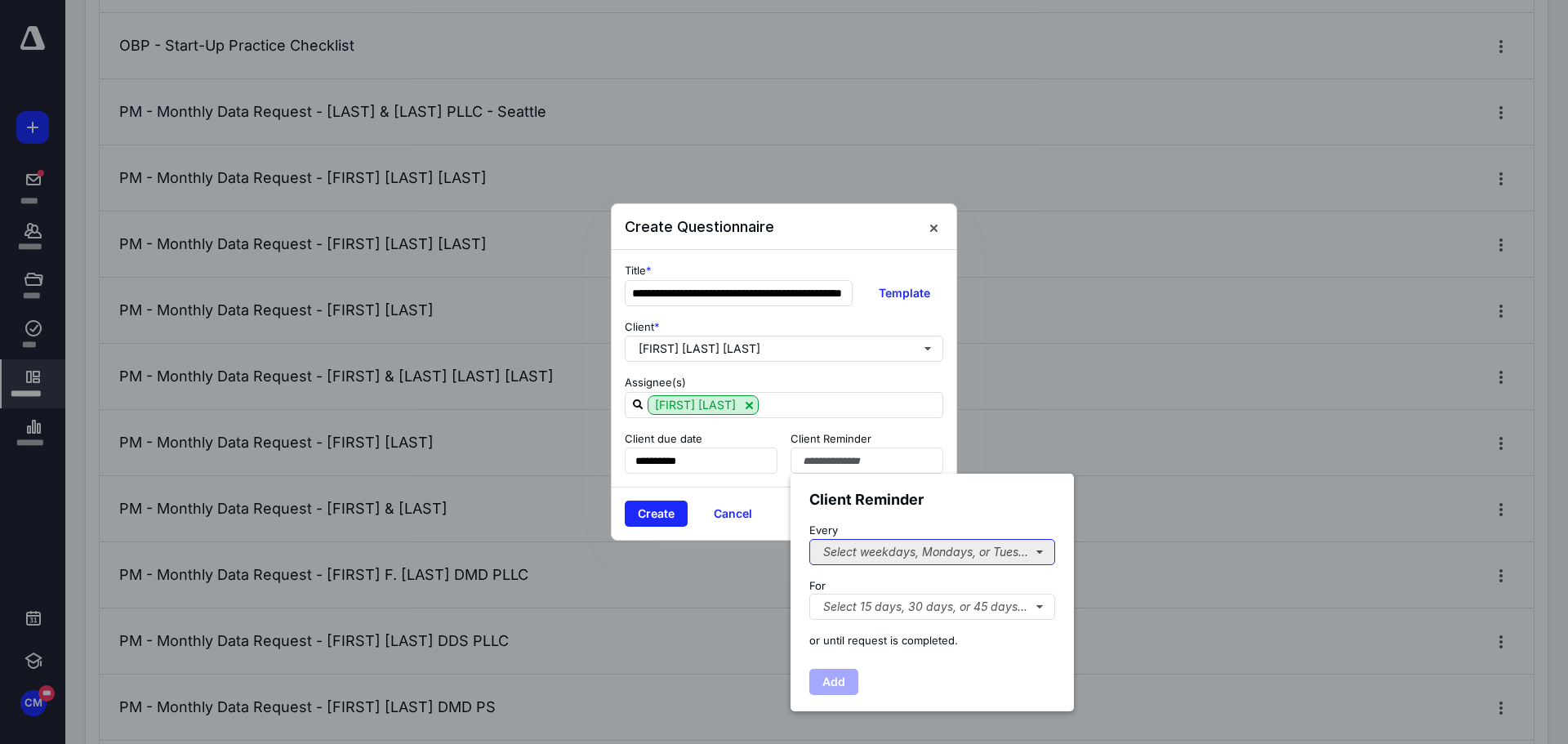 click on "Select weekdays, Mondays, or Tues..." at bounding box center (932, 552) 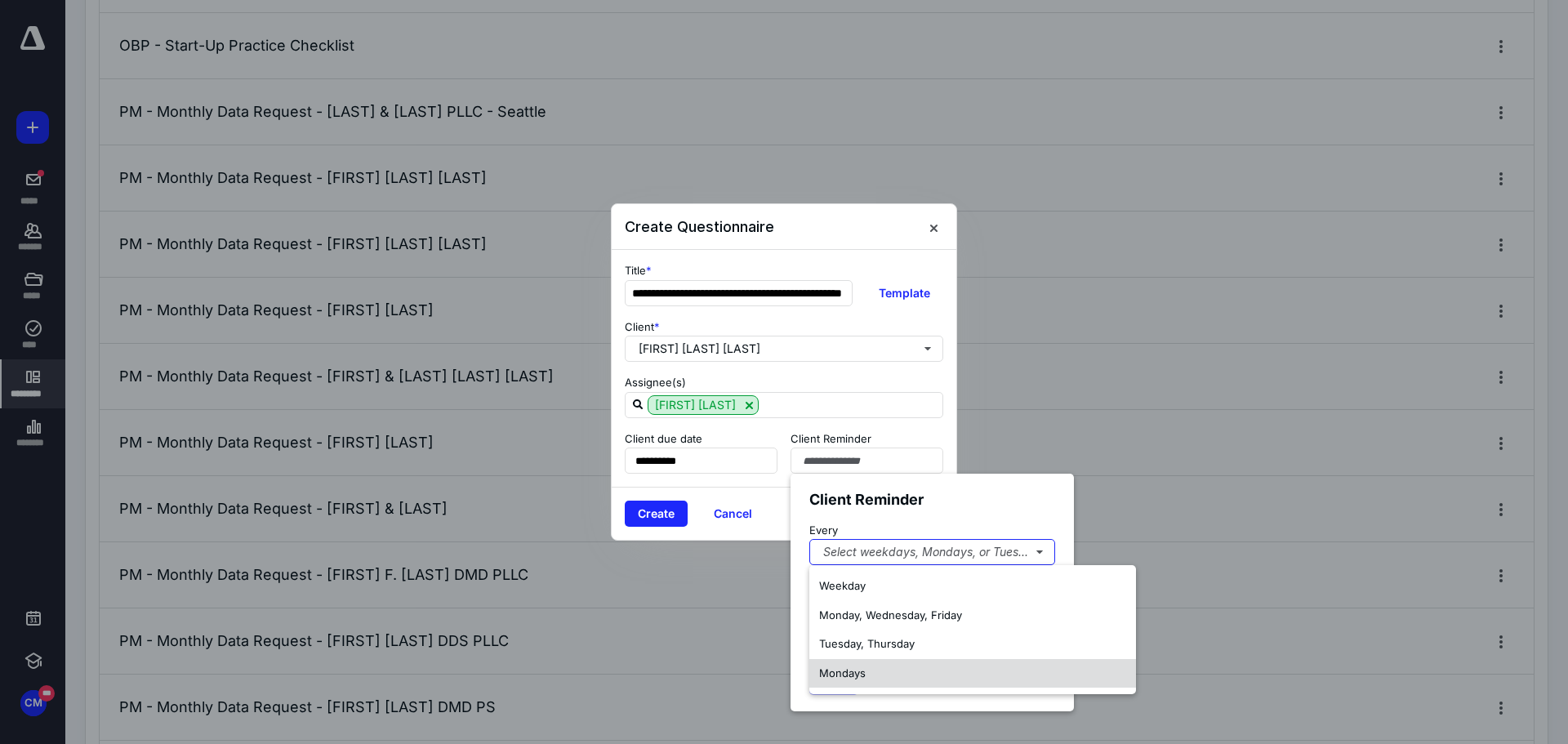 click on "Mondays" at bounding box center [842, 673] 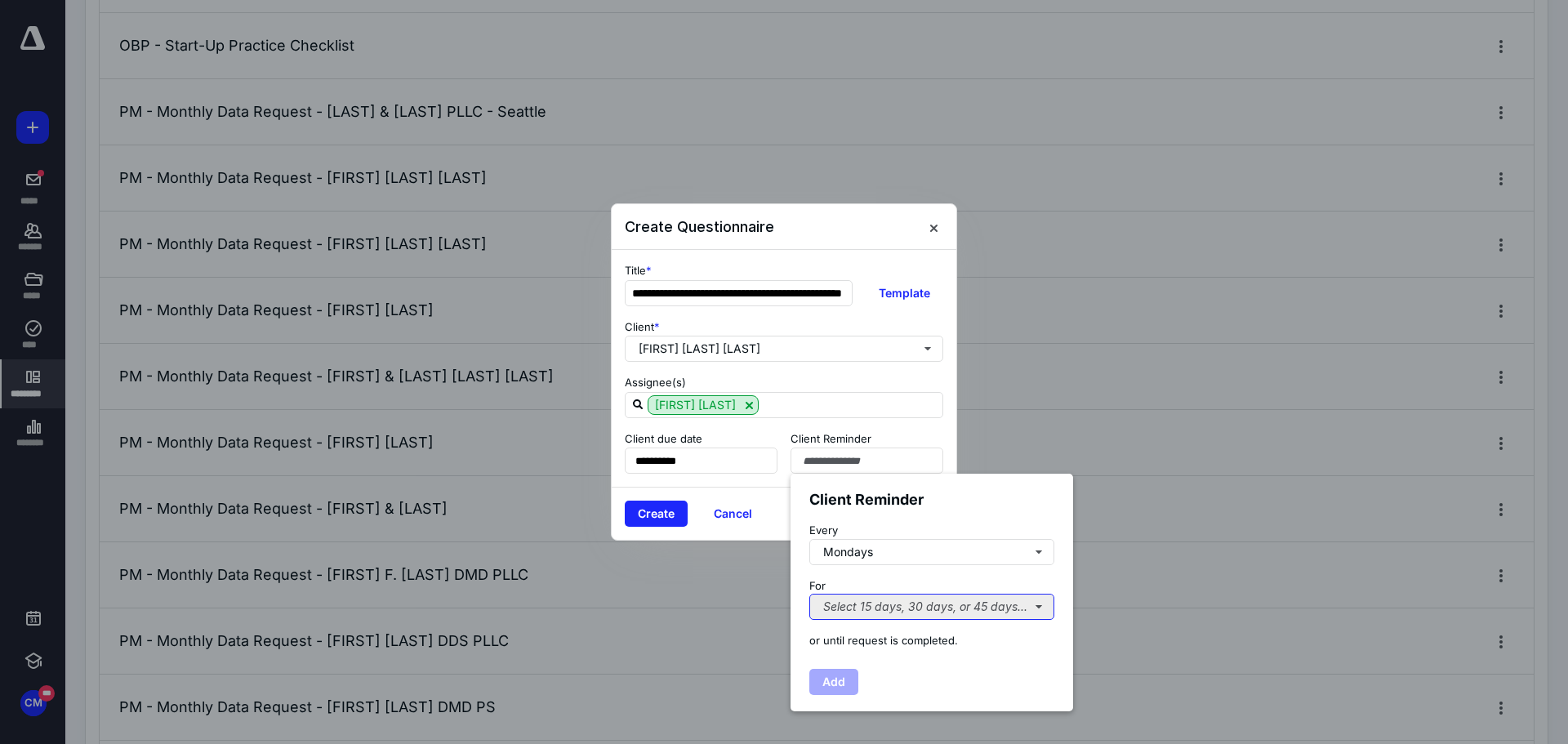 click on "Select 15 days, 30 days, or 45 days..." at bounding box center (932, 607) 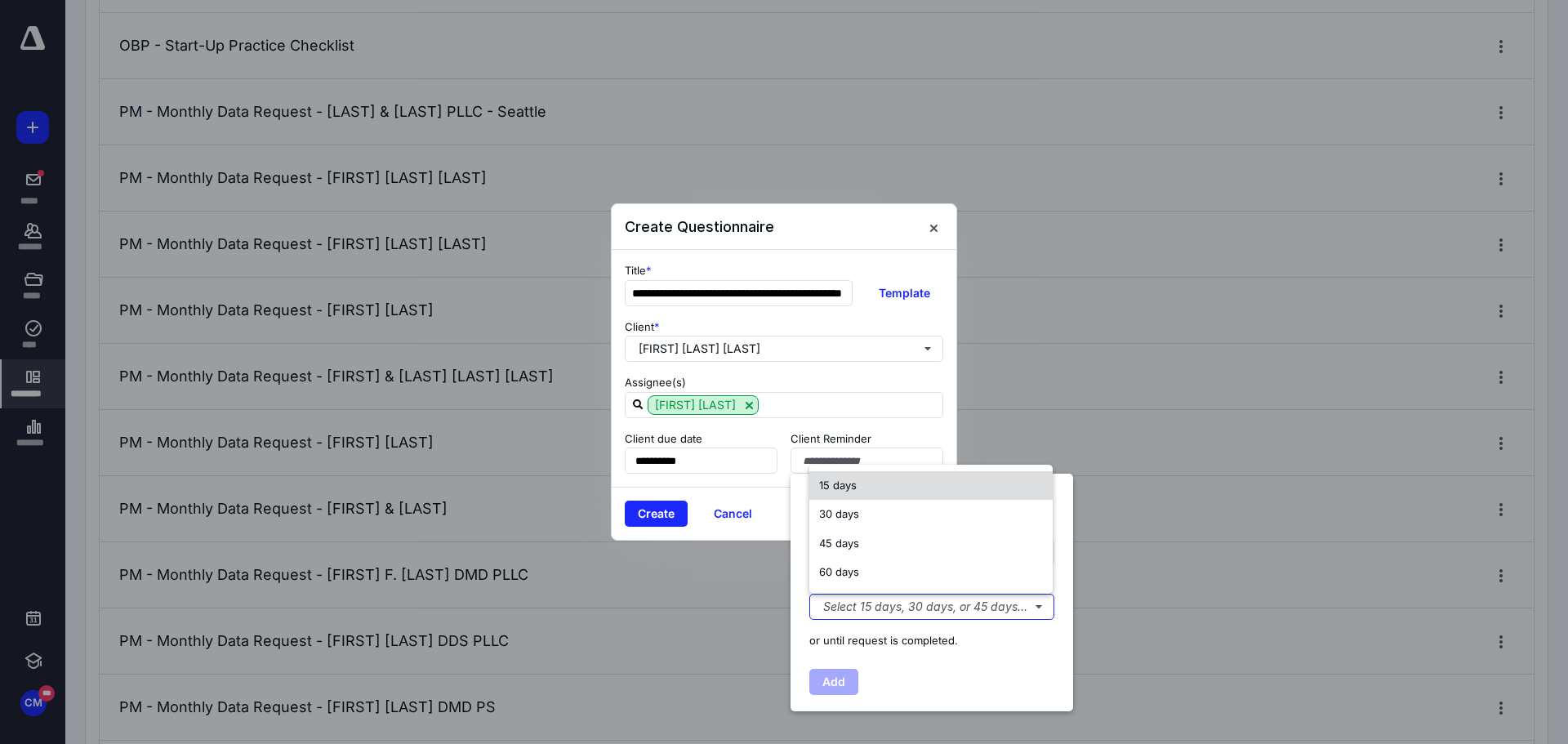 click on "15 days" at bounding box center [838, 486] 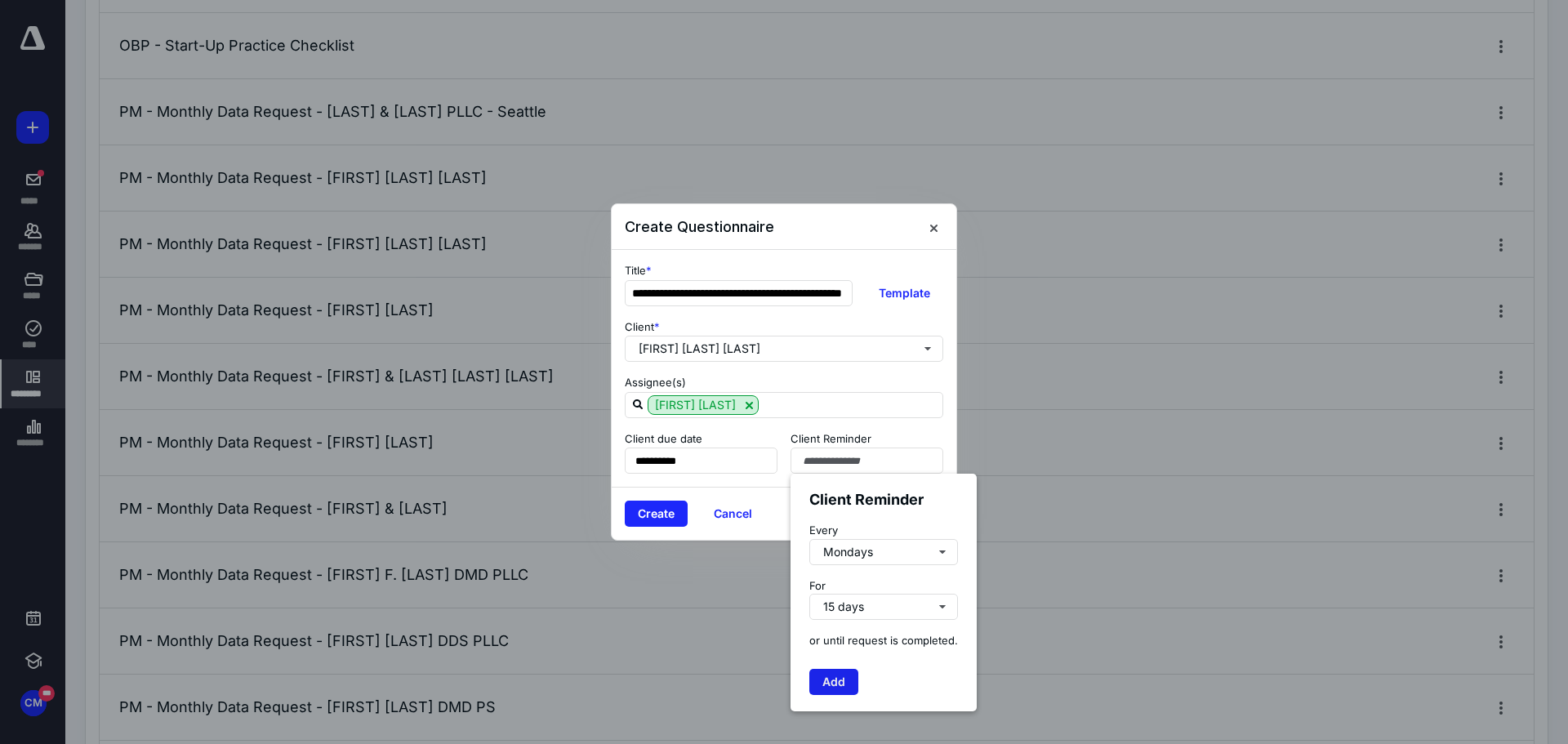 click on "Add" at bounding box center [834, 682] 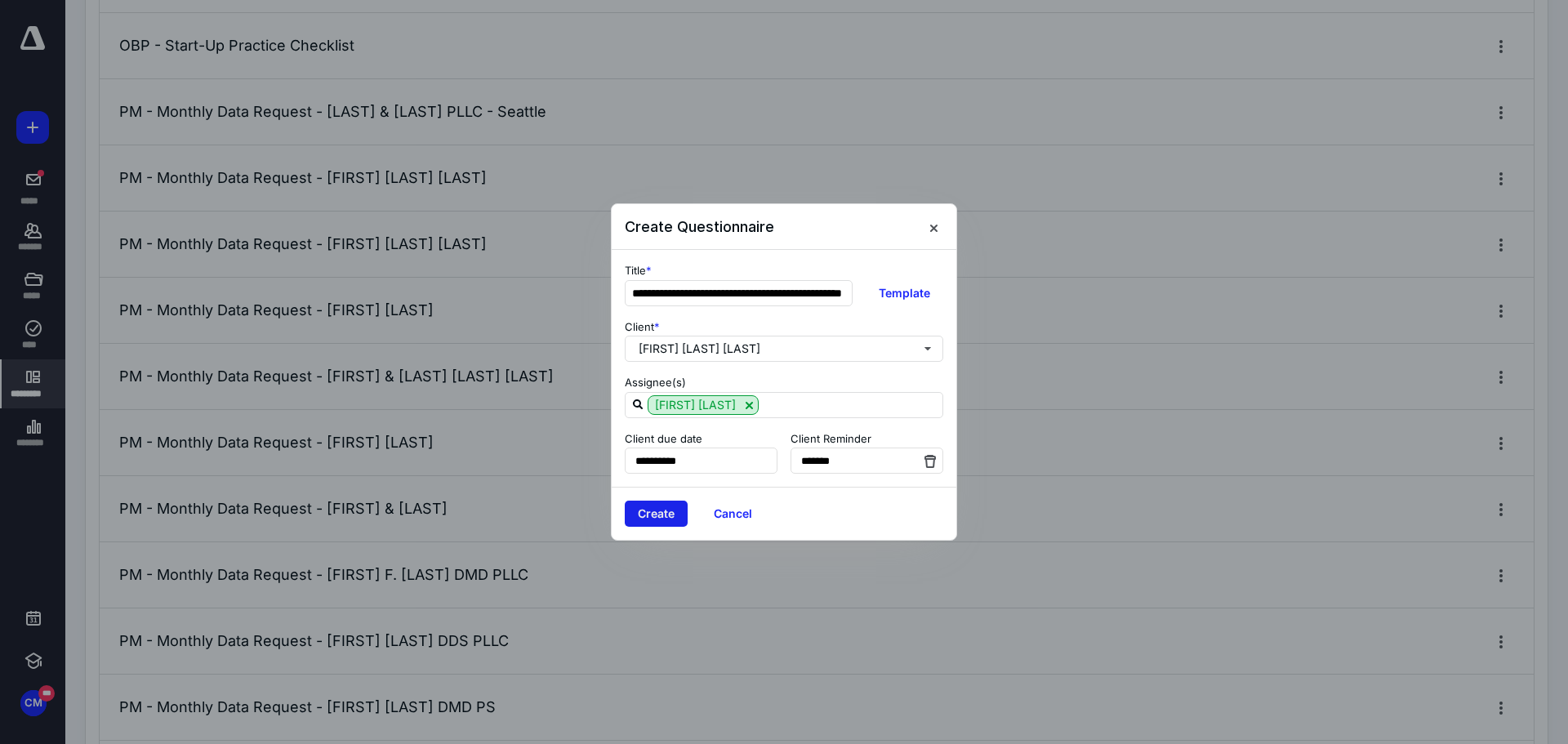 click on "Create" at bounding box center (656, 514) 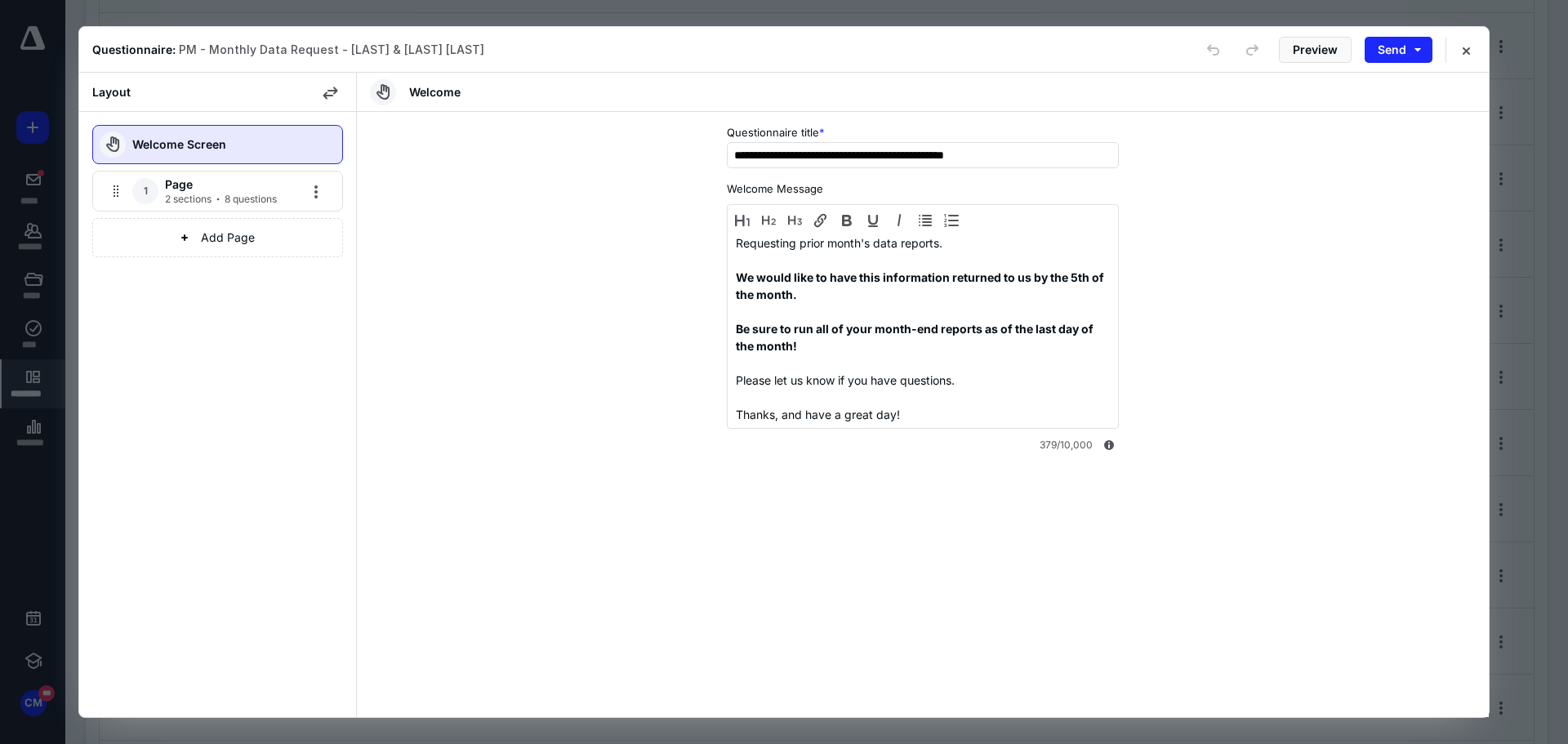 click on "Preview Send" at bounding box center [1316, 50] 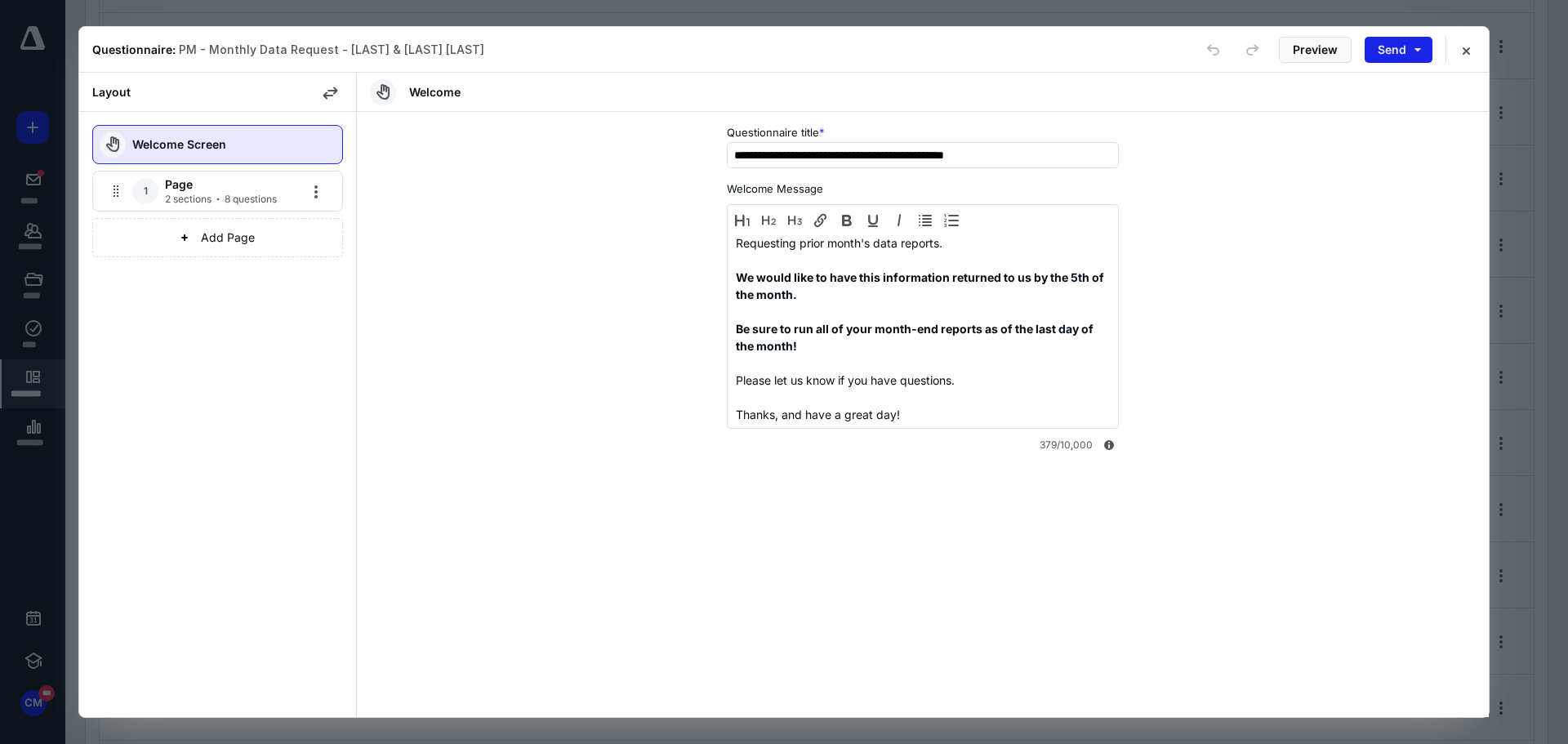 click on "Send" at bounding box center (1398, 50) 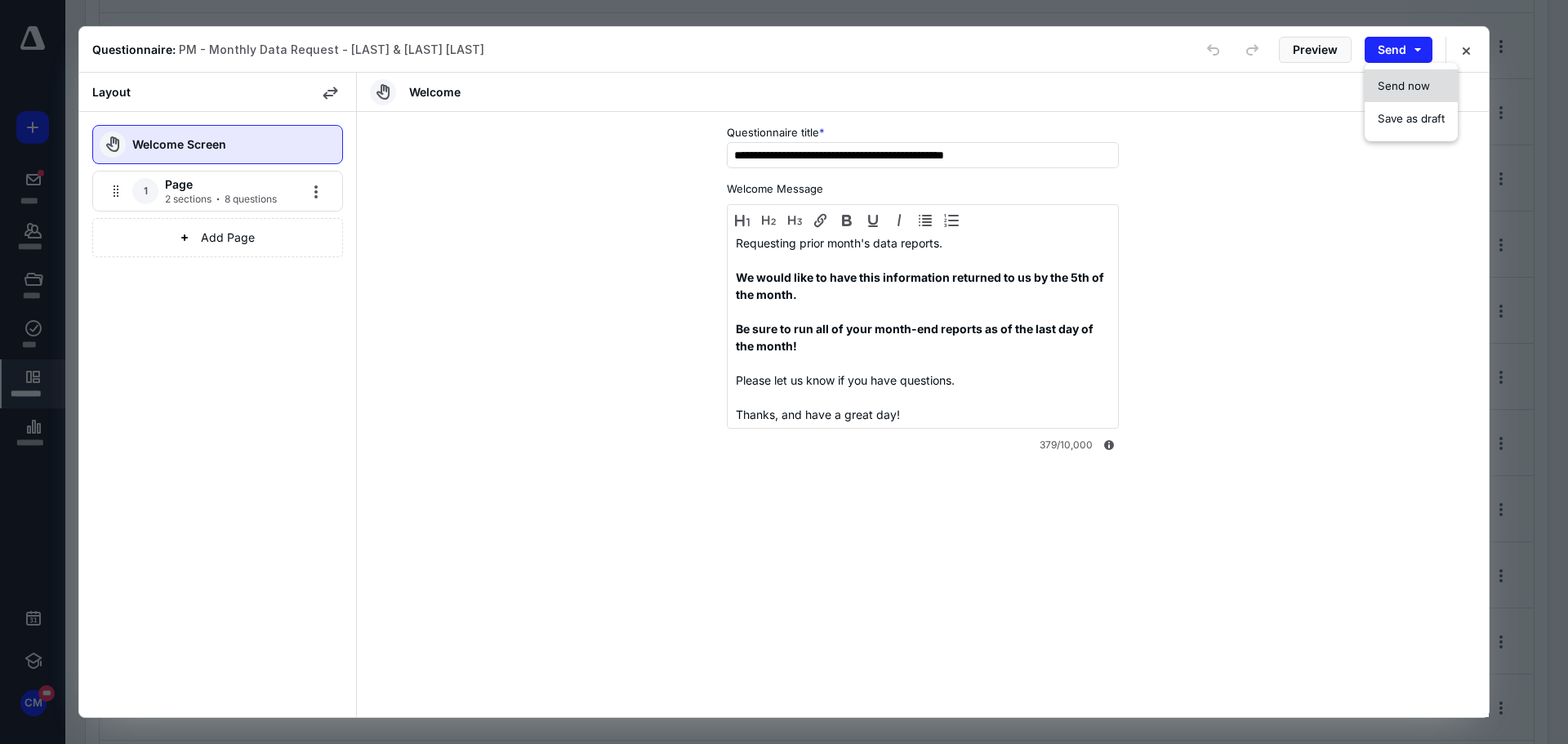 click on "Send now" at bounding box center [1411, 86] 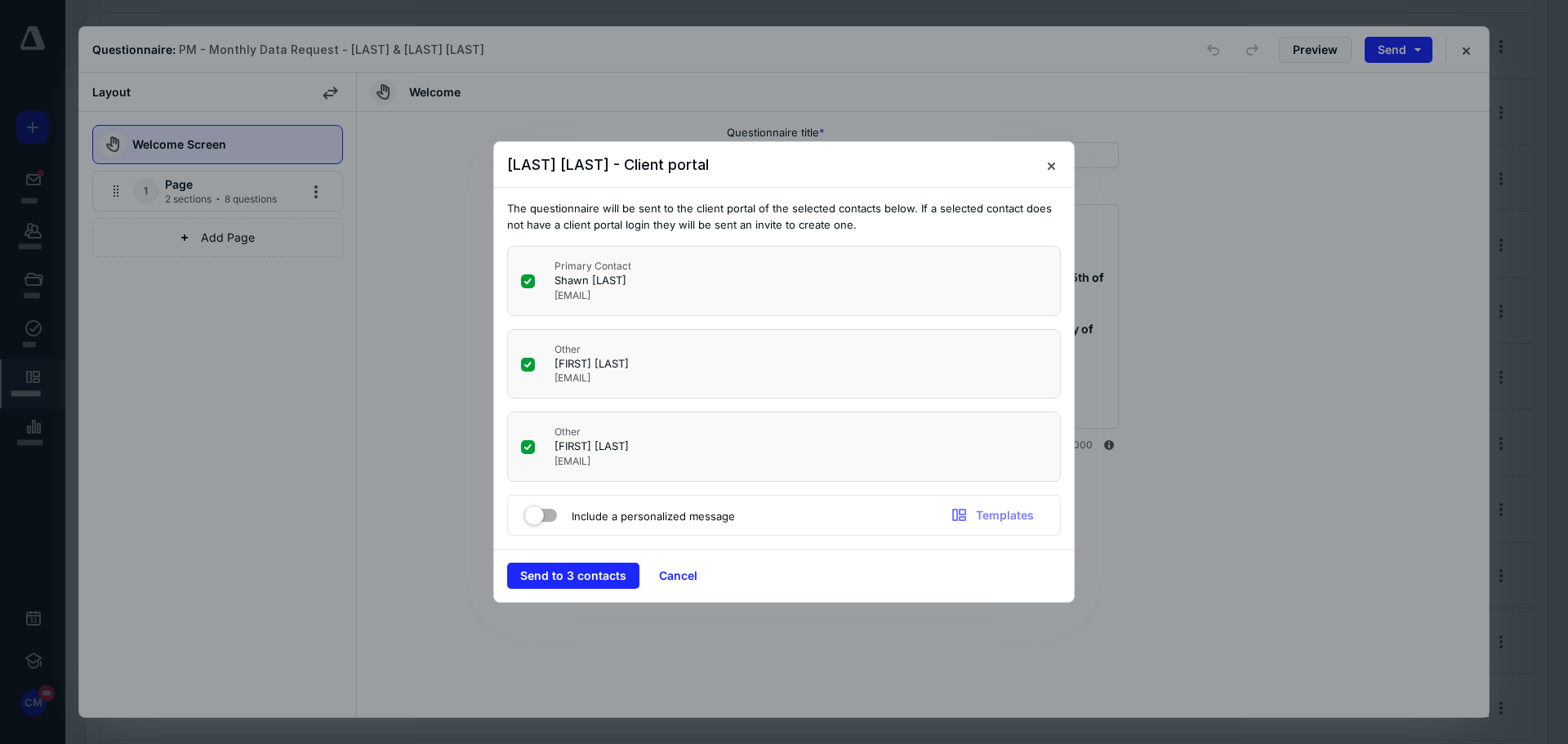 click at bounding box center [528, 282] 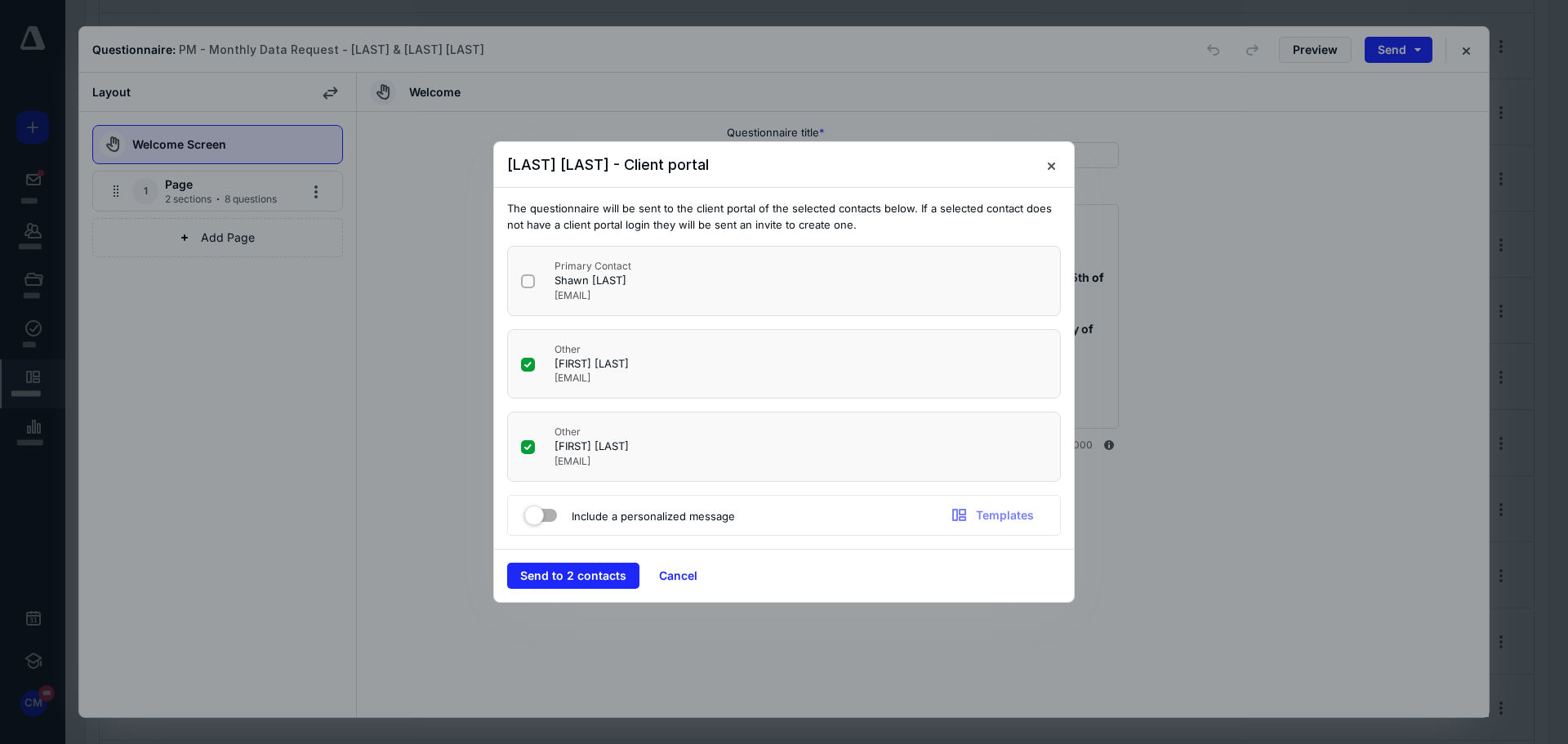 click 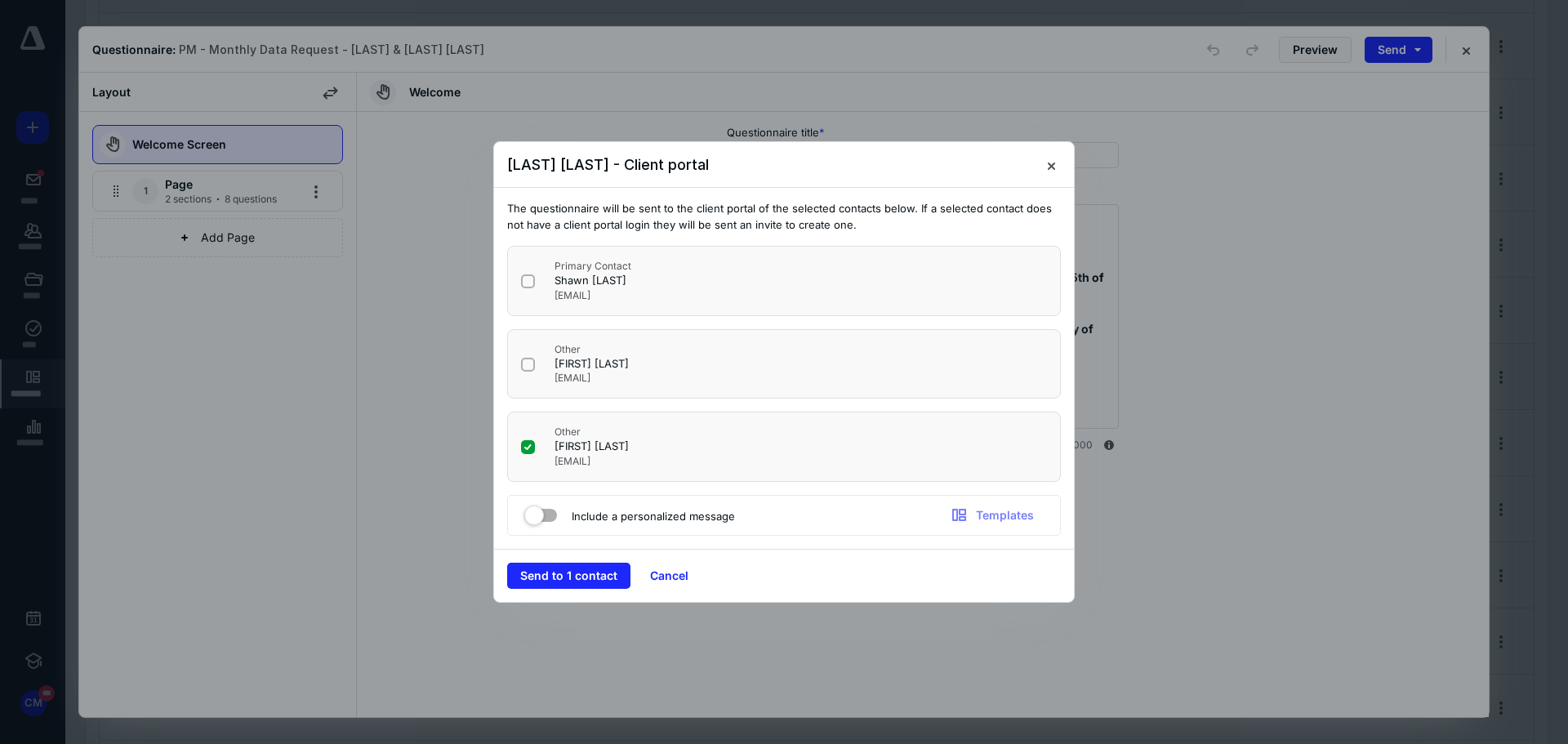 click at bounding box center (541, 512) 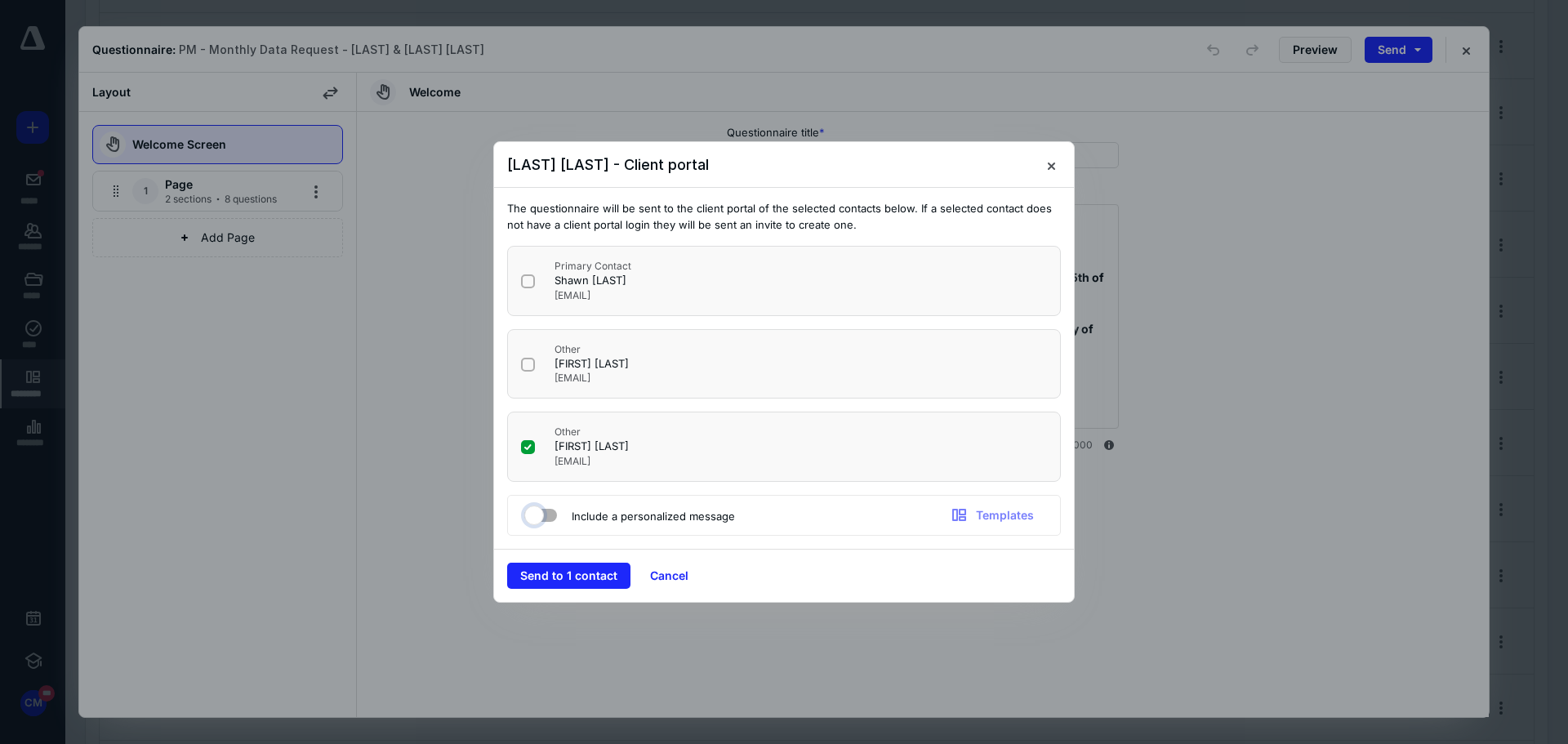 click at bounding box center [532, 513] 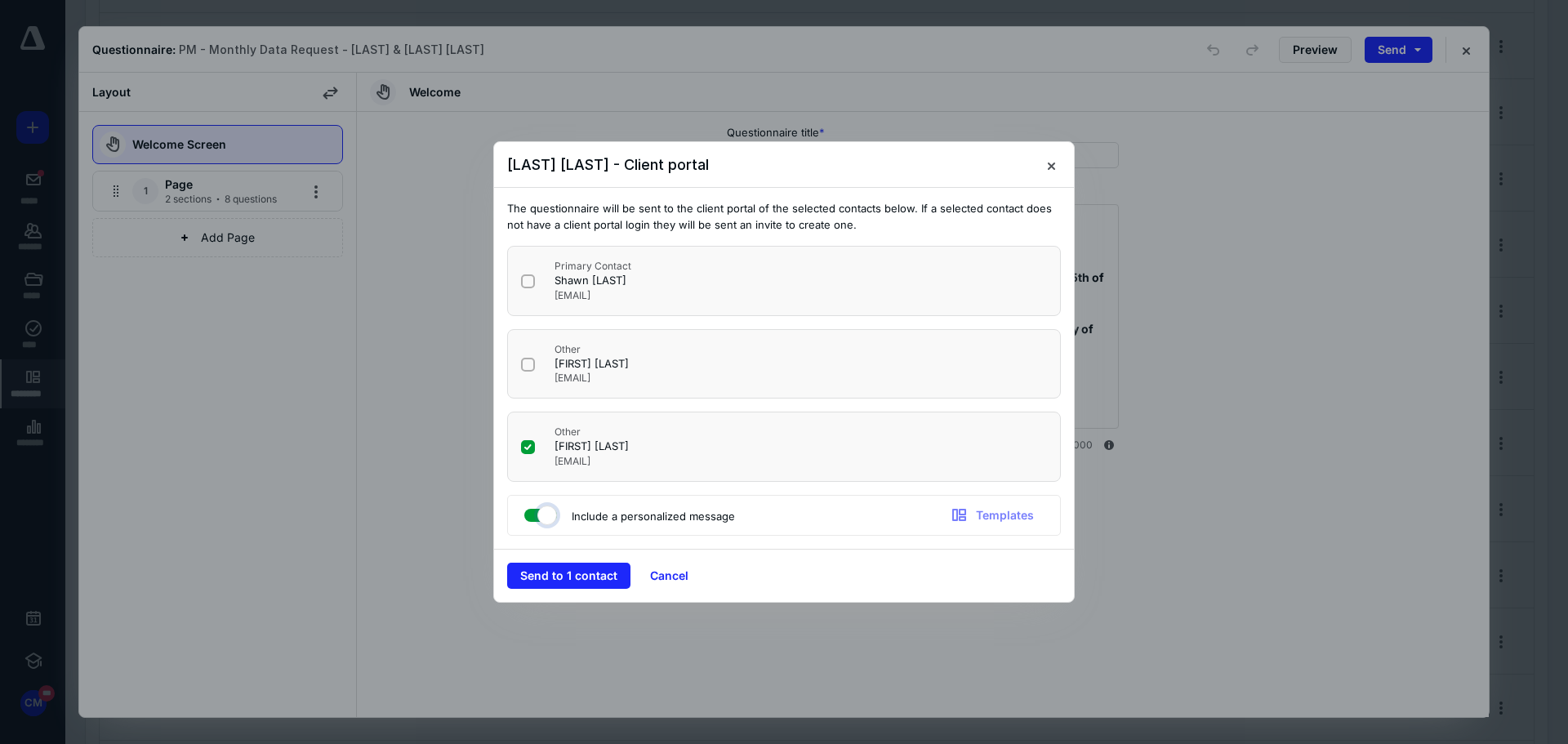checkbox on "true" 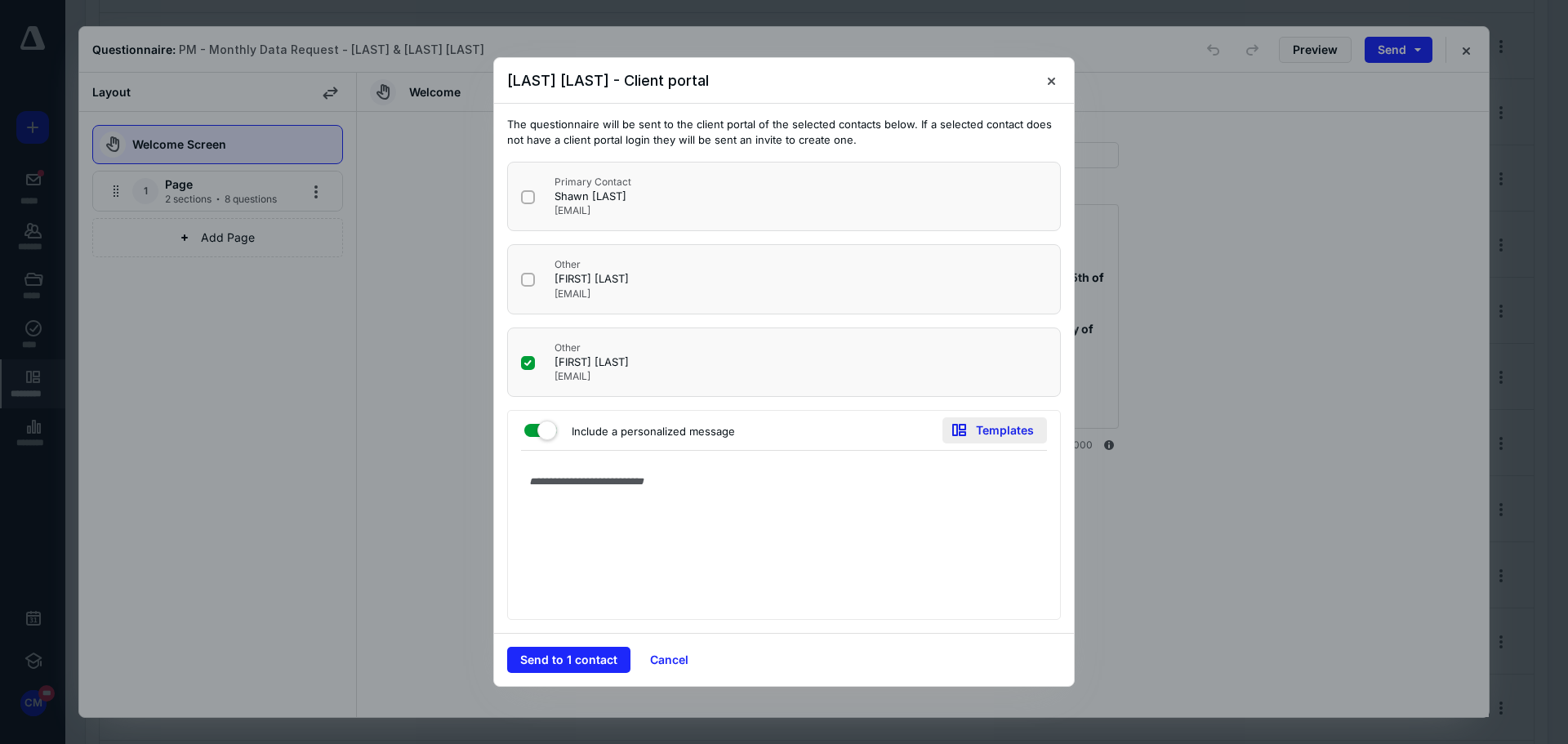click on "Templates" at bounding box center (995, 430) 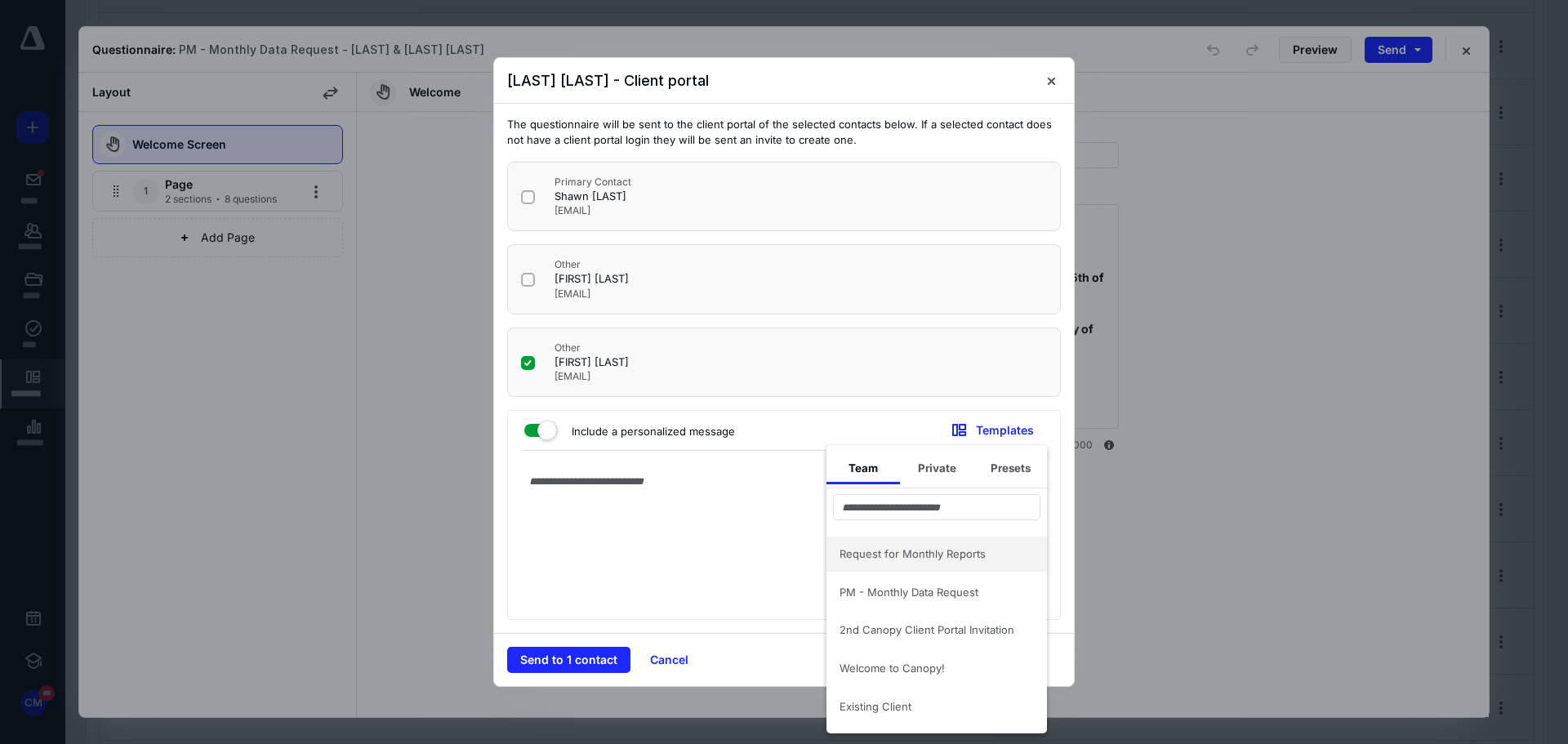 click on "Request for Monthly Reports" at bounding box center (927, 554) 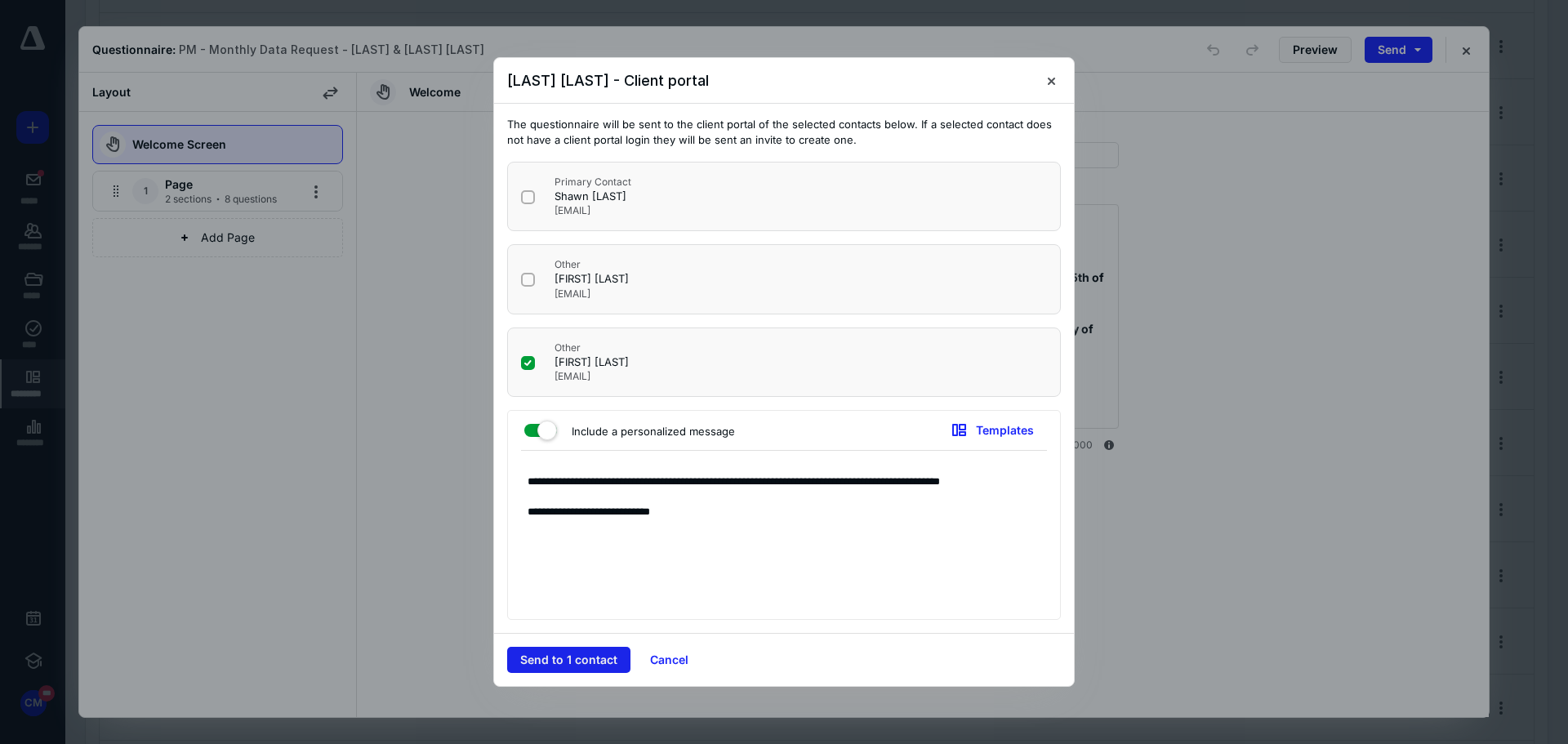 click on "Send to 1 contact" at bounding box center (568, 660) 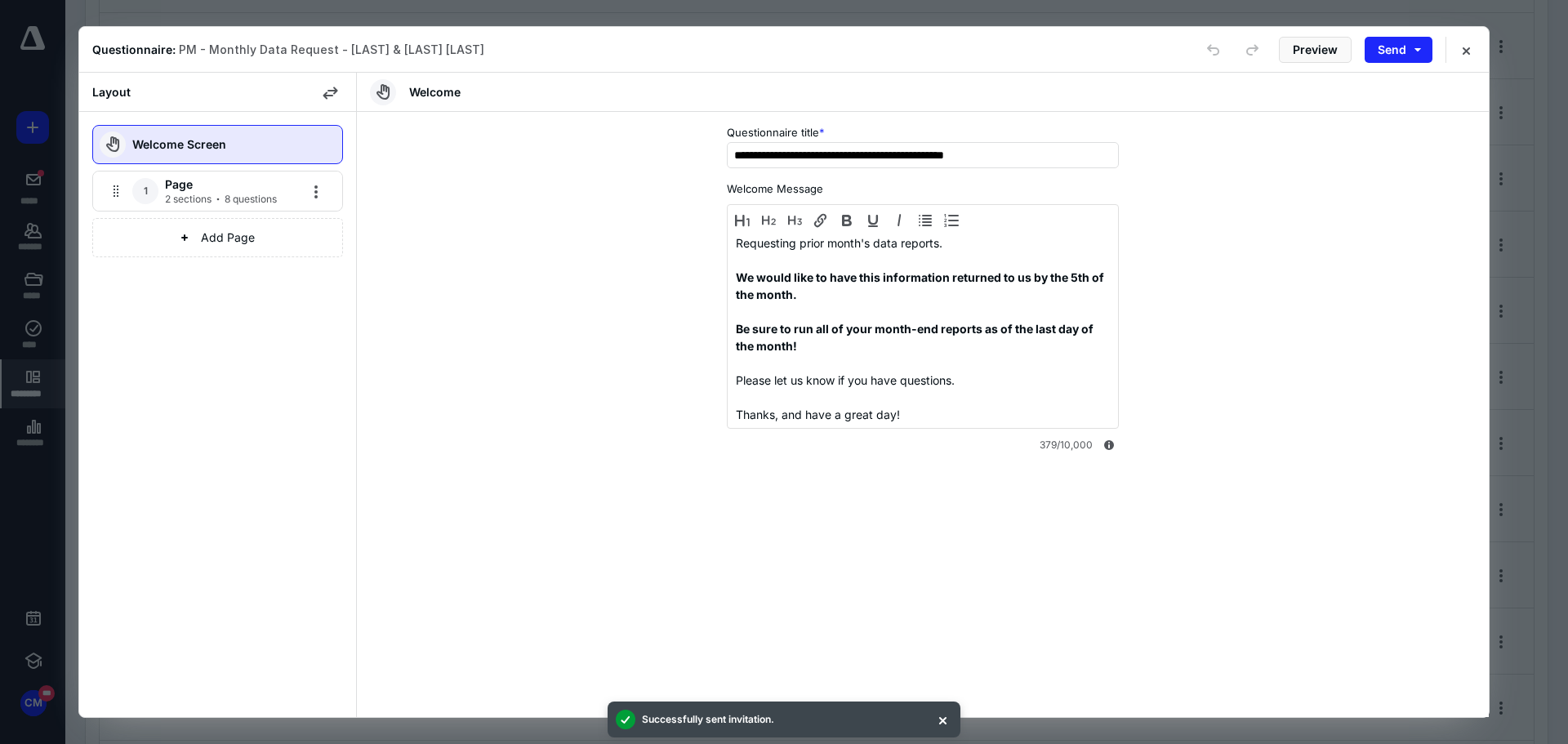 type 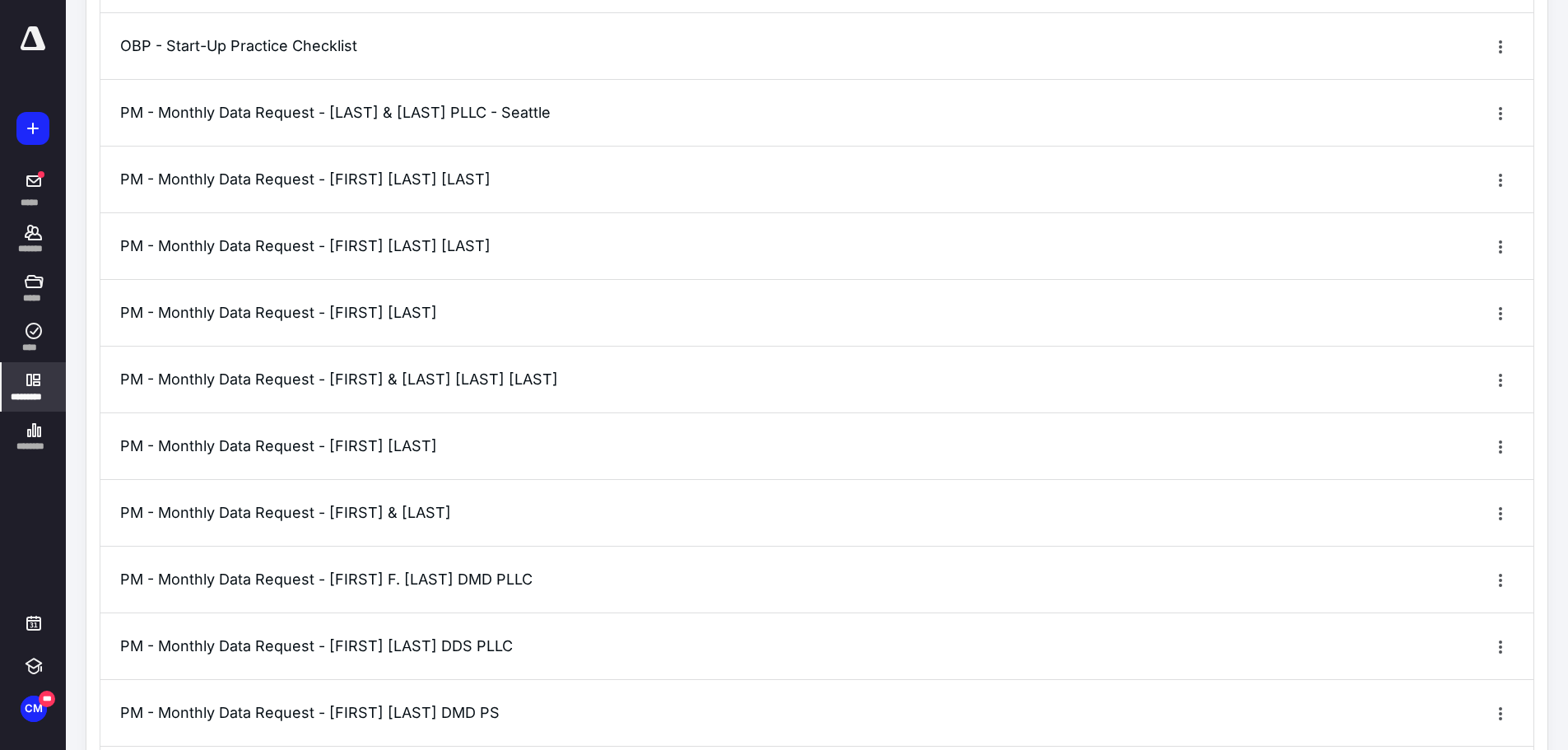 click 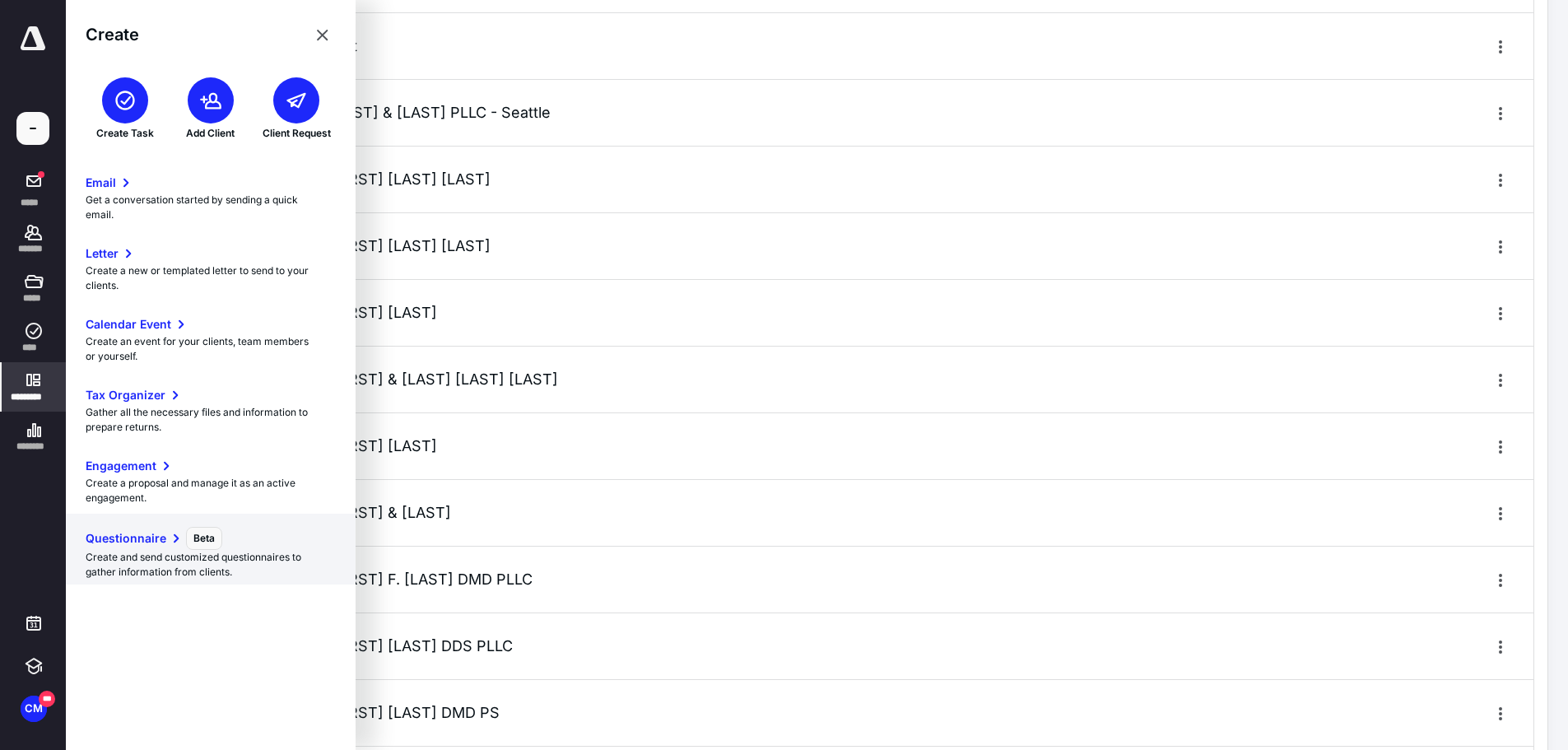 click on "Questionnaire Beta Create and send customized questionnaires to gather information from clients." at bounding box center (211, 549) 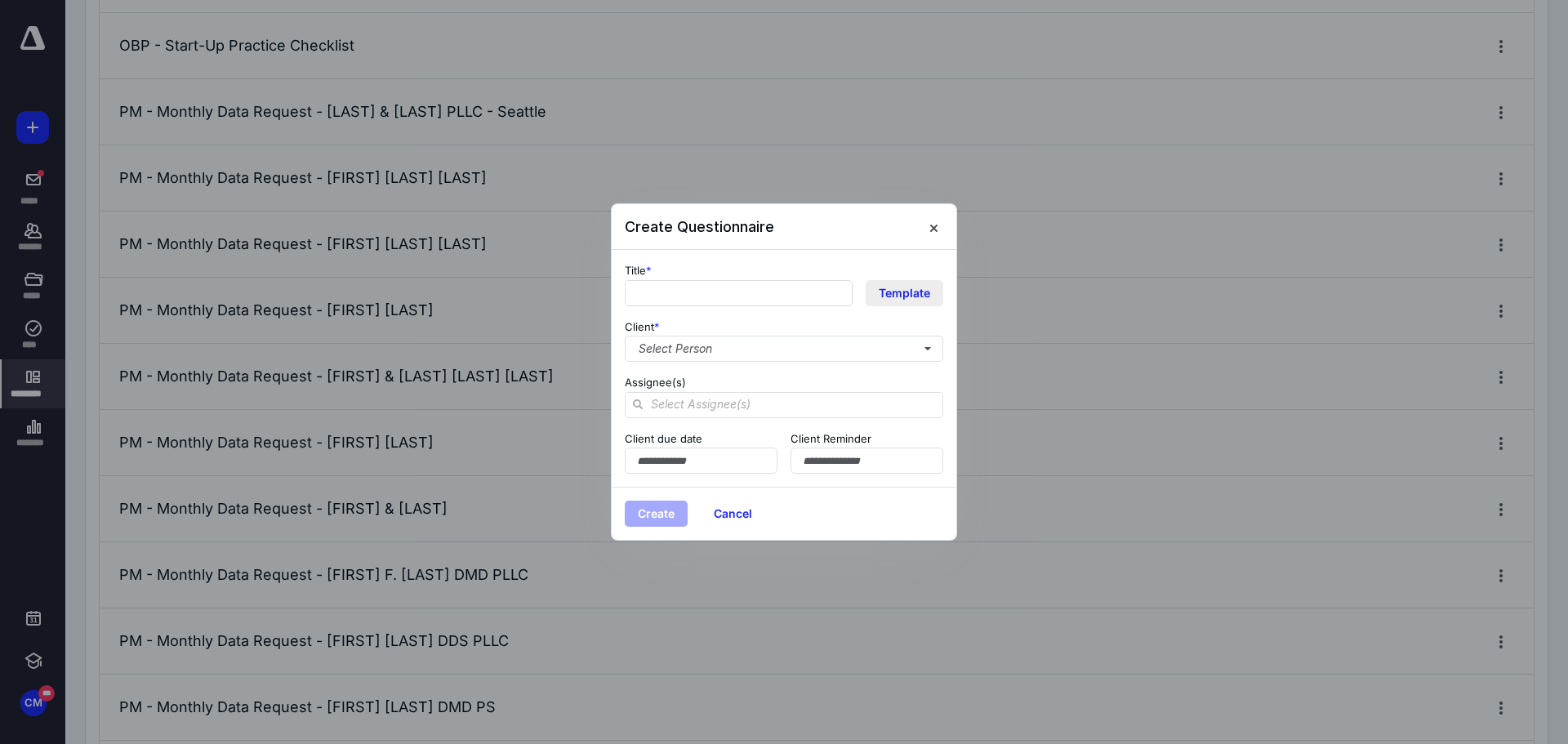 click on "Template" at bounding box center [904, 293] 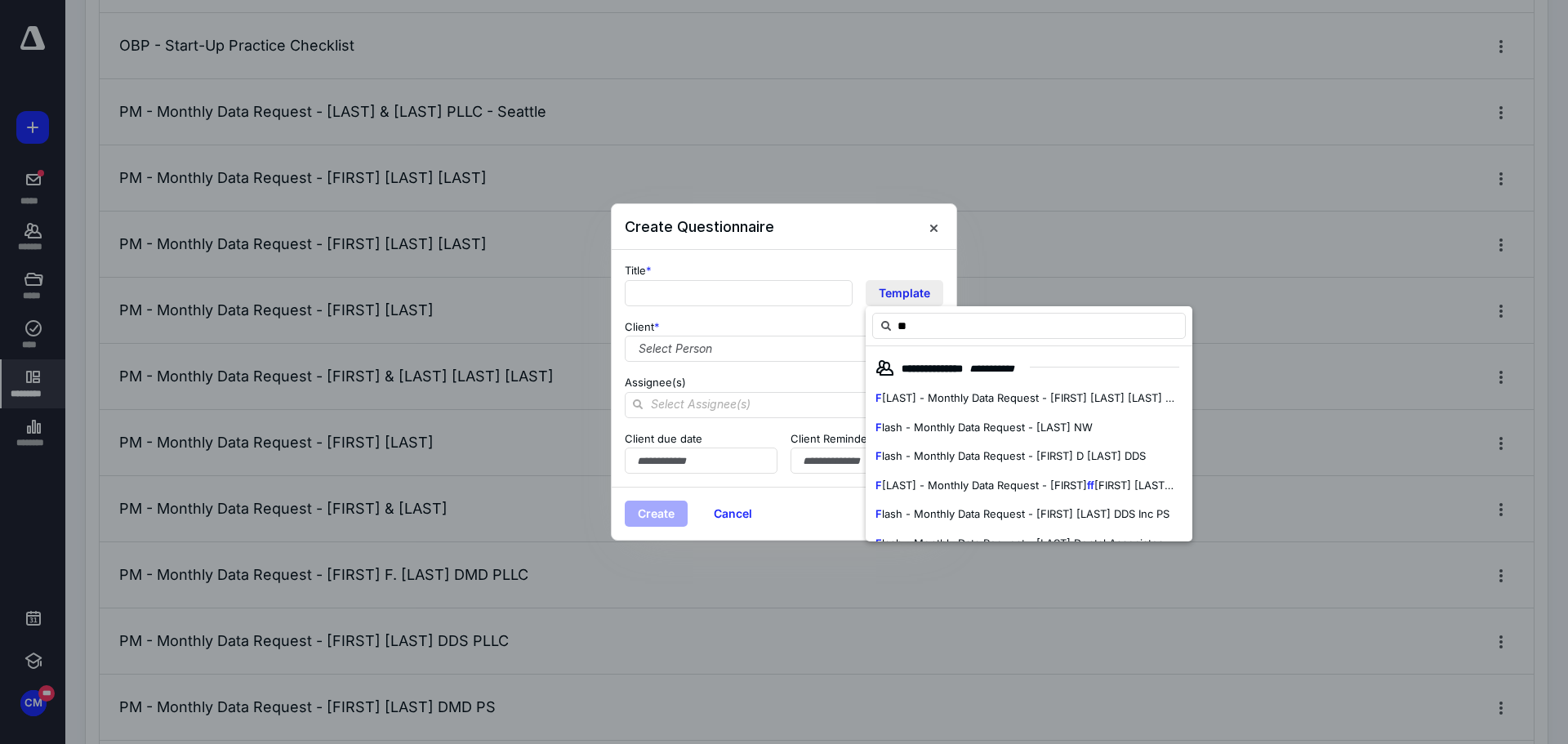 type on "***" 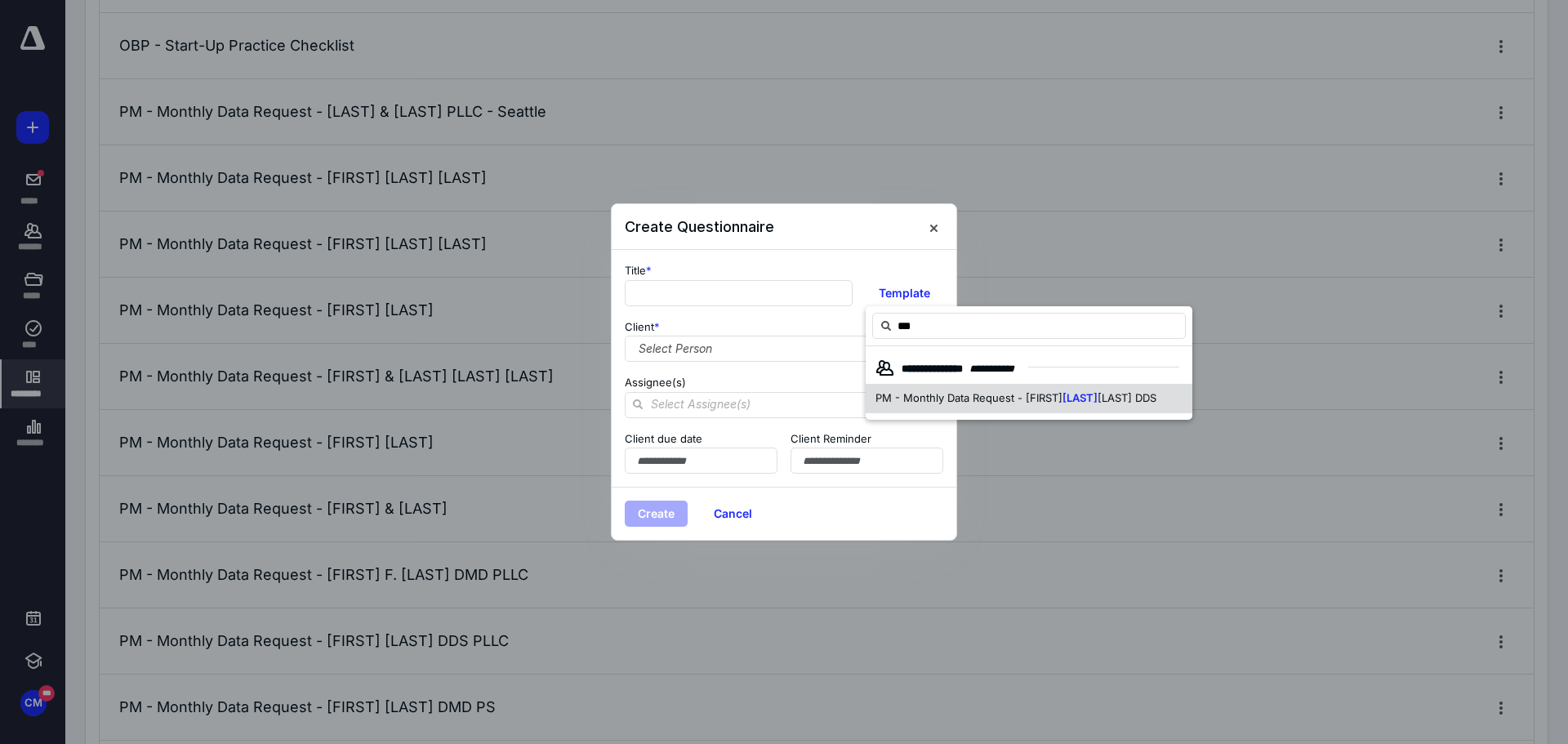 click on "PM - Monthly Data Request - Orlando" at bounding box center (969, 398) 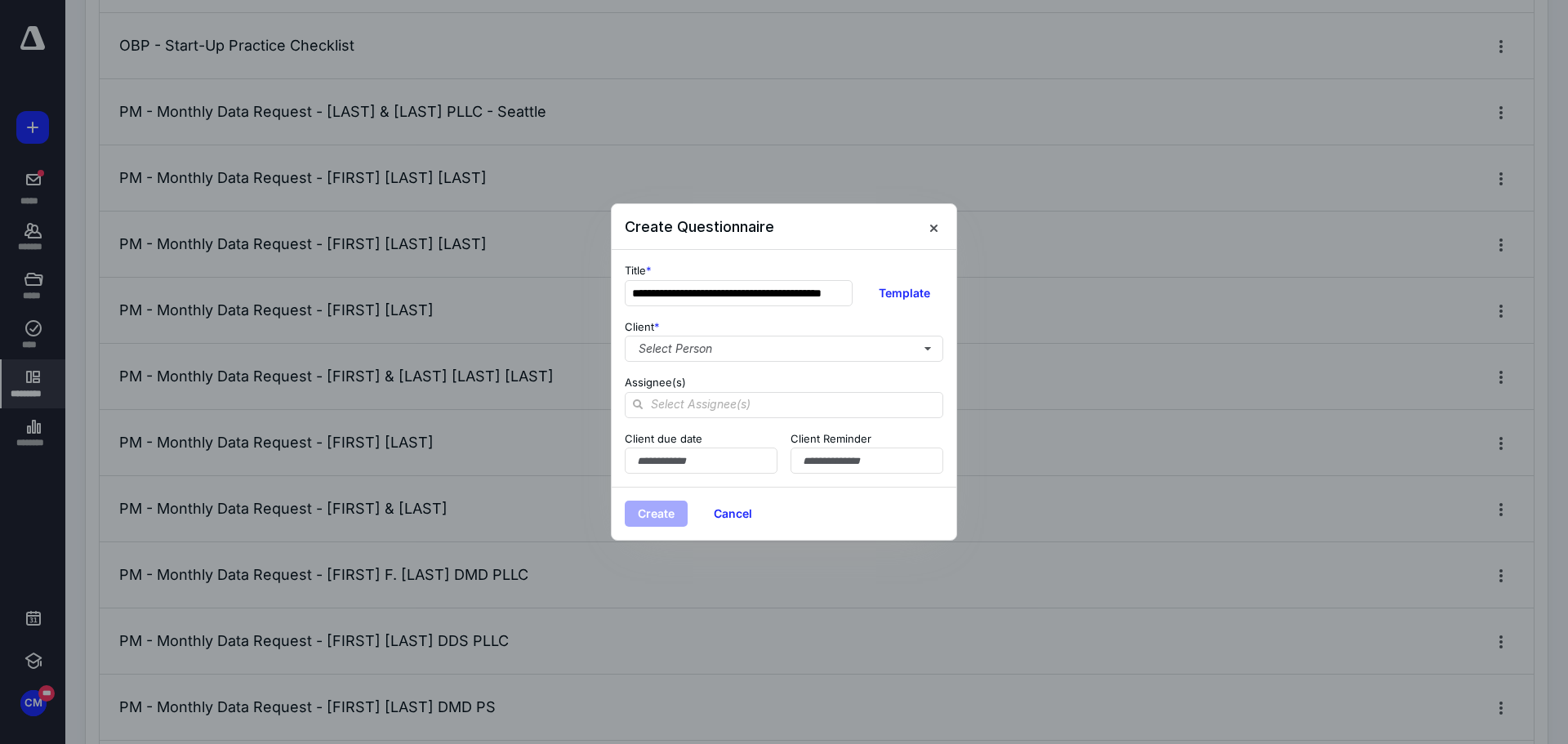 click on "Client  *" at bounding box center [784, 327] 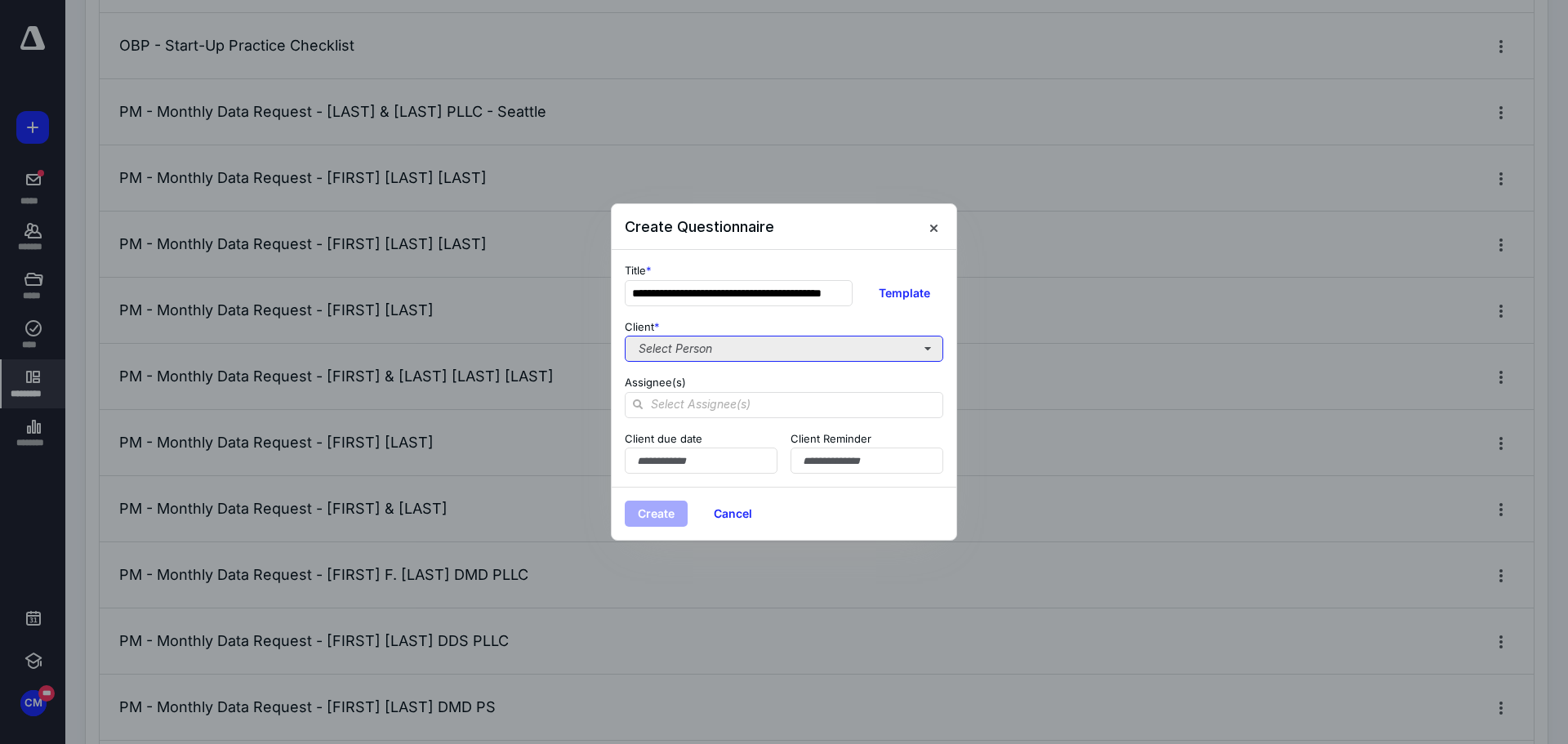click on "Select Person" at bounding box center [784, 349] 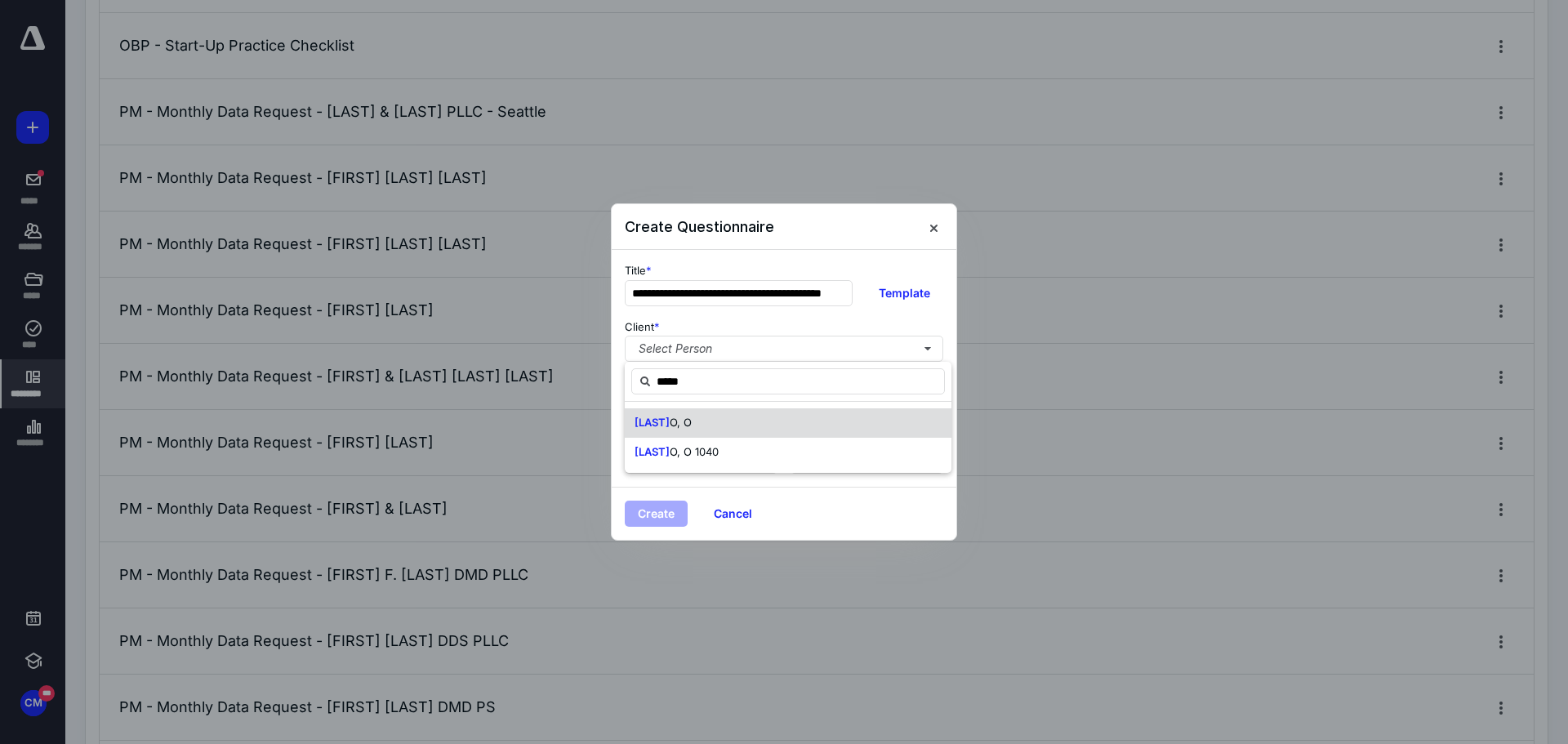 click on "FUGAR O, O" at bounding box center (788, 423) 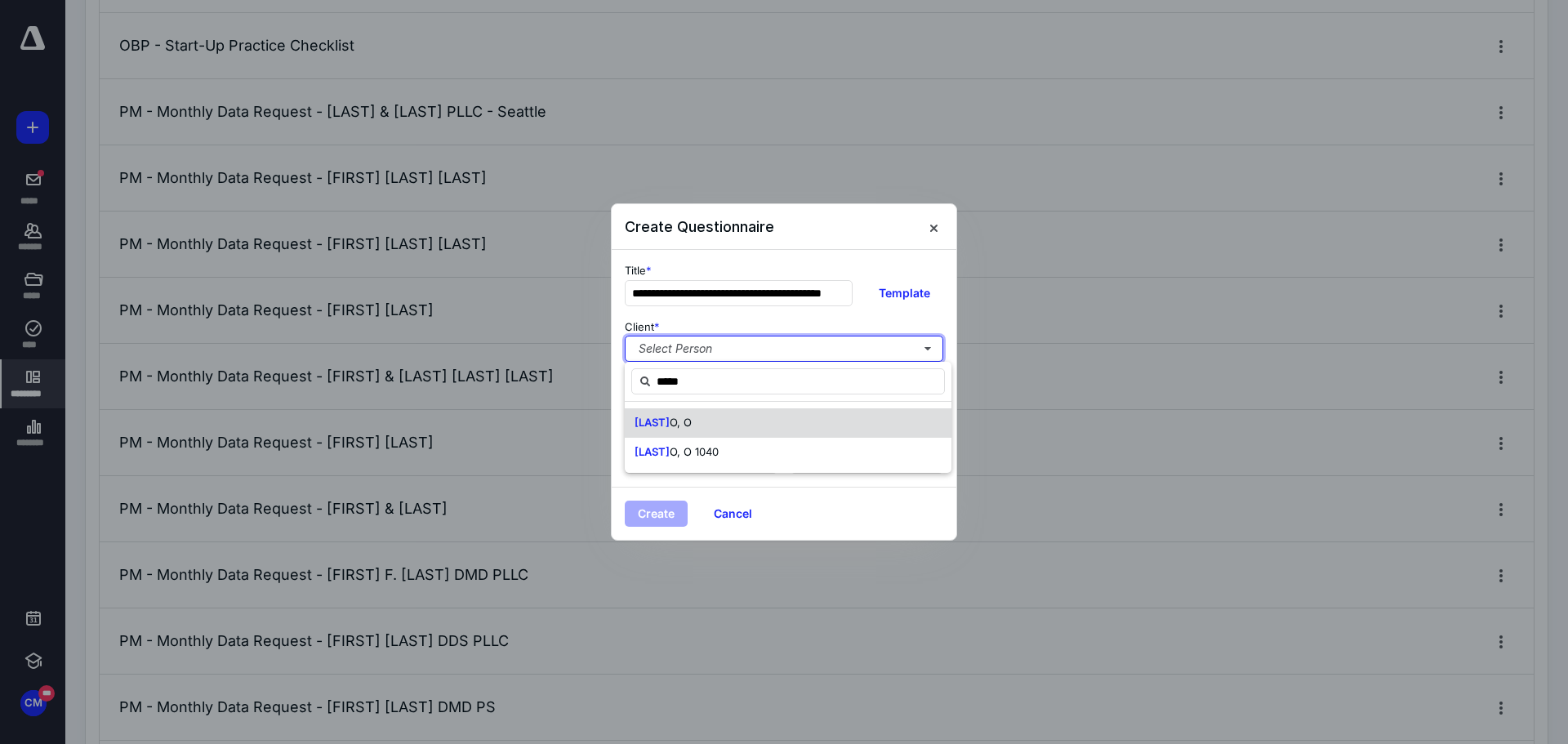 type 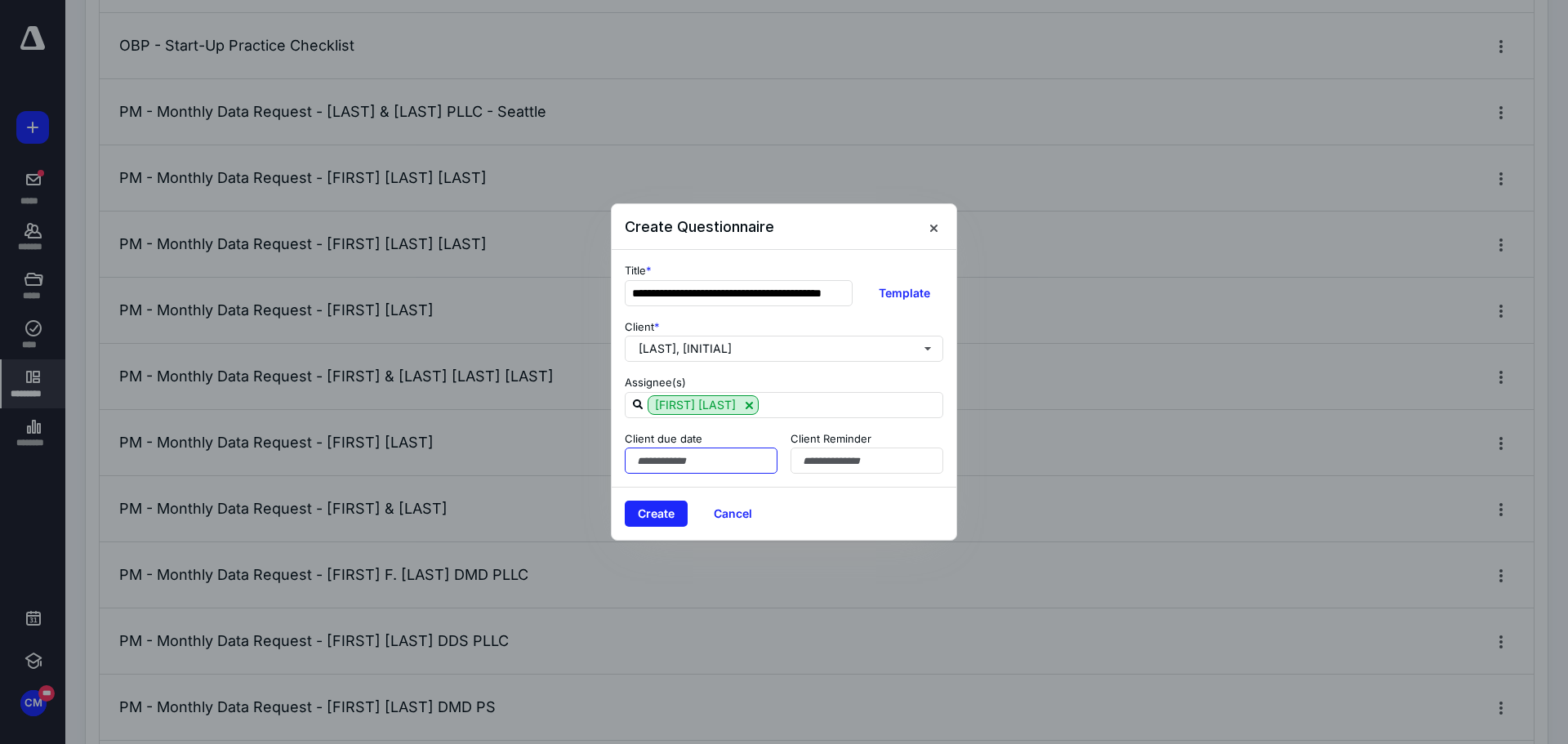 click at bounding box center [701, 461] 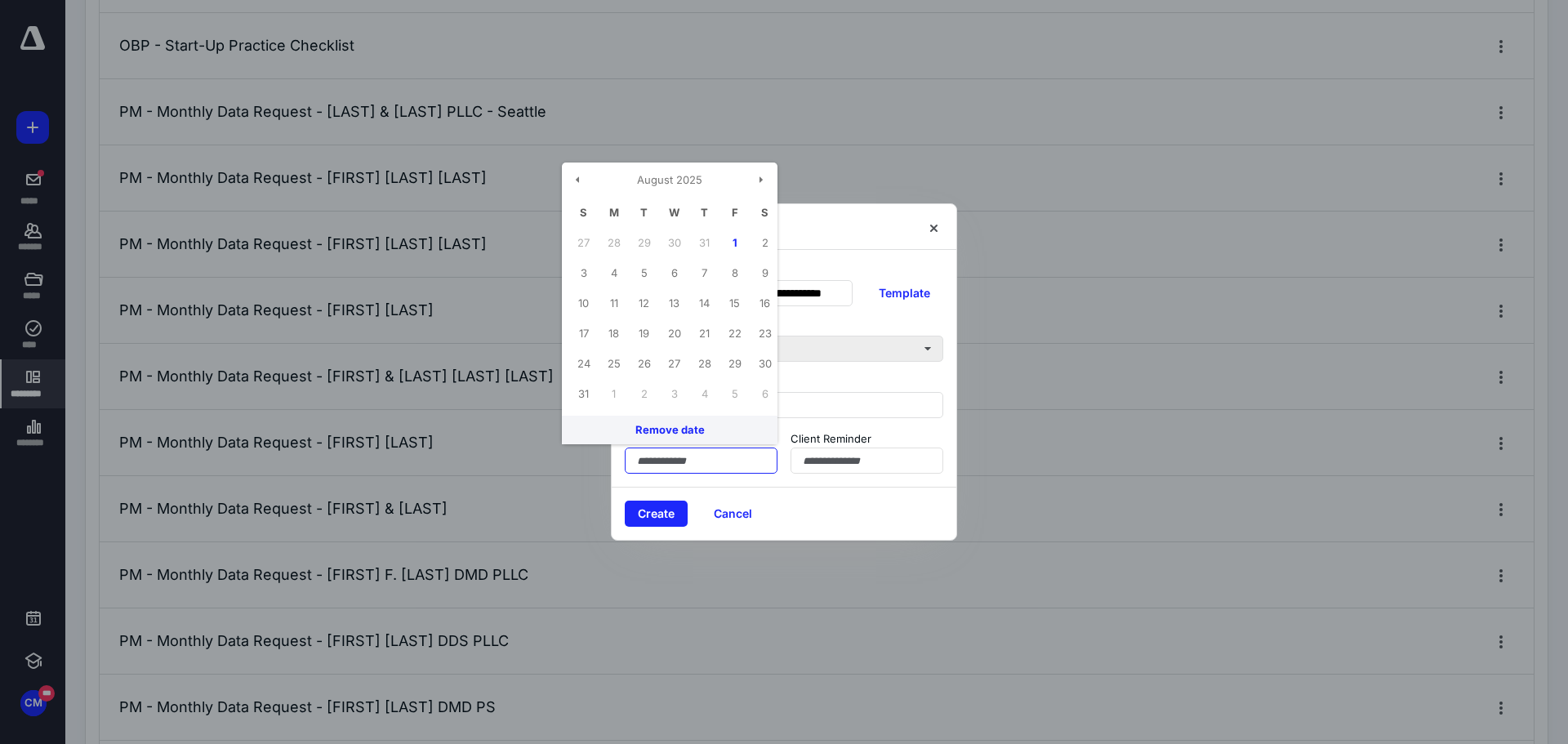 drag, startPoint x: 645, startPoint y: 269, endPoint x: 728, endPoint y: 356, distance: 120.2414 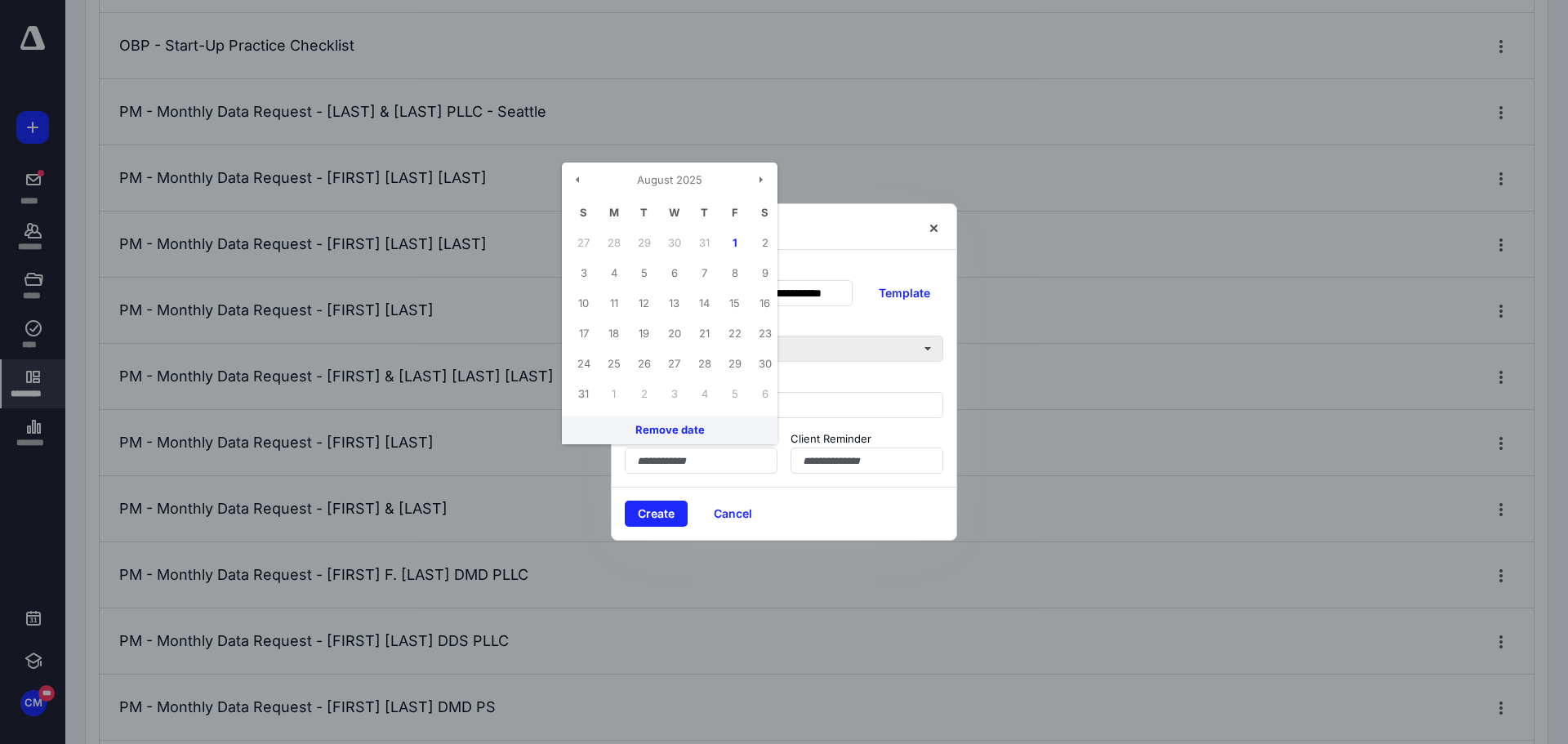 type on "**********" 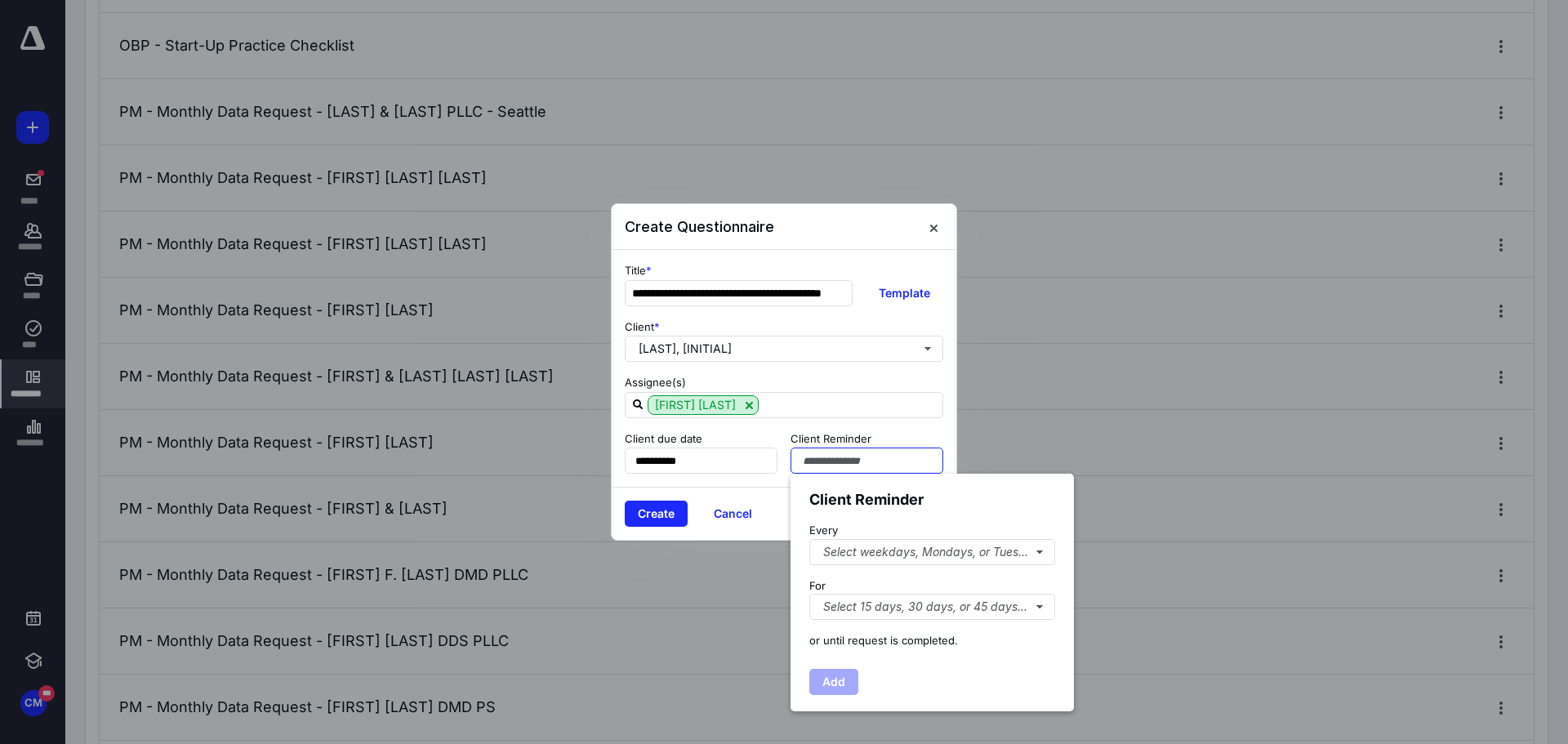 click at bounding box center [866, 461] 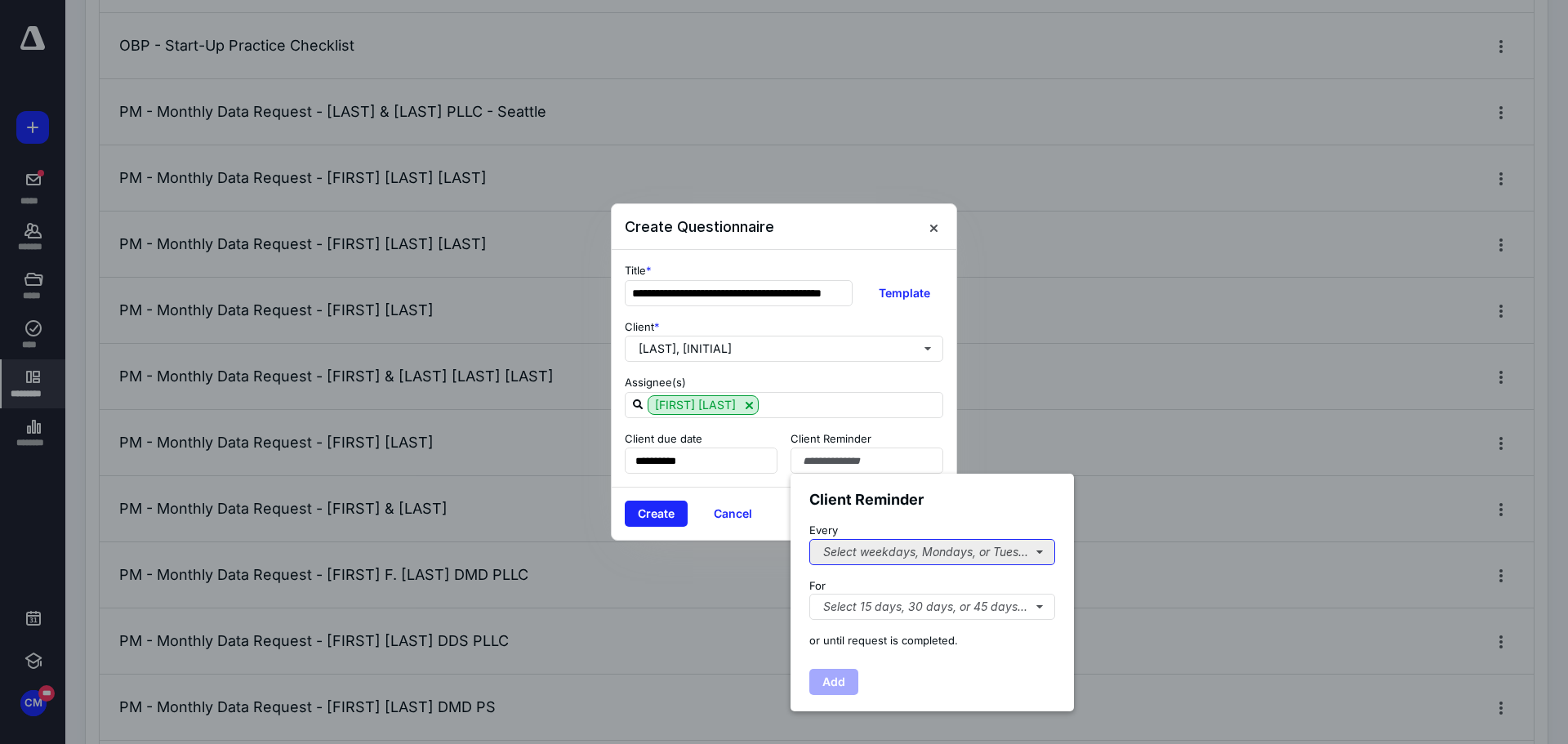 click on "Select weekdays, Mondays, or Tues..." at bounding box center (932, 552) 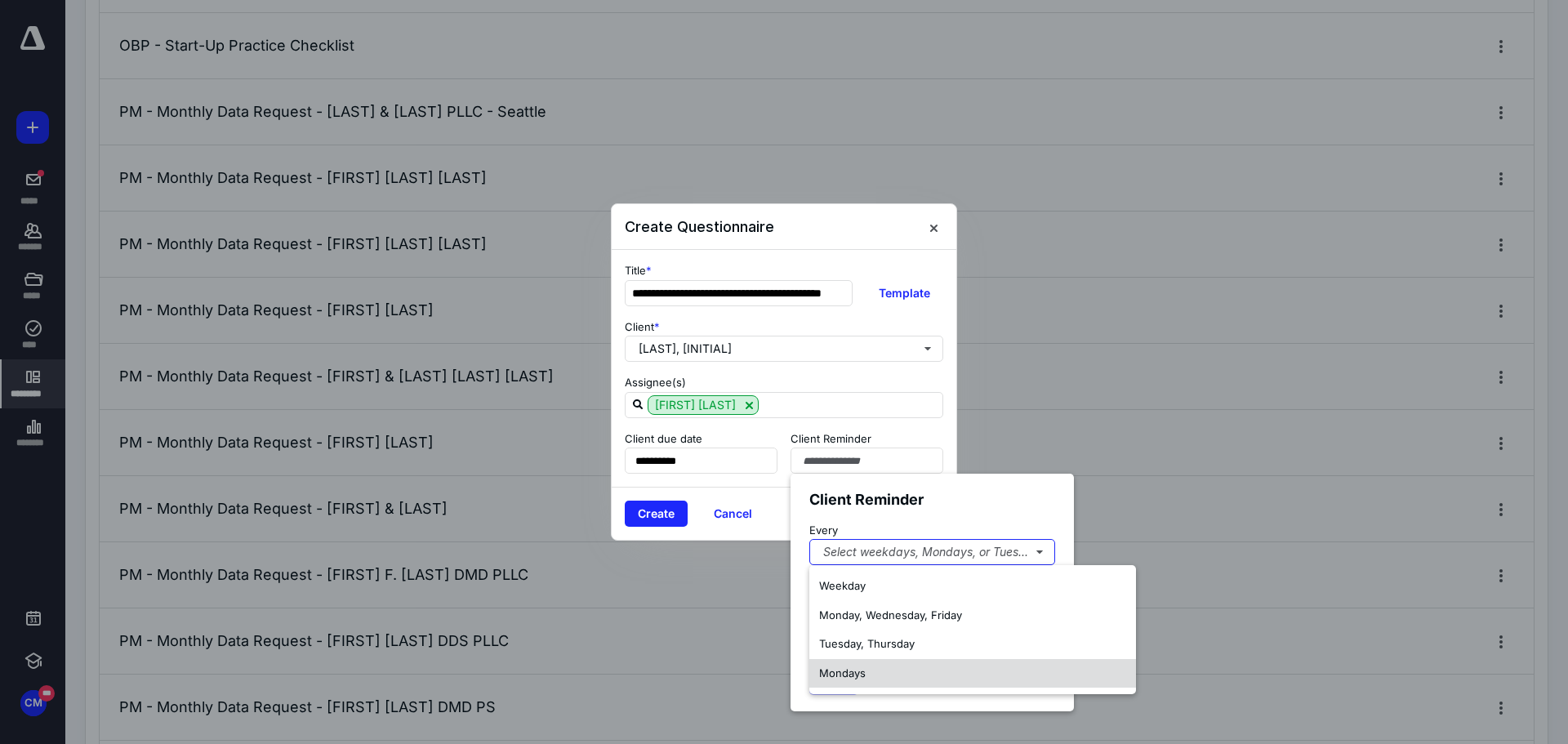 click on "Mondays" at bounding box center (842, 673) 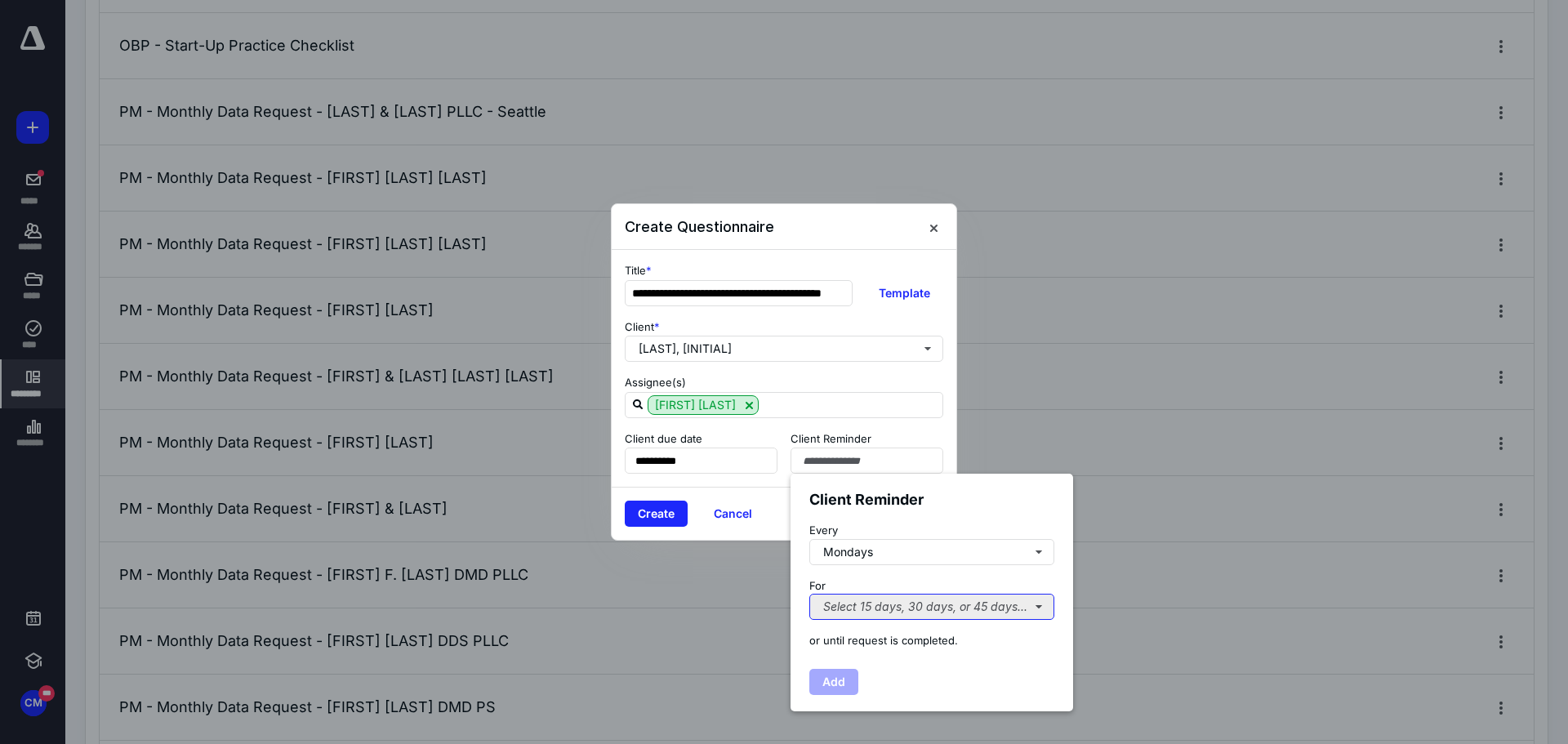 click on "Select 15 days, 30 days, or 45 days..." at bounding box center (932, 607) 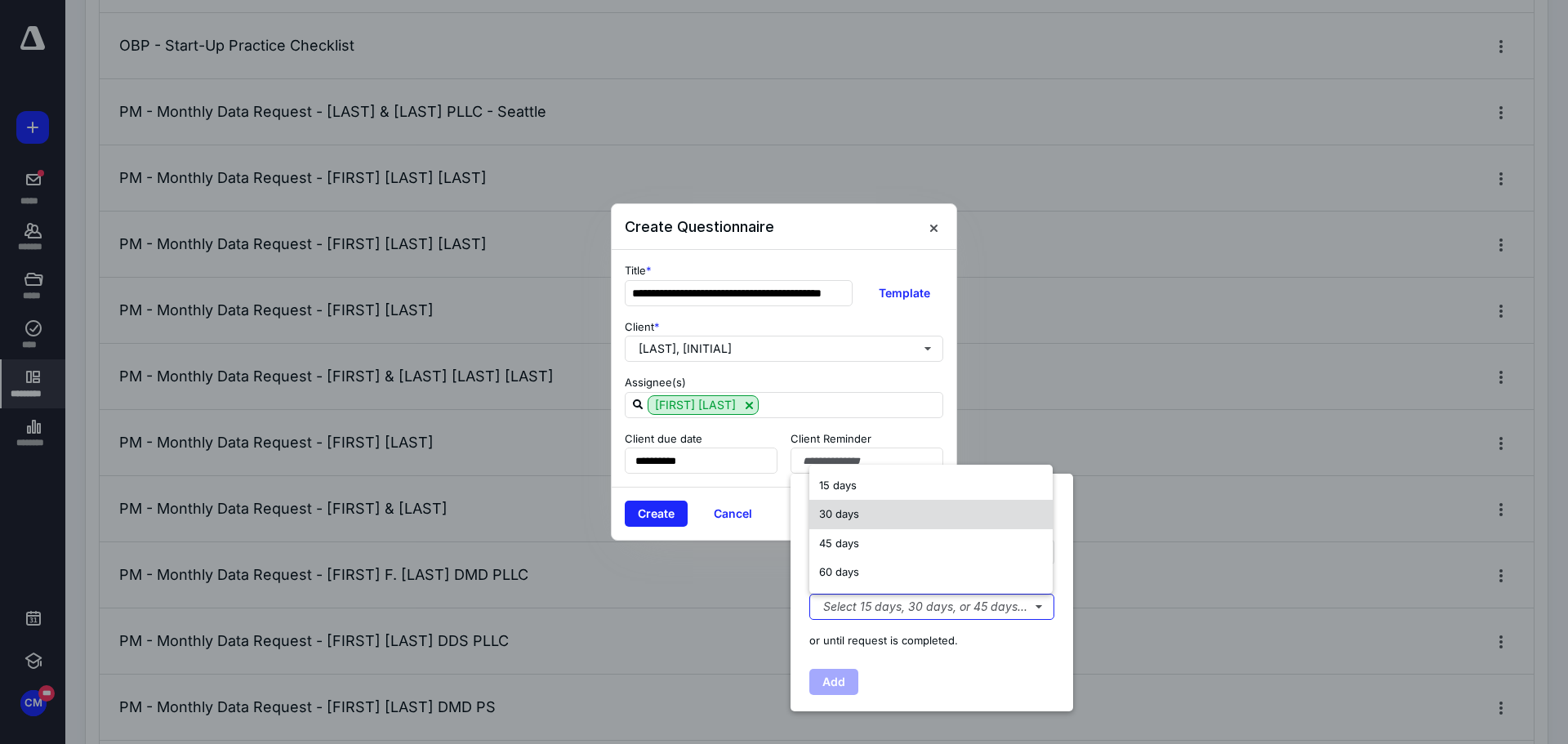 click on "30 days" at bounding box center [931, 515] 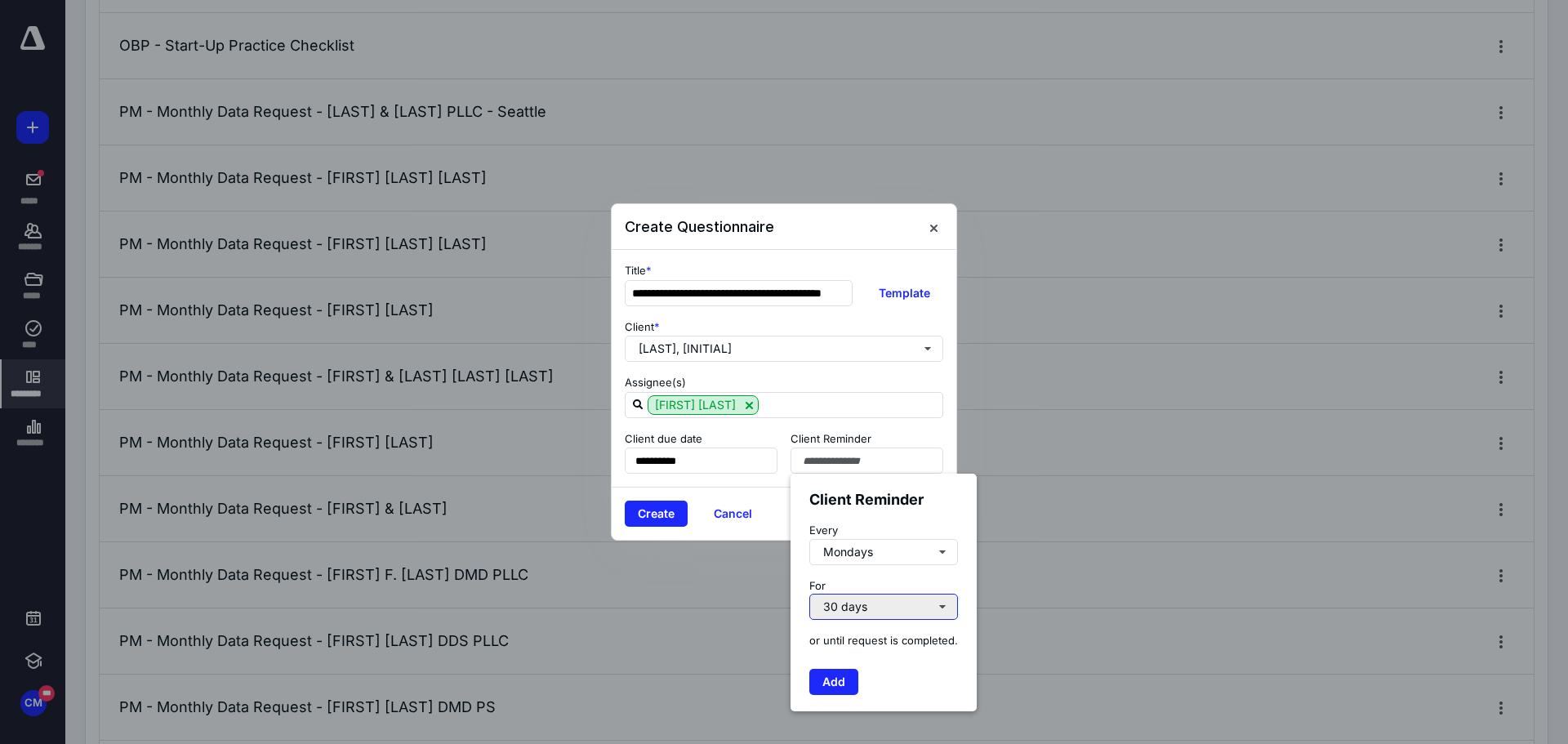 click on "30 days" at bounding box center [884, 607] 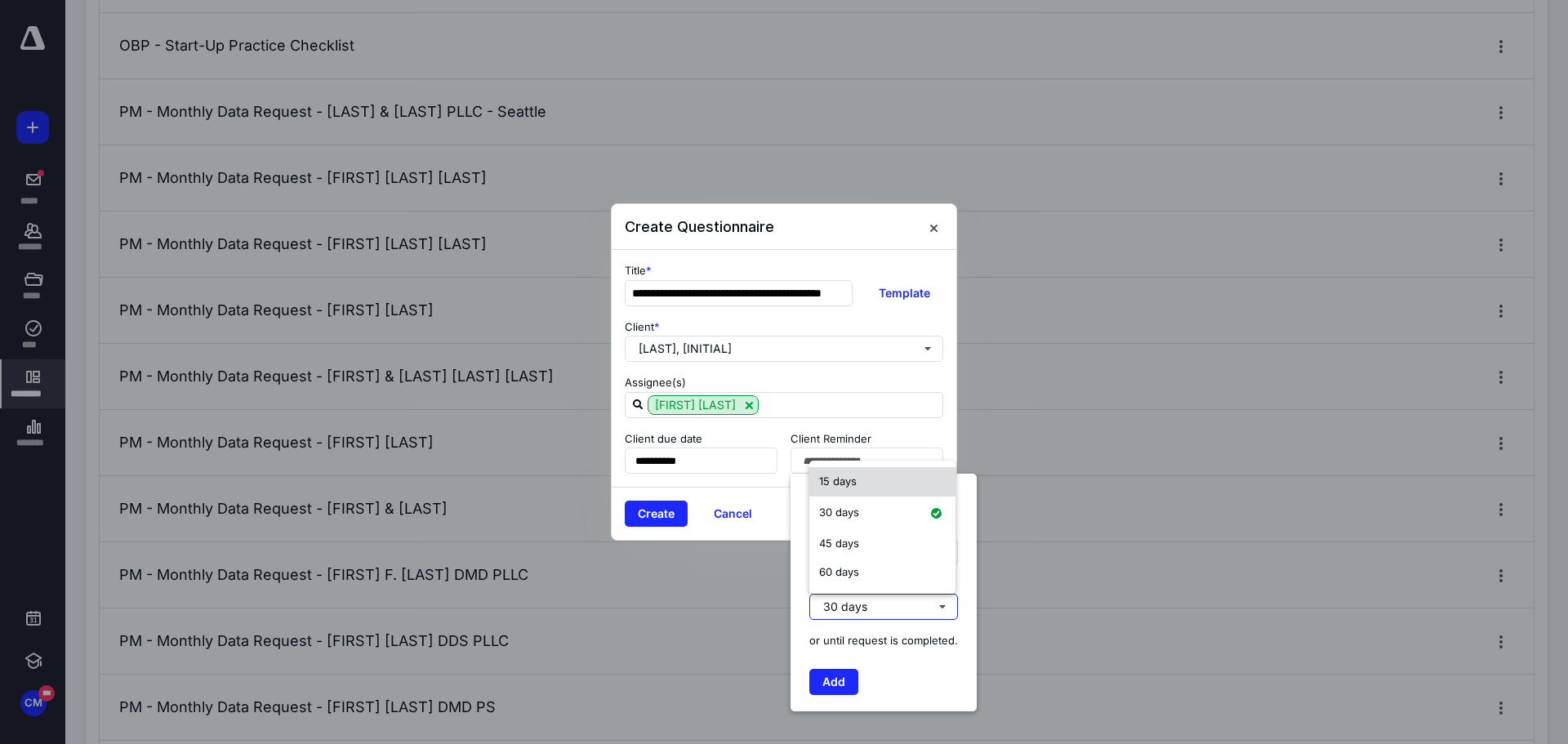 click on "15 days" at bounding box center [882, 482] 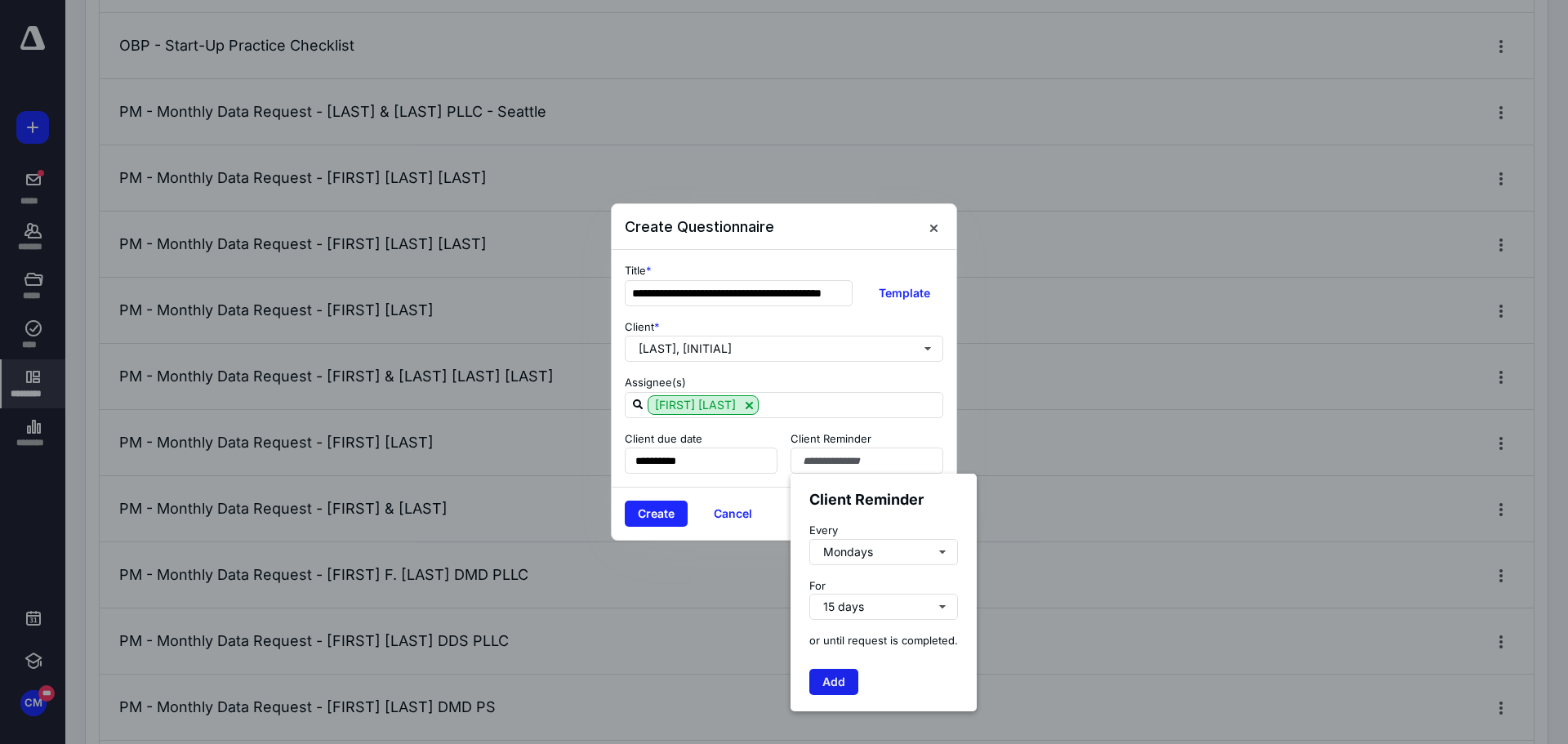 click on "Add" at bounding box center (834, 682) 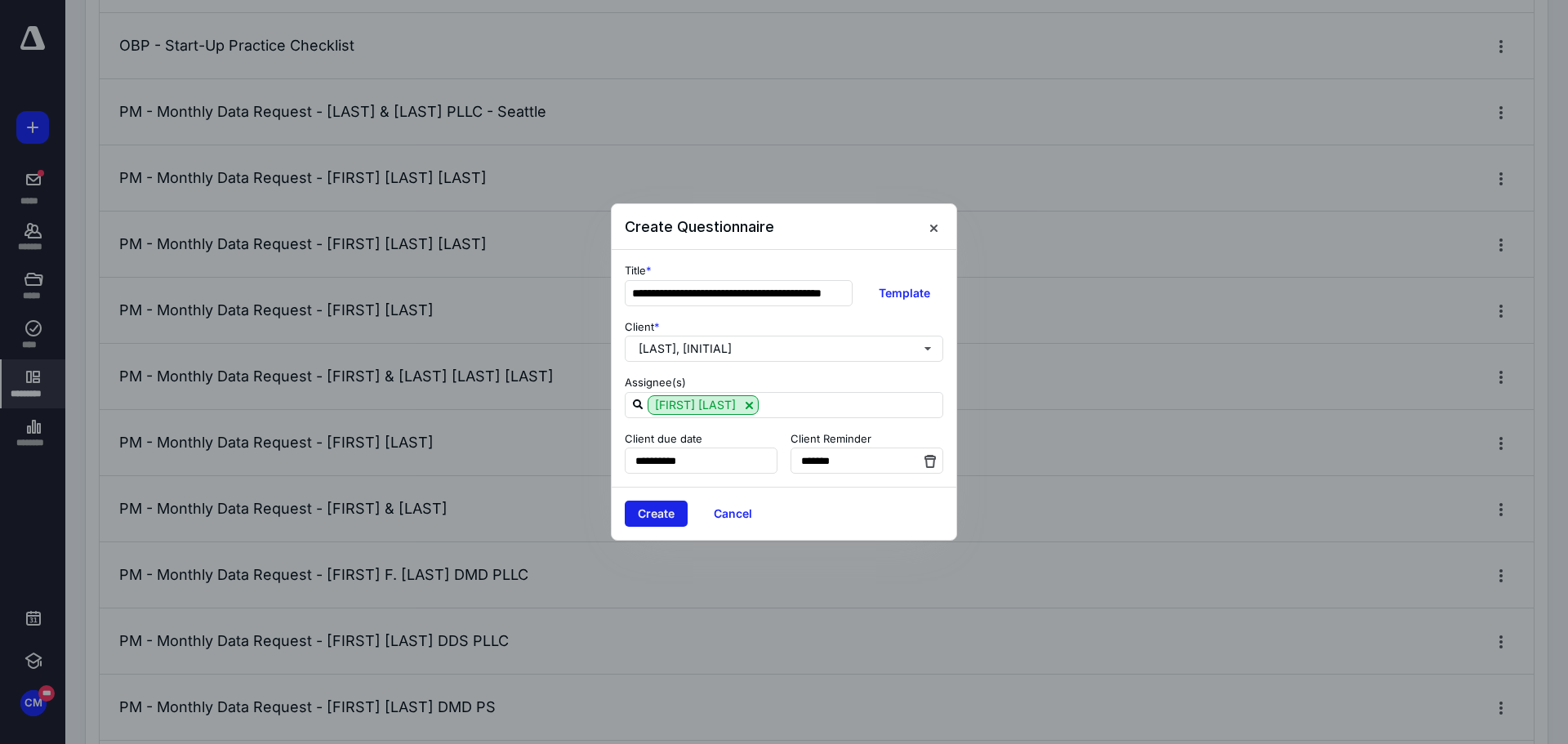 click on "Create" at bounding box center (656, 514) 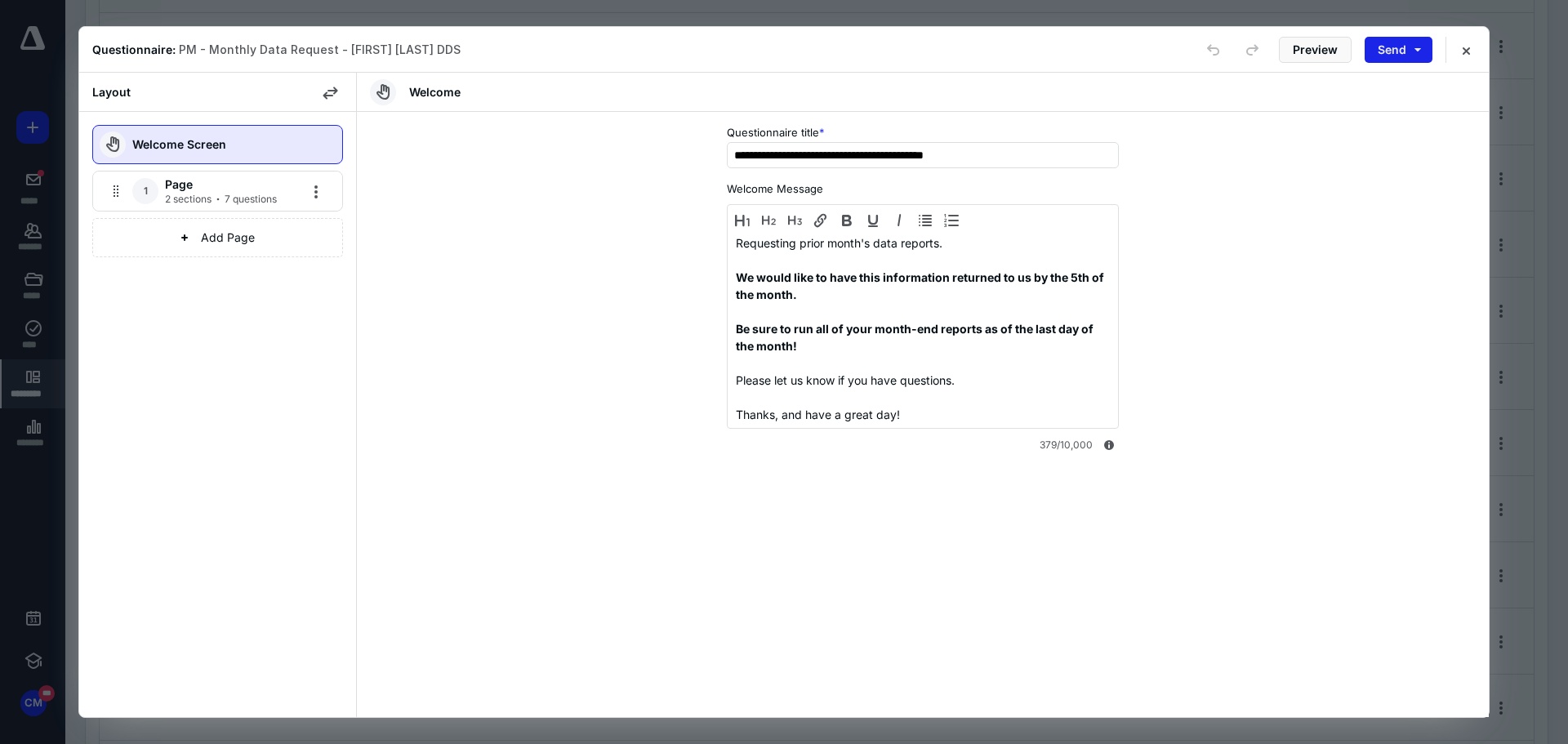 click on "Send" at bounding box center (1398, 50) 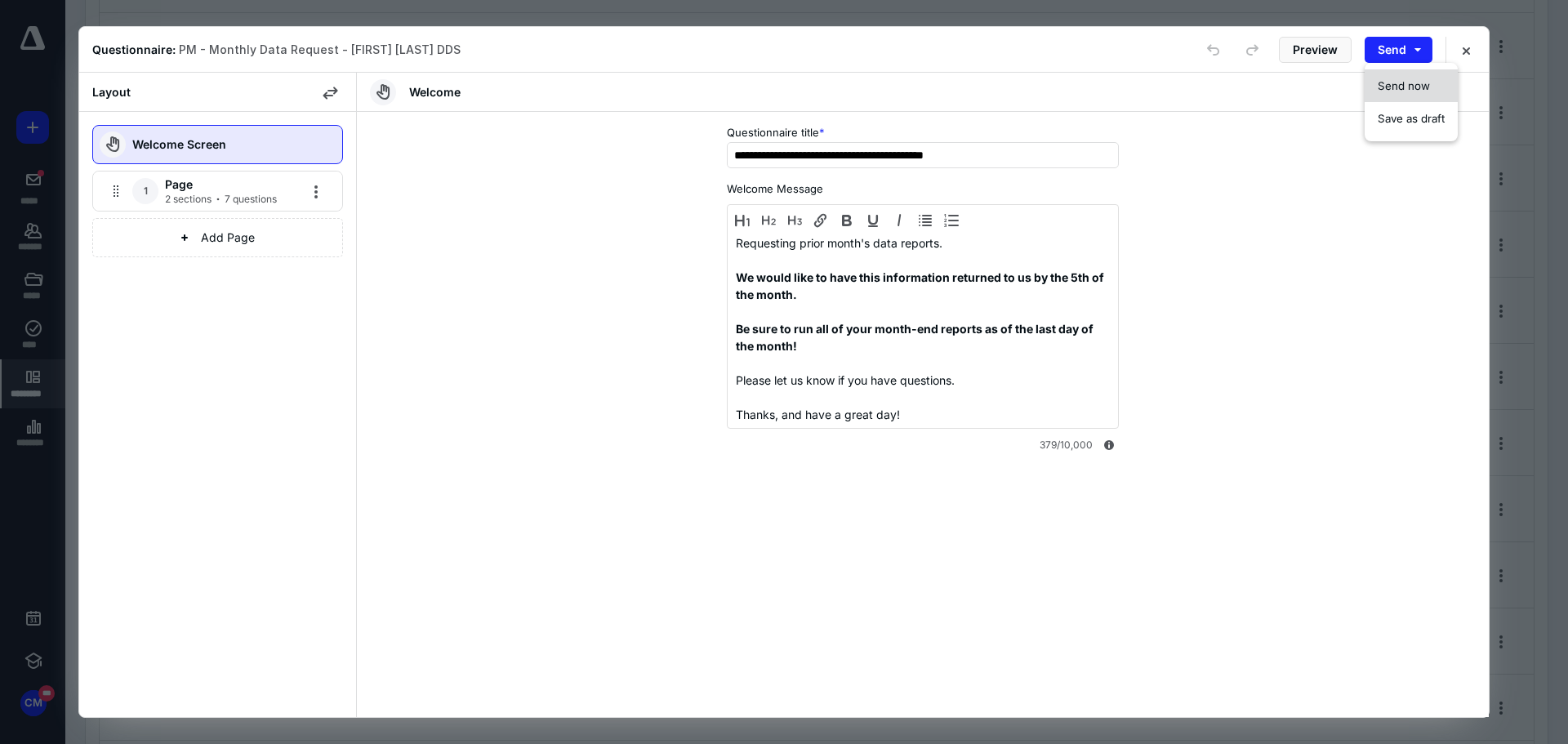 click on "Send now" at bounding box center [1404, 86] 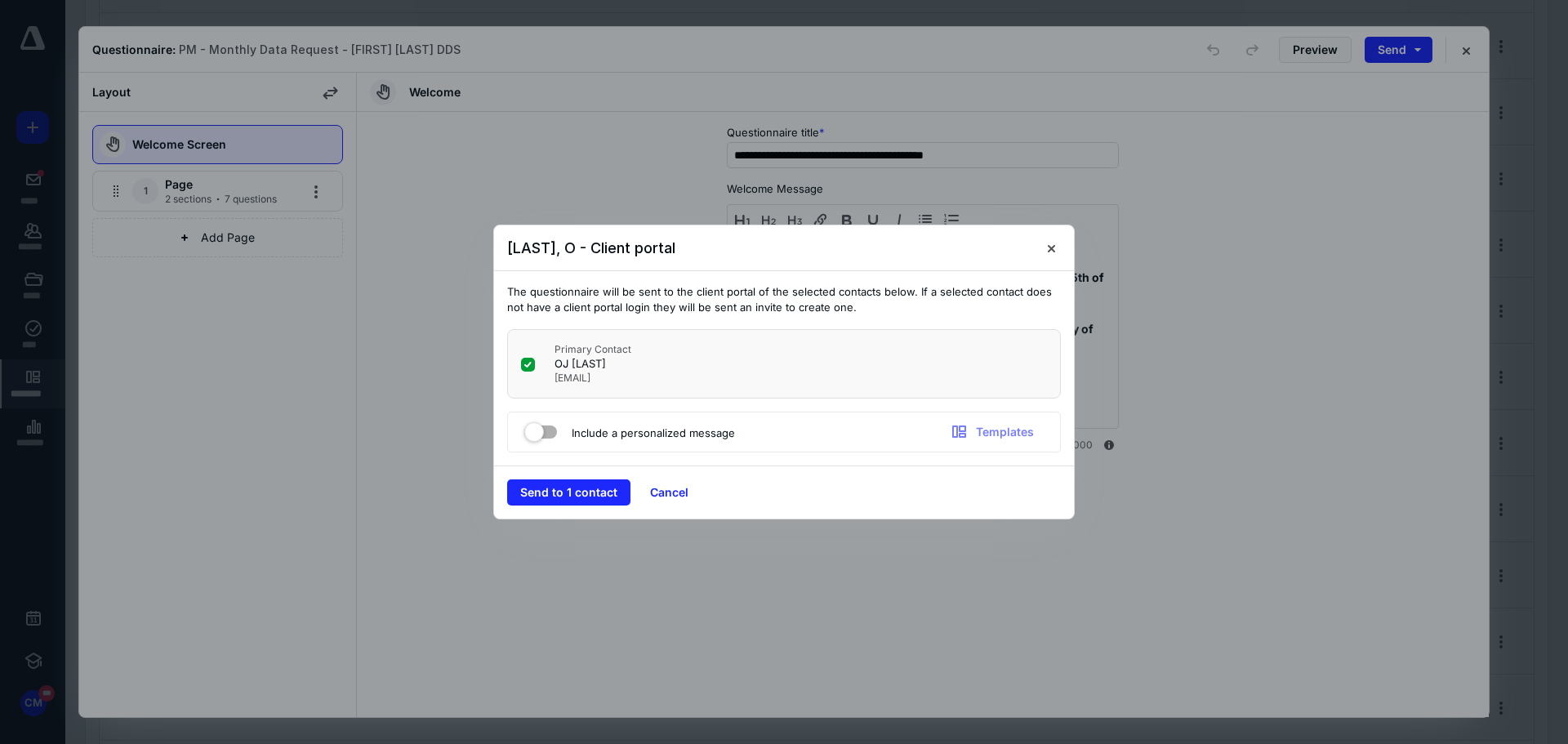 click at bounding box center (541, 429) 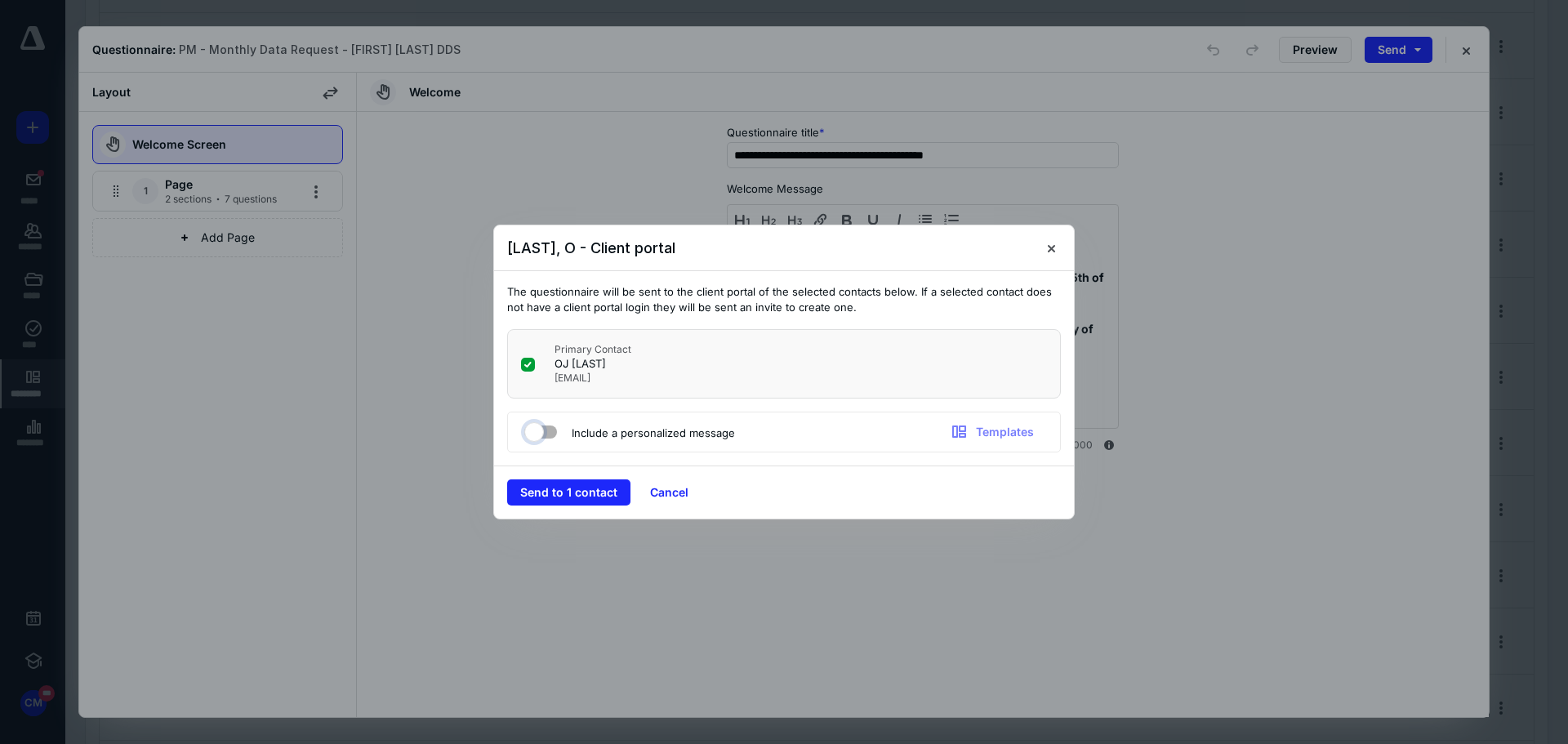 click at bounding box center [532, 430] 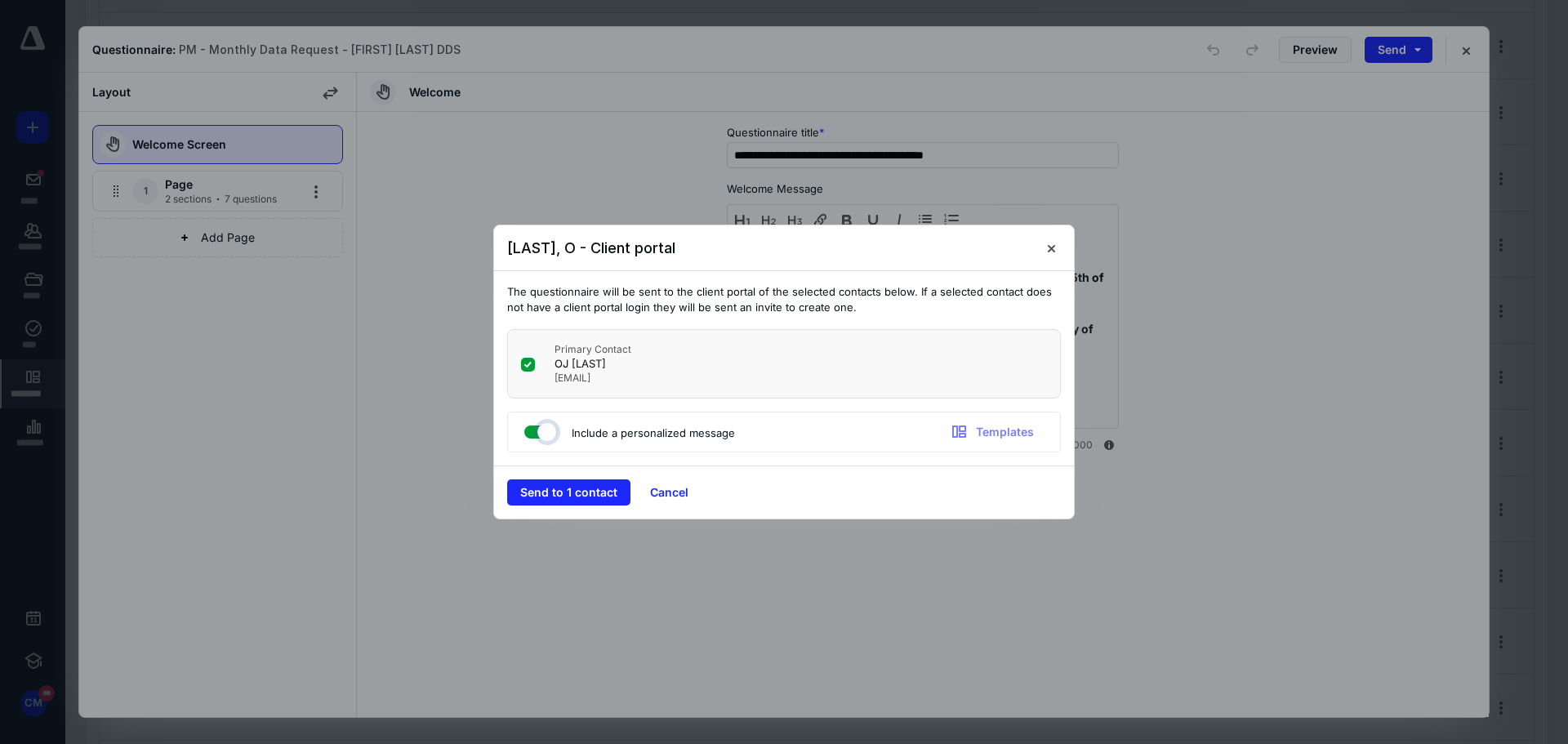 checkbox on "true" 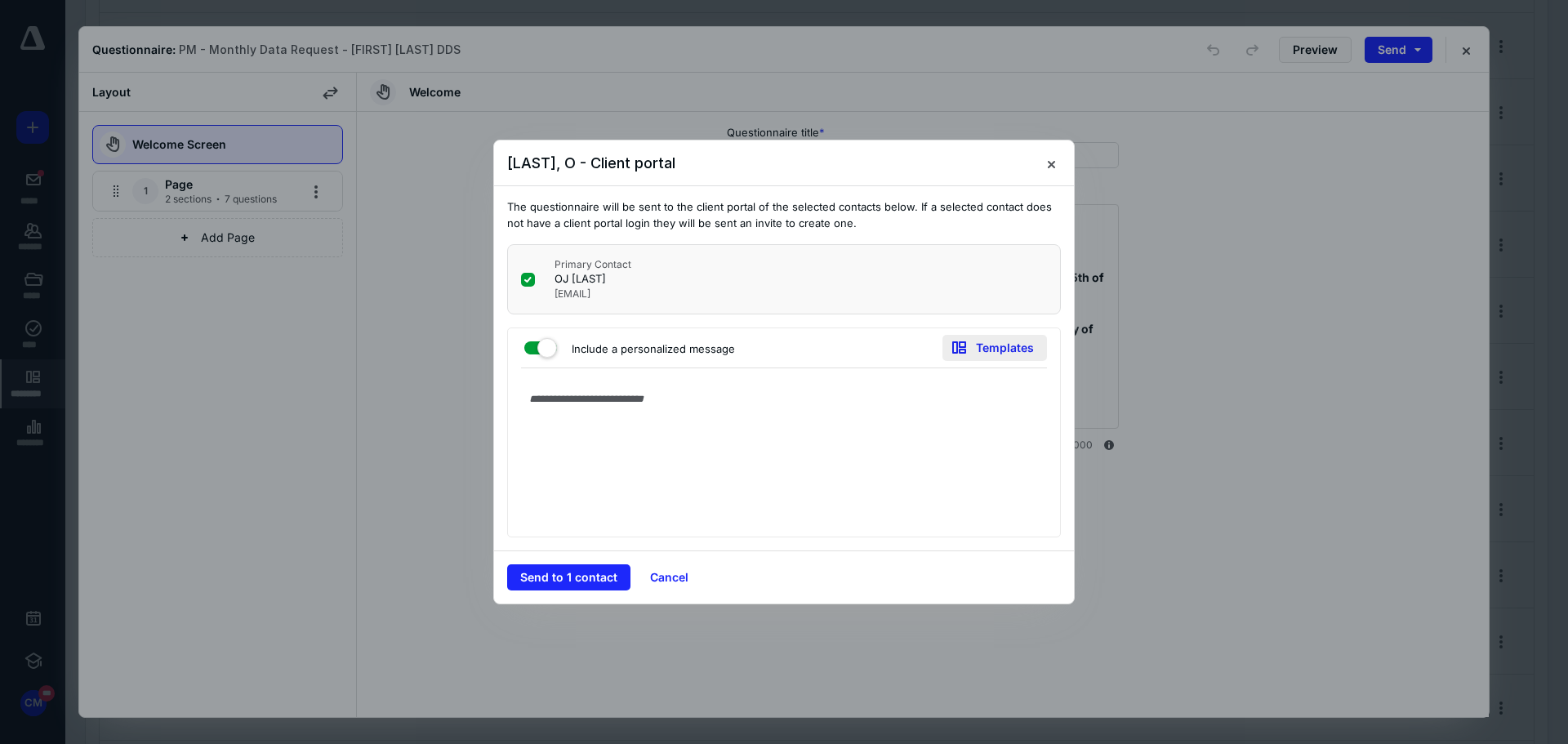click on "Templates" at bounding box center (995, 348) 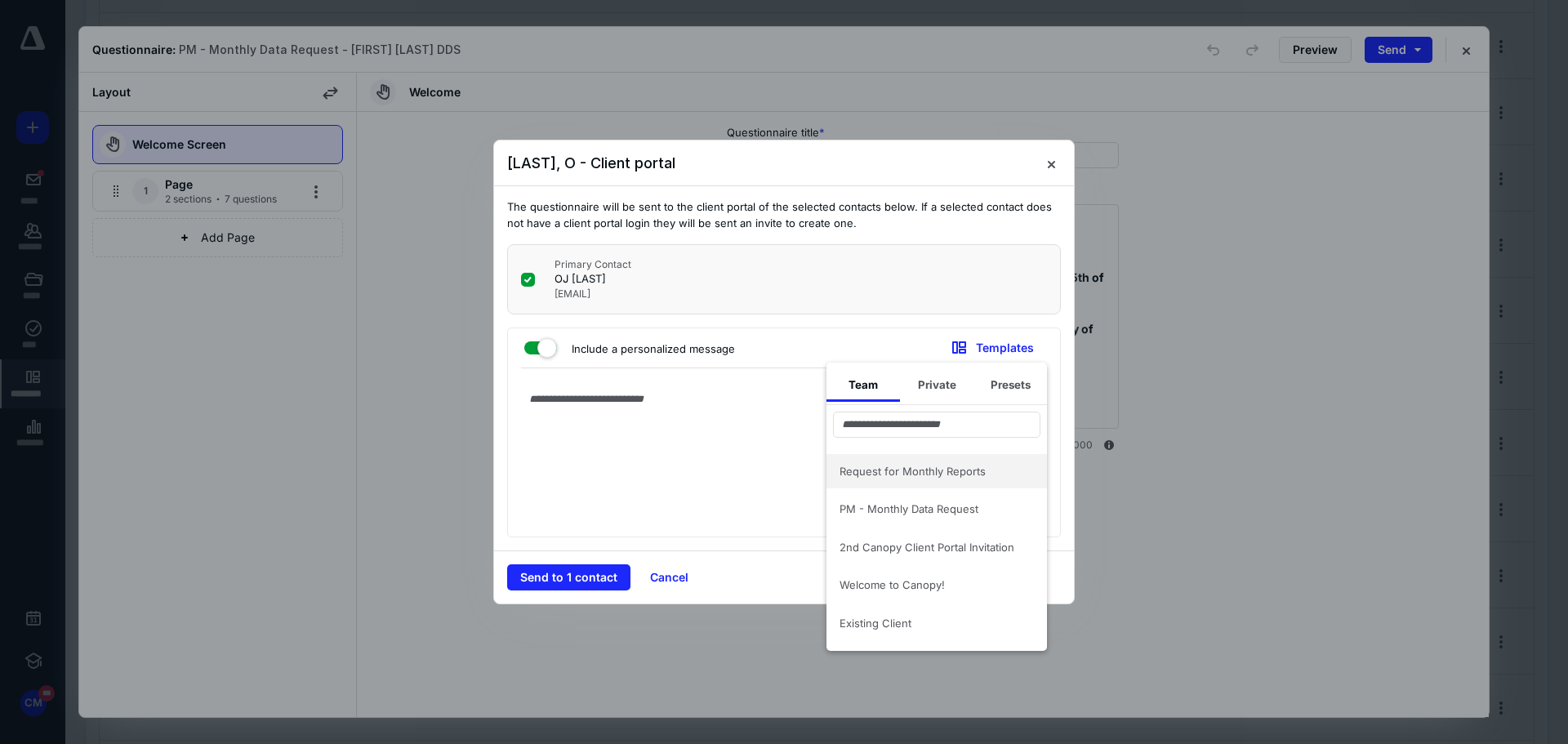 click on "Request for Monthly Reports" at bounding box center [927, 471] 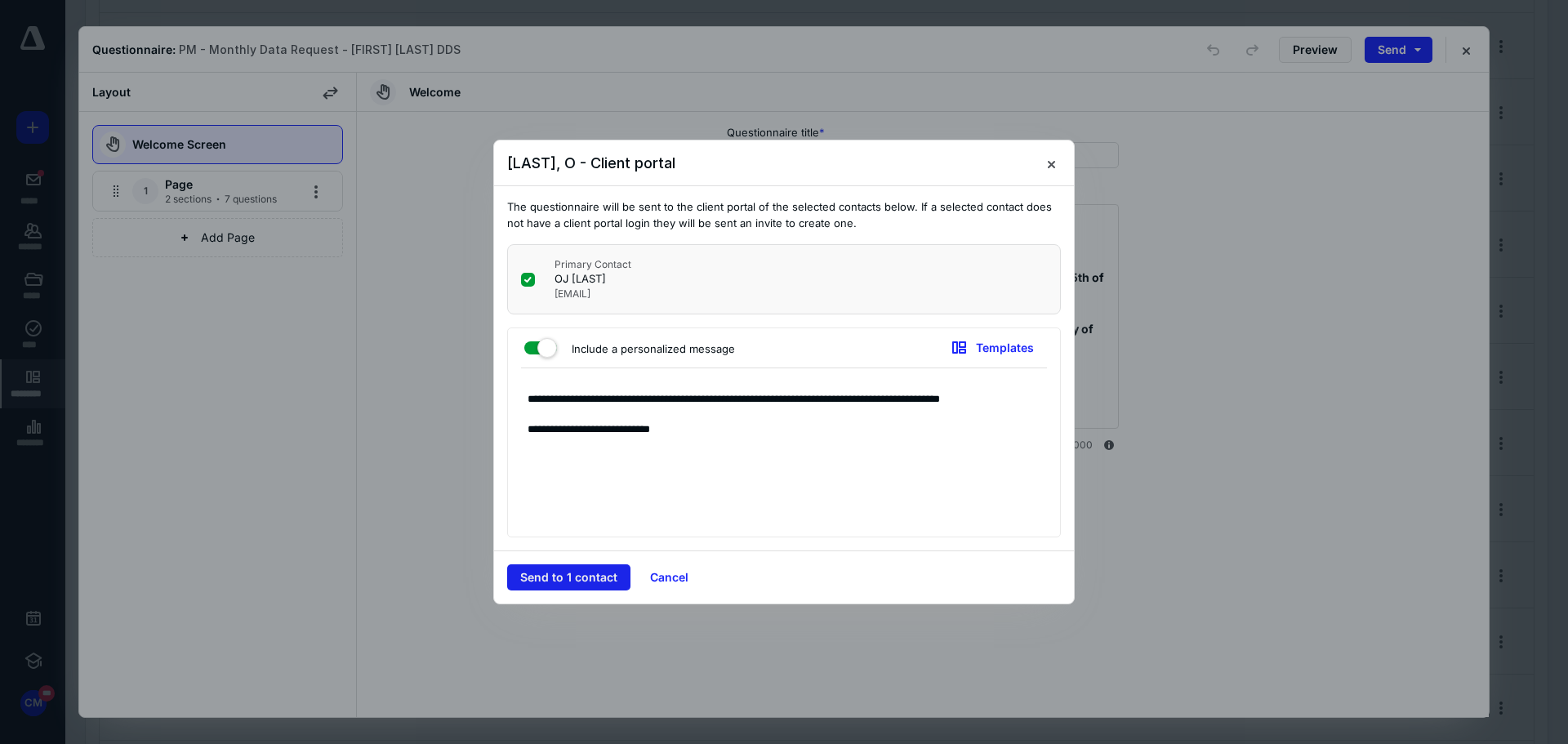 click on "Send to 1 contact" at bounding box center [568, 577] 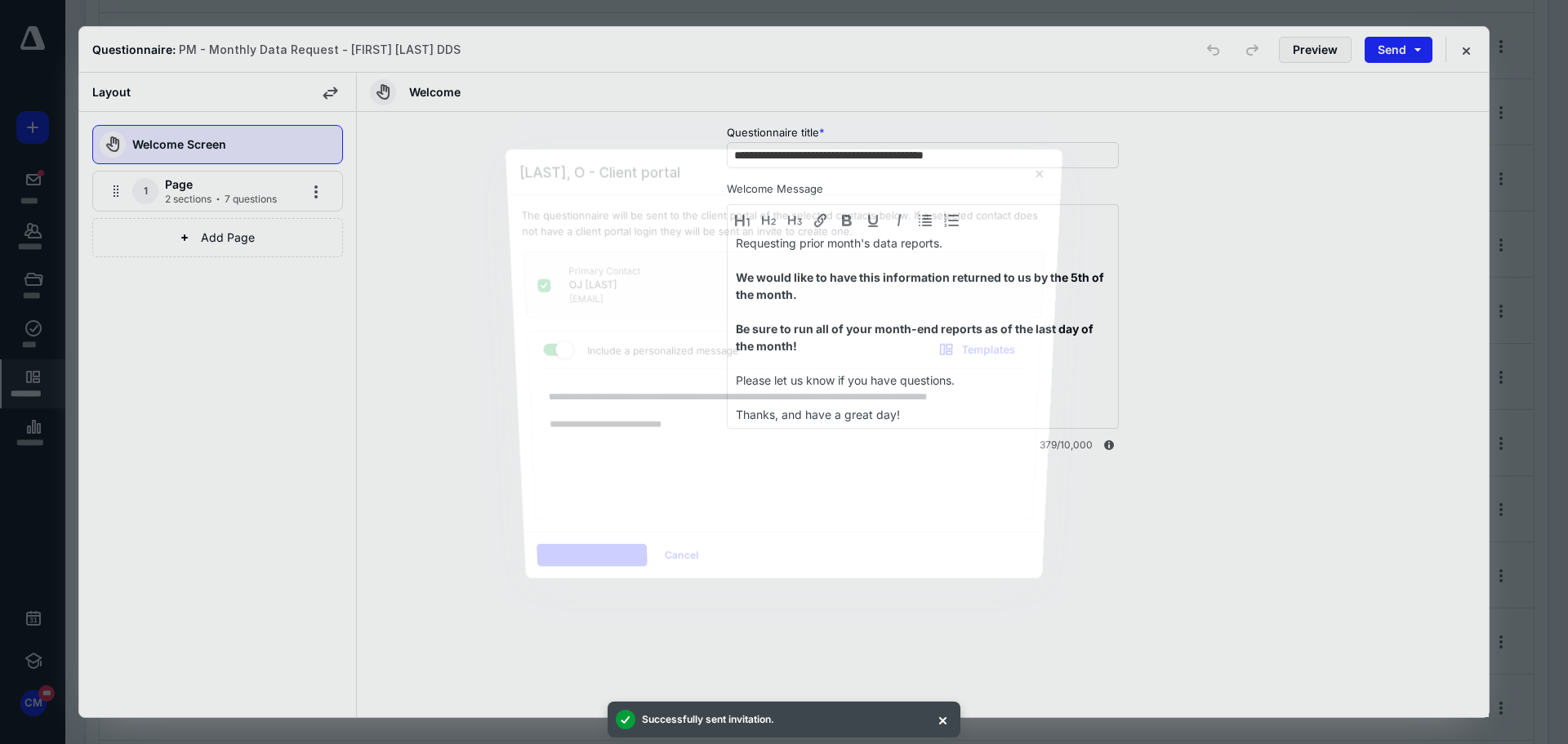 type 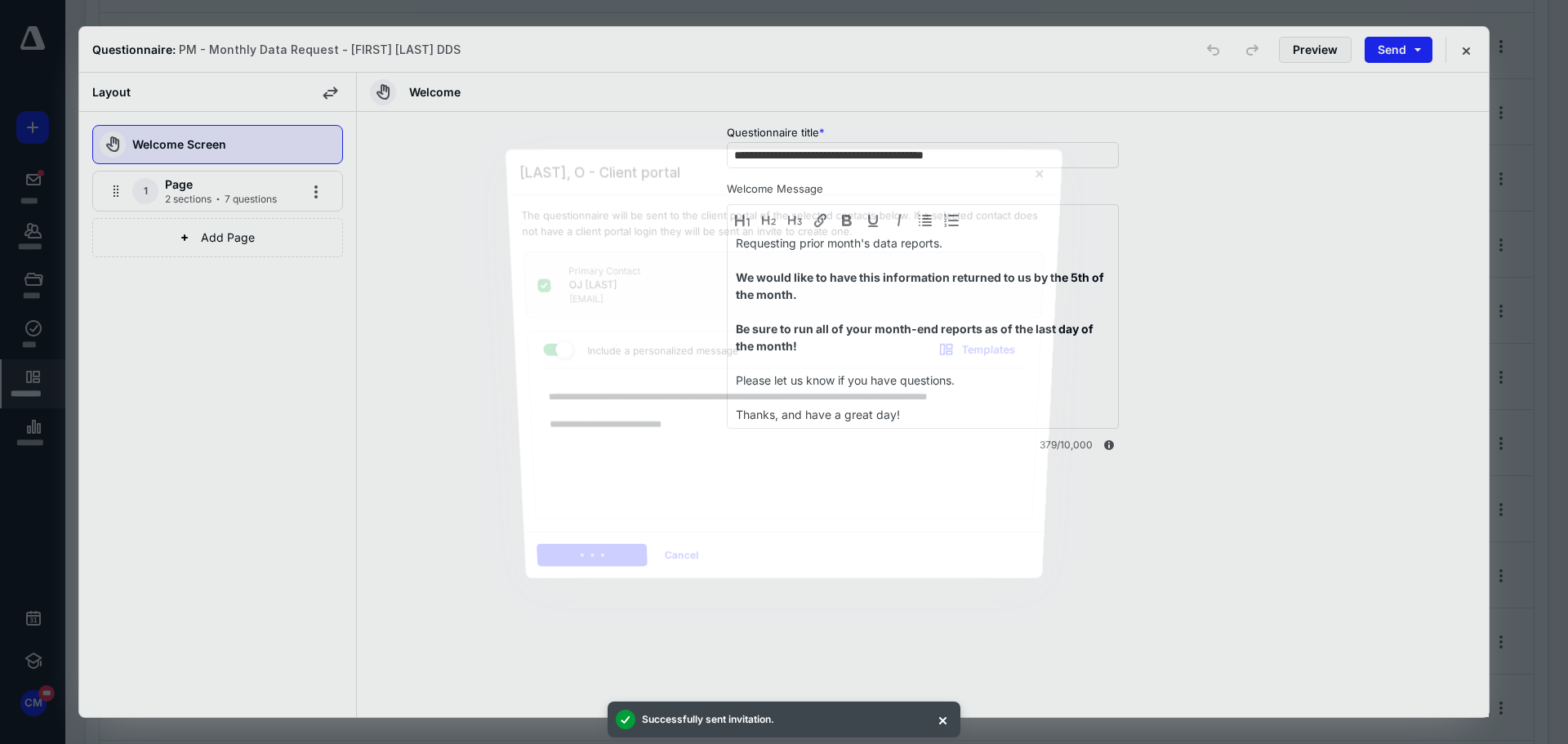 type 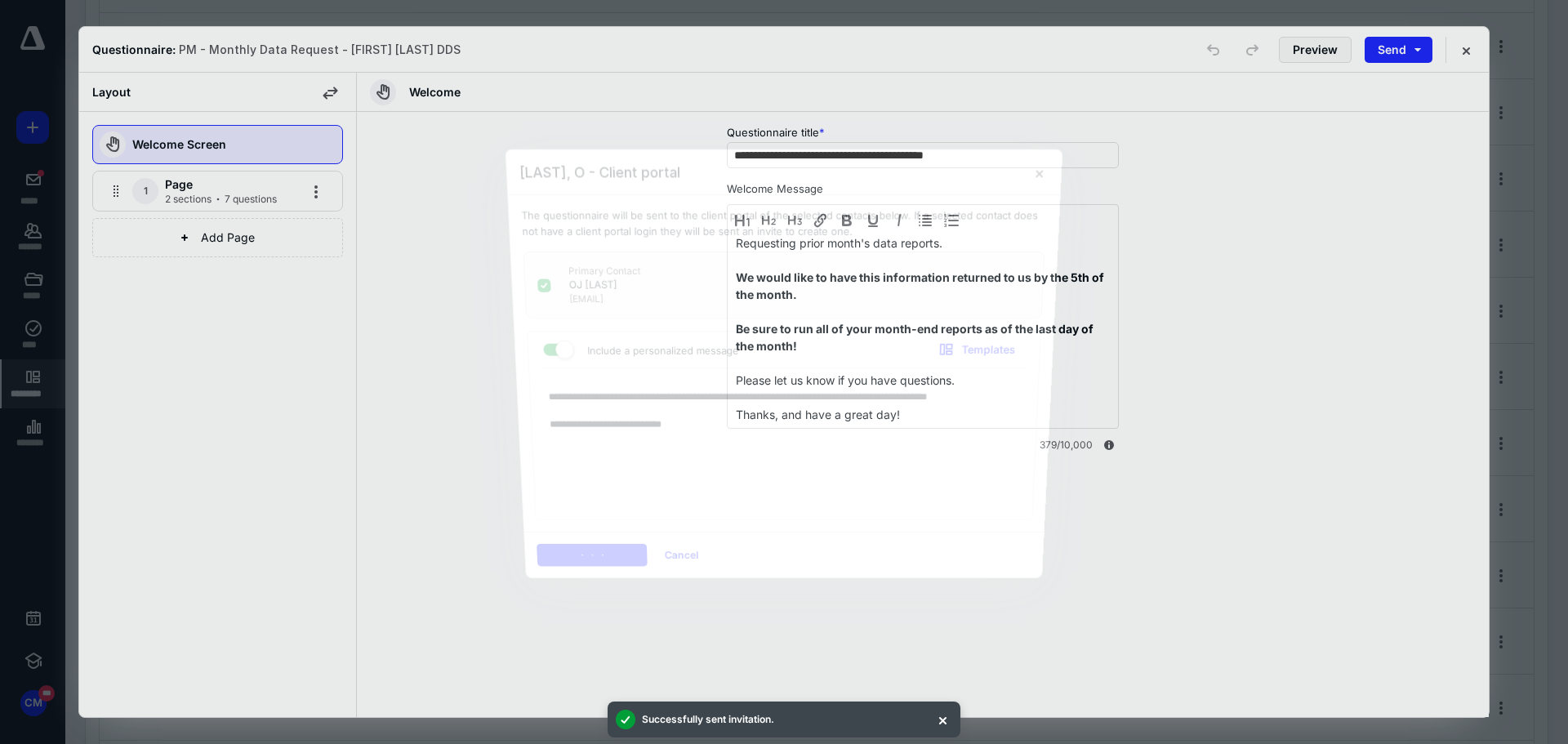 type 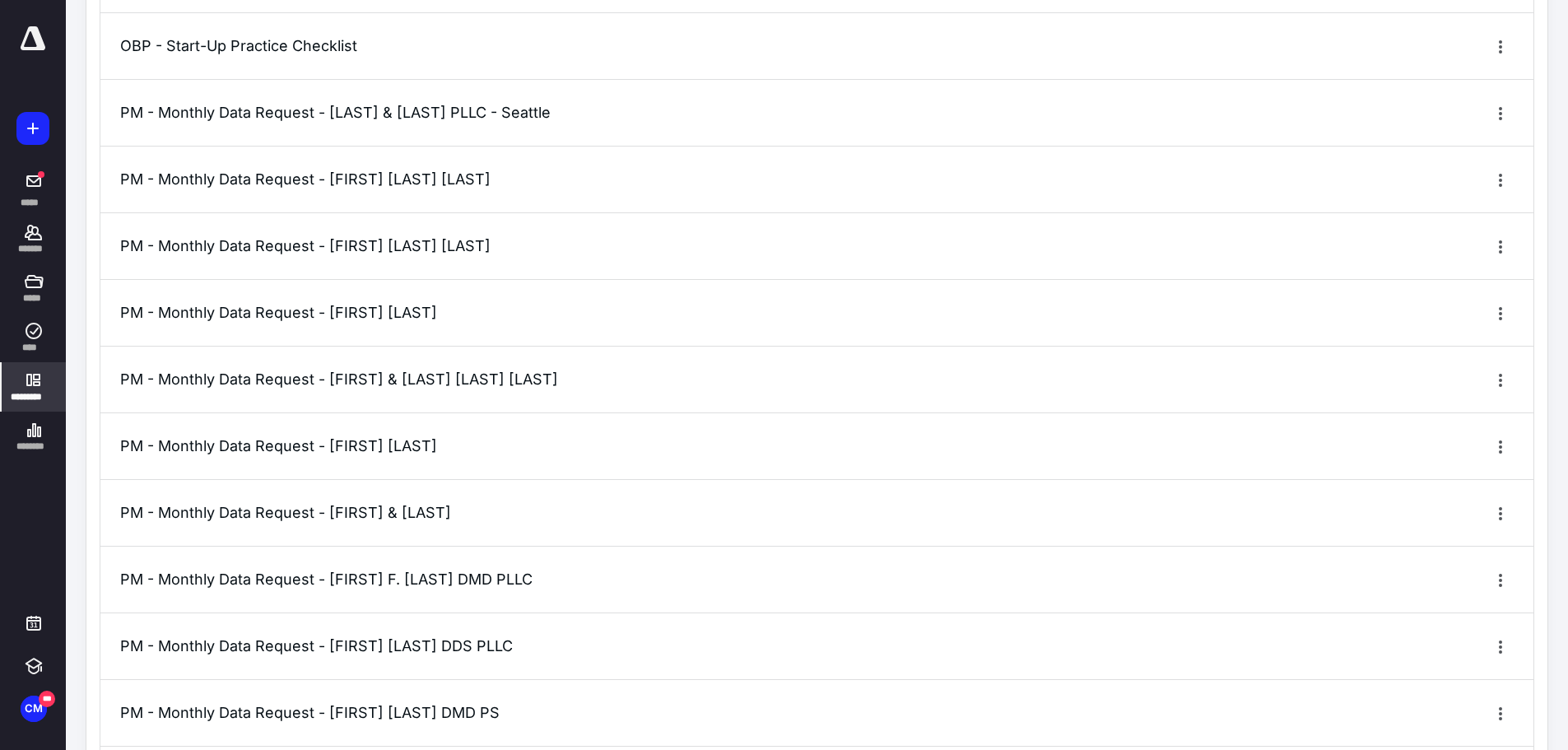 click at bounding box center [33, 128] 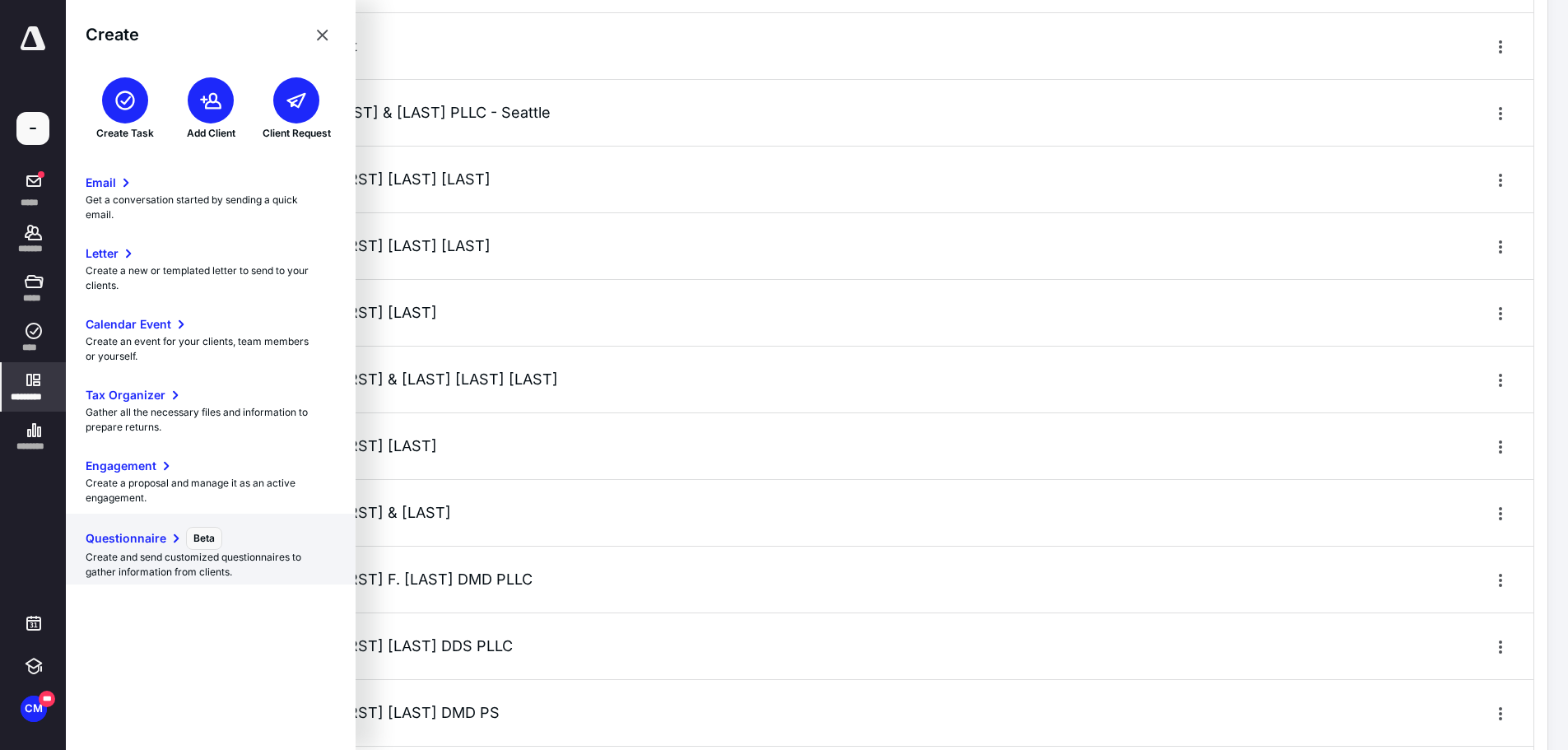 click on "Questionnaire" at bounding box center (126, 538) 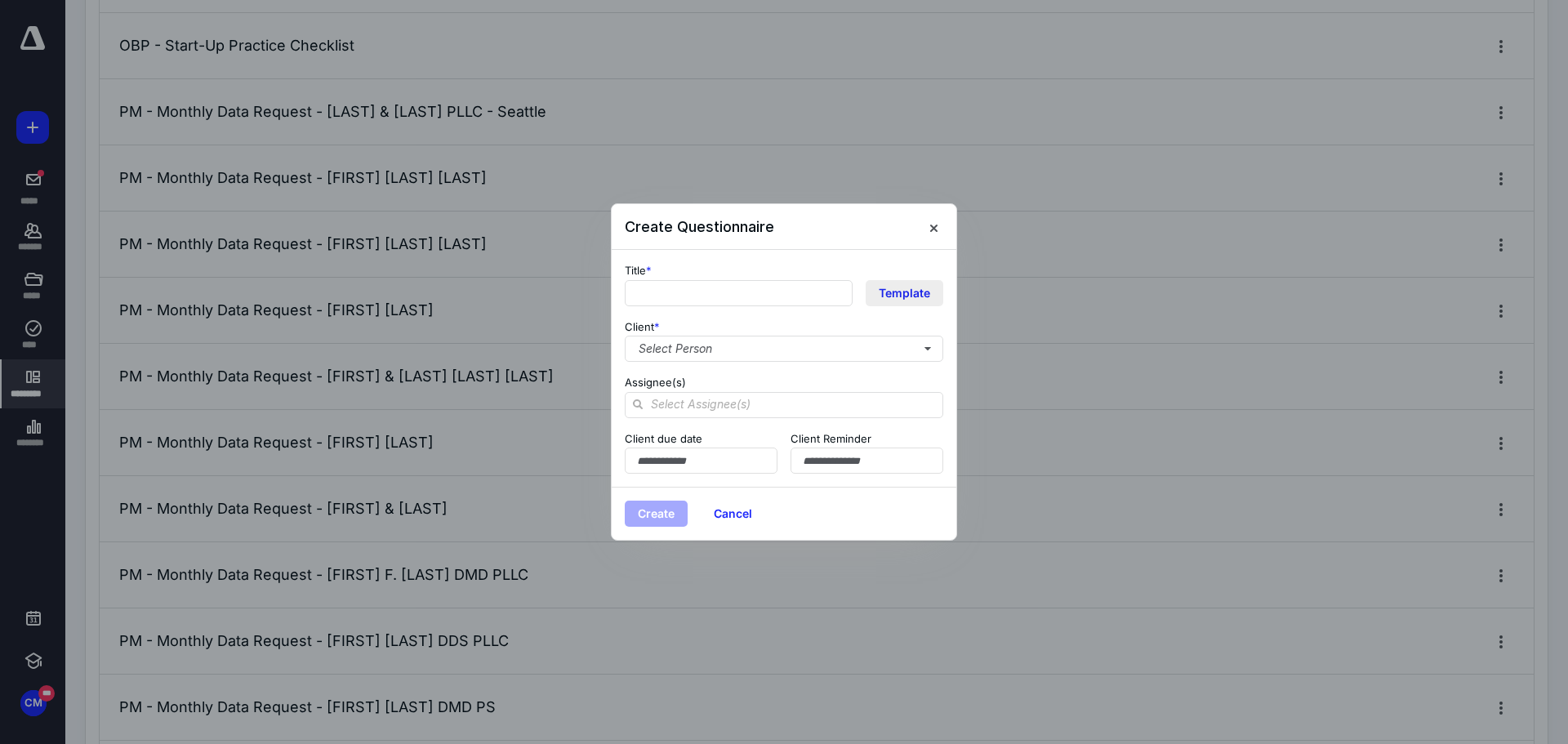 click on "Template" at bounding box center (904, 293) 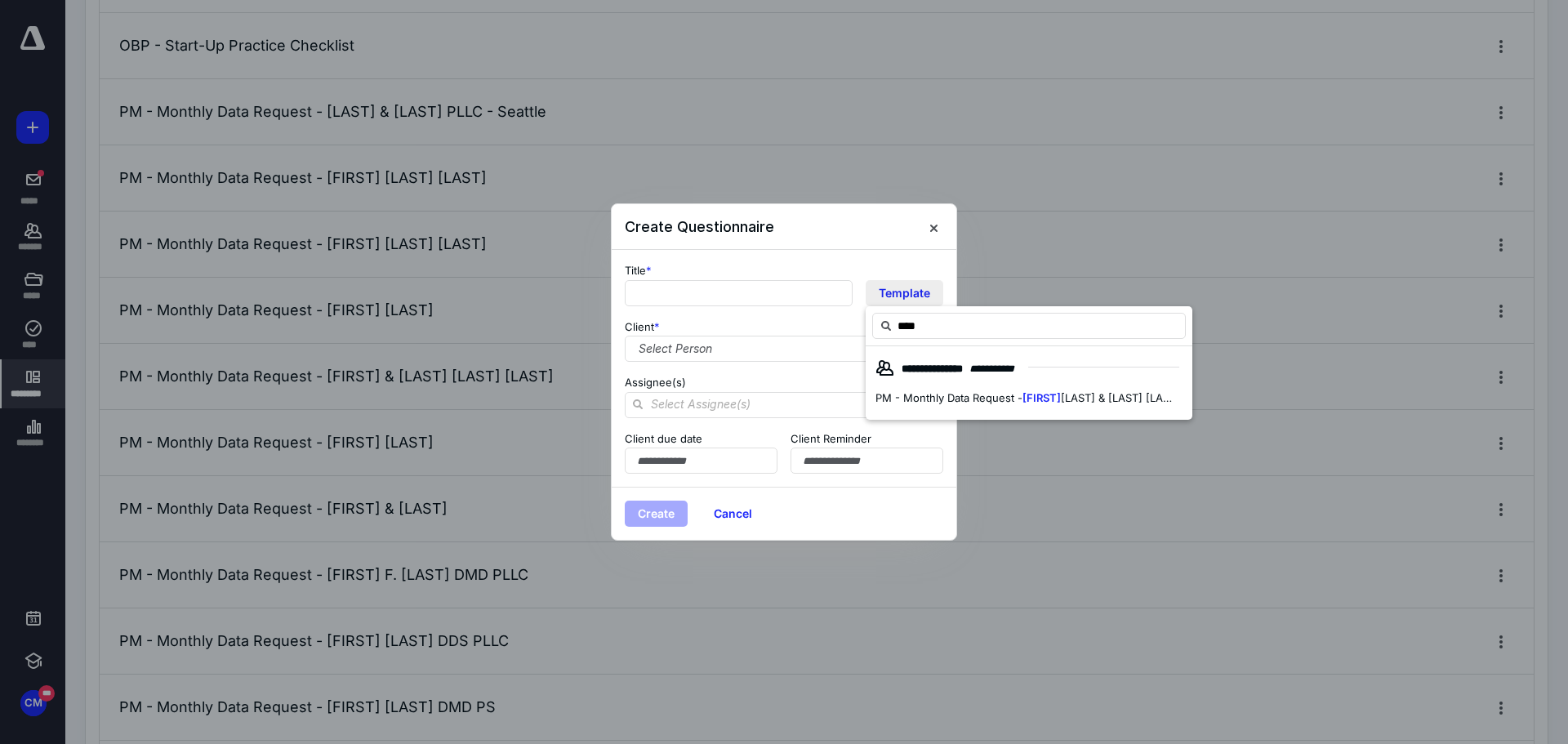 type on "*****" 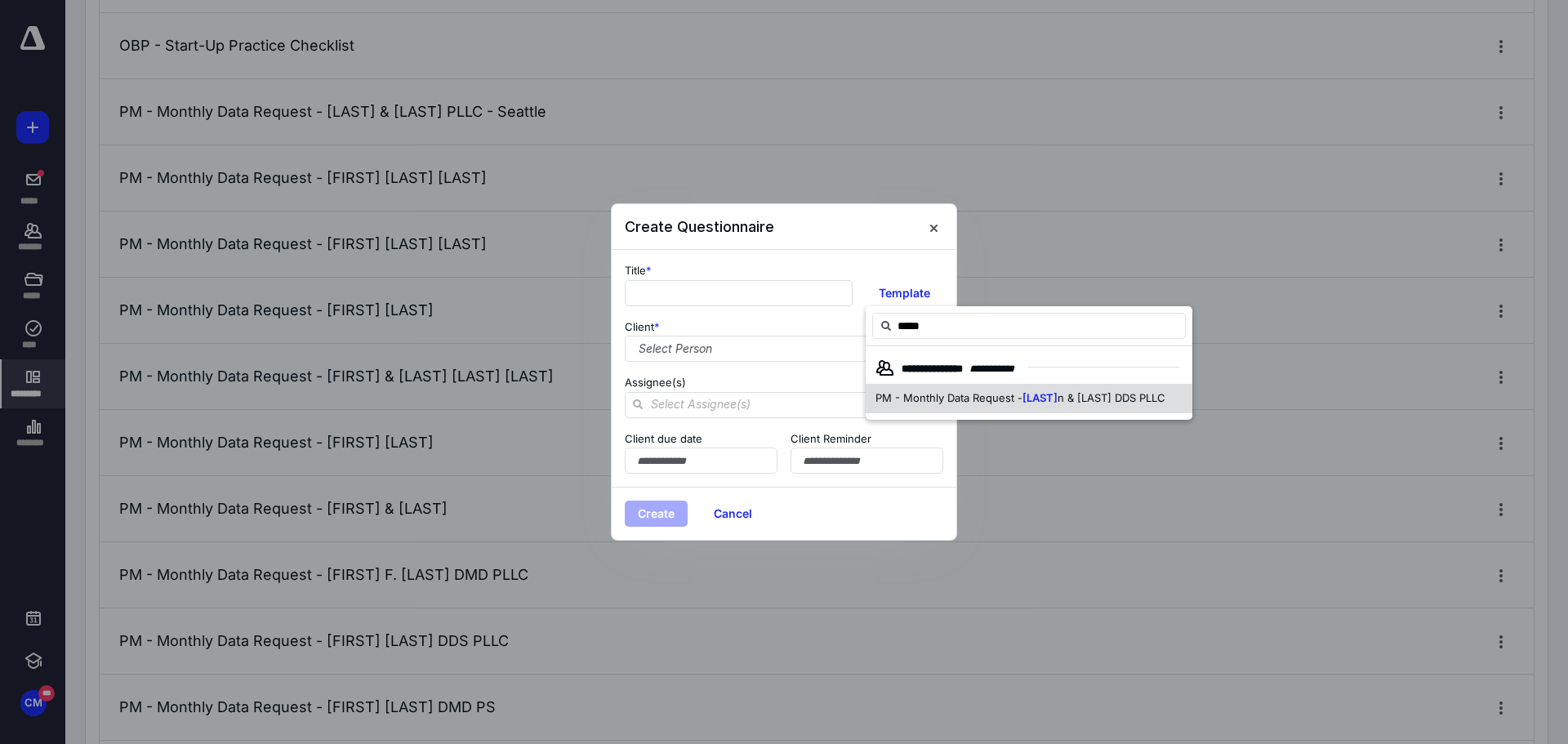 click on "PM - Monthly Data Request -" at bounding box center (949, 398) 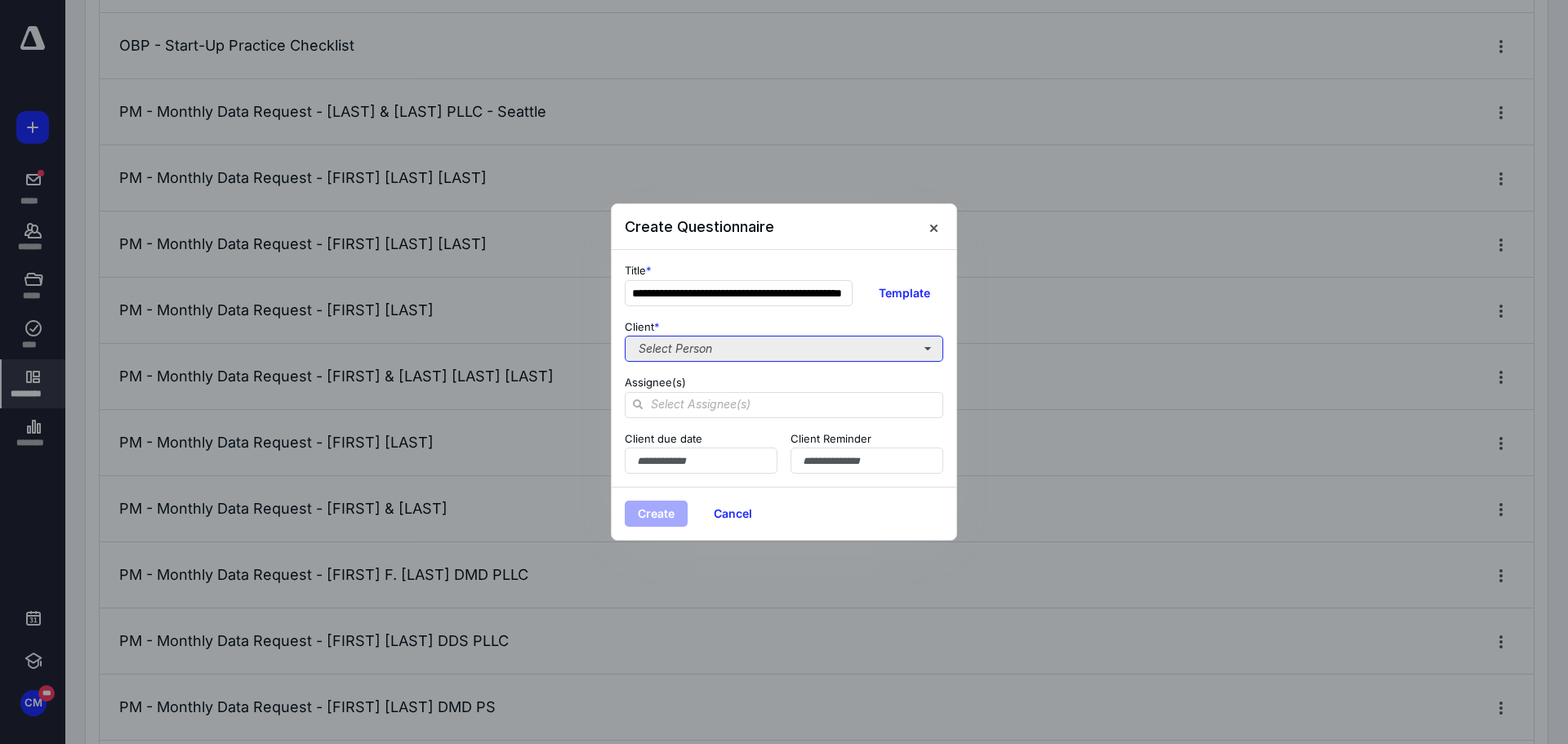 click on "Select Person" at bounding box center (784, 349) 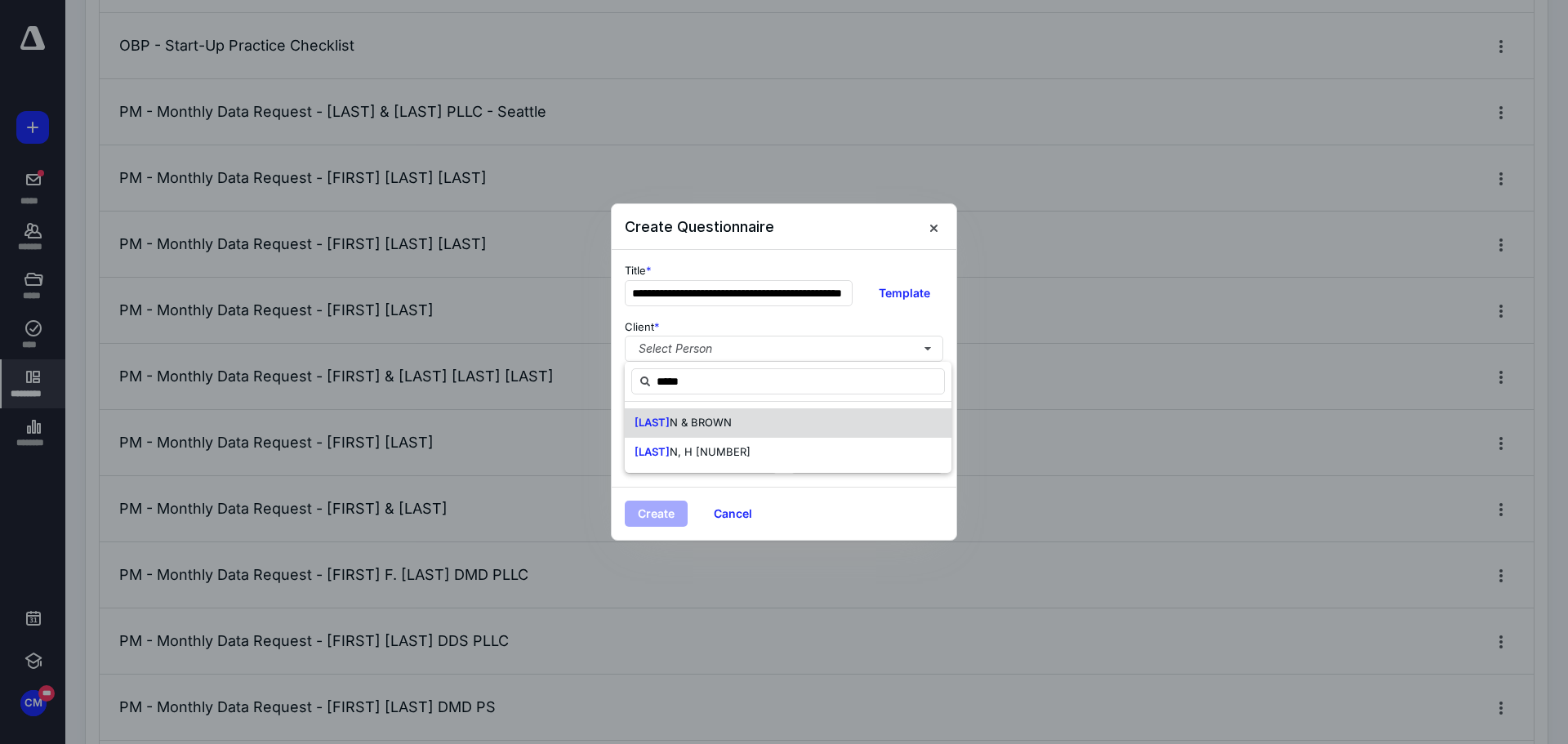 click on "N & BROWN" at bounding box center (701, 422) 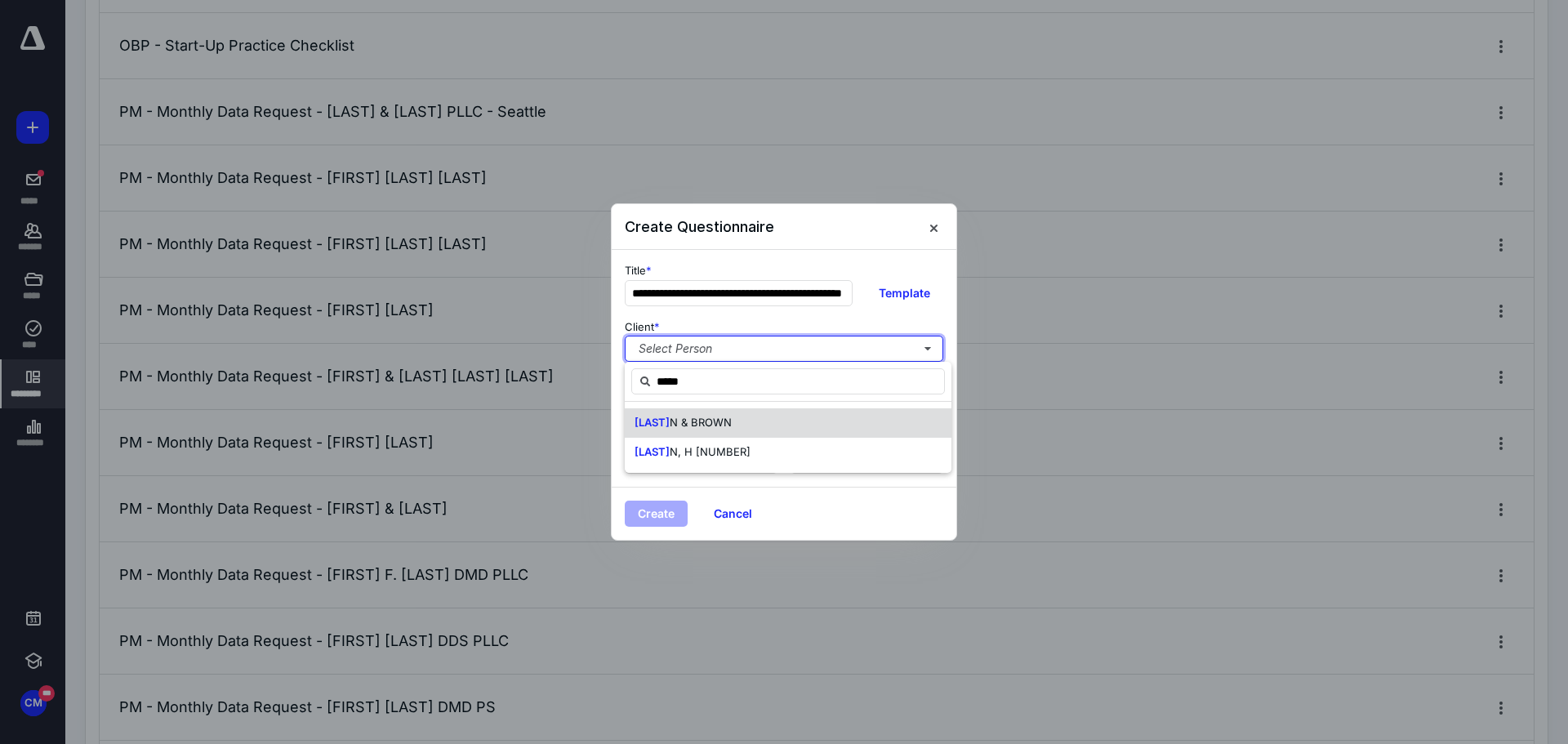 type 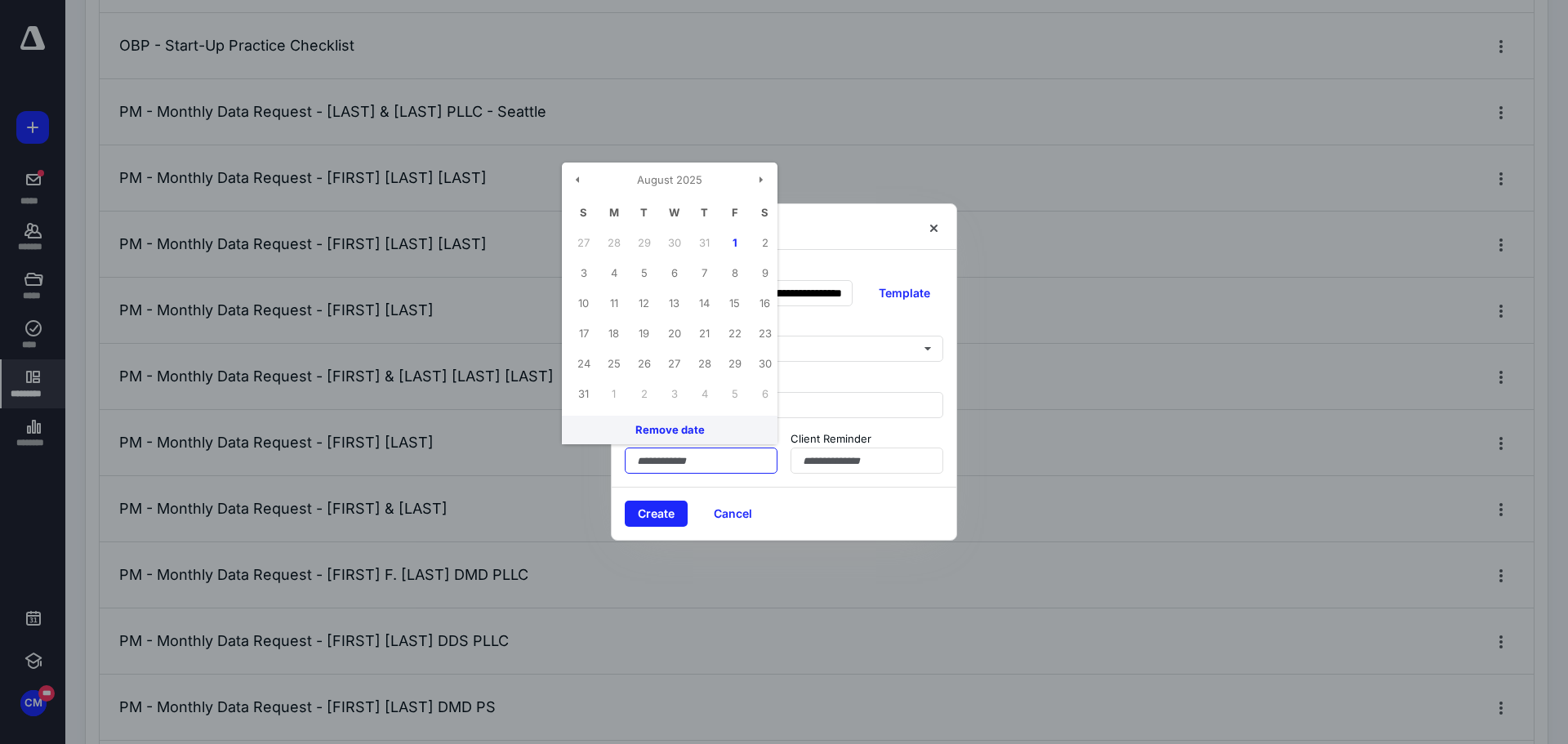 click at bounding box center (701, 461) 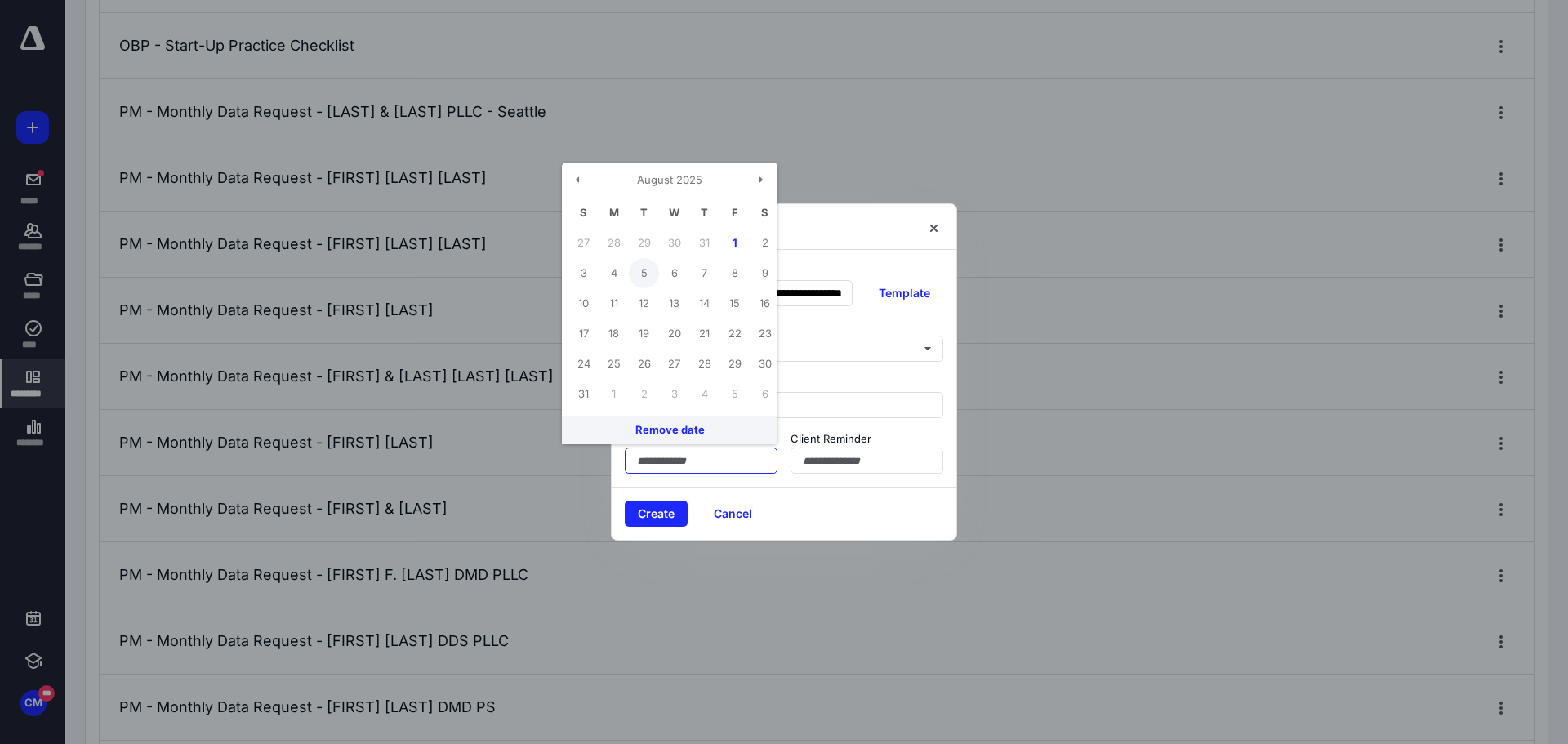 click on "5" at bounding box center [644, 273] 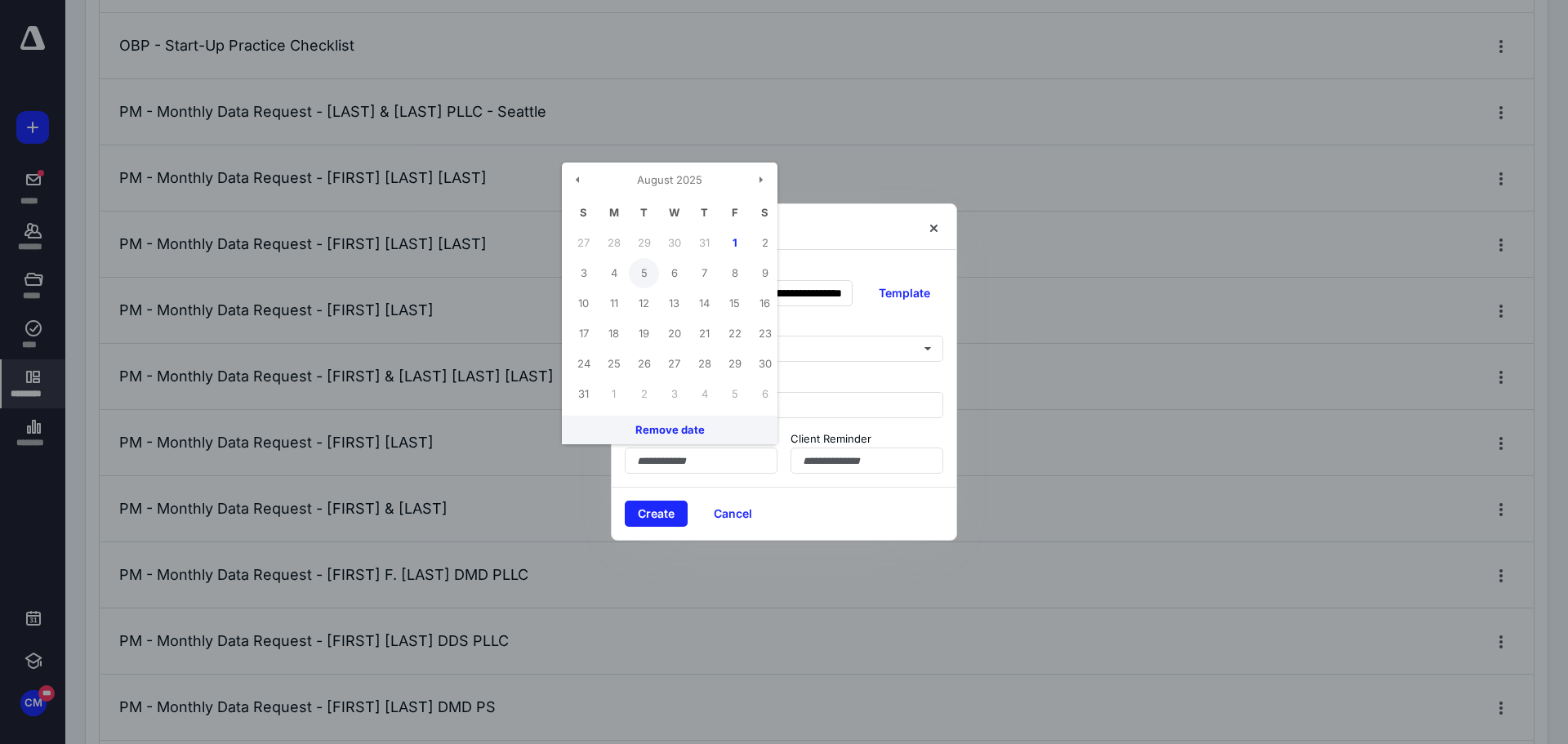 type on "**********" 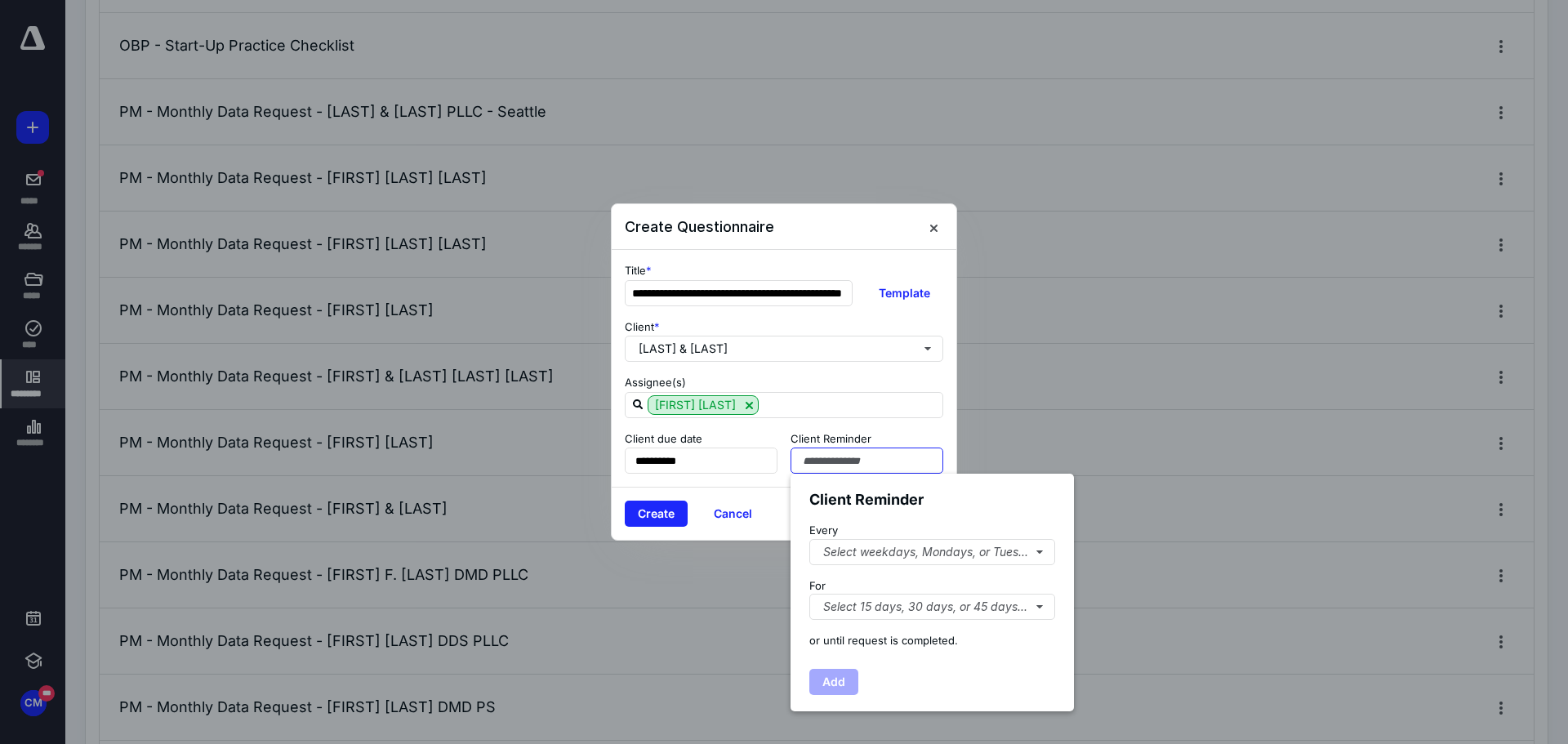 click at bounding box center [866, 461] 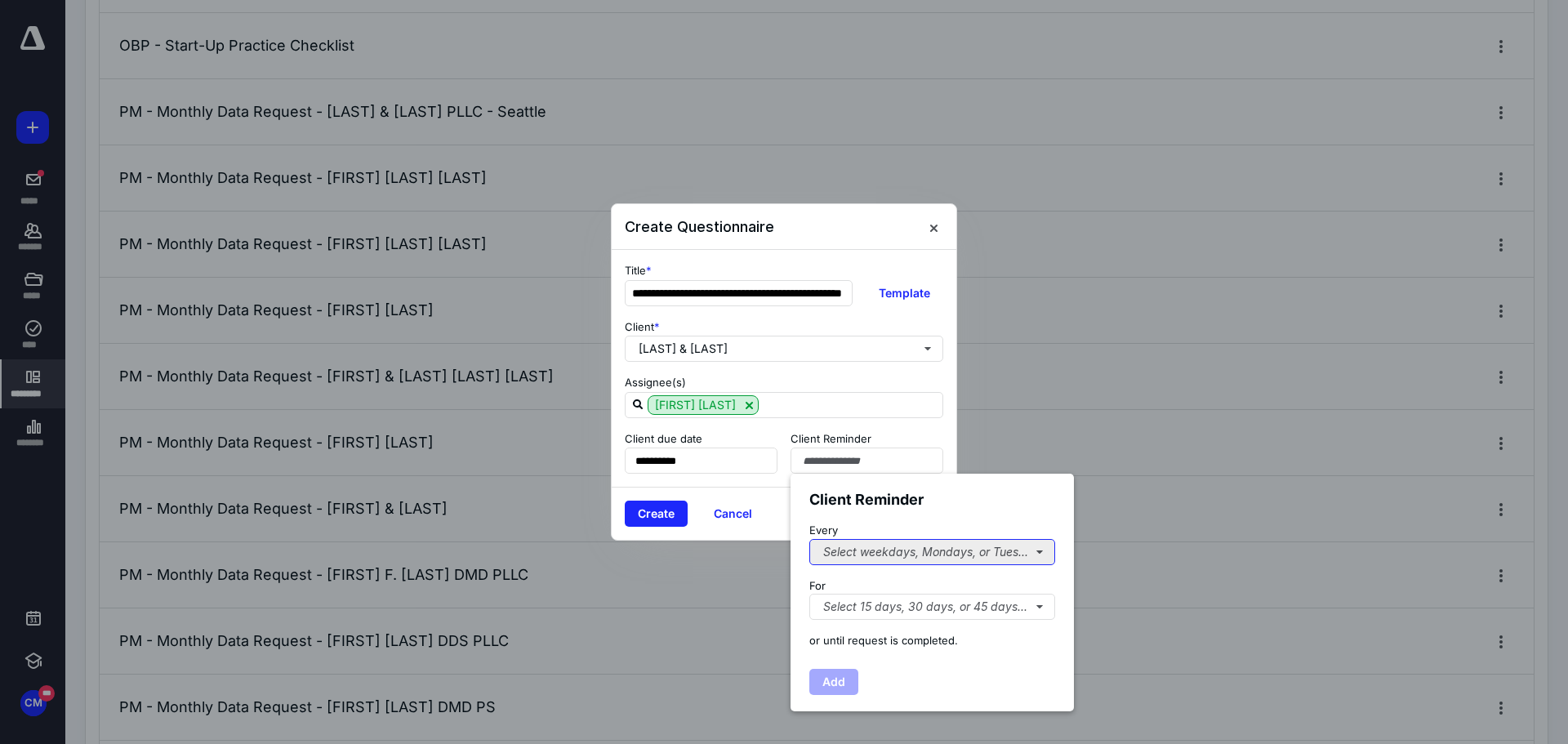 click on "Select weekdays, Mondays, or Tues..." at bounding box center [932, 552] 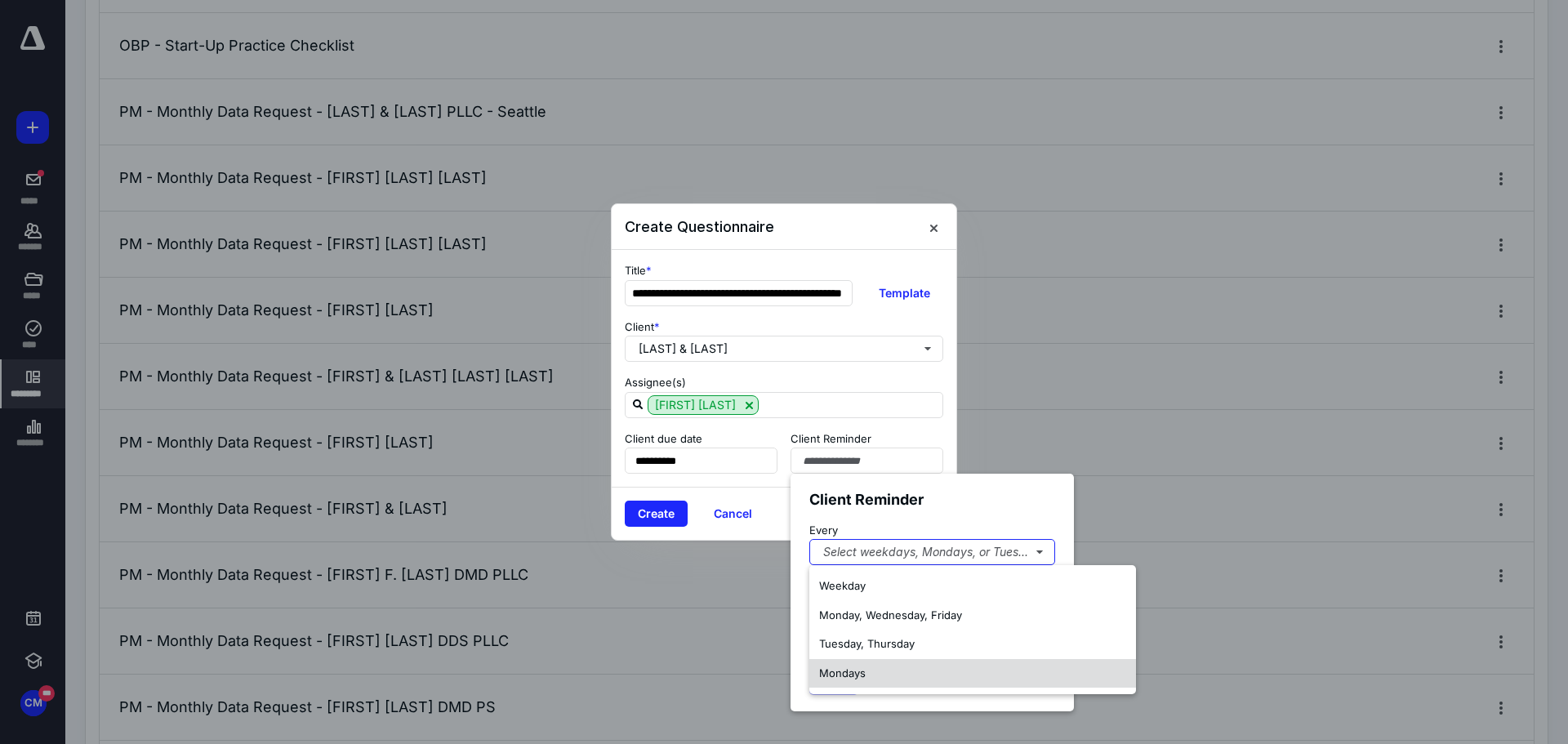 click on "Mondays" at bounding box center (973, 674) 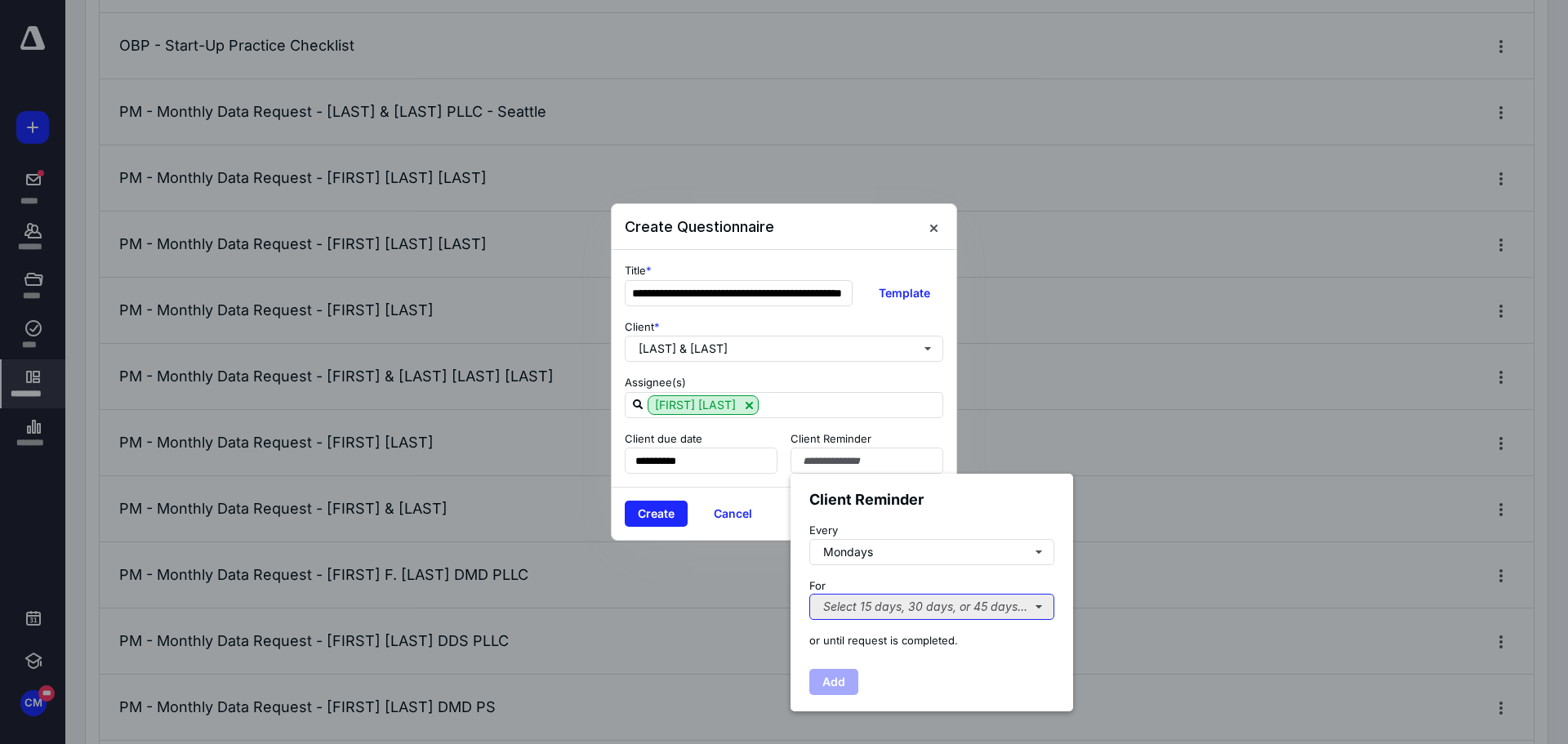click on "Select 15 days, 30 days, or 45 days..." at bounding box center (932, 607) 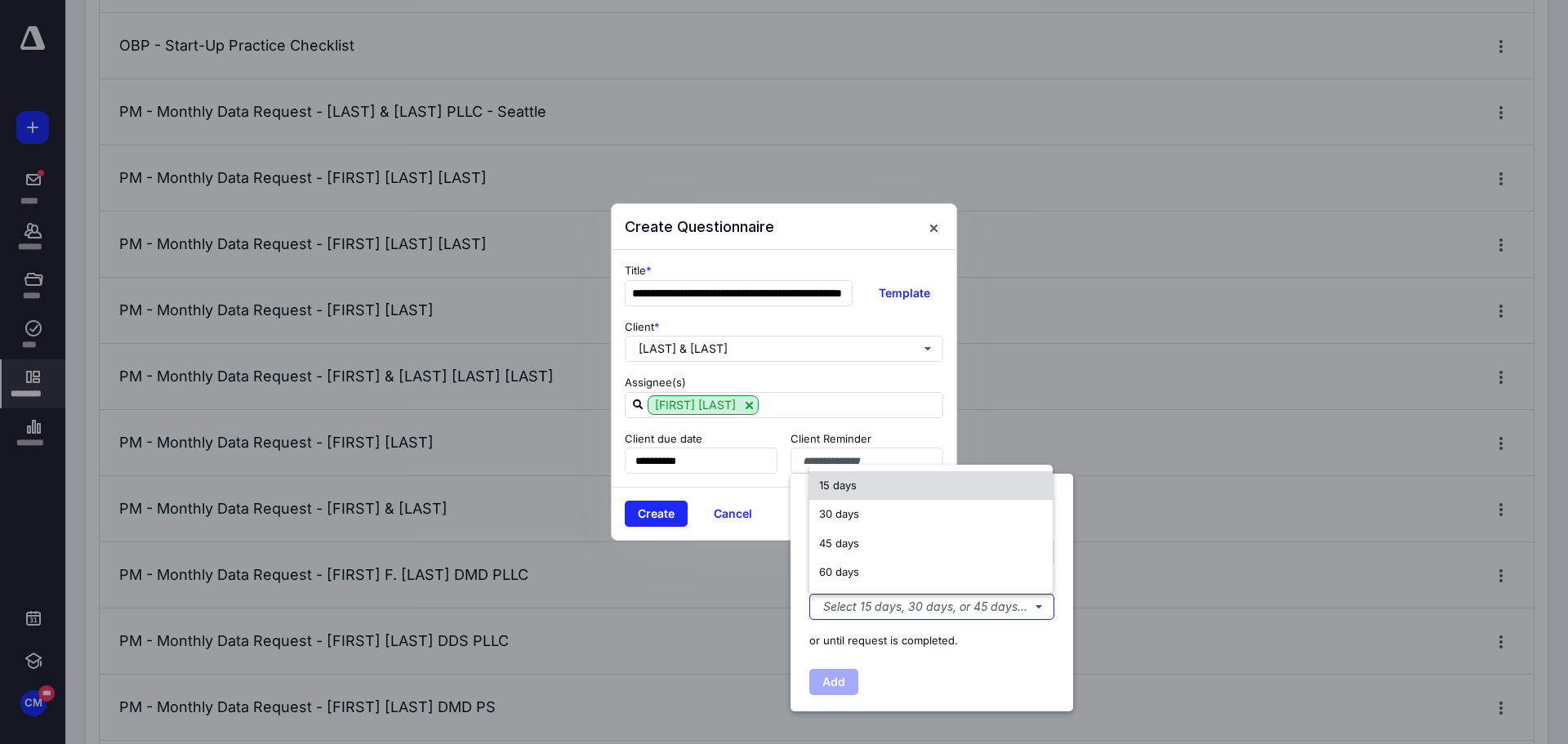 click on "15 days" at bounding box center (838, 486) 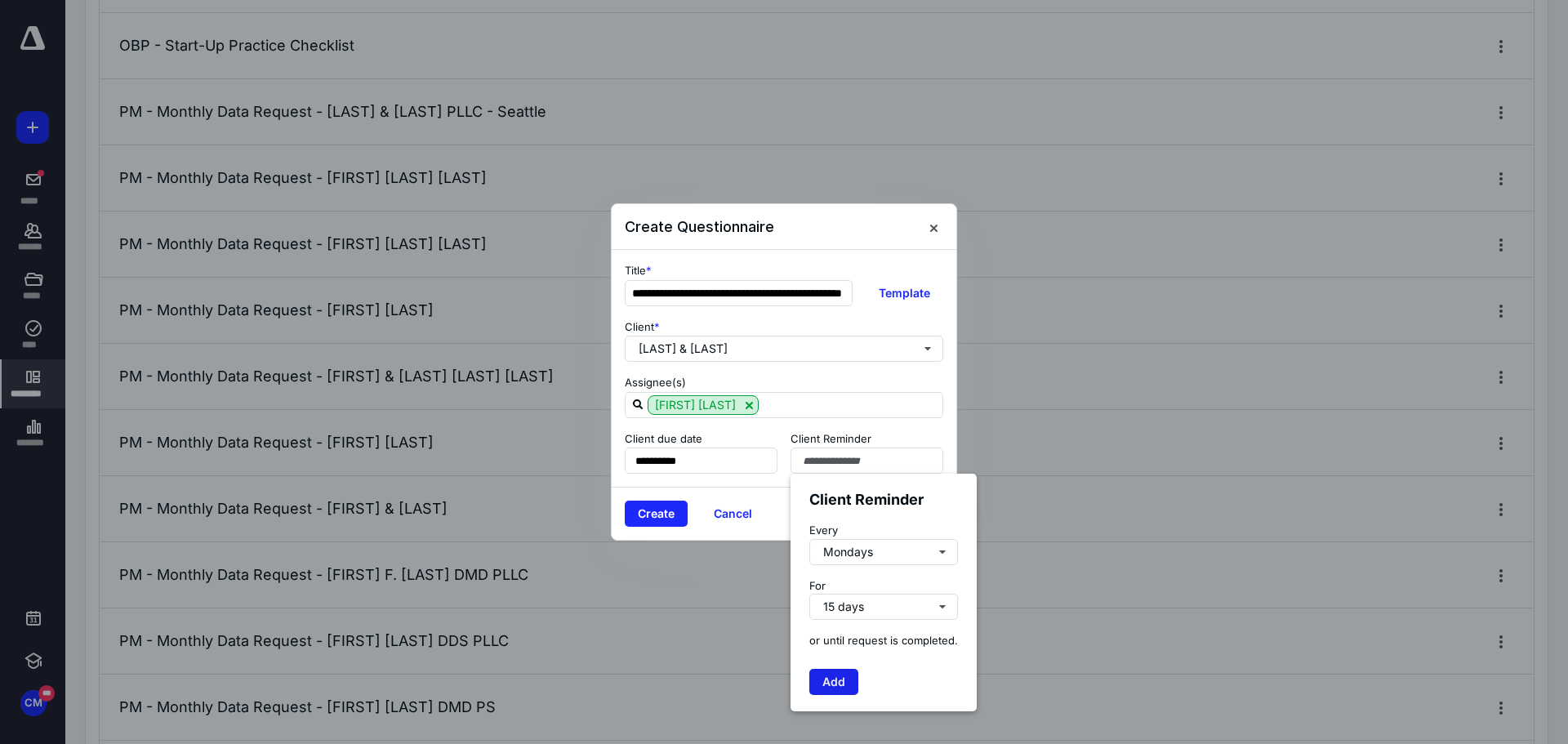 click on "Add" at bounding box center (834, 682) 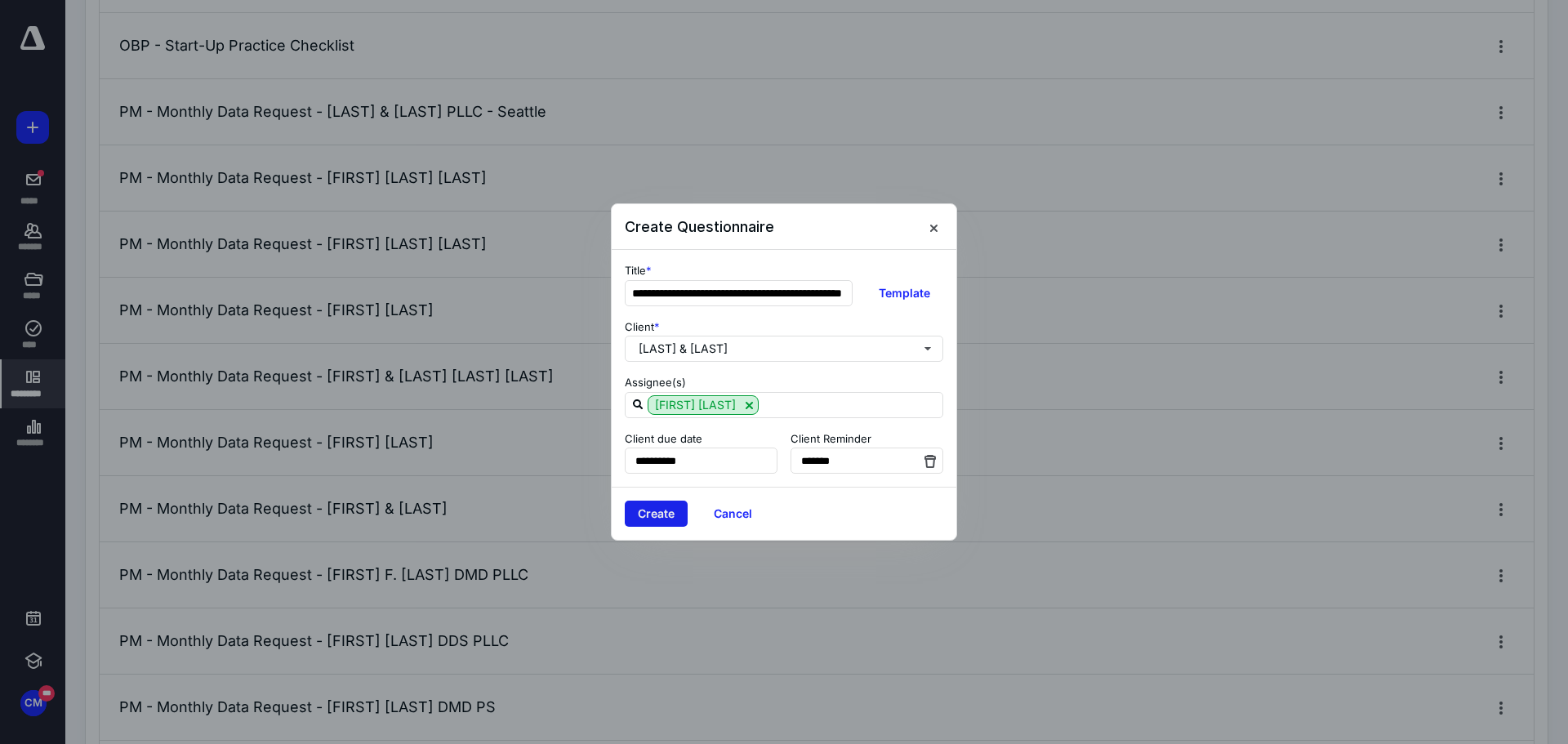 click on "Create" at bounding box center (656, 514) 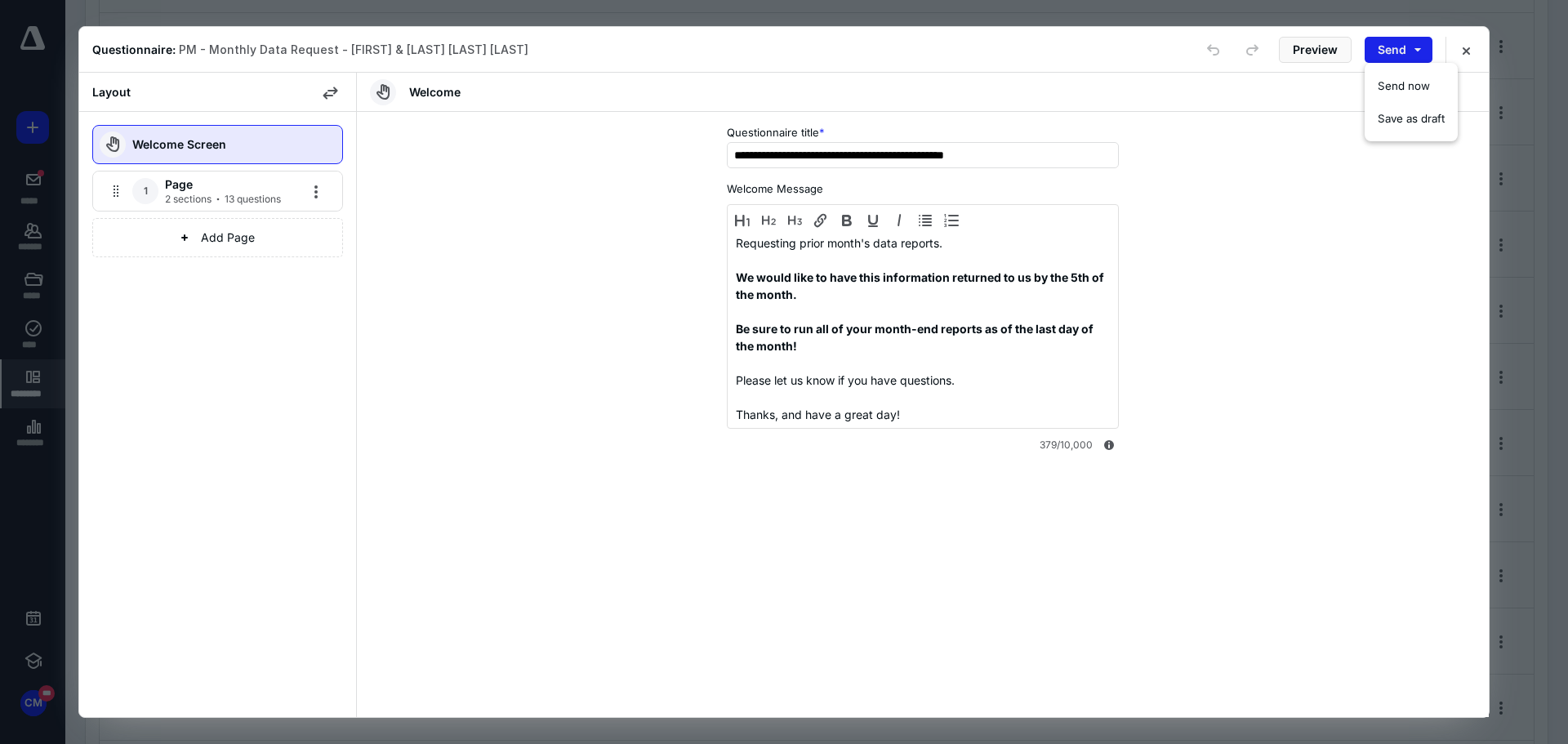 click on "Send" at bounding box center (1398, 50) 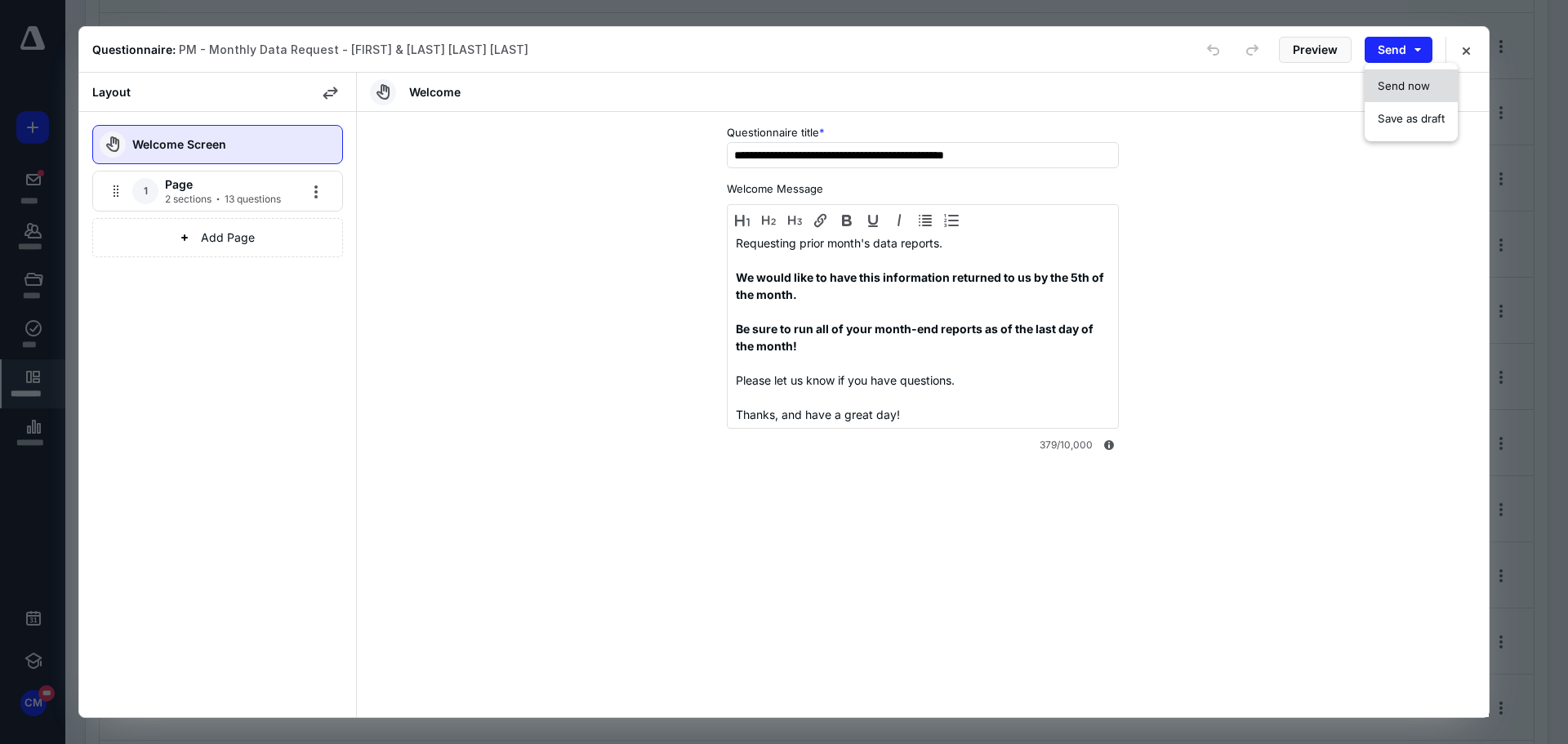 click on "Send now" at bounding box center [1404, 86] 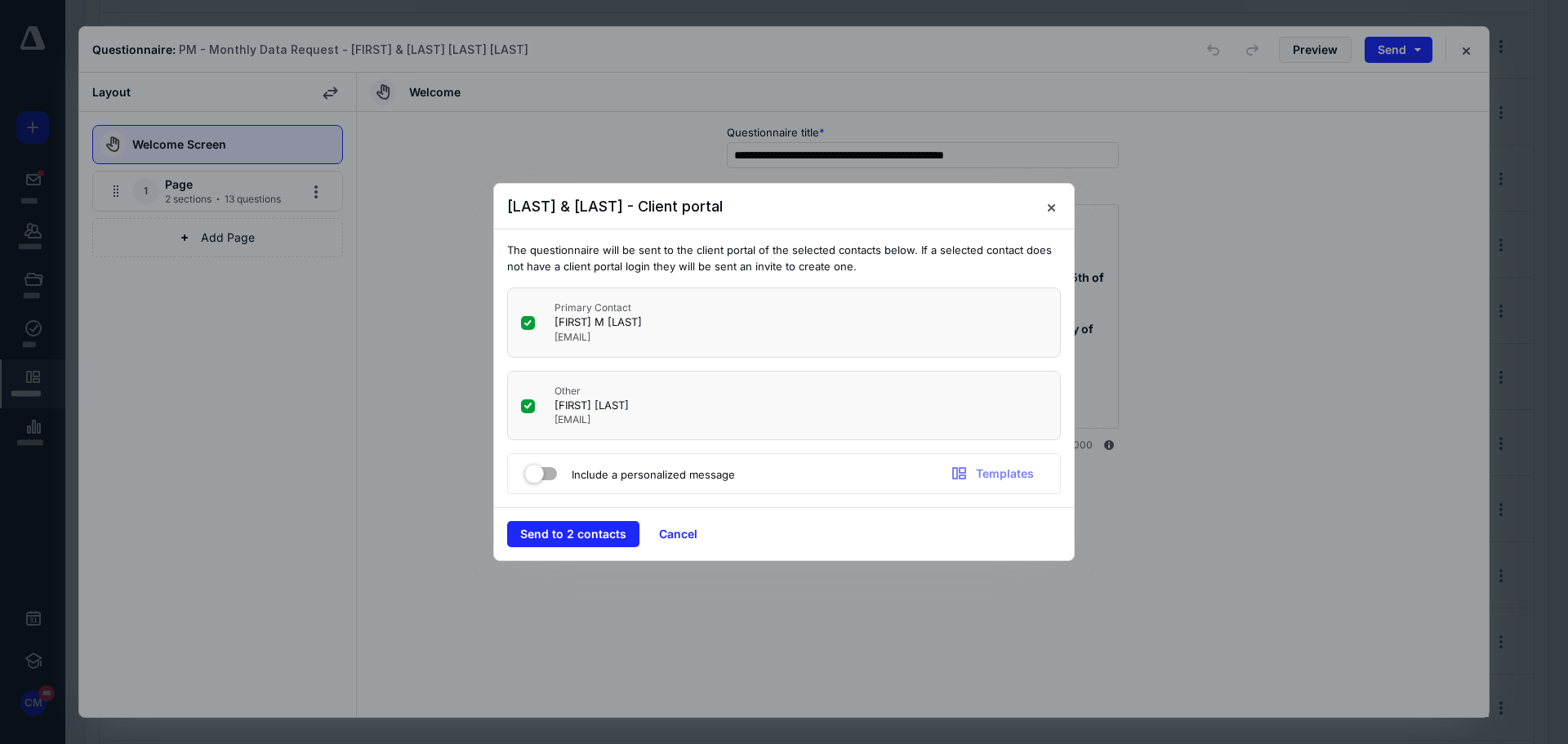 click 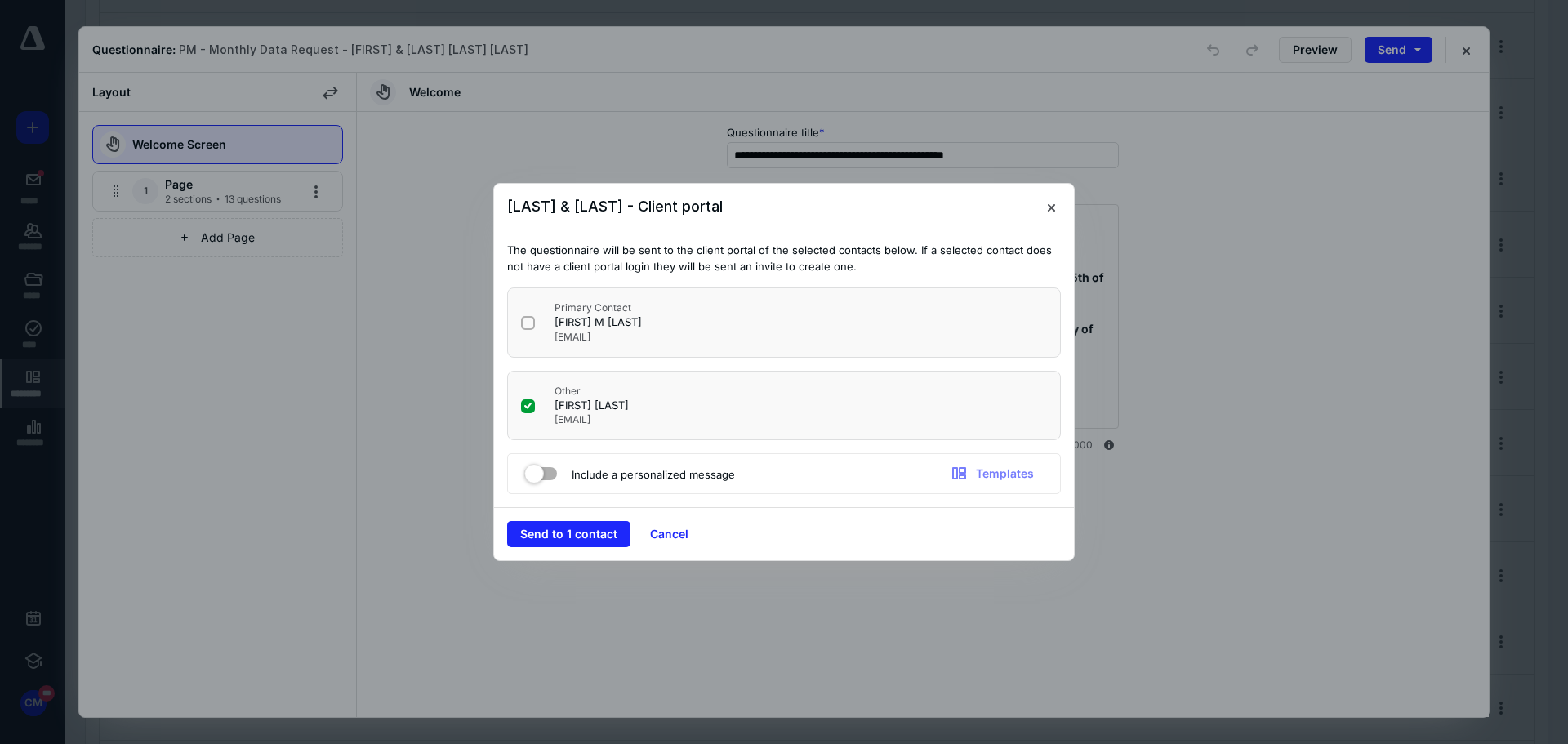 click at bounding box center [541, 470] 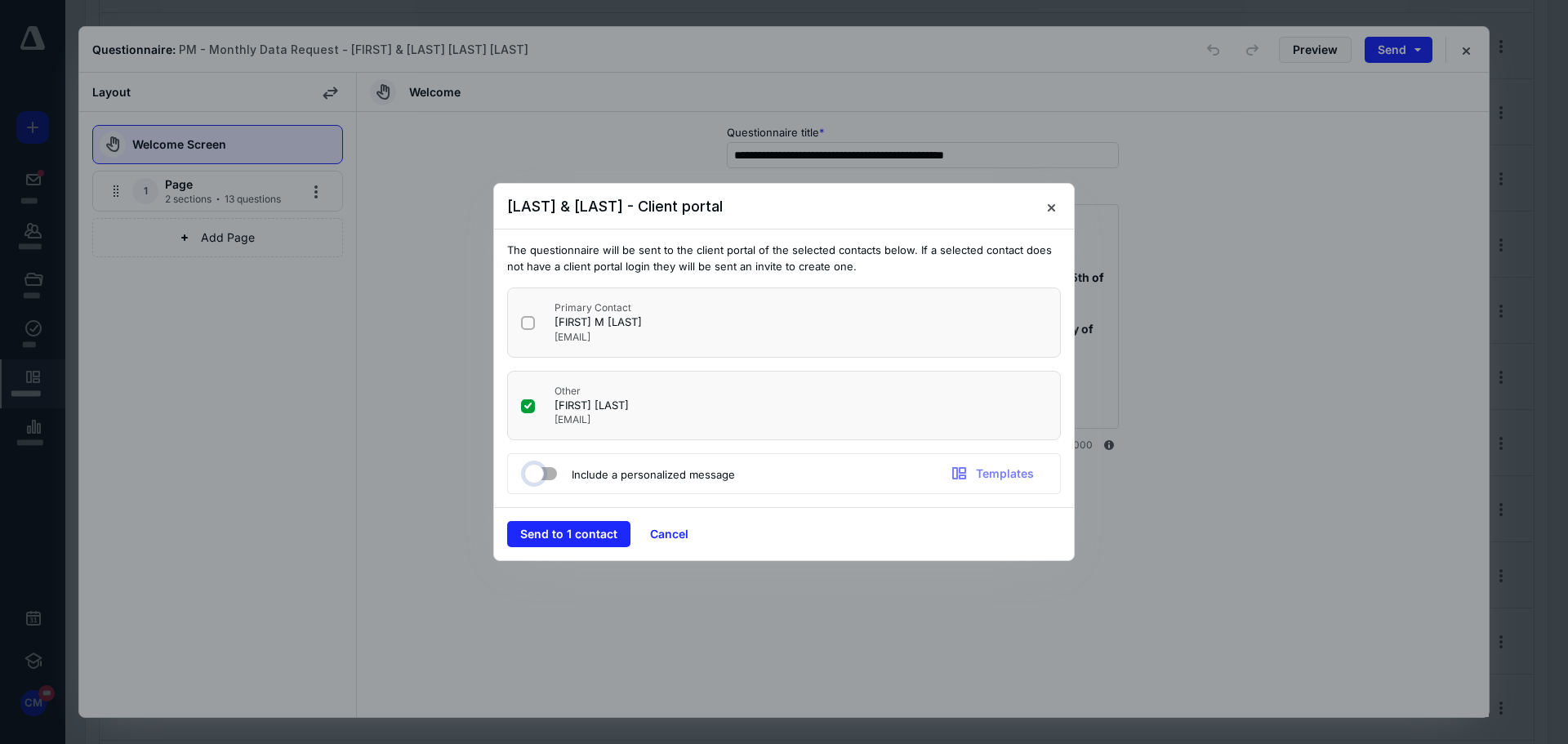 click at bounding box center (532, 471) 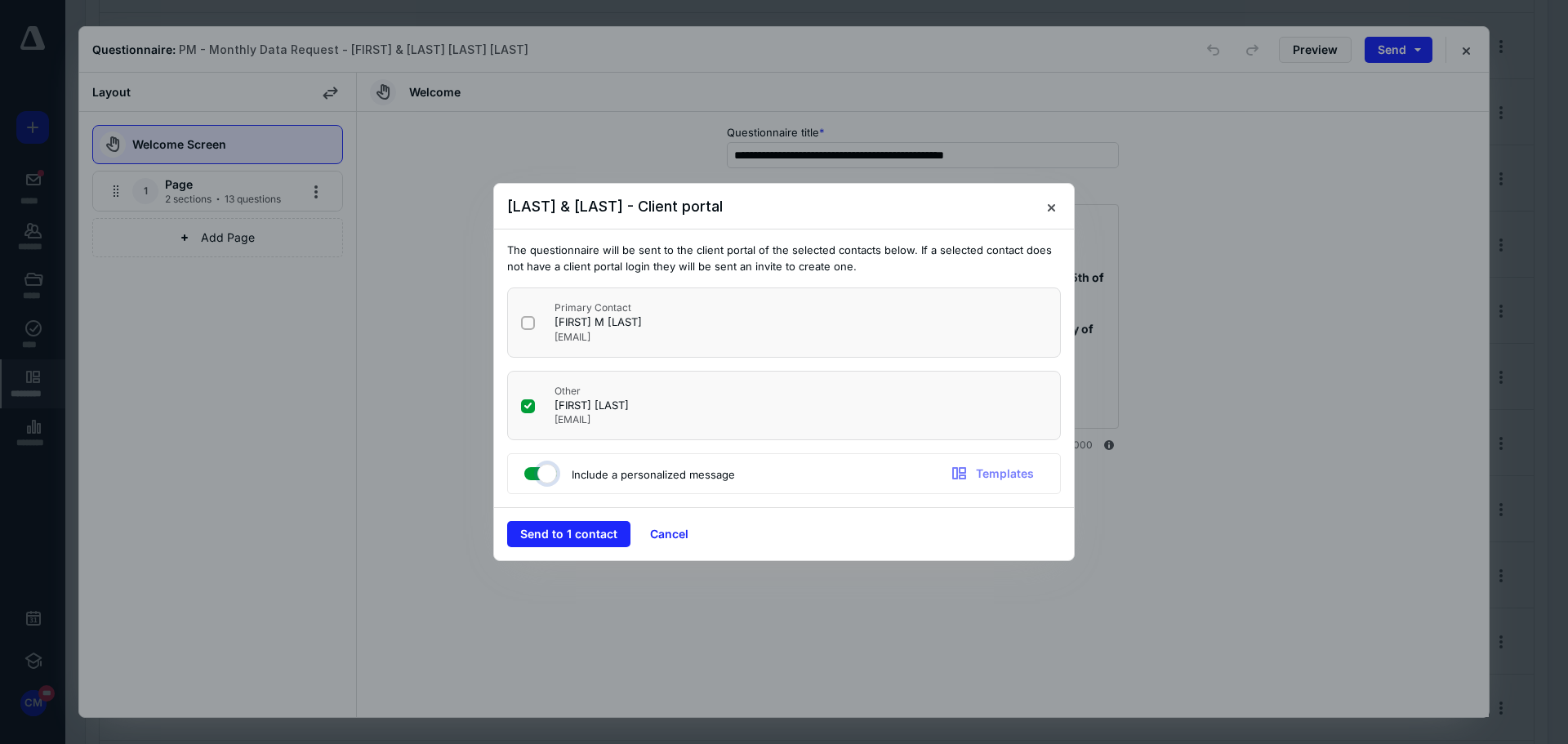 checkbox on "true" 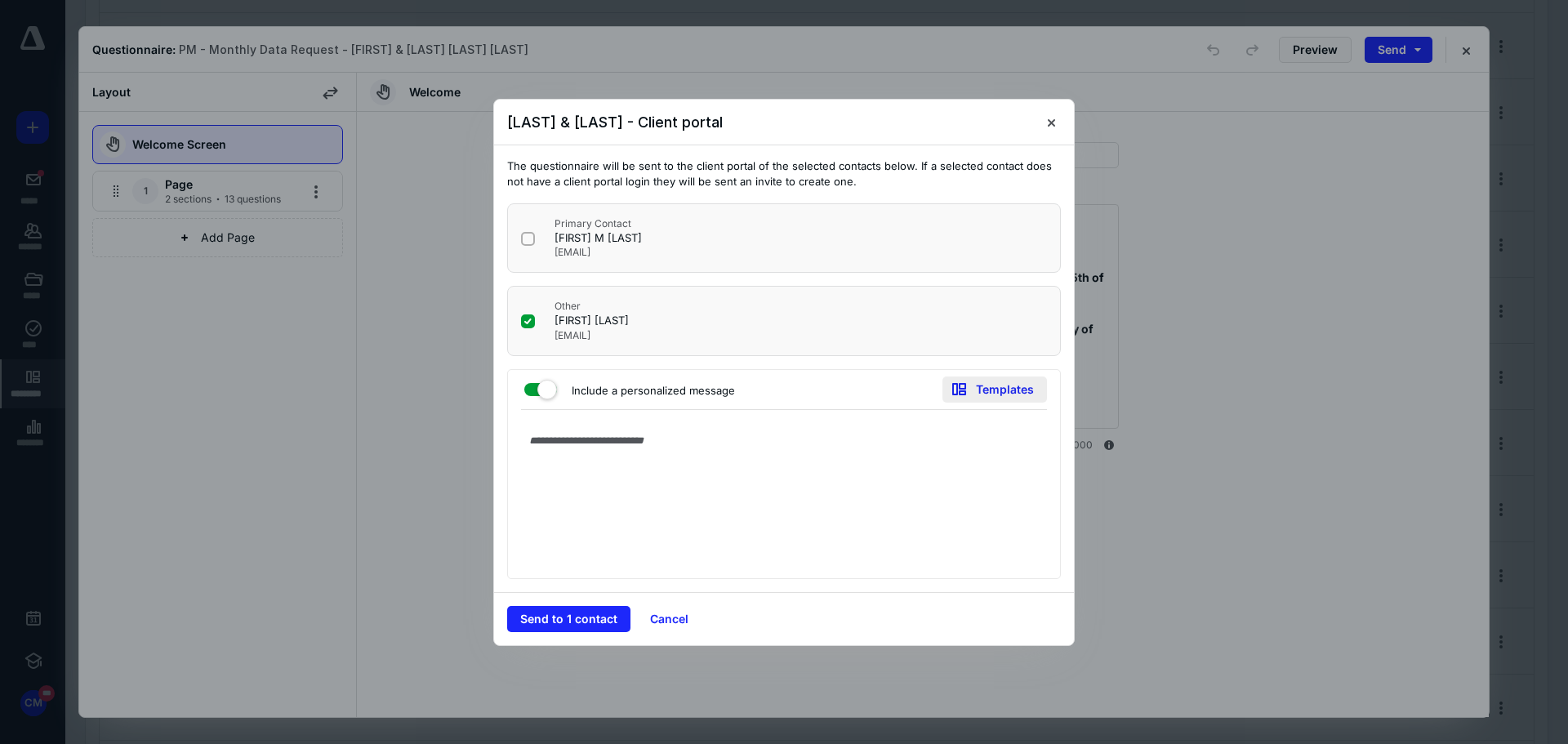 click on "Templates" at bounding box center [995, 390] 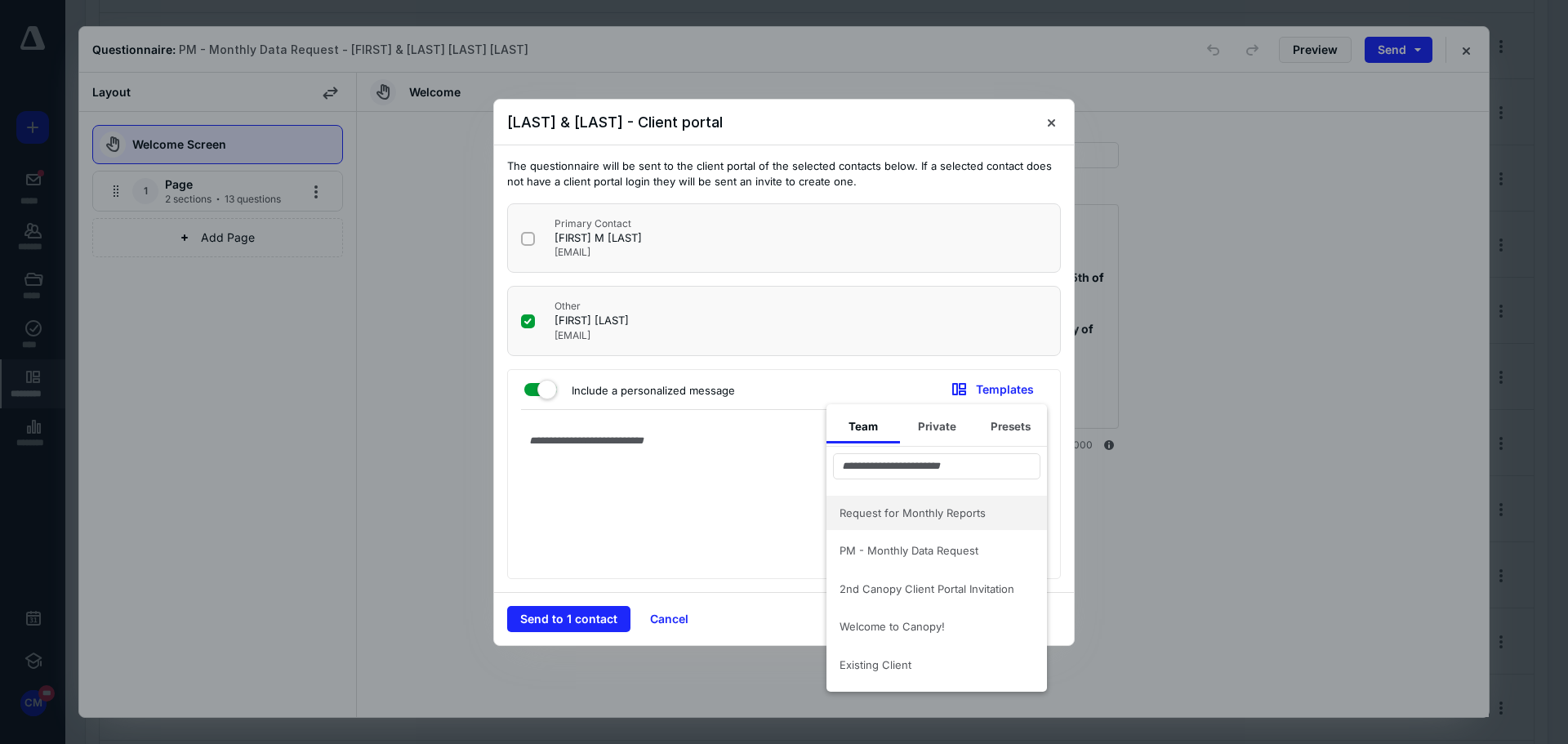 click on "Request for Monthly Reports" at bounding box center [937, 513] 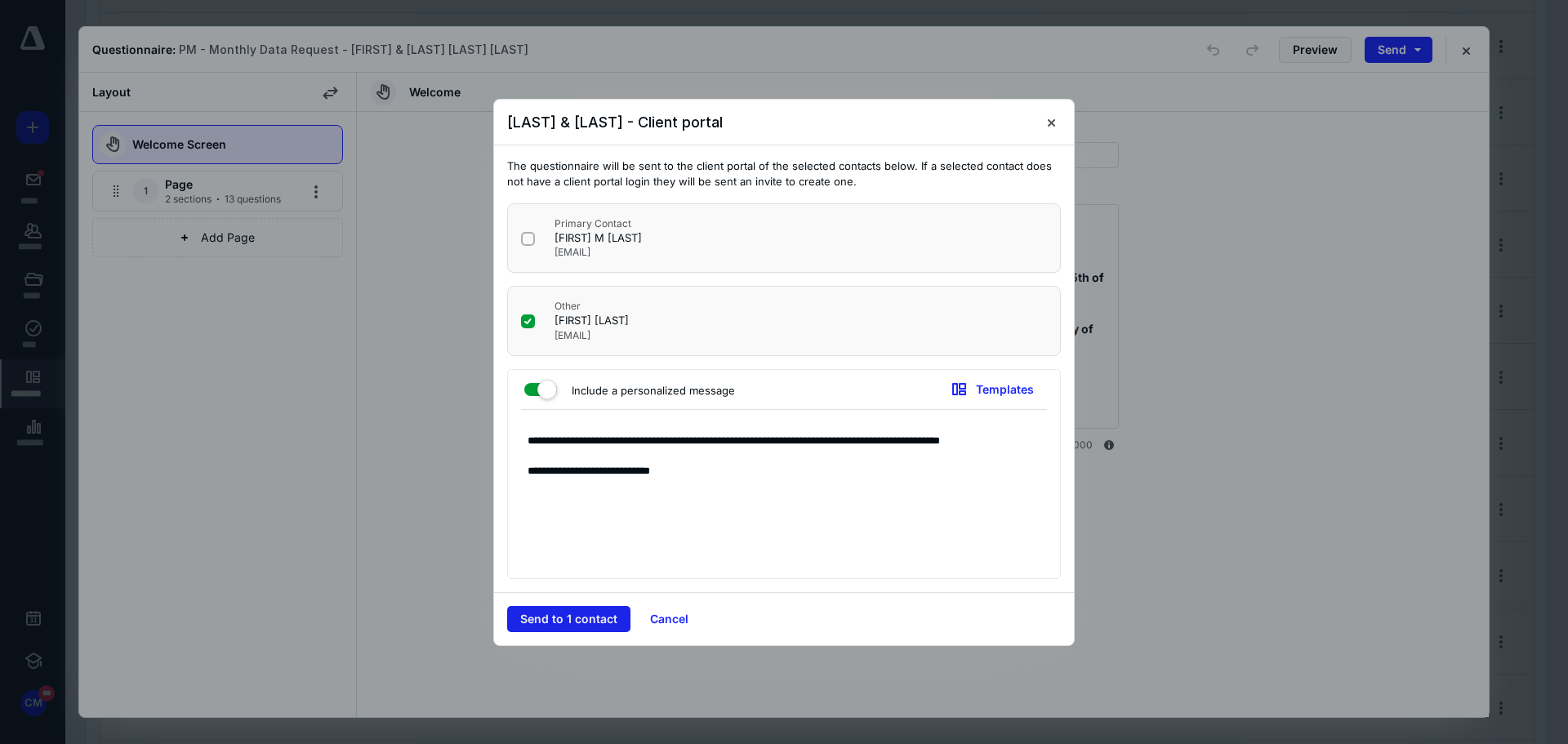 click on "Send to 1 contact" at bounding box center [568, 619] 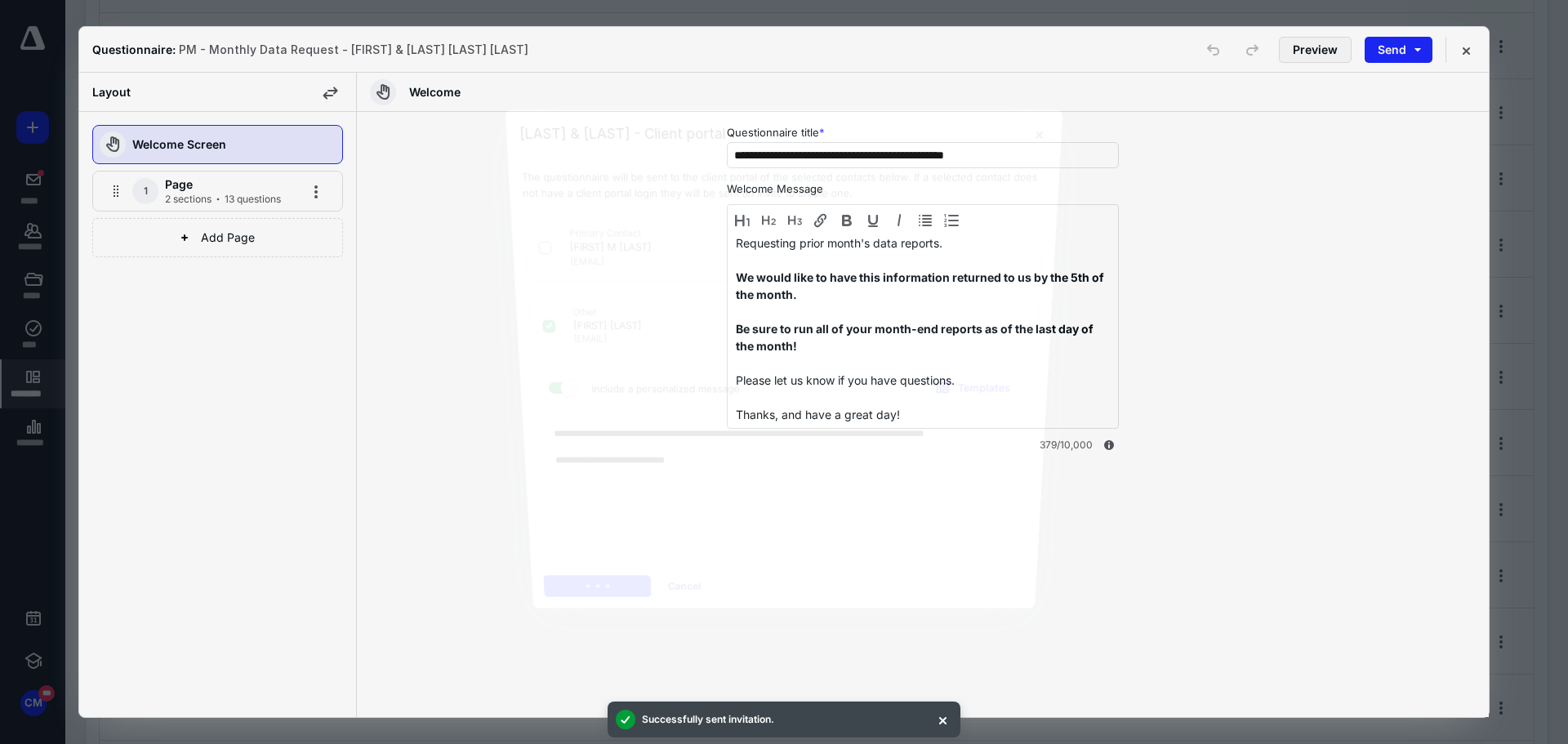 type 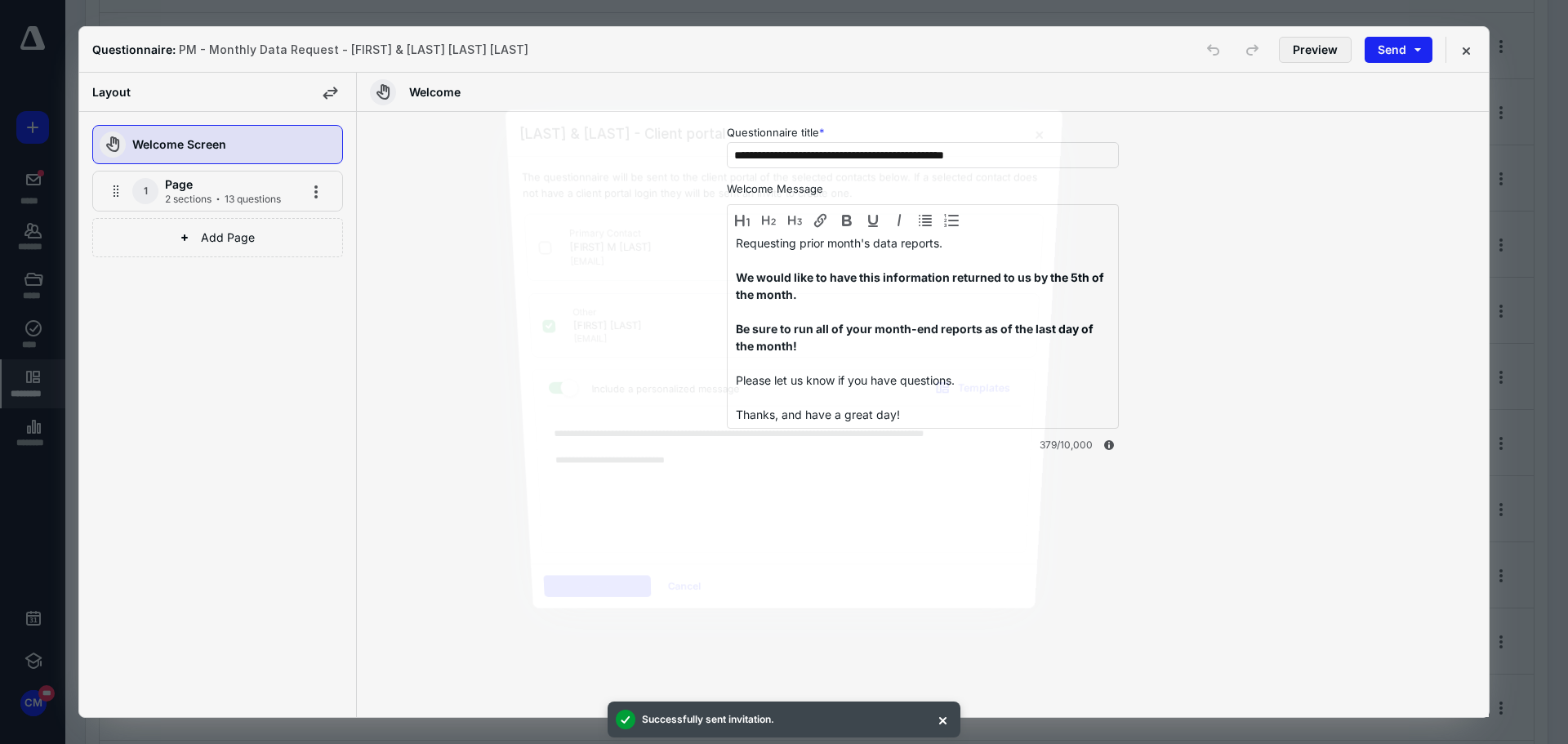 type 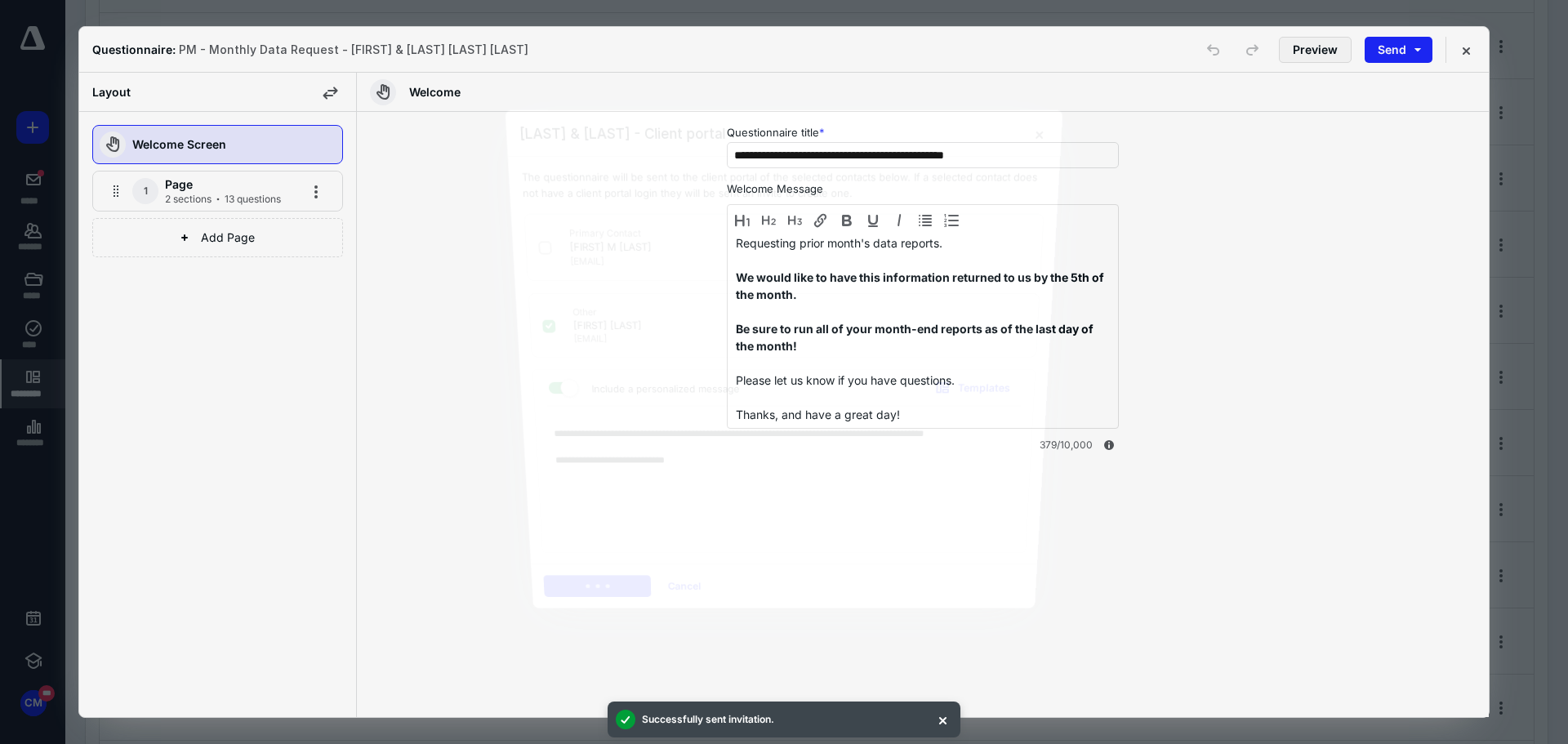 type 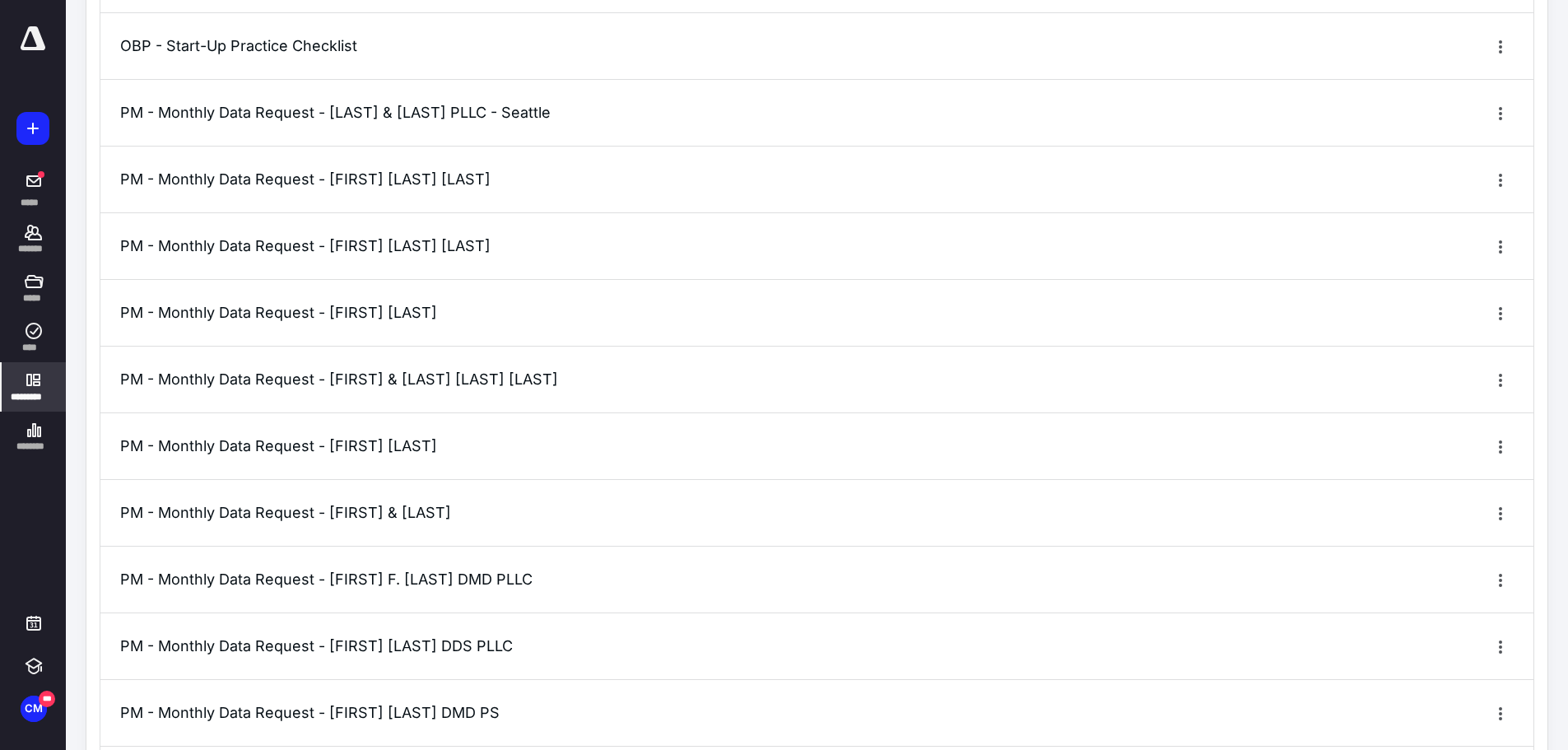 click 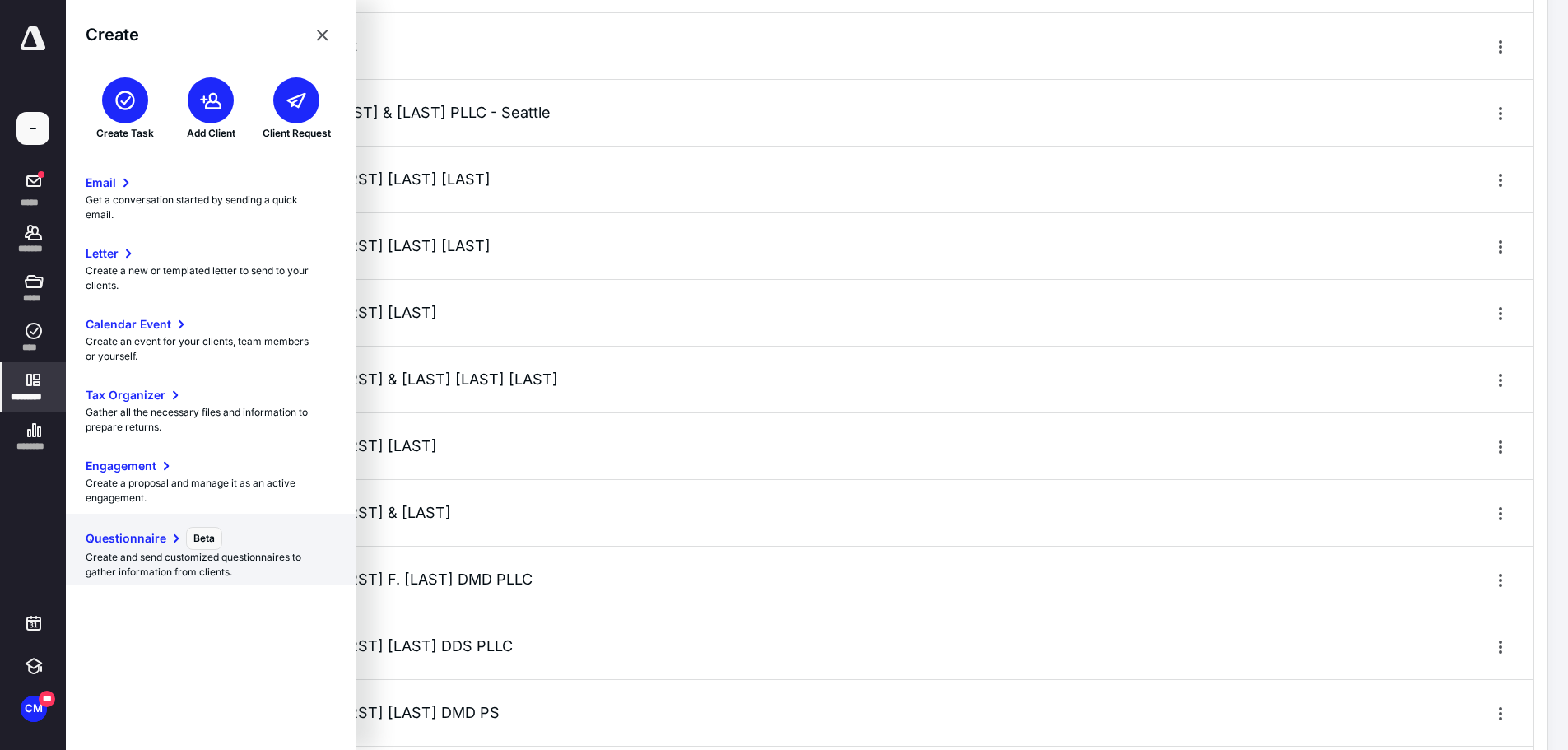 click on "Questionnaire Beta" at bounding box center [211, 538] 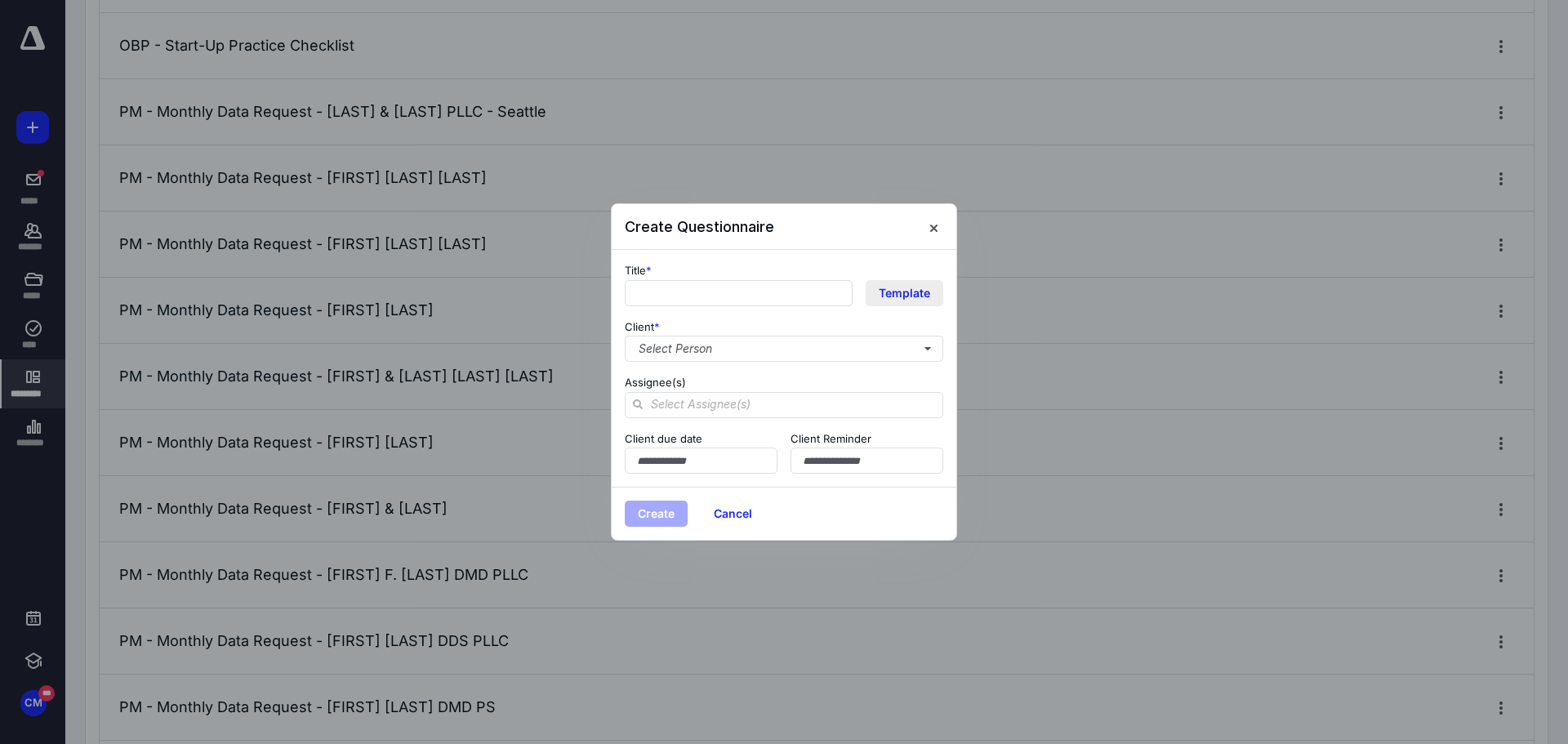 click on "Template" at bounding box center (904, 293) 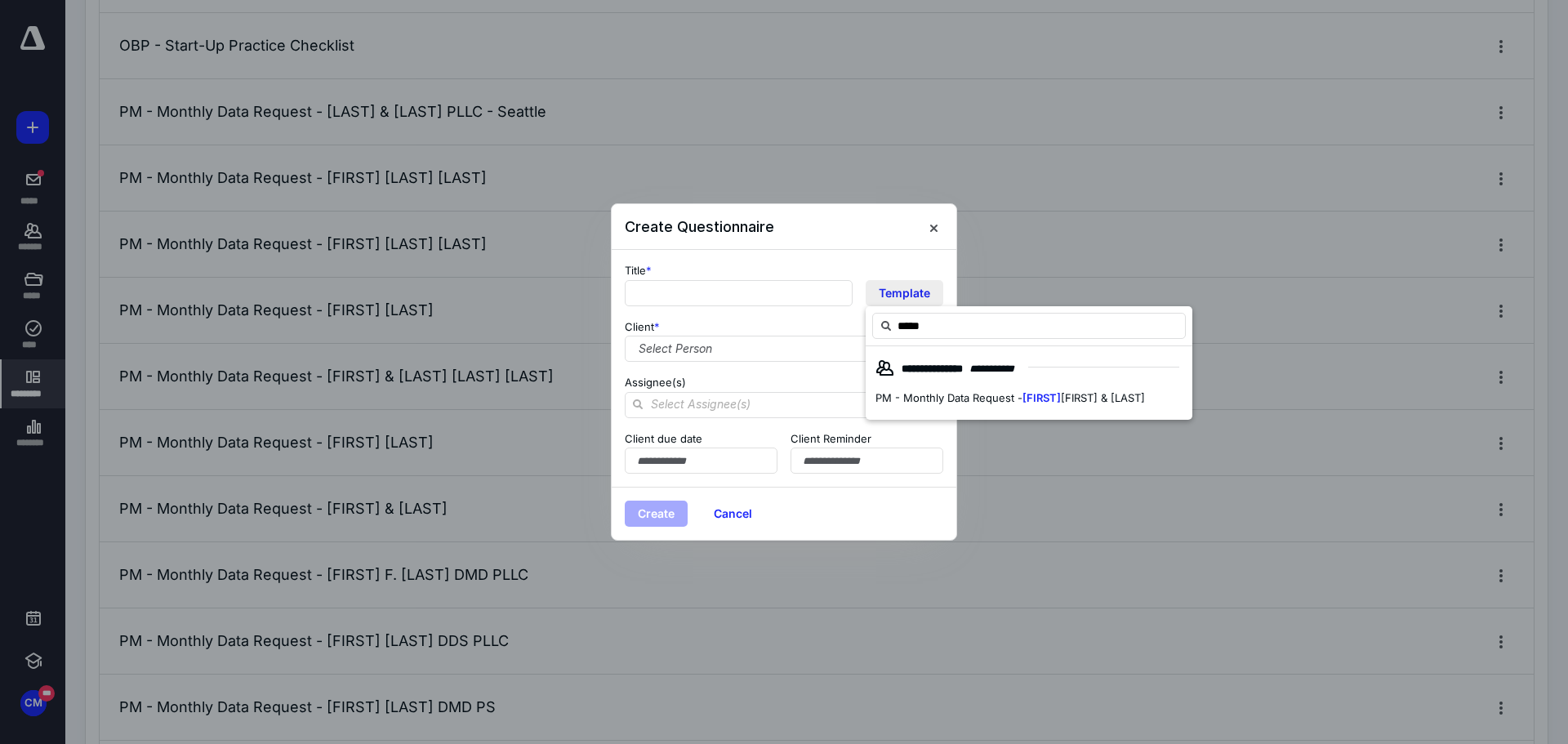 type on "******" 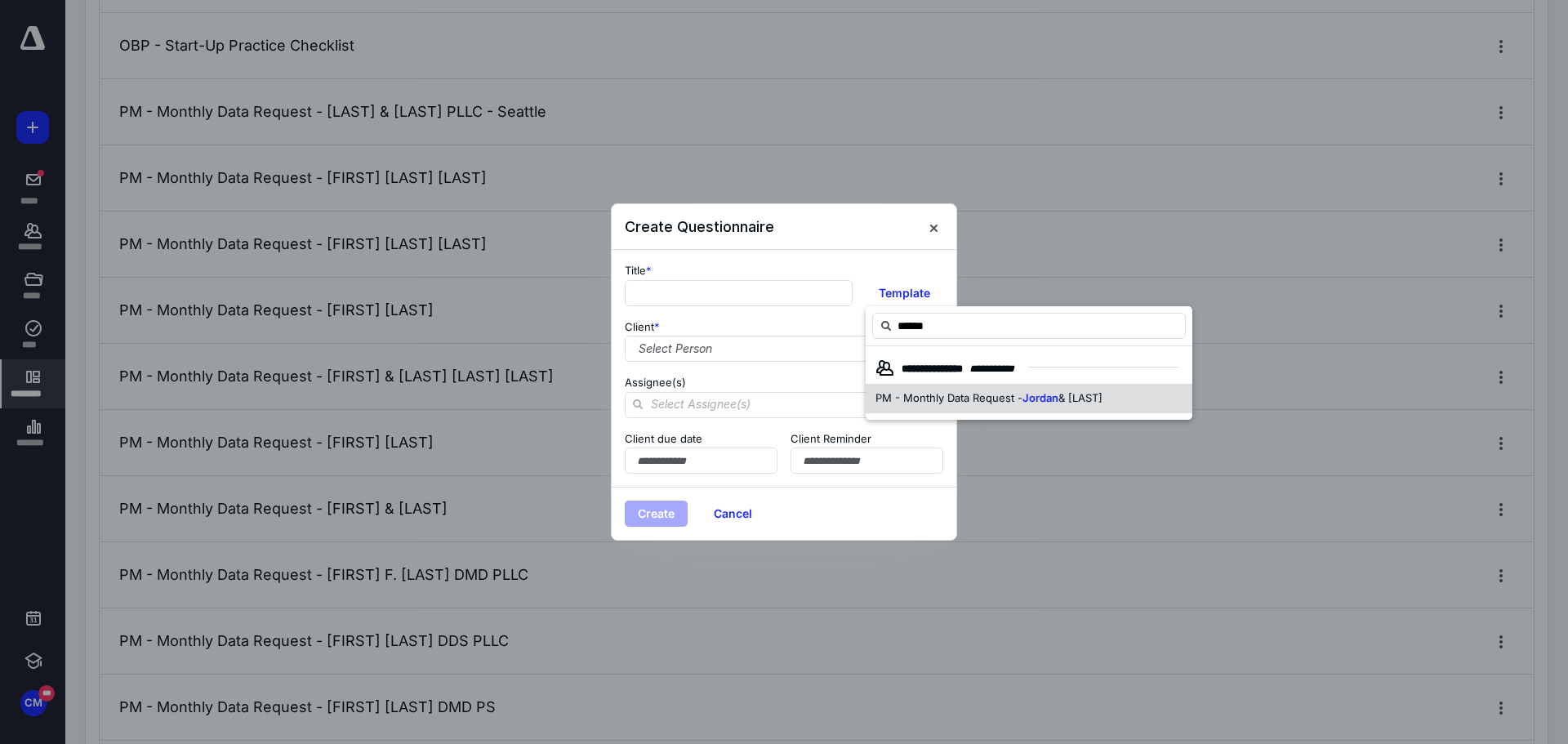 click on "PM - Monthly Data Request -" at bounding box center [949, 398] 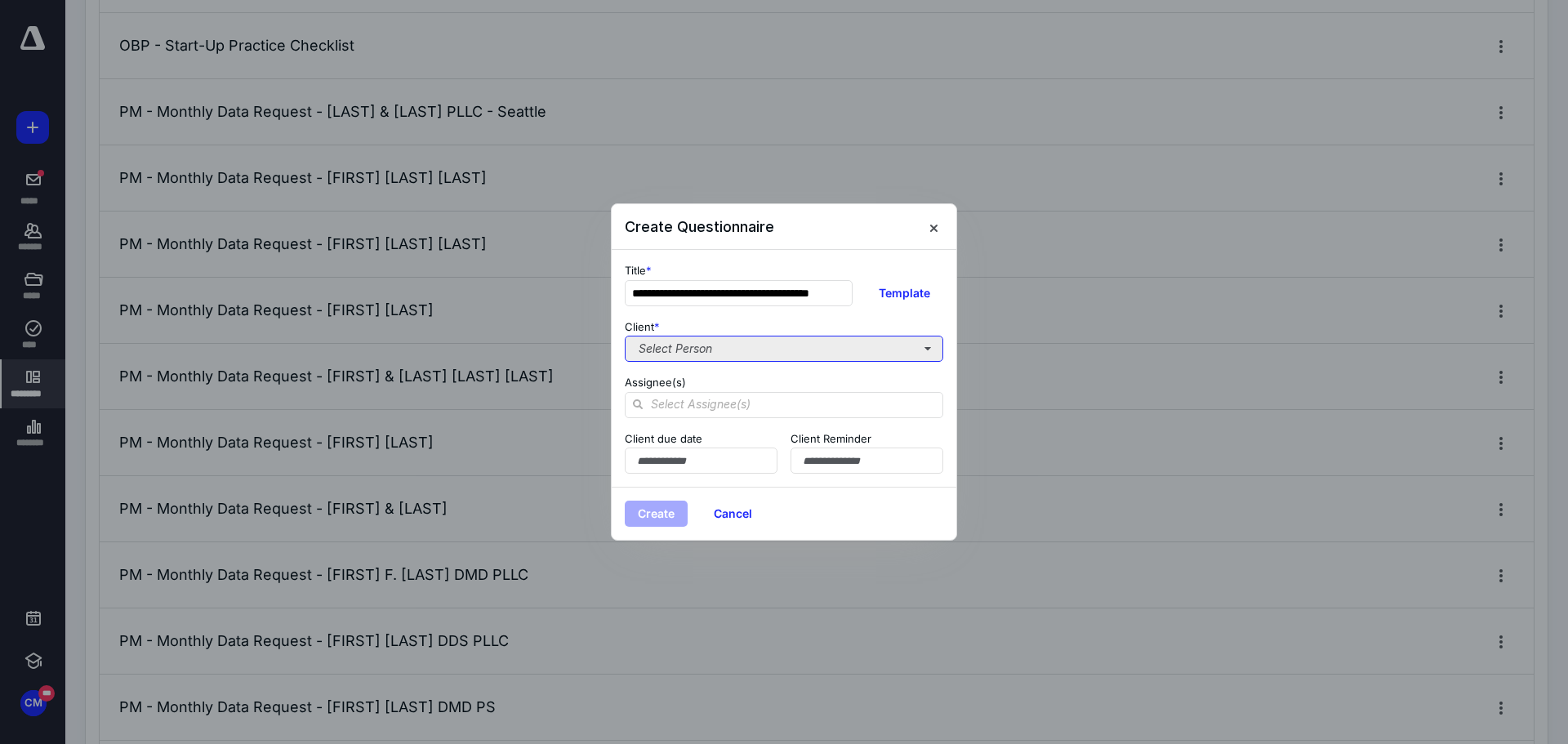 click on "Select Person" at bounding box center [784, 349] 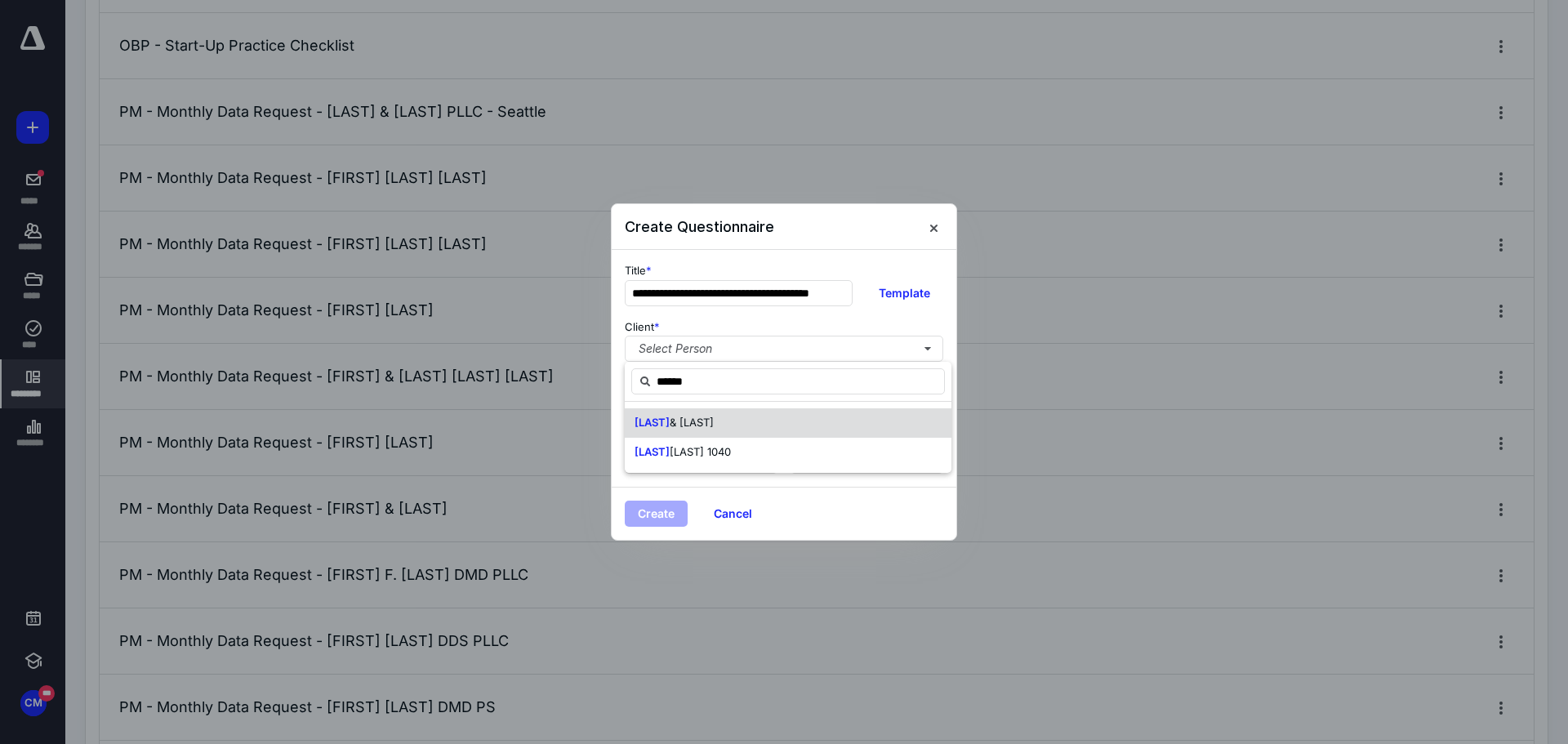 click on "JORDAN  & PRIESS" at bounding box center (674, 423) 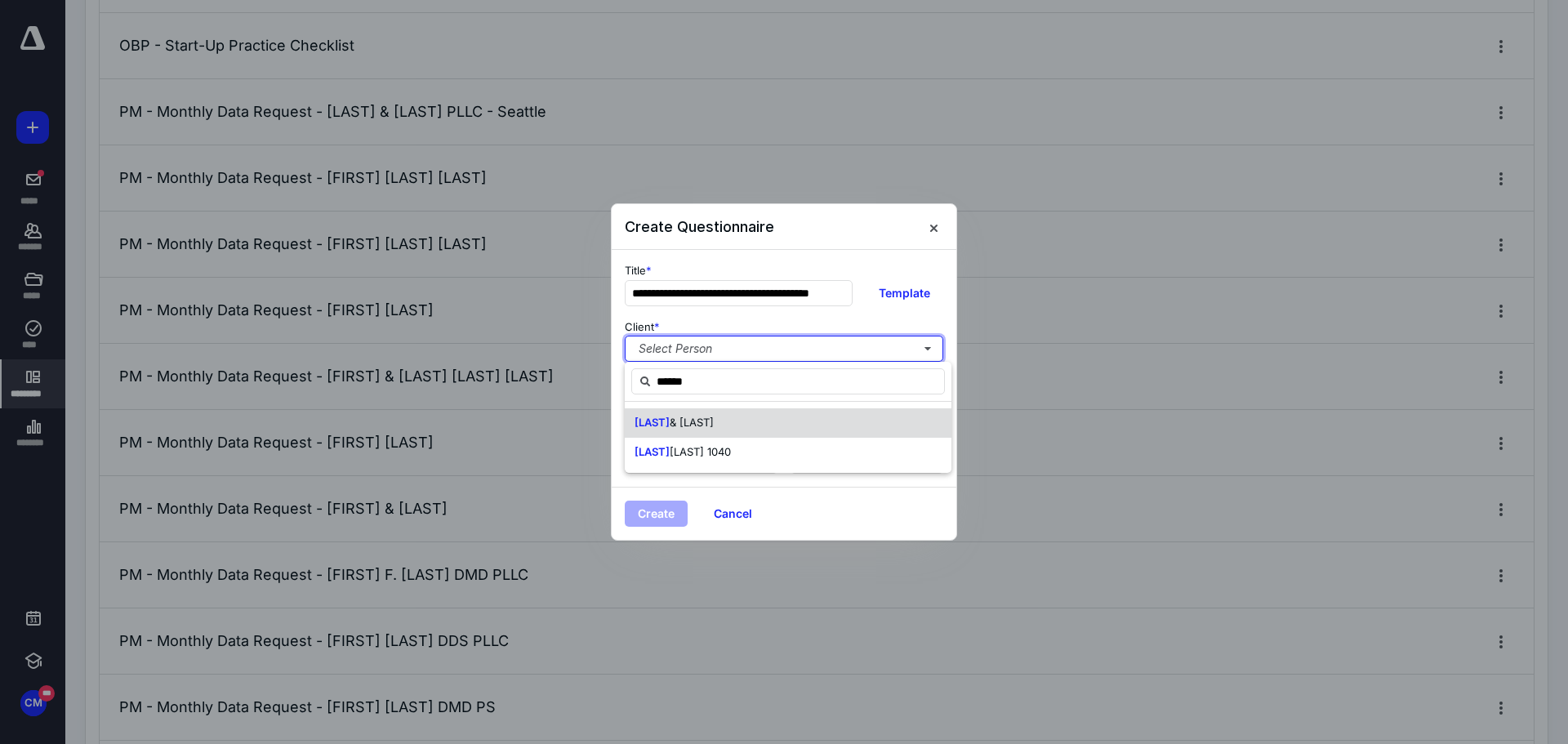 type 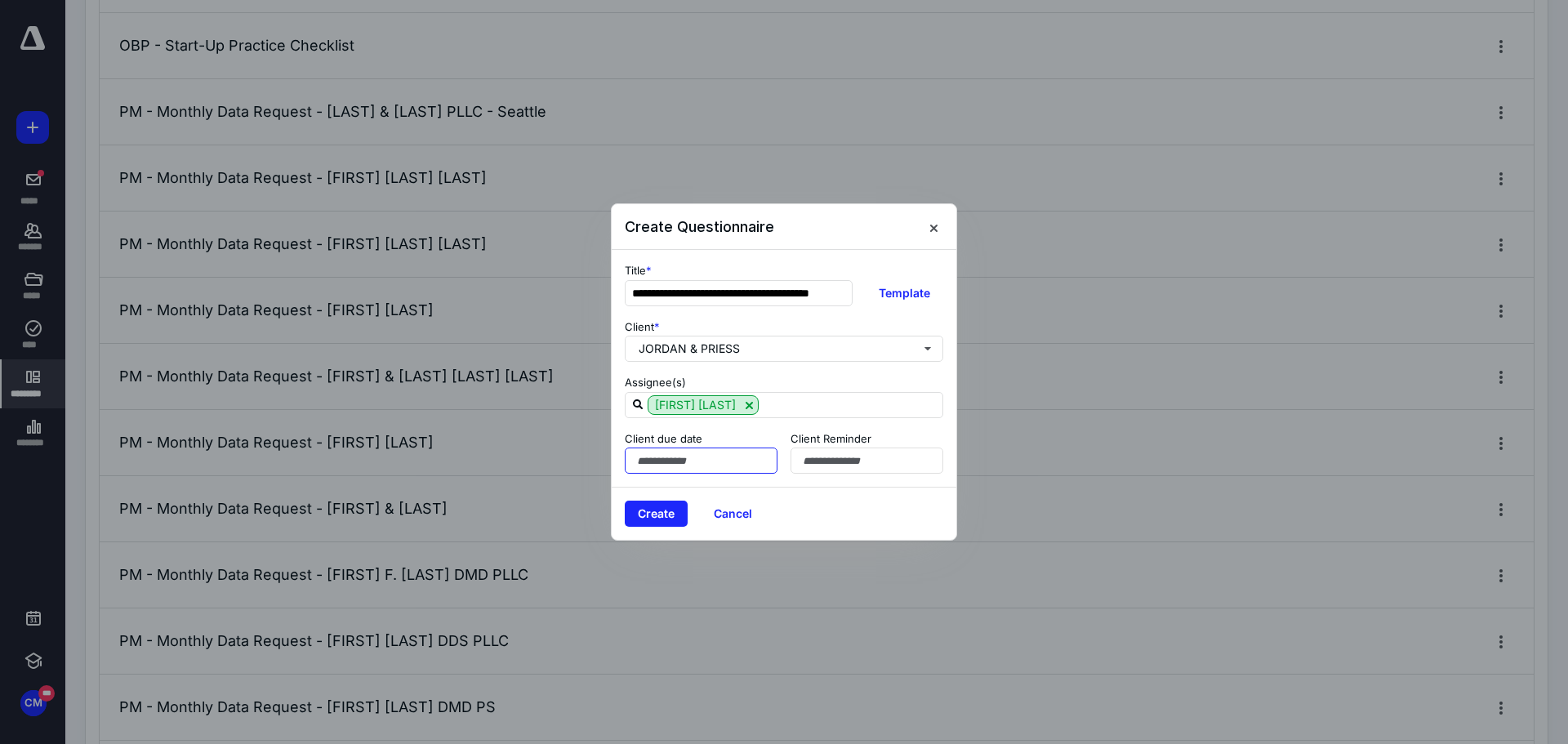 click at bounding box center (701, 461) 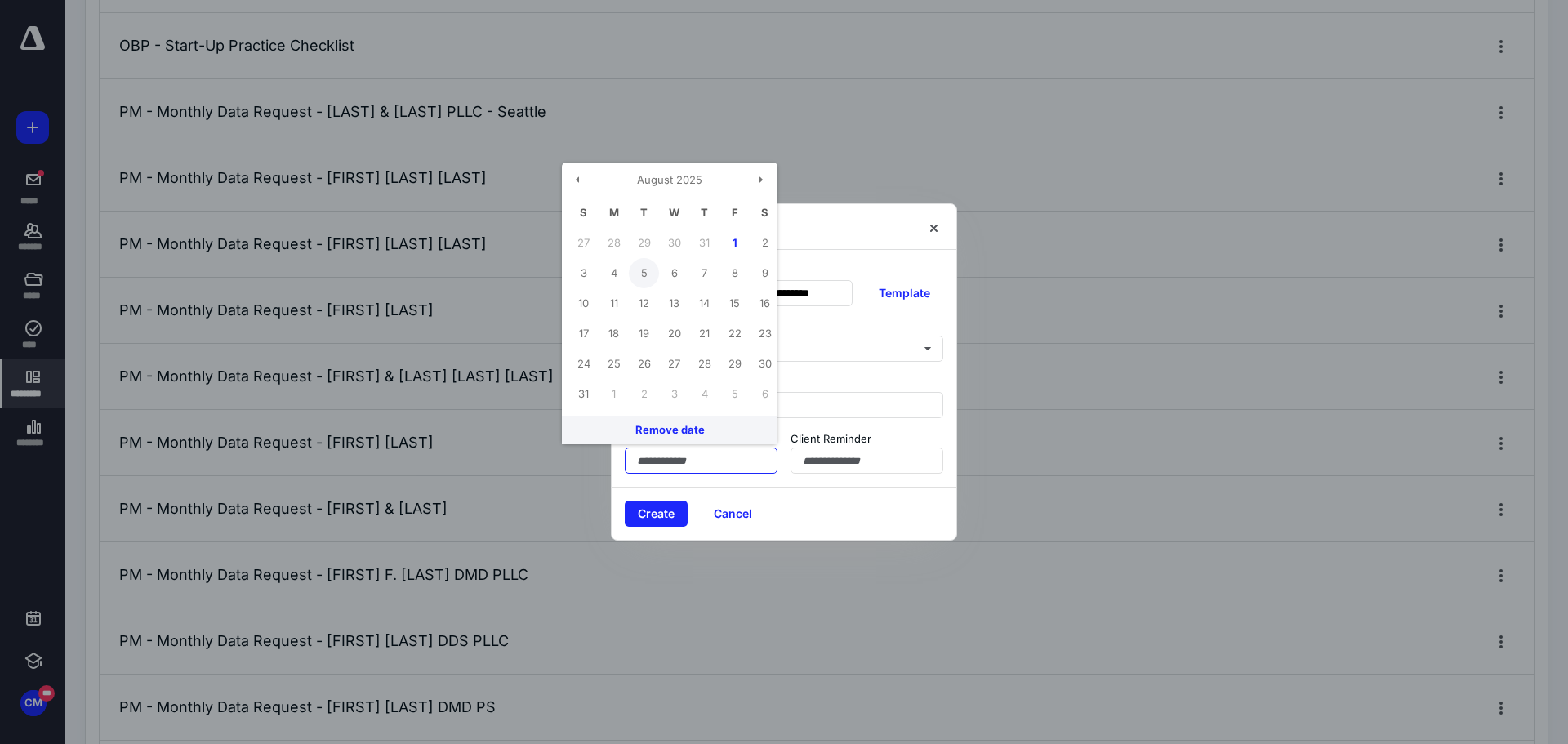 click on "5" at bounding box center [644, 273] 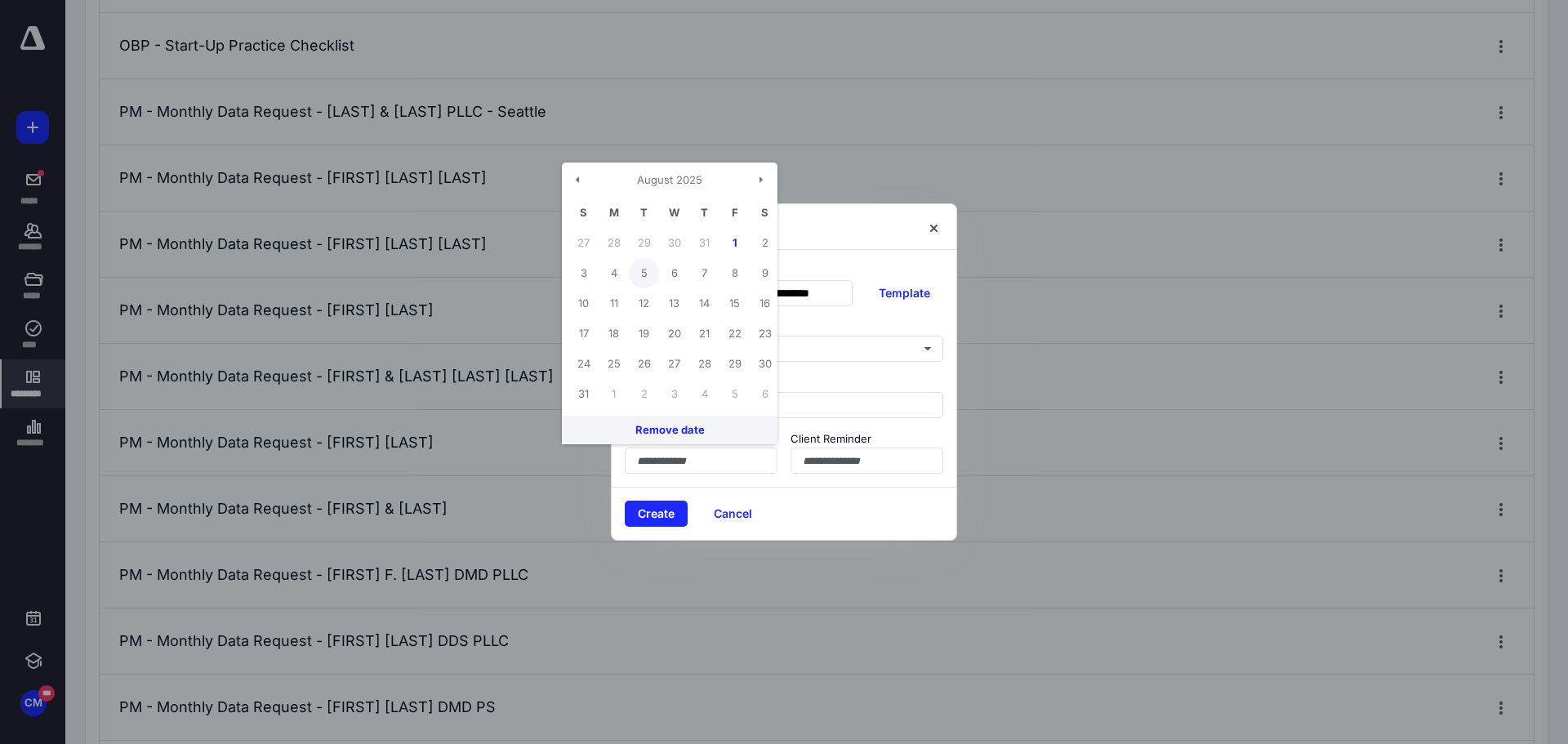 type on "**********" 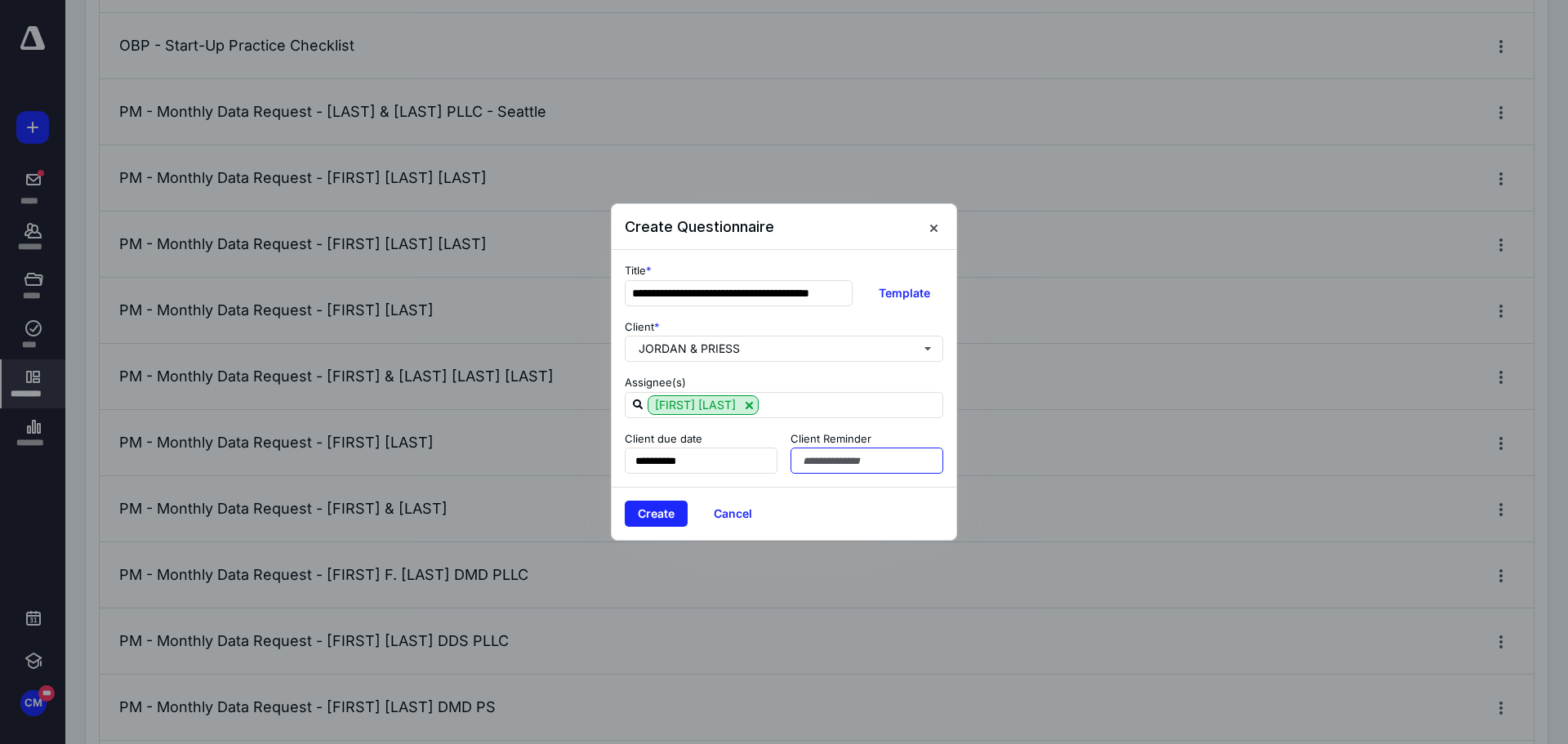 click at bounding box center (866, 461) 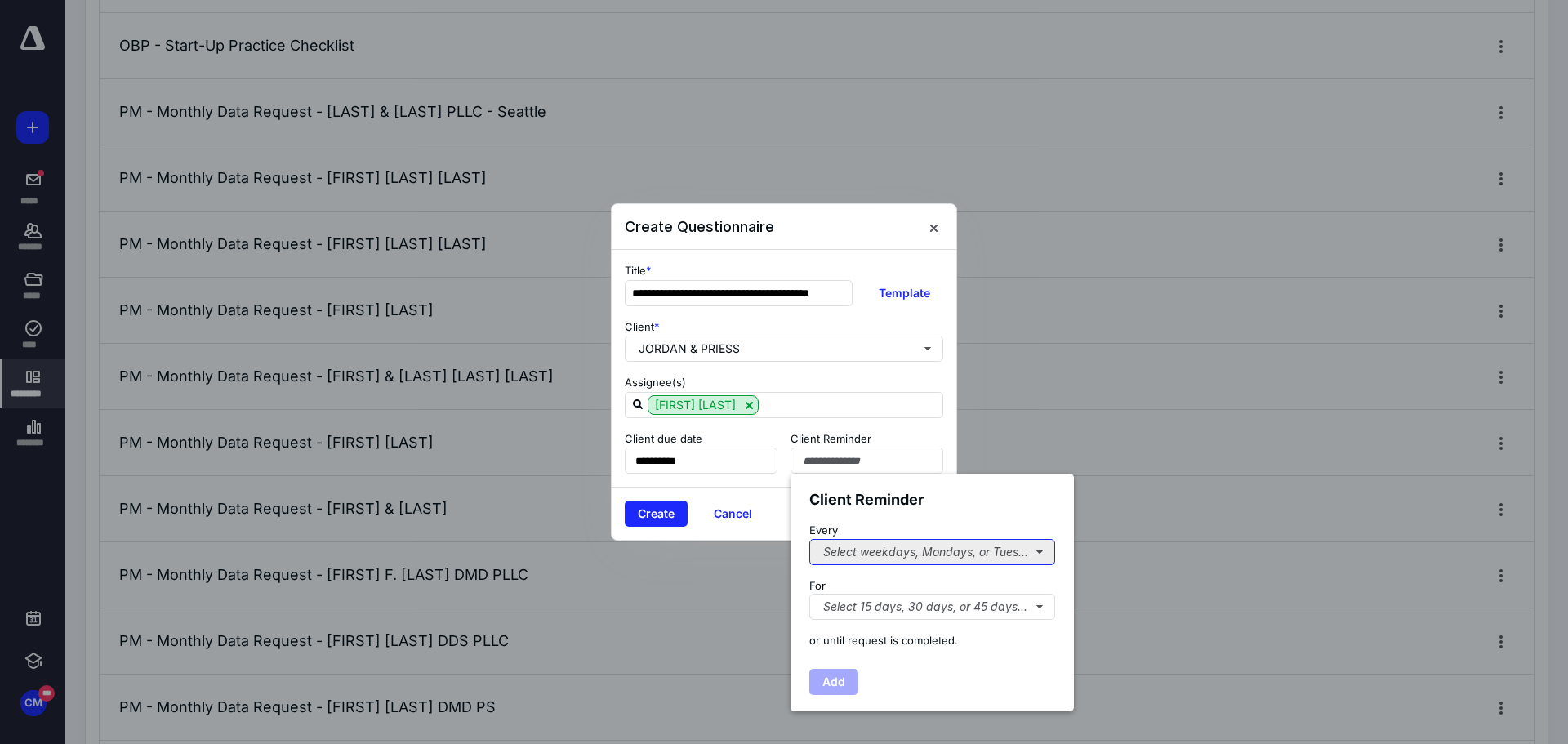 click on "Select weekdays, Mondays, or Tues..." at bounding box center (932, 552) 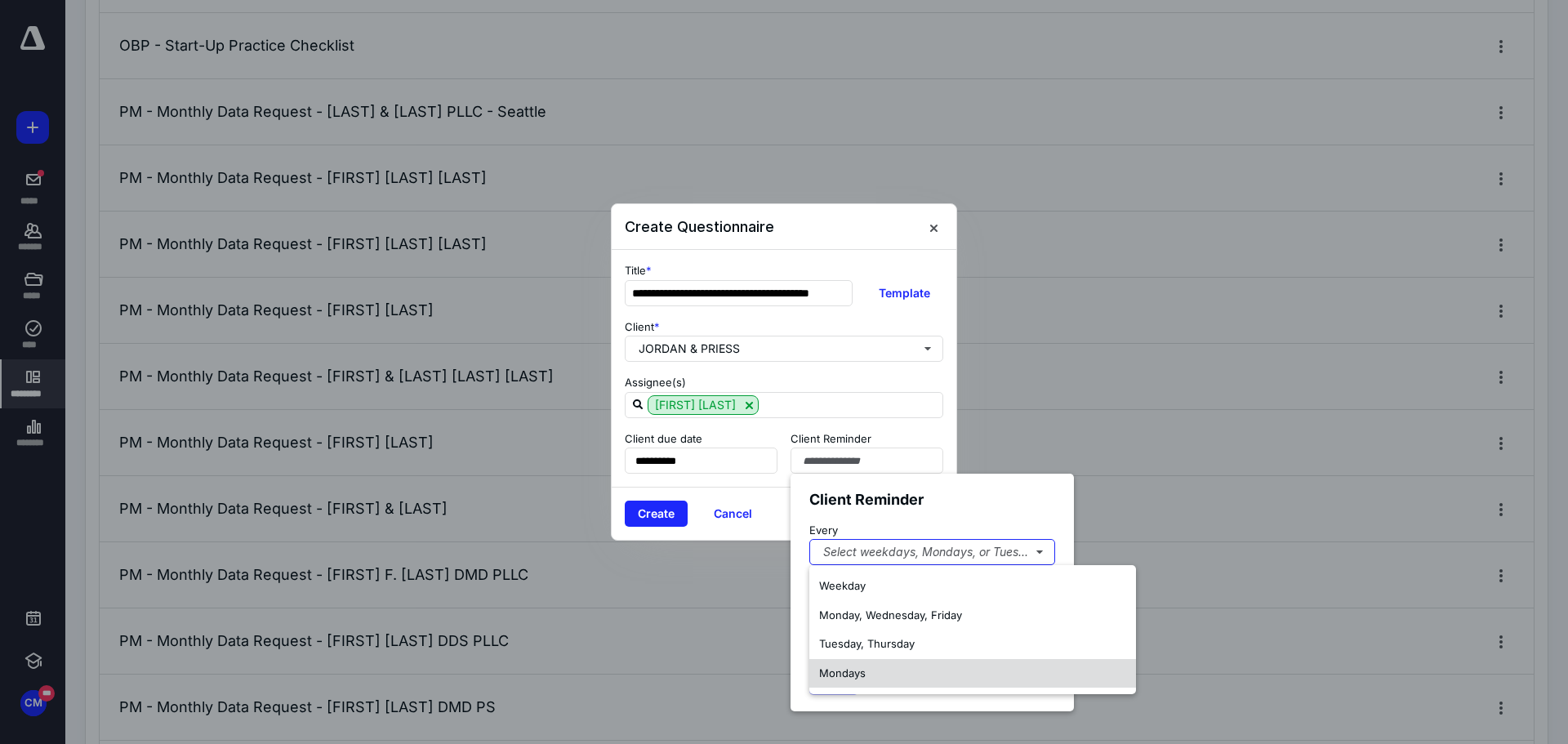drag, startPoint x: 862, startPoint y: 577, endPoint x: 856, endPoint y: 671, distance: 94.191295 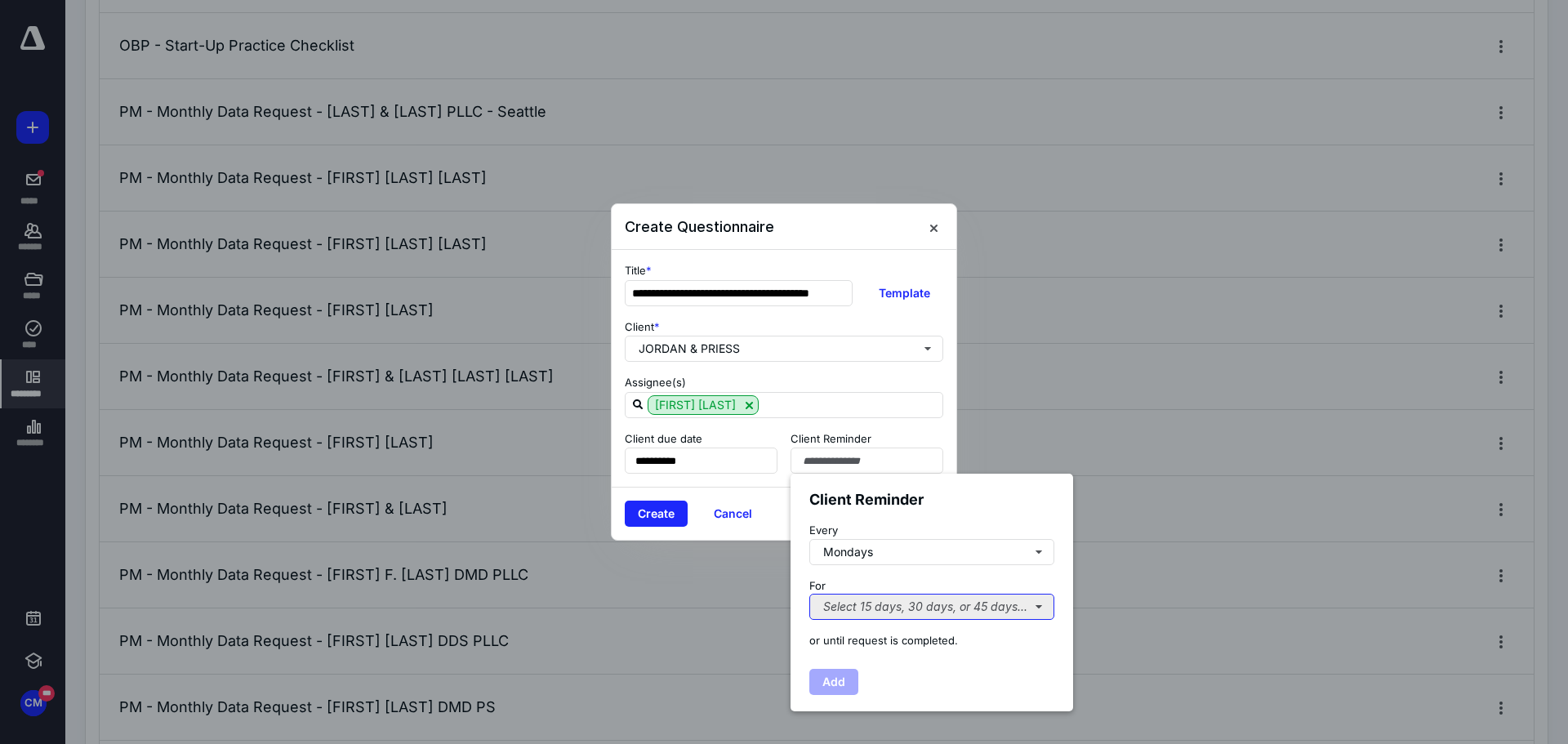 click on "Select 15 days, 30 days, or 45 days..." at bounding box center [932, 607] 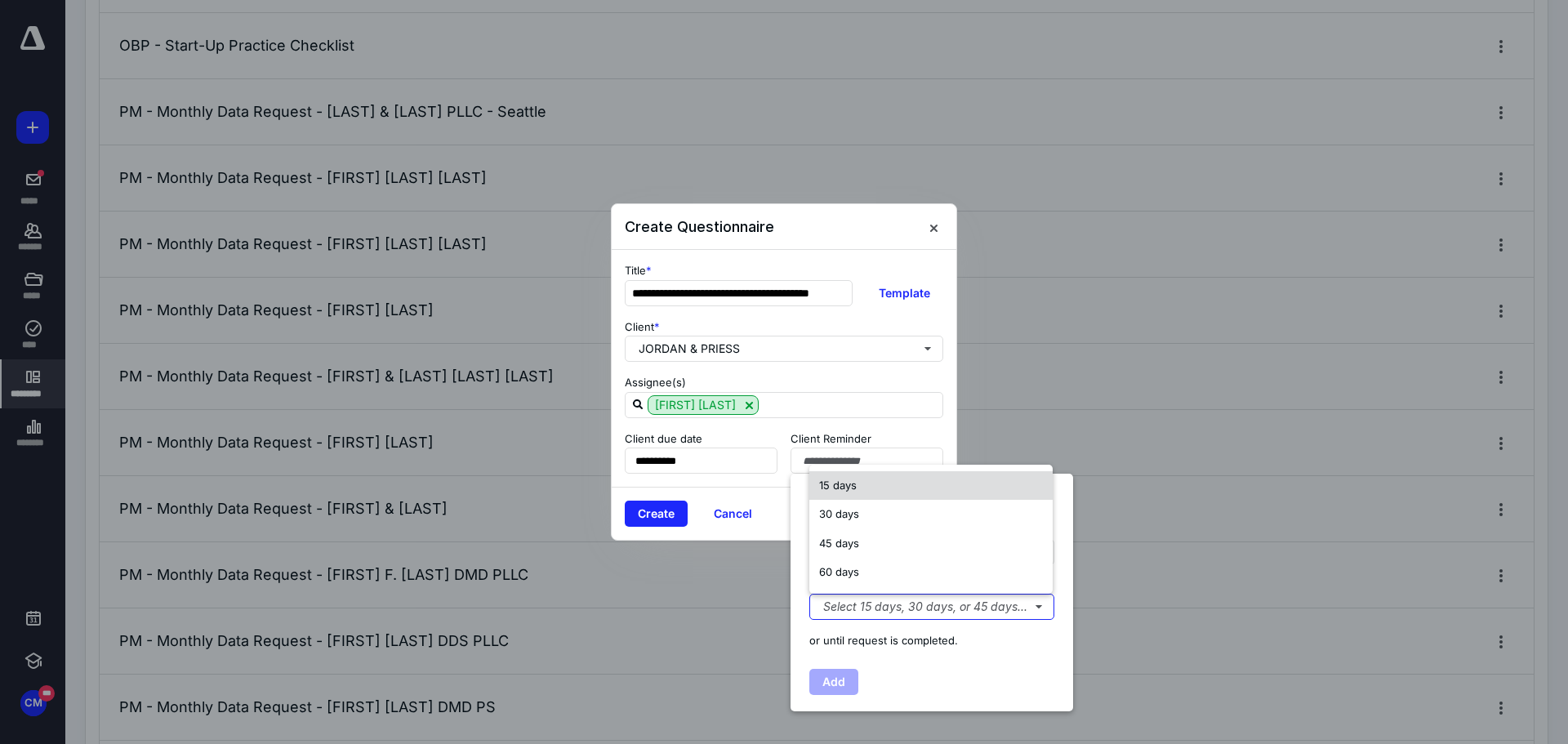 click on "15 days" at bounding box center [931, 486] 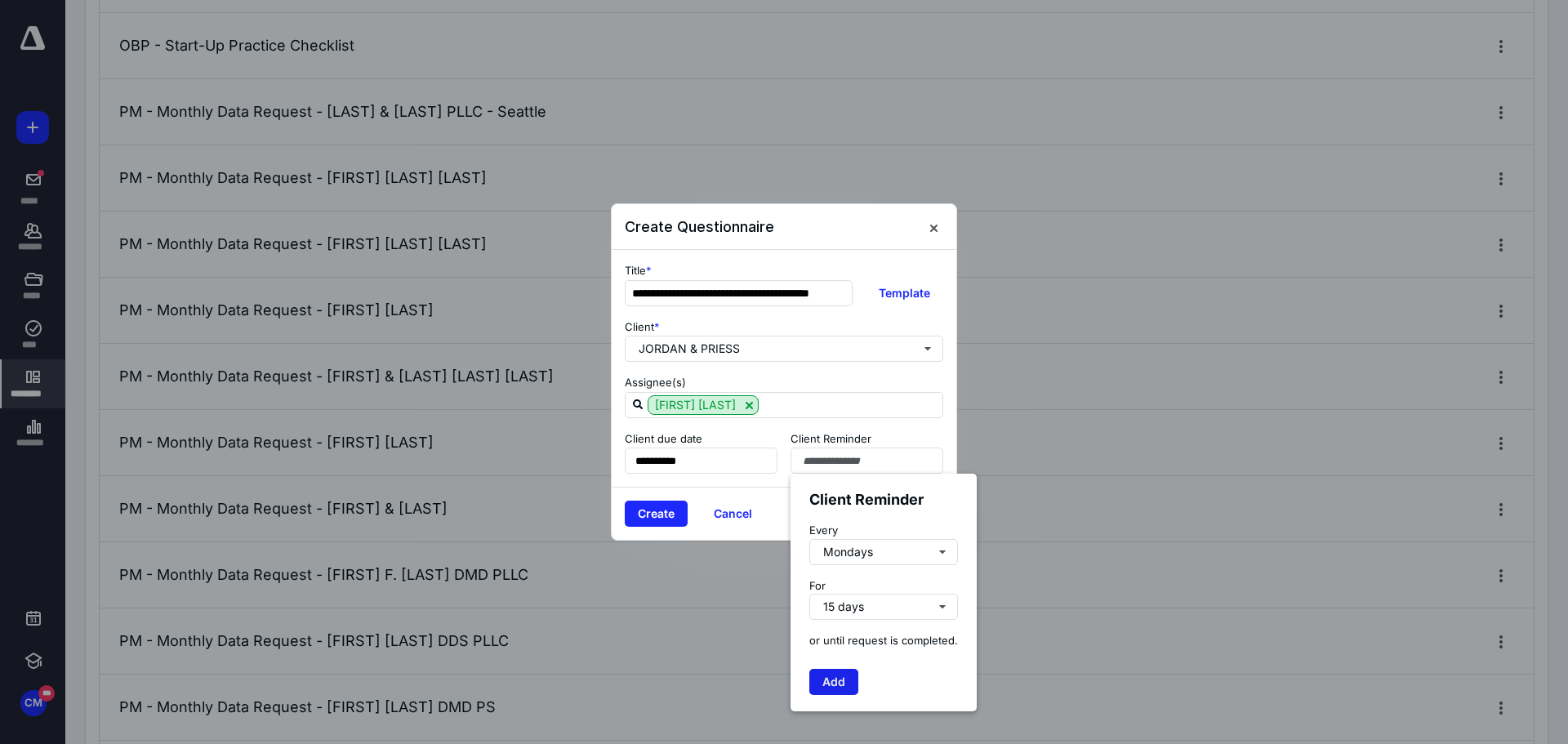 click on "Add" at bounding box center [834, 682] 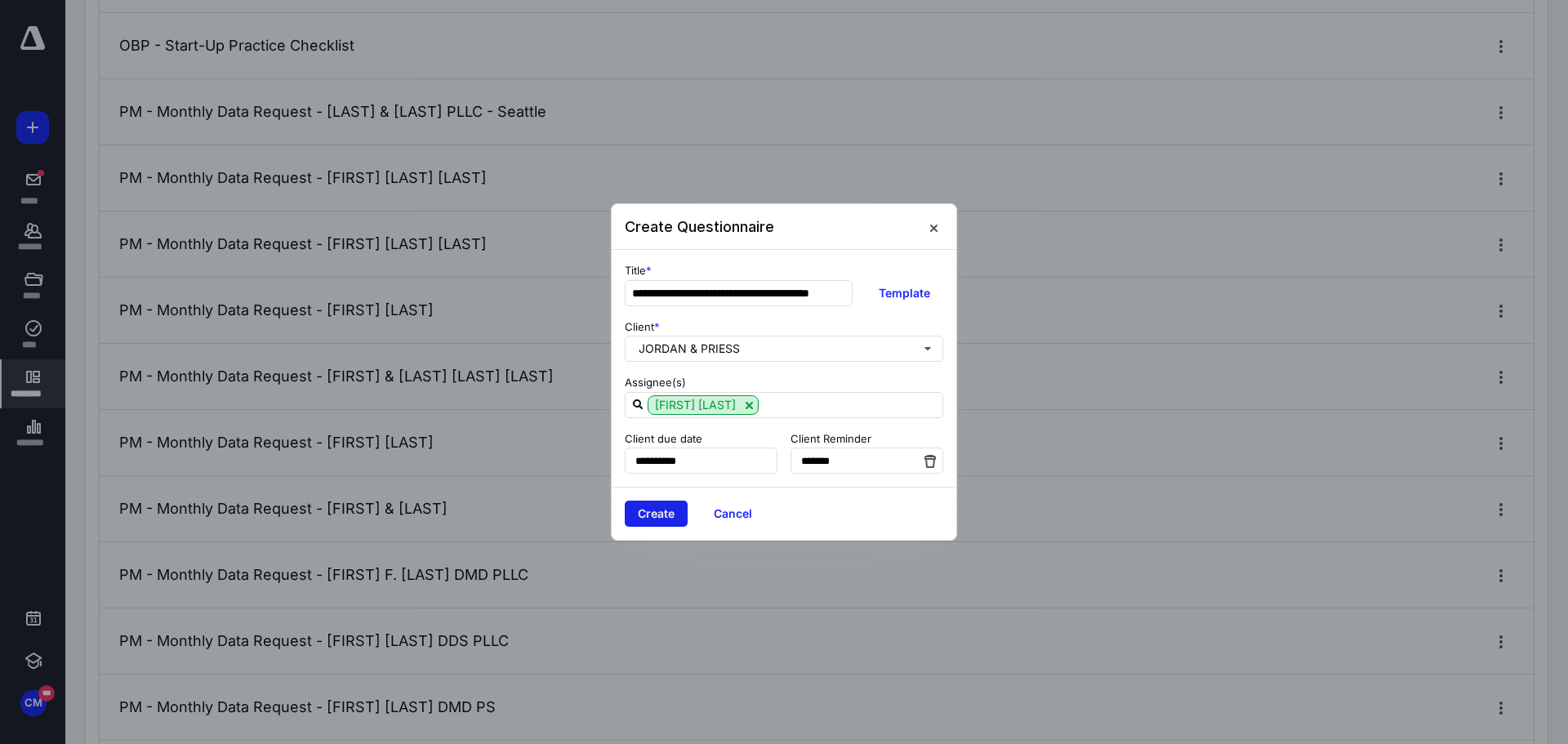 click on "Create" at bounding box center (656, 514) 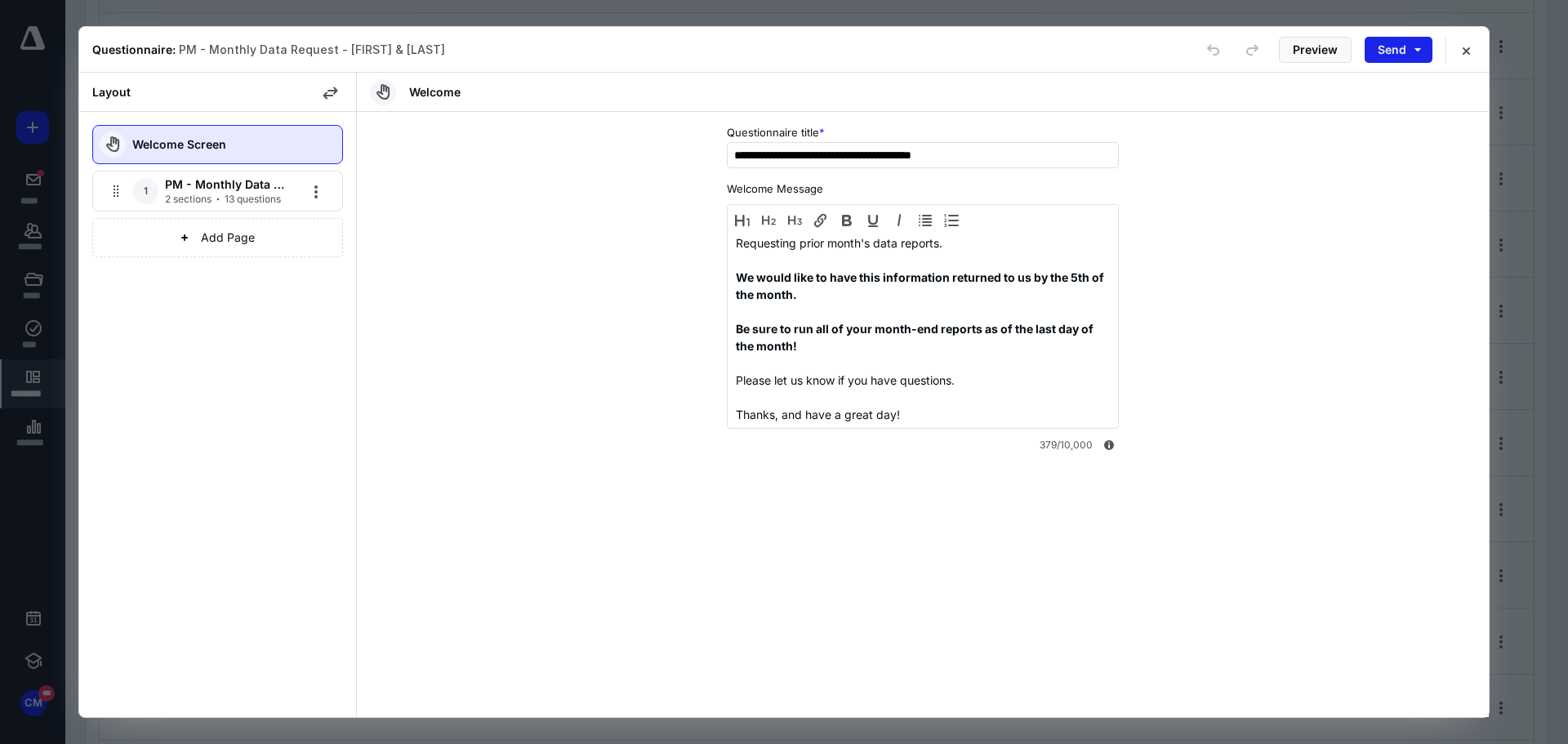 click on "Send" at bounding box center [1398, 50] 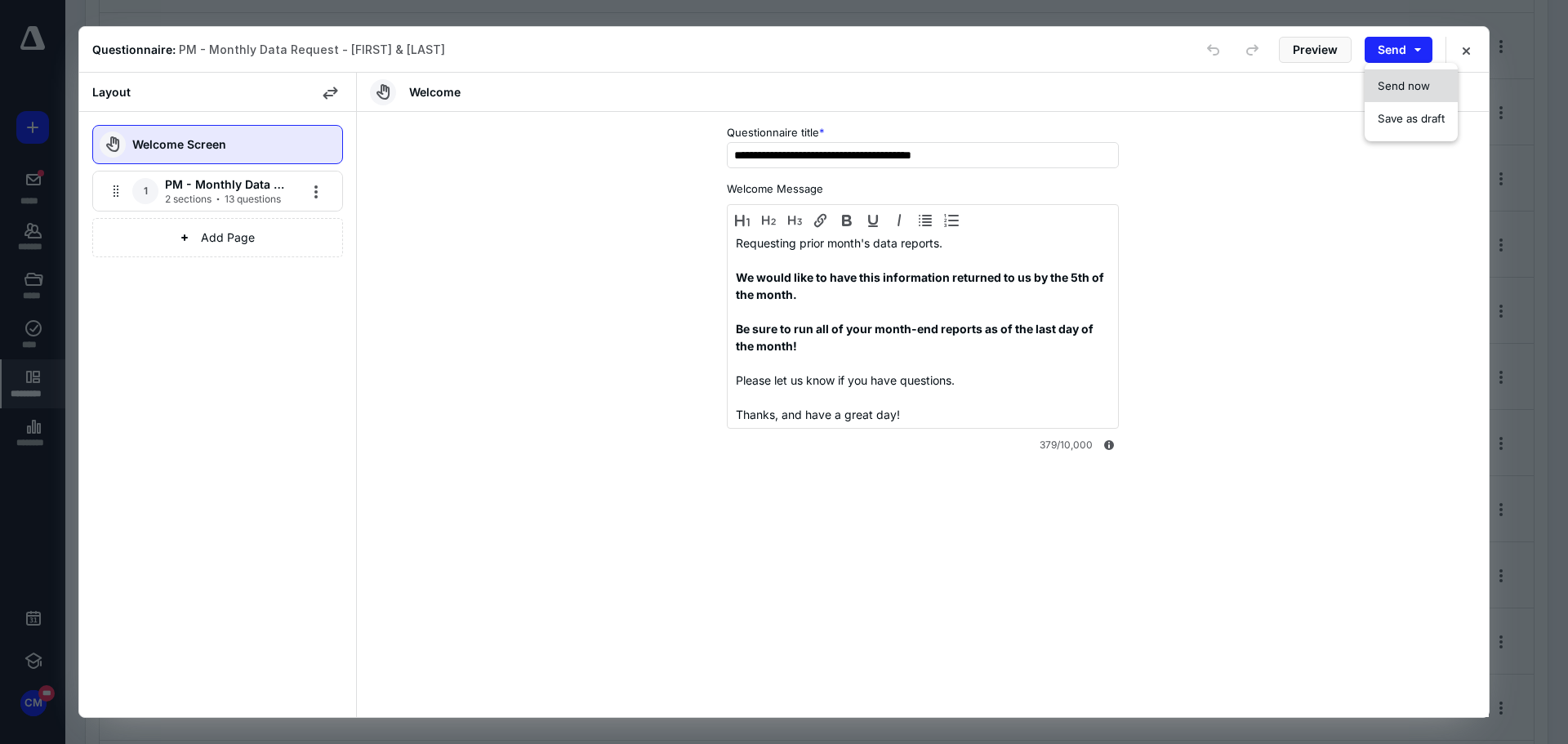 click on "Send now" at bounding box center (1404, 86) 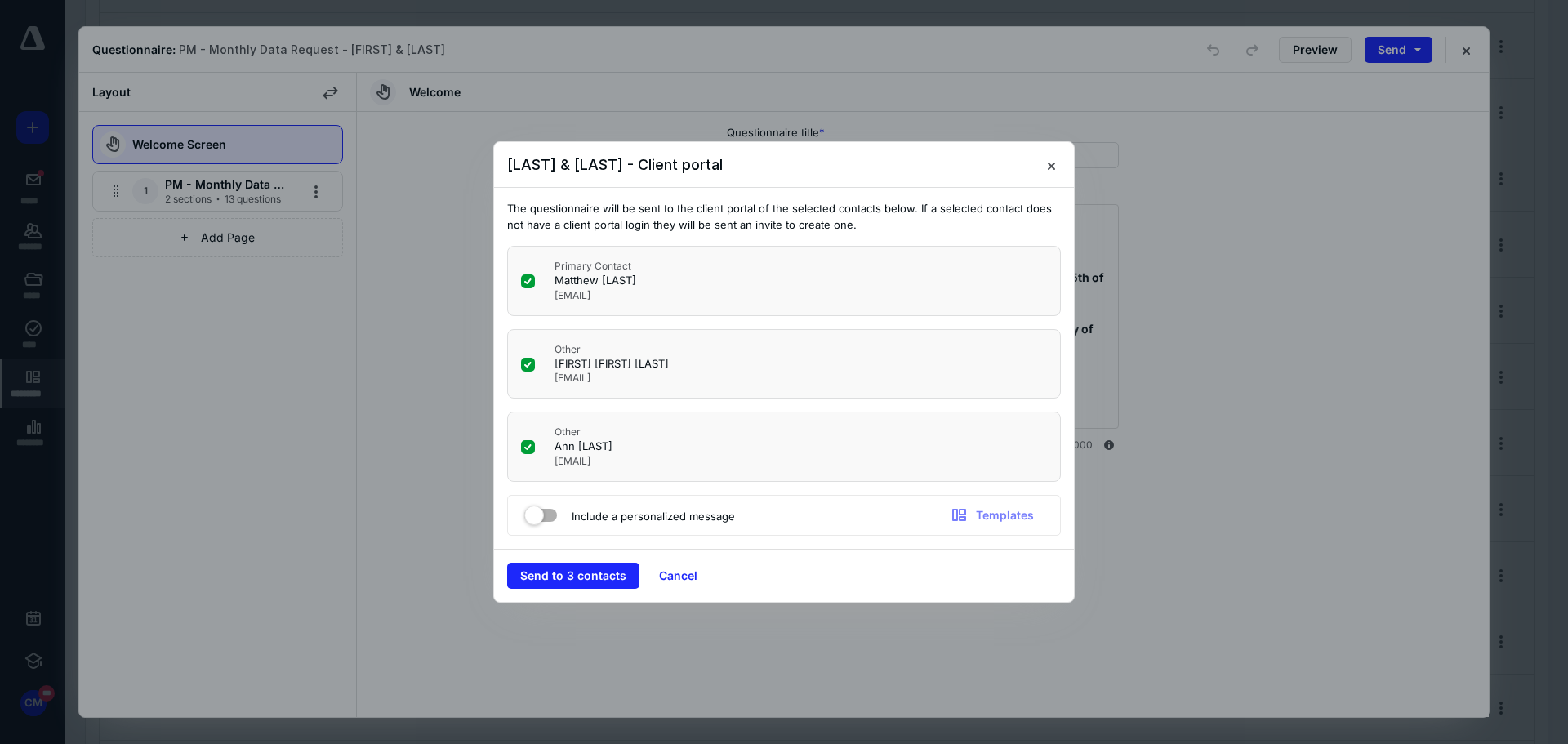 click at bounding box center [528, 364] 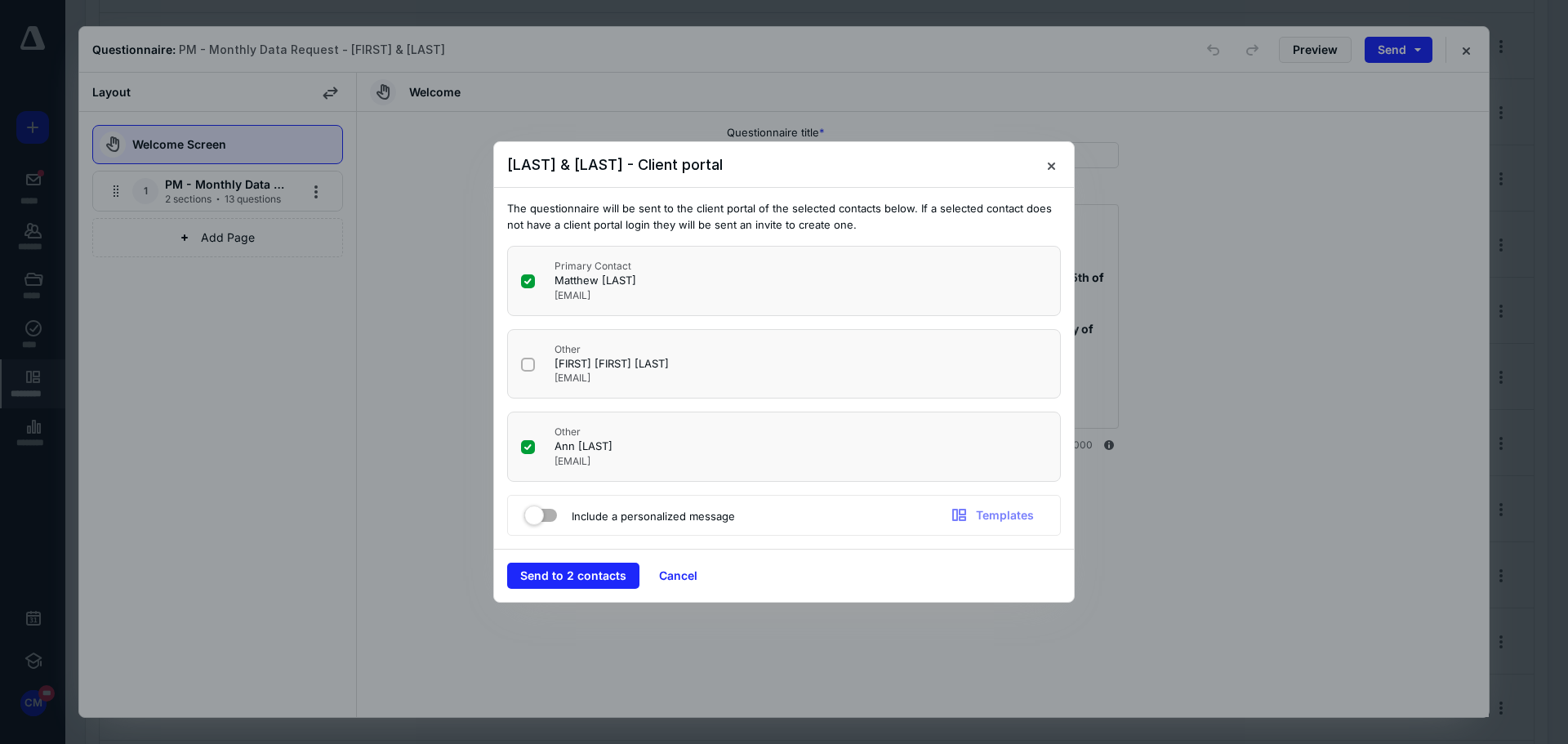 click at bounding box center [528, 281] 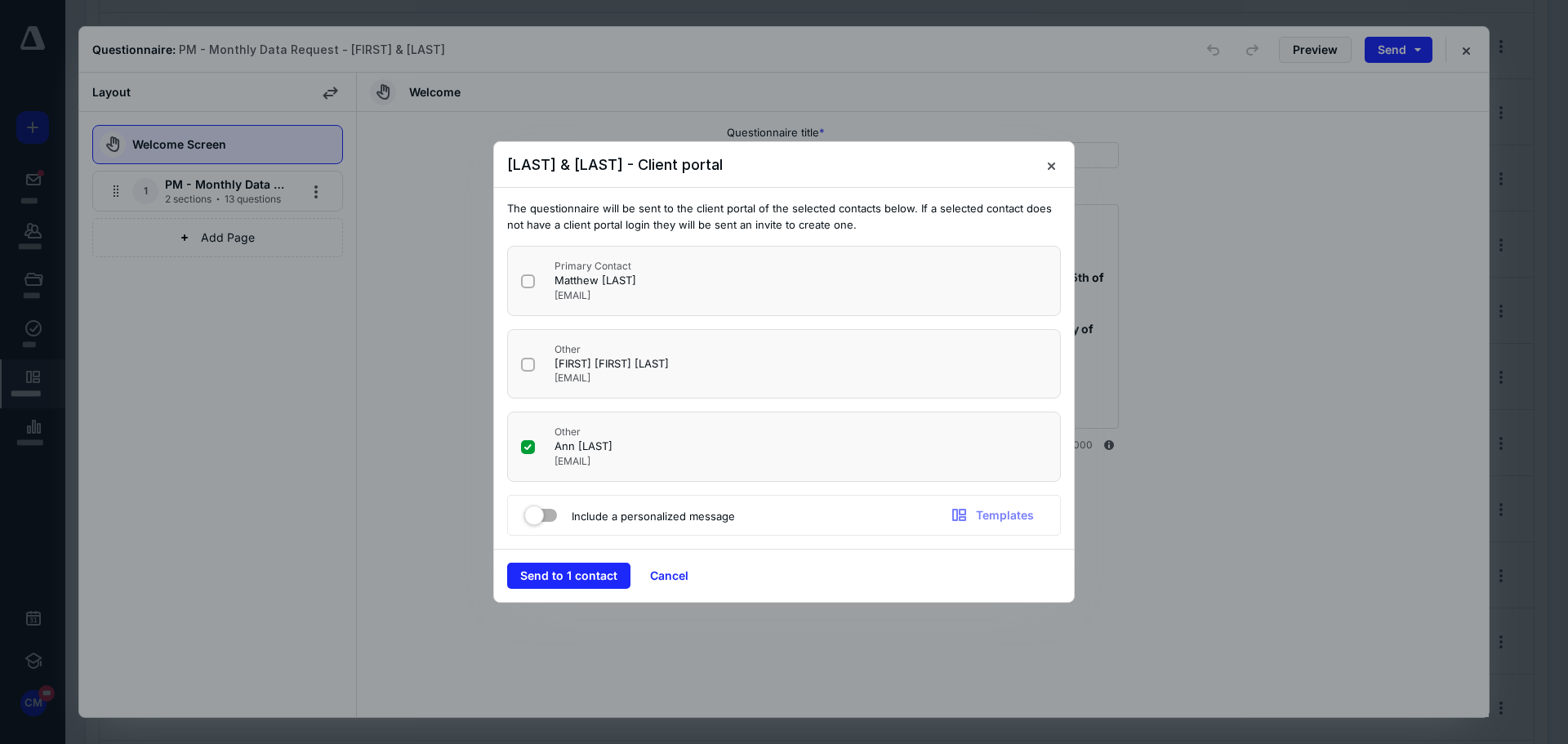 click at bounding box center (541, 512) 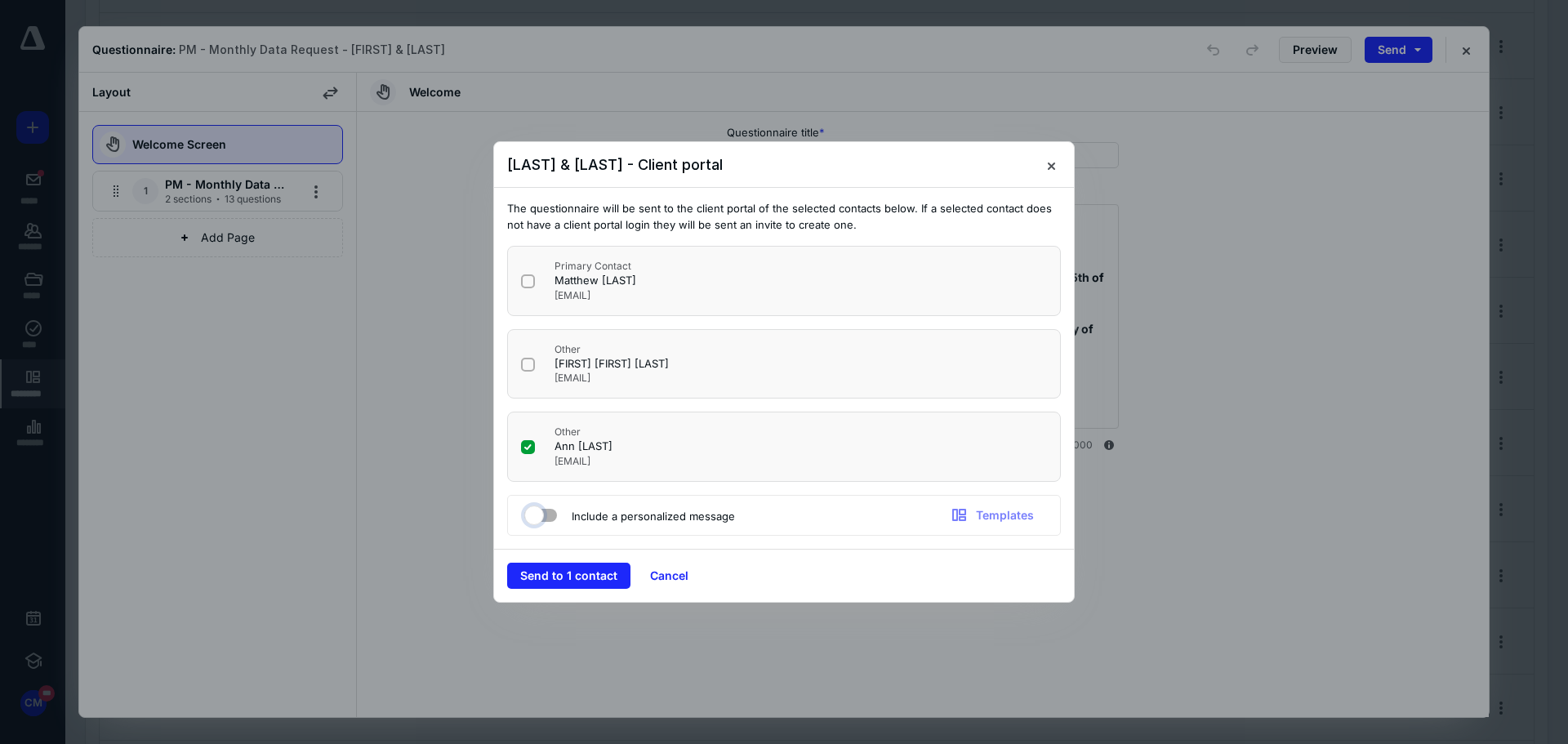 click at bounding box center [532, 513] 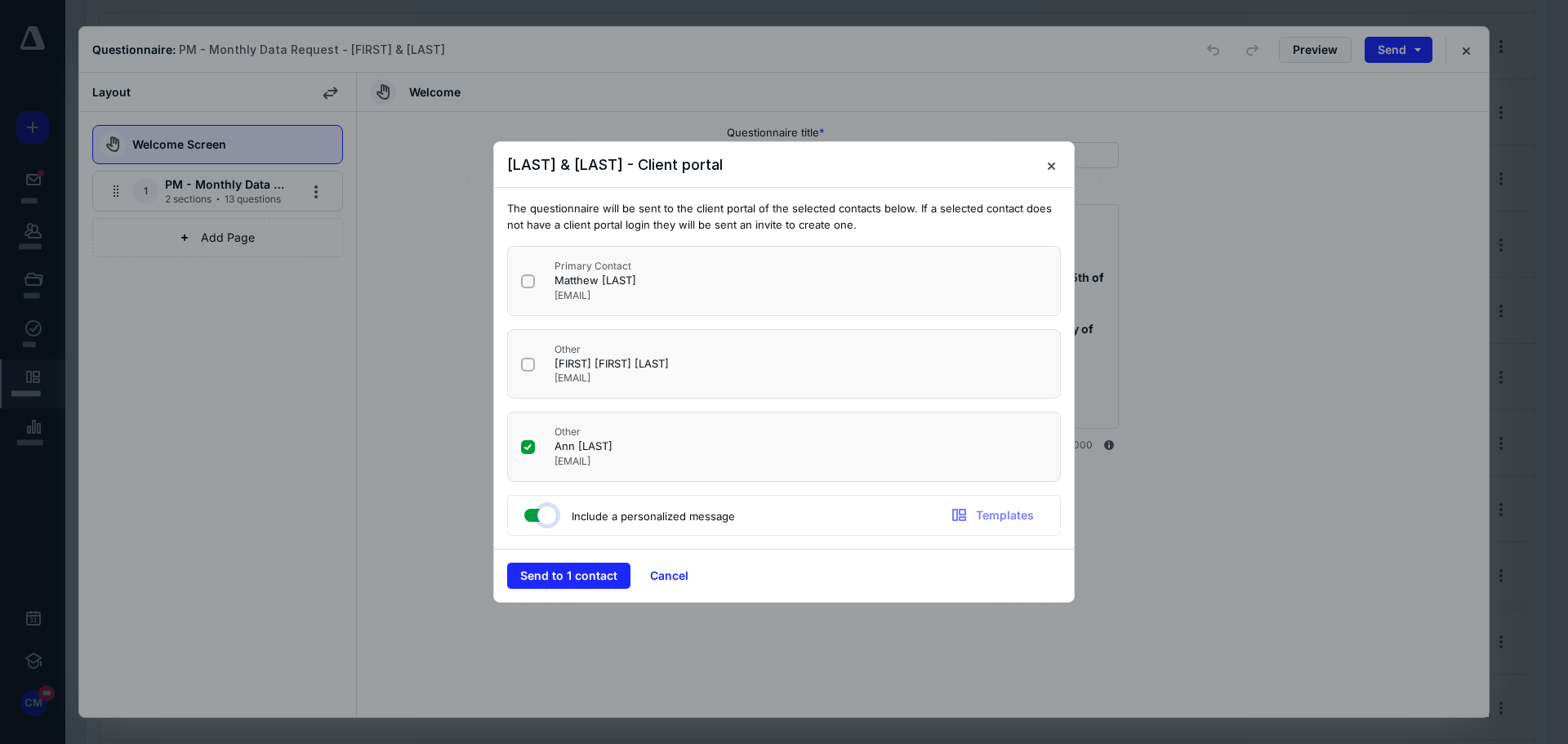checkbox on "true" 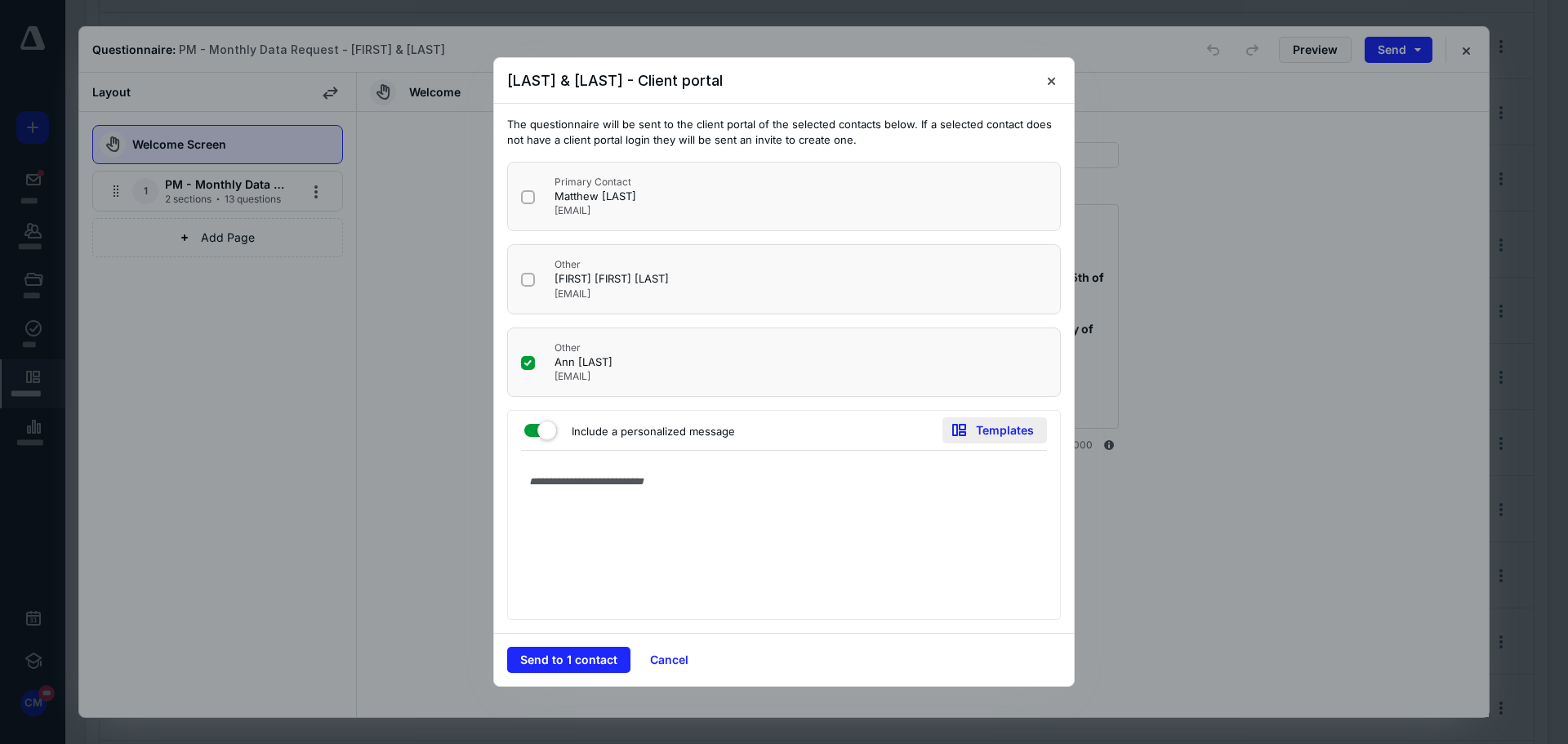 click on "Templates" at bounding box center [995, 430] 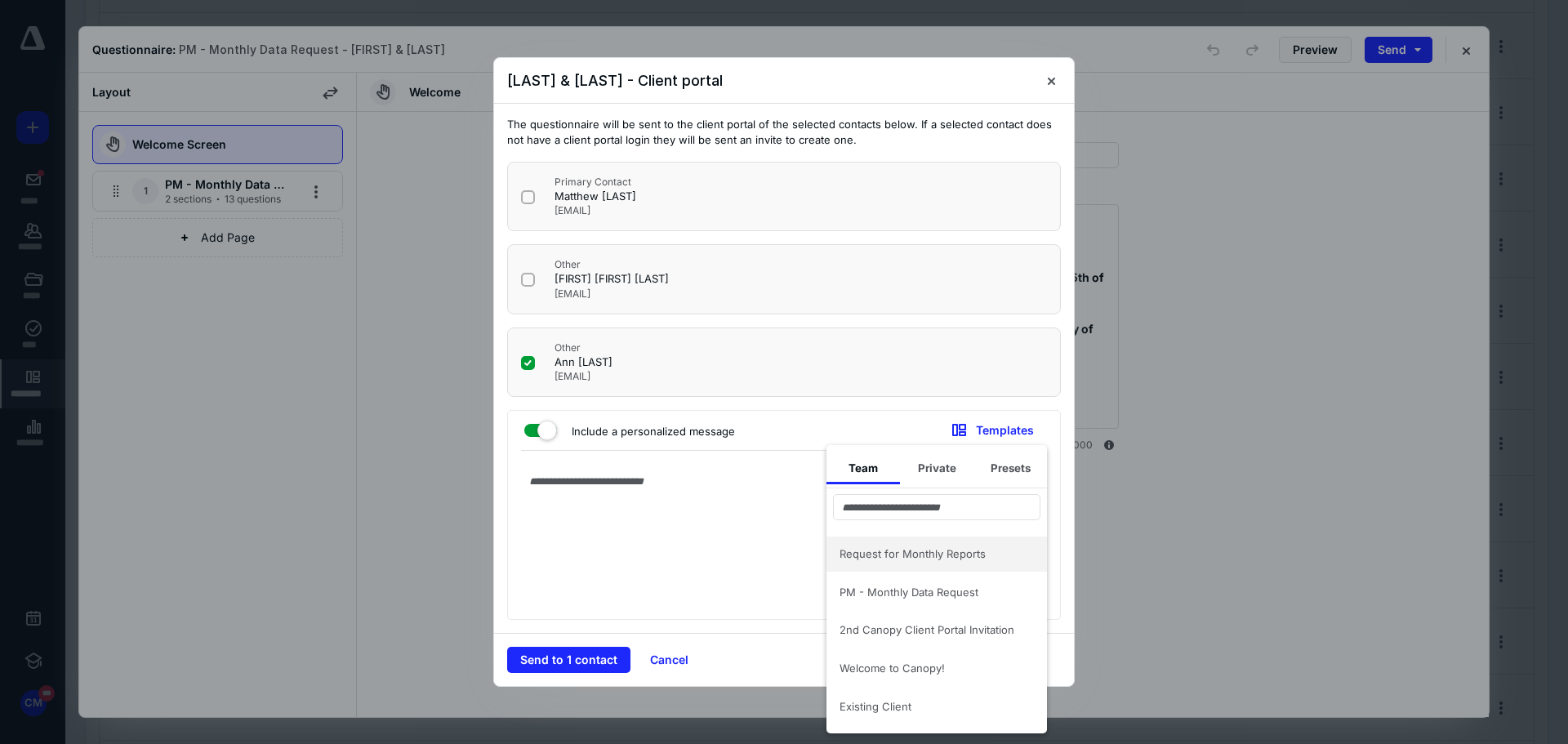 click on "Request for Monthly Reports" at bounding box center (927, 554) 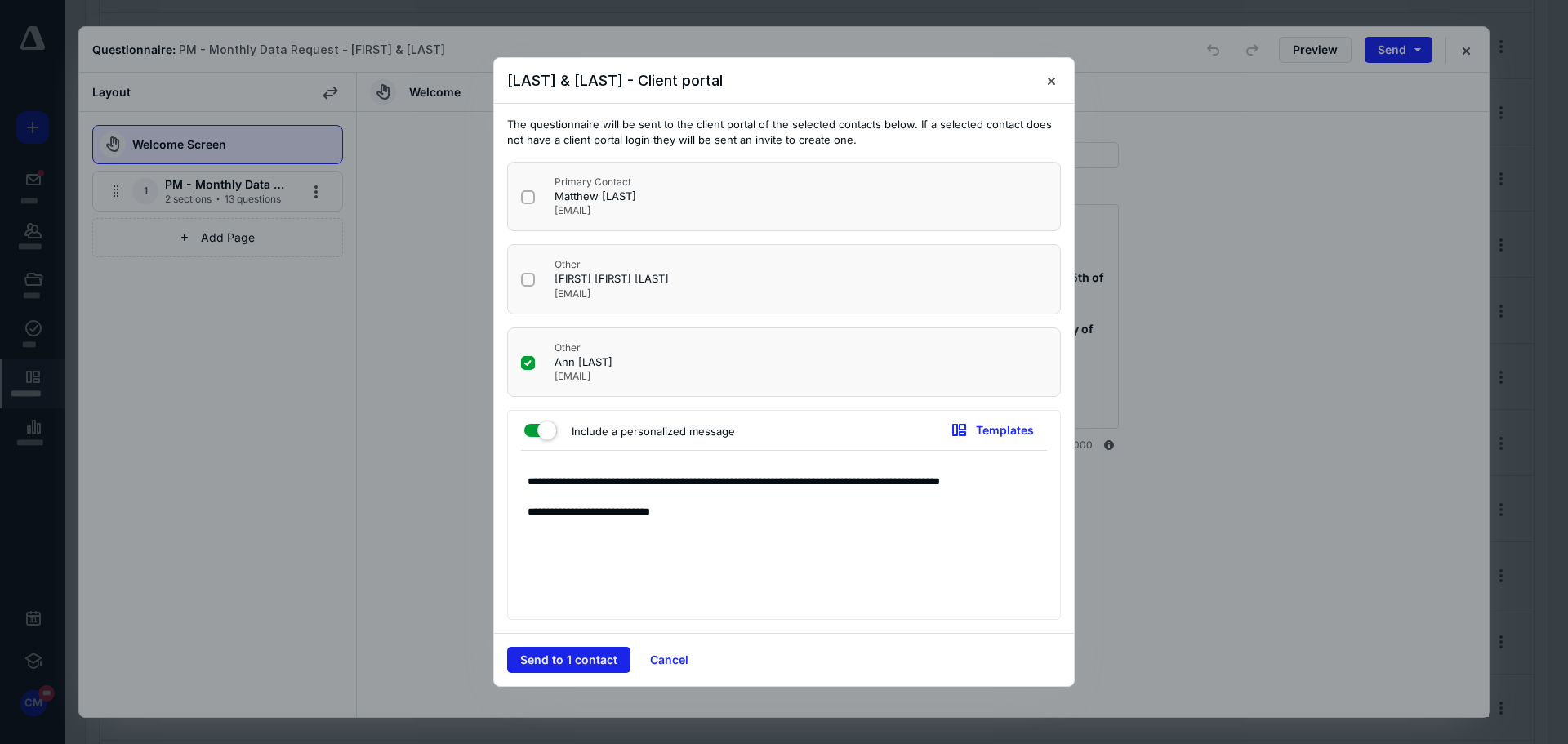 click on "Send to 1 contact" at bounding box center (568, 660) 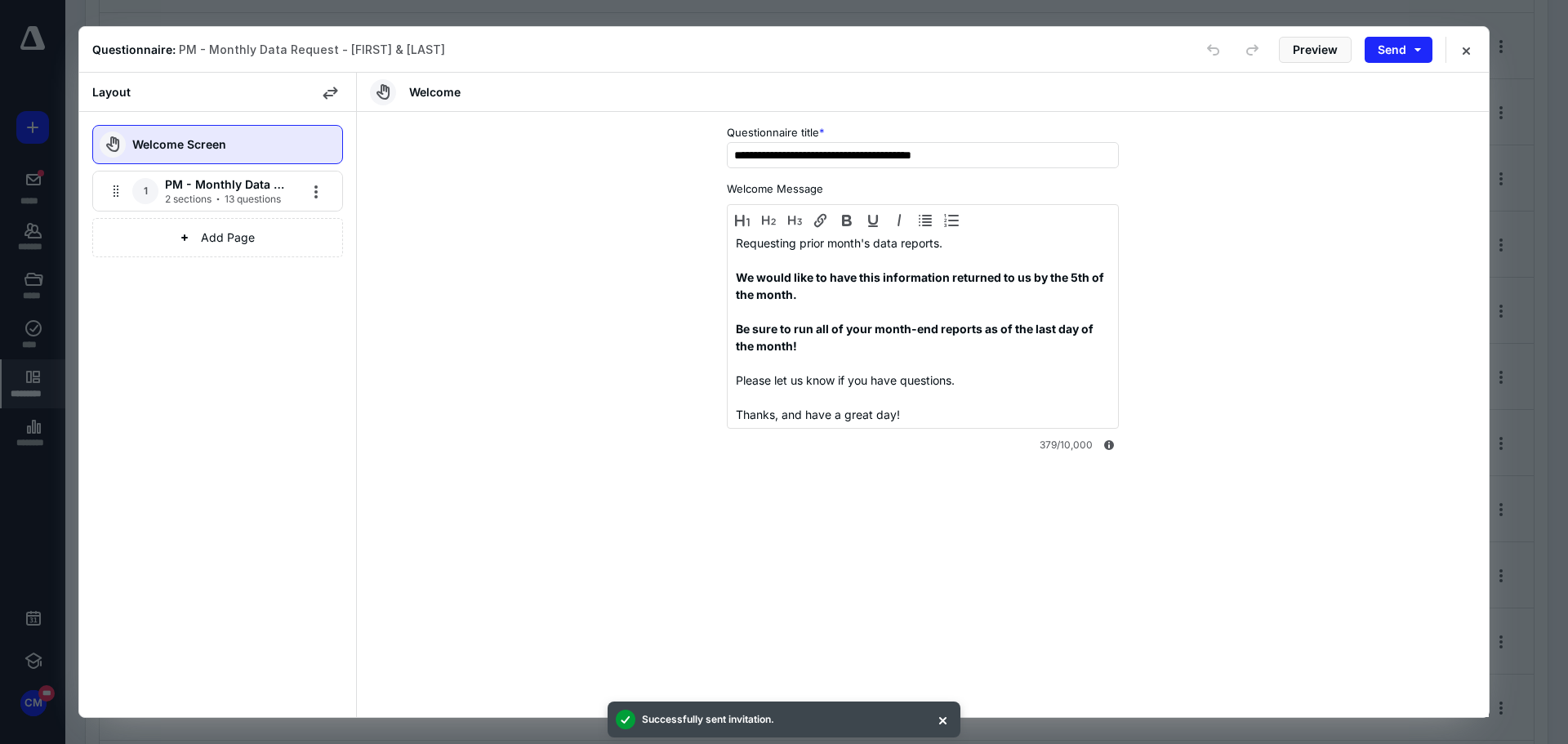 type 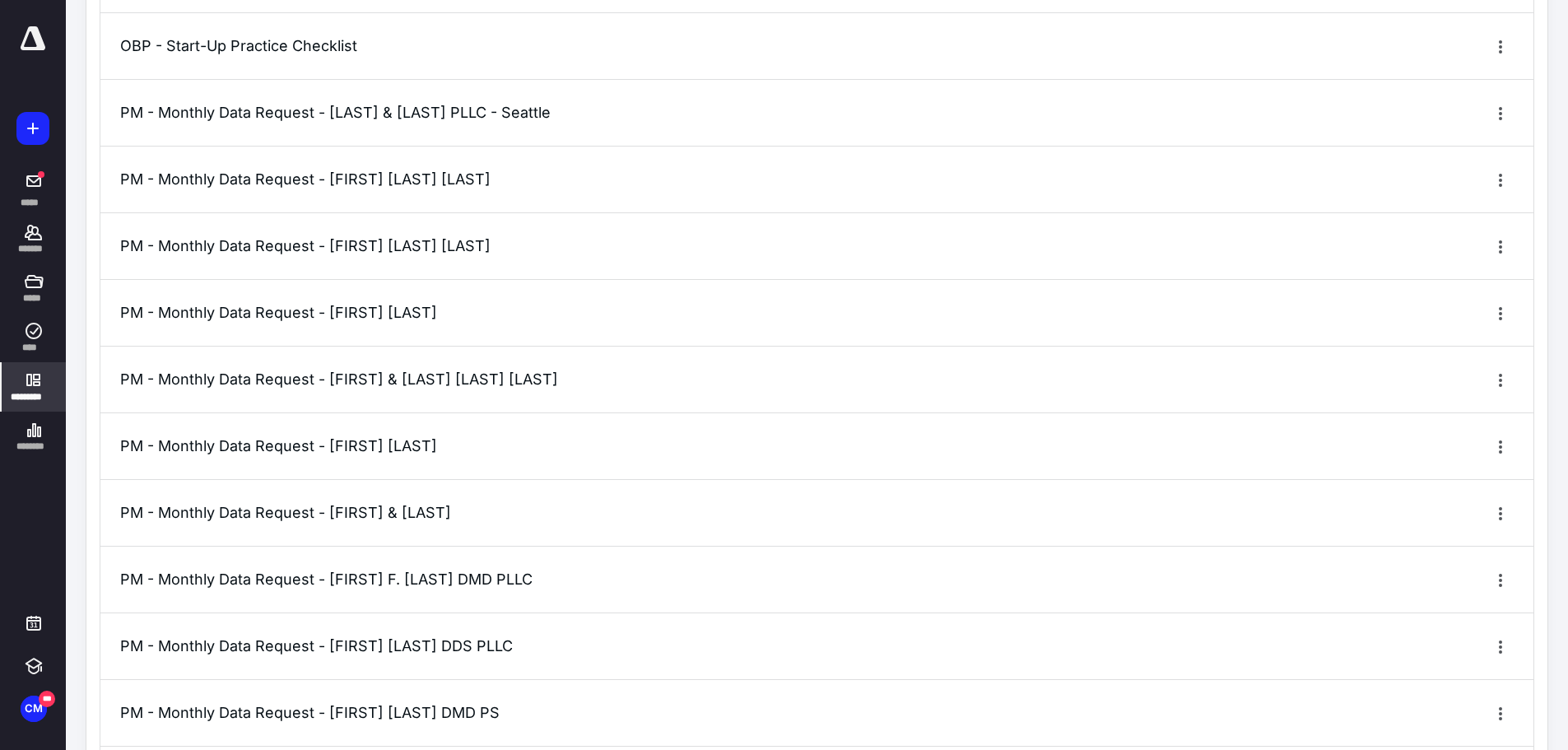 click 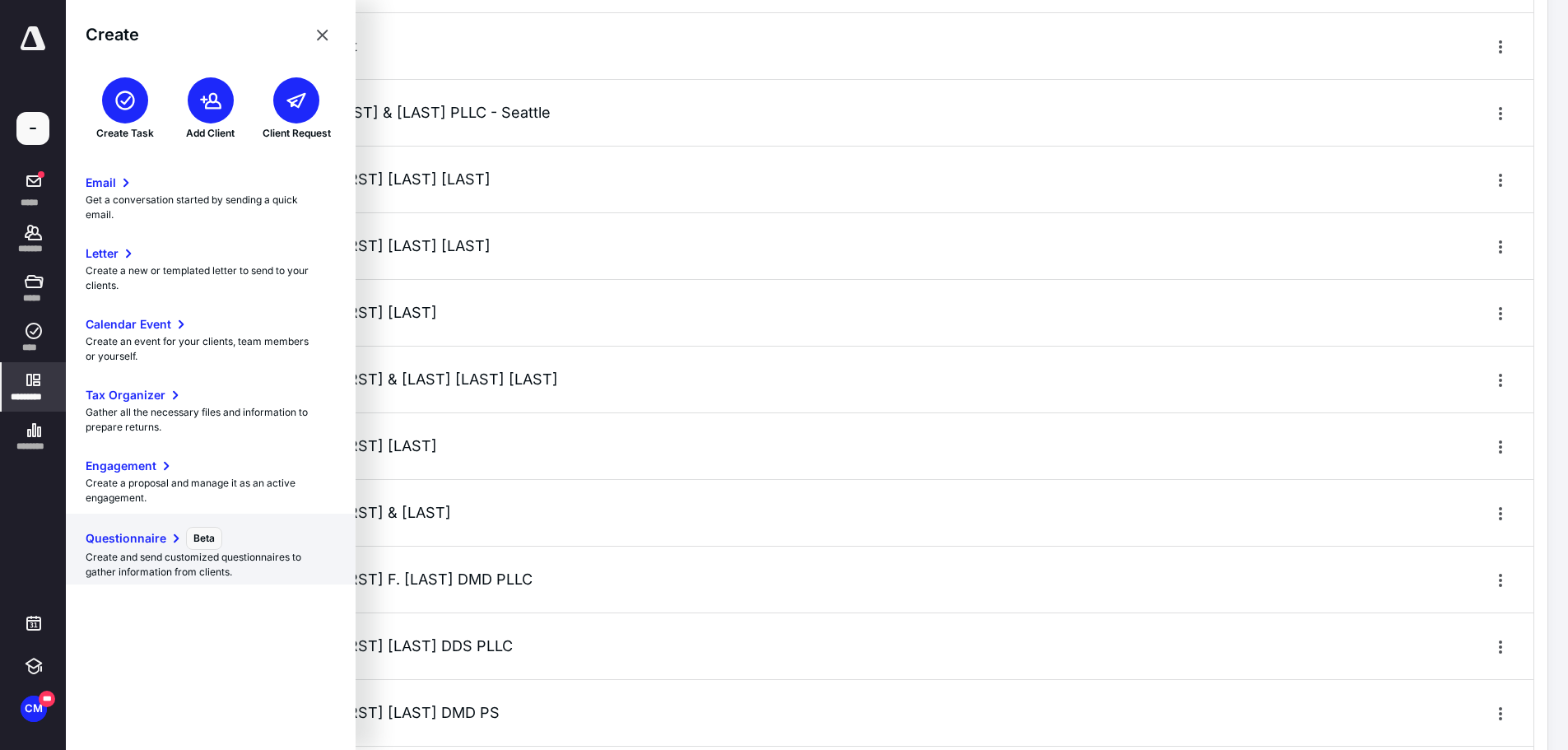 click on "Create and send customized questionnaires to gather information from clients." at bounding box center (211, 565) 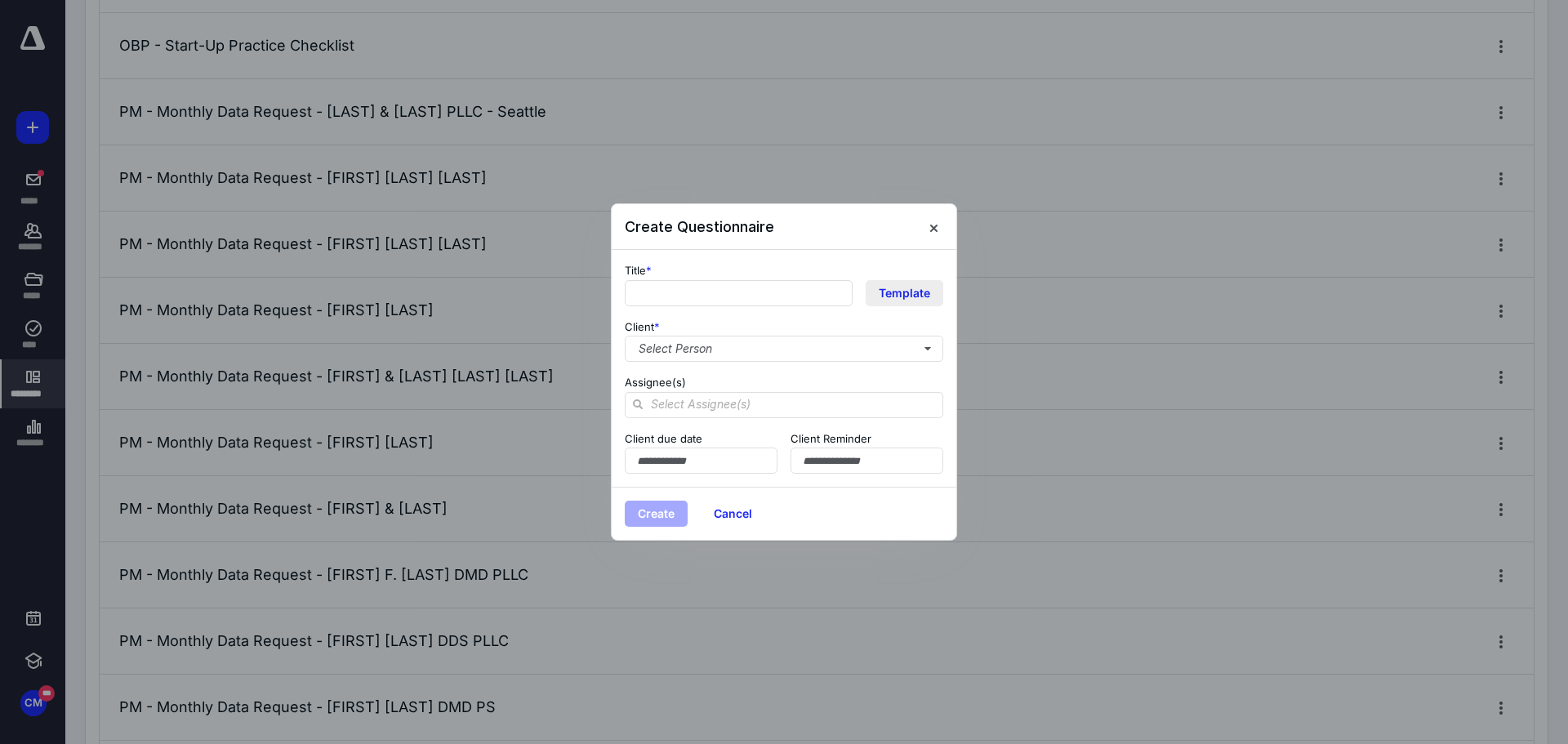 click on "Template" at bounding box center [904, 293] 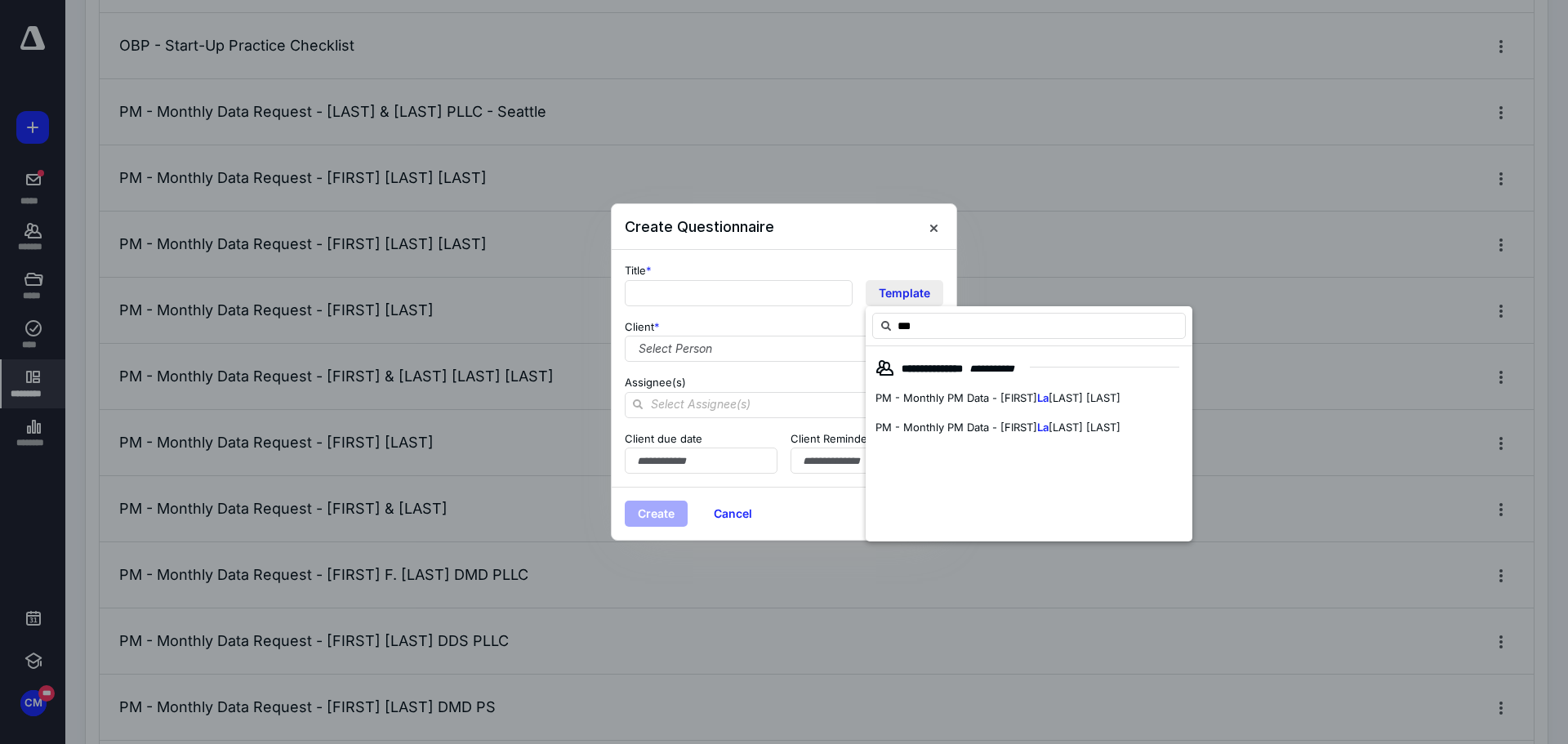 type on "****" 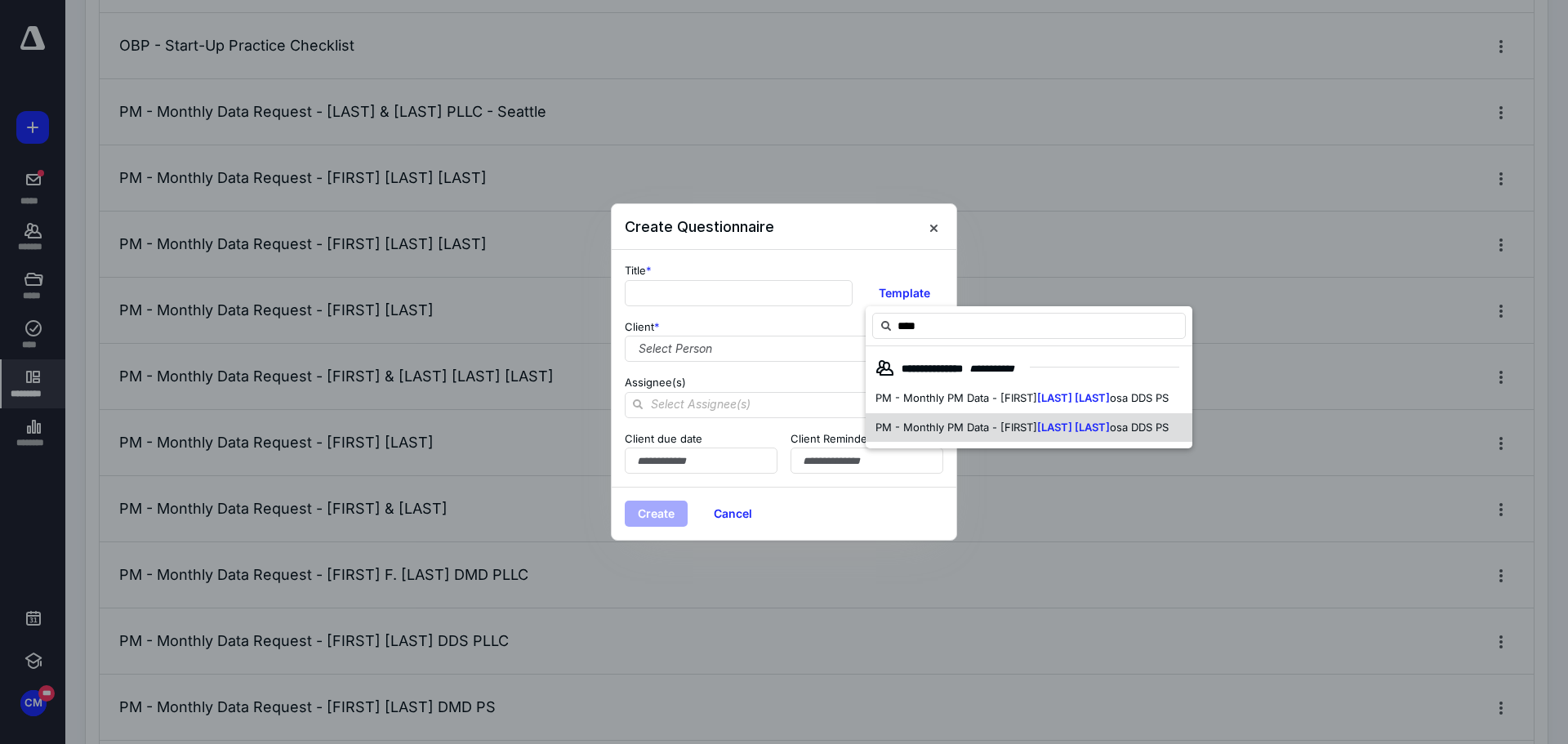 click on "PM - Monthly PM Data - Silvia" at bounding box center [956, 427] 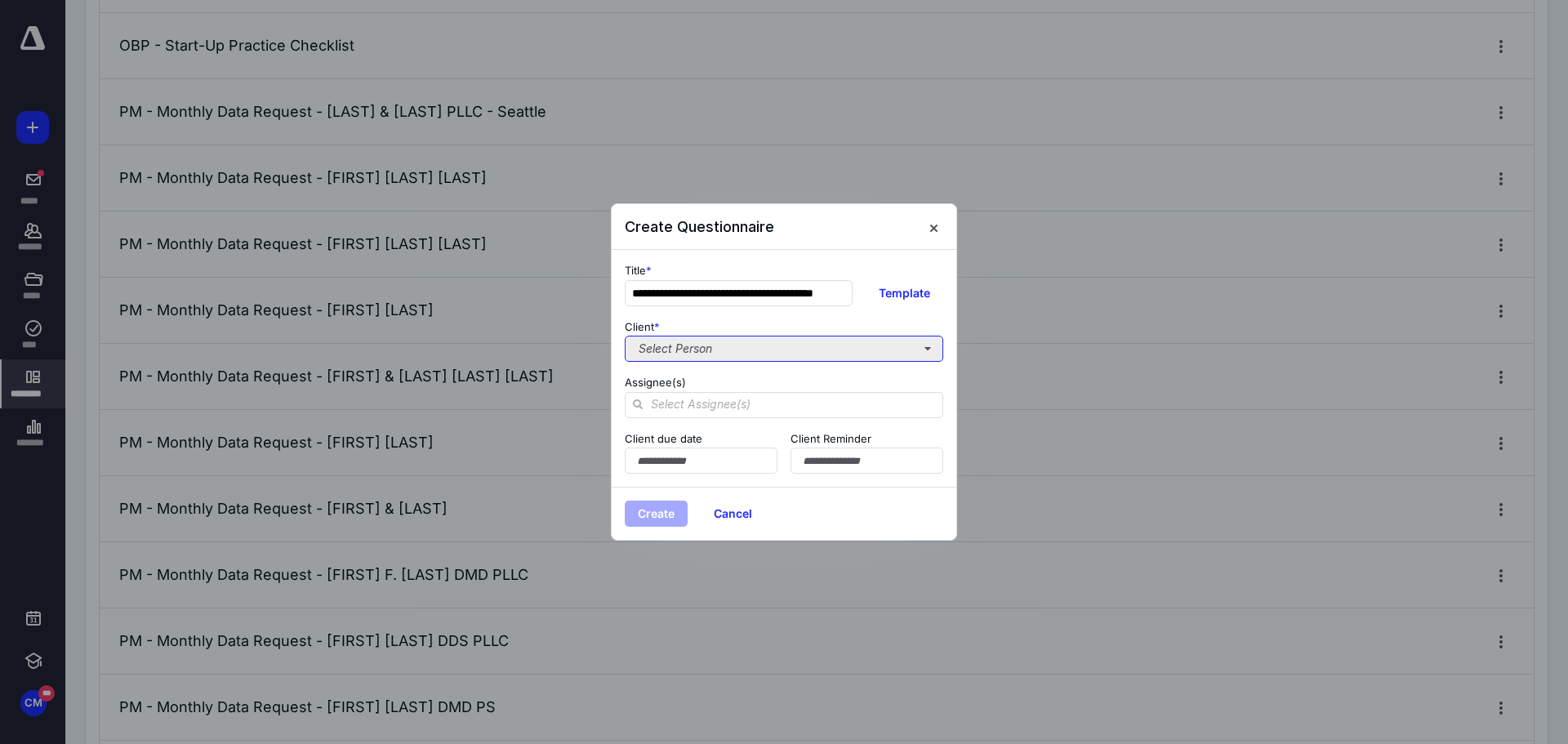 click on "Select Person" at bounding box center [784, 349] 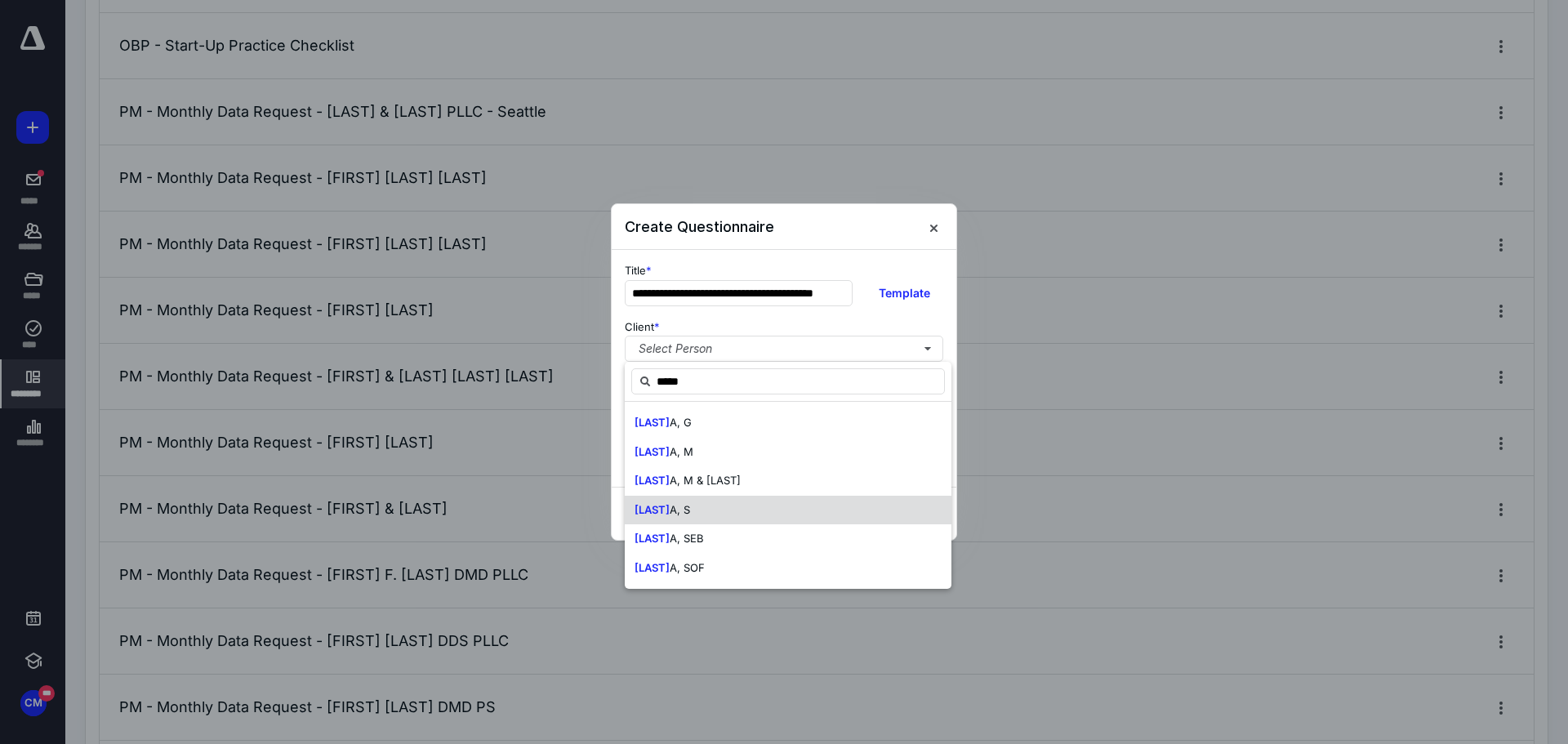 click on "A, S" at bounding box center [679, 510] 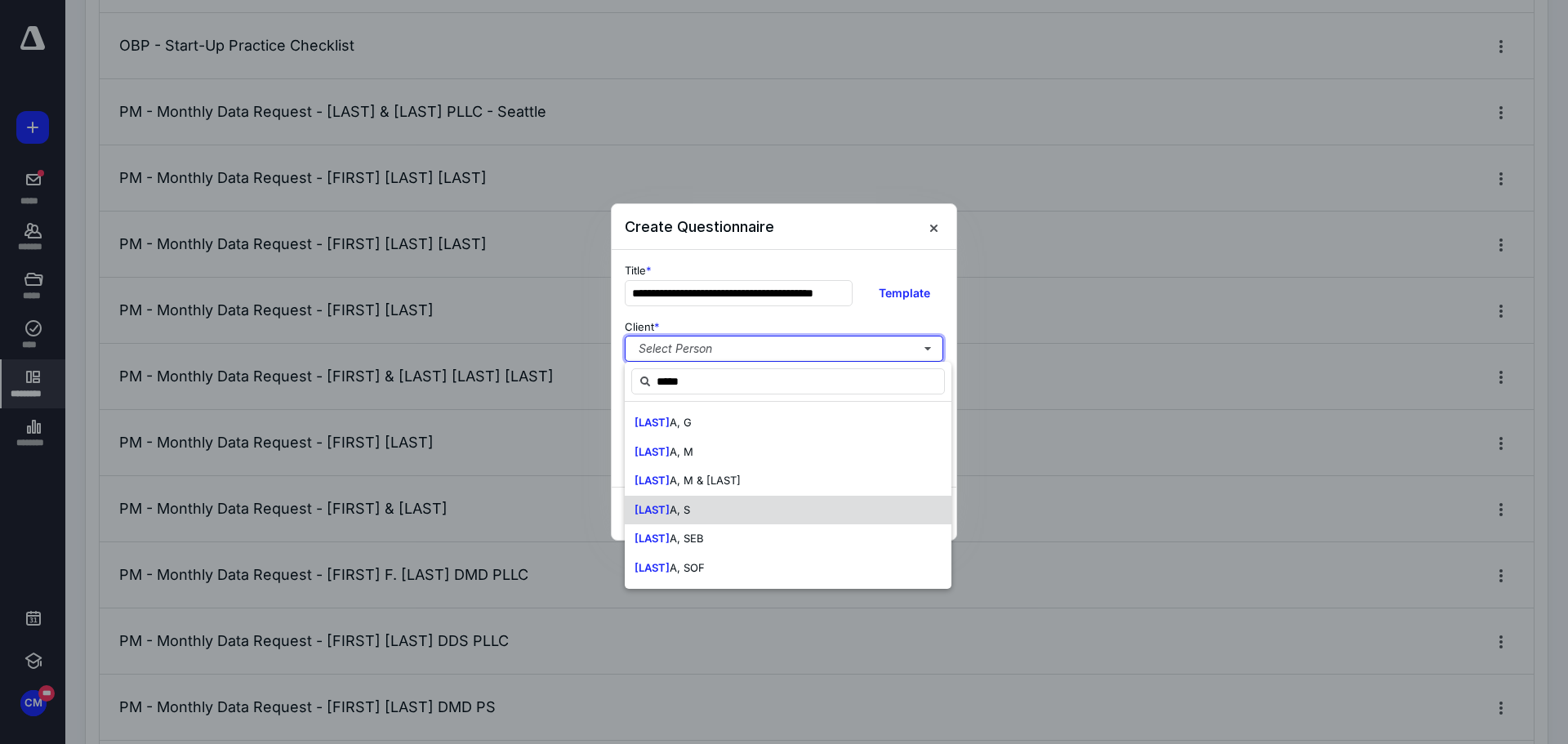 type 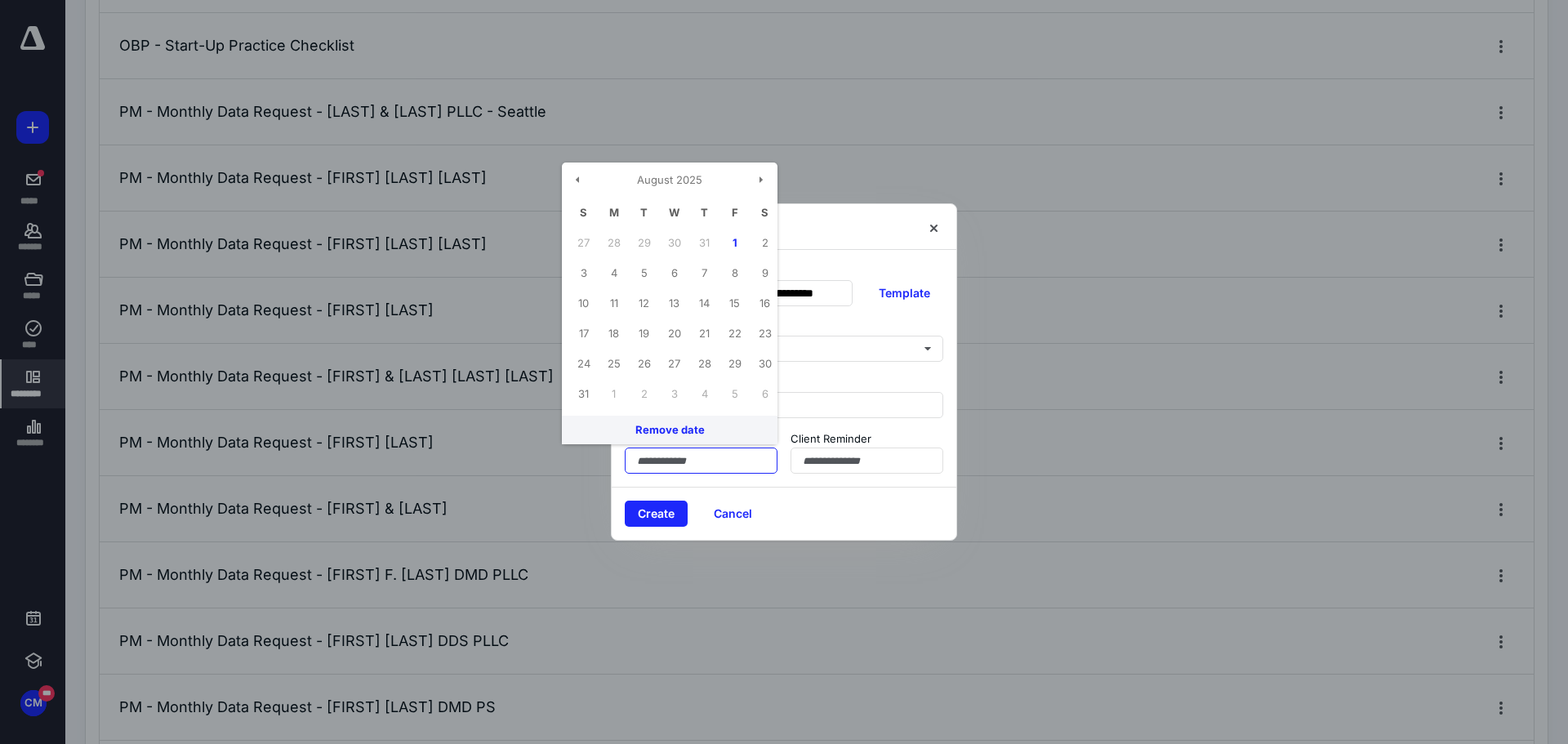 click at bounding box center [701, 461] 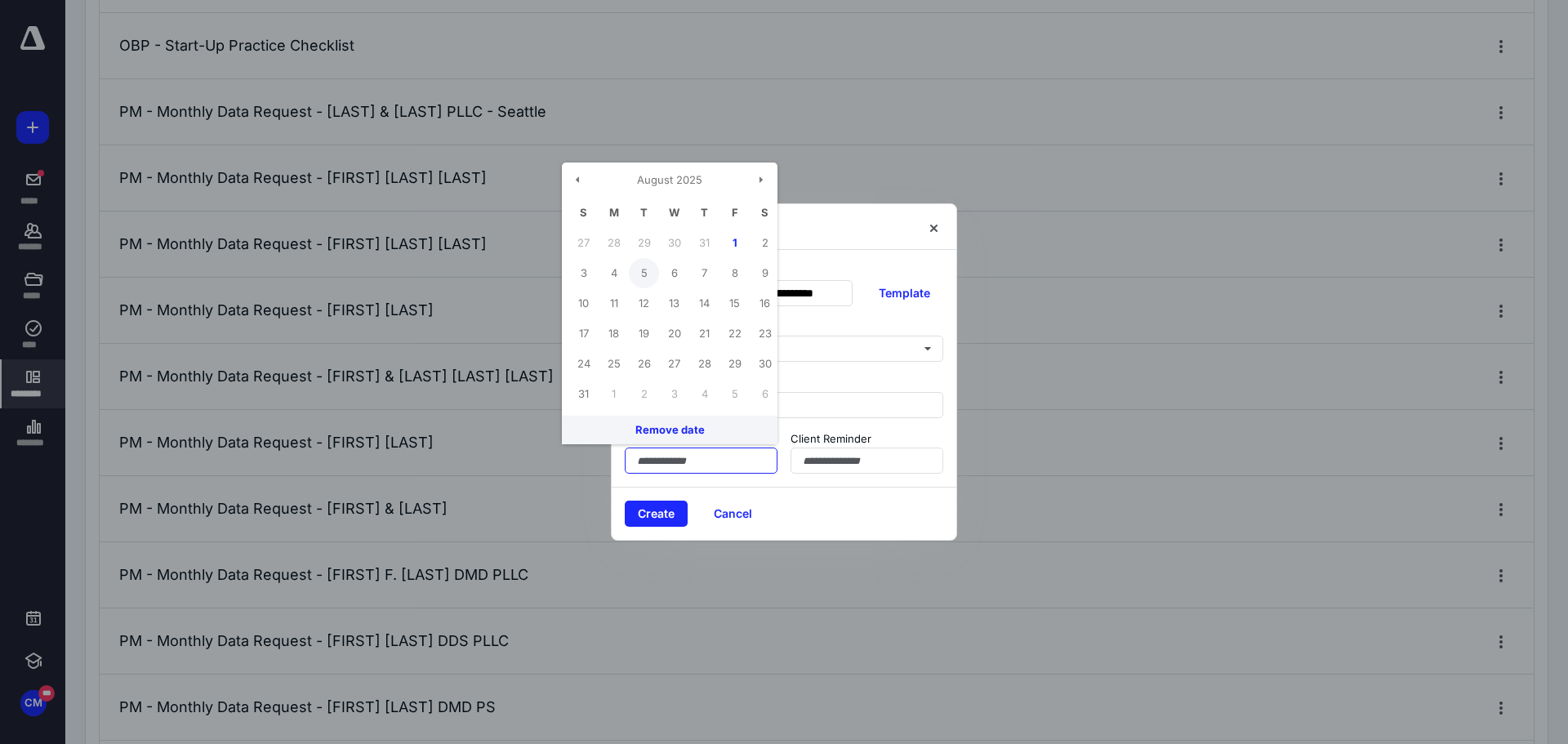 click on "5" at bounding box center (644, 273) 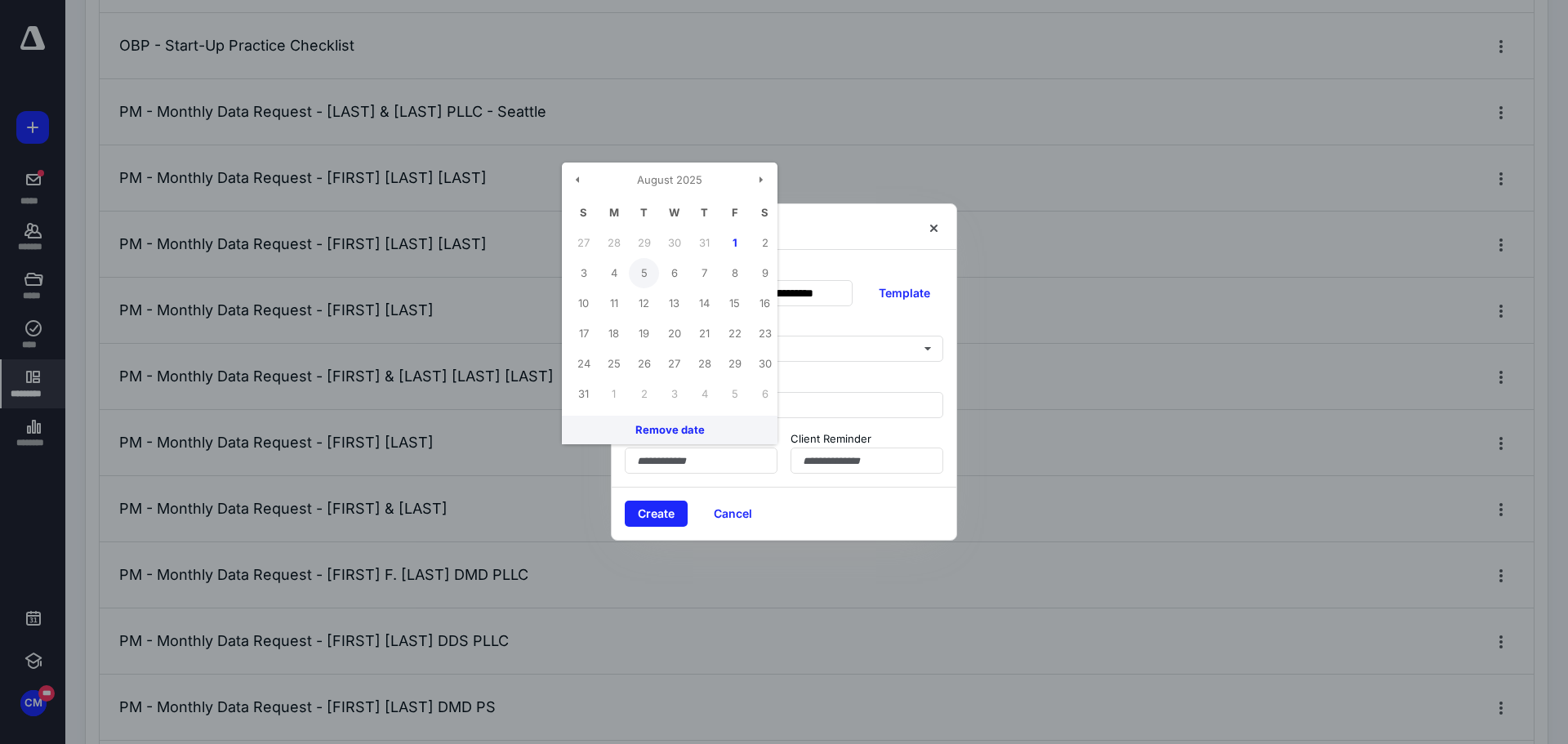 type on "**********" 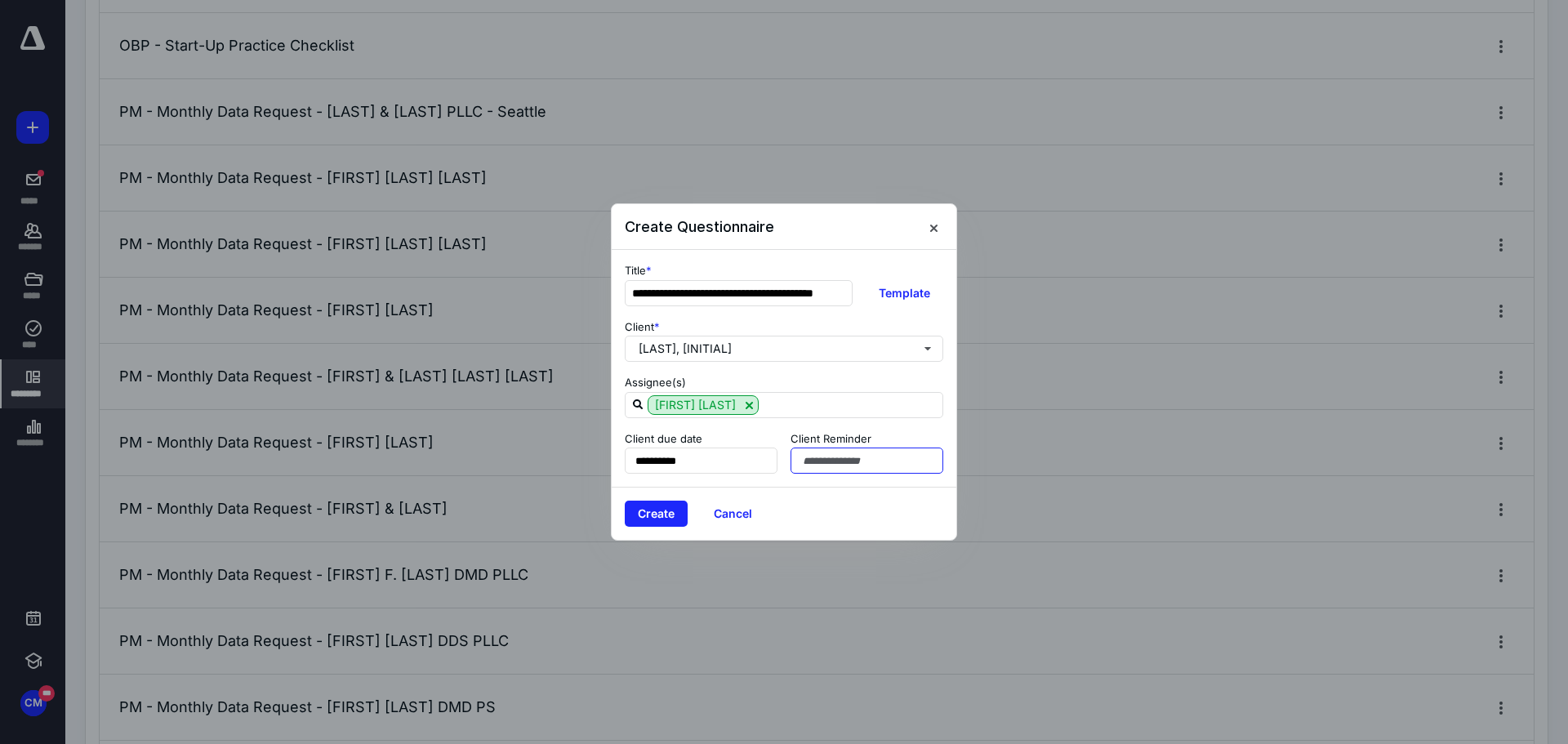 click at bounding box center [866, 461] 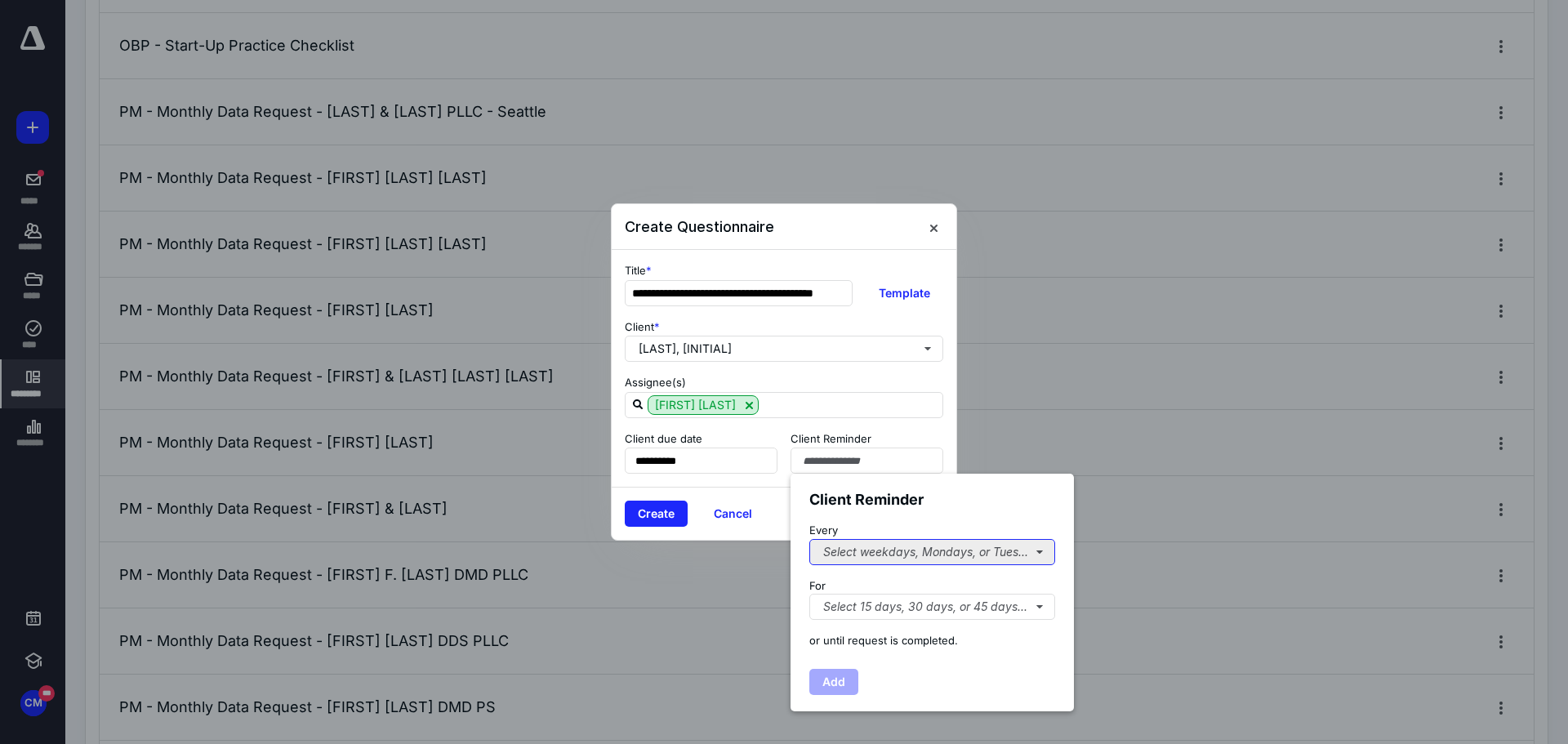 click on "Select weekdays, Mondays, or Tues..." at bounding box center [932, 552] 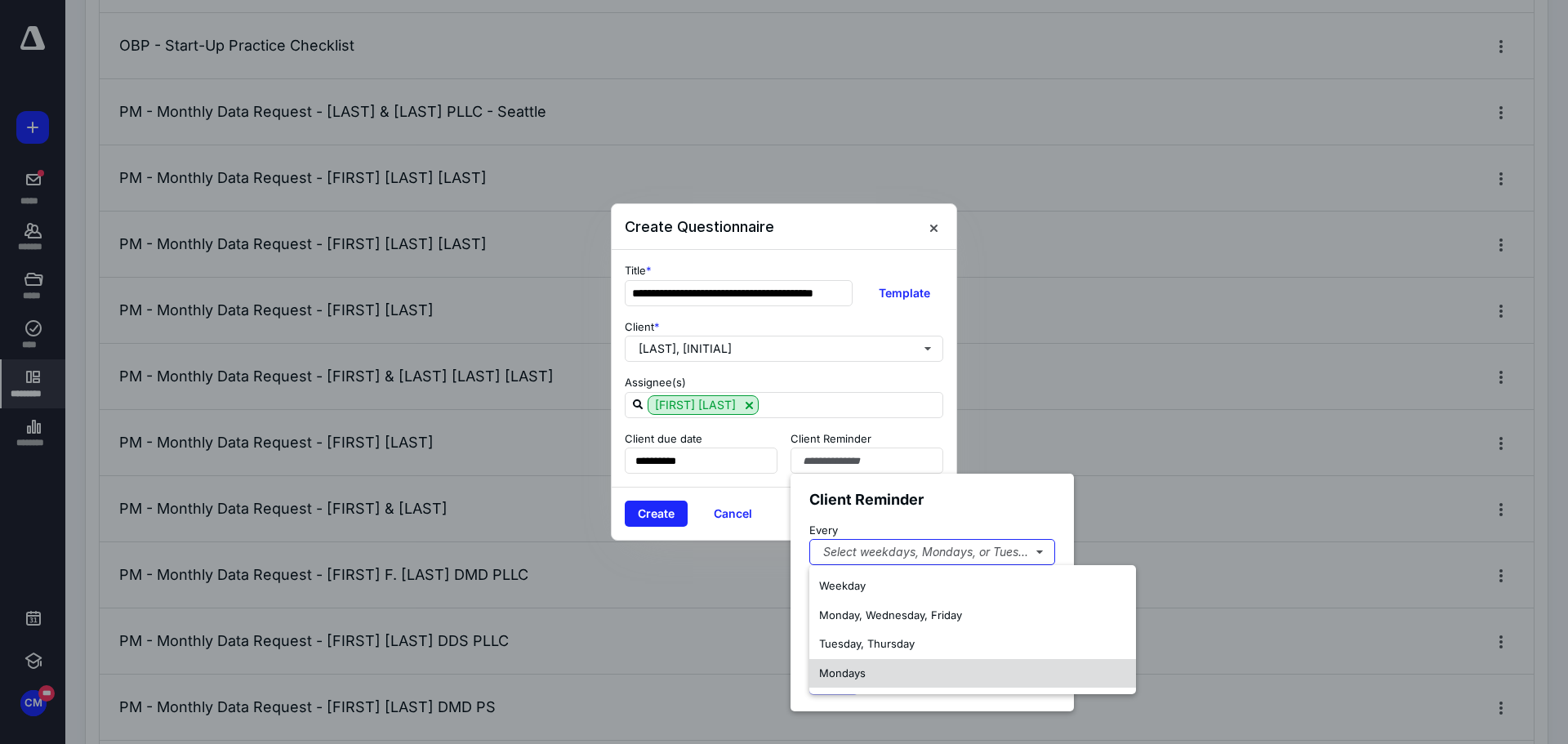 click on "Mondays" at bounding box center (842, 673) 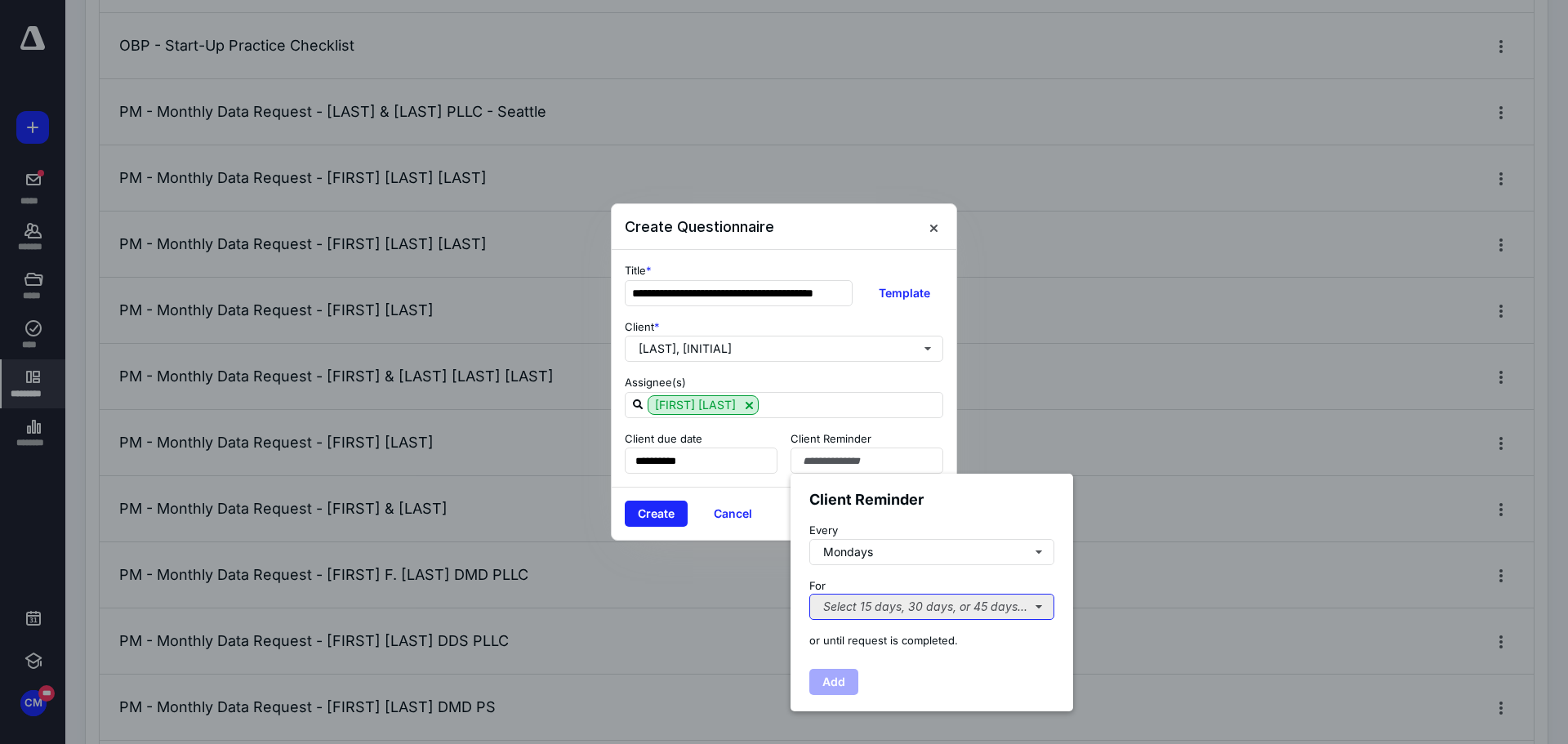 click on "Select 15 days, 30 days, or 45 days..." at bounding box center (932, 607) 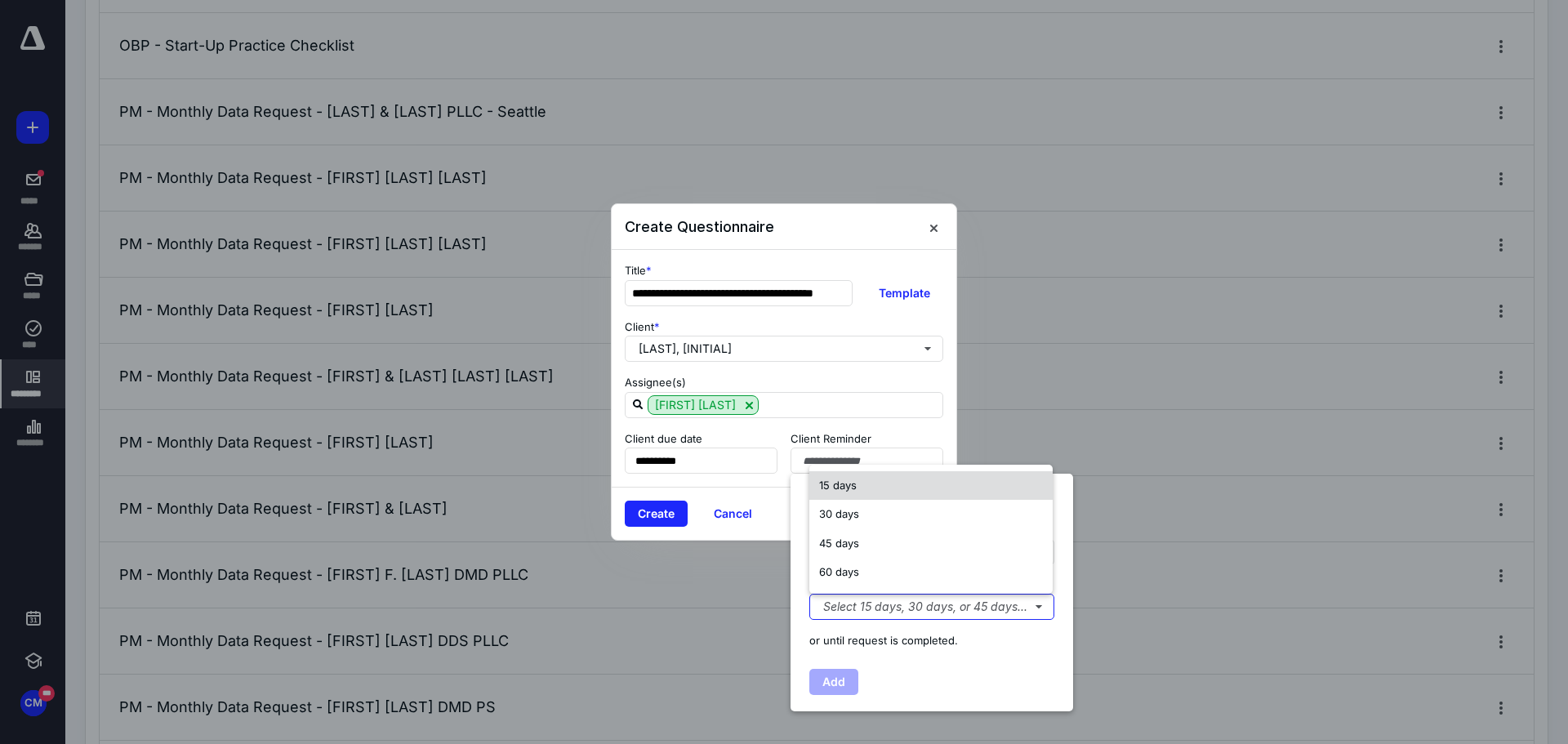 click on "15 days" at bounding box center [838, 485] 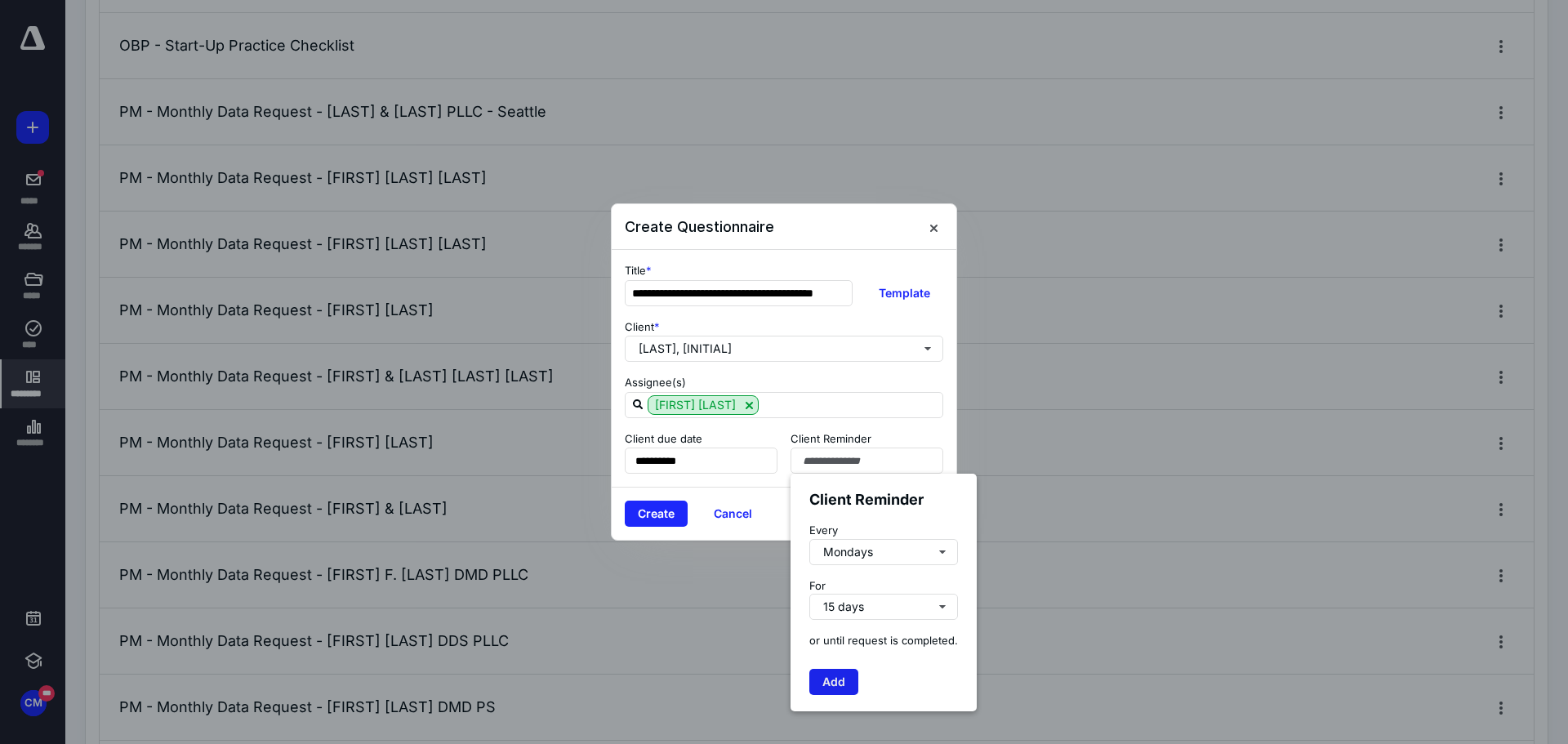 click on "Add" at bounding box center (834, 682) 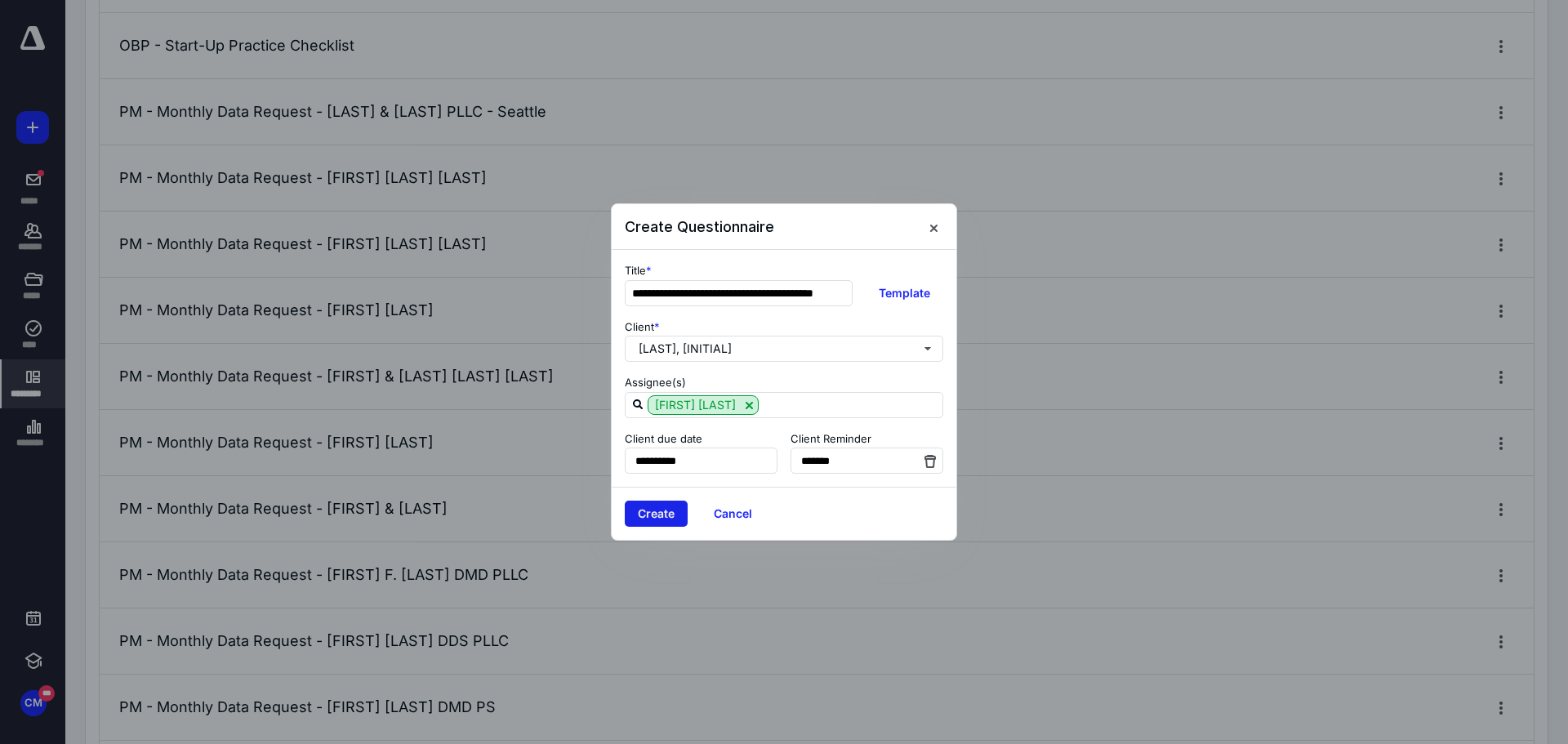 click on "Create" at bounding box center [656, 514] 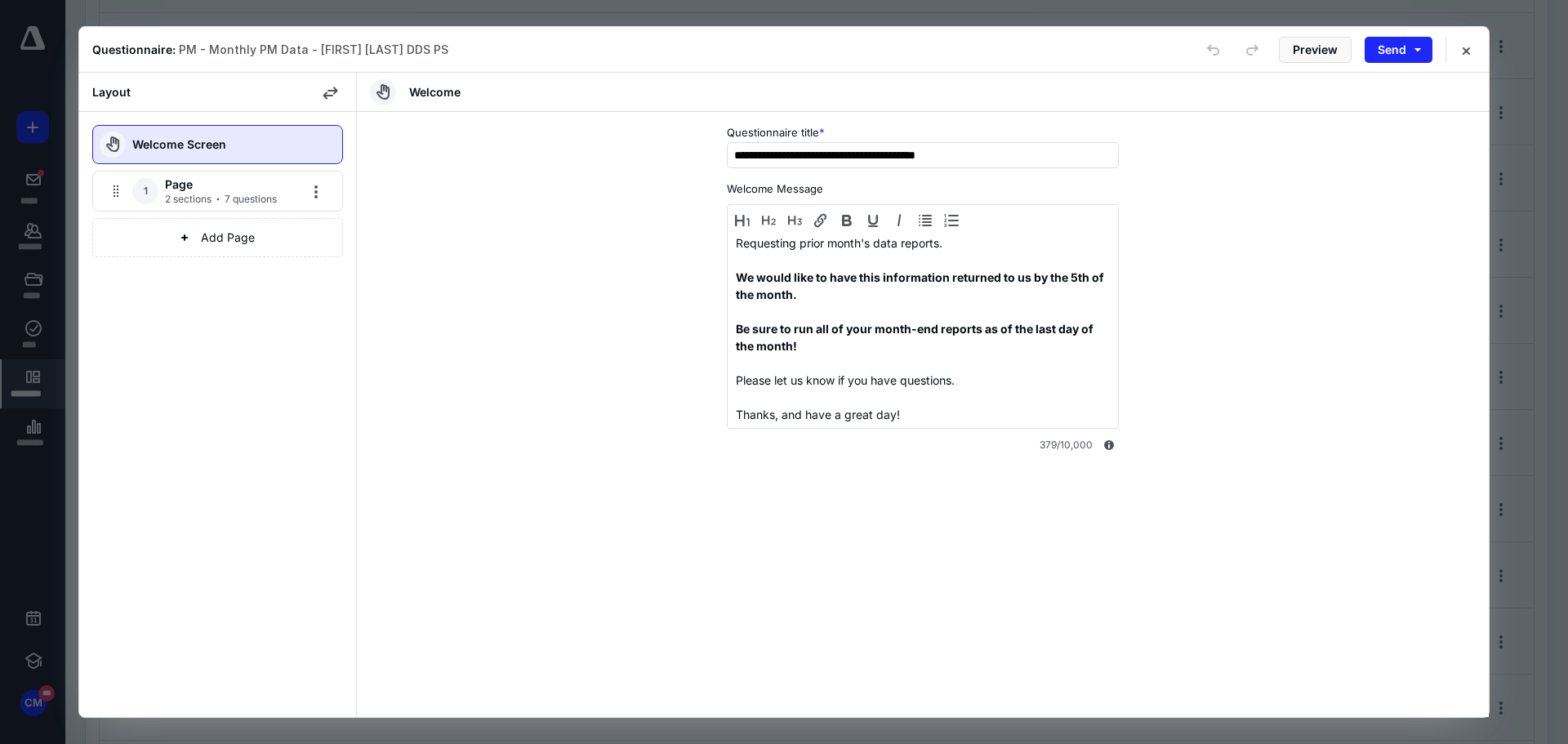 click on "Questionnaire:   PM - Monthly PM Data - Silvia La Rosa DDS PS Preview Send" at bounding box center [784, 50] 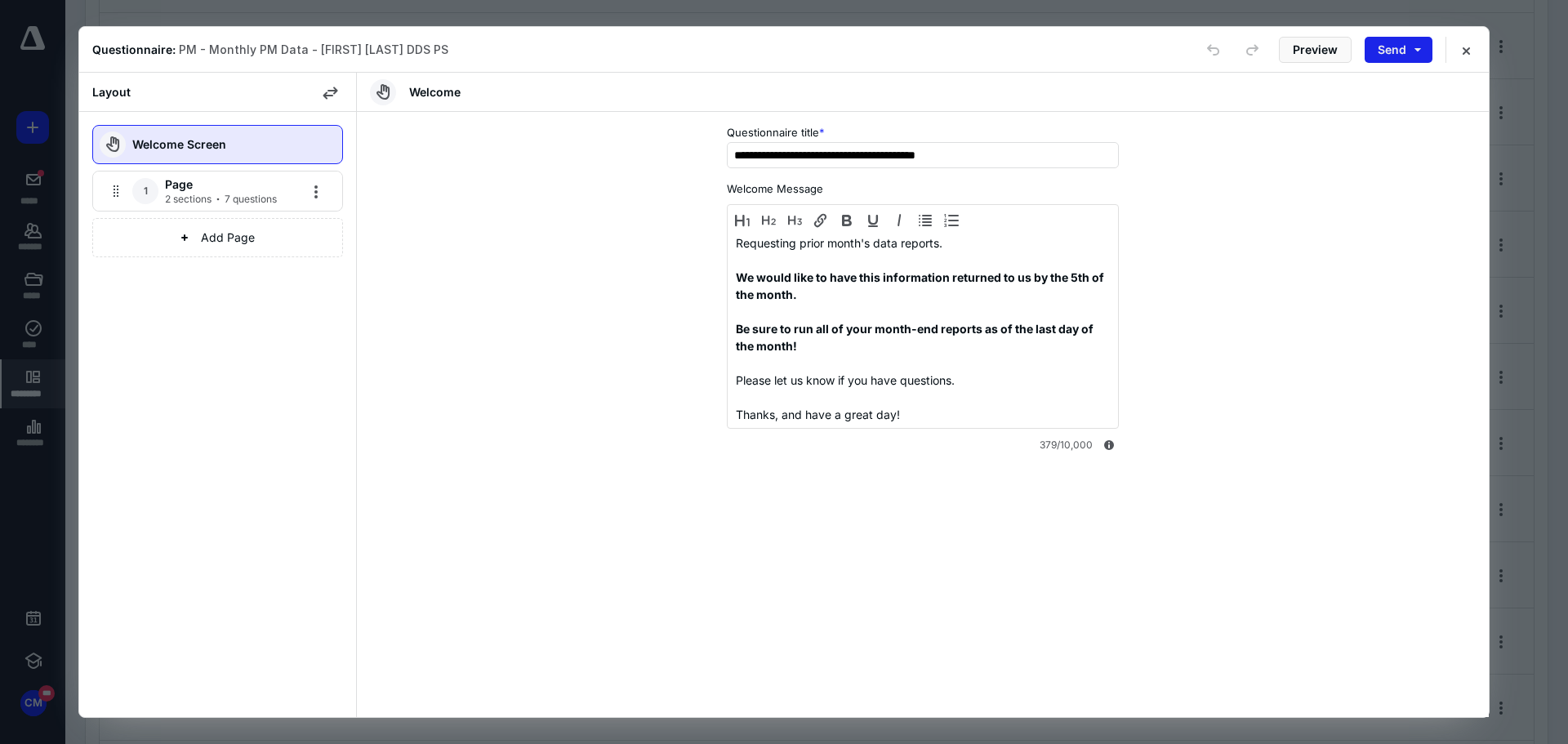 click on "Send" at bounding box center (1398, 50) 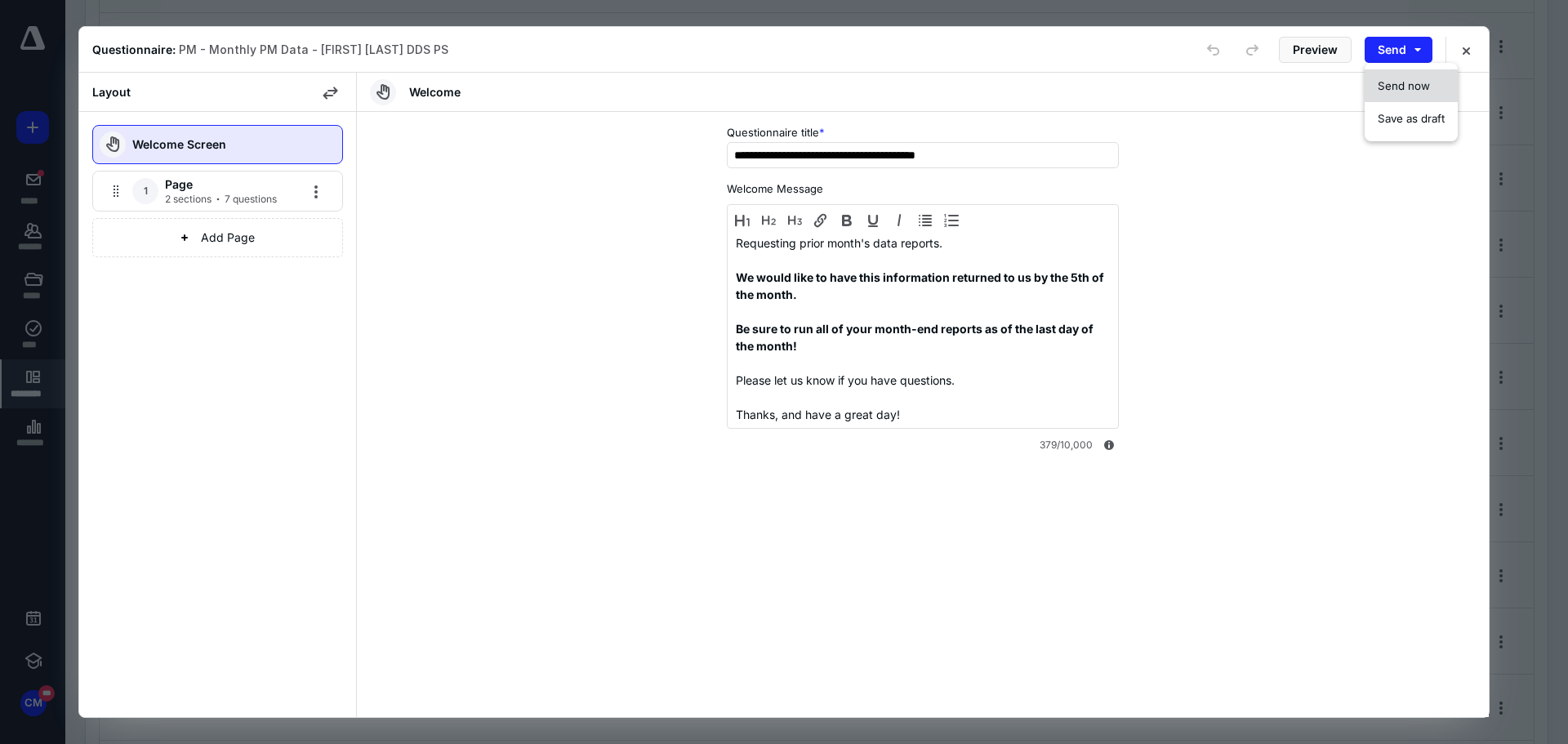 click on "Send now" at bounding box center [1404, 86] 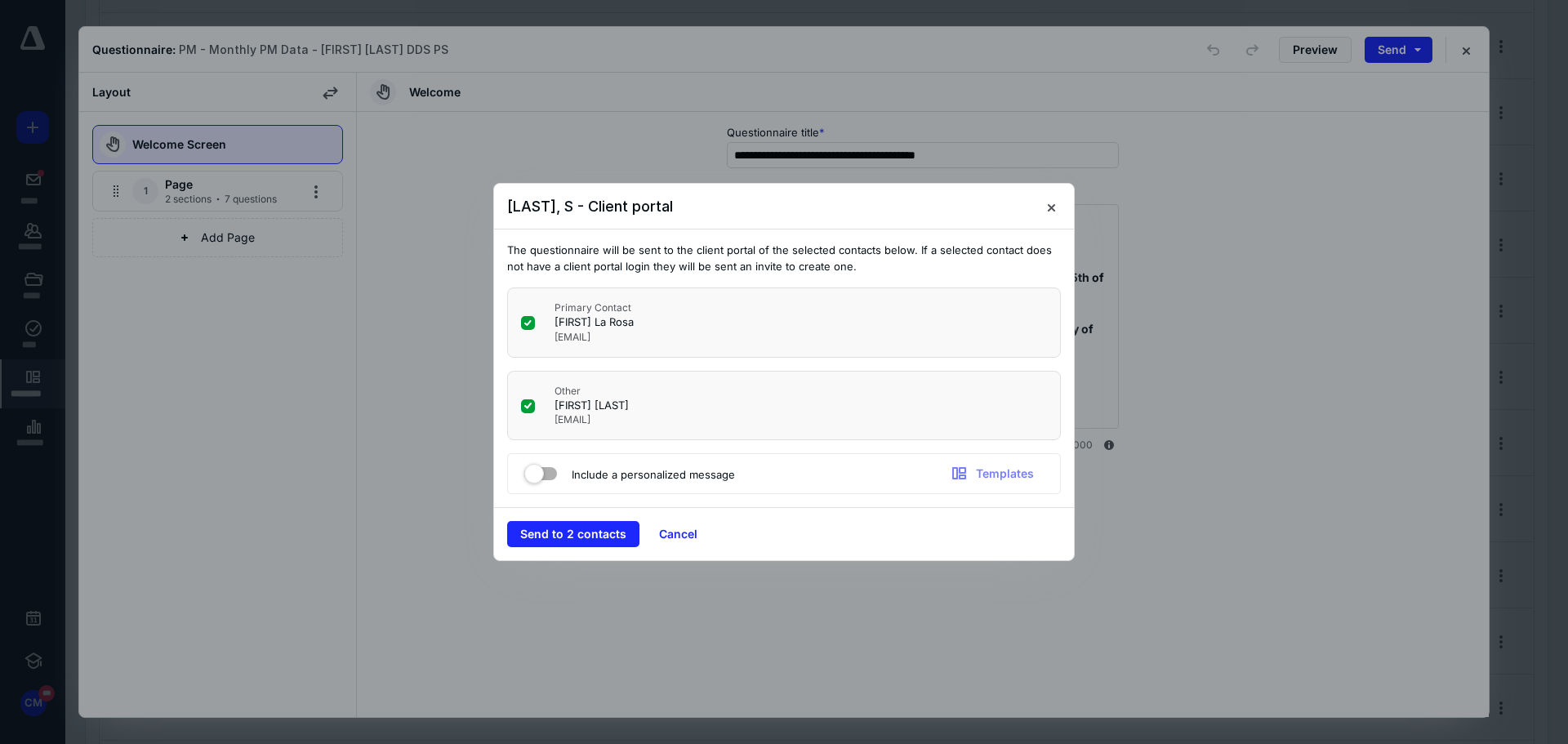 click 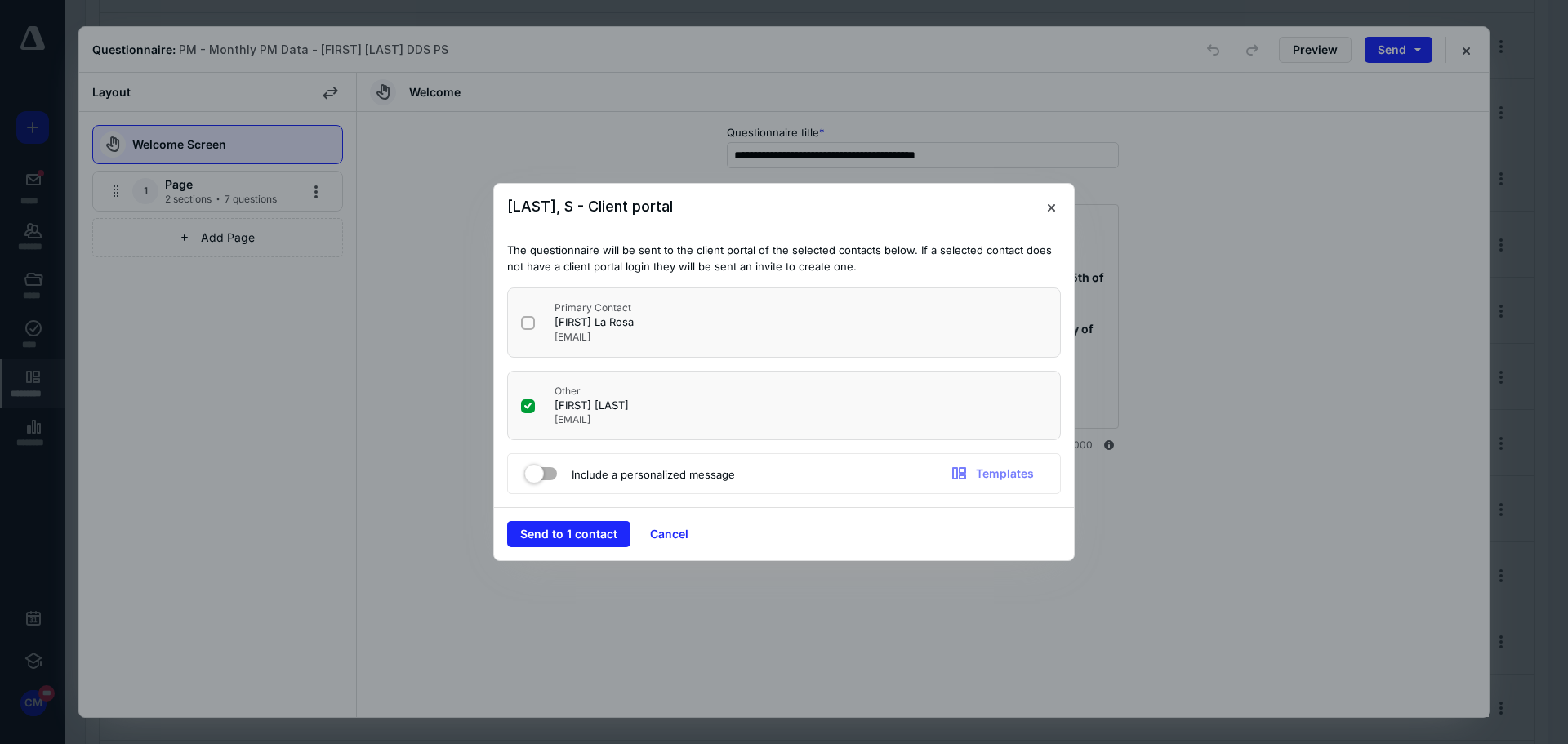 click on "Include a personalized message" at bounding box center [628, 474] 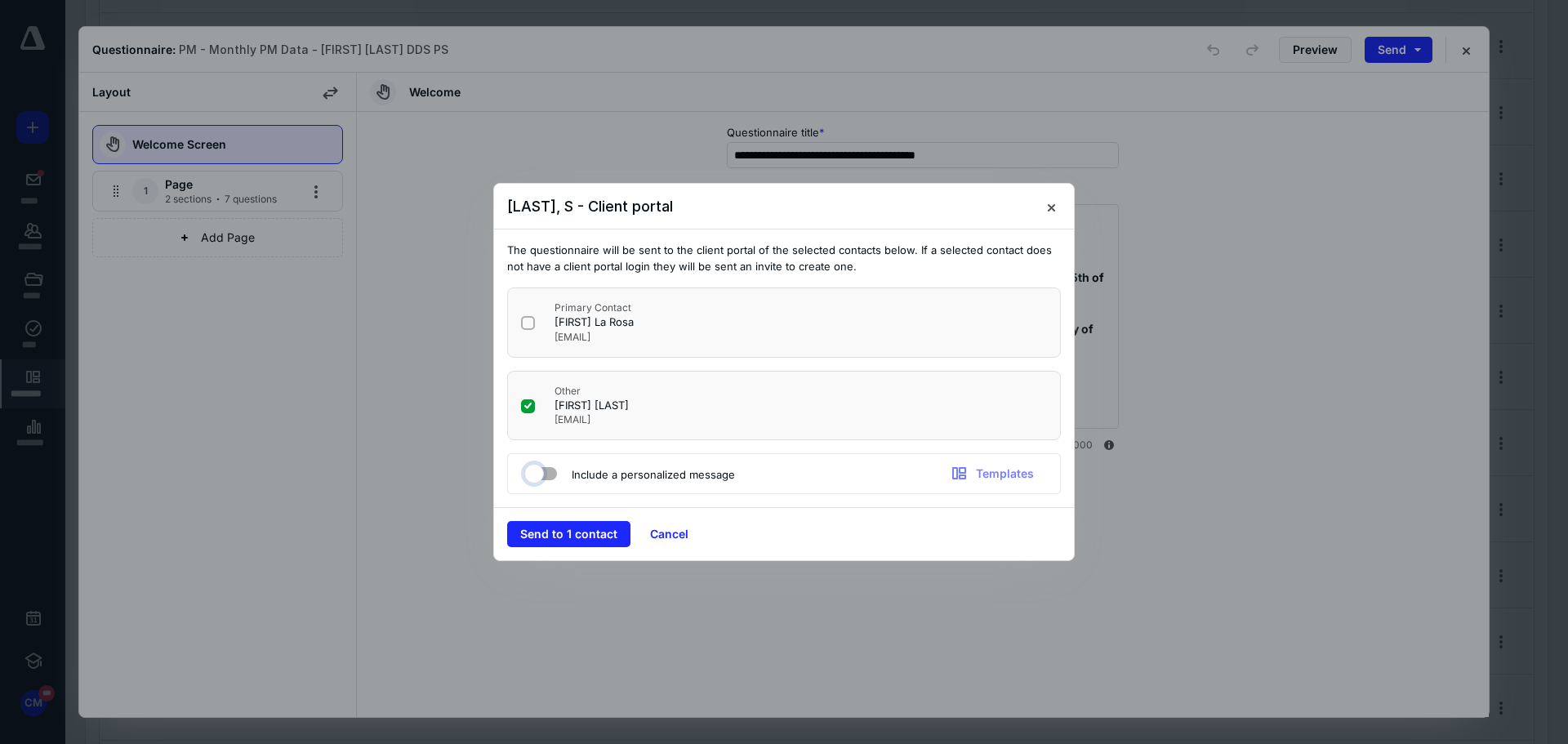 click at bounding box center (532, 471) 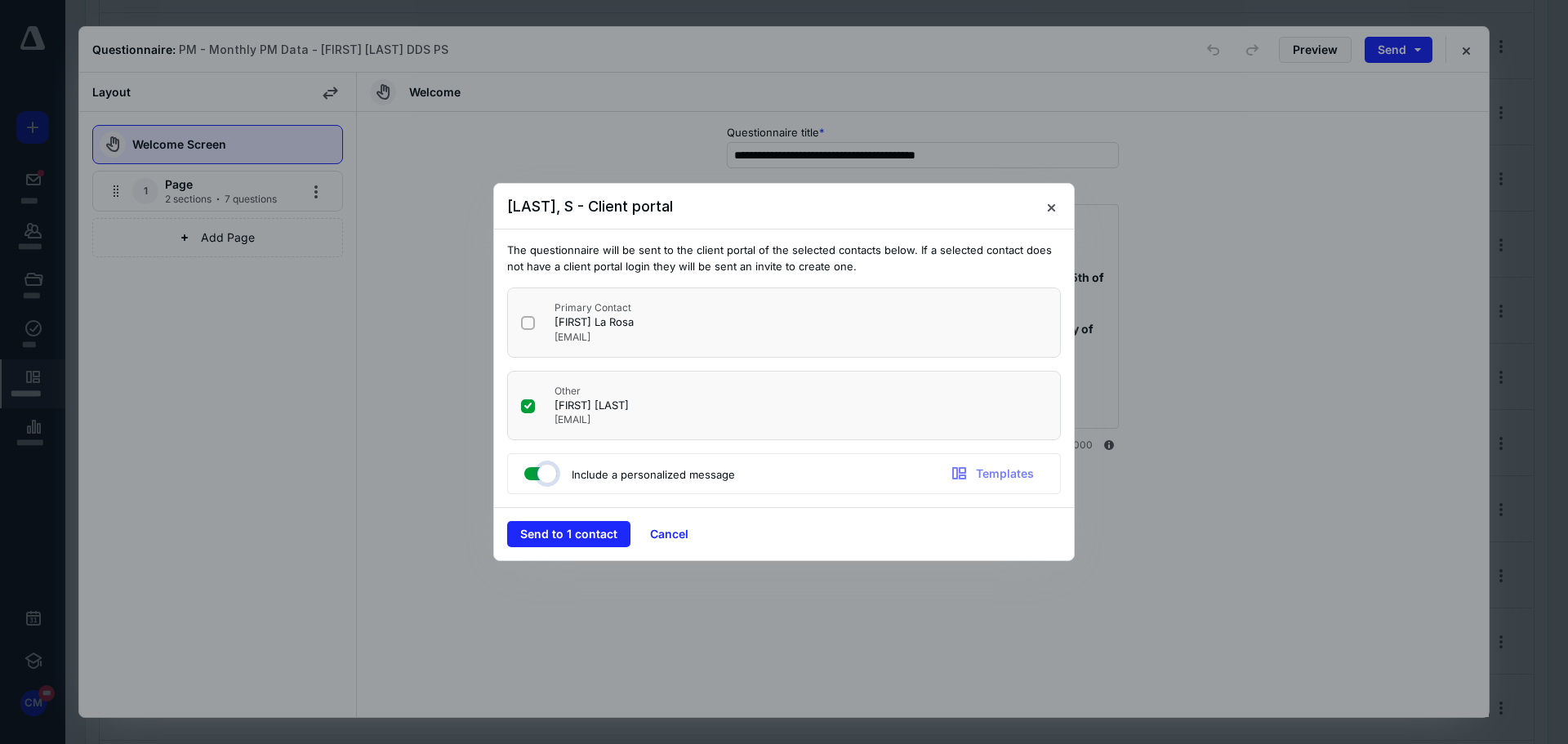 checkbox on "true" 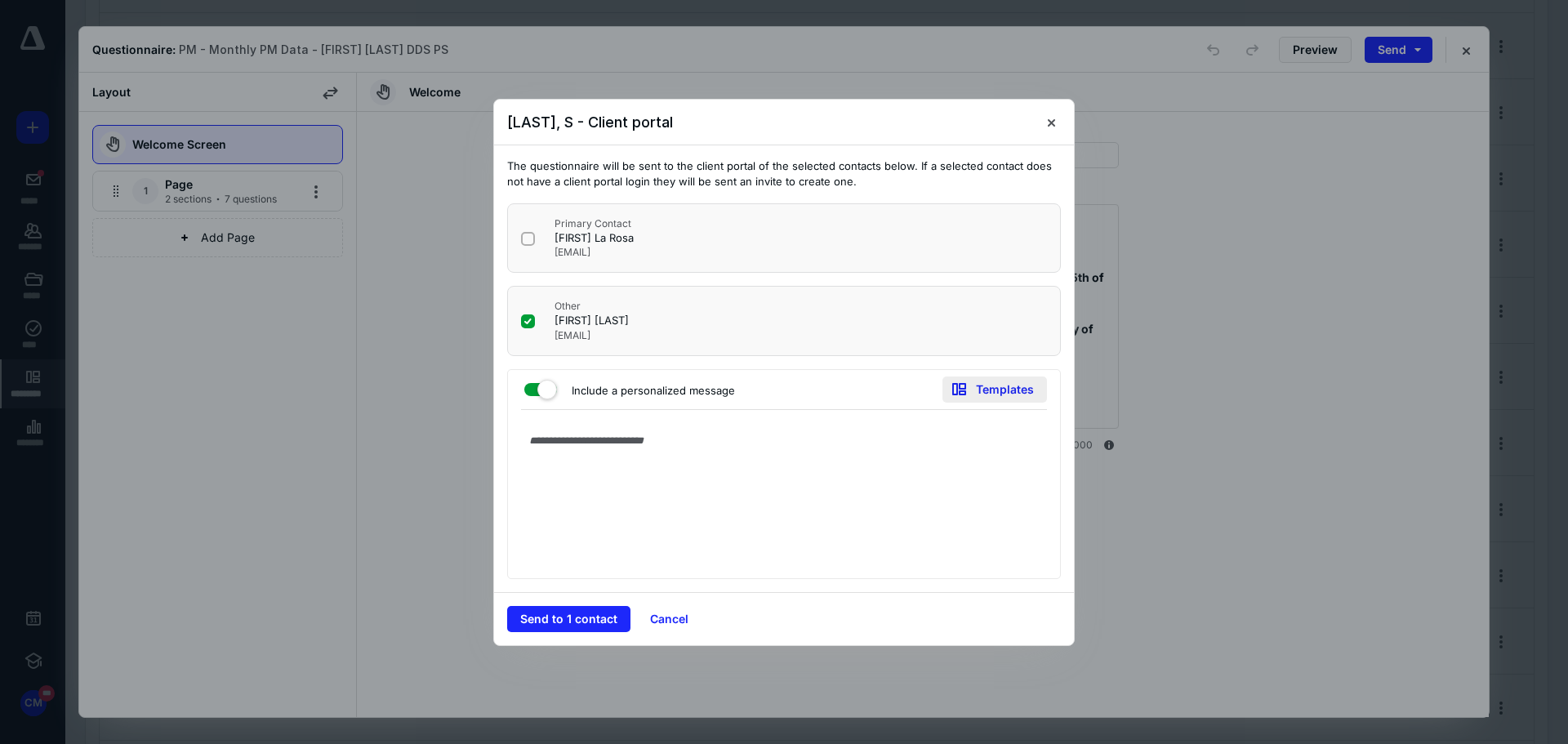 click on "Templates" at bounding box center (995, 390) 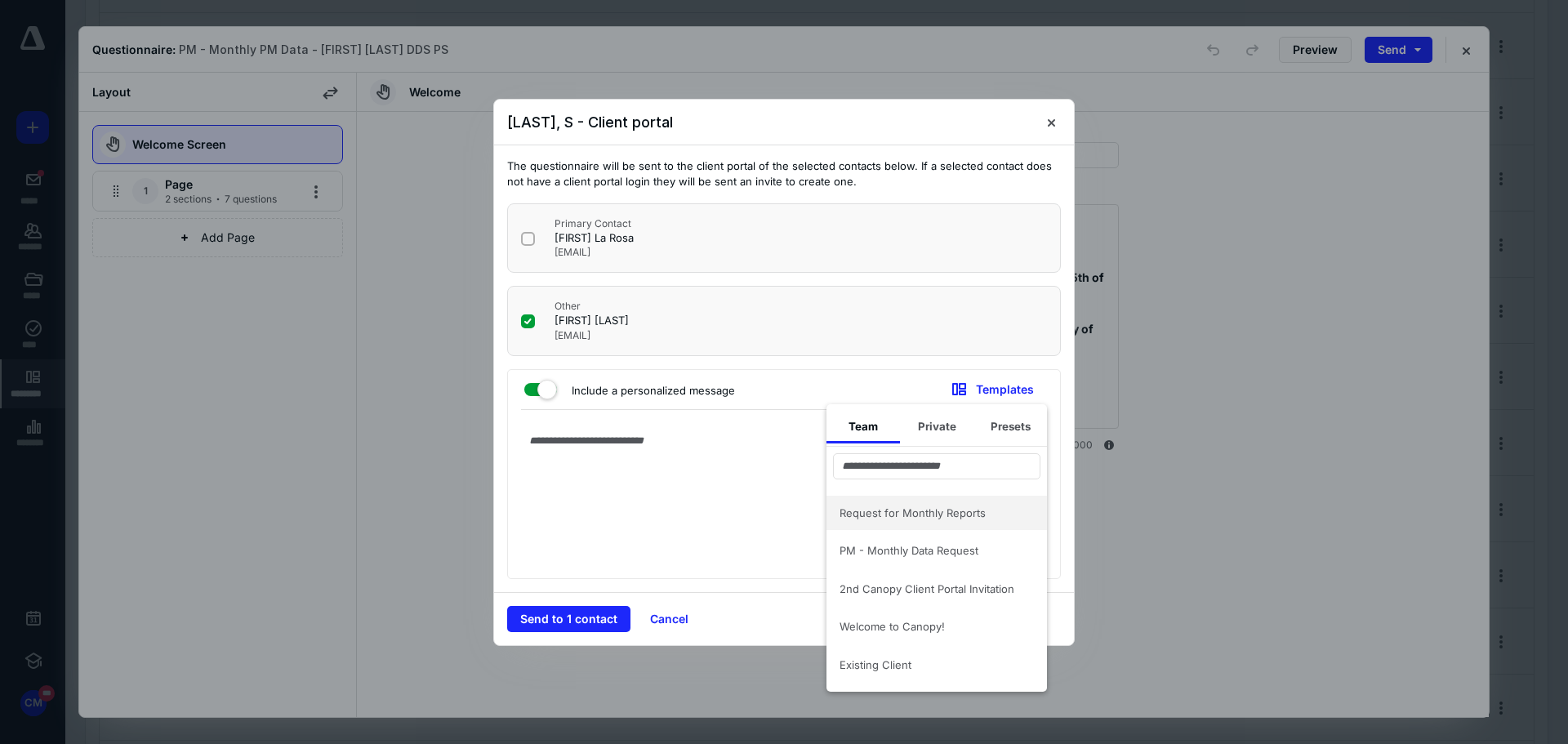 click on "Request for Monthly Reports" at bounding box center [937, 513] 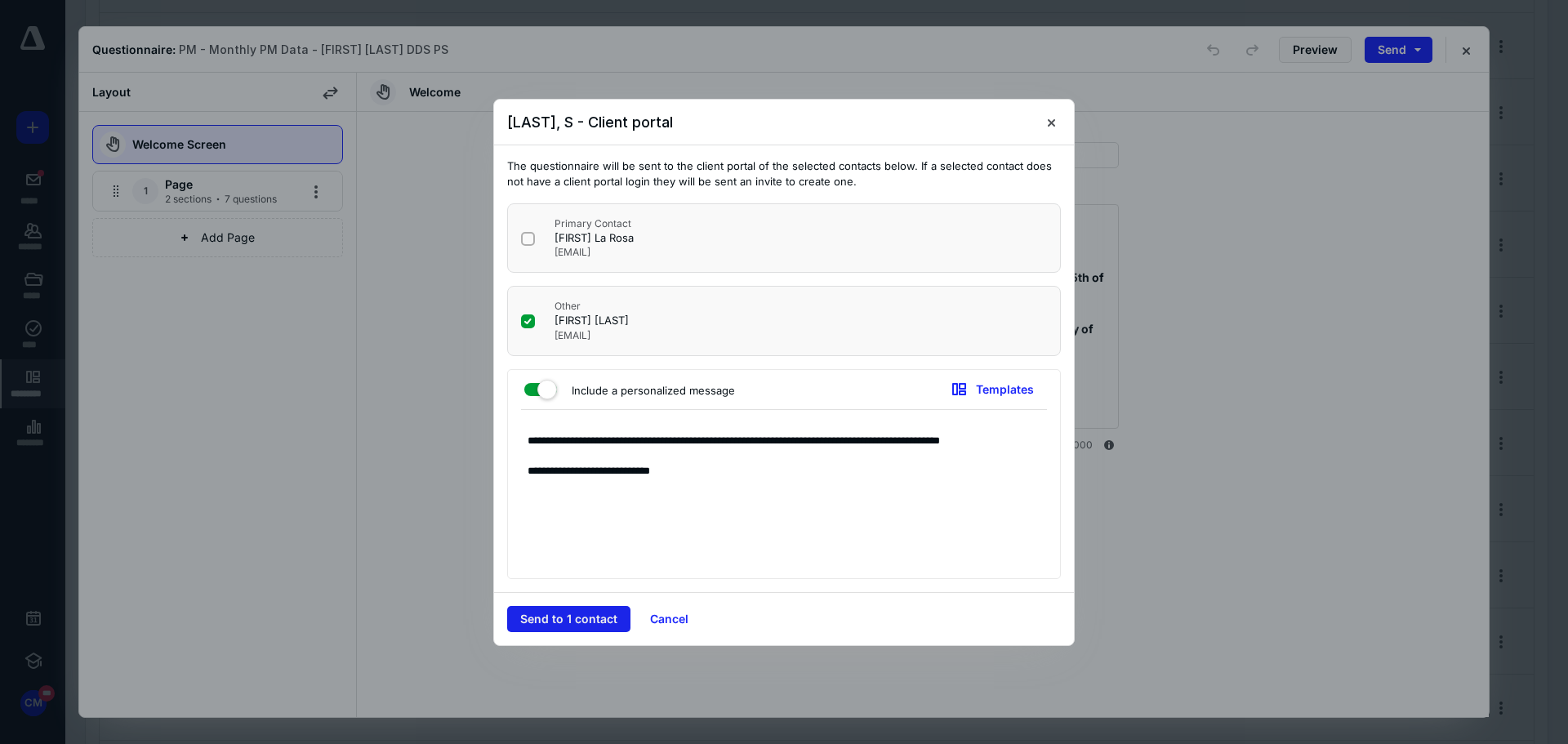click on "Send to 1 contact" at bounding box center [568, 619] 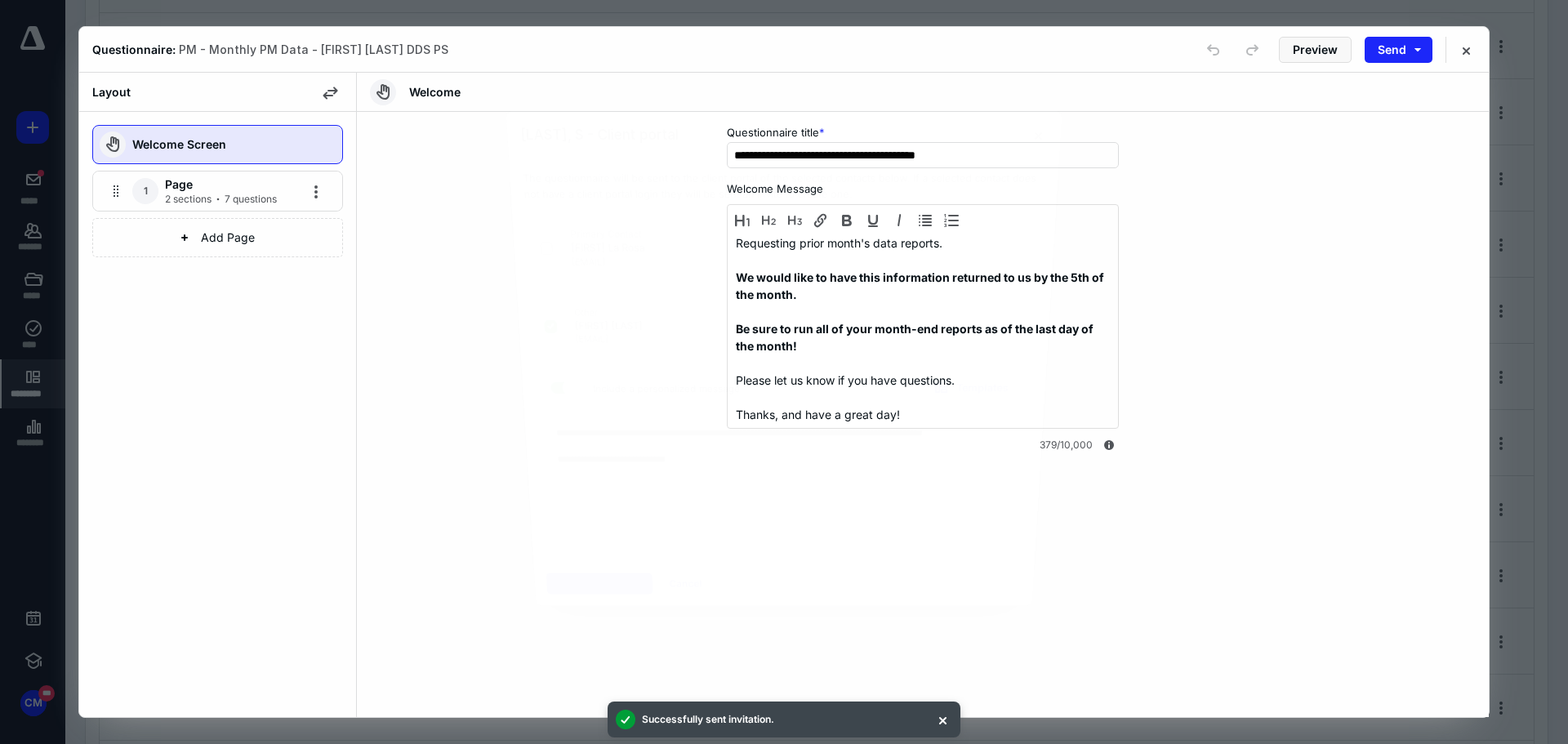 type 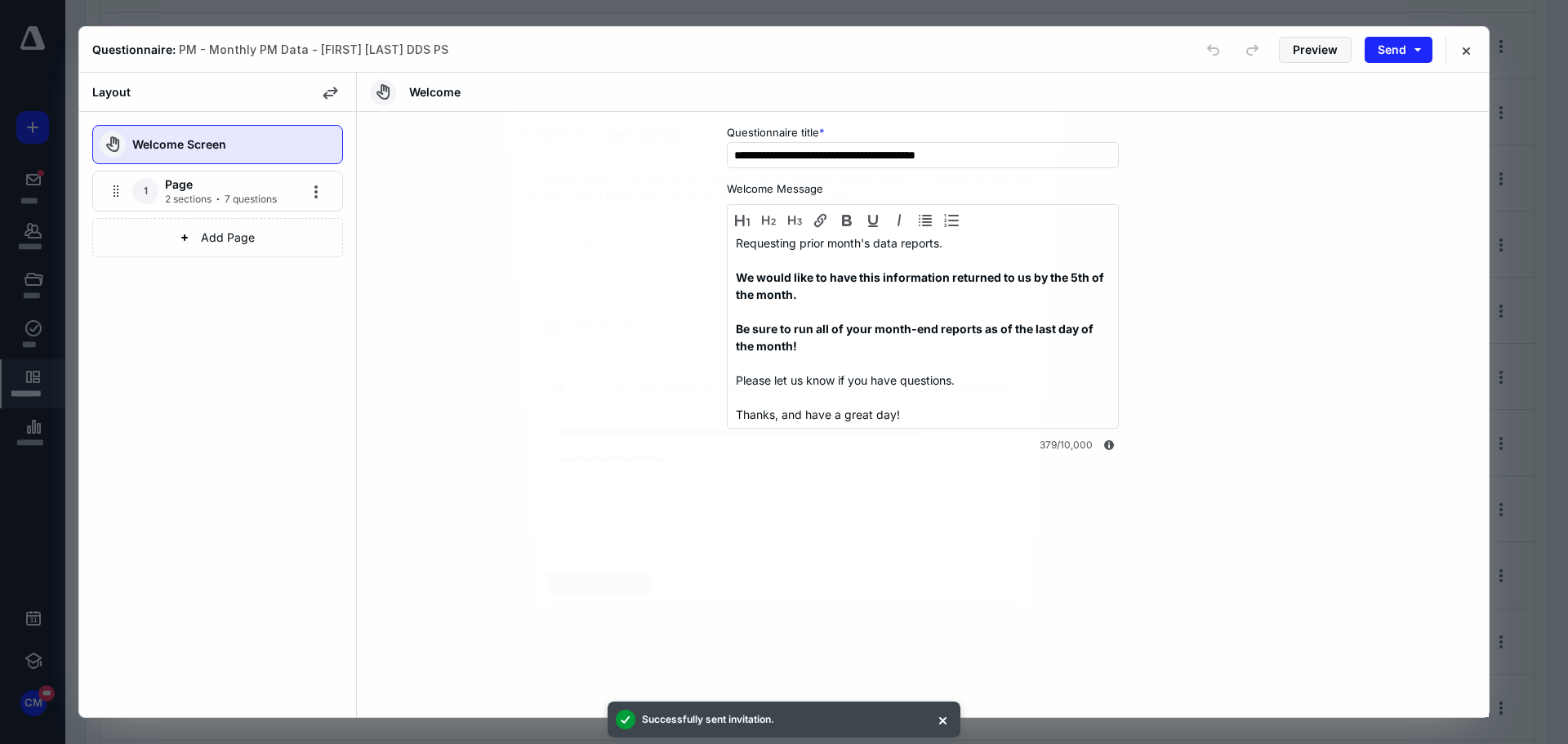 type 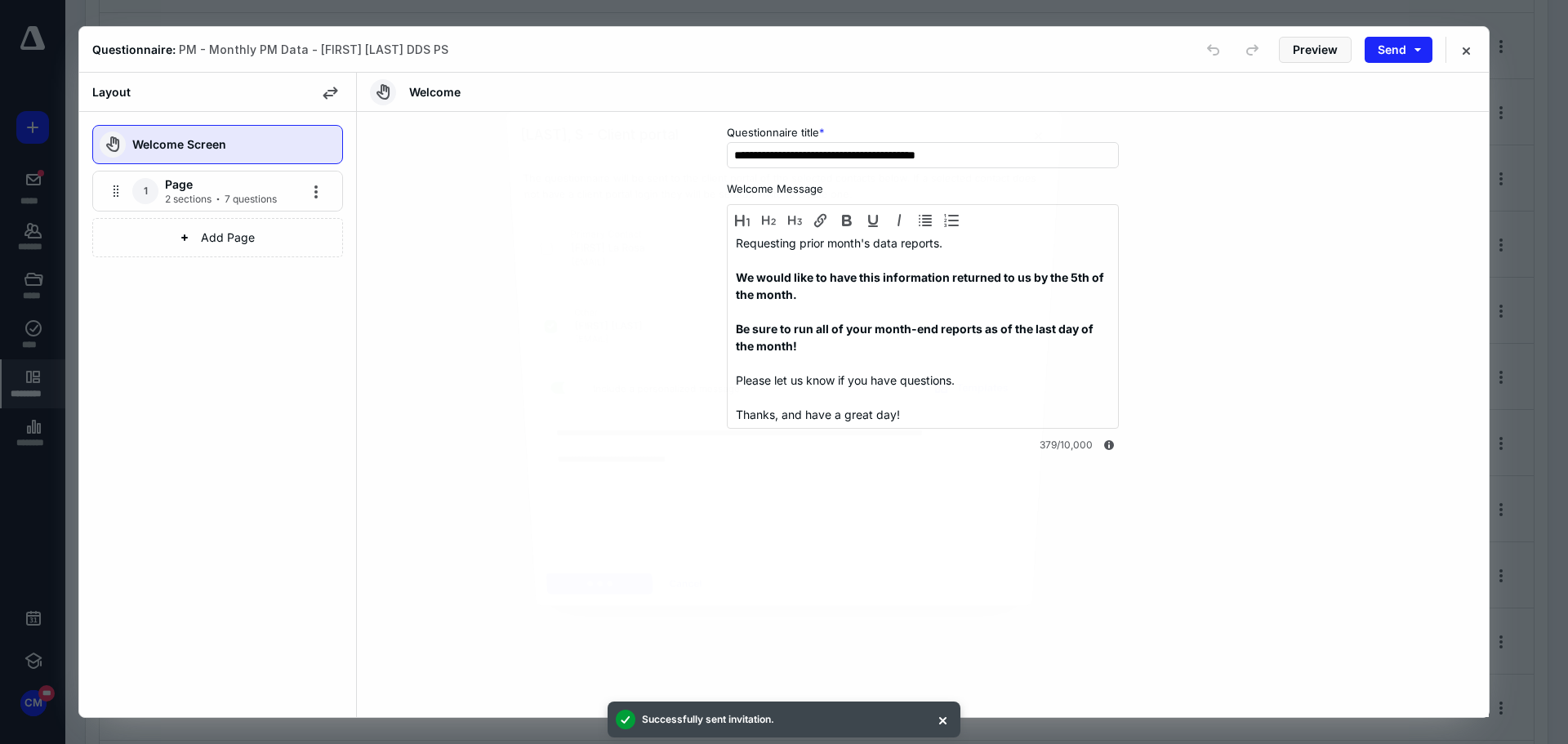 type 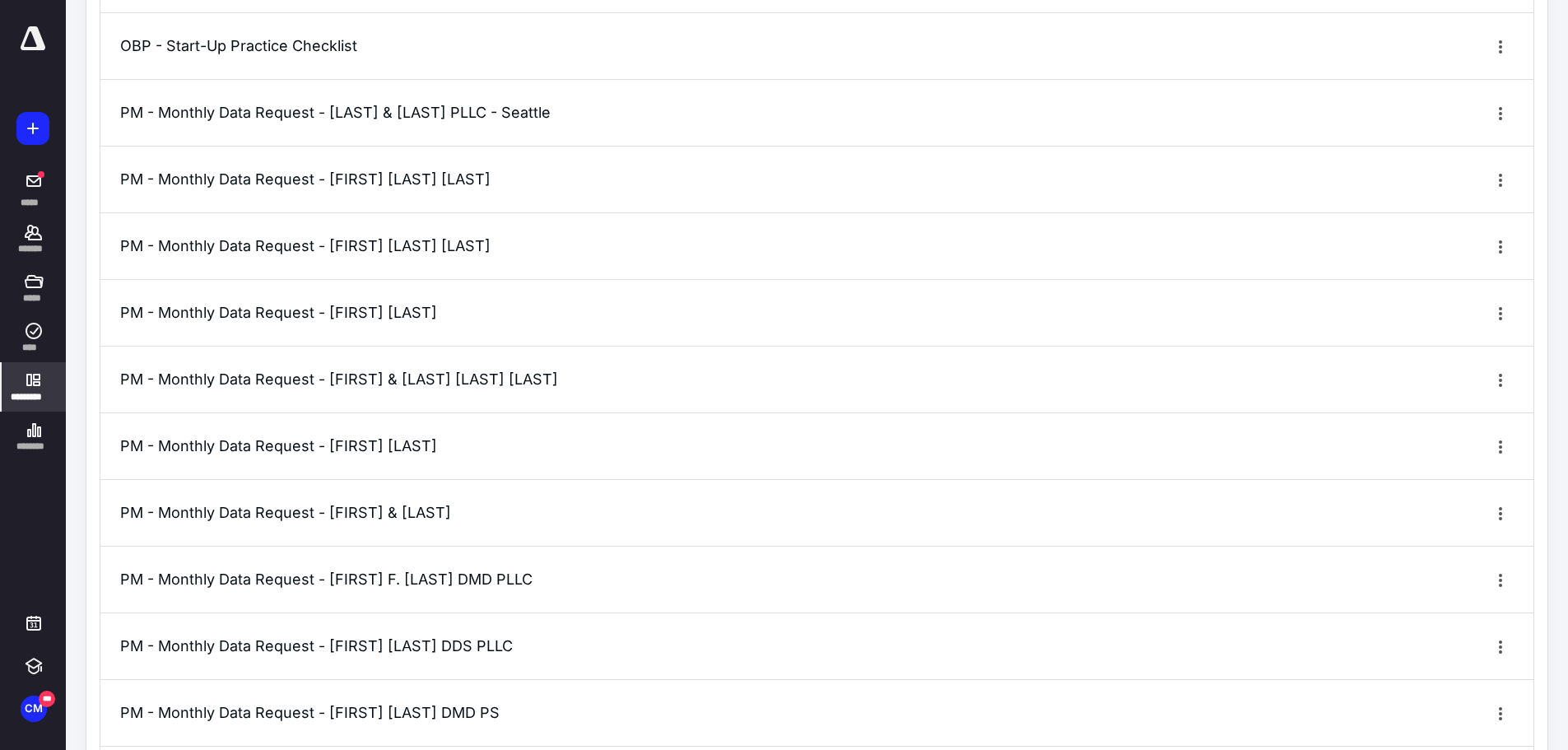 click 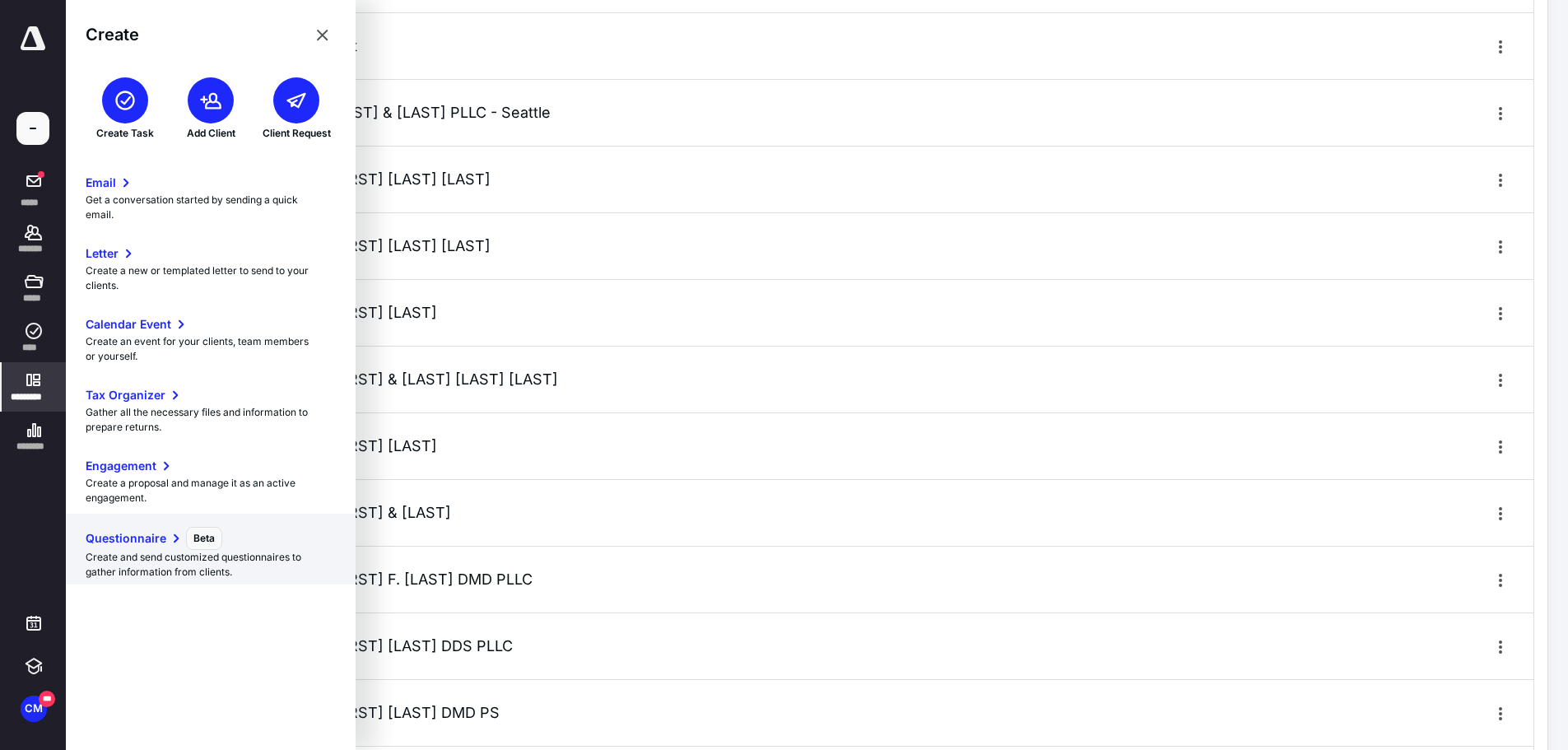 click on "Create and send customized questionnaires to gather information from clients." at bounding box center (211, 565) 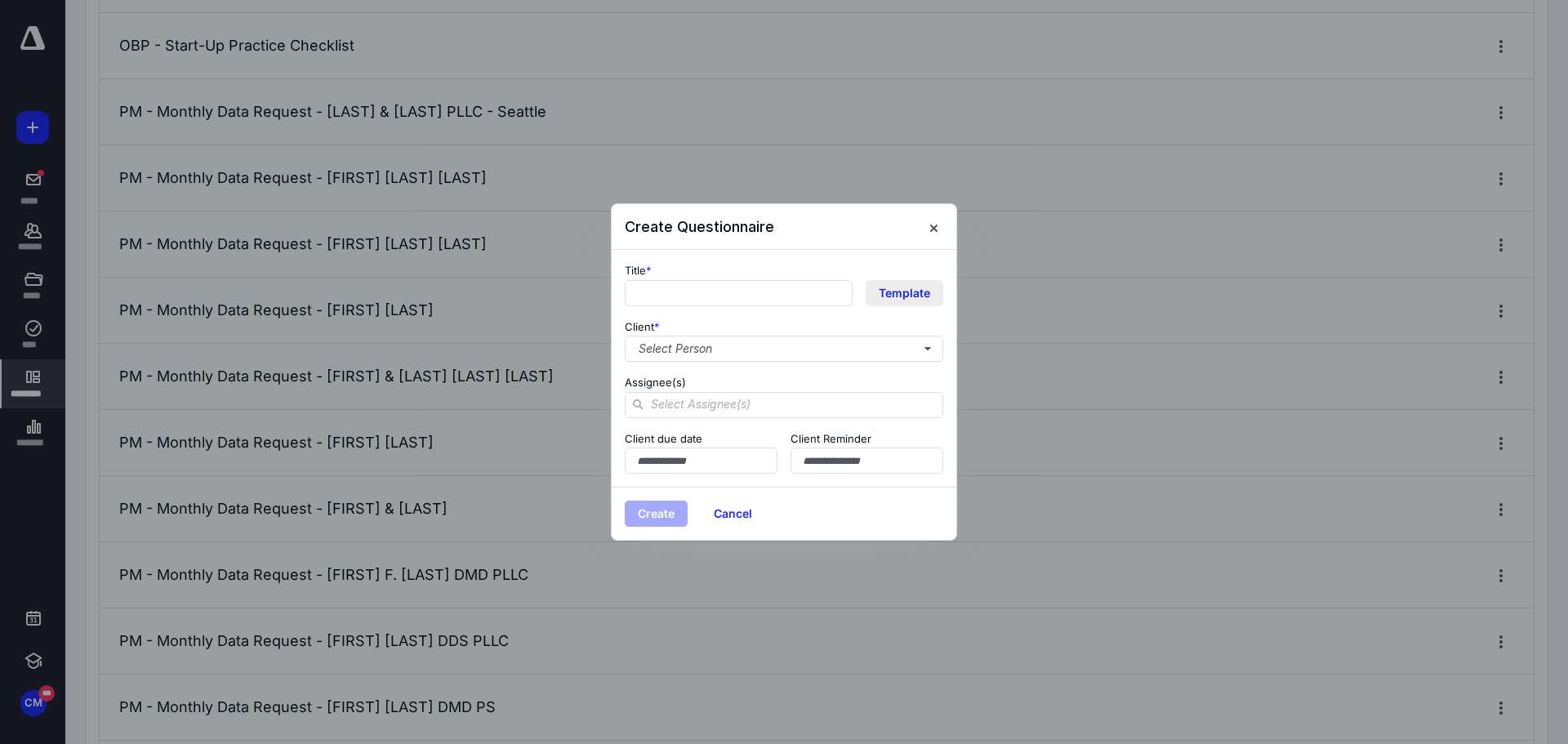 click on "Template" at bounding box center [904, 293] 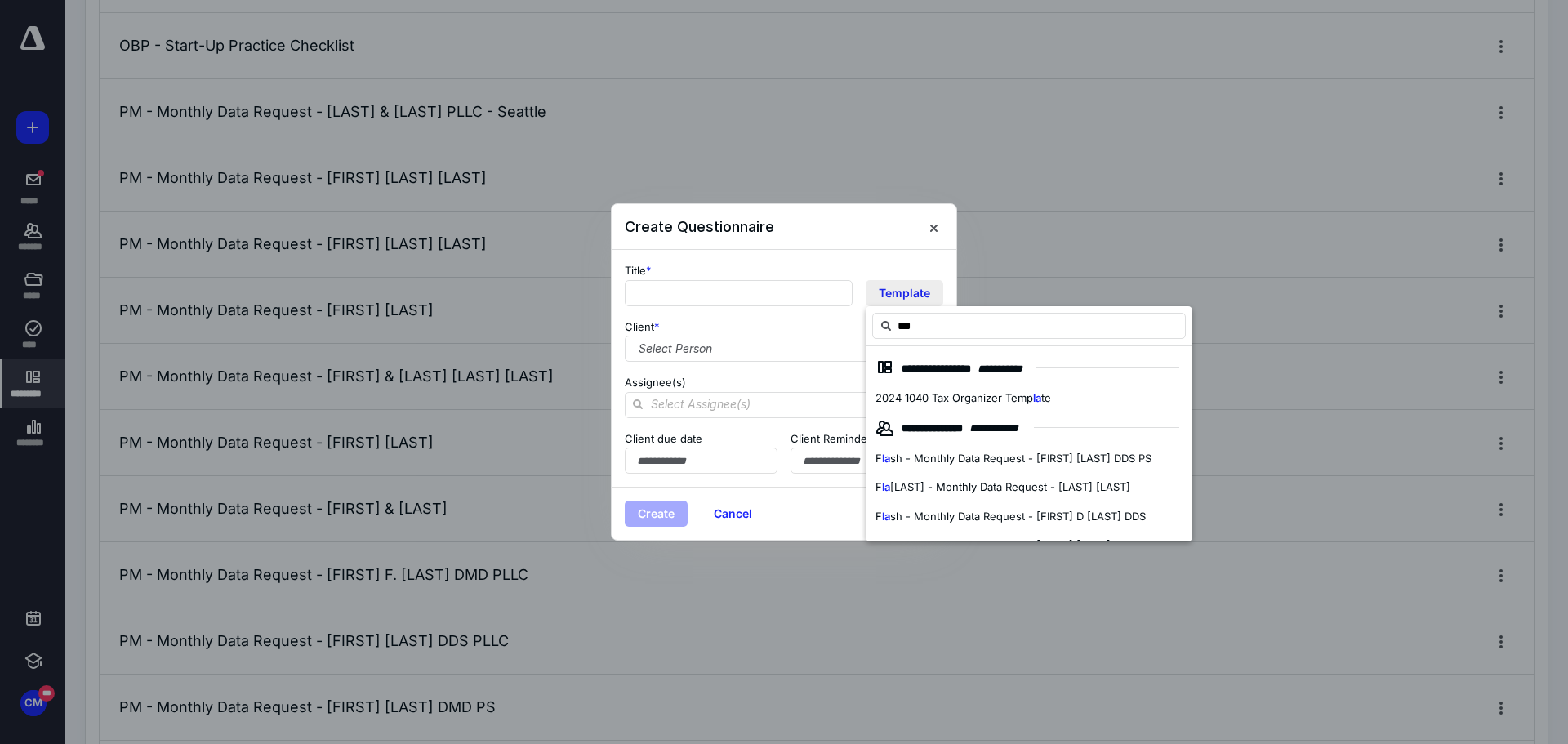 type on "****" 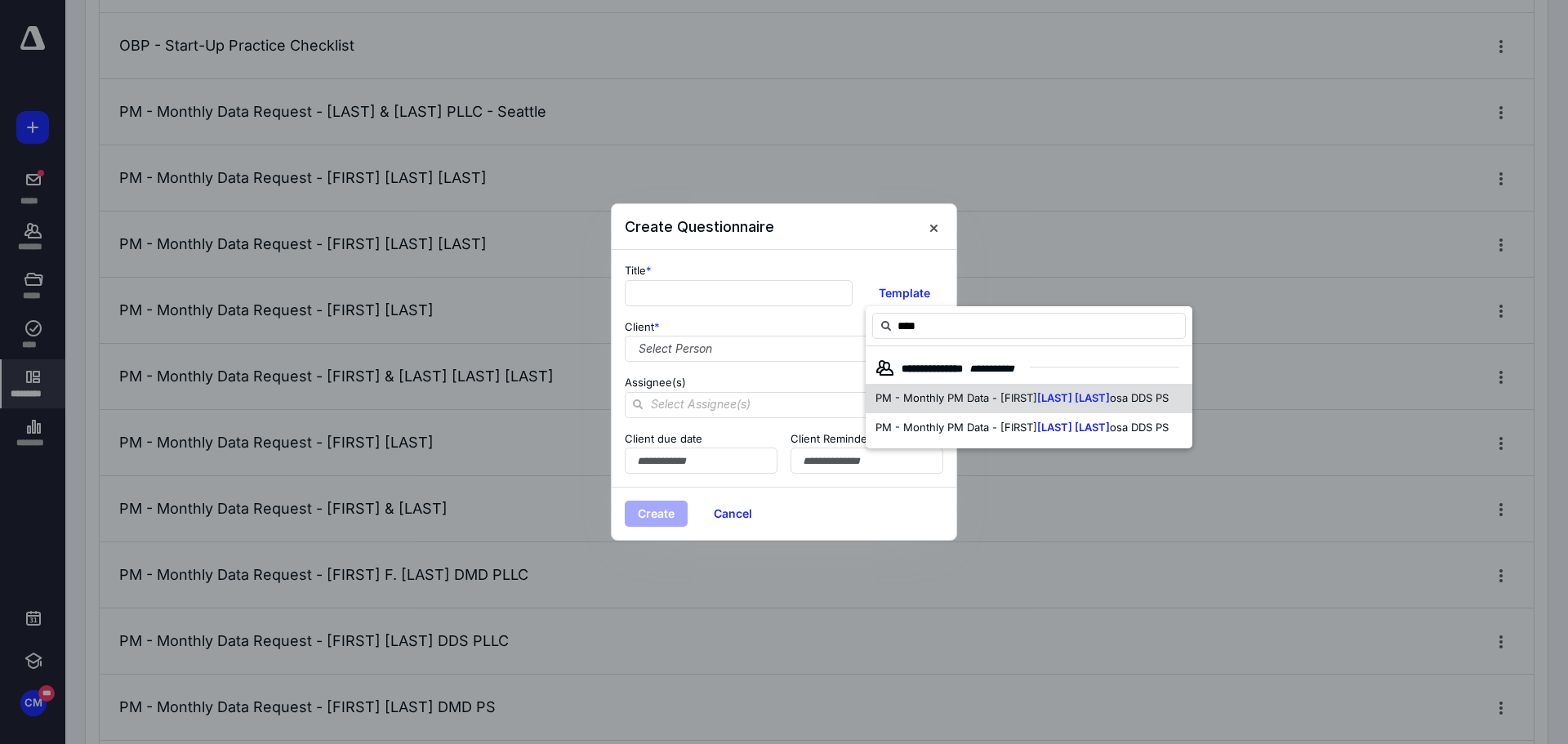 click on "PM - Monthly PM Data - Manuel" at bounding box center (956, 398) 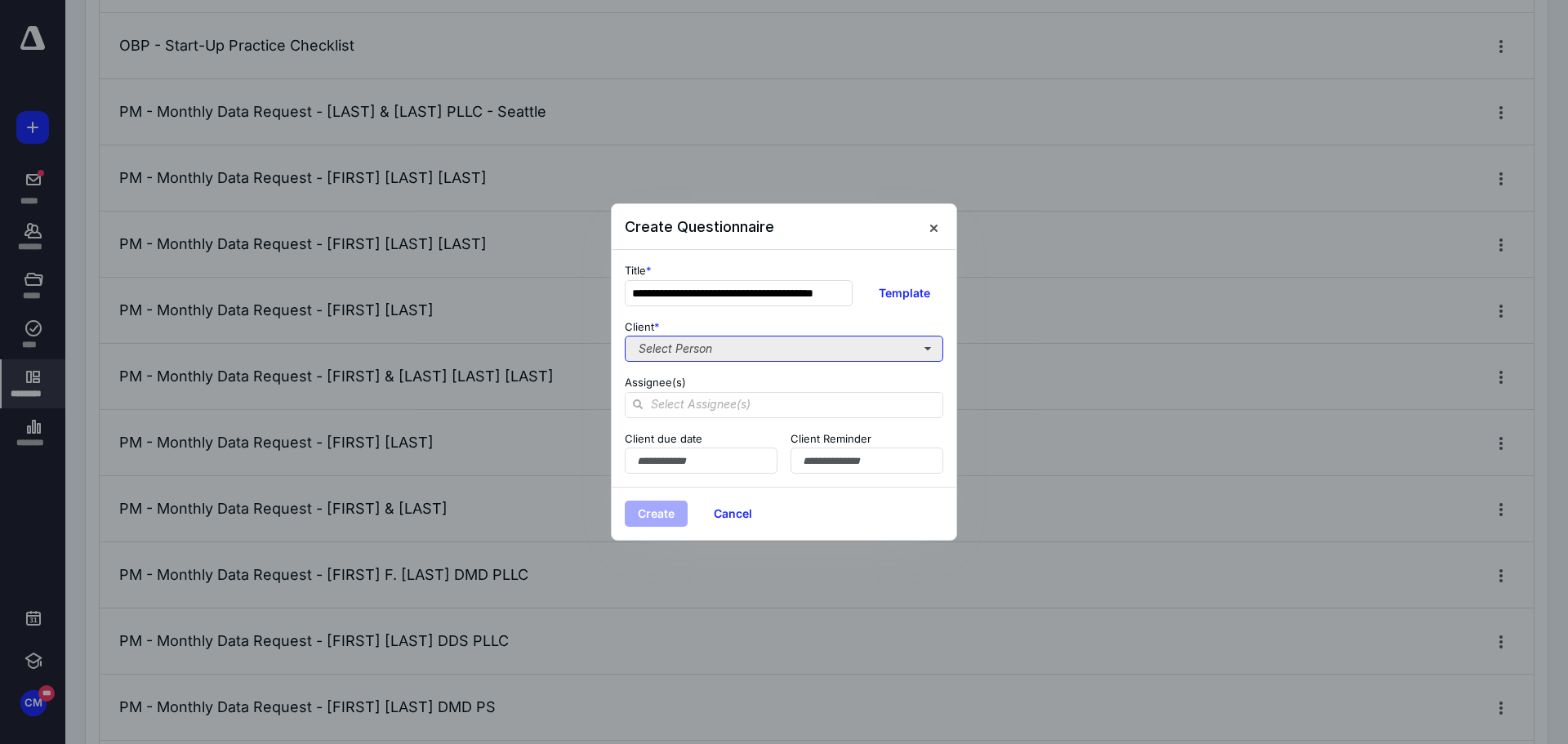 click on "Select Person" at bounding box center [784, 349] 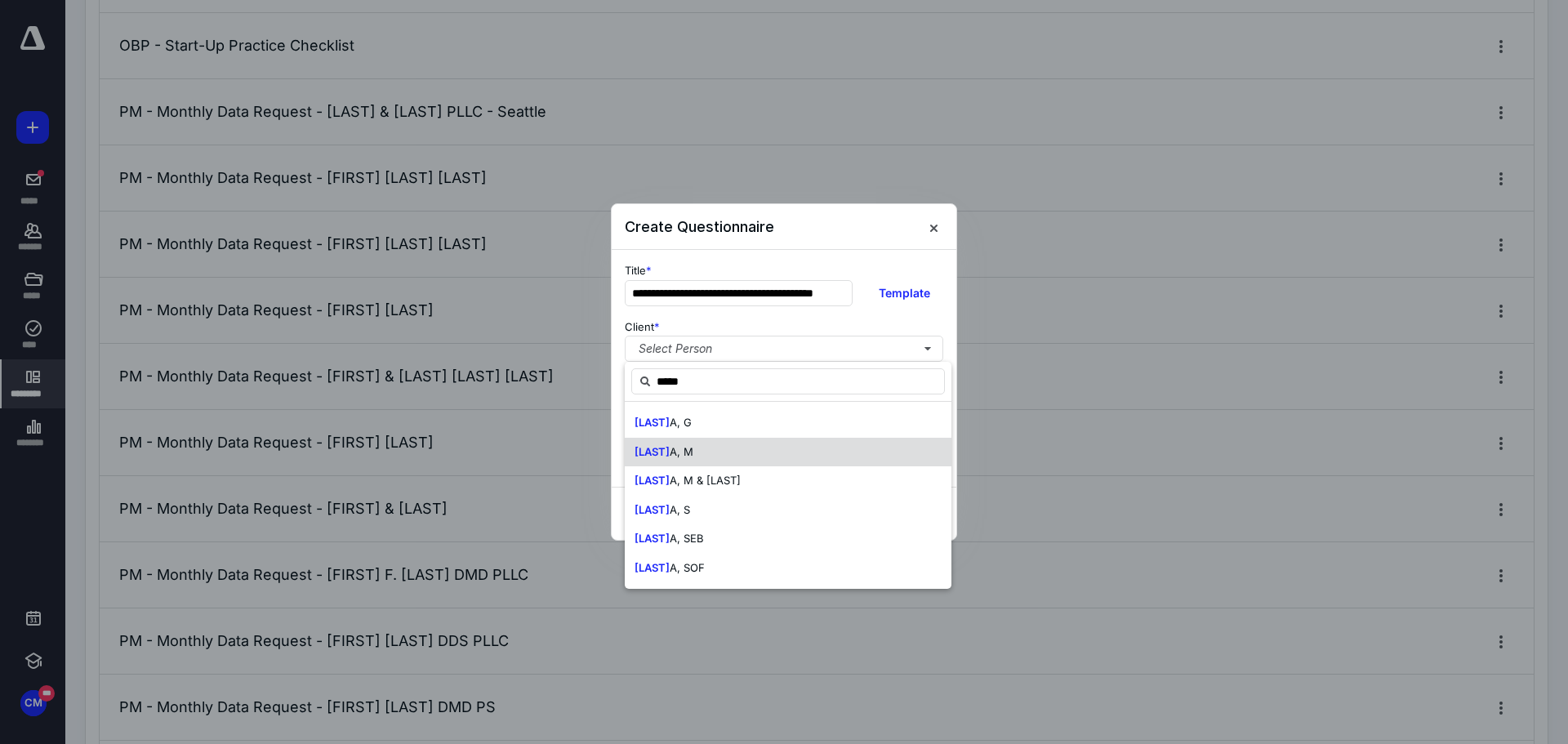 click on "LAROS A, M" at bounding box center [788, 452] 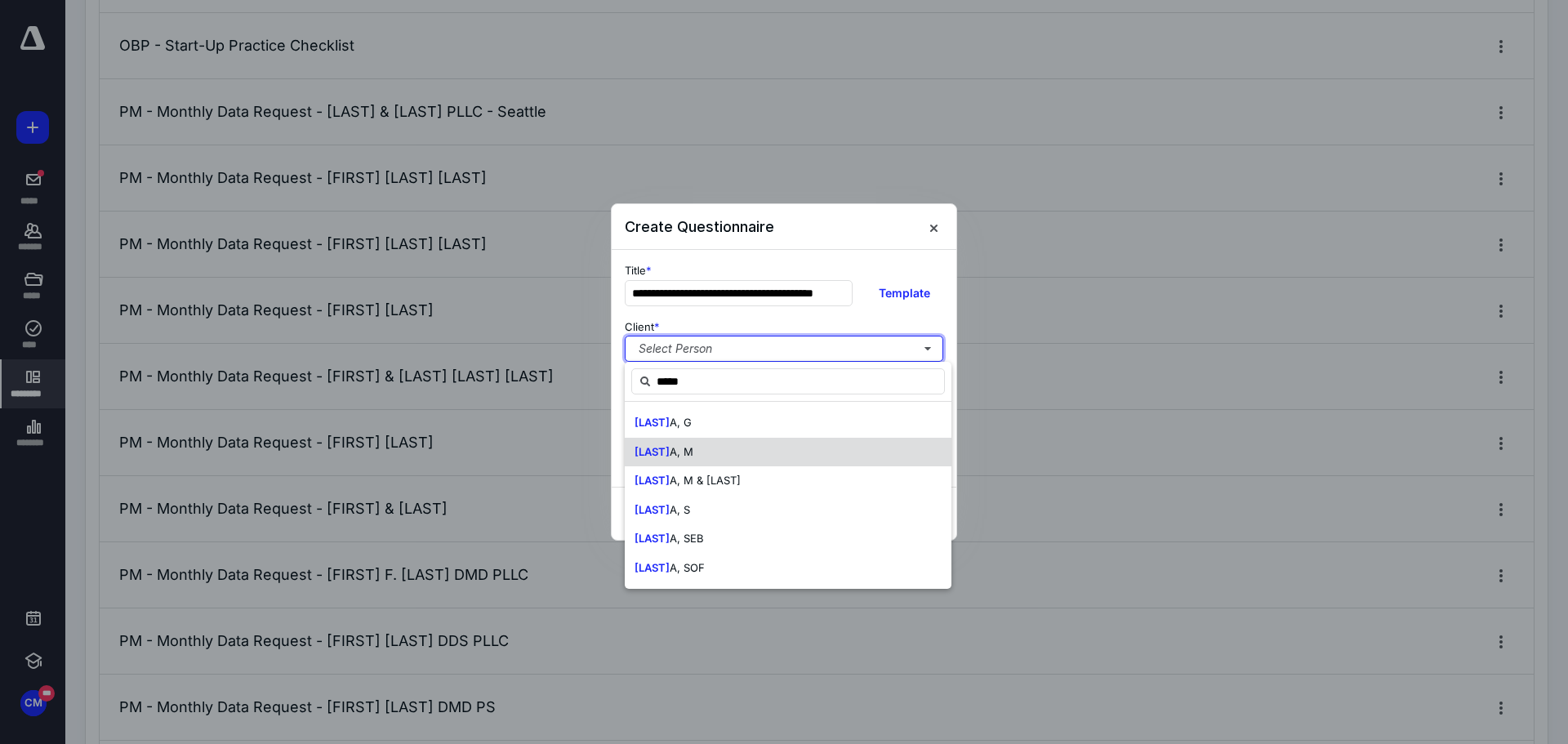 type 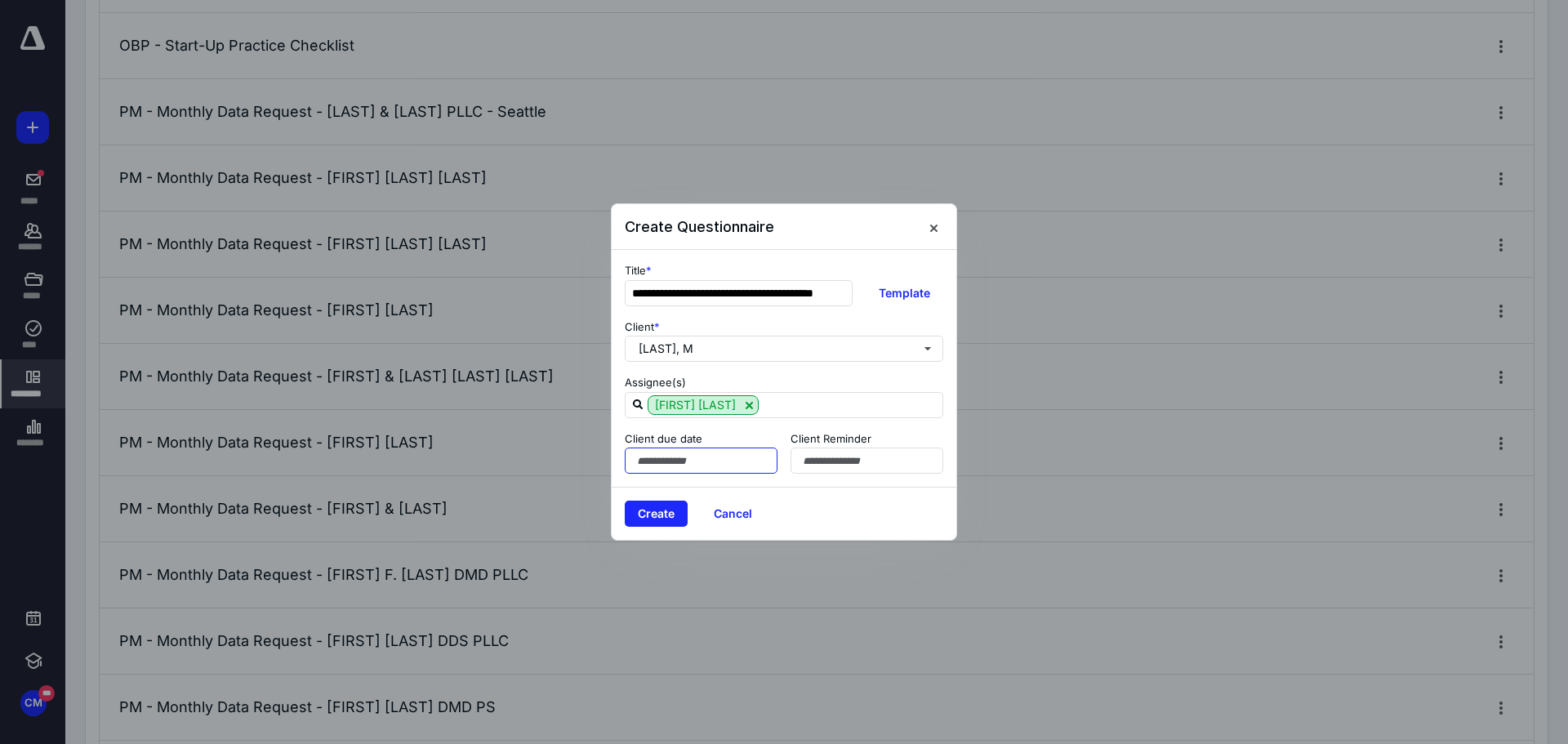 click at bounding box center (701, 461) 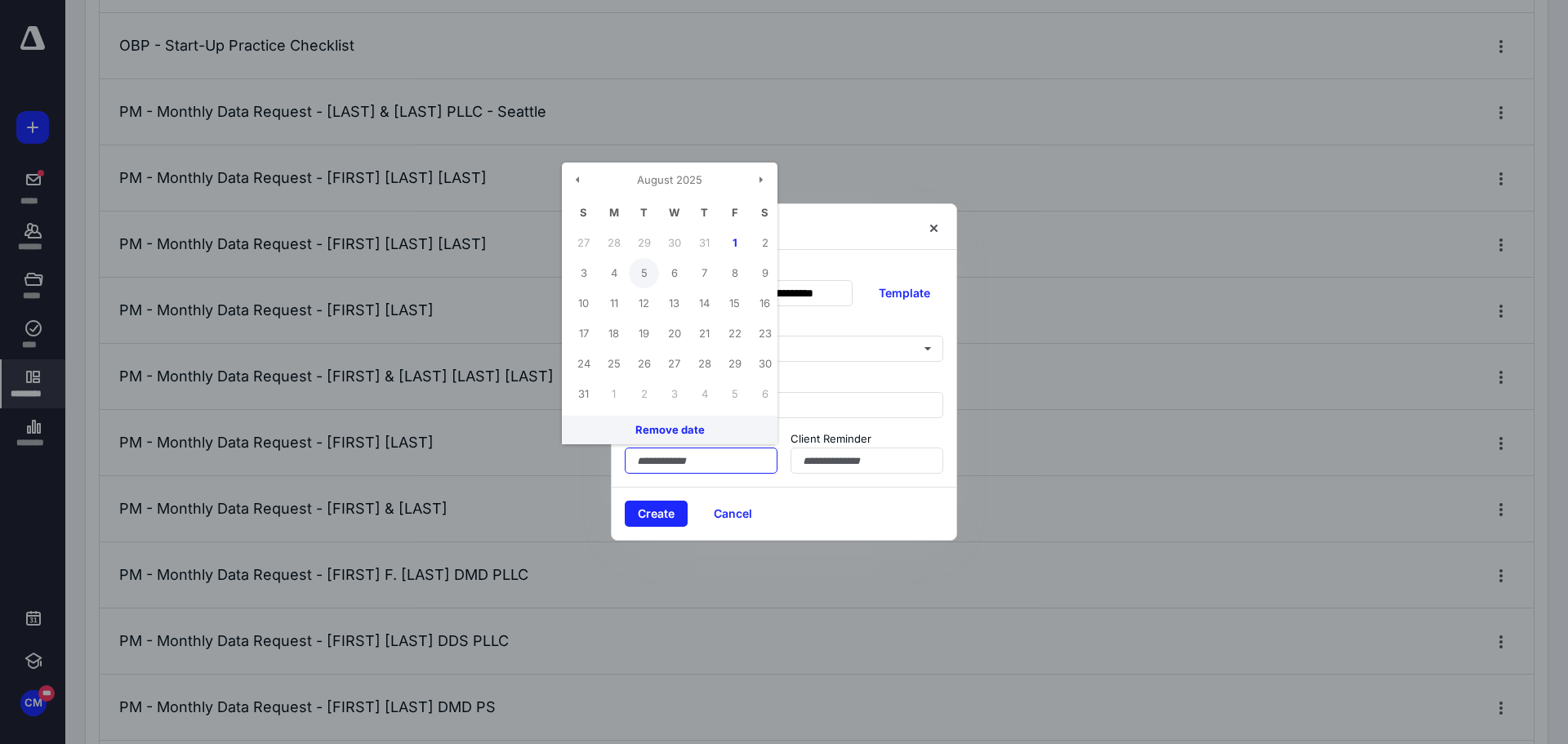 click on "5" at bounding box center (644, 273) 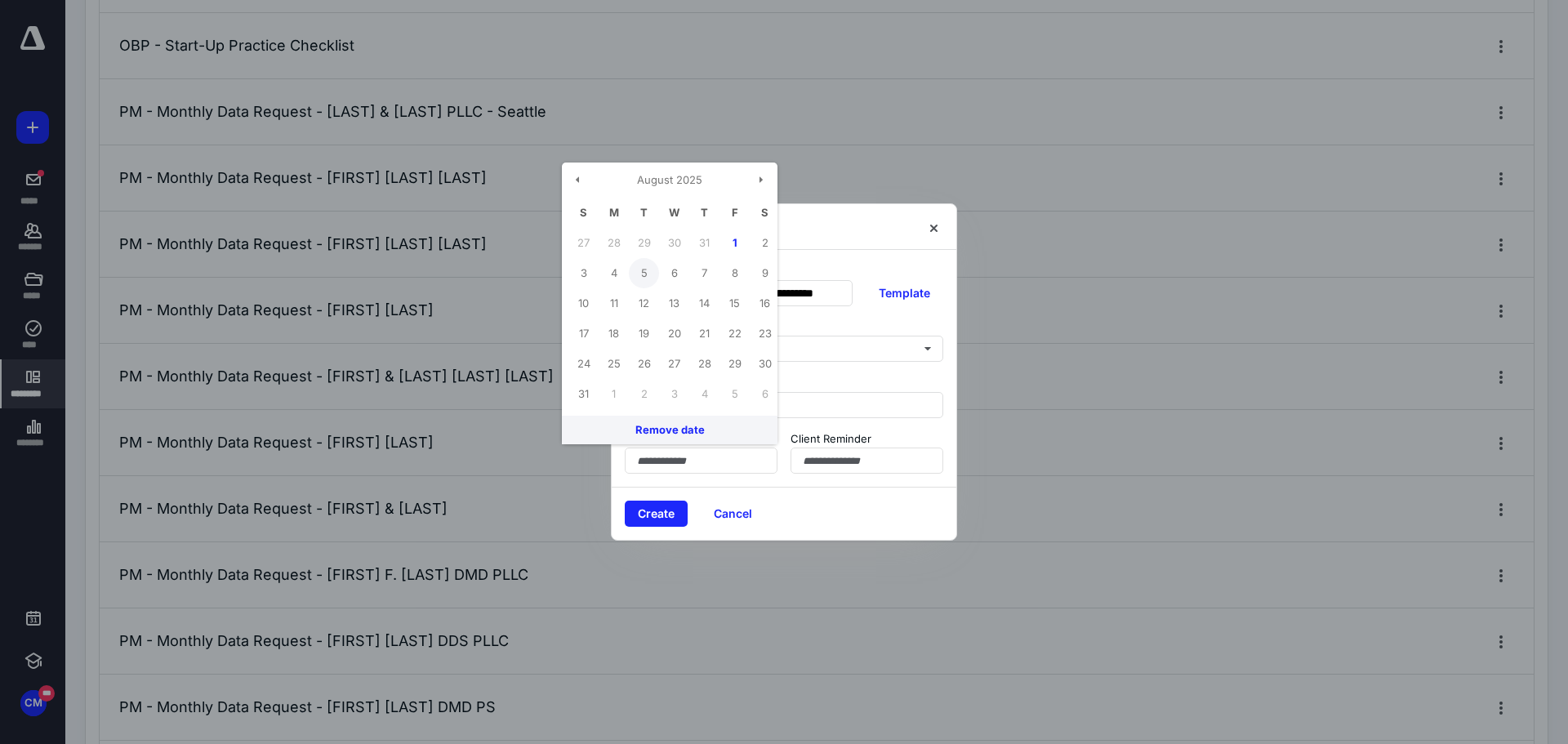 type on "**********" 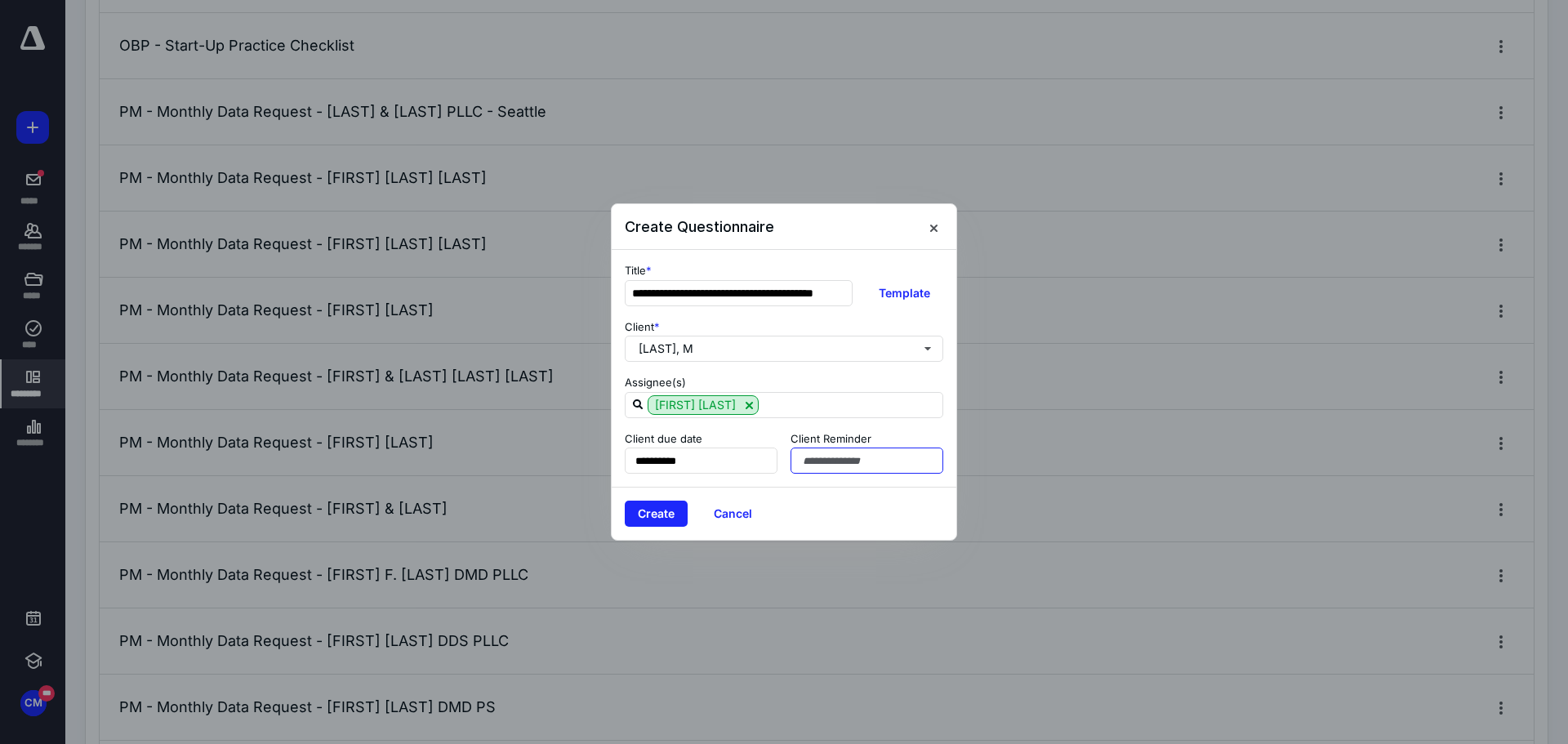 click at bounding box center (866, 461) 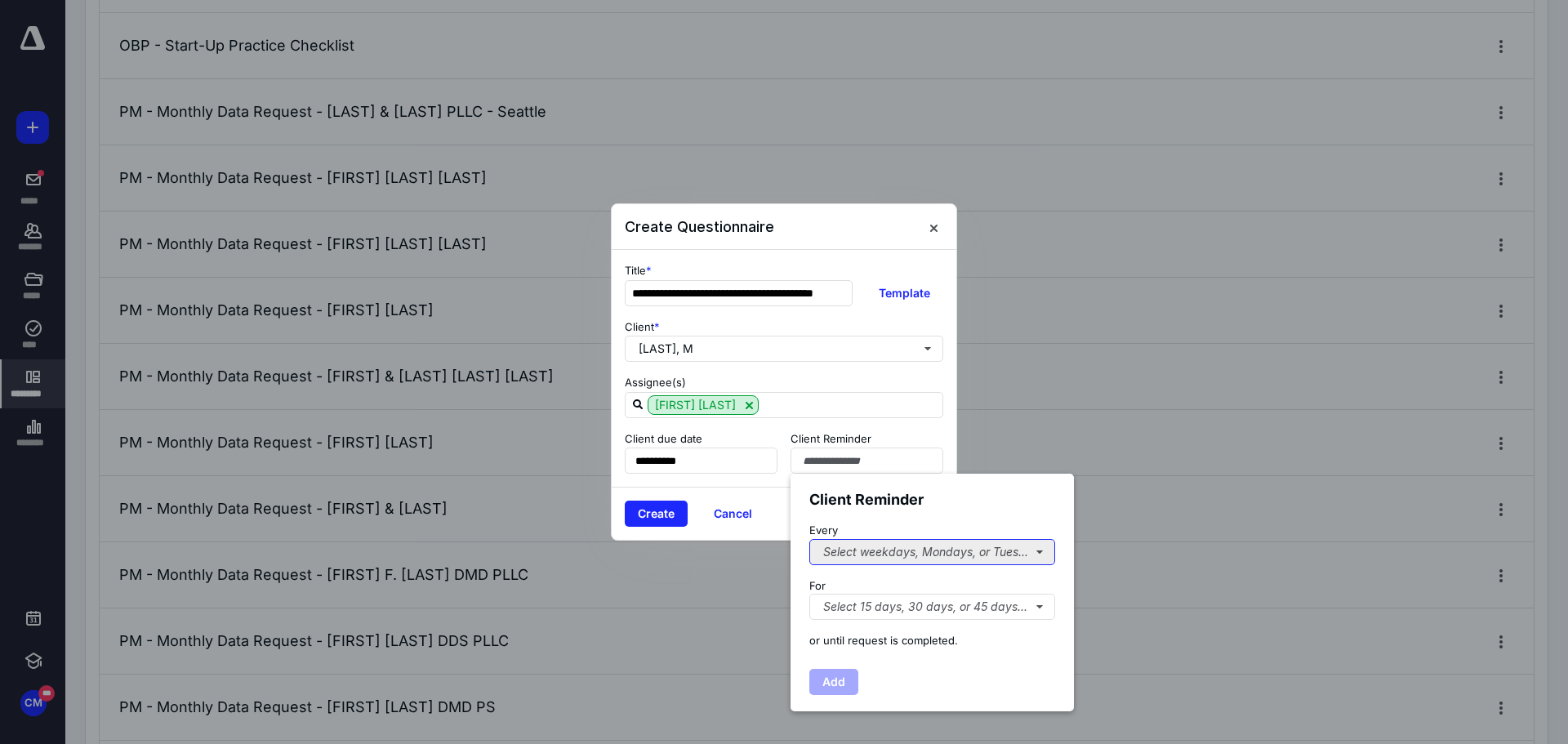 click on "Select weekdays, Mondays, or Tues..." at bounding box center [932, 552] 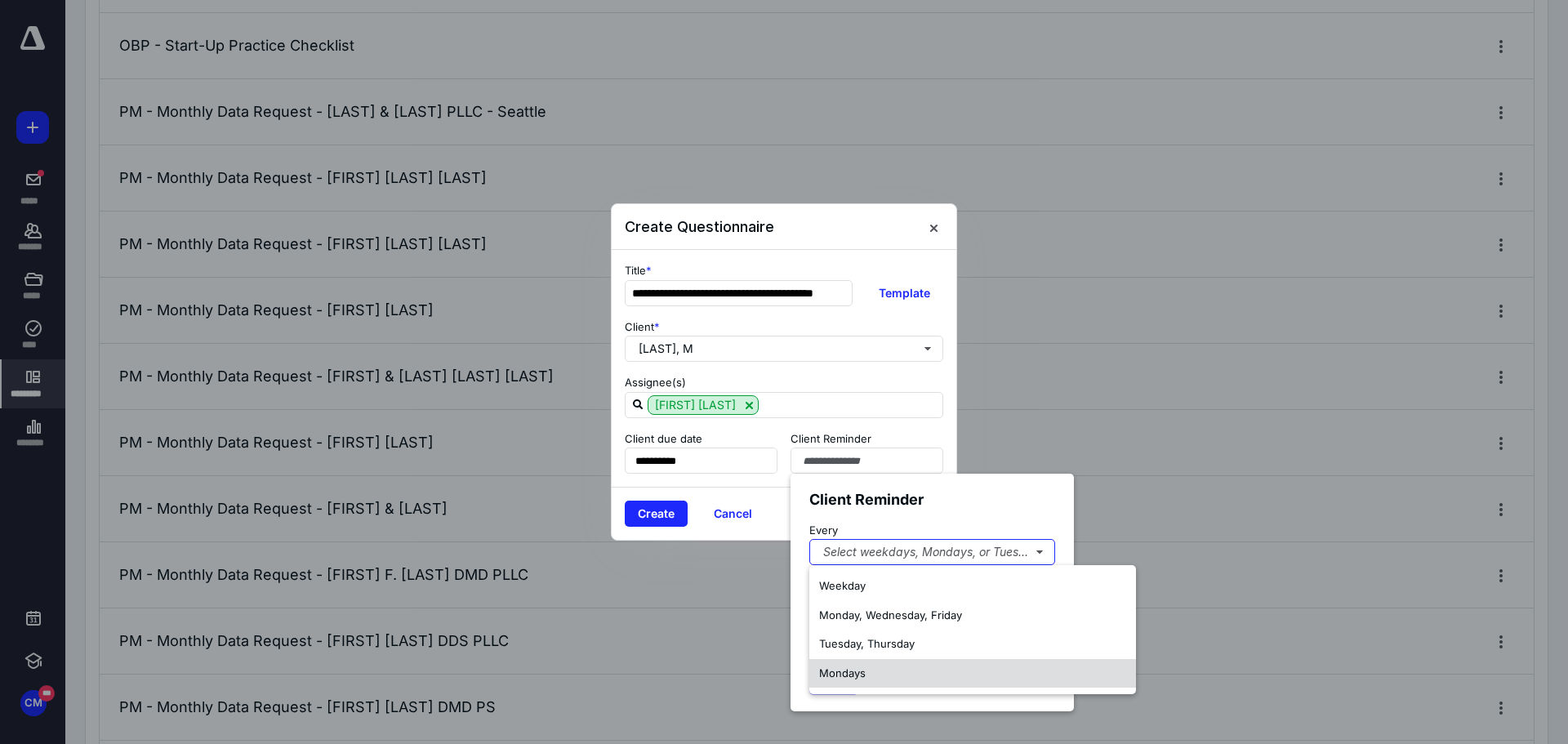 click on "Mondays" at bounding box center [842, 673] 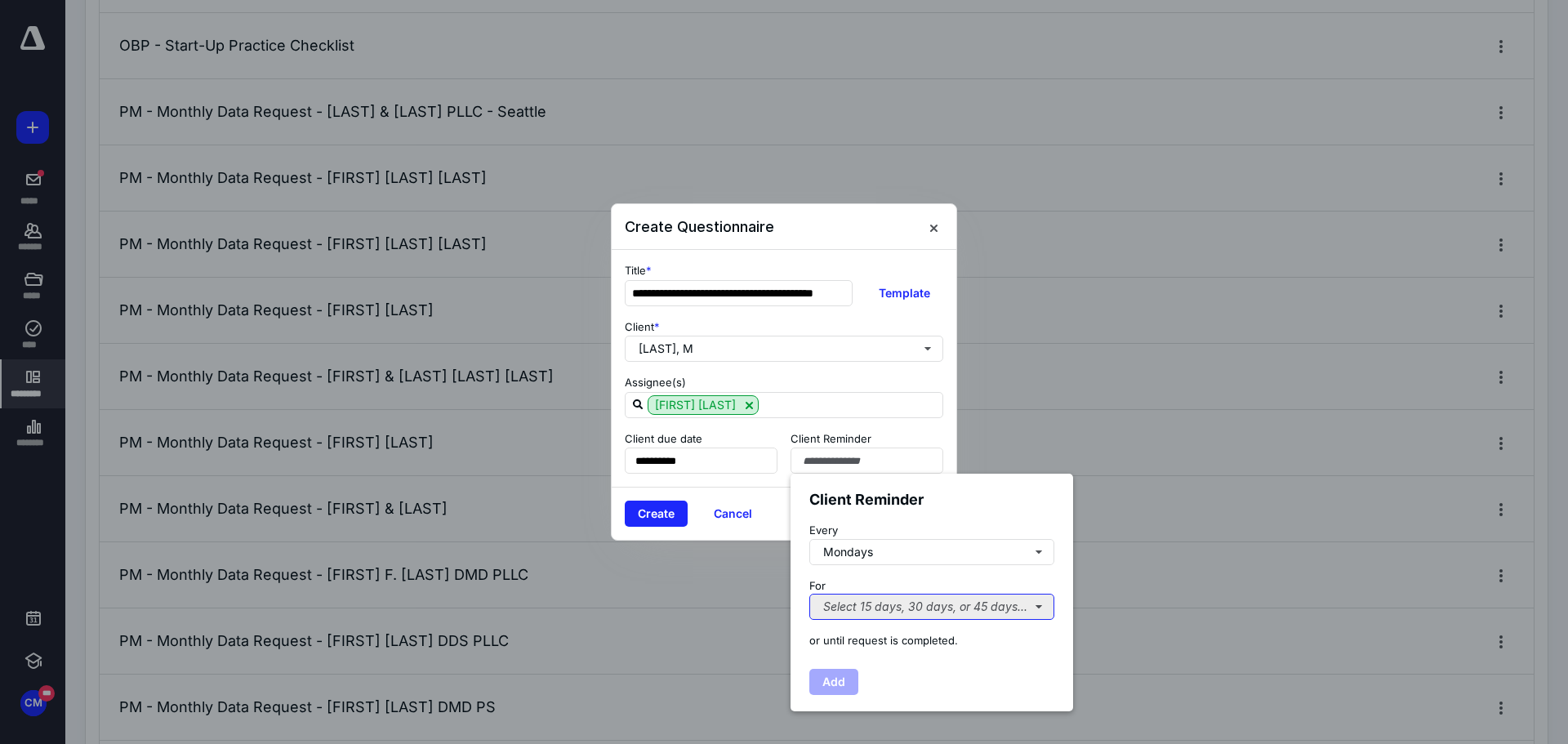 click on "Select 15 days, 30 days, or 45 days..." at bounding box center (932, 607) 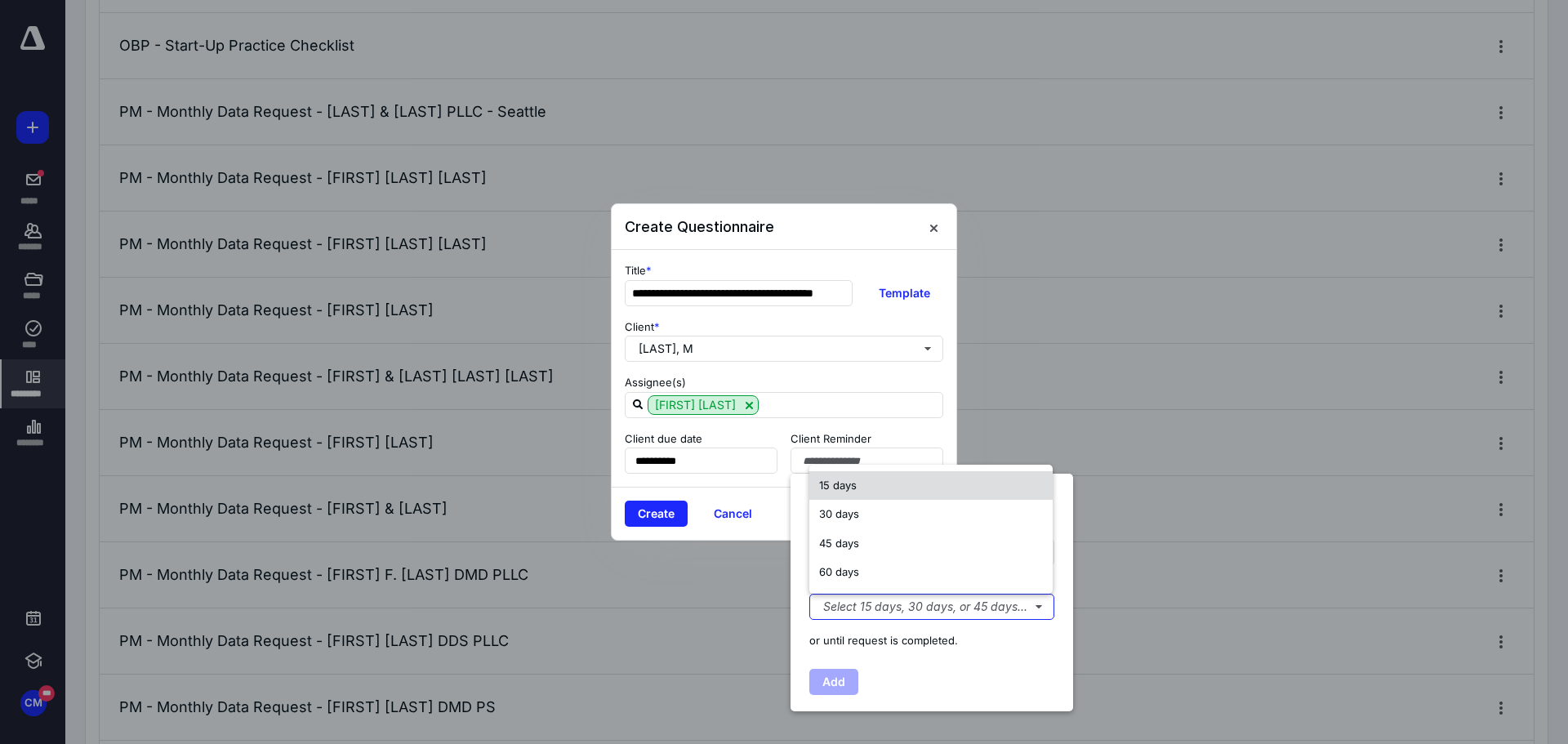 click on "15 days" at bounding box center (838, 485) 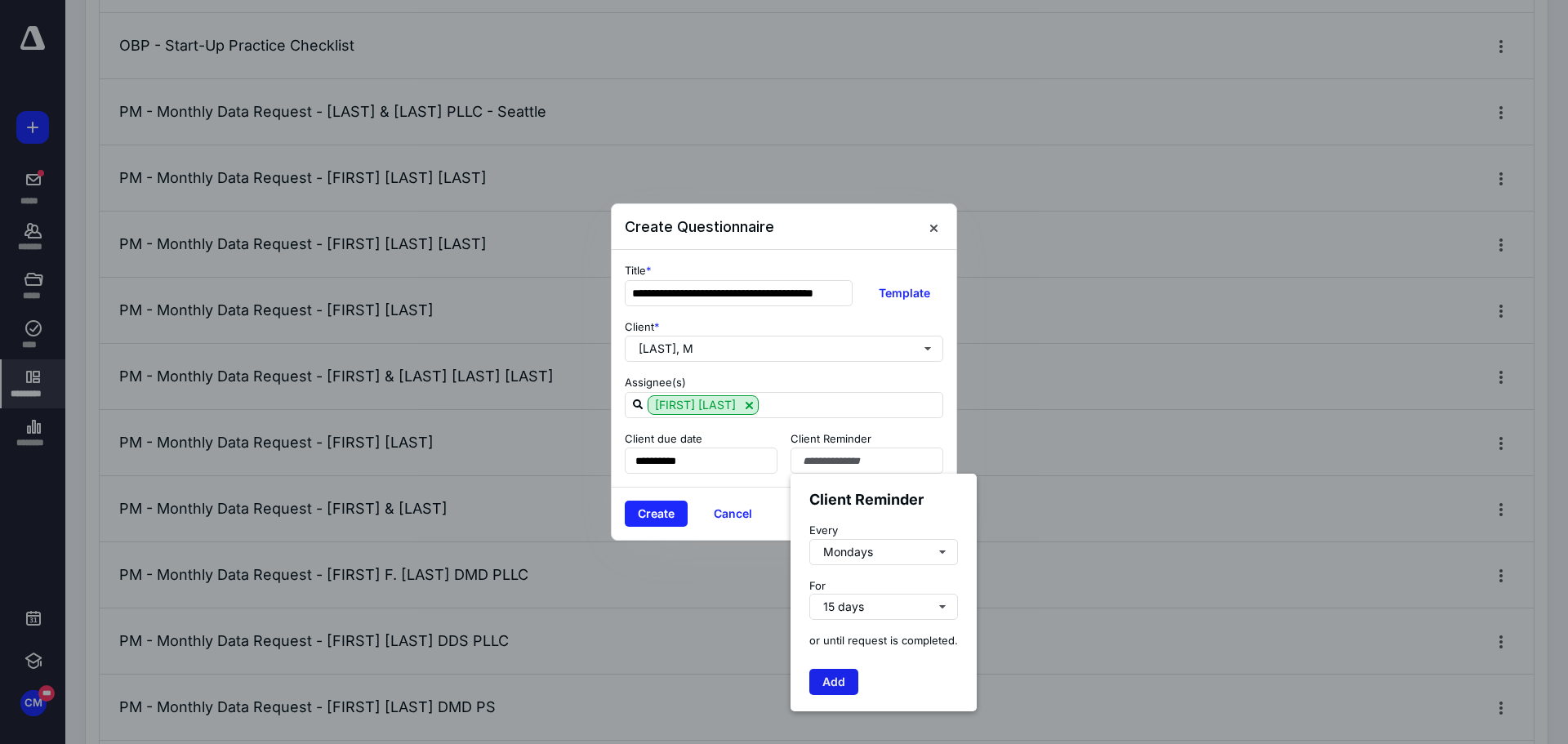 click on "Add" at bounding box center [834, 682] 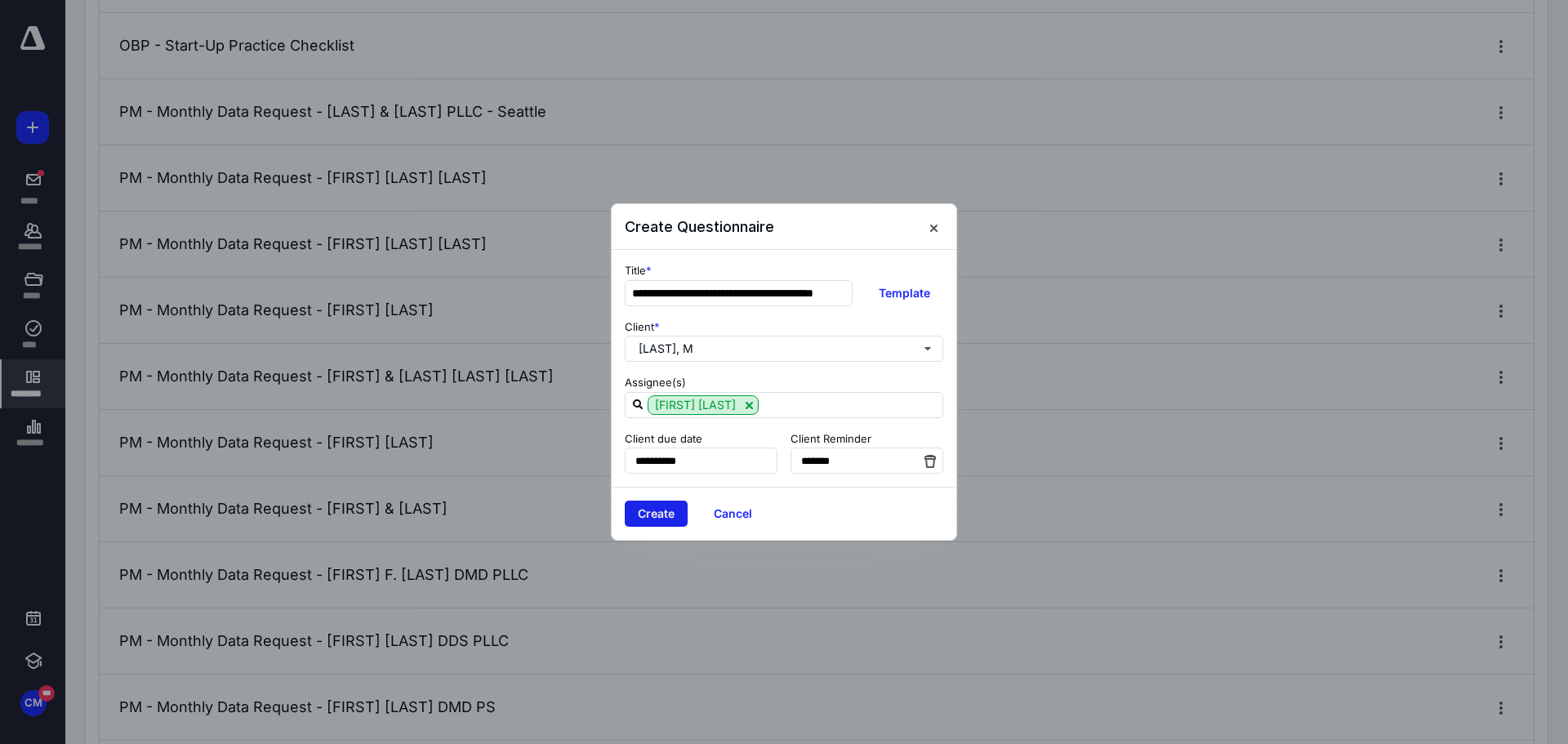 click on "Create" at bounding box center [656, 514] 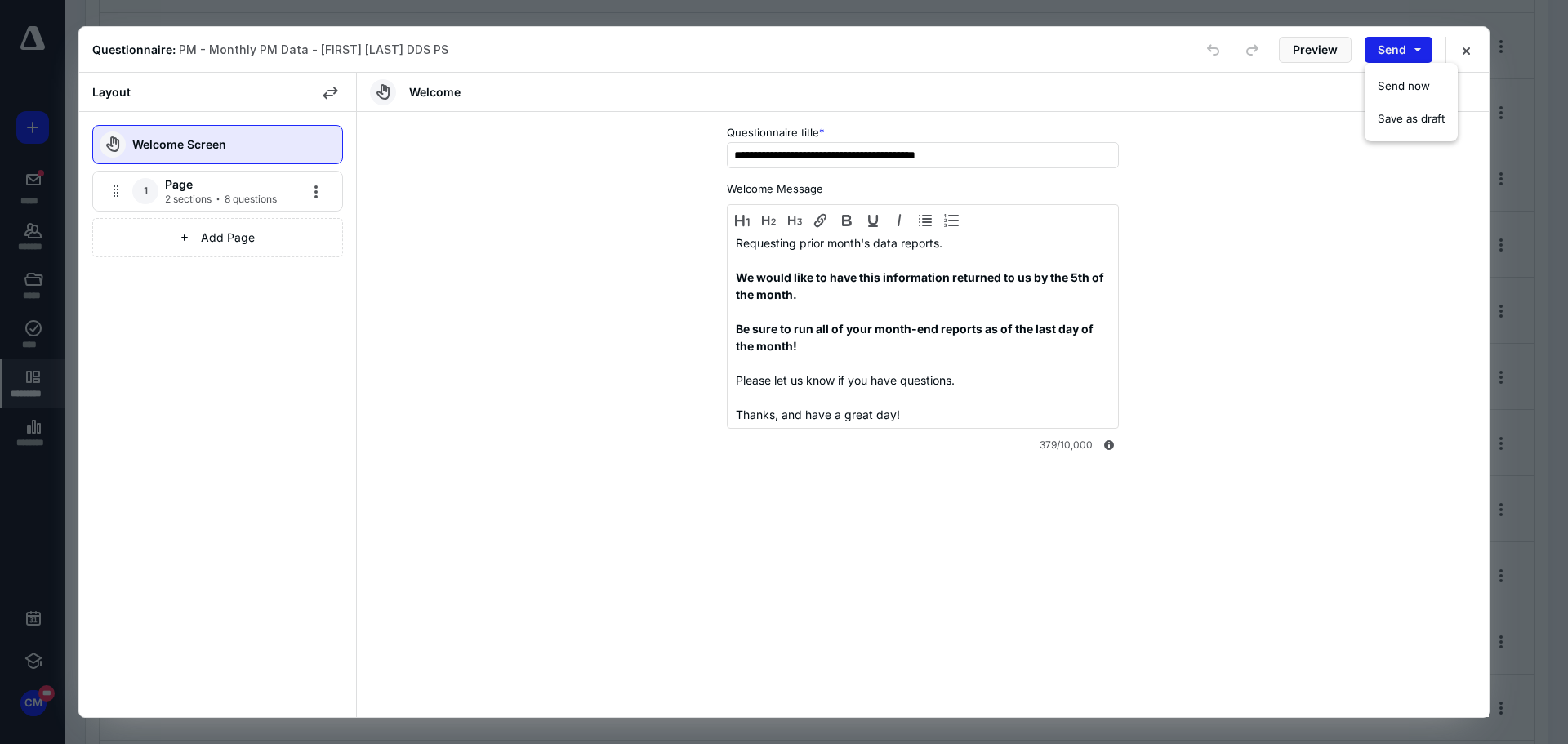click on "Send" at bounding box center (1398, 50) 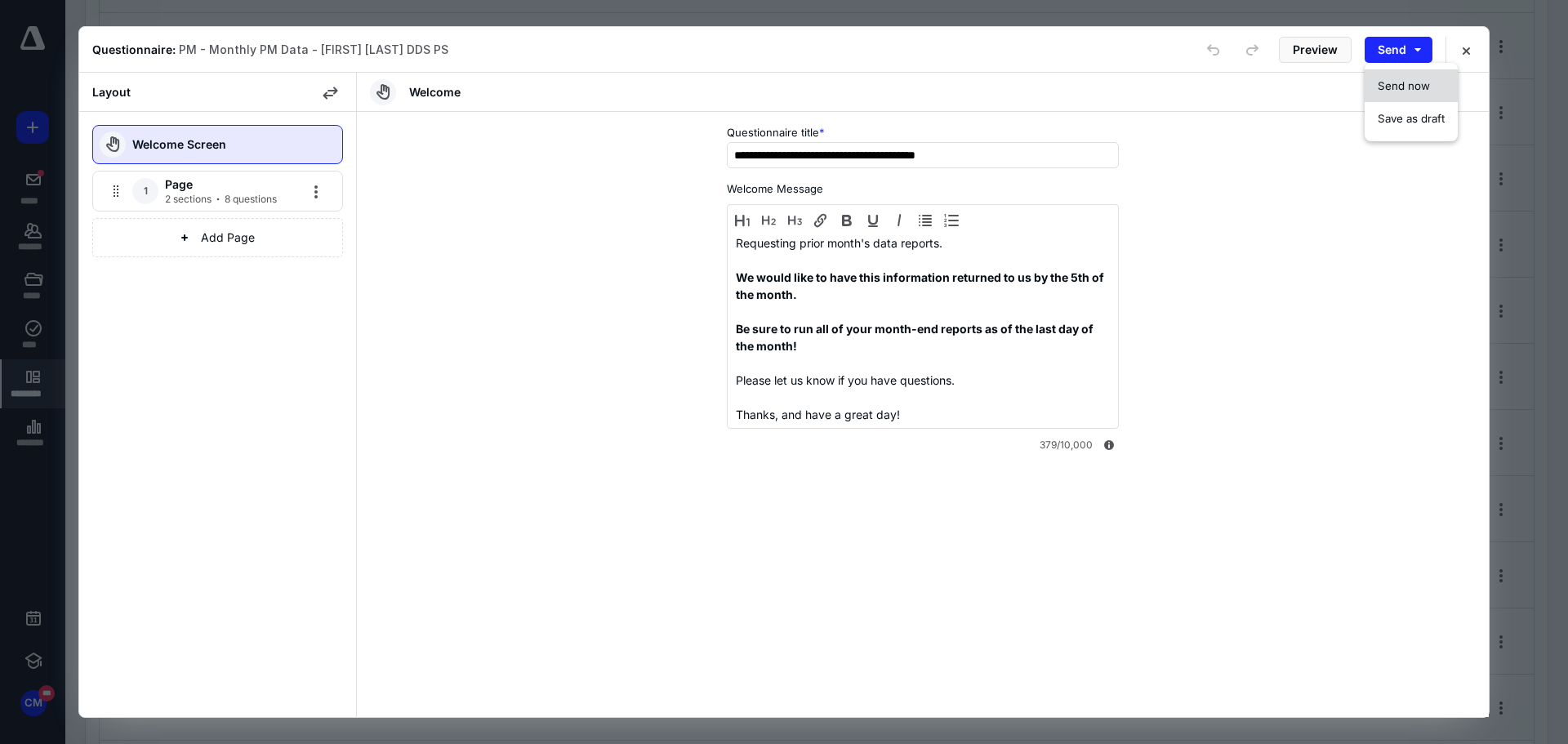 click on "Send now" at bounding box center (1404, 86) 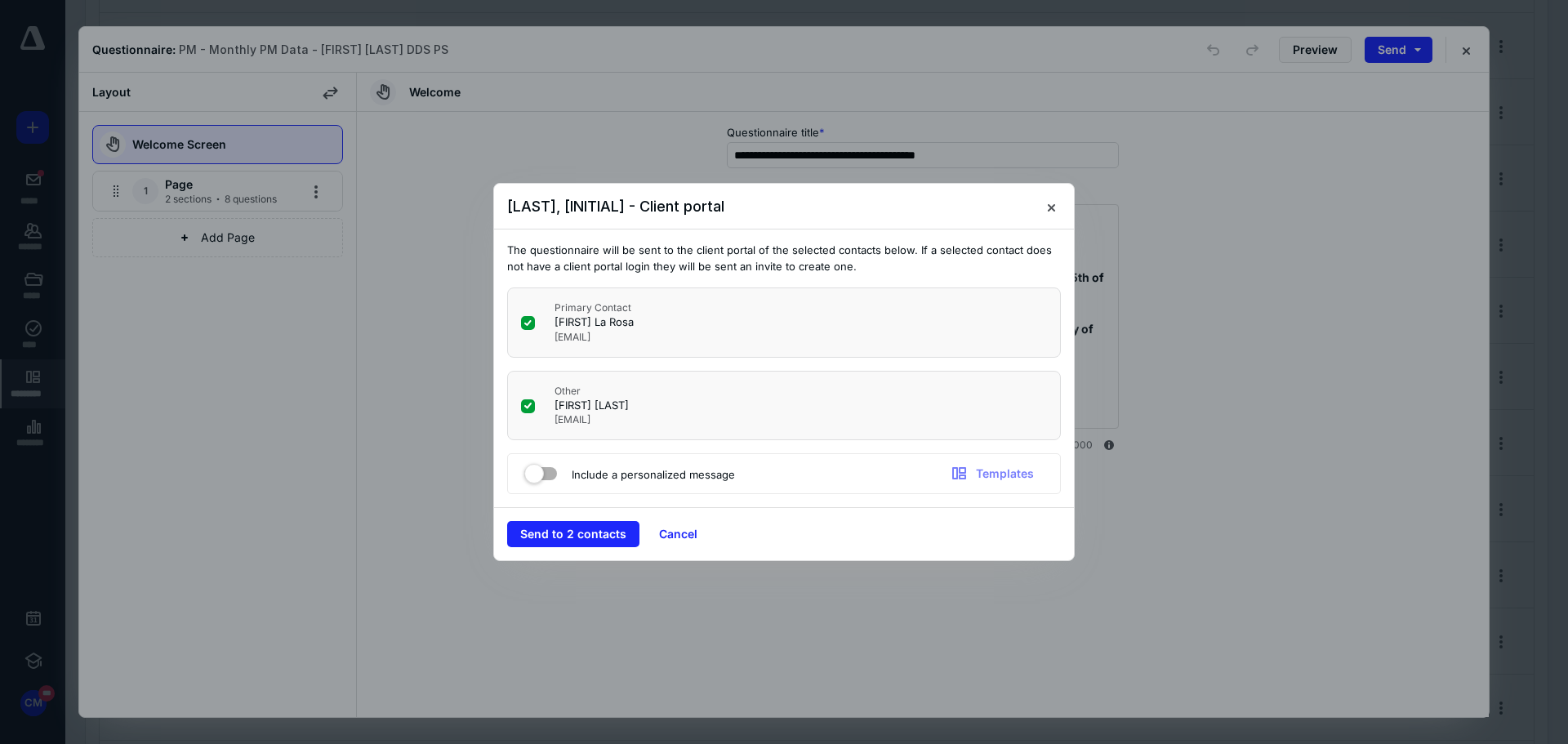 click 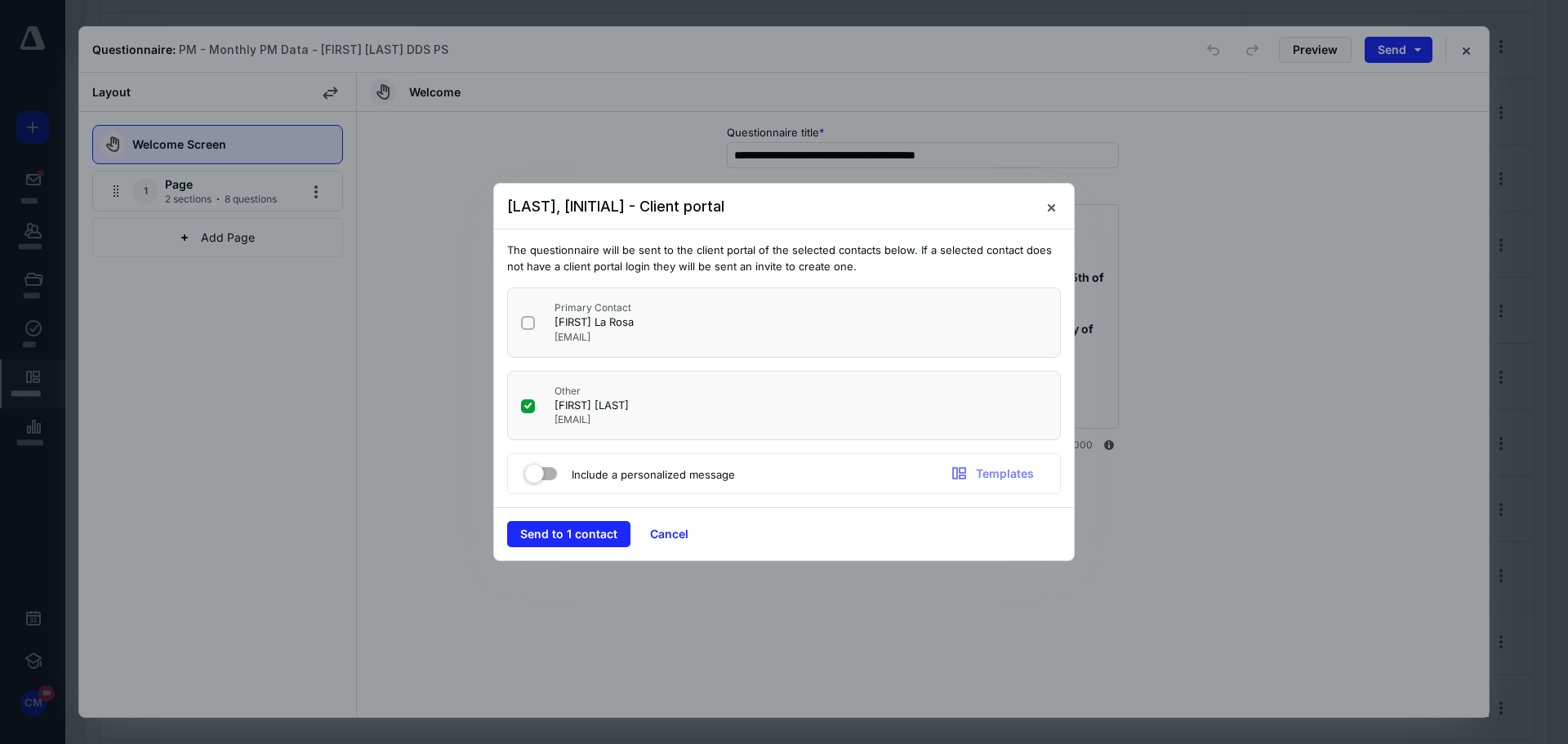 click at bounding box center [541, 470] 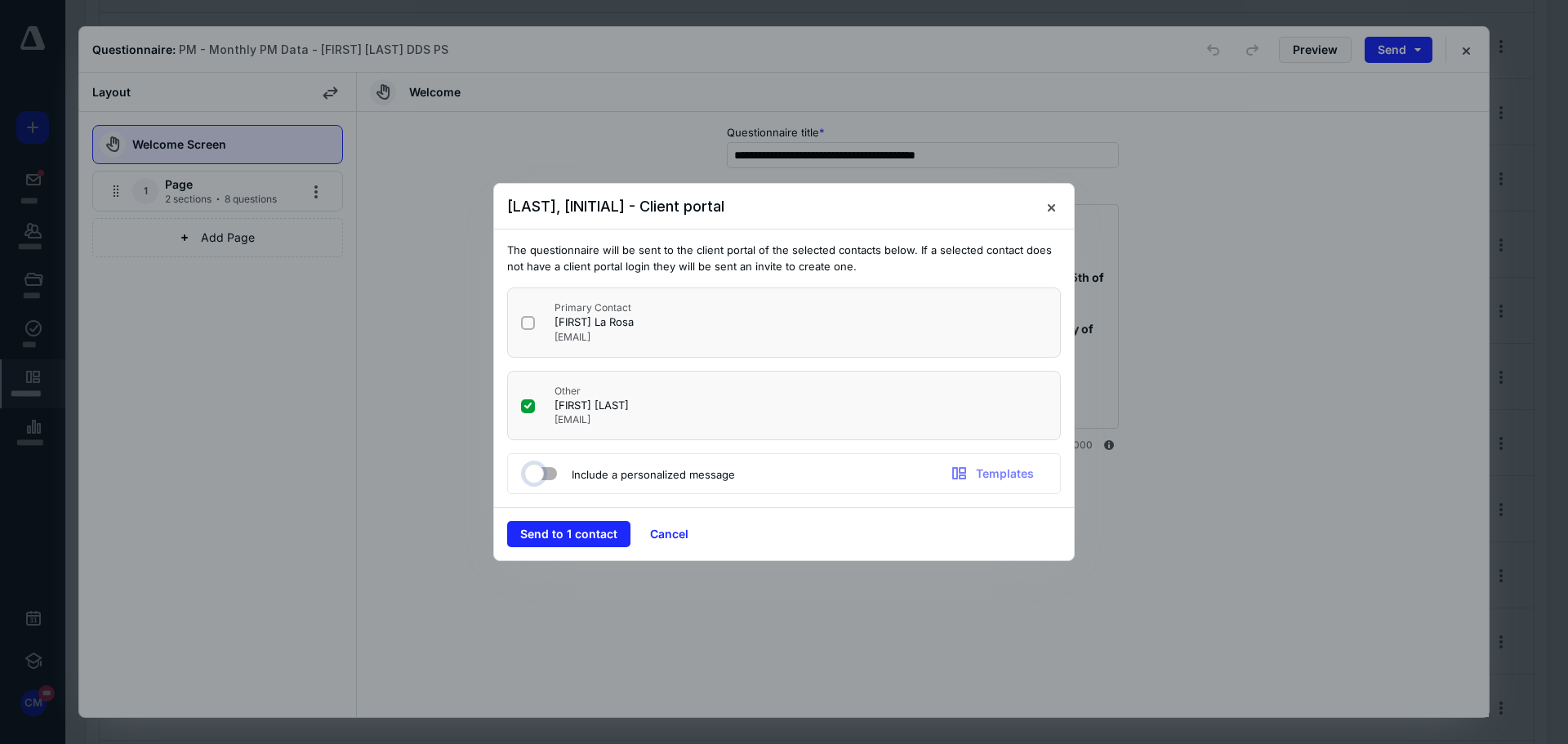 click at bounding box center [532, 471] 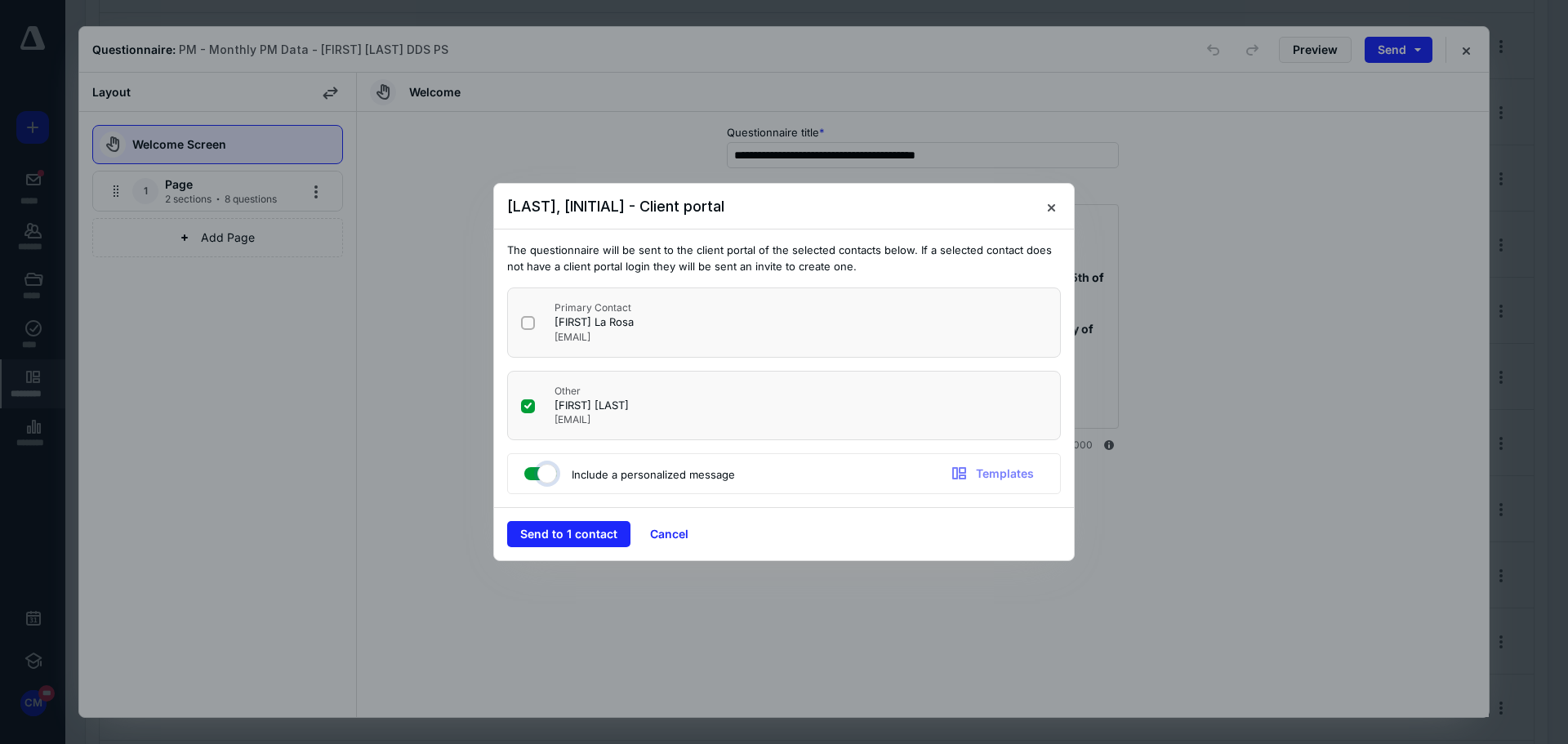 checkbox on "true" 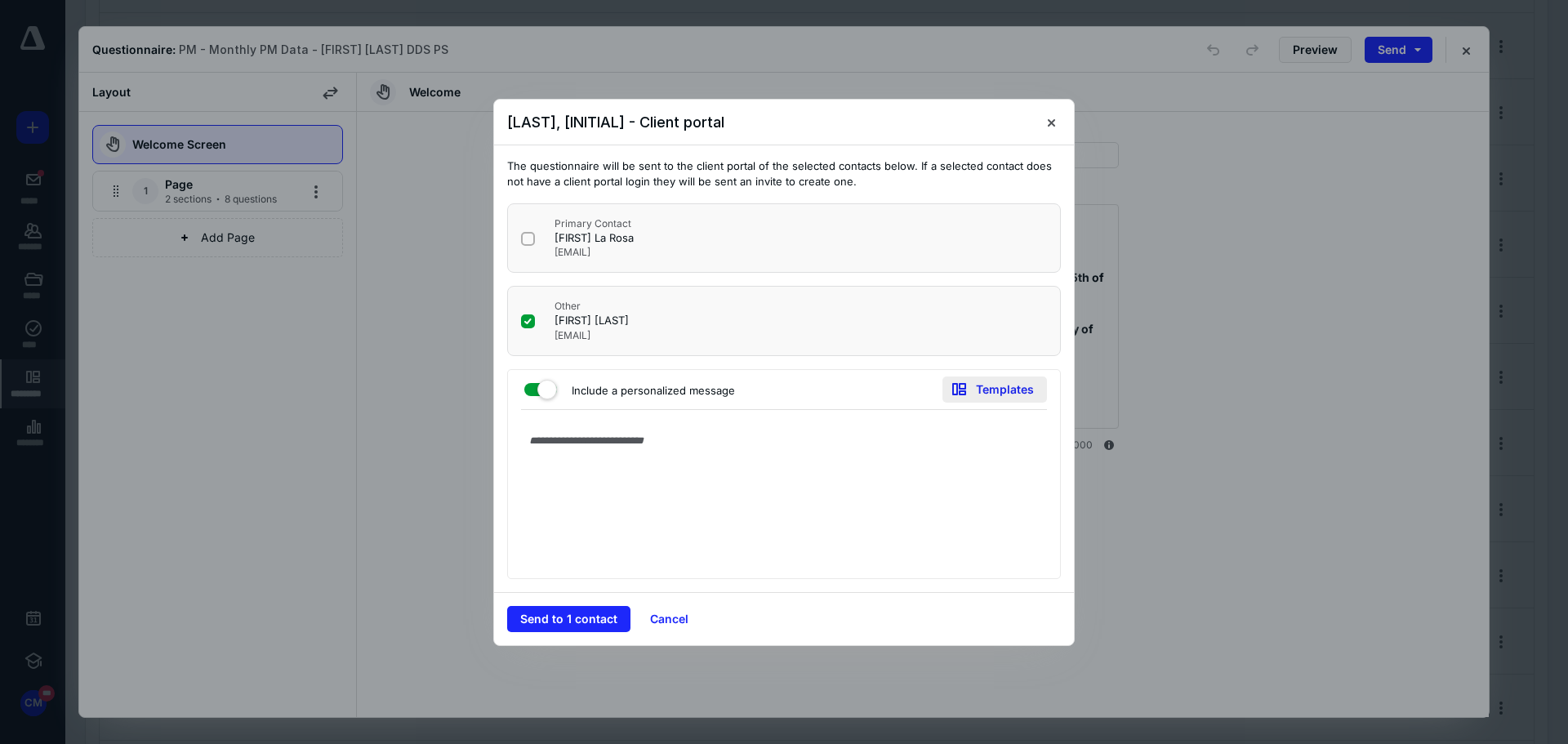 click on "Templates" at bounding box center (995, 390) 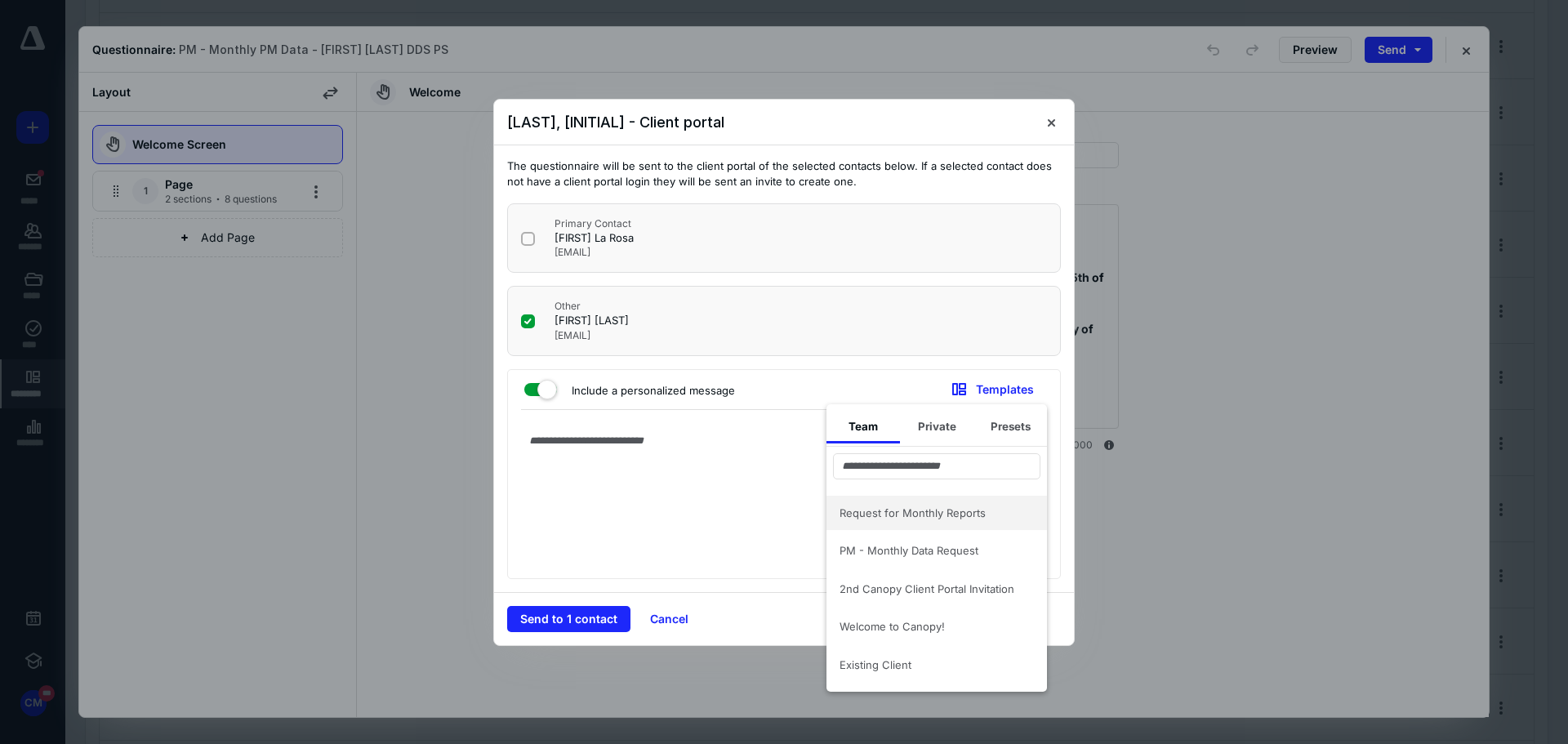 click on "Request for Monthly Reports" at bounding box center [927, 513] 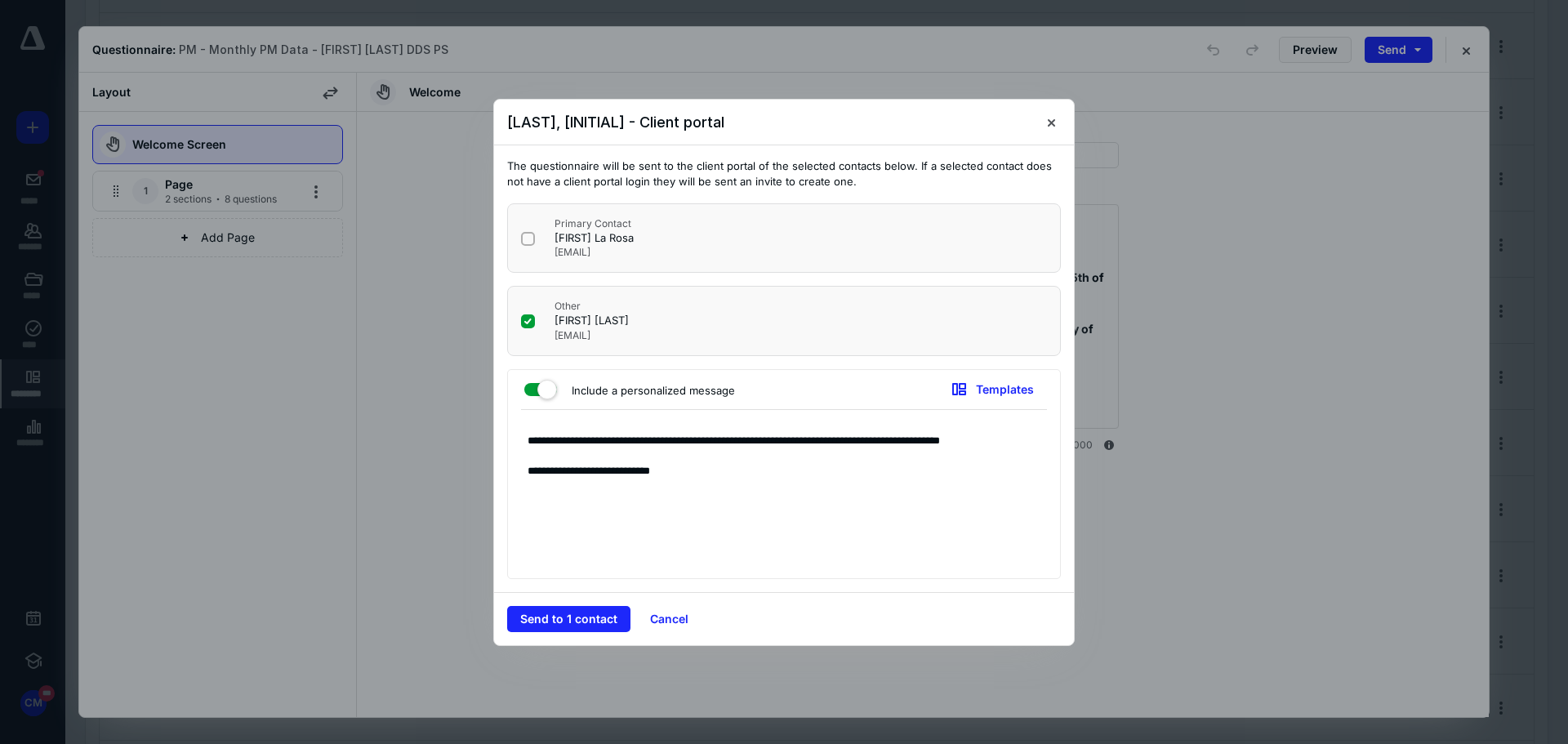 click on "Send to 1 contact Cancel" at bounding box center (784, 618) 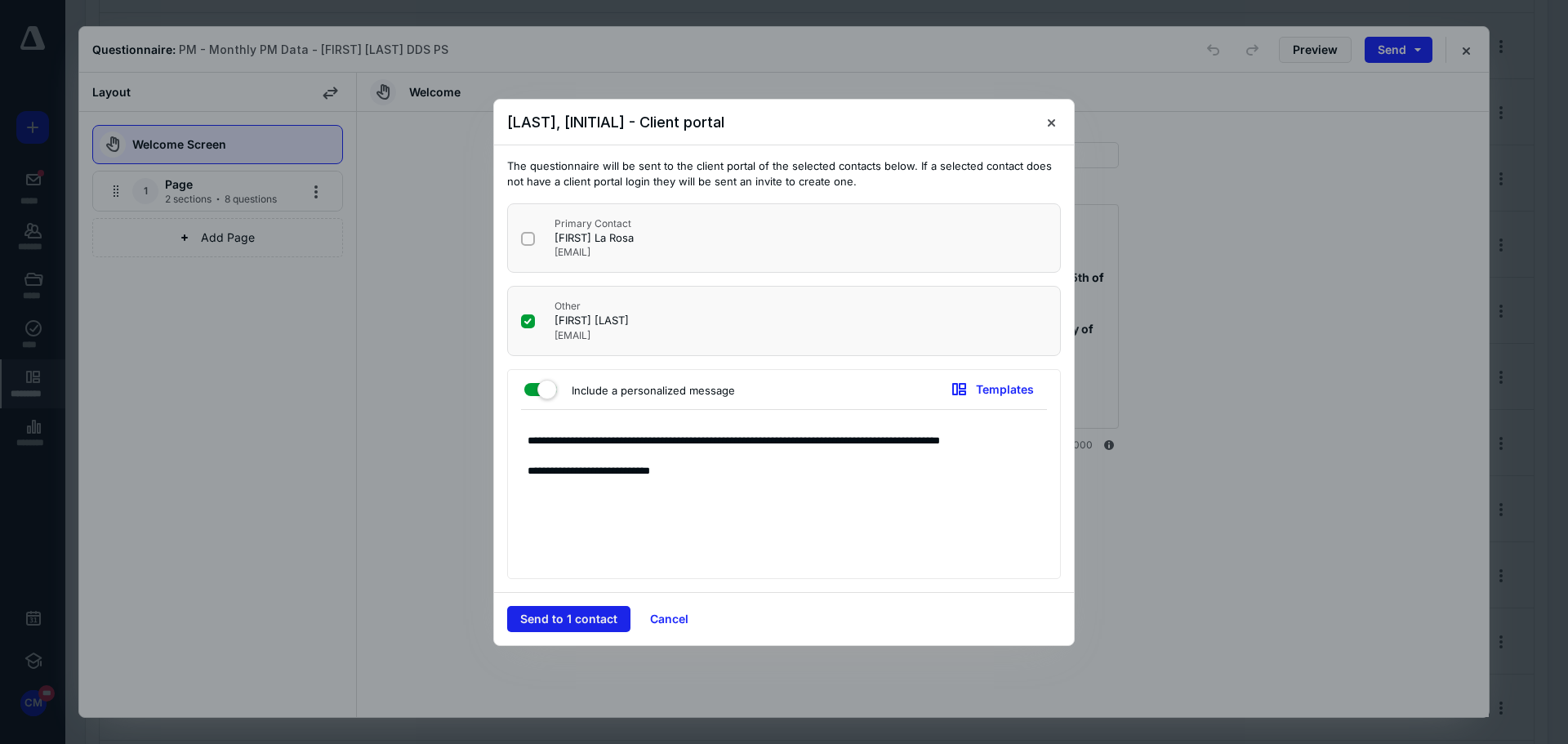 click on "Send to 1 contact" at bounding box center (568, 619) 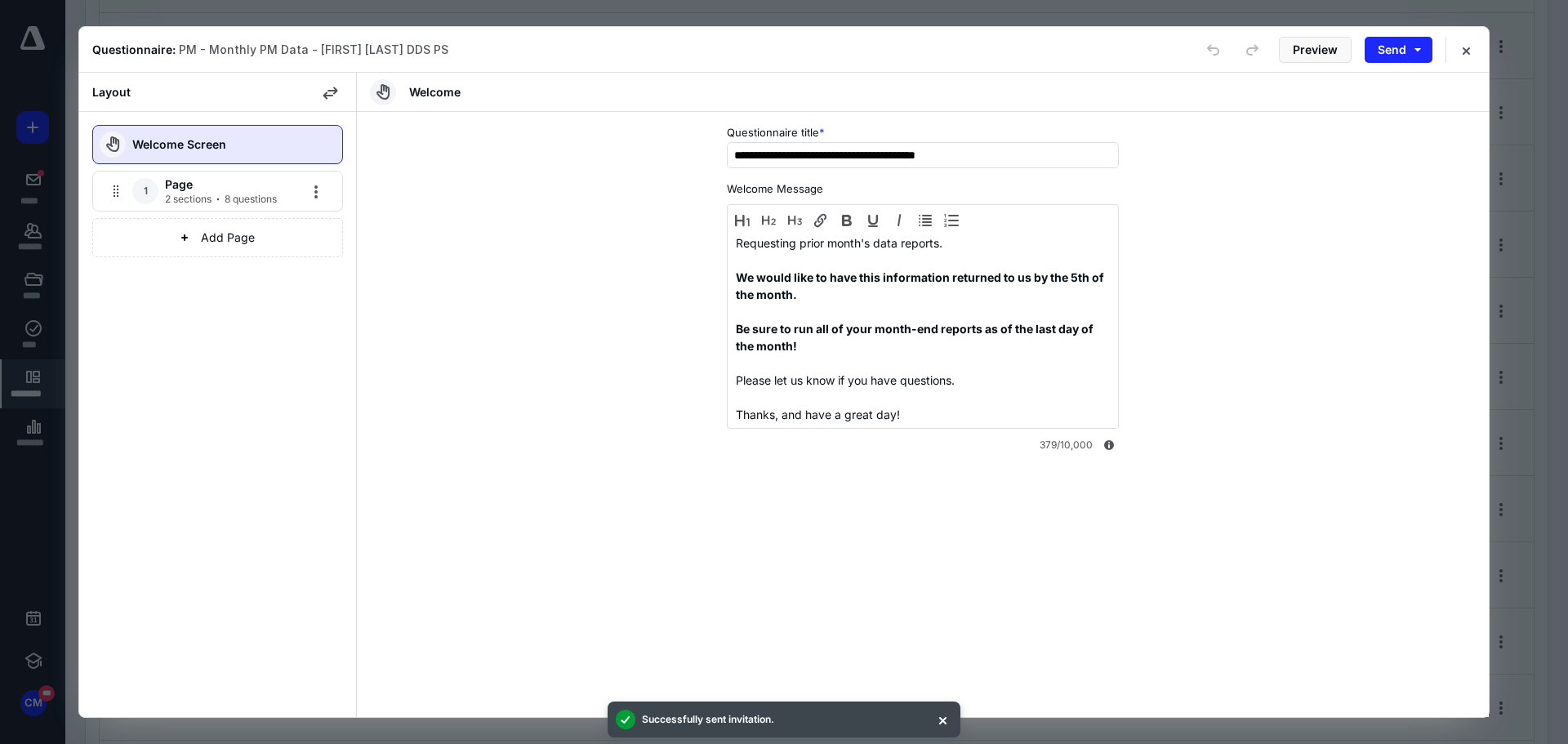 type 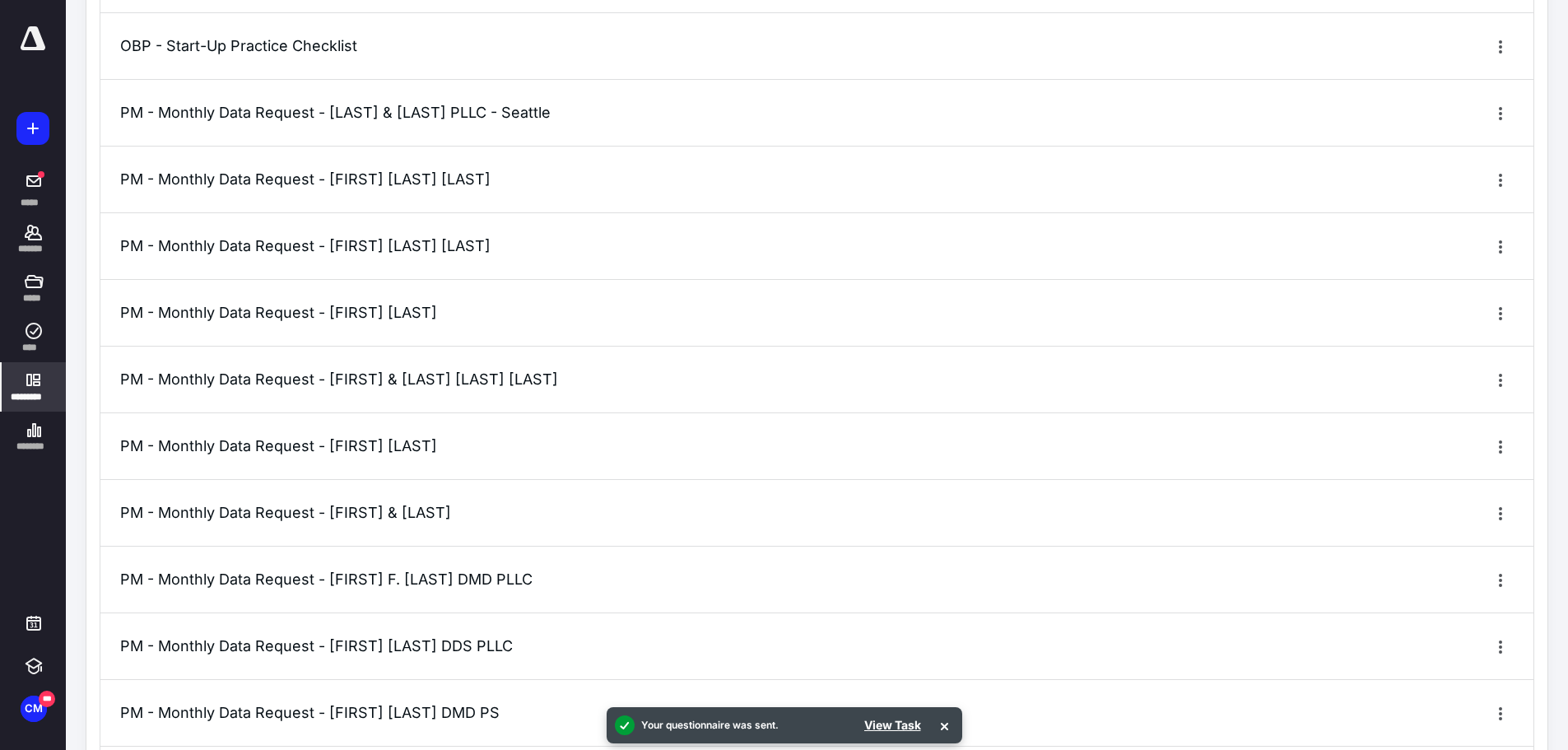 click 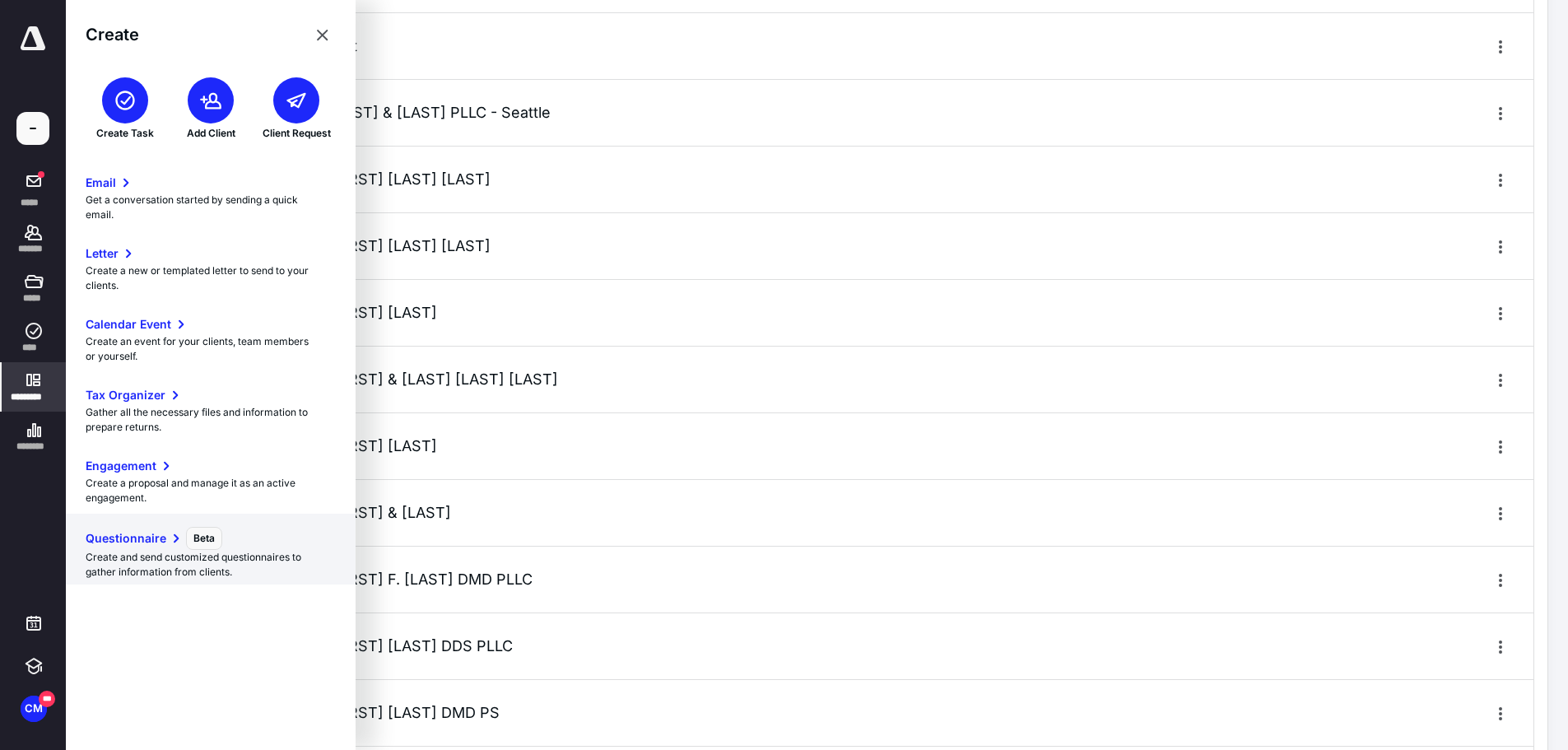 click on "Create and send customized questionnaires to gather information from clients." at bounding box center (211, 565) 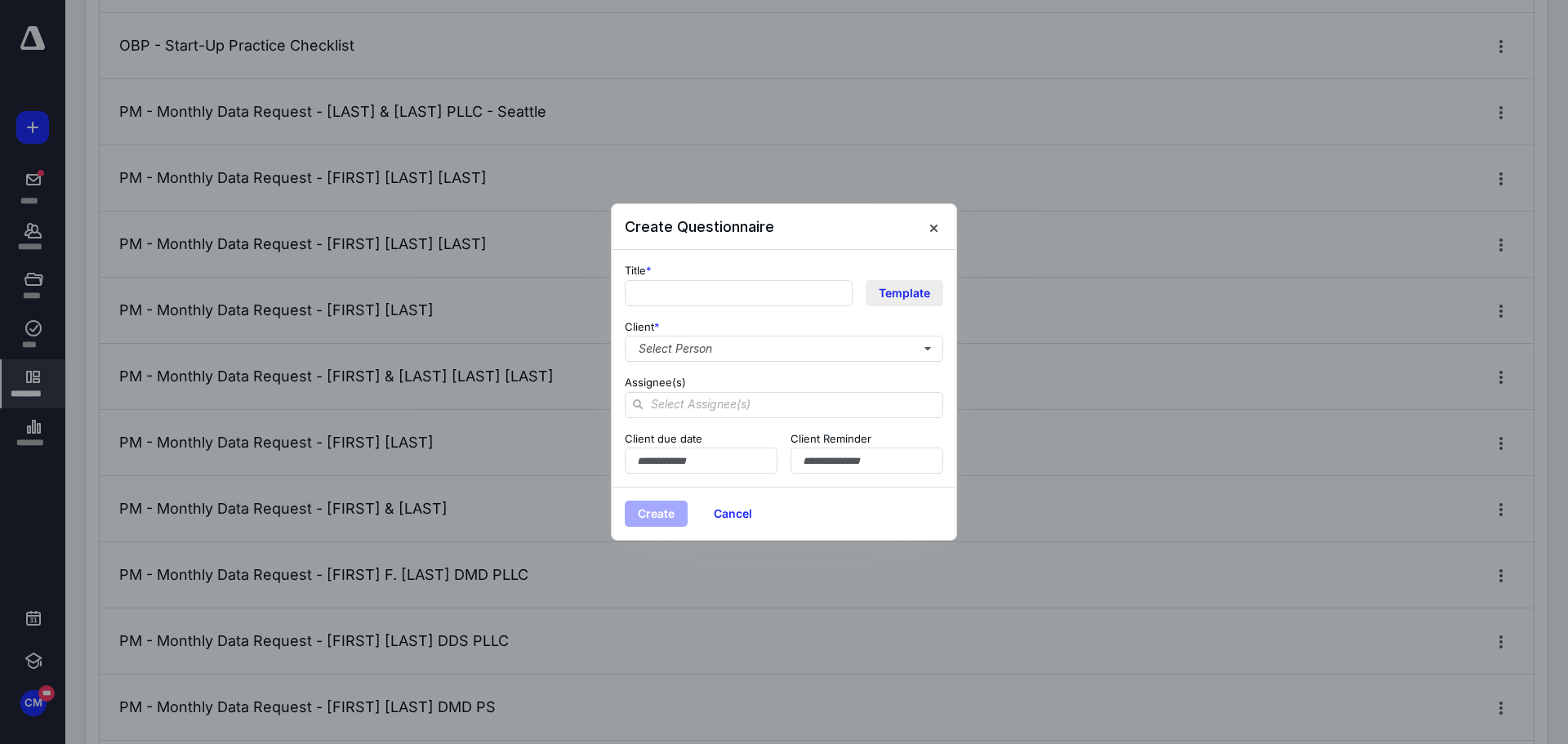 click on "Template" at bounding box center [904, 293] 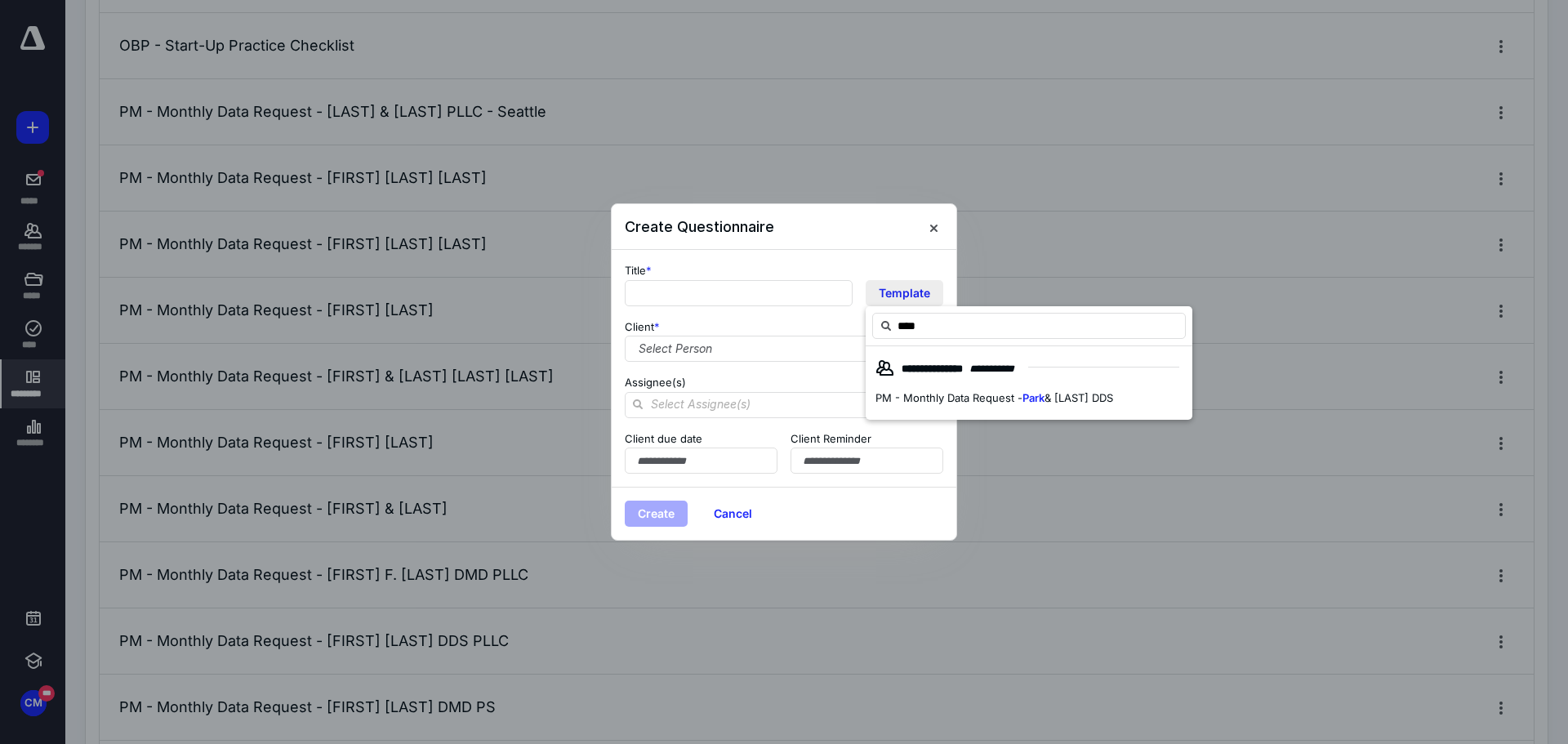 type on "****" 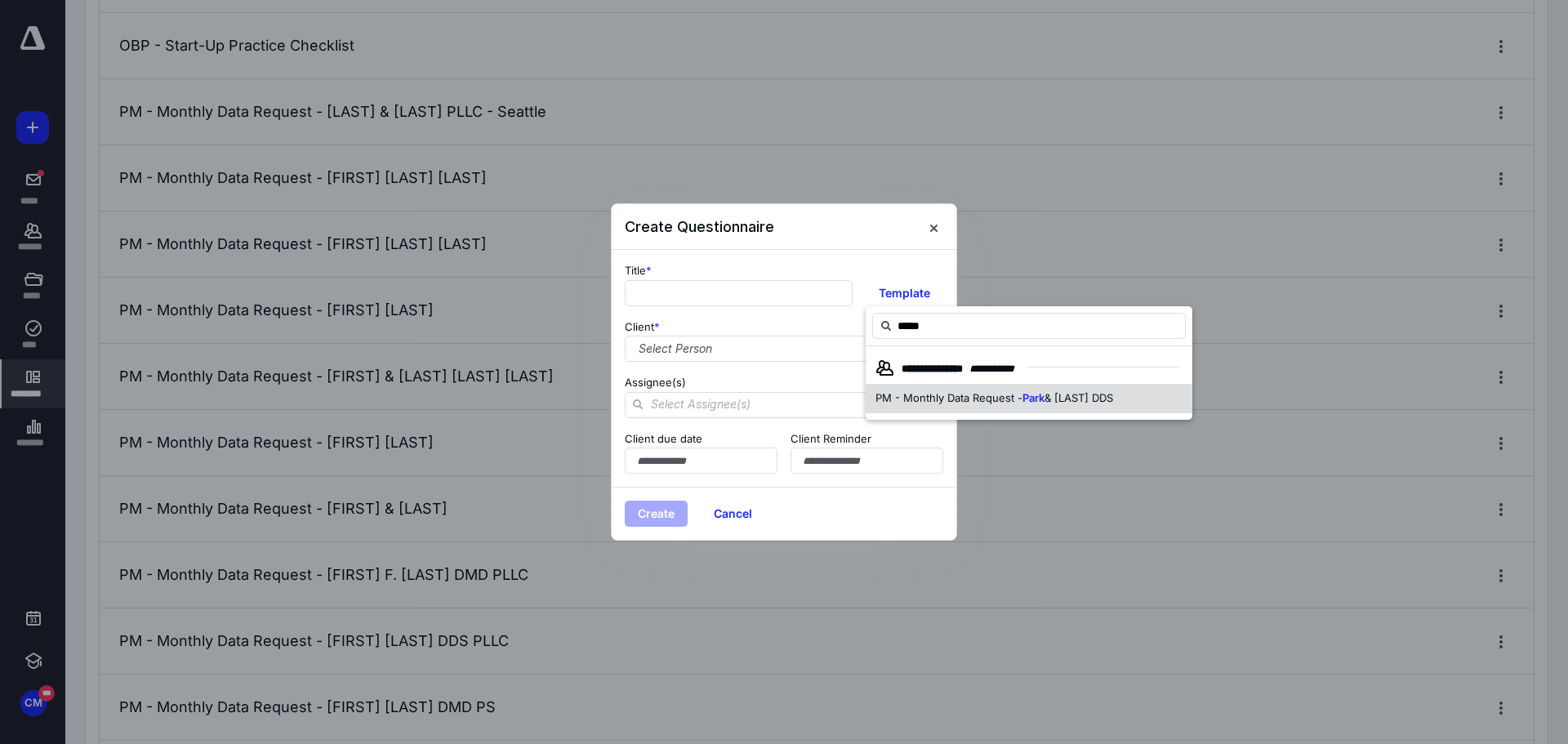 click on "PM - Monthly Data Request -" at bounding box center (949, 398) 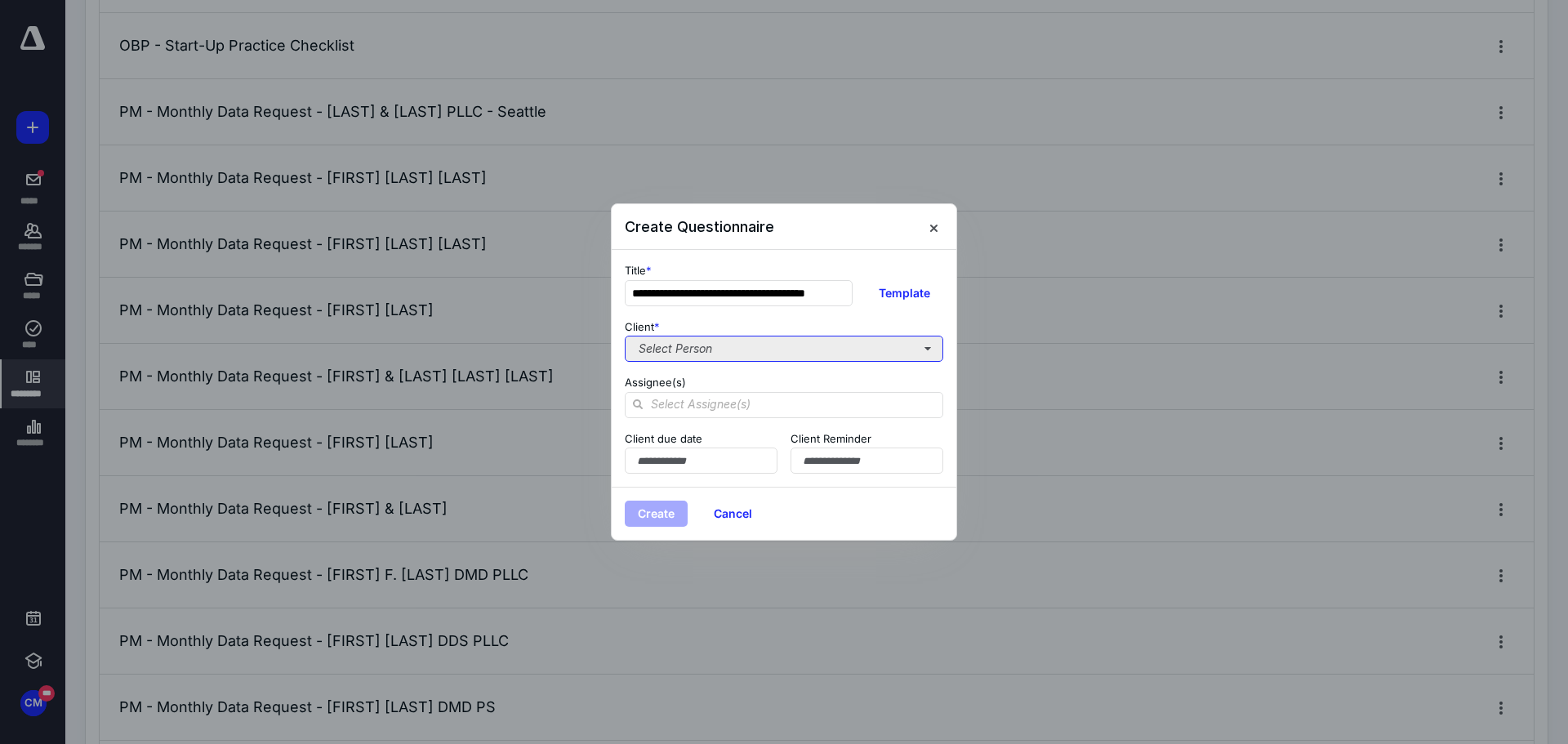 click on "Select Person" at bounding box center [784, 349] 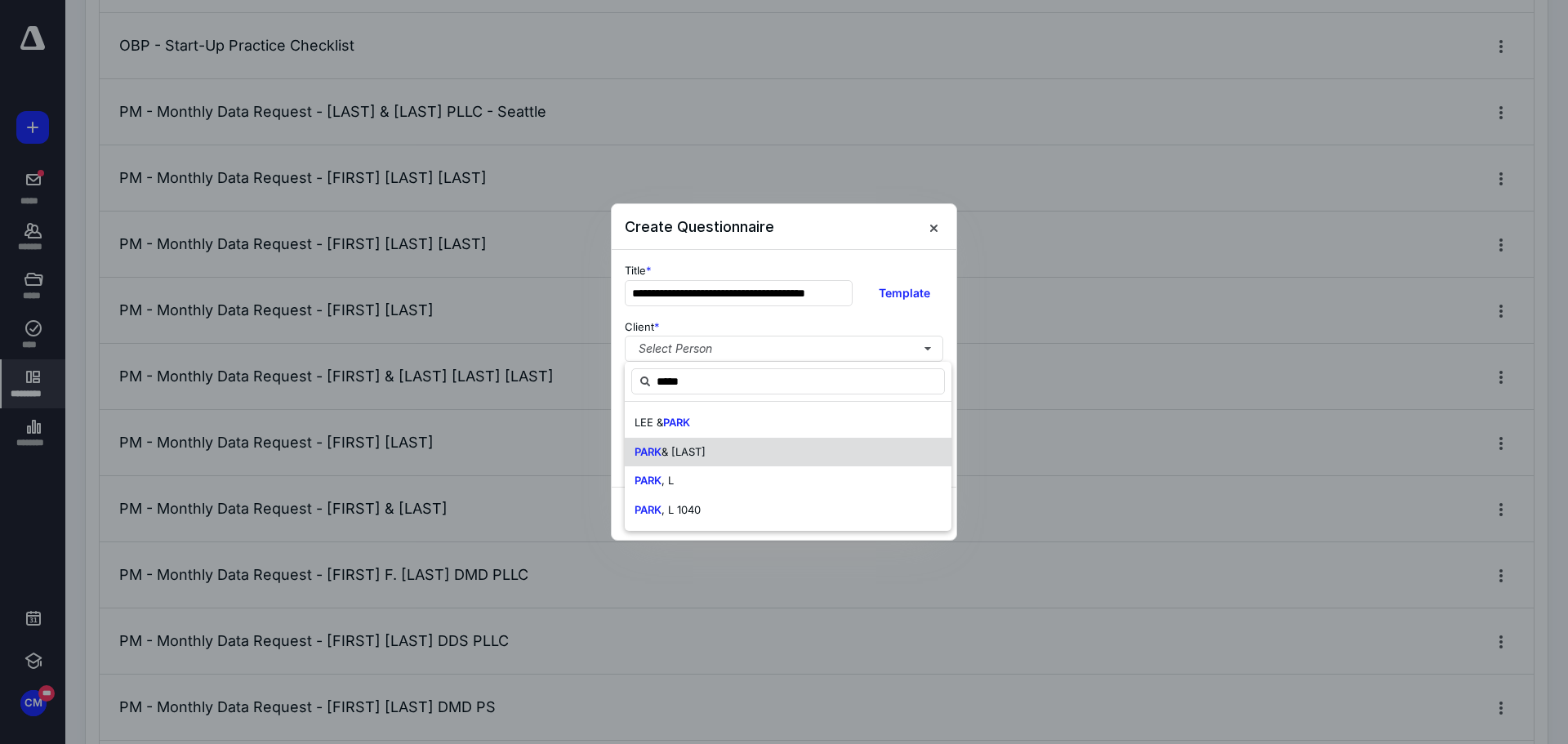 click on "PARK  & KIM" at bounding box center [788, 452] 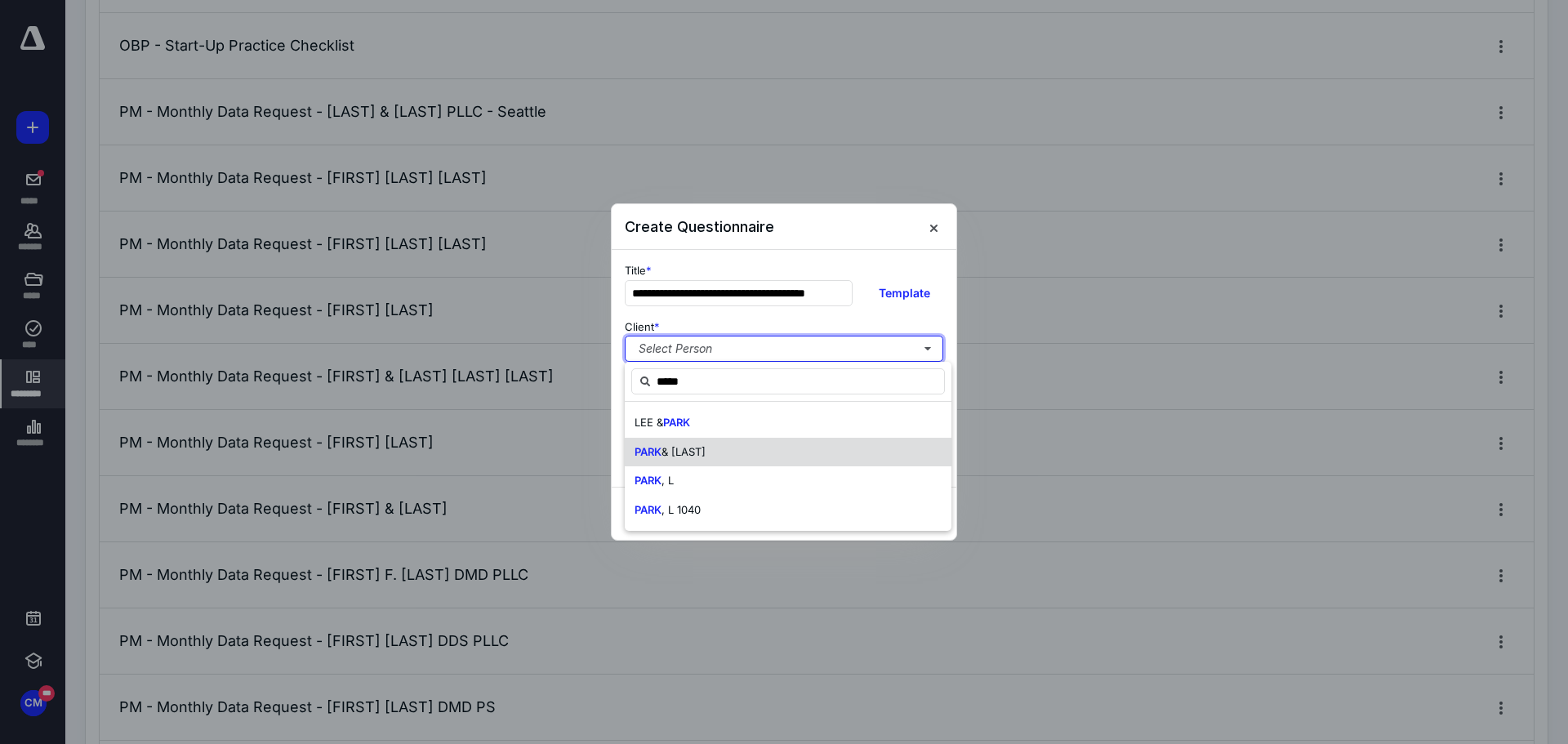 type 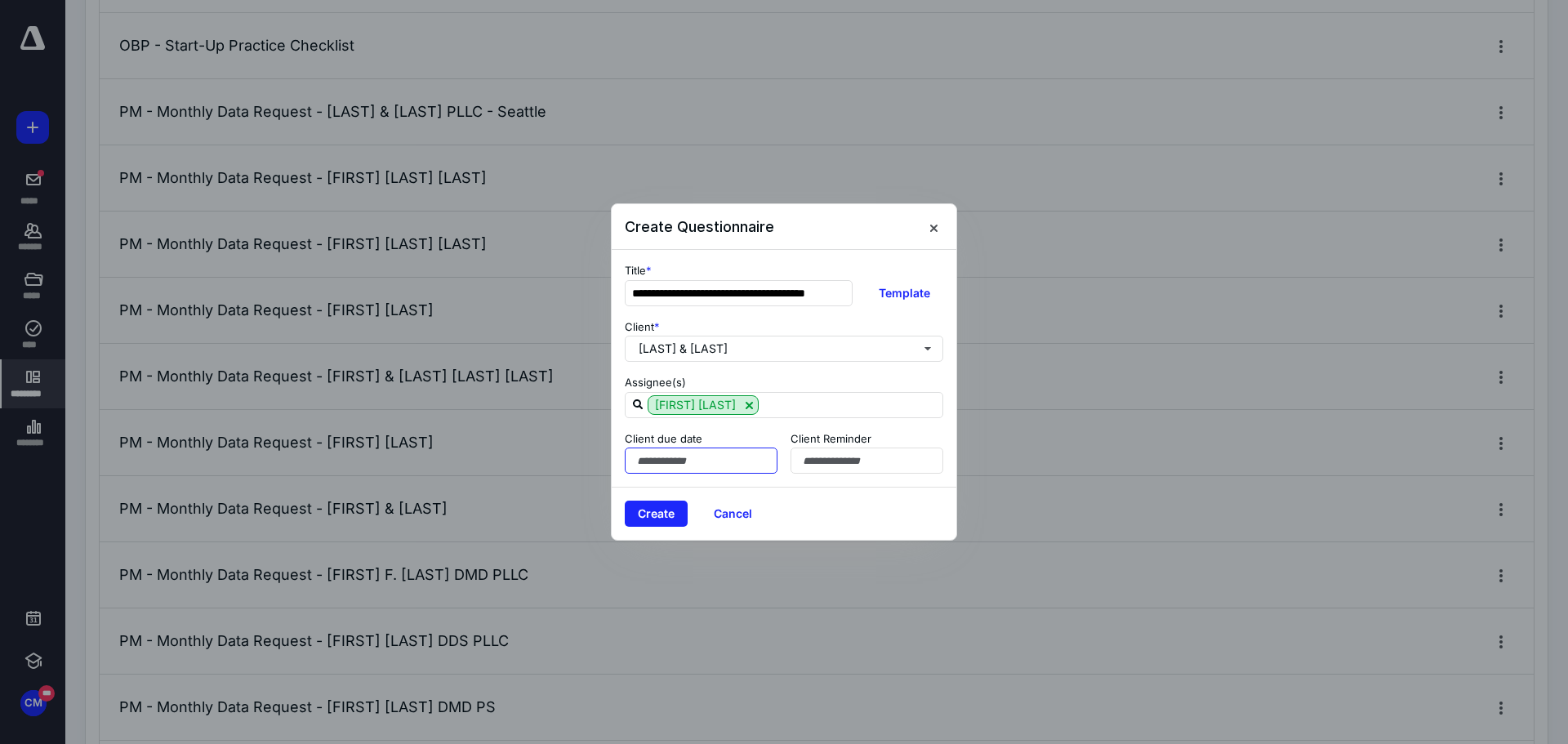 click at bounding box center [701, 461] 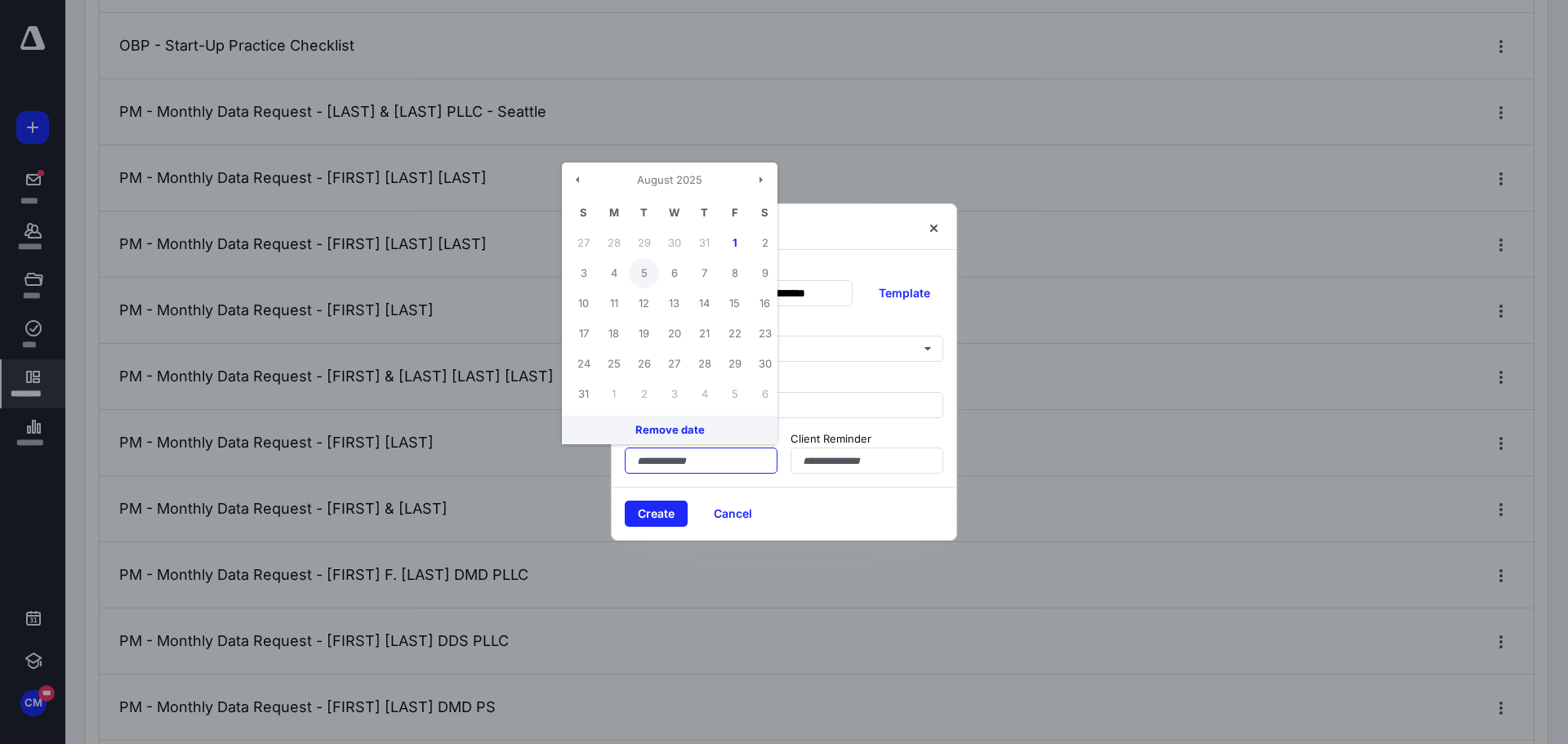 click on "5" at bounding box center [644, 273] 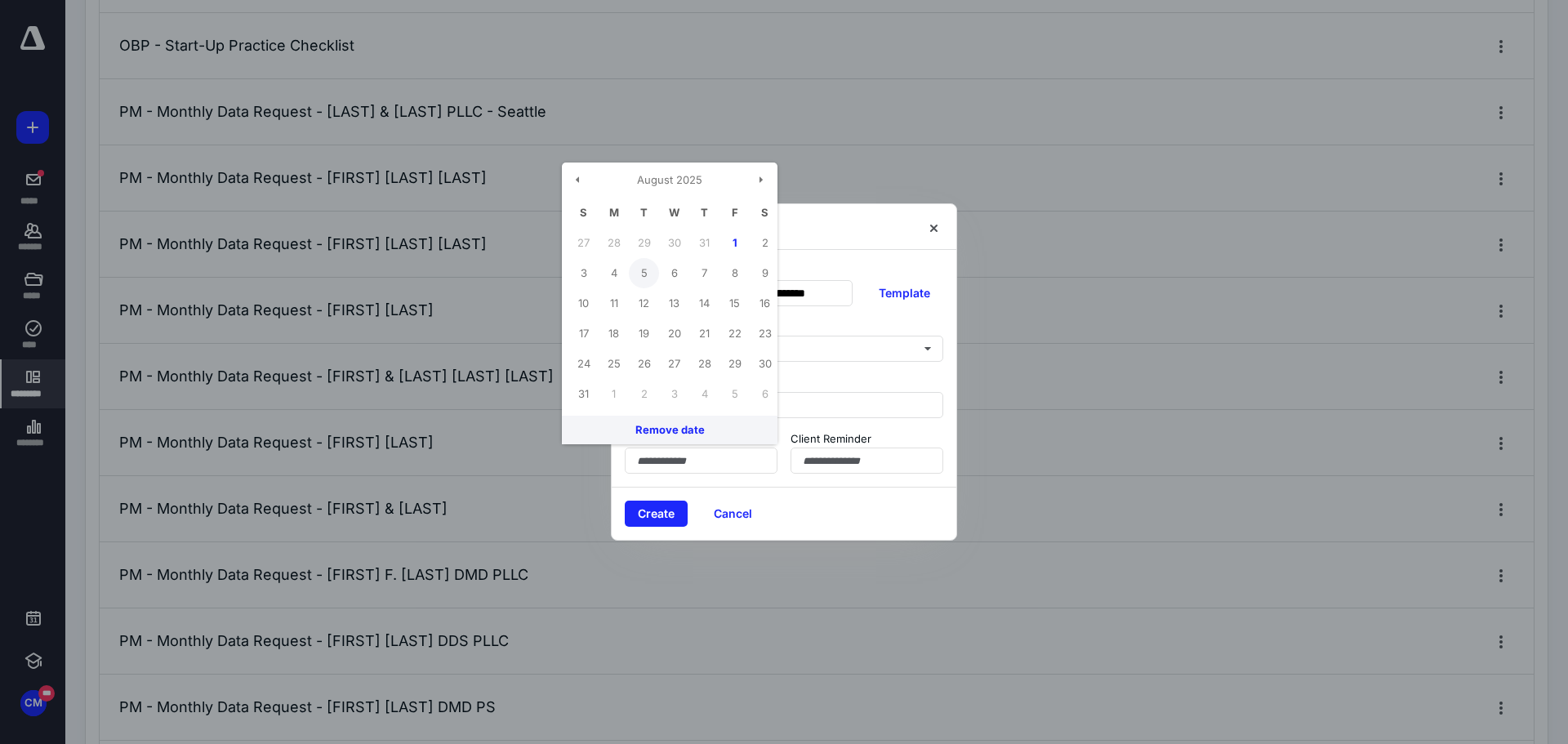 type on "**********" 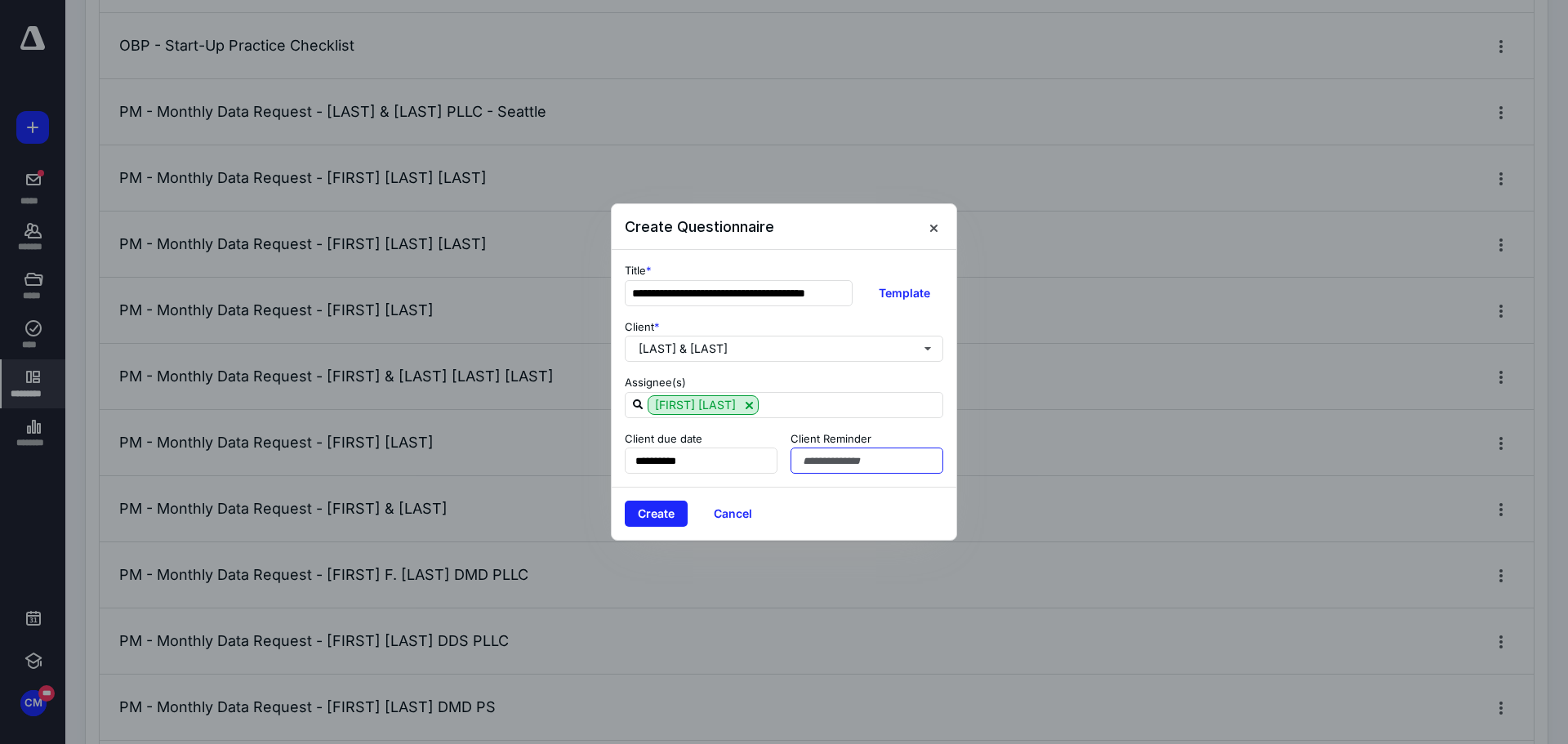 click at bounding box center [866, 461] 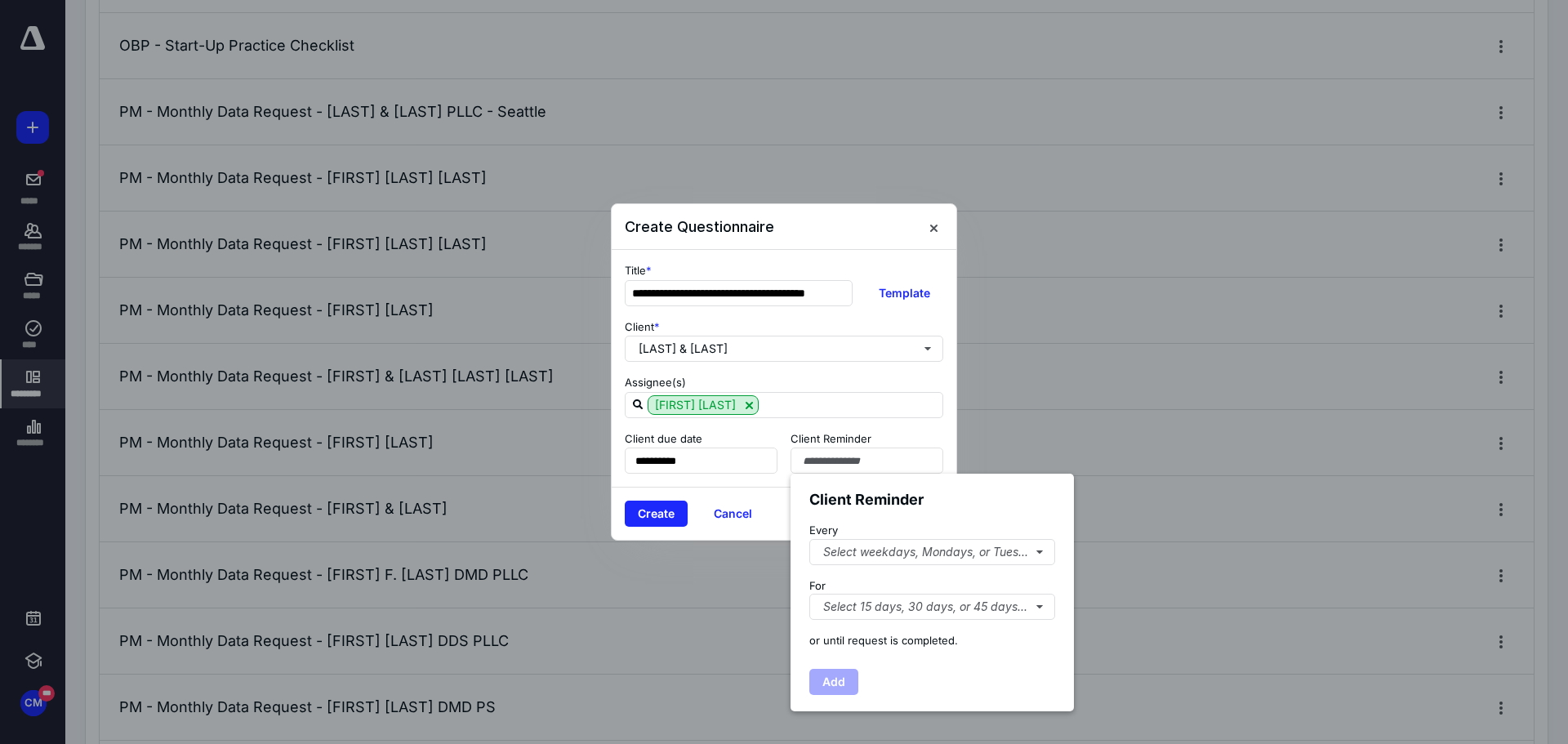 click on "Every Select weekdays, Mondays, or Tues..." at bounding box center (932, 544) 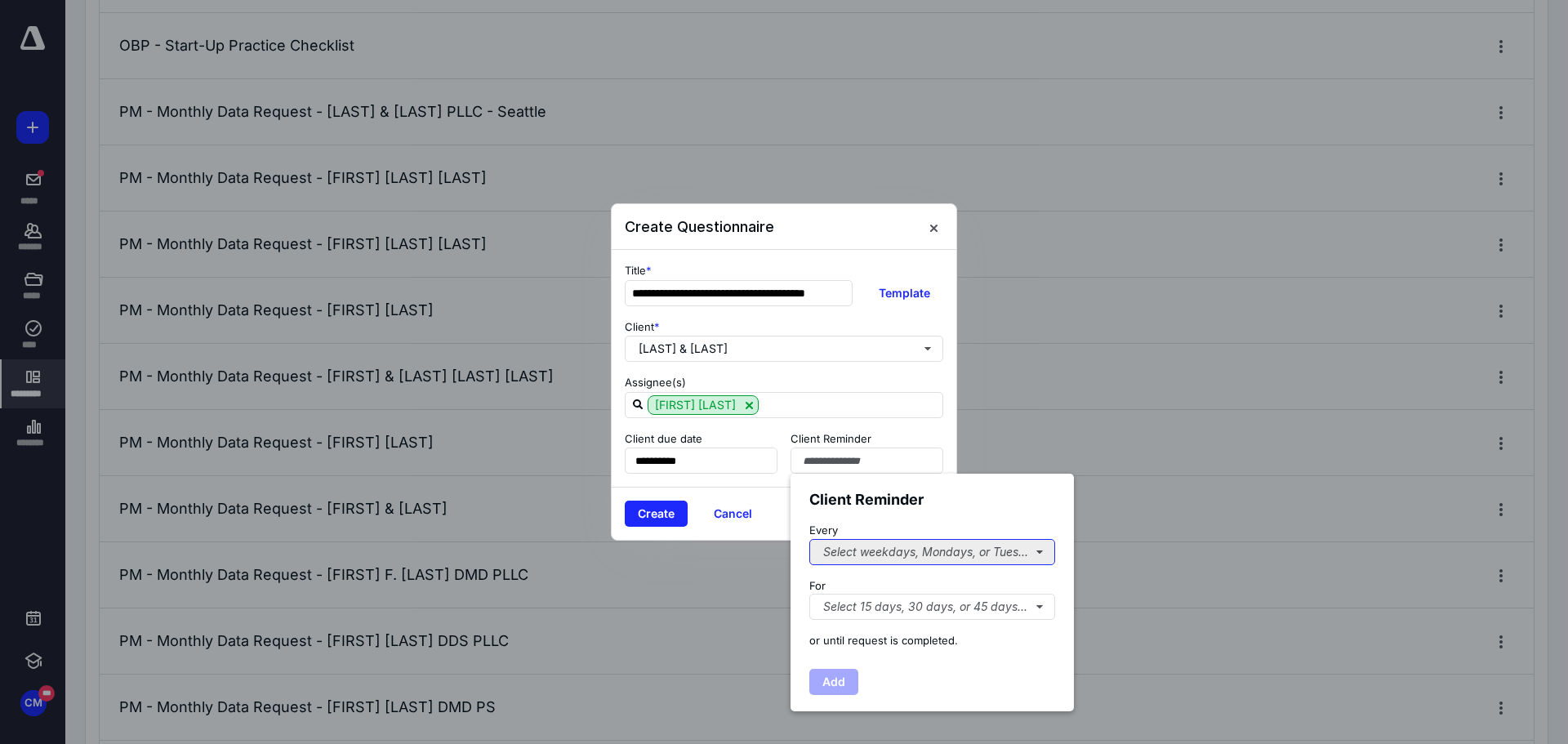 click on "Select weekdays, Mondays, or Tues..." at bounding box center (932, 552) 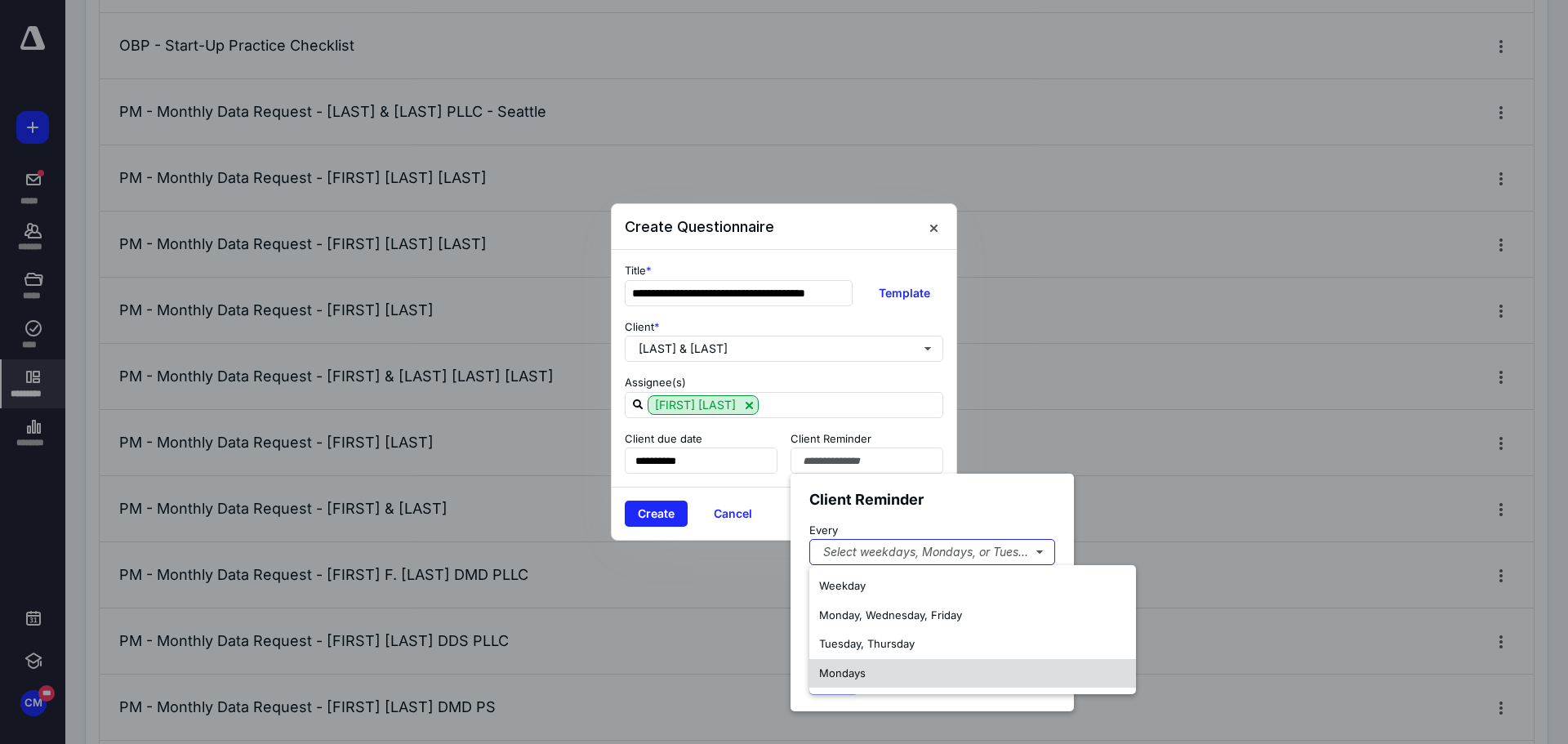 click on "Mondays" at bounding box center (842, 673) 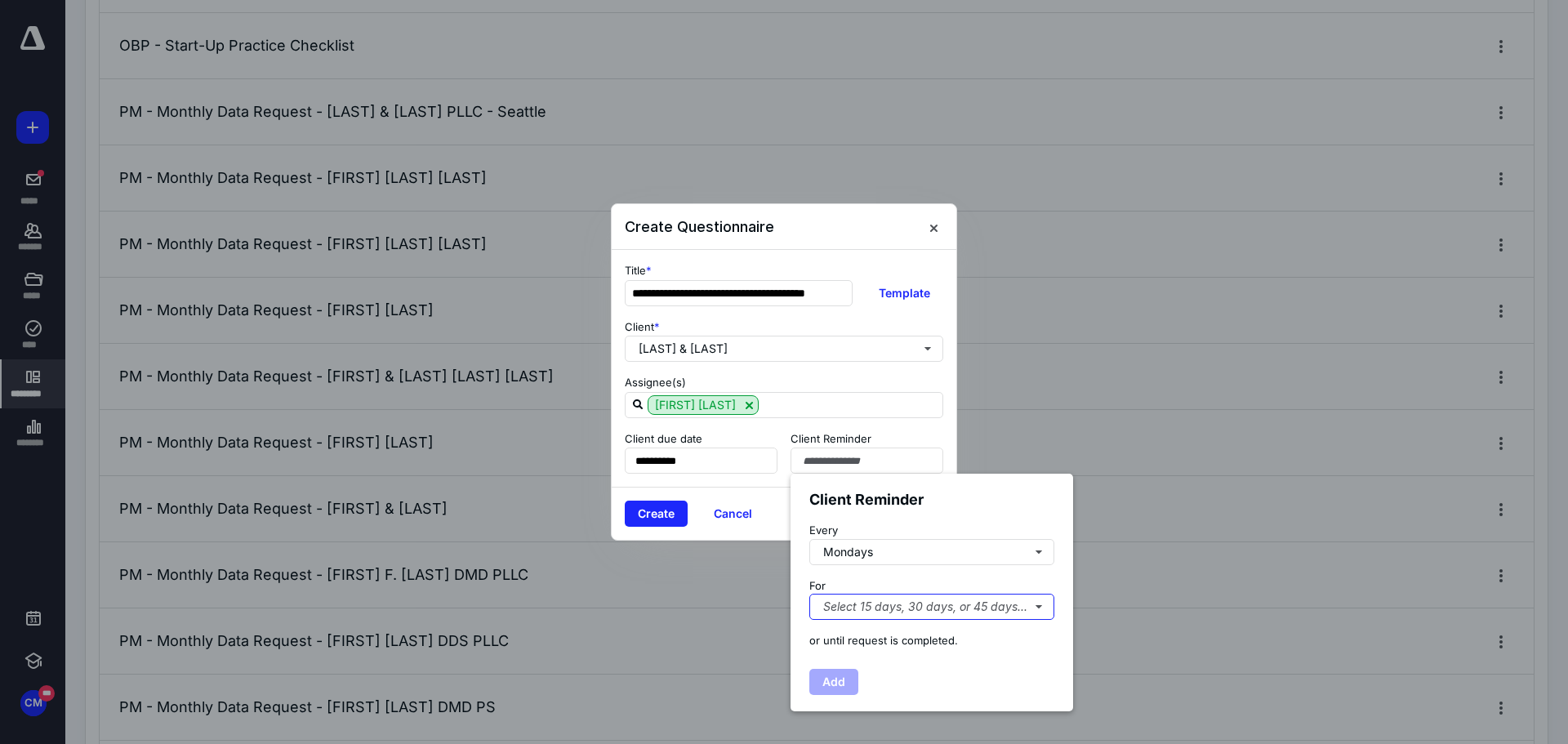 click on "Select 15 days, 30 days, or 45 days..." at bounding box center (932, 607) 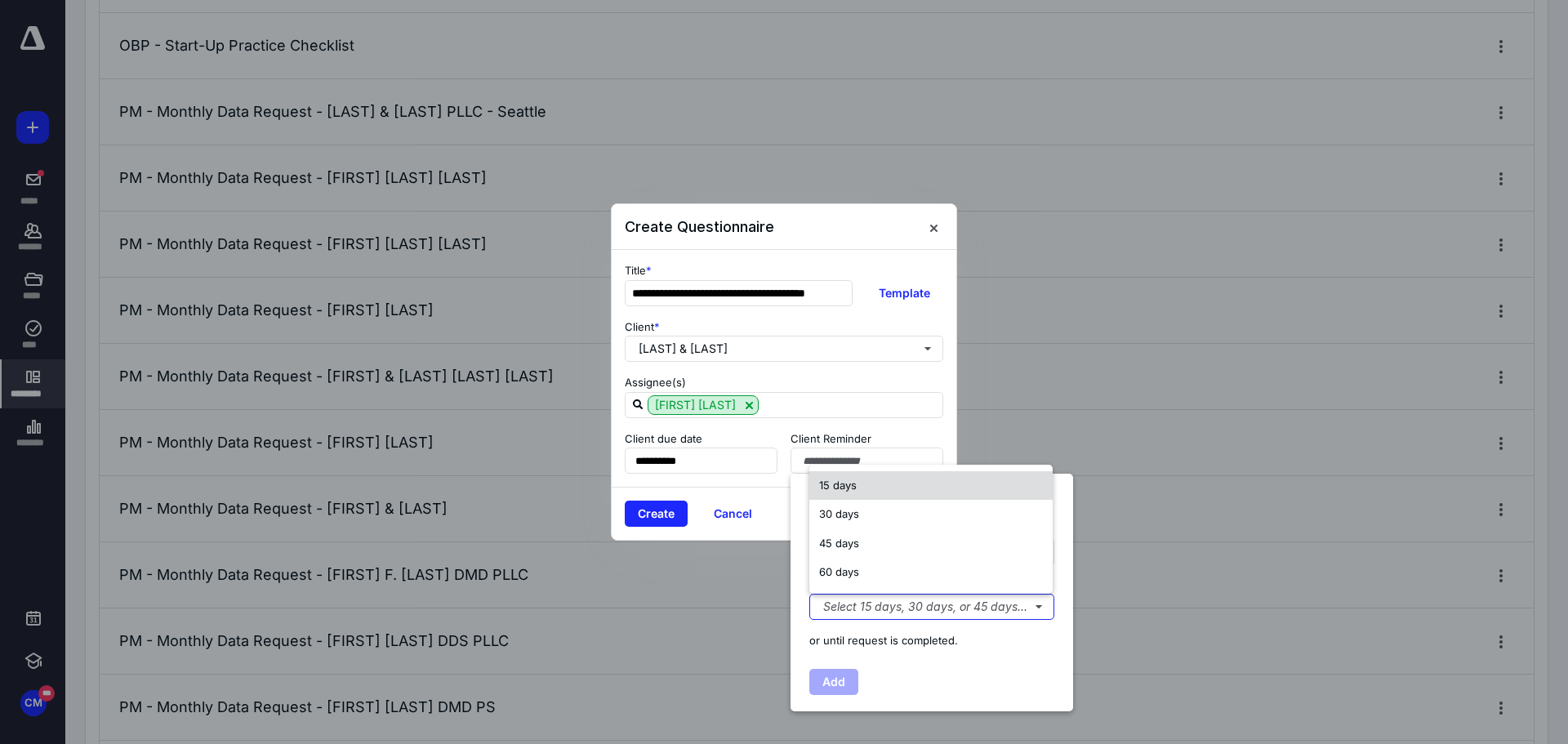 click on "15 days" at bounding box center [838, 485] 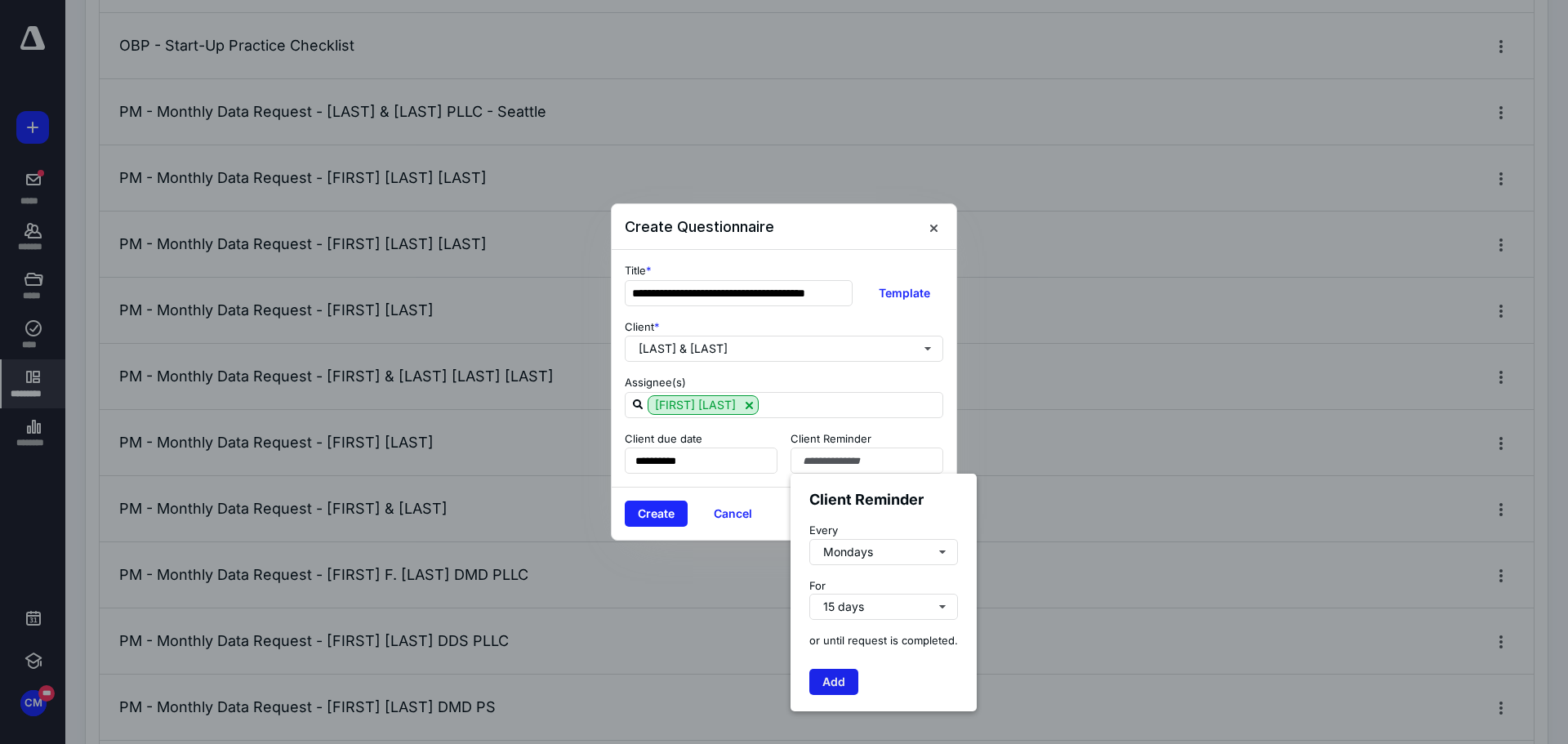 click on "Add" at bounding box center (834, 682) 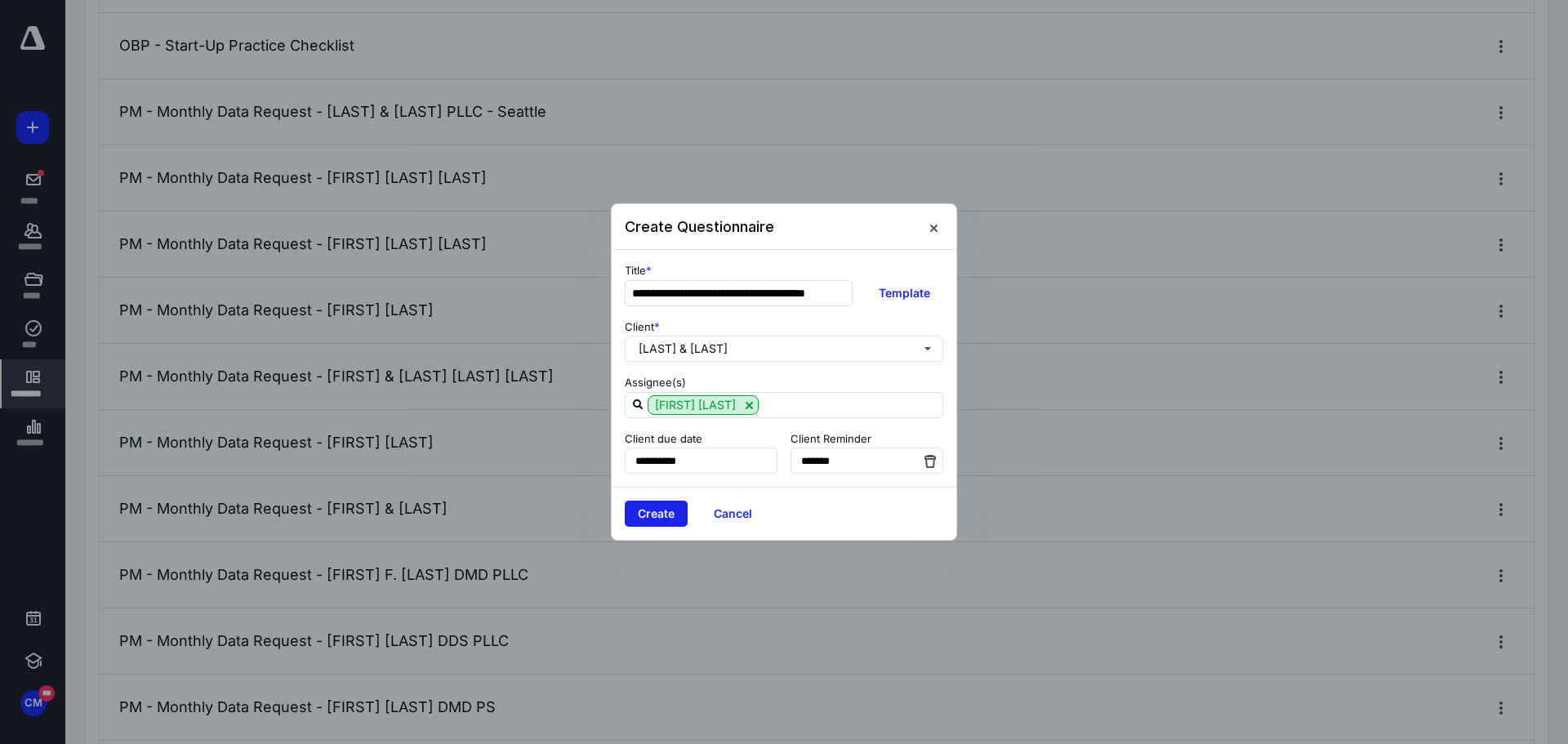 click on "Create" at bounding box center [656, 514] 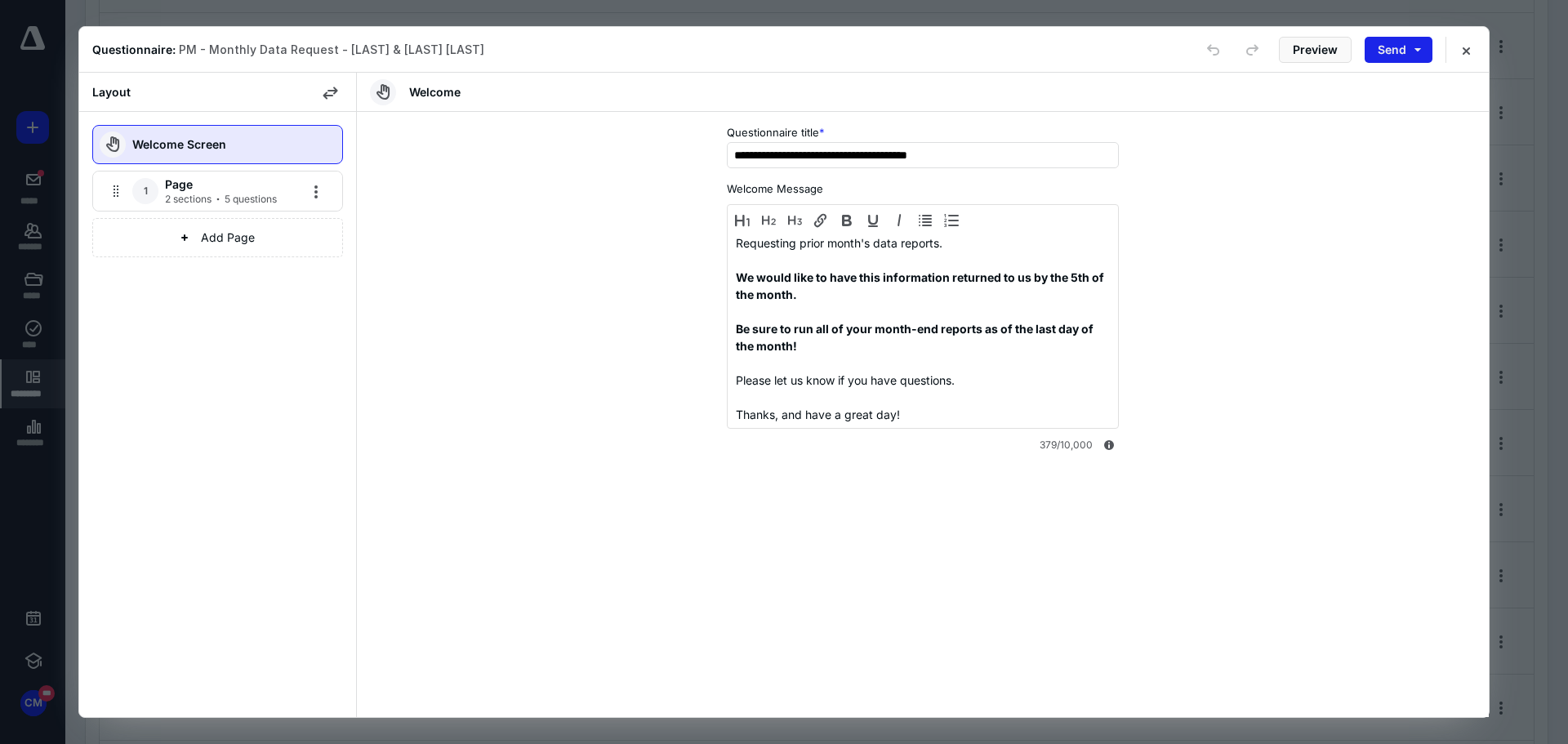 click on "Send" at bounding box center [1398, 50] 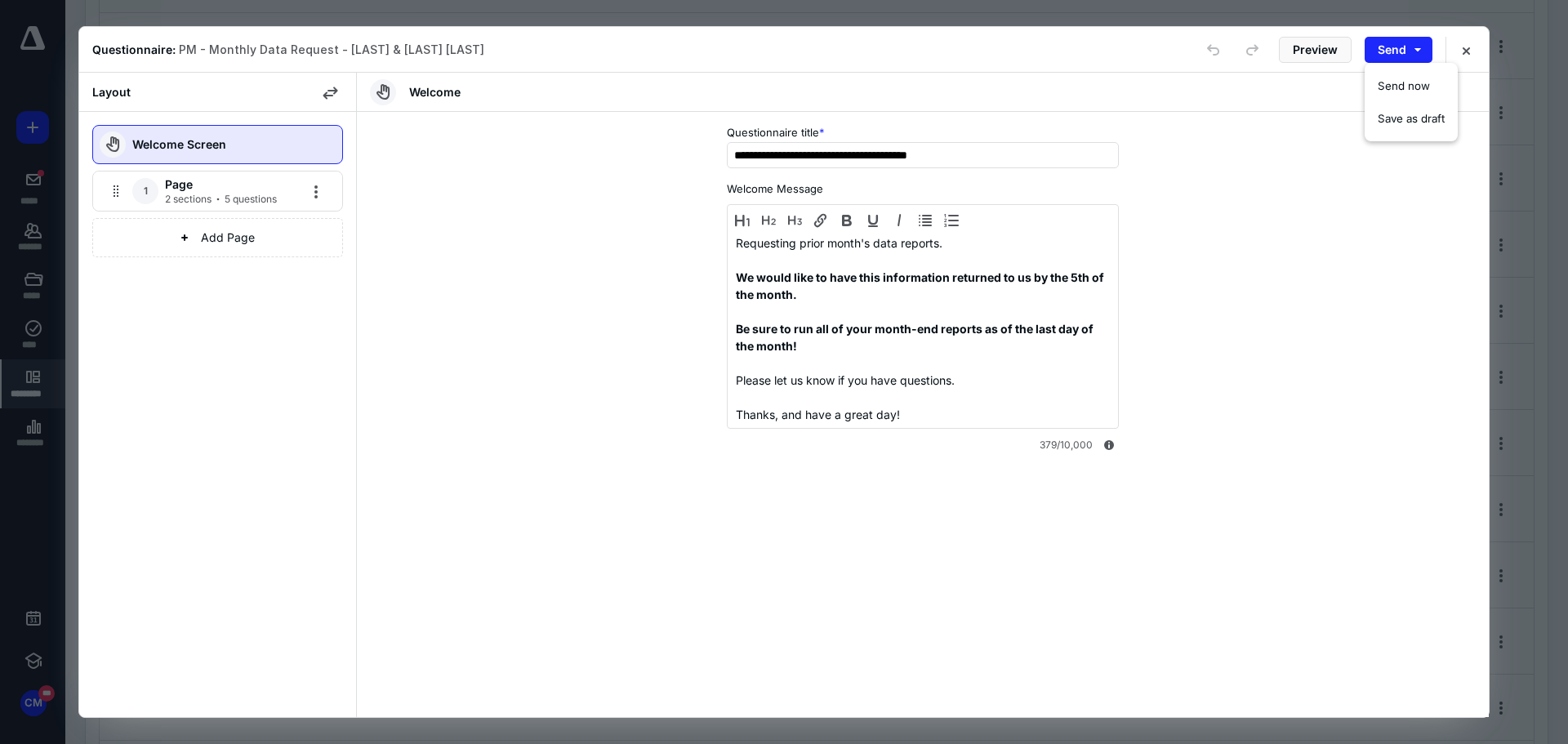 click on "Send now" at bounding box center [1404, 86] 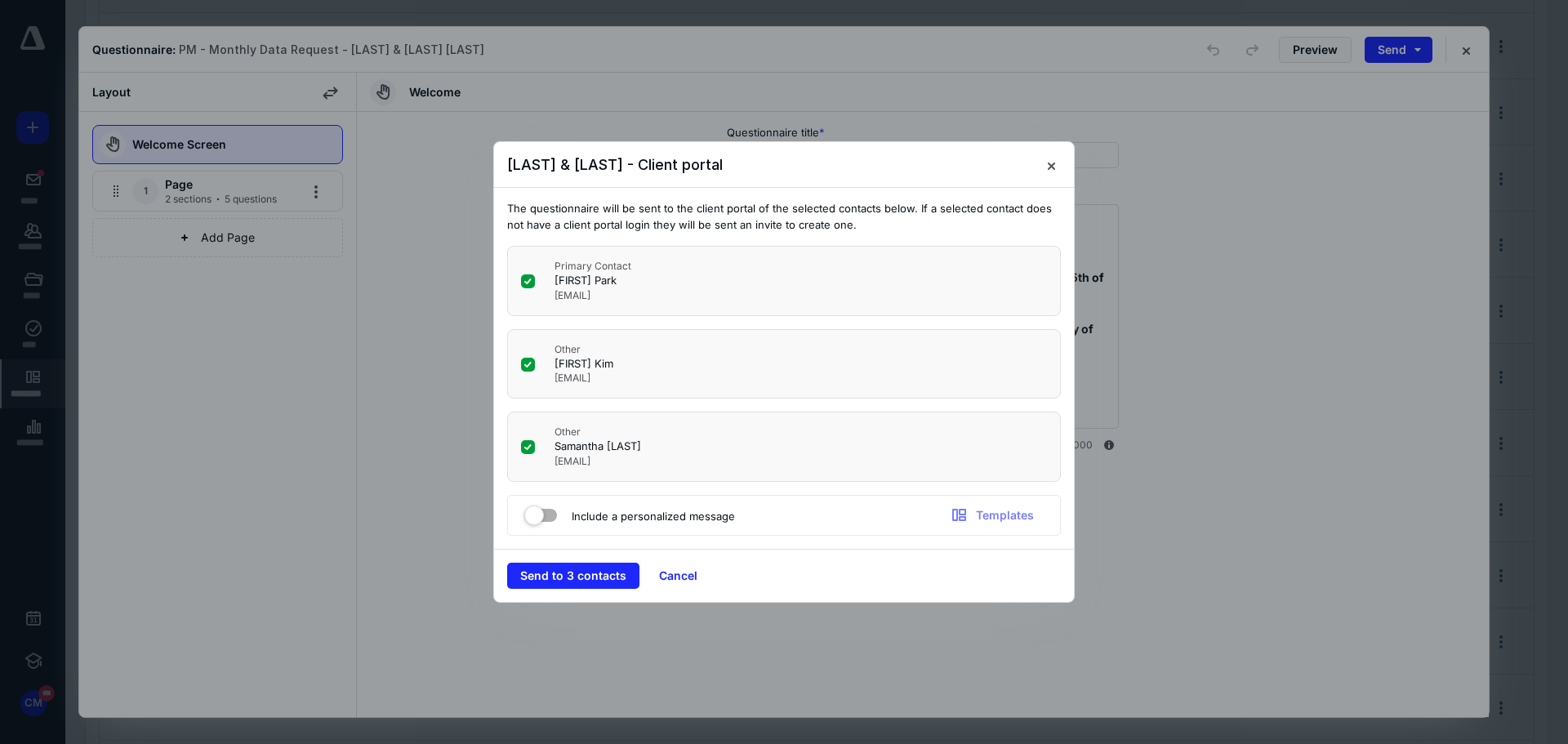 click 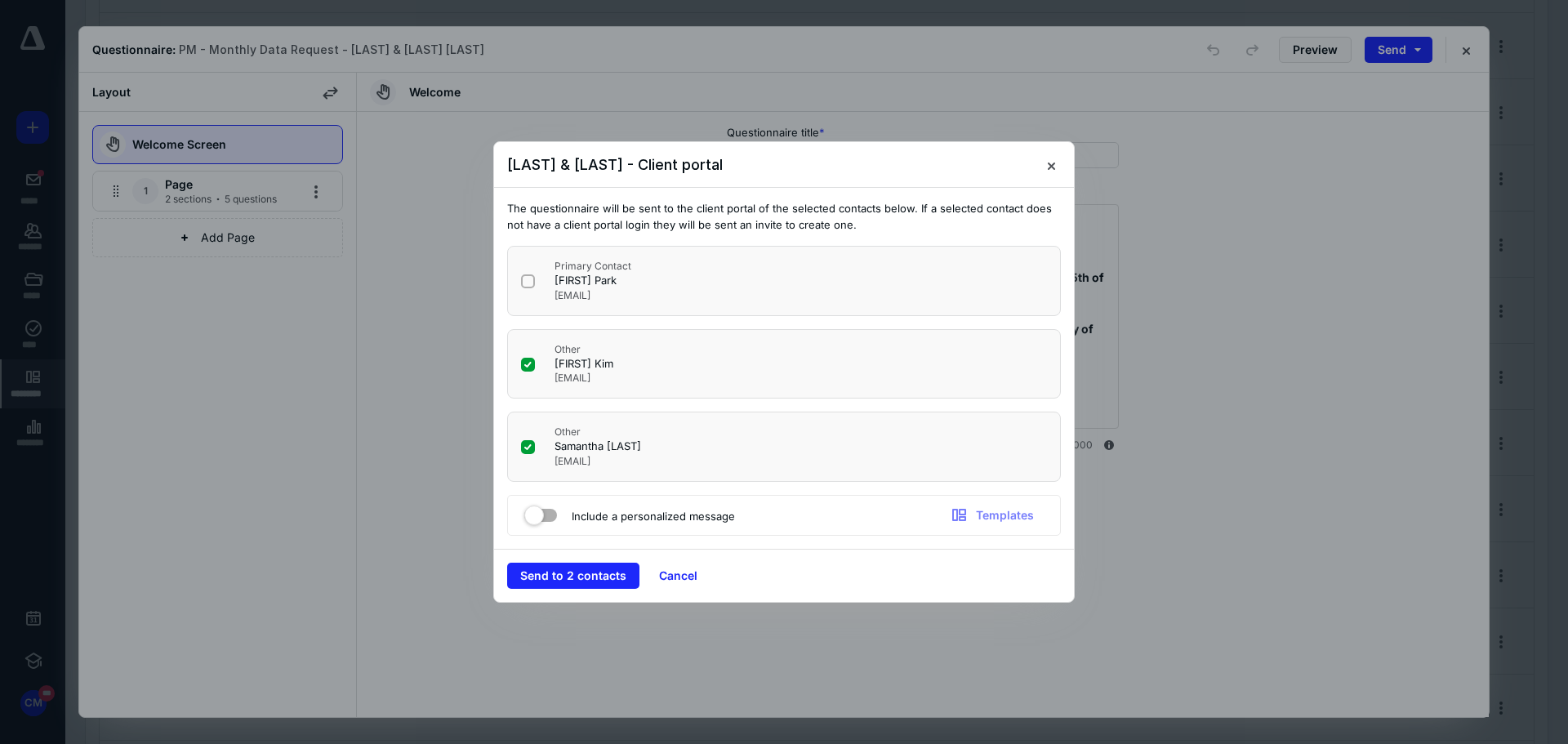 click at bounding box center [528, 364] 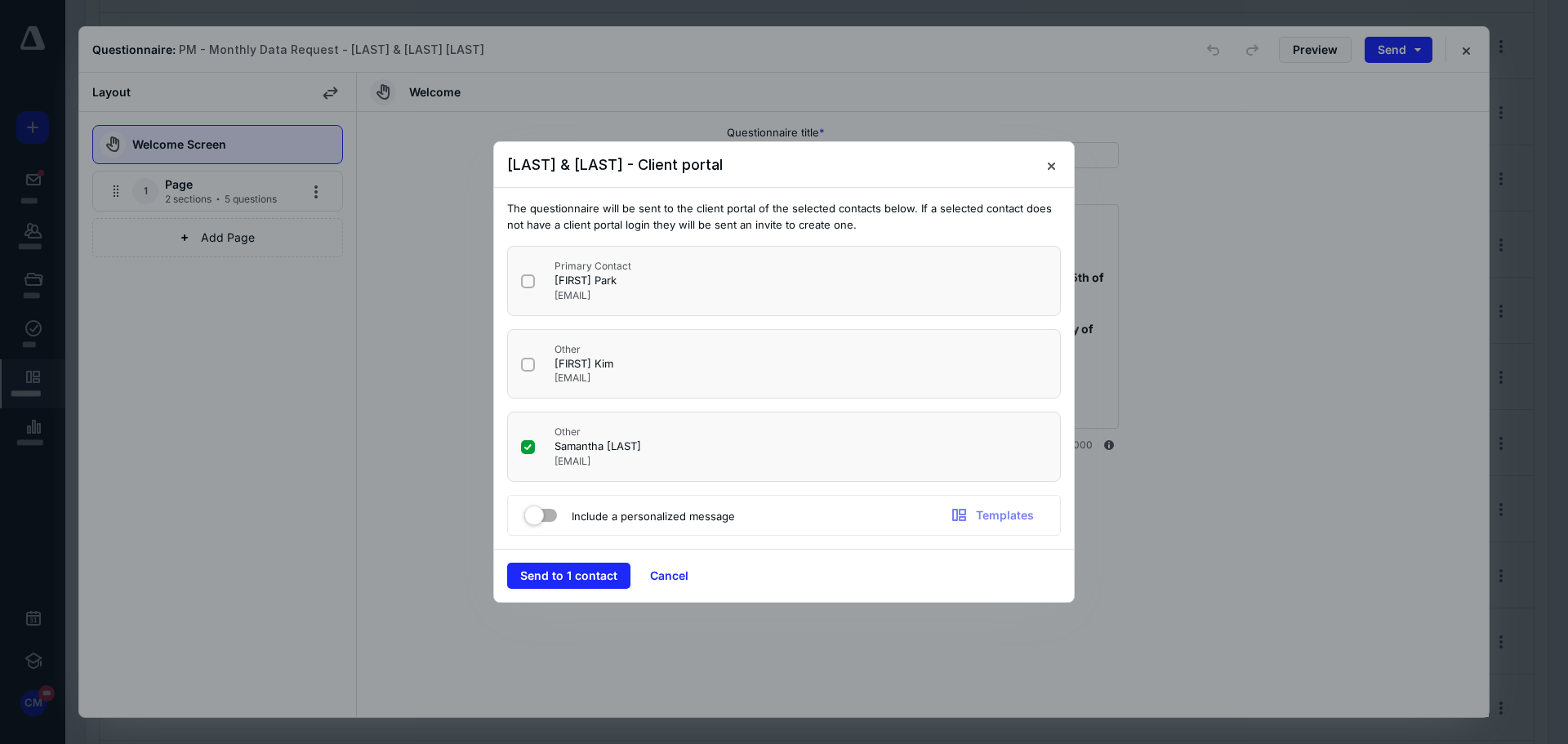 click at bounding box center (541, 512) 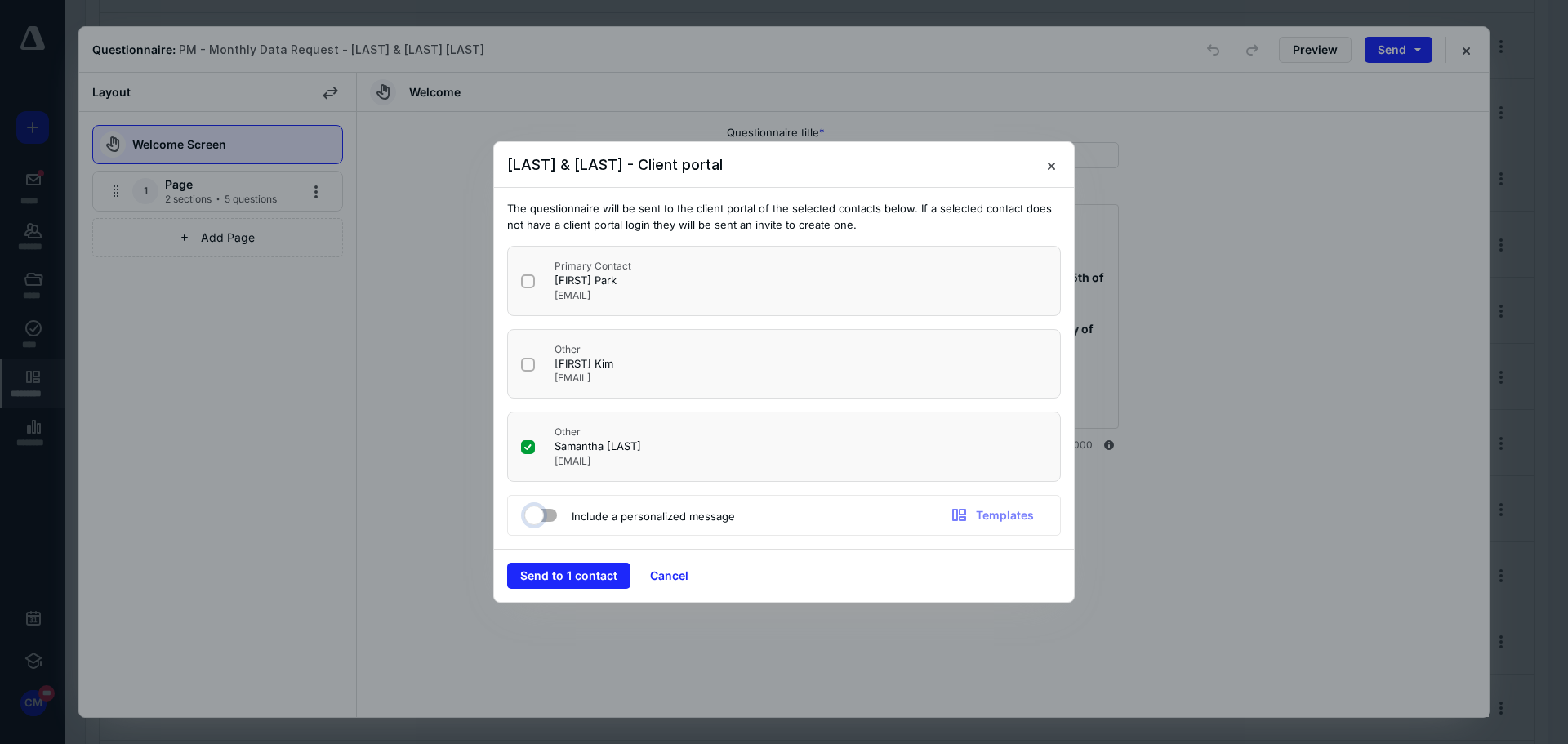 click at bounding box center [532, 513] 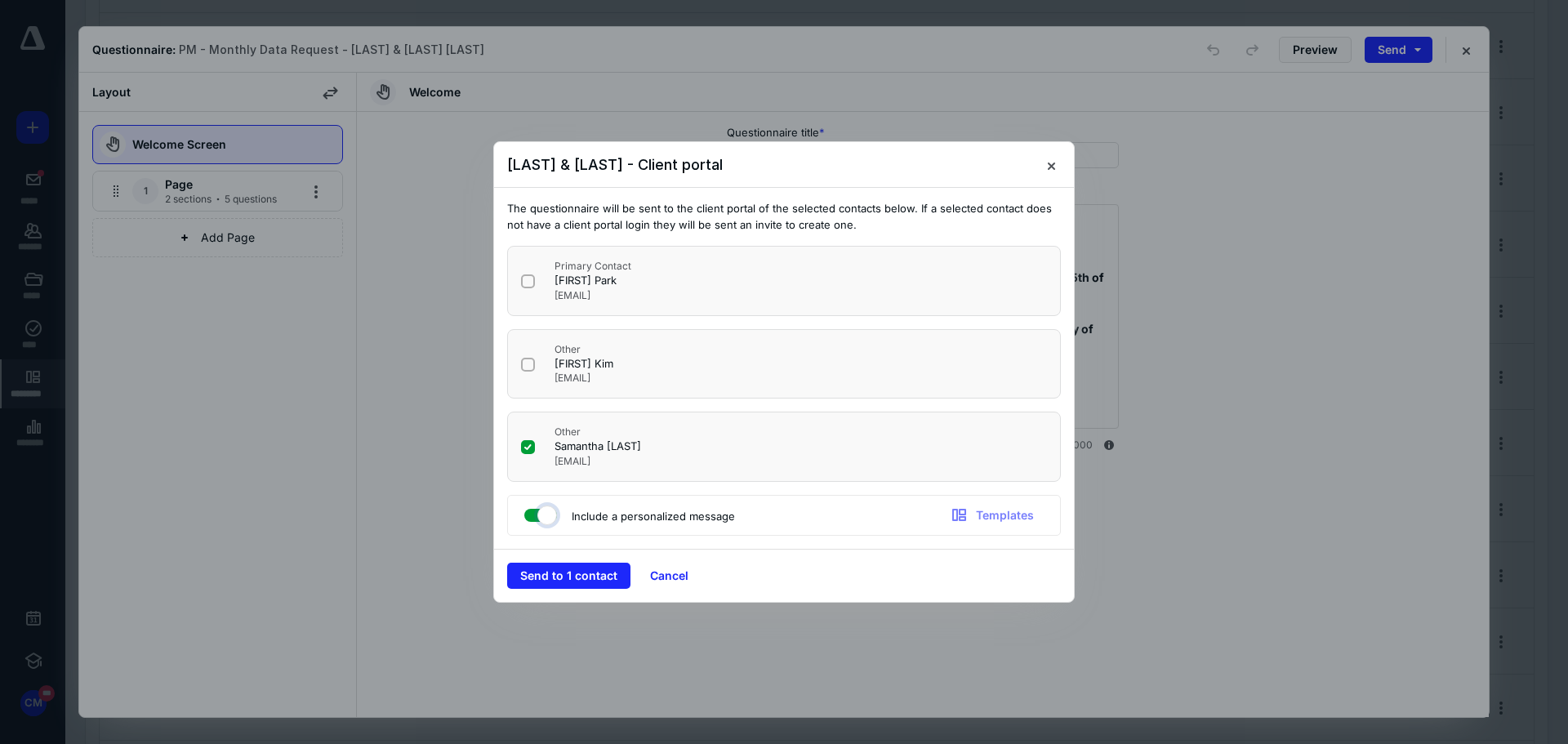 checkbox on "true" 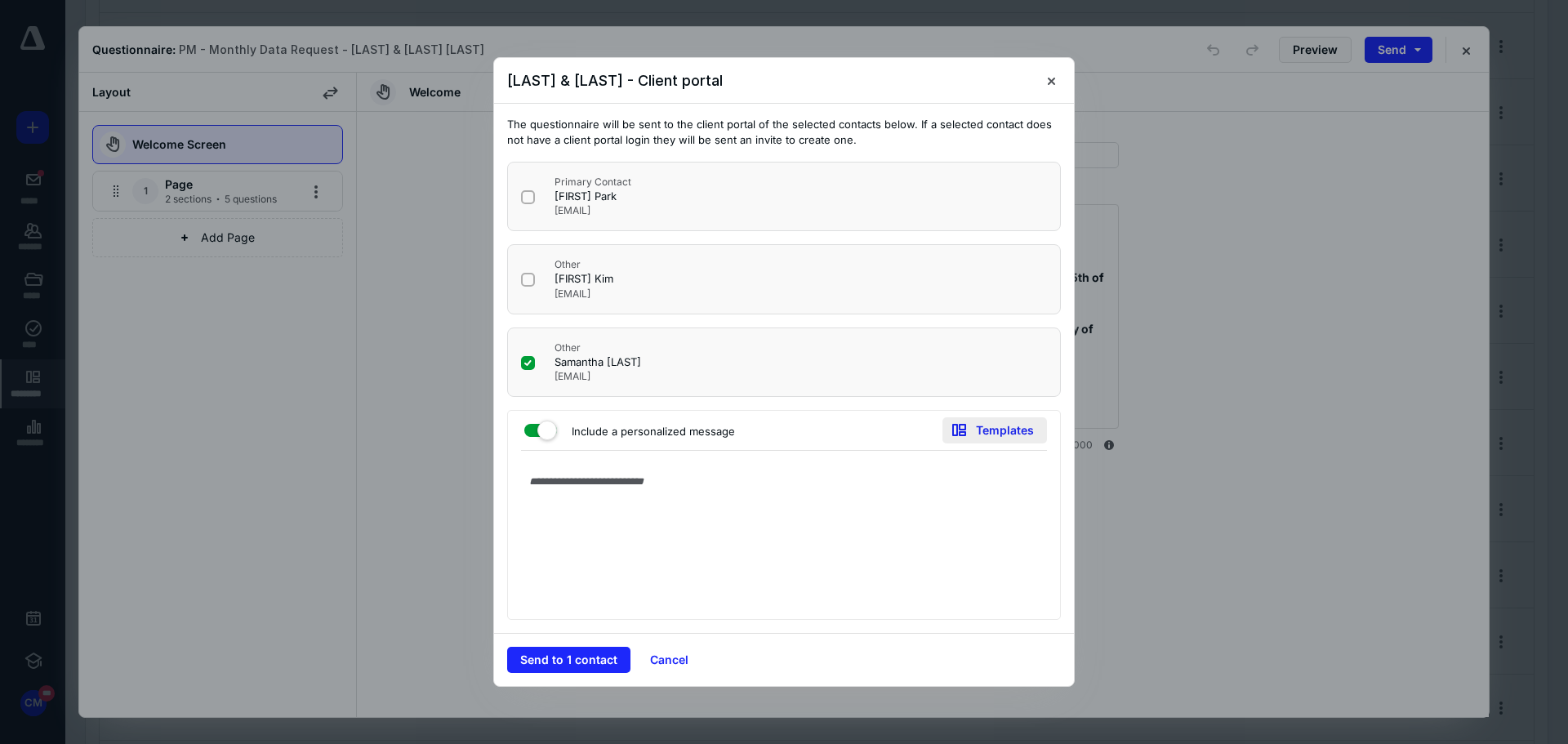 click on "Templates" at bounding box center (995, 430) 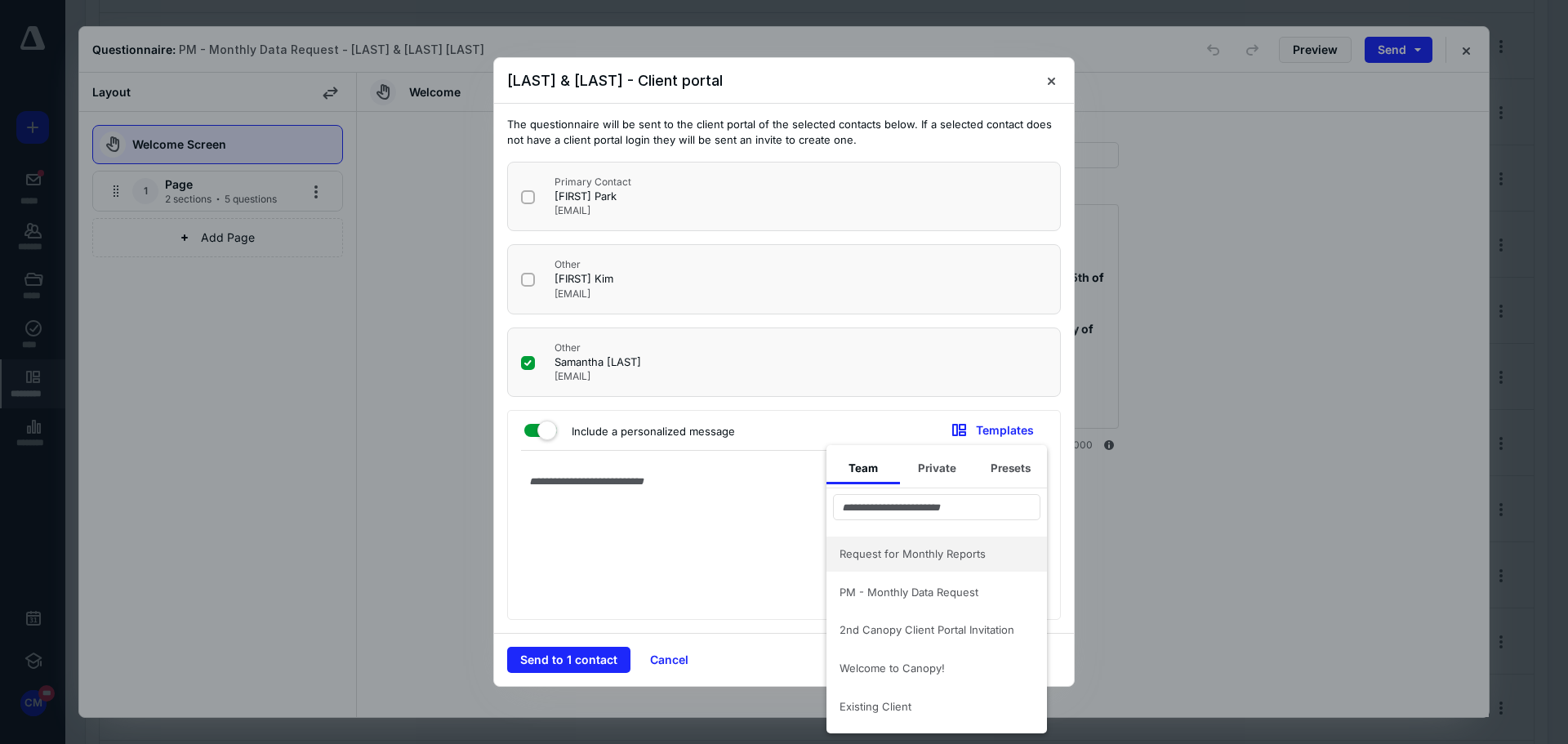 click on "Request for Monthly Reports" at bounding box center [927, 554] 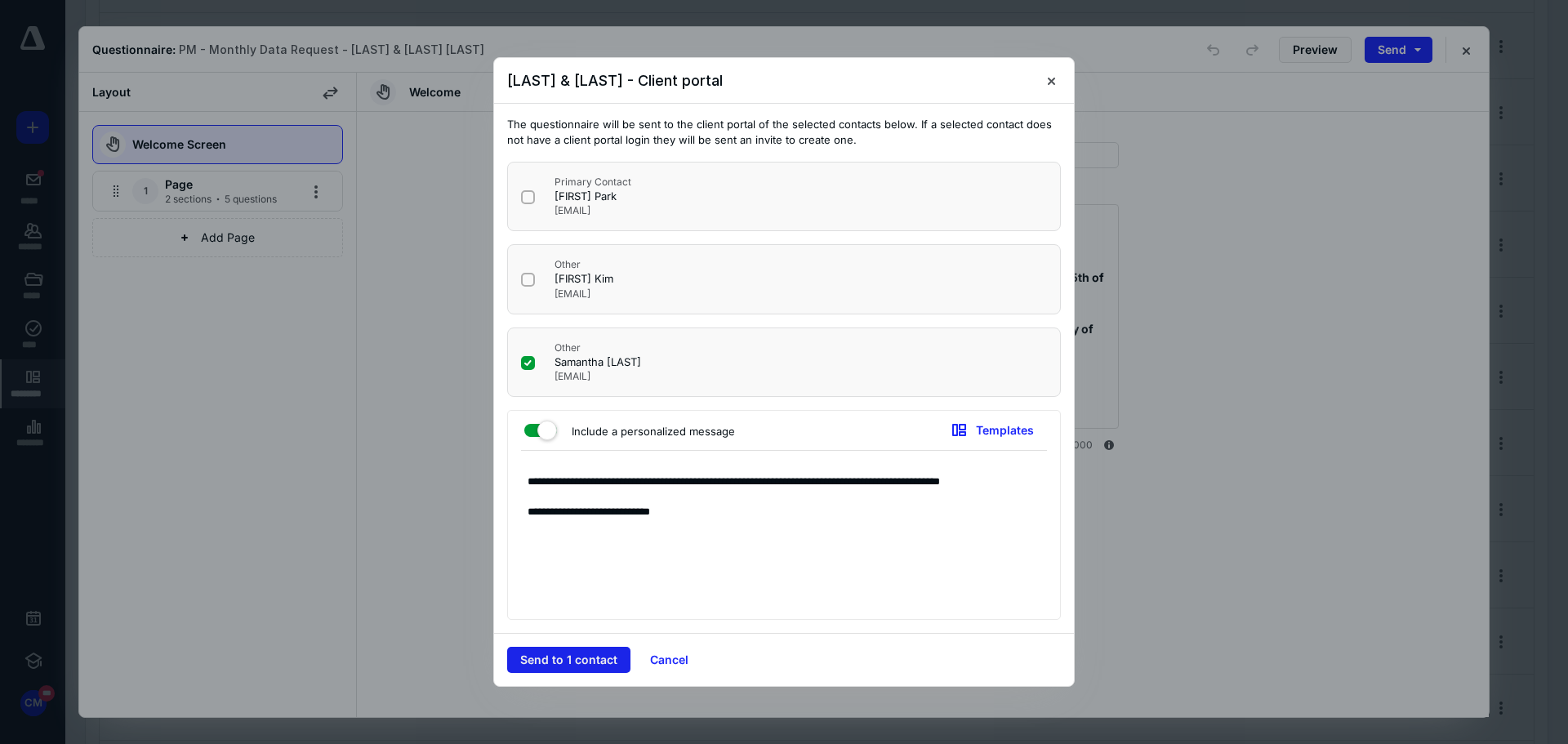 click on "Send to 1 contact" at bounding box center [568, 660] 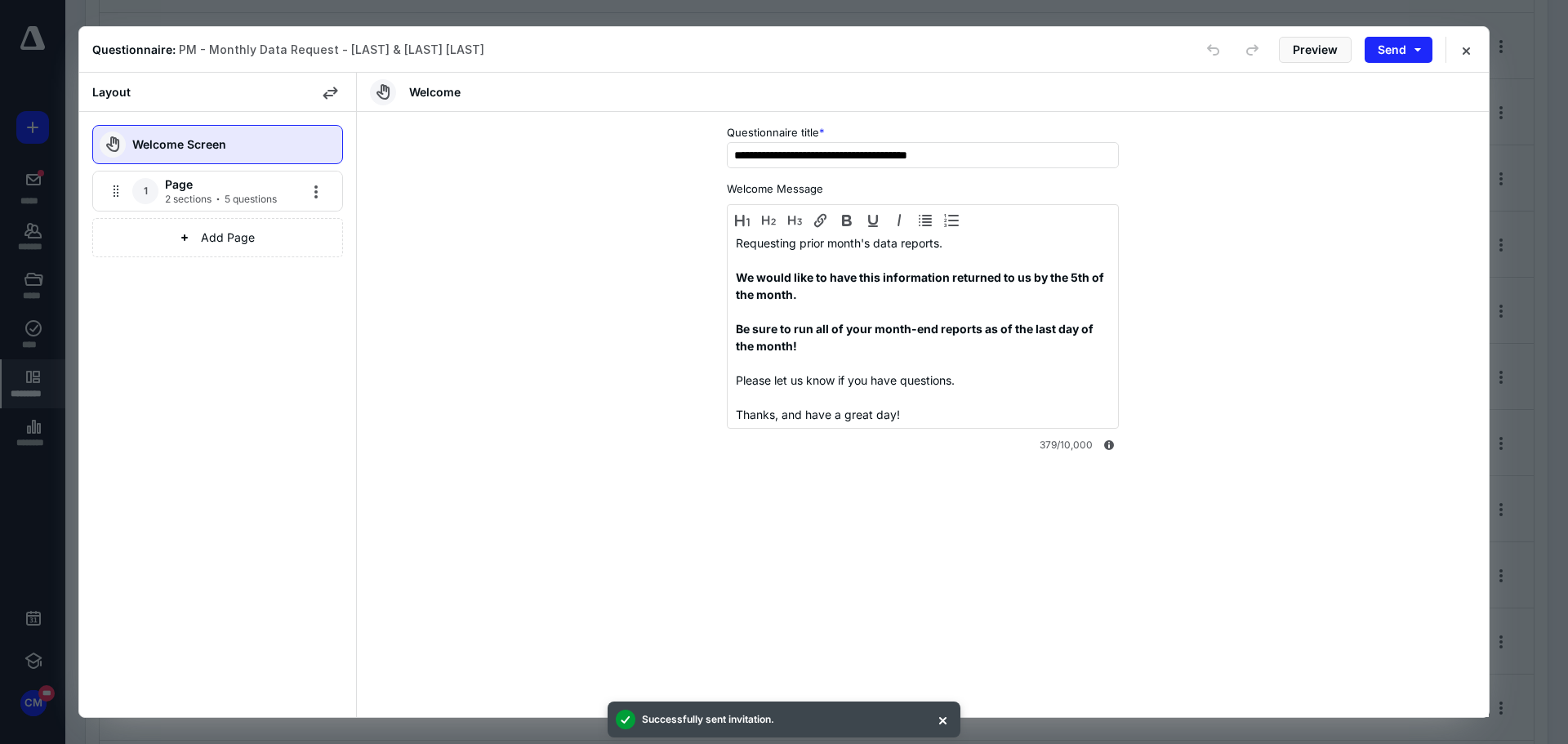 type 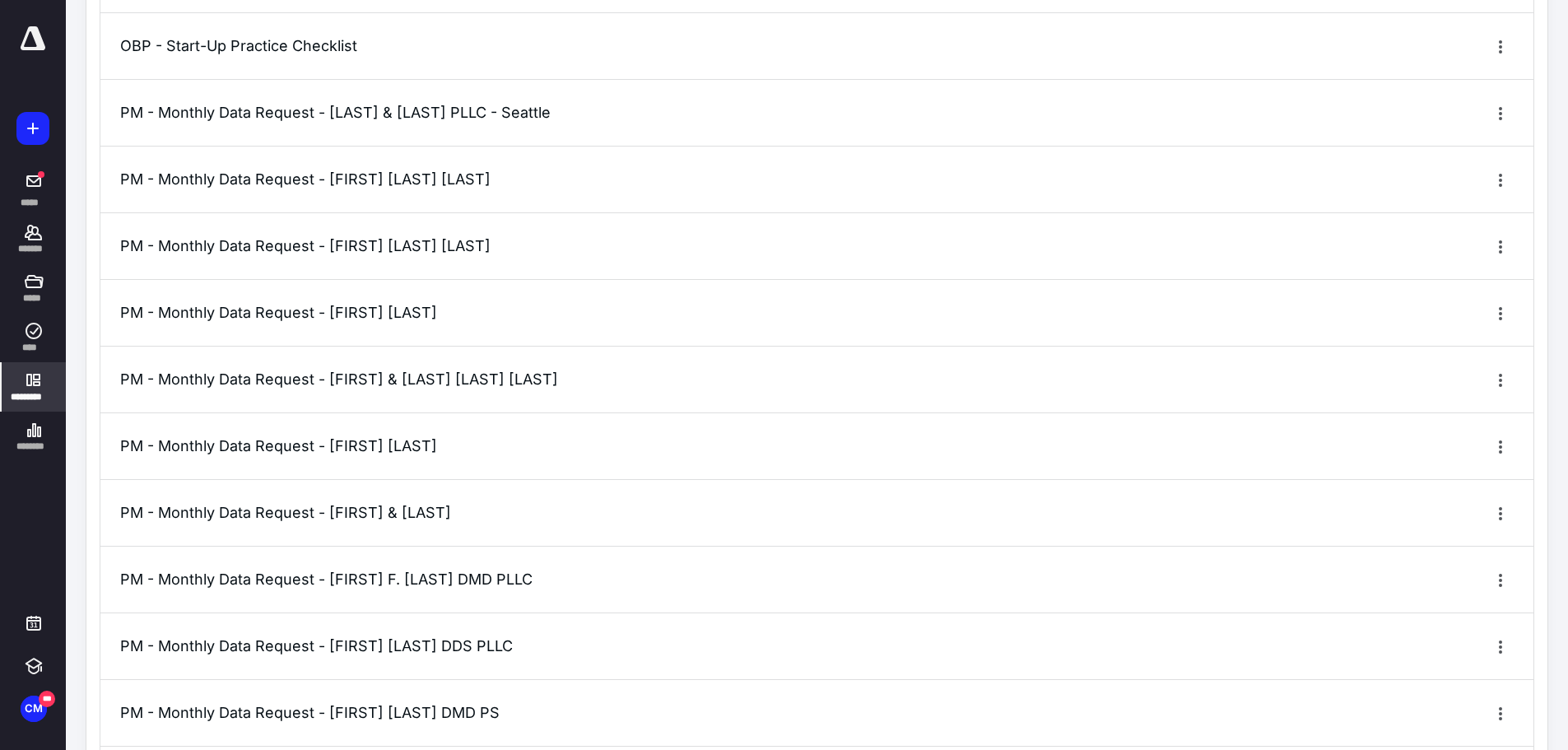 click 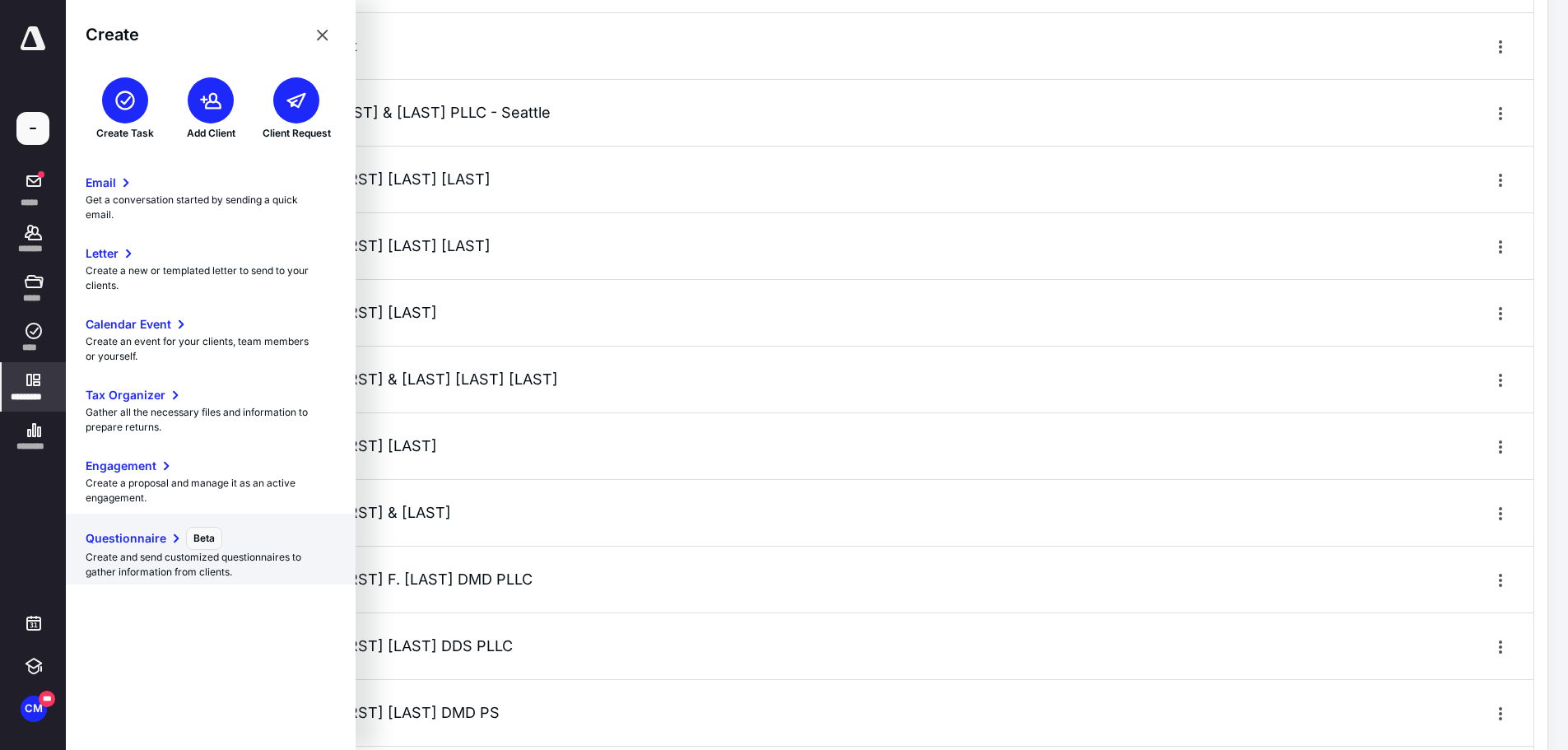 click on "Create and send customized questionnaires to gather information from clients." at bounding box center (211, 565) 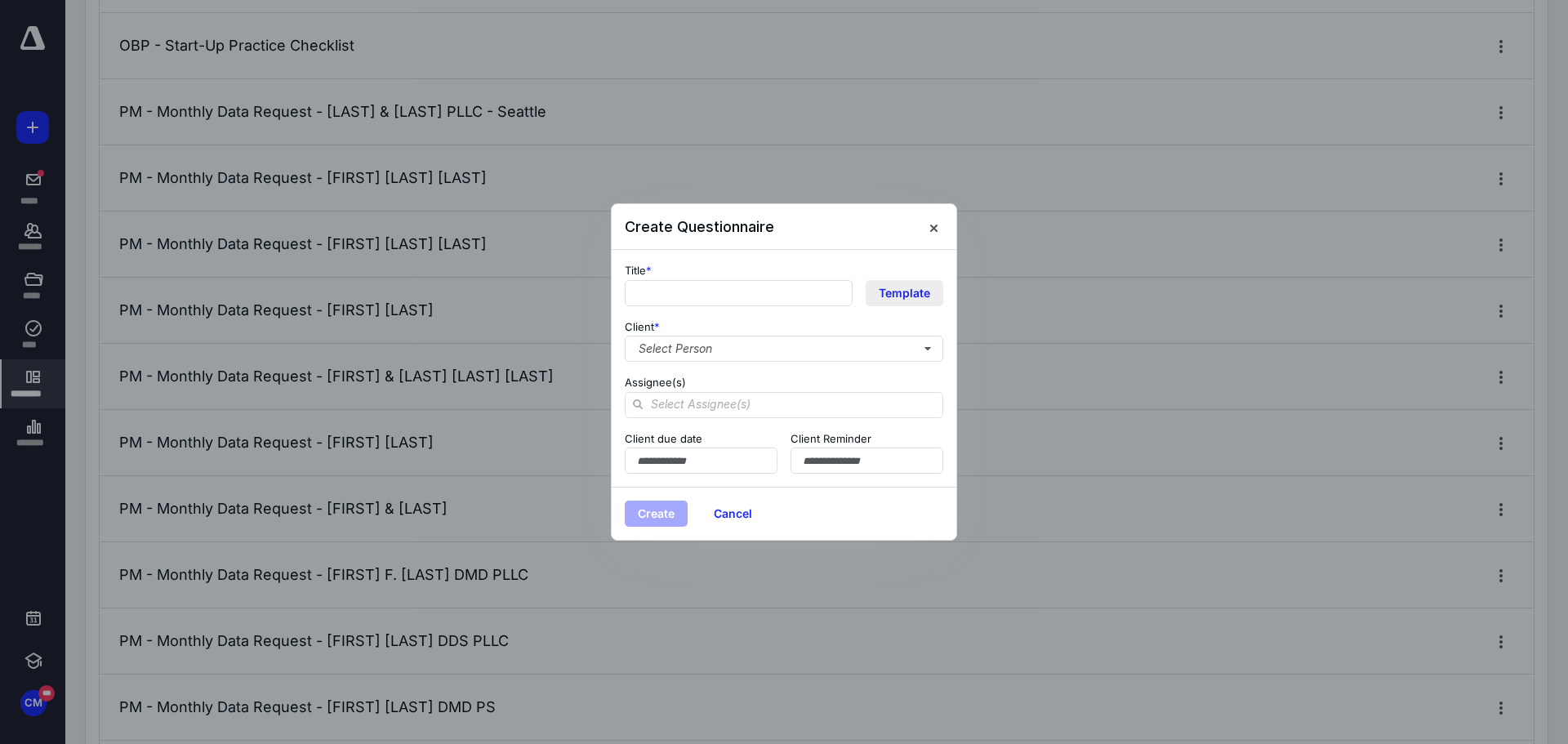 click on "Template" at bounding box center (904, 293) 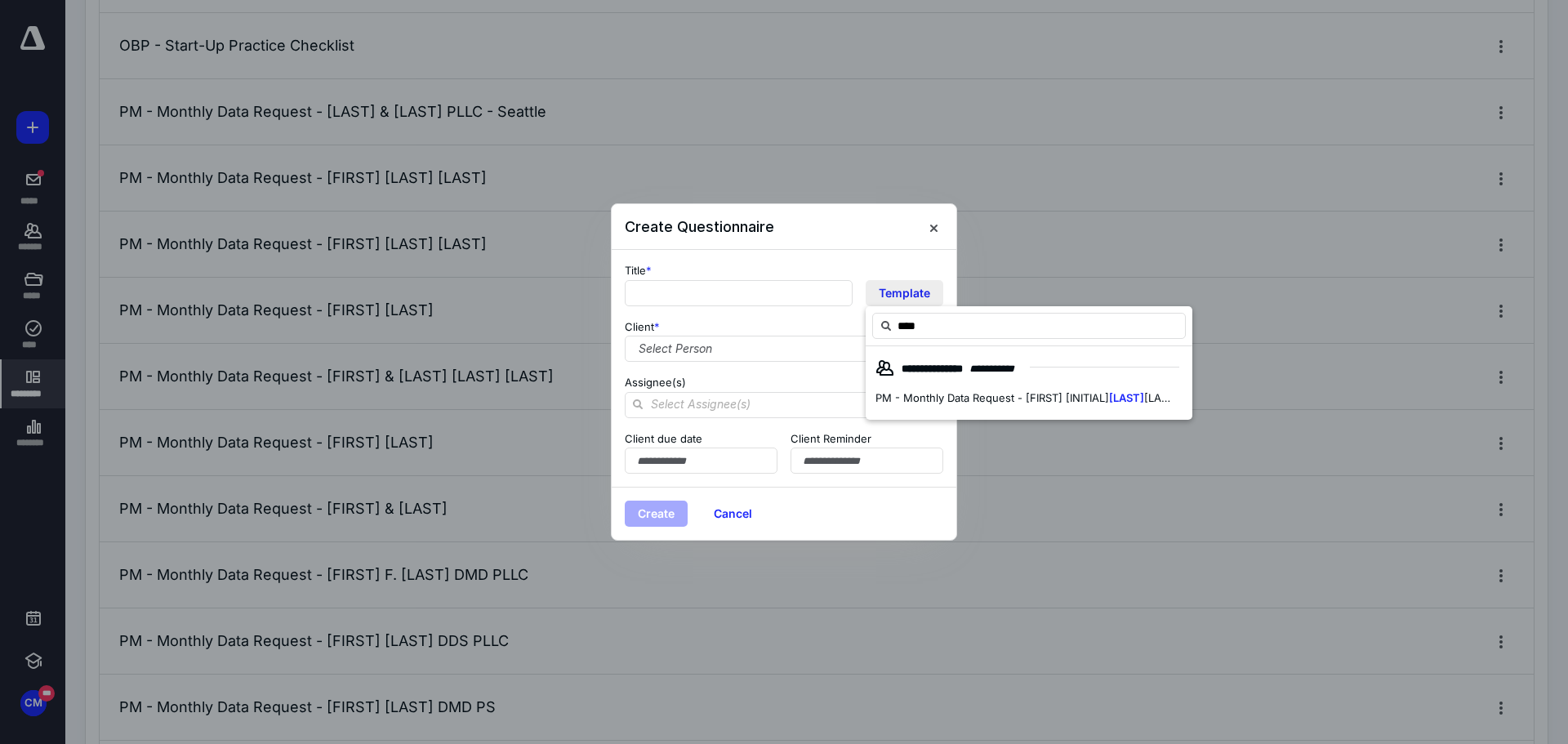 type on "*****" 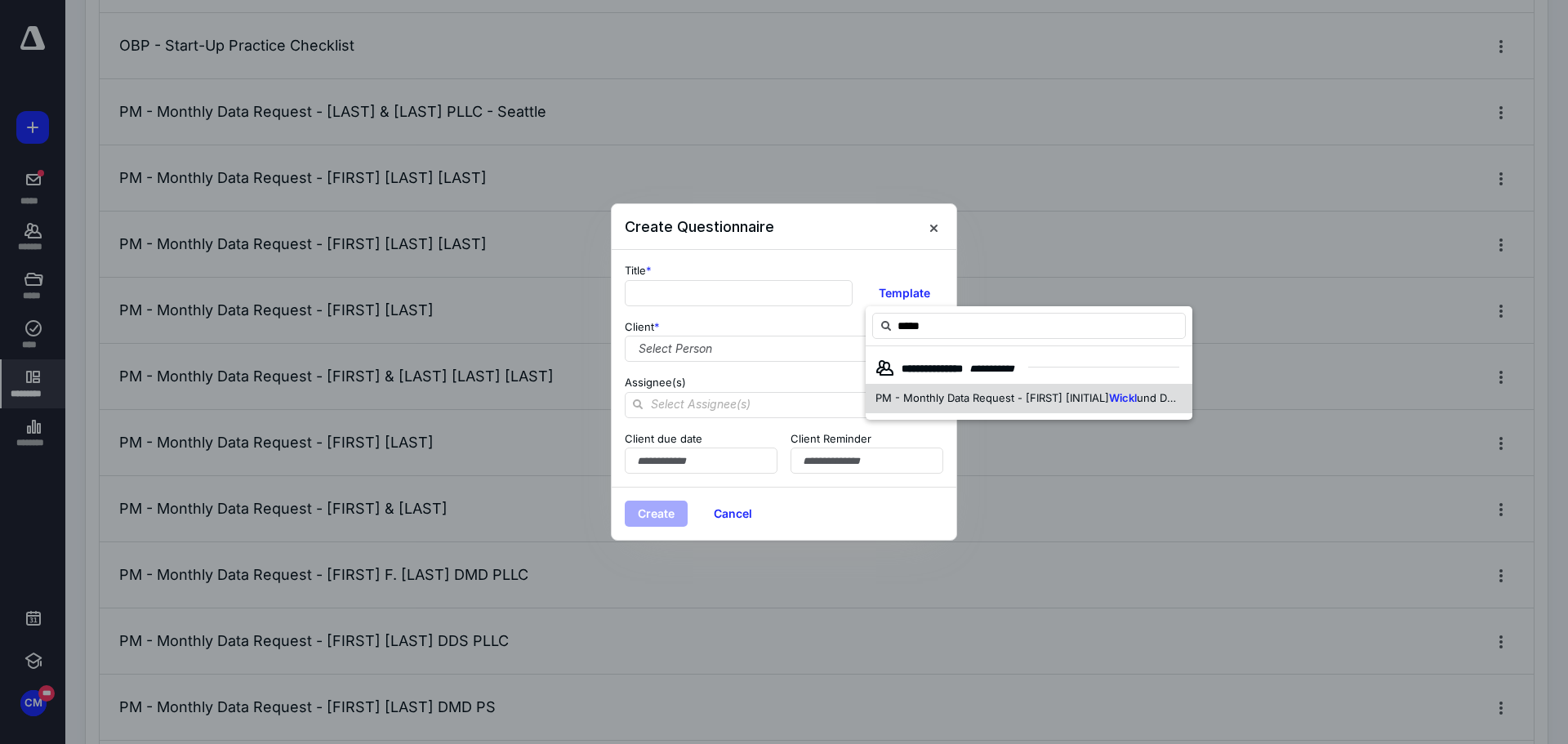 click on "PM - Monthly Data Request - Lance F." at bounding box center [992, 398] 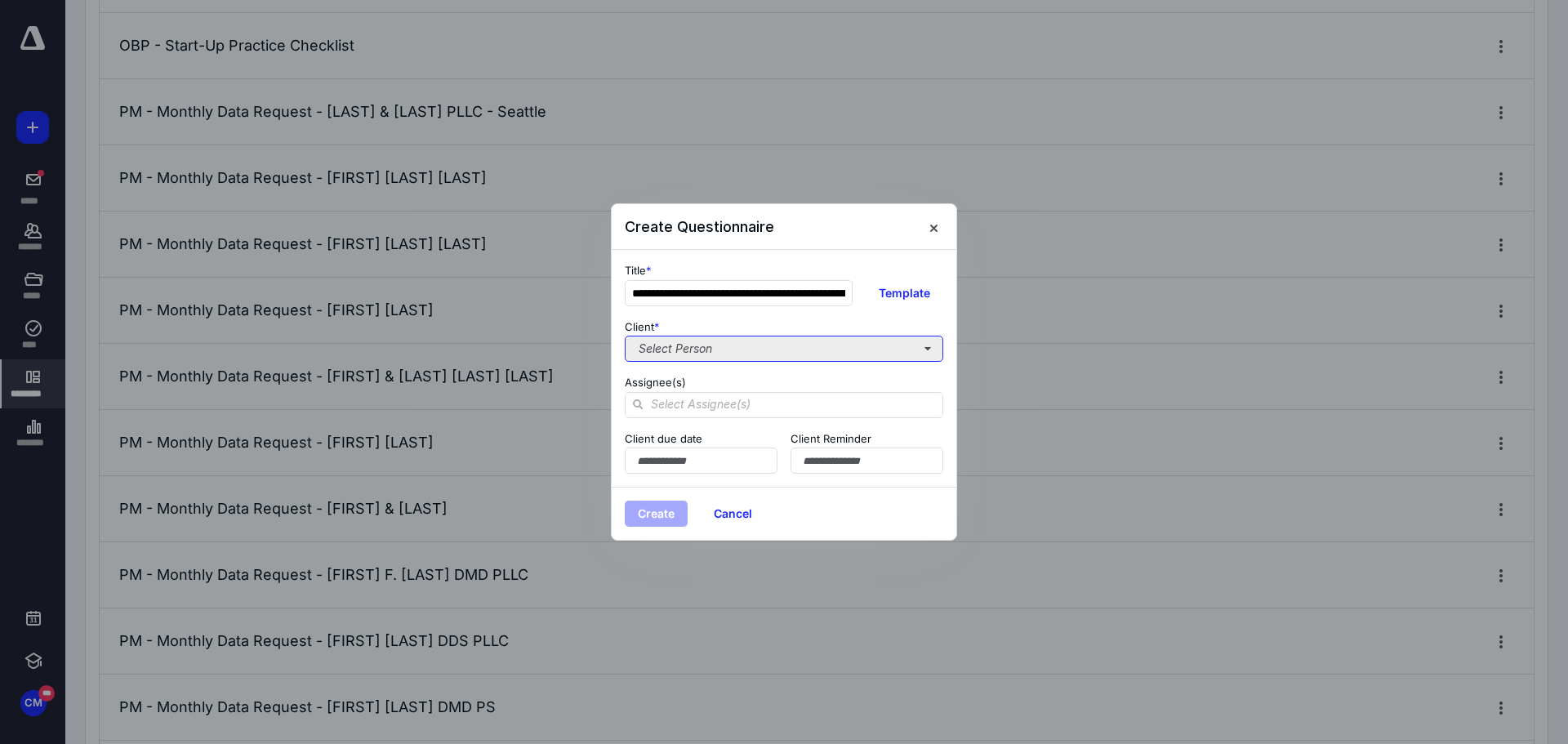 click on "Select Person" at bounding box center (784, 349) 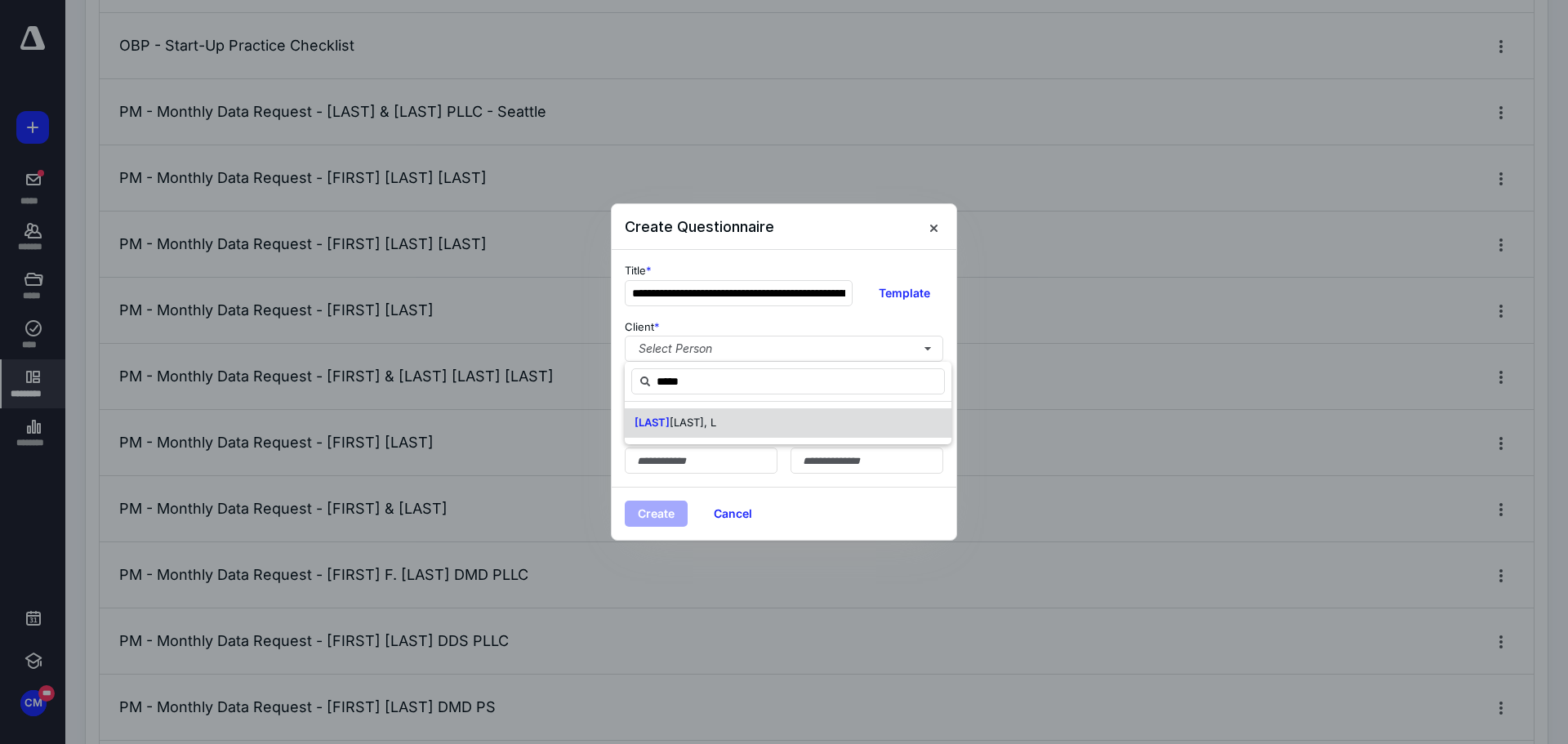 click on "WICKL UND, L" at bounding box center [675, 423] 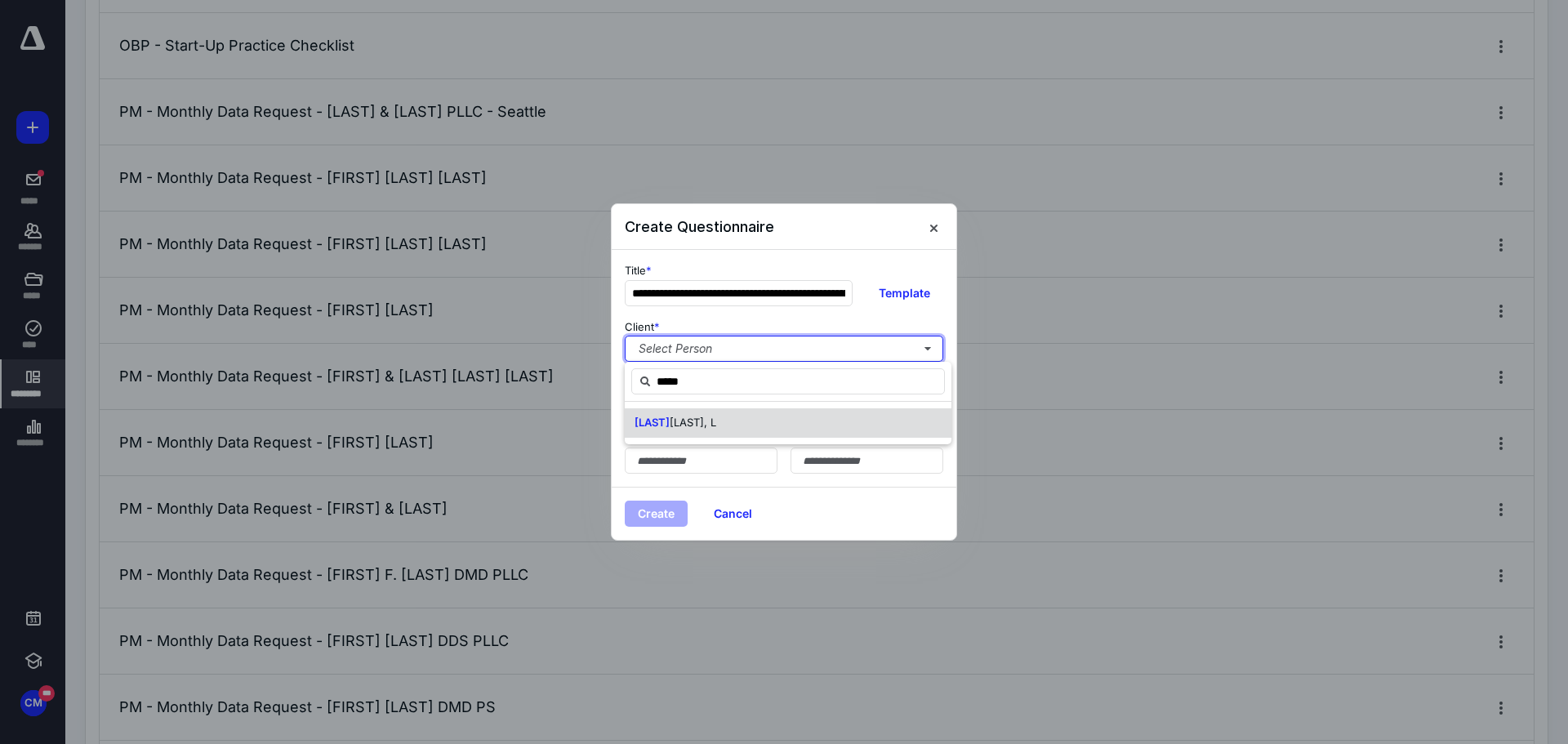 type 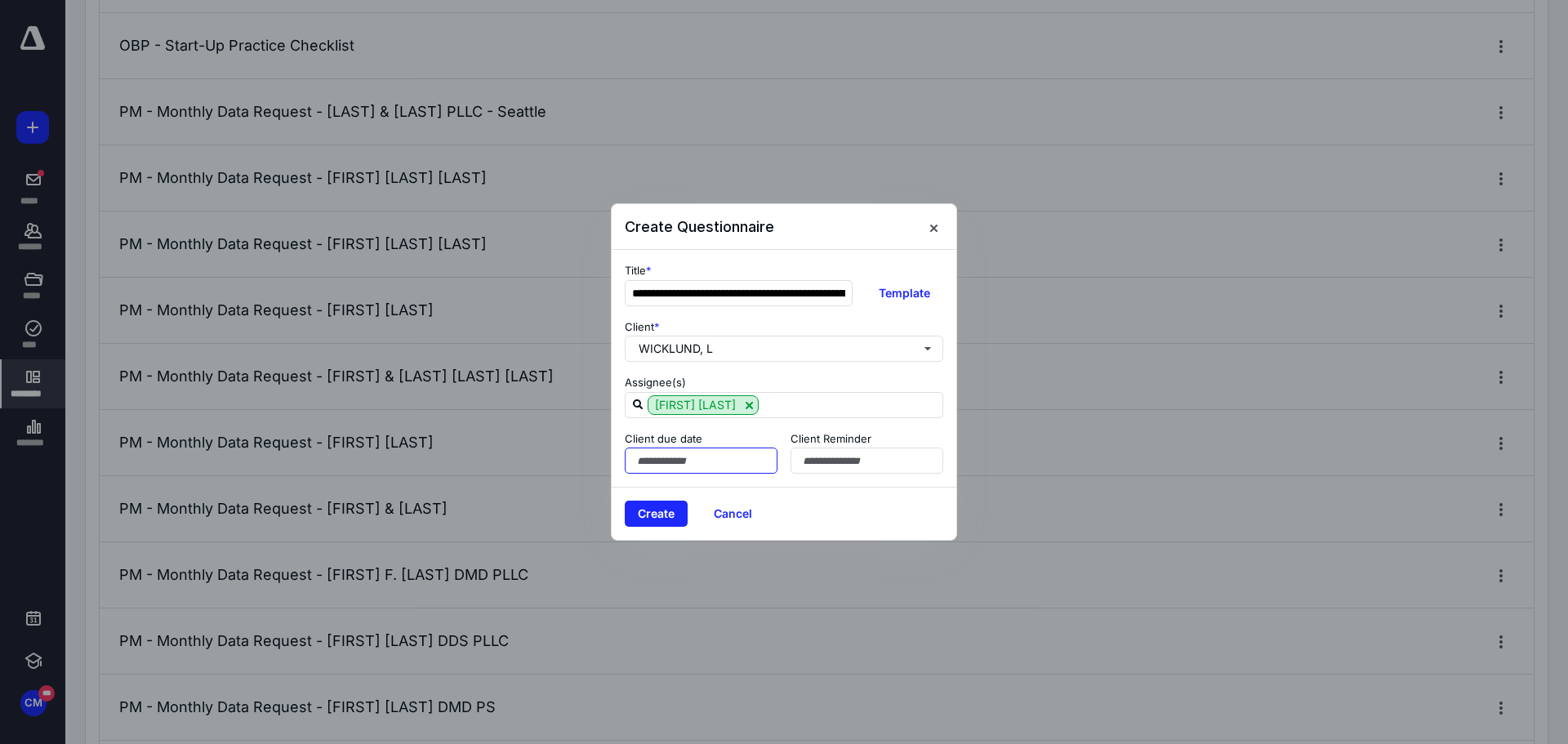 click at bounding box center [701, 461] 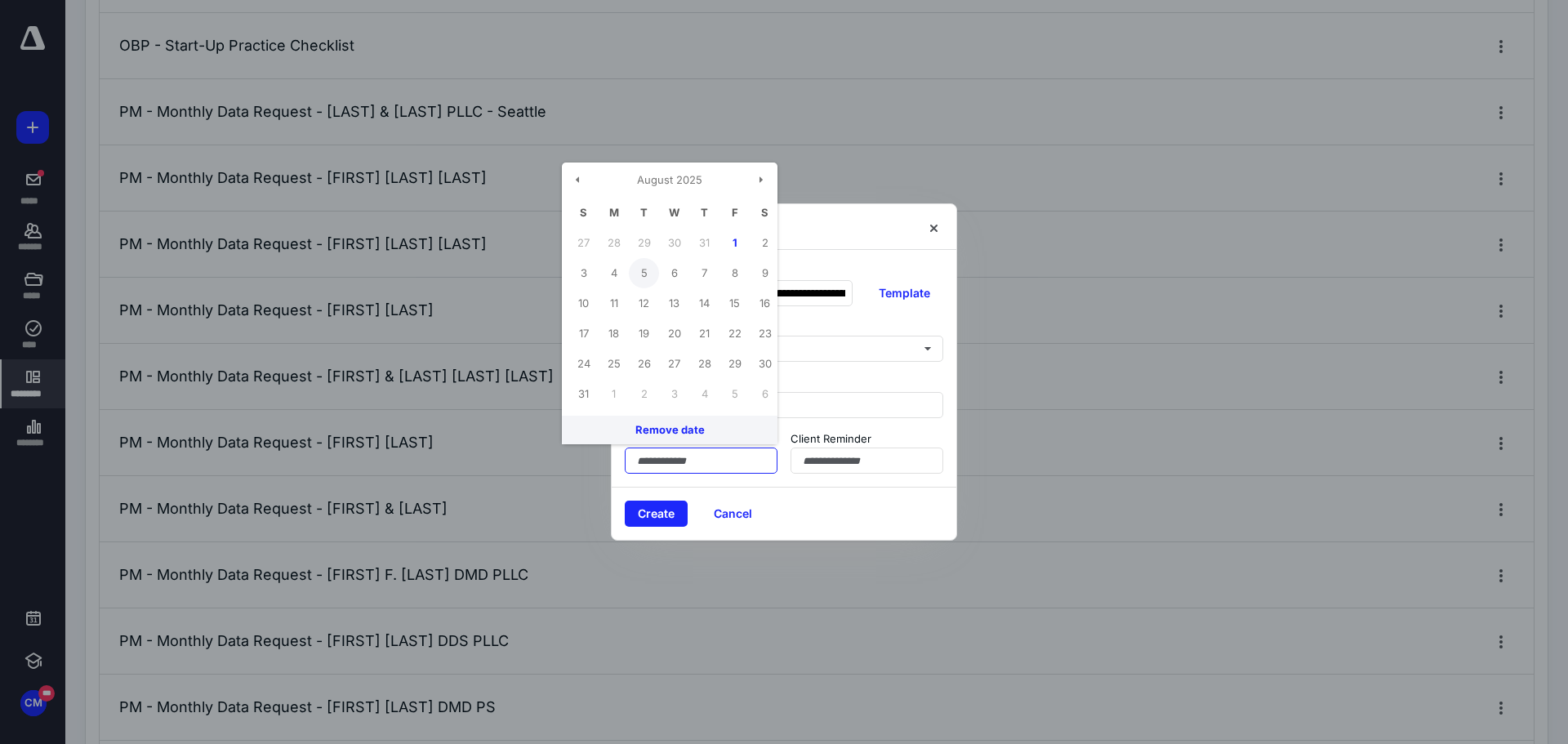 click on "5" at bounding box center (644, 273) 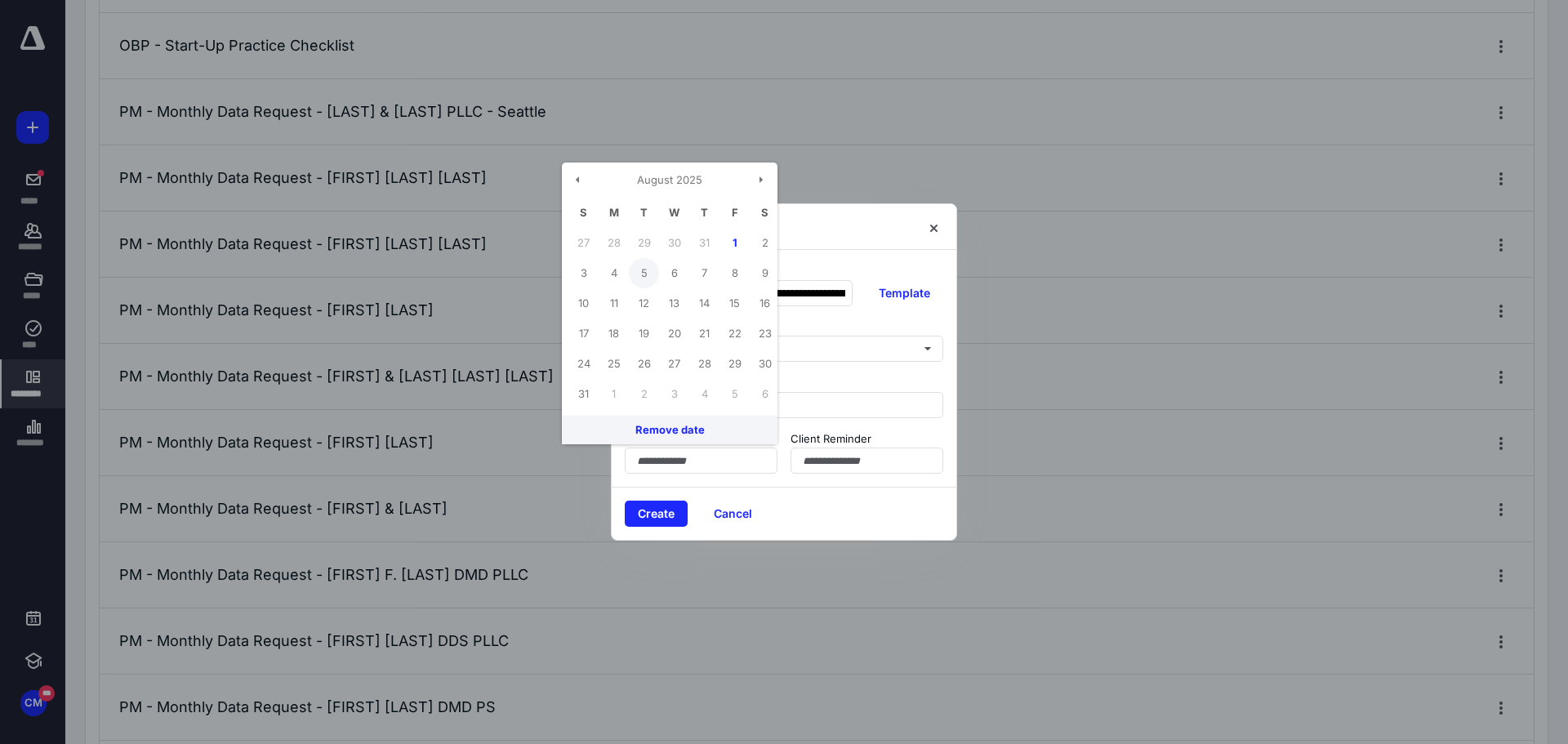 type on "**********" 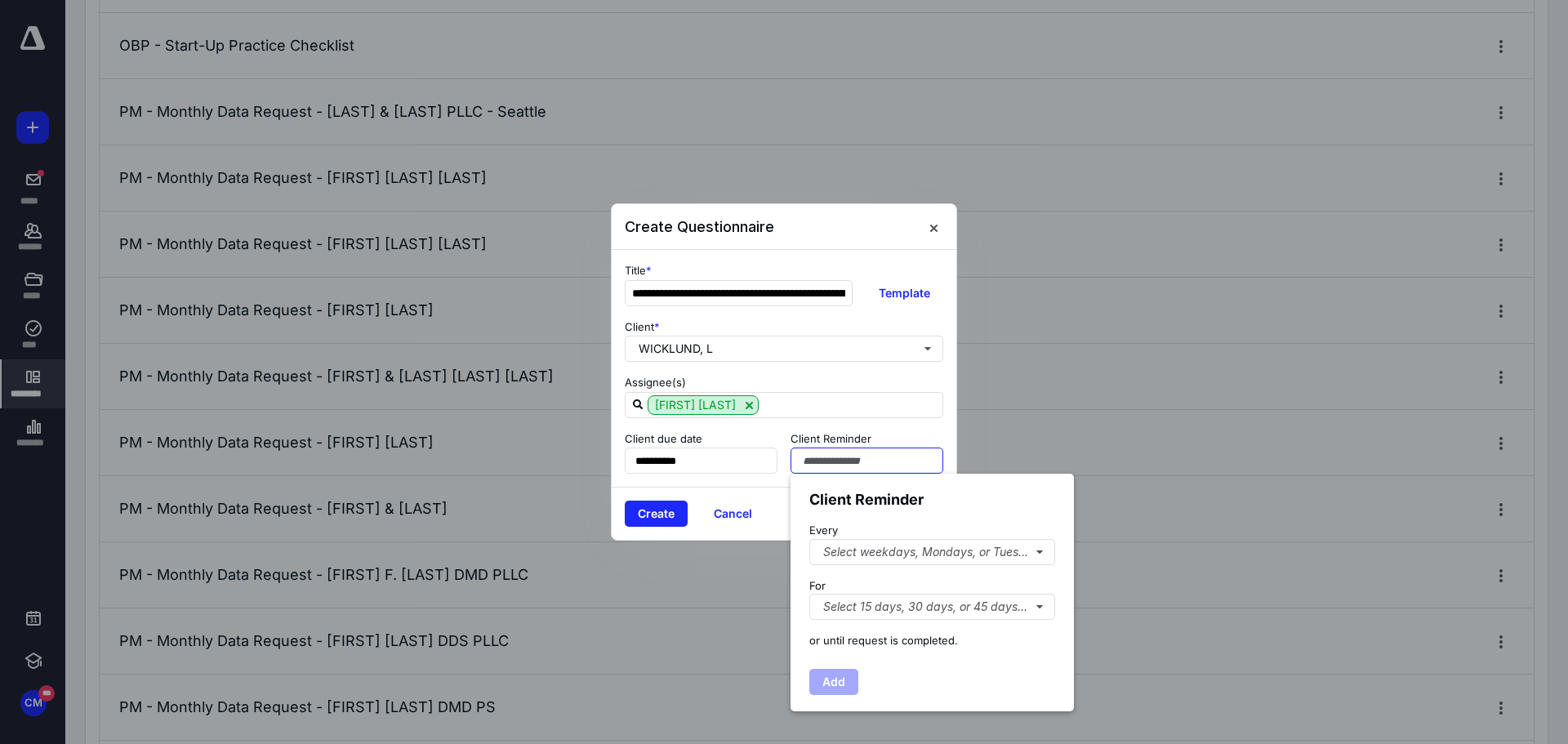 click at bounding box center (866, 461) 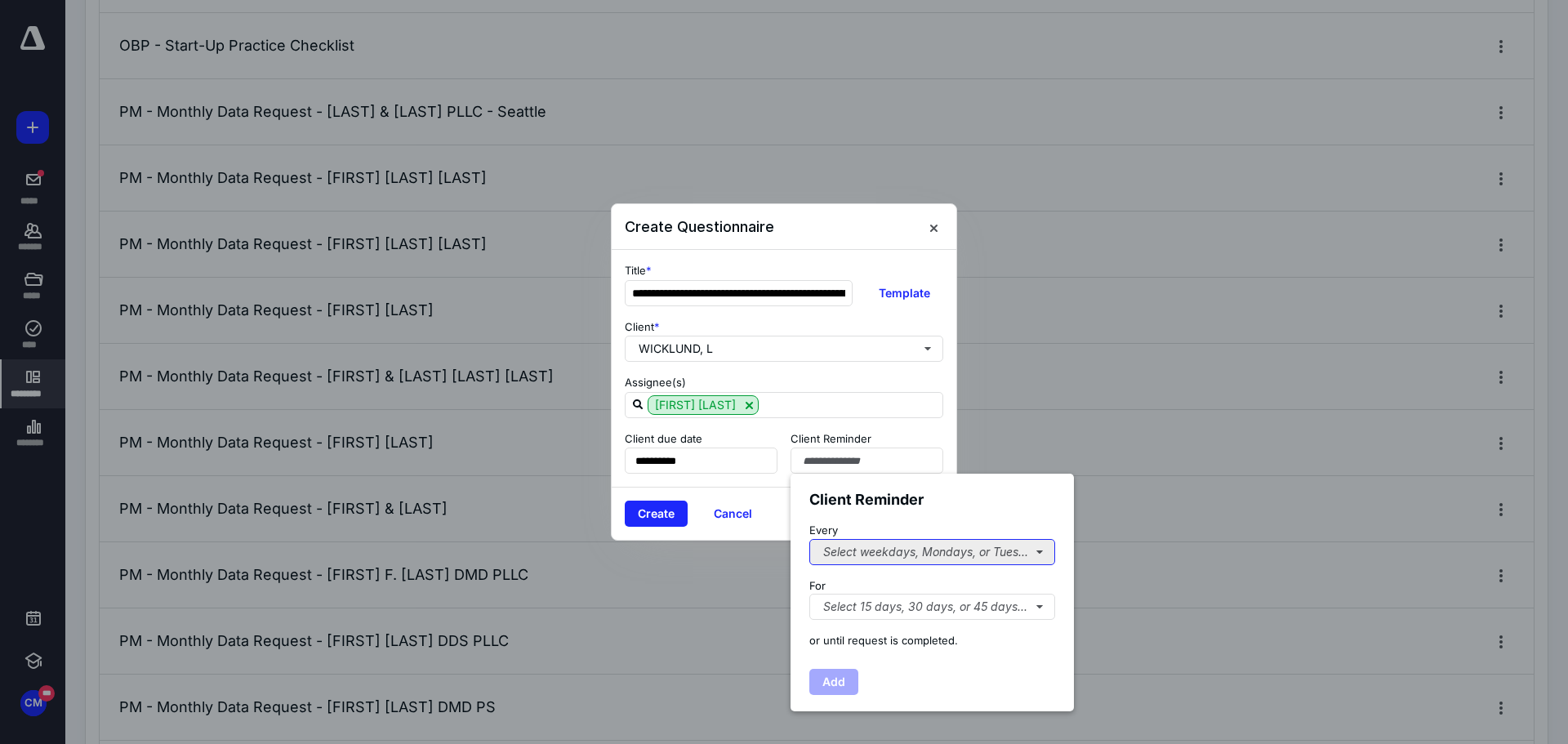 click on "Select weekdays, Mondays, or Tues..." at bounding box center (932, 552) 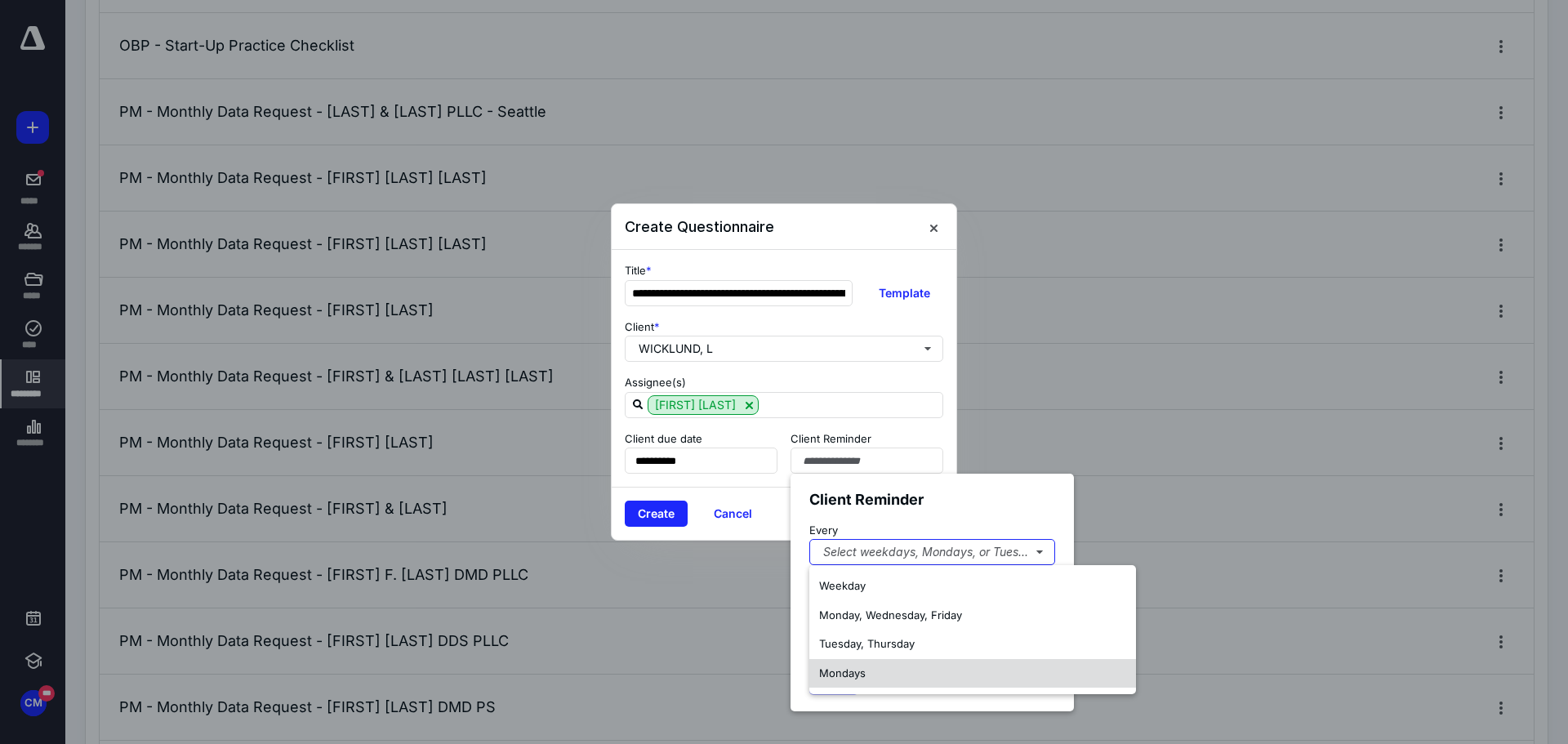 click on "Mondays" at bounding box center (842, 673) 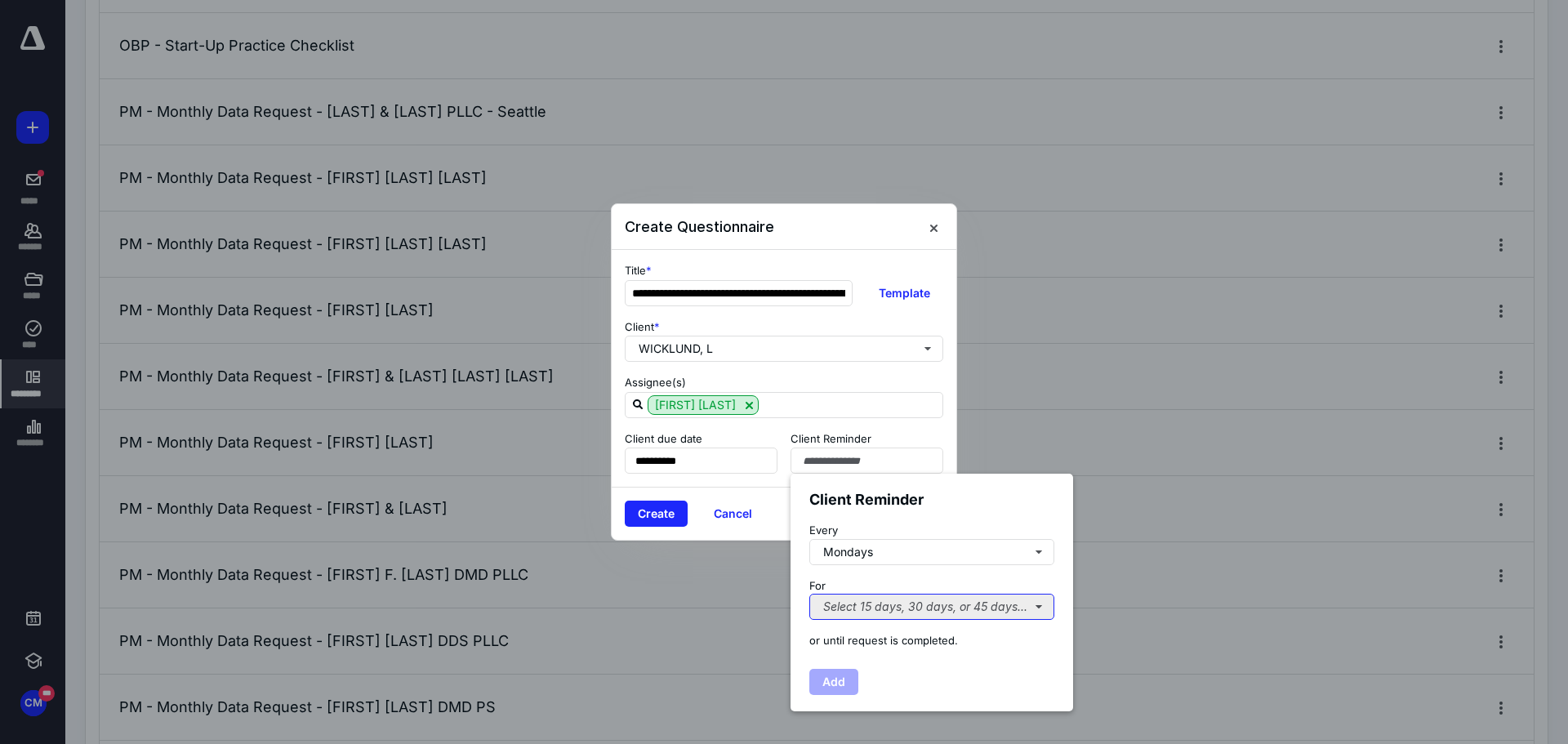 click on "Select 15 days, 30 days, or 45 days..." at bounding box center (932, 607) 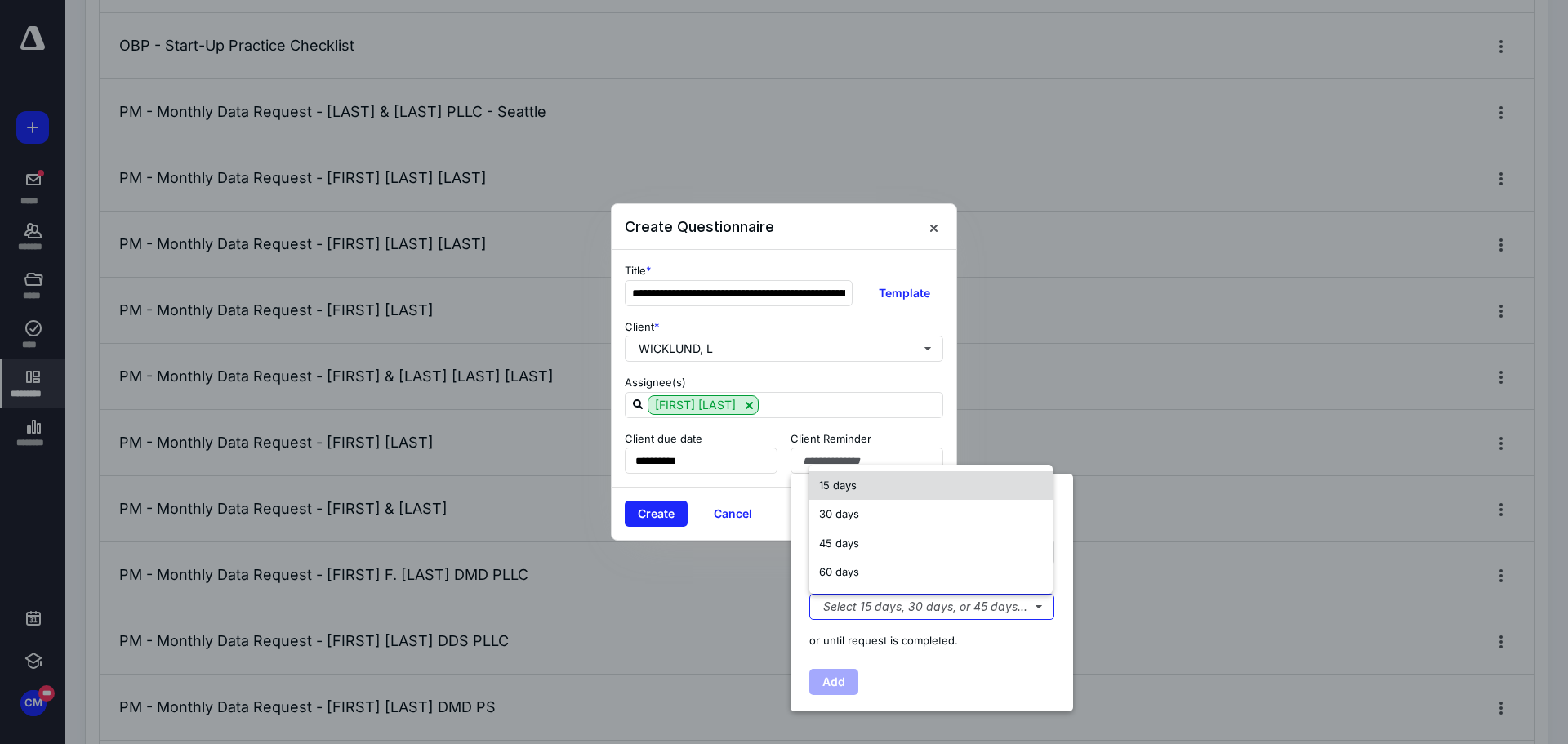 click on "15 days" at bounding box center [838, 485] 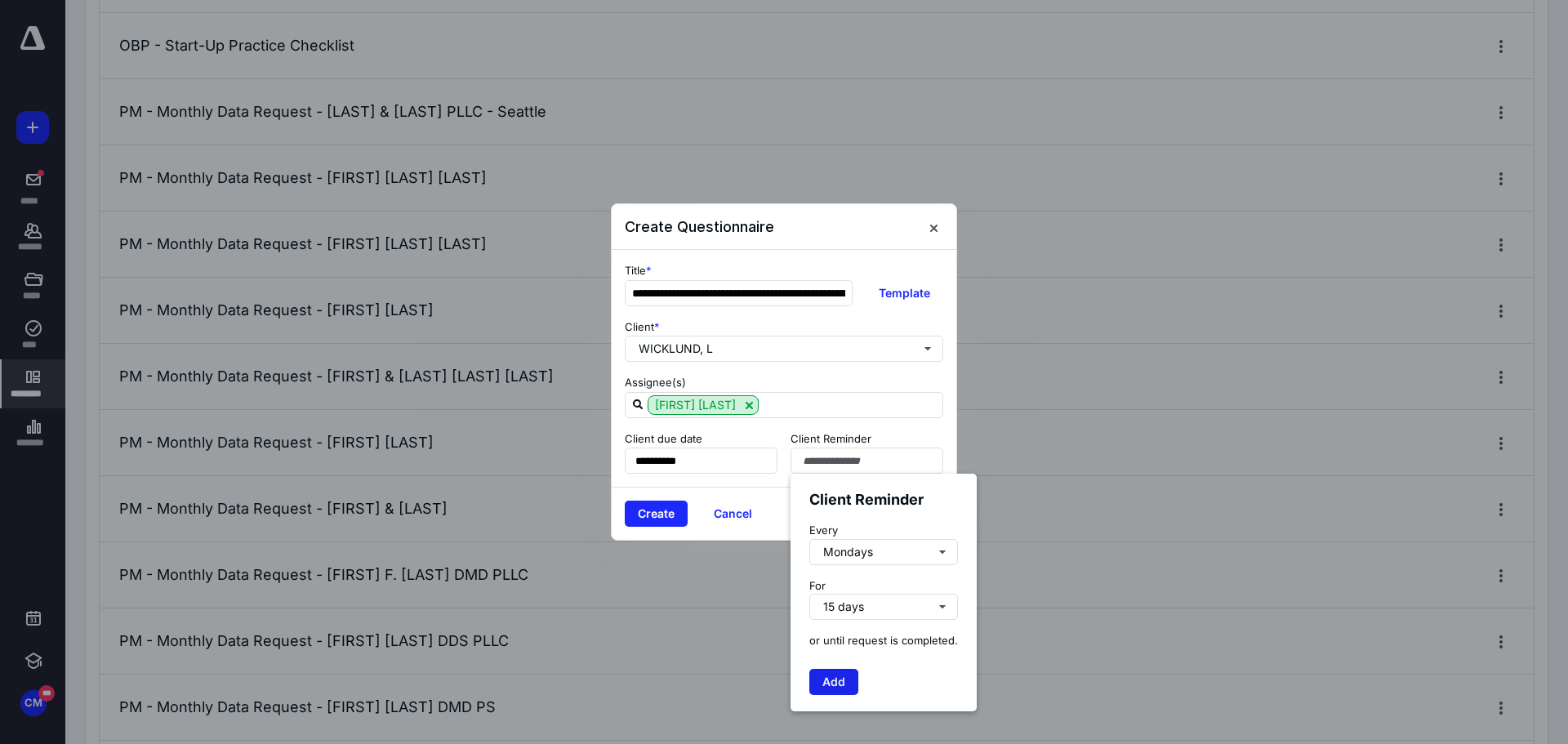 click on "Add" at bounding box center (834, 682) 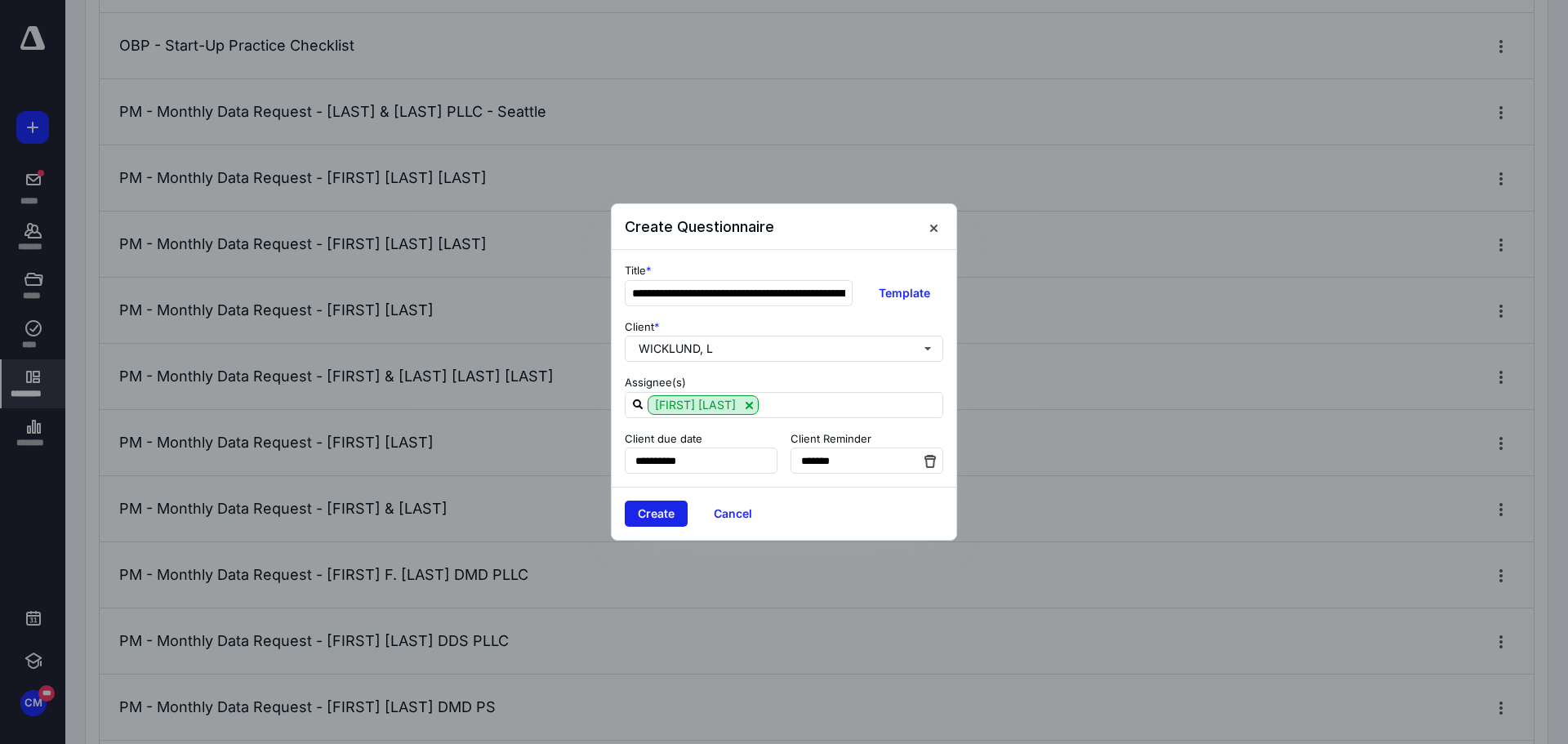 click on "Create" at bounding box center (656, 514) 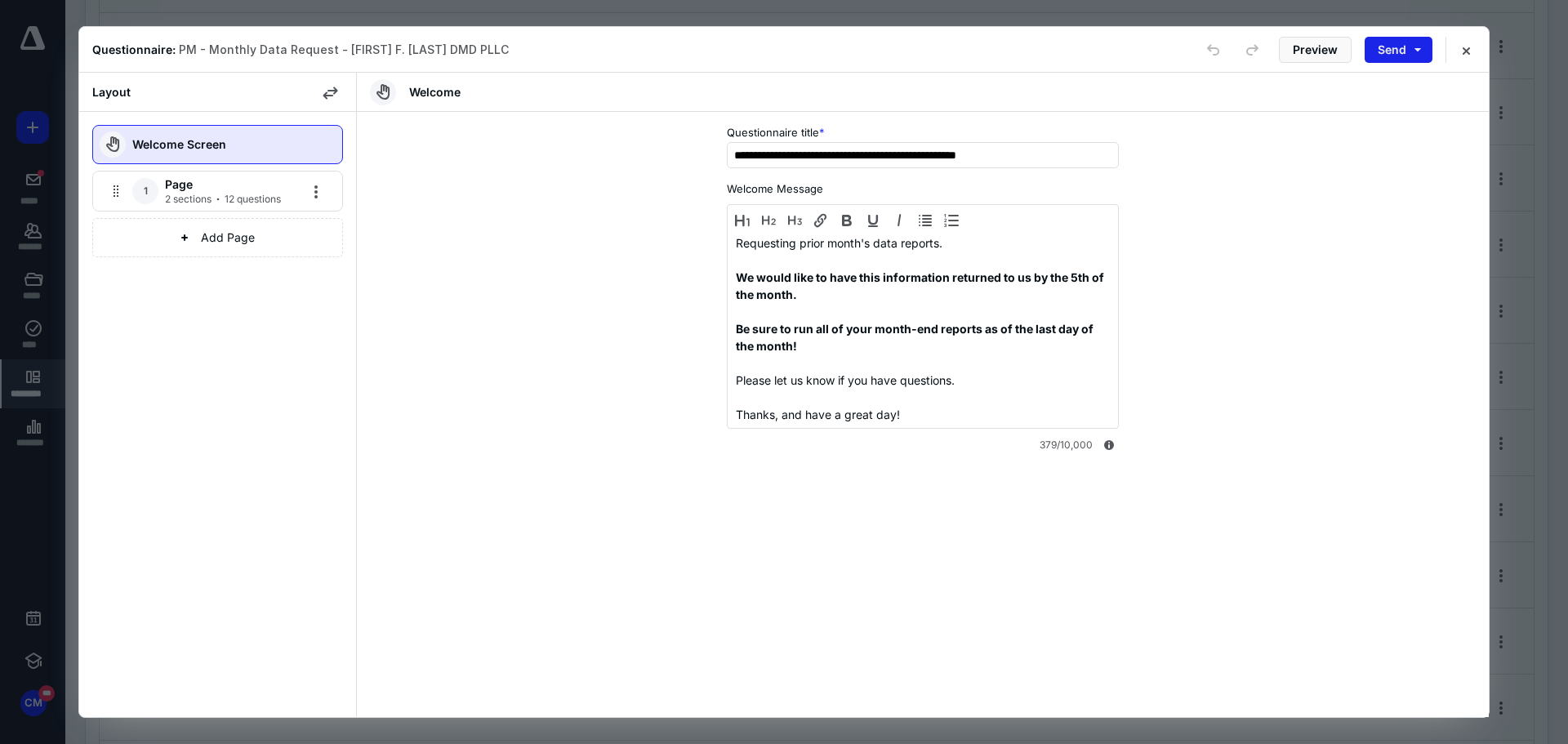 click on "Send" at bounding box center (1398, 50) 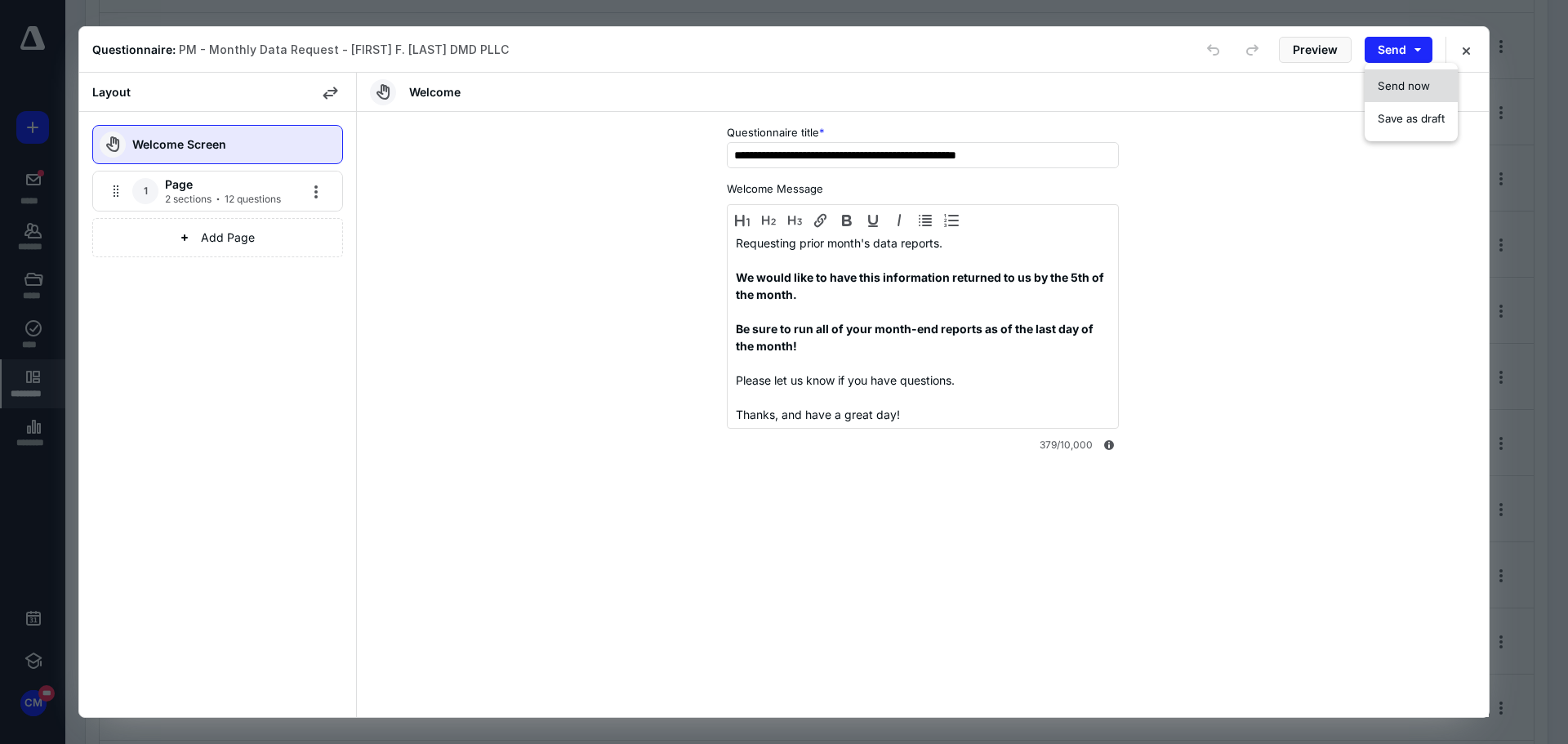 click on "Send now" at bounding box center [1404, 86] 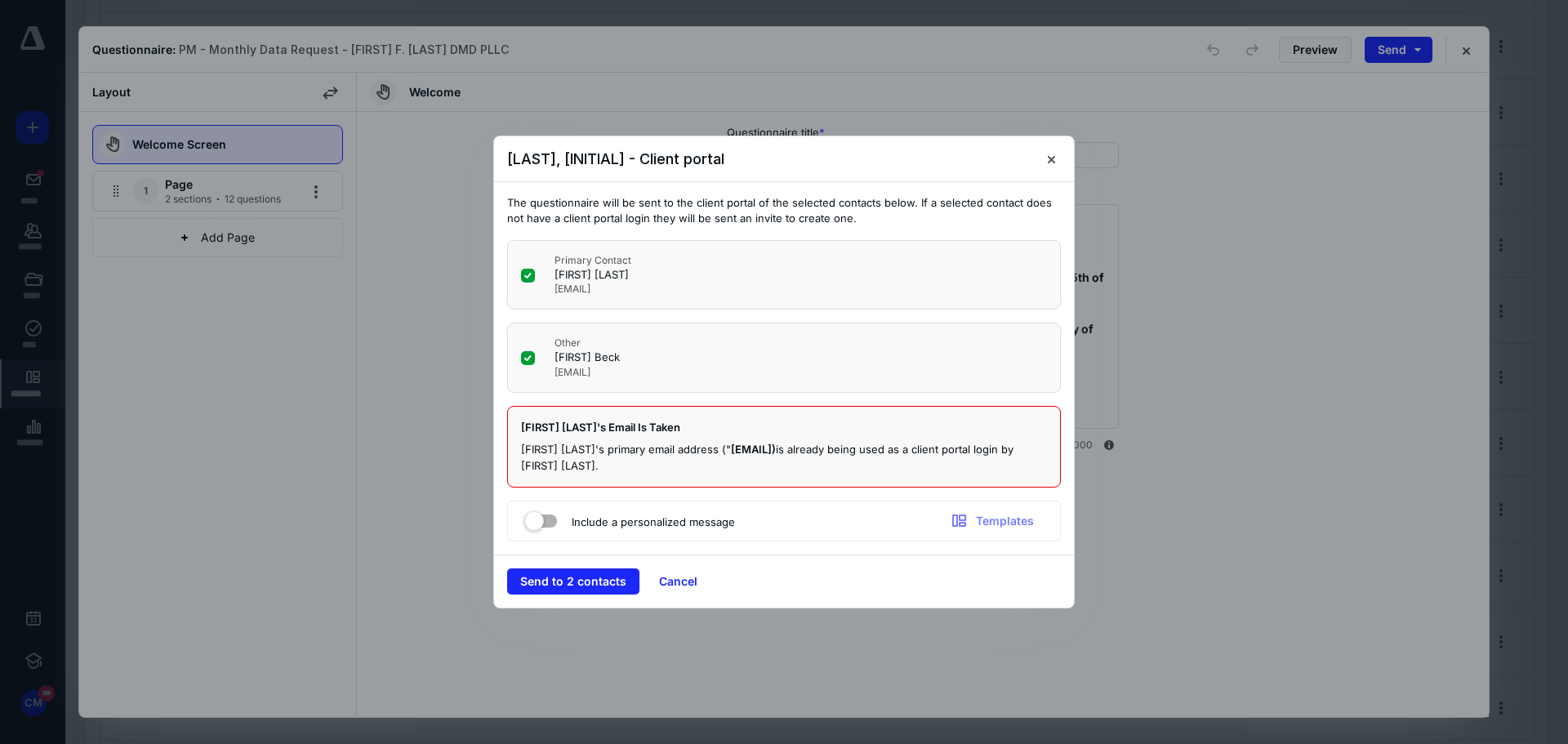 click 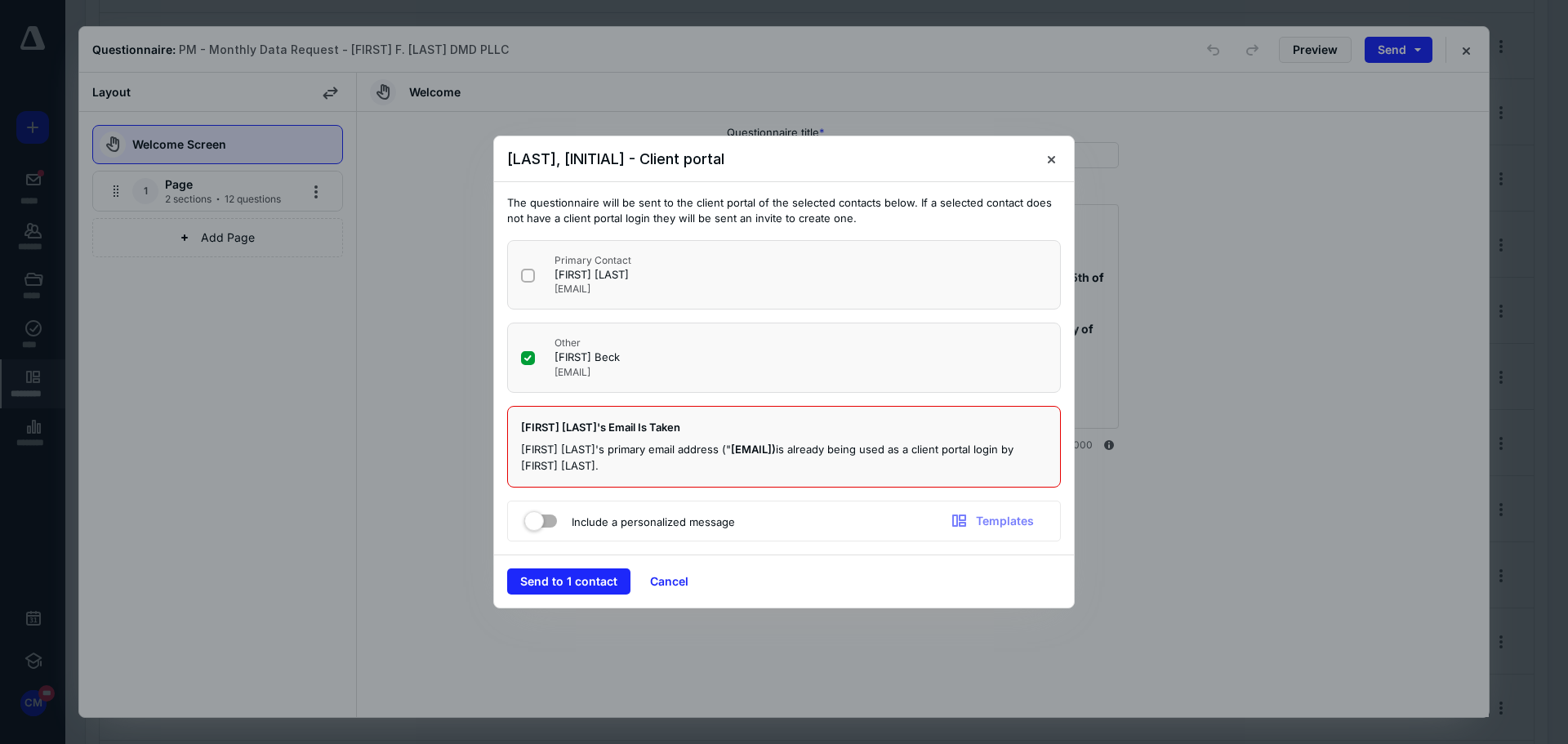 click at bounding box center (541, 518) 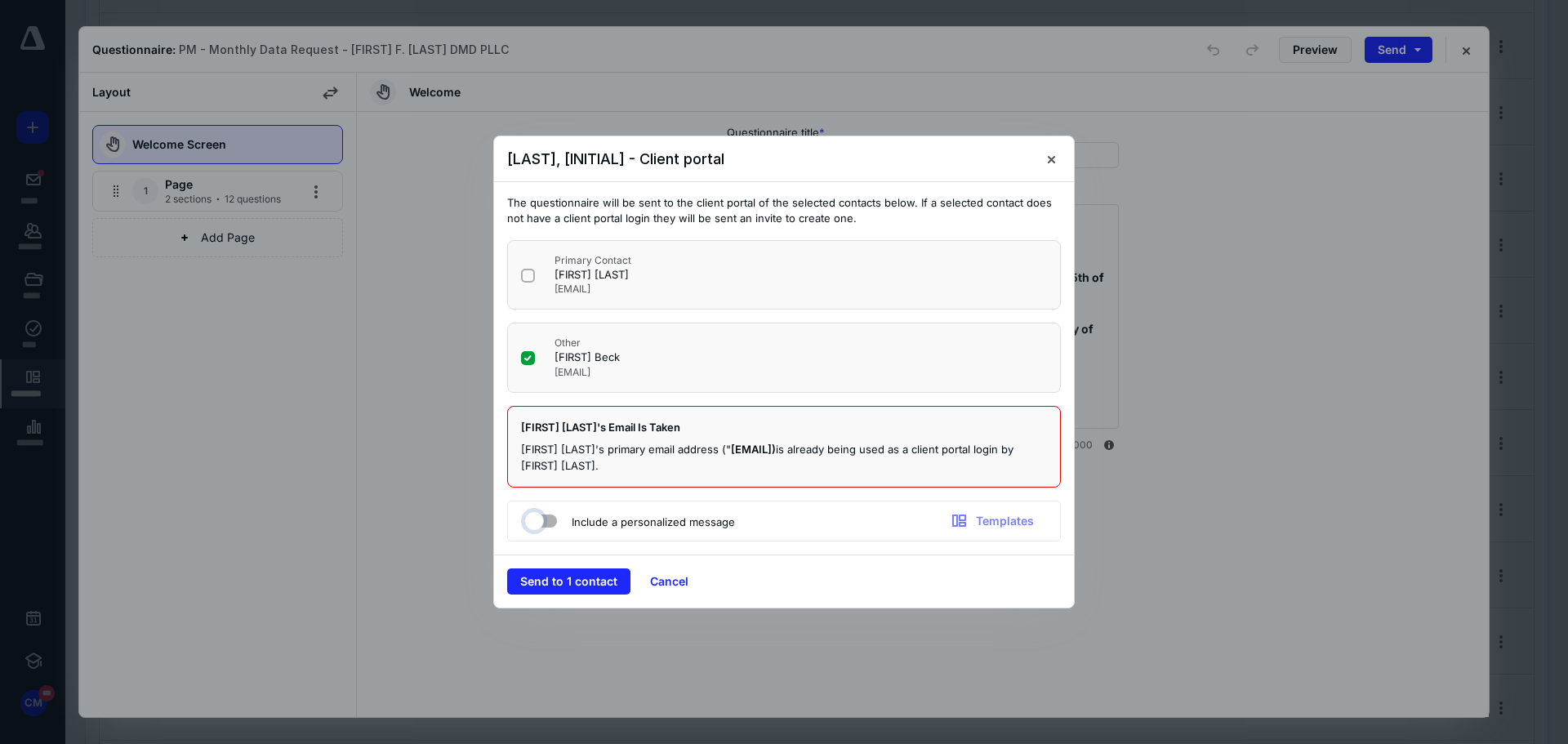 click at bounding box center (532, 519) 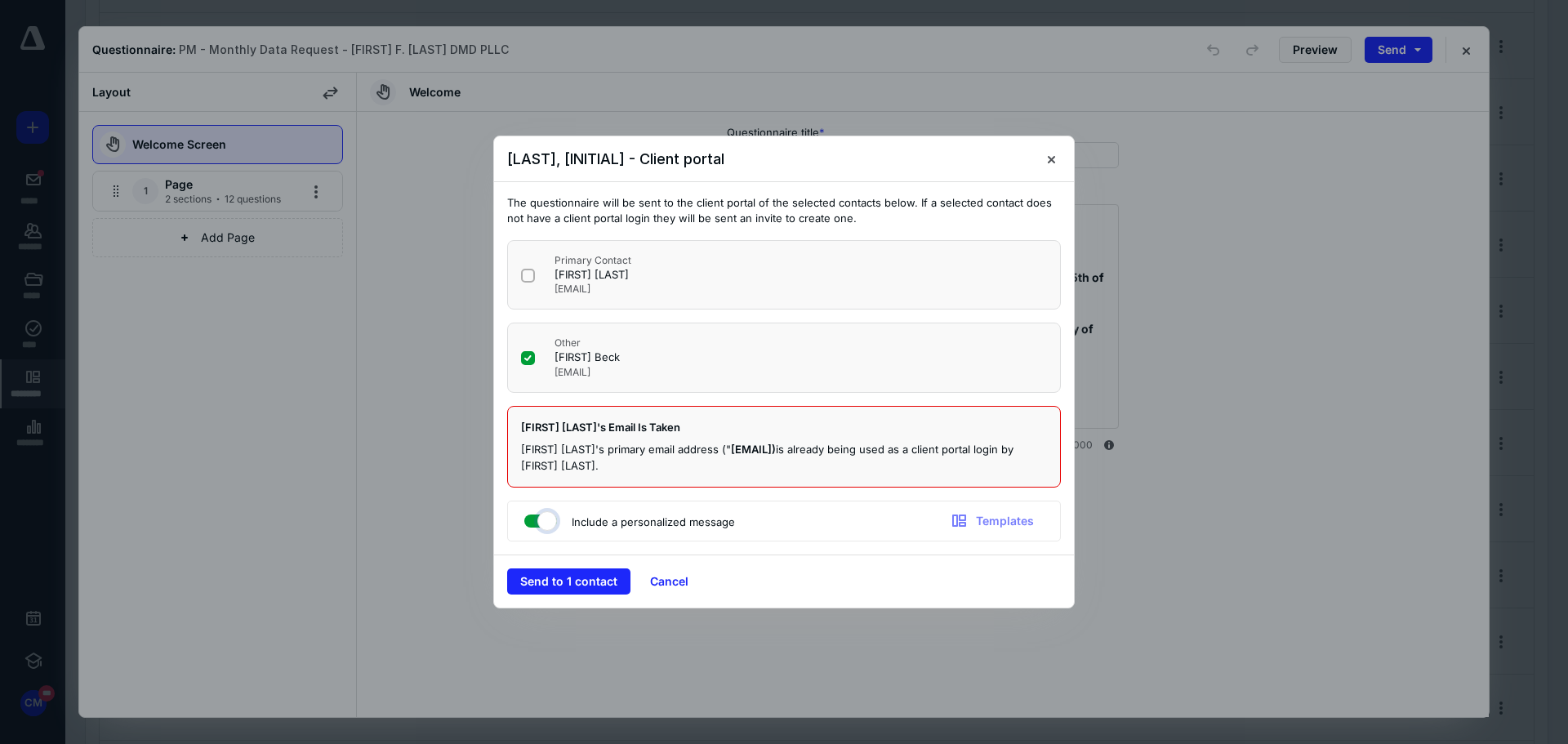 checkbox on "true" 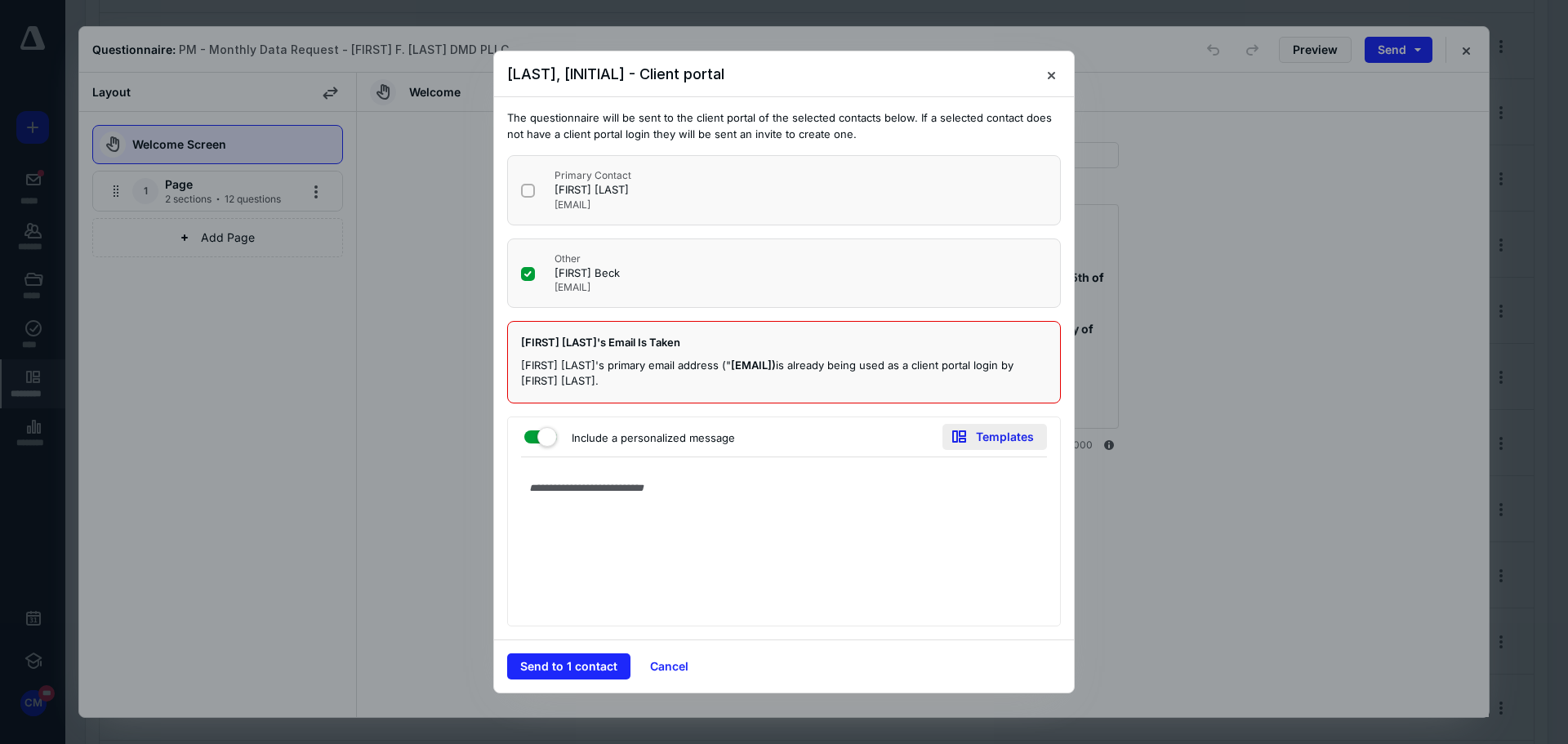 click on "Templates" at bounding box center (995, 437) 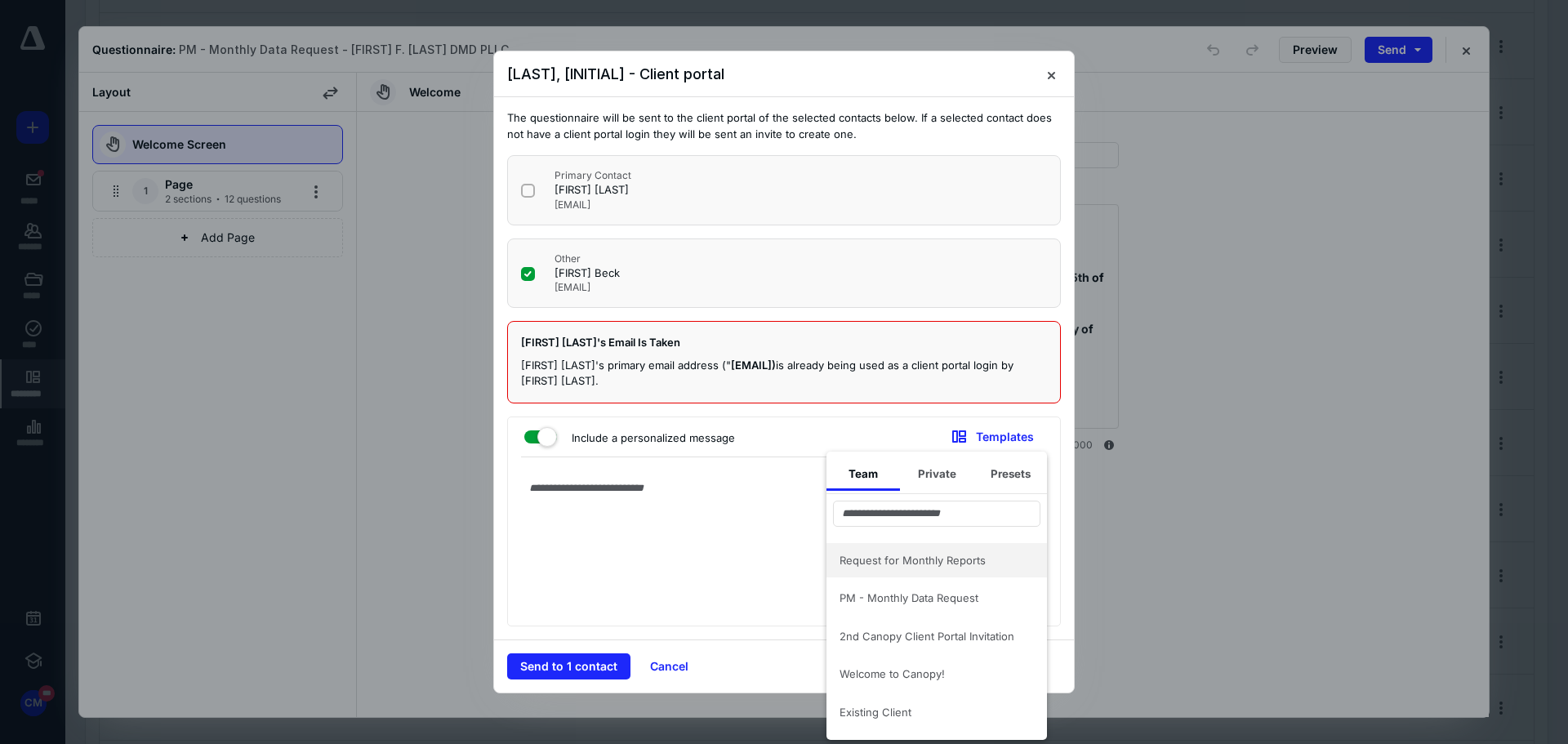 click on "Request for Monthly Reports" at bounding box center [927, 560] 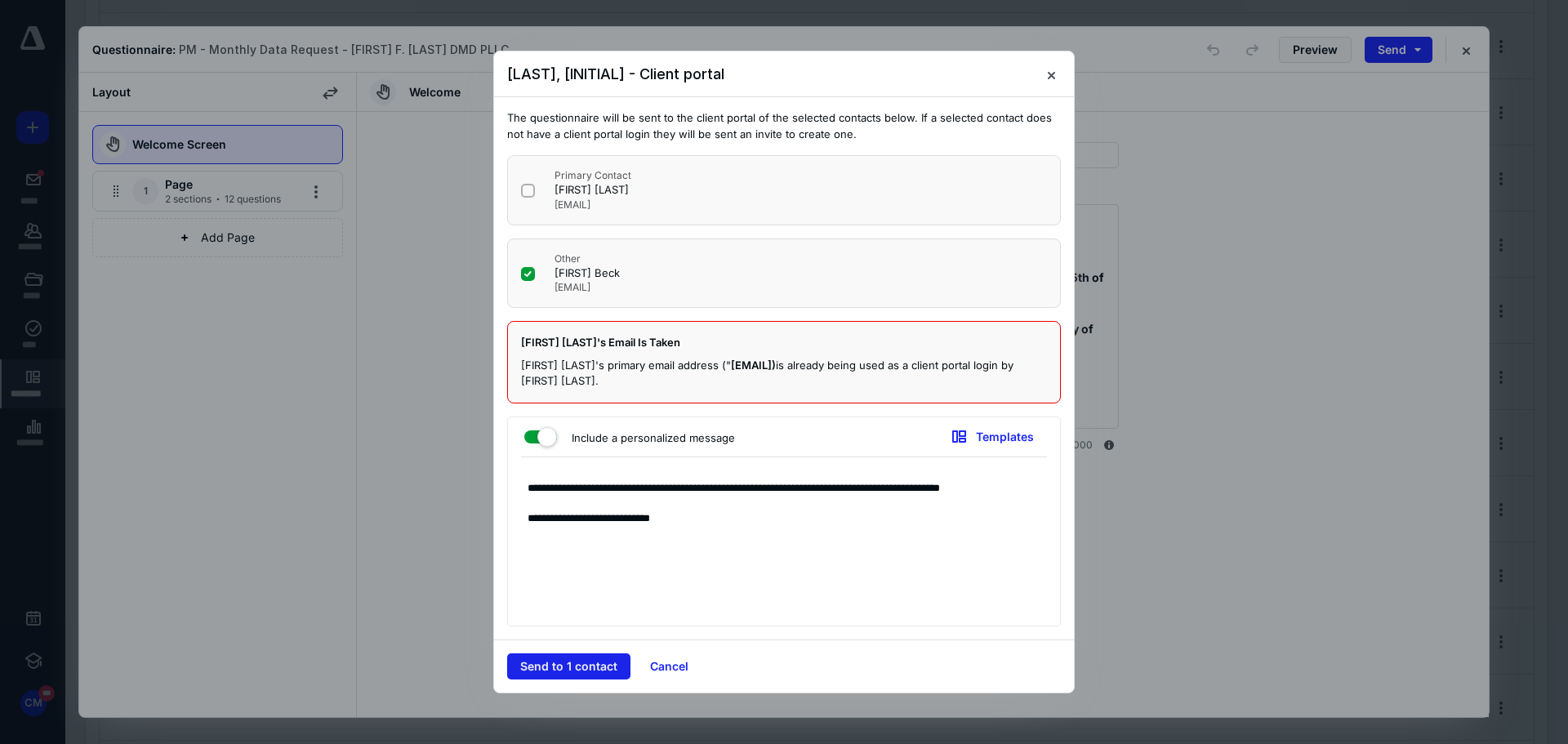 click on "Send to 1 contact" at bounding box center (568, 666) 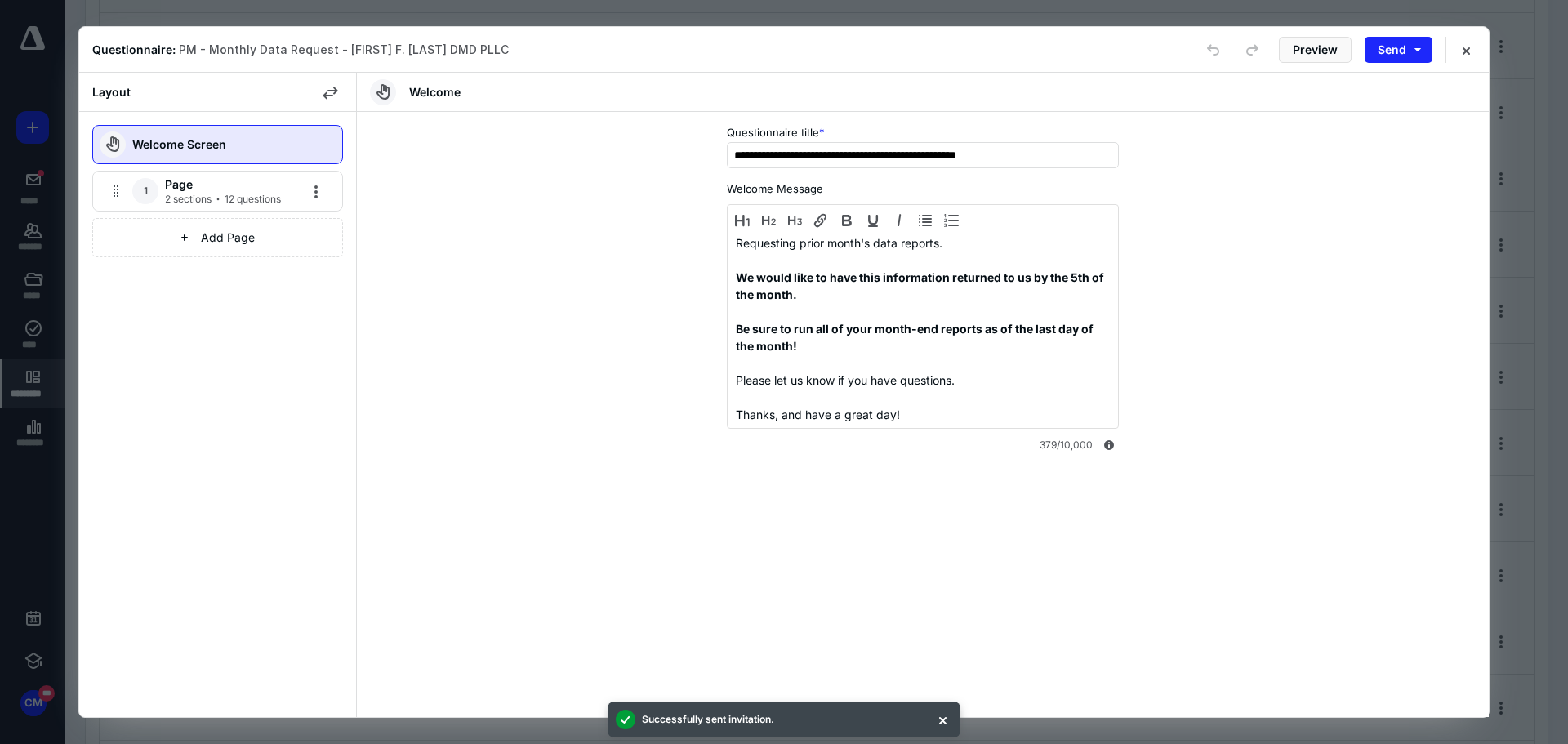 type 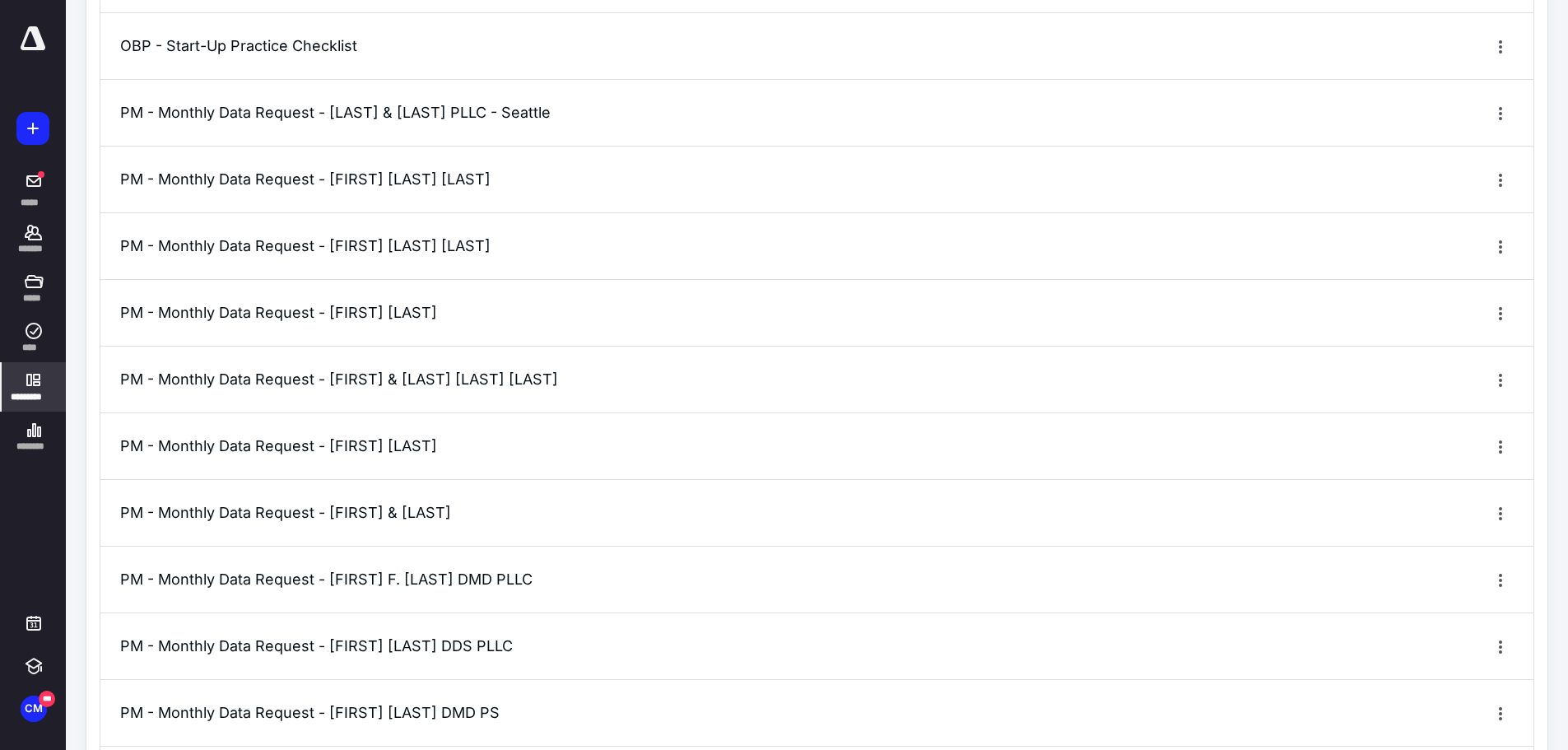 click 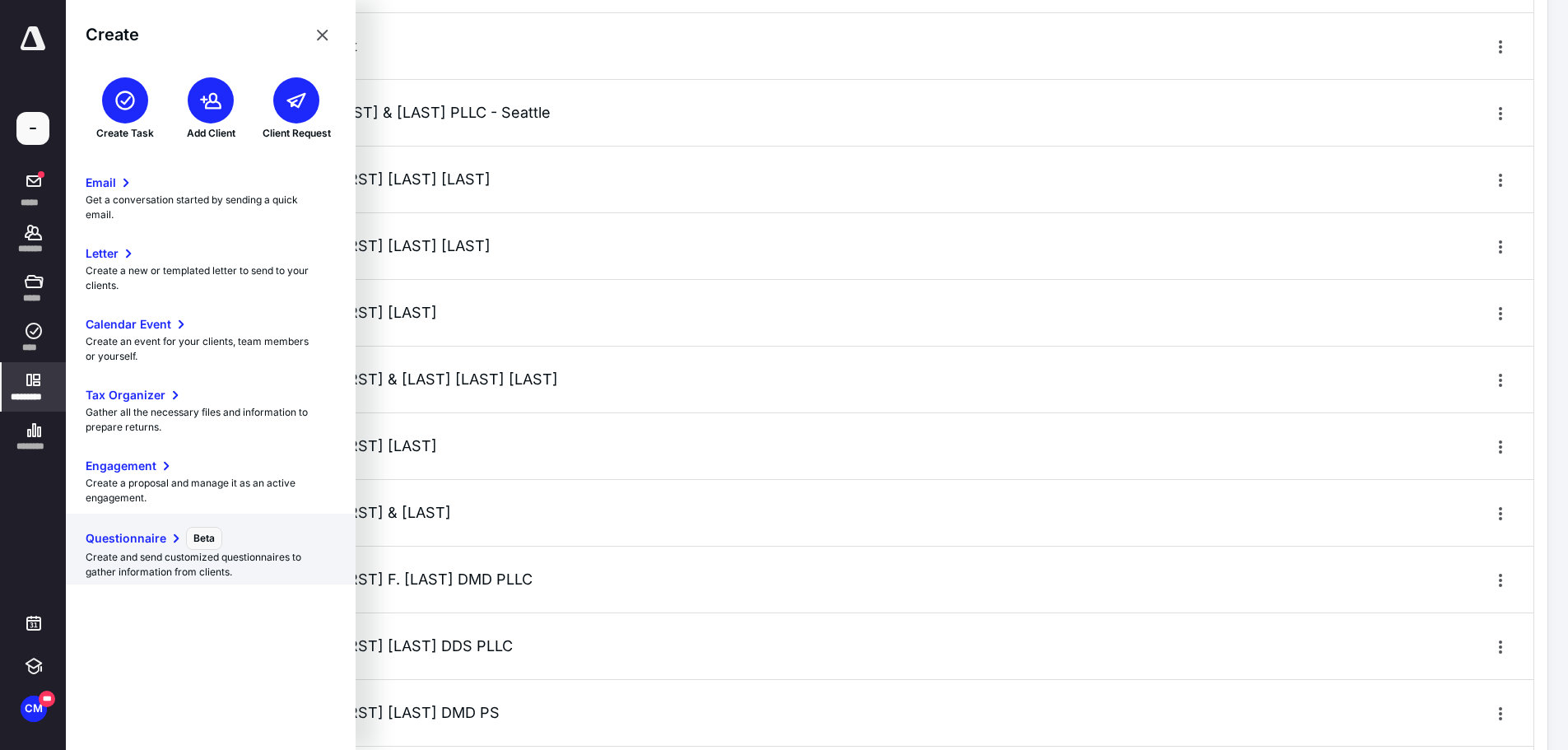 click on "Questionnaire" at bounding box center (126, 538) 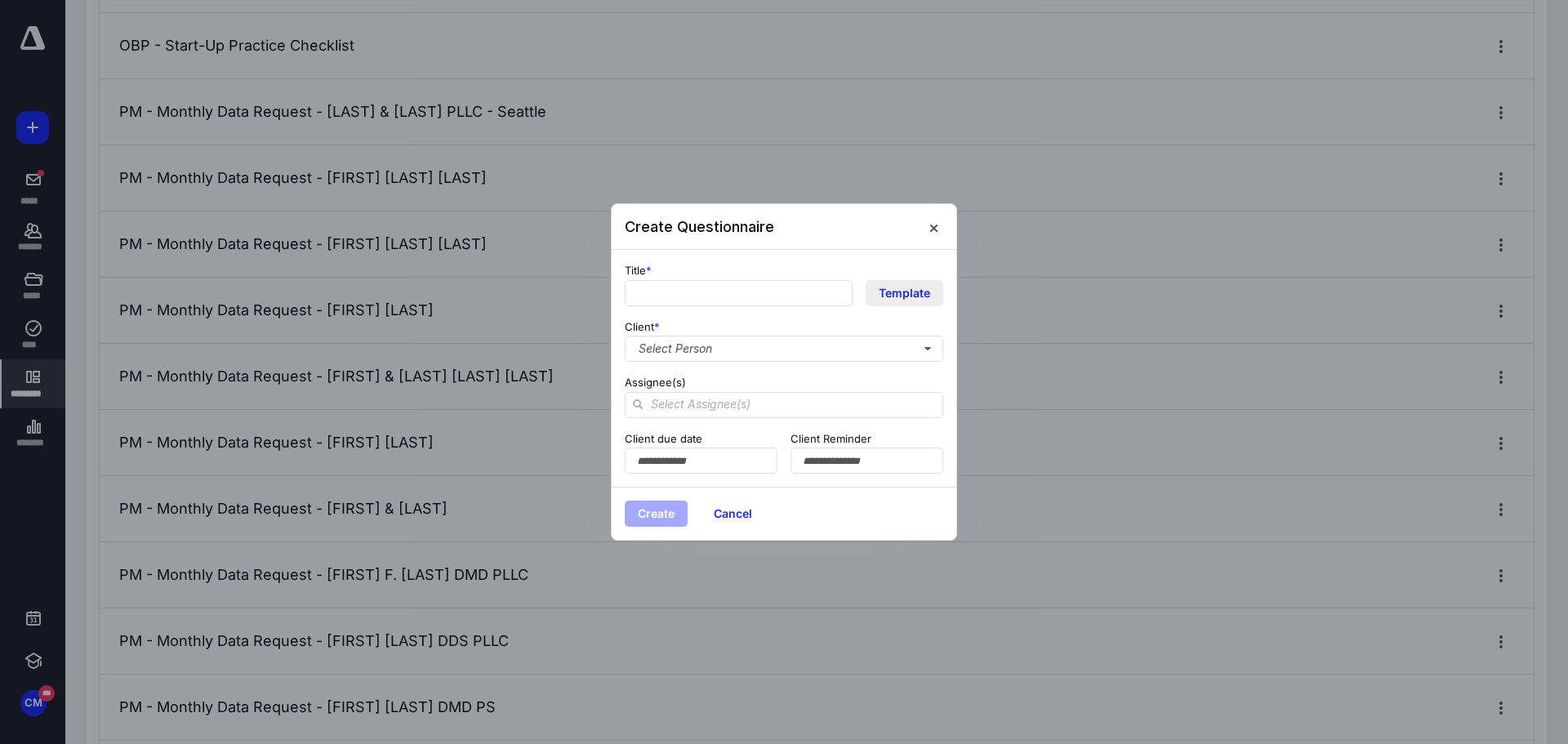 click on "Template" at bounding box center (904, 293) 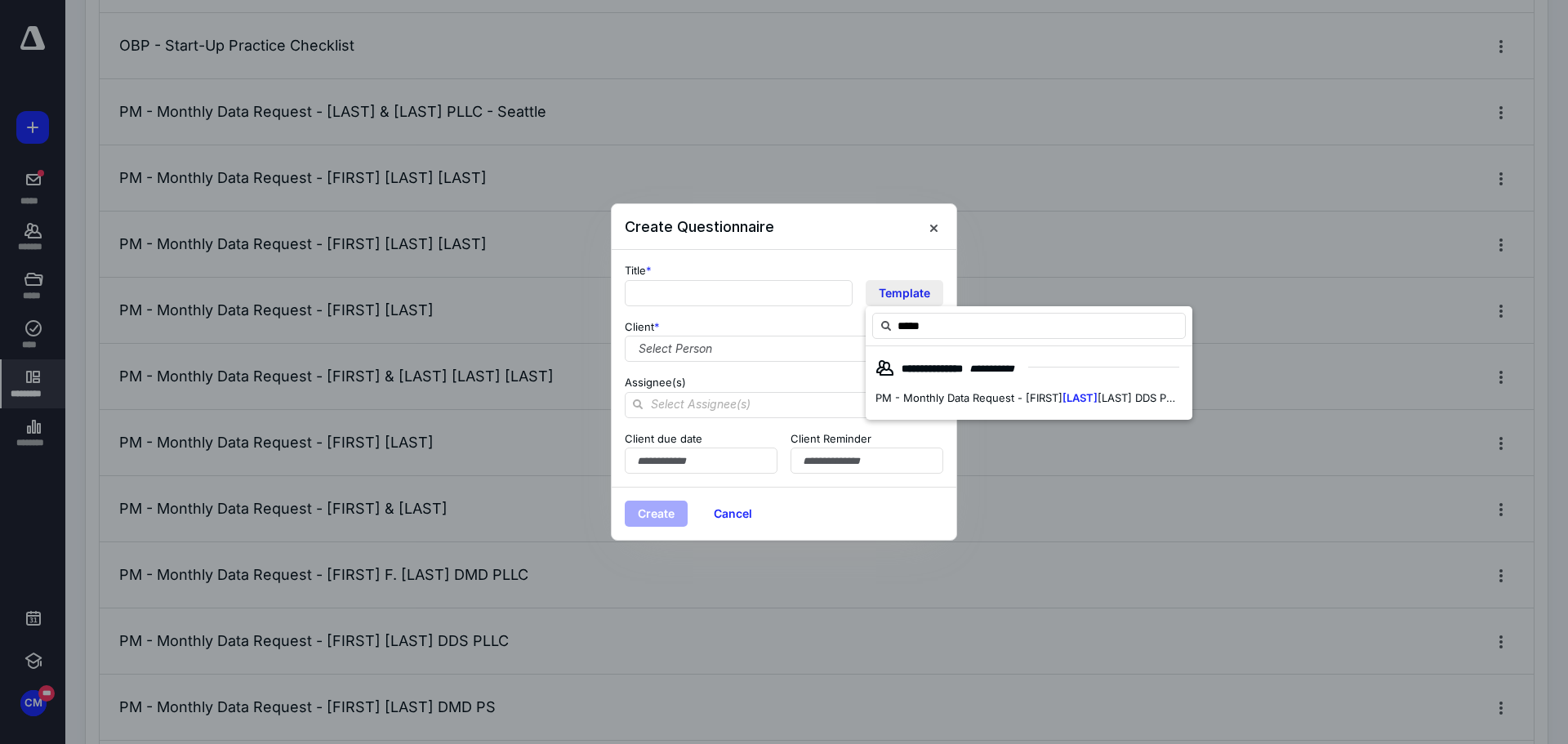 type on "******" 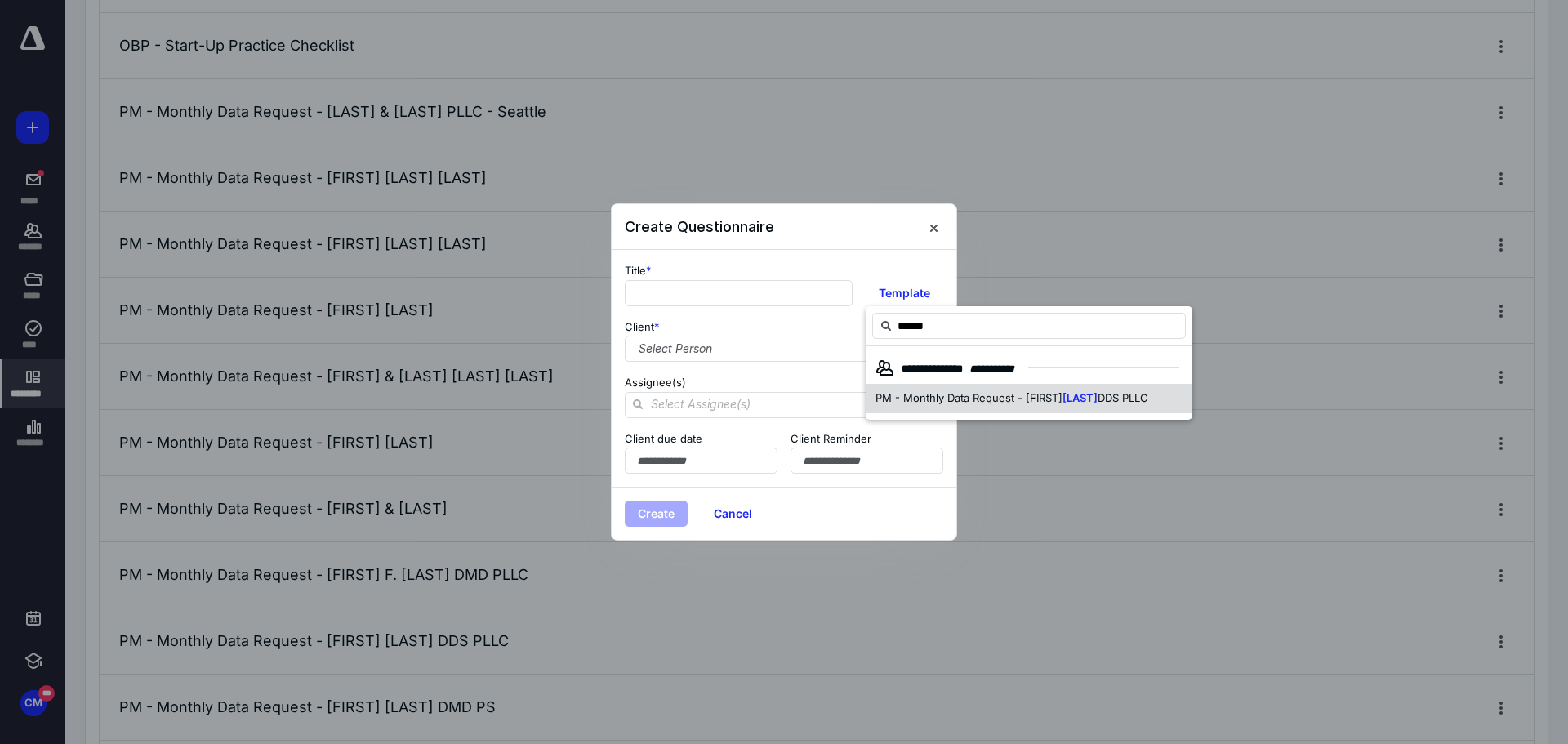 click on "PM - Monthly Data Request - Laura  VanDyk  DDS PLLC" at bounding box center [1012, 399] 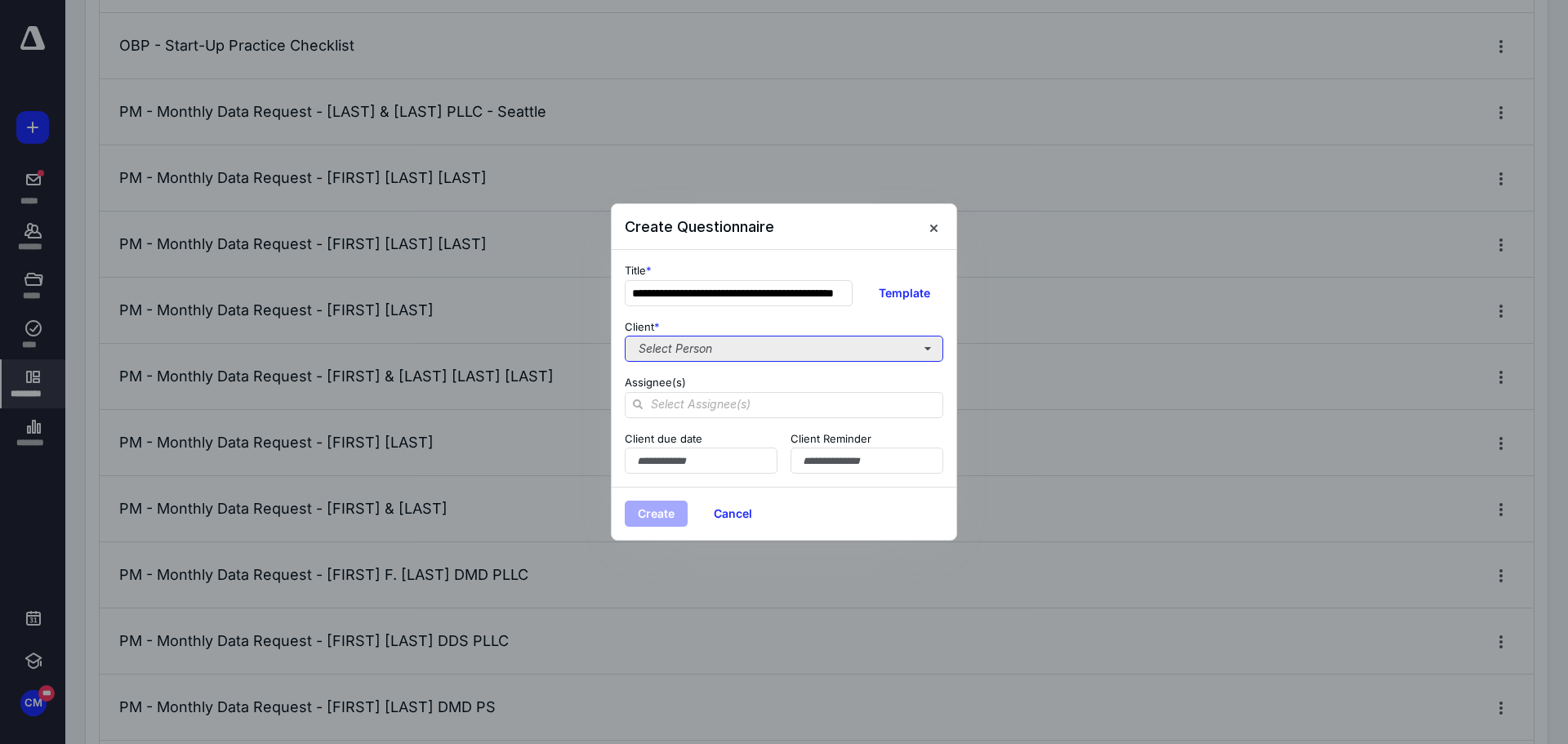 click on "Select Person" at bounding box center [784, 349] 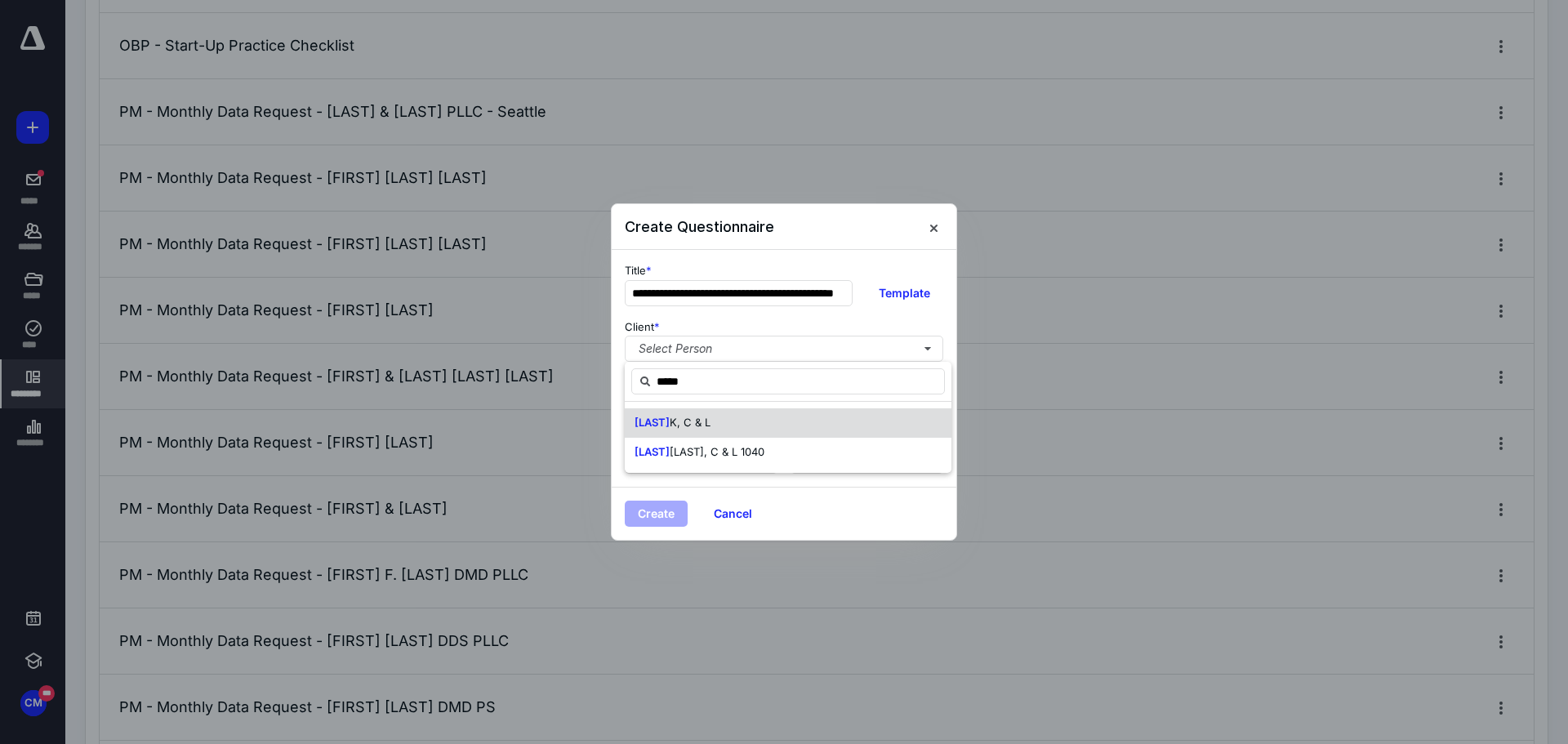 click on "VANDY K, C & L" at bounding box center [788, 423] 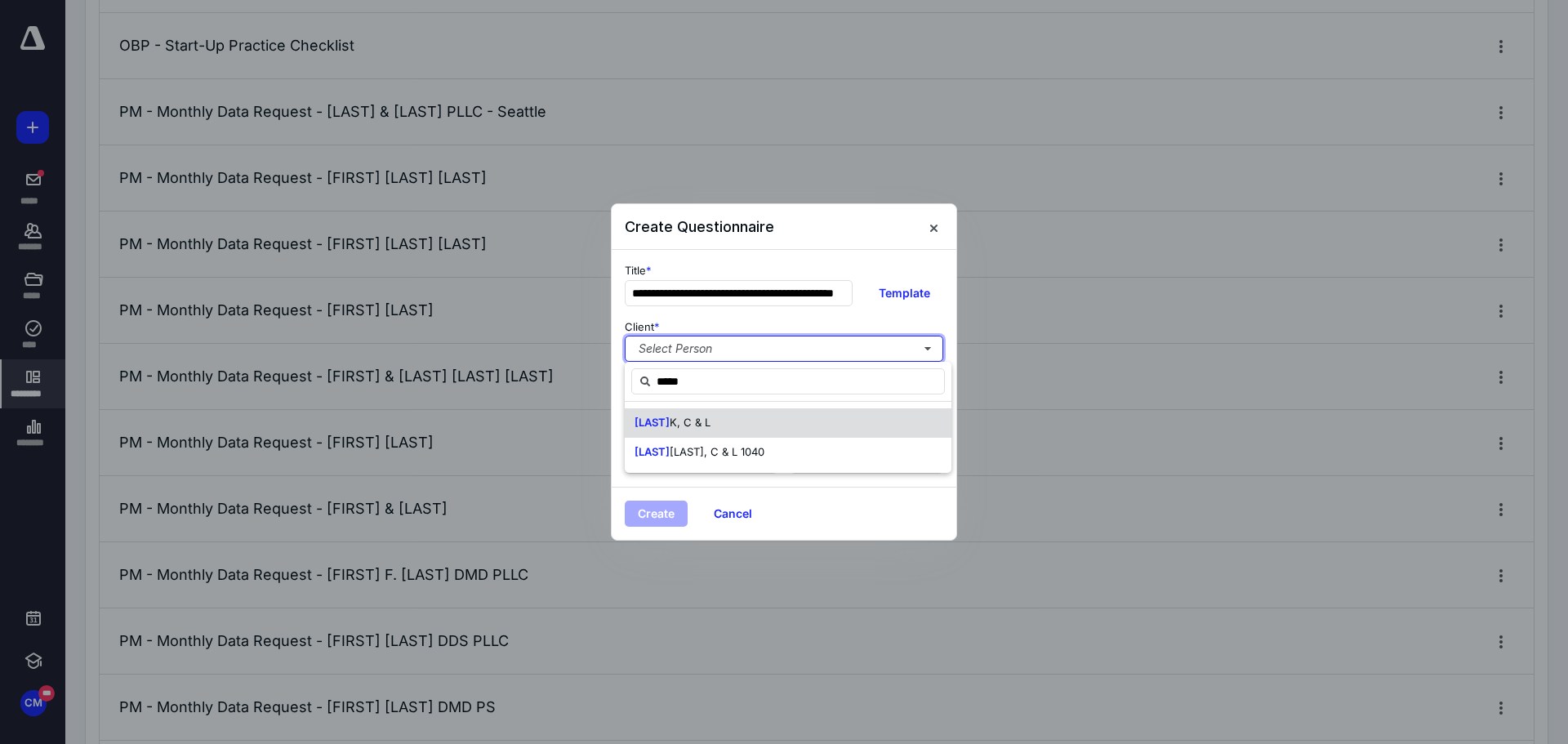 type 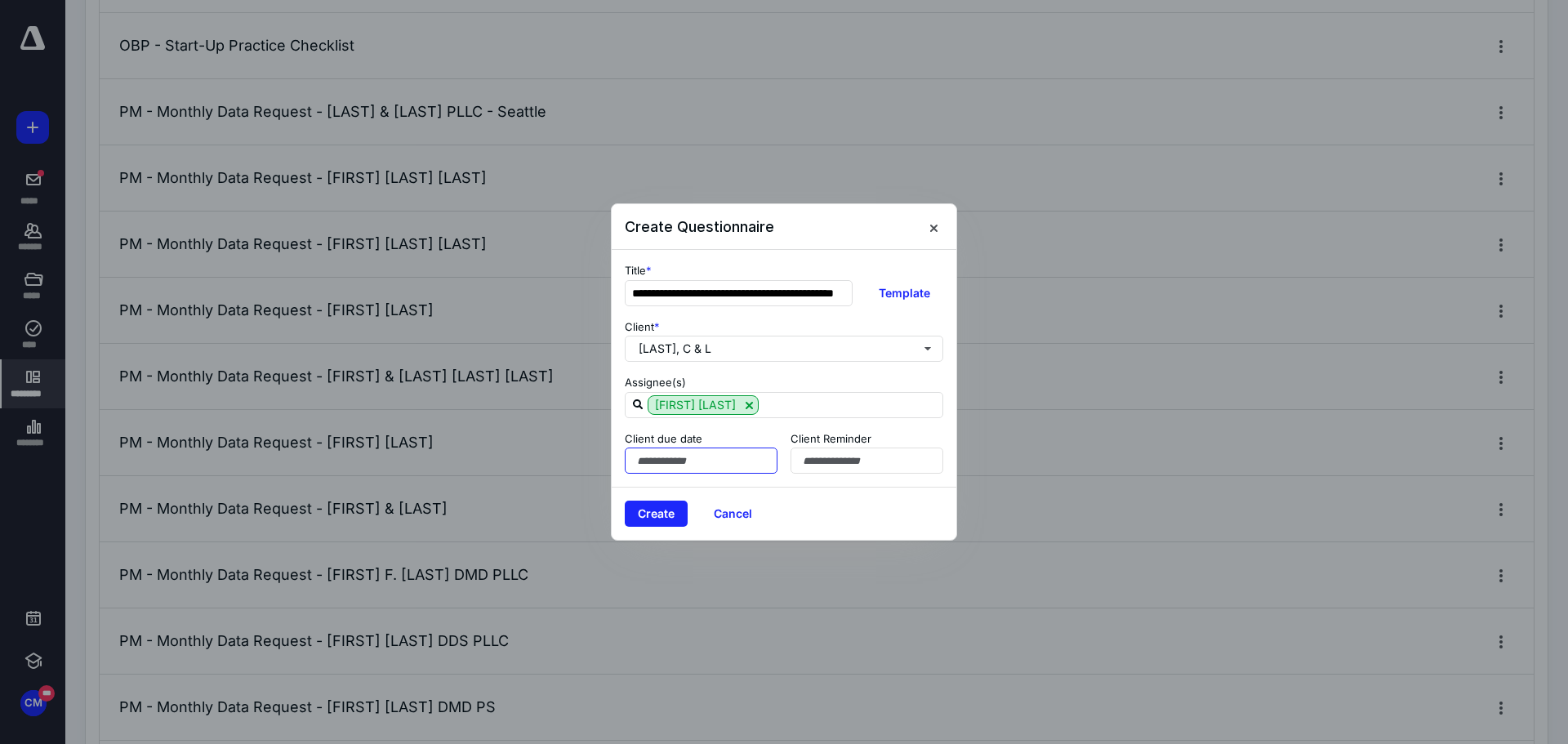 click at bounding box center (701, 461) 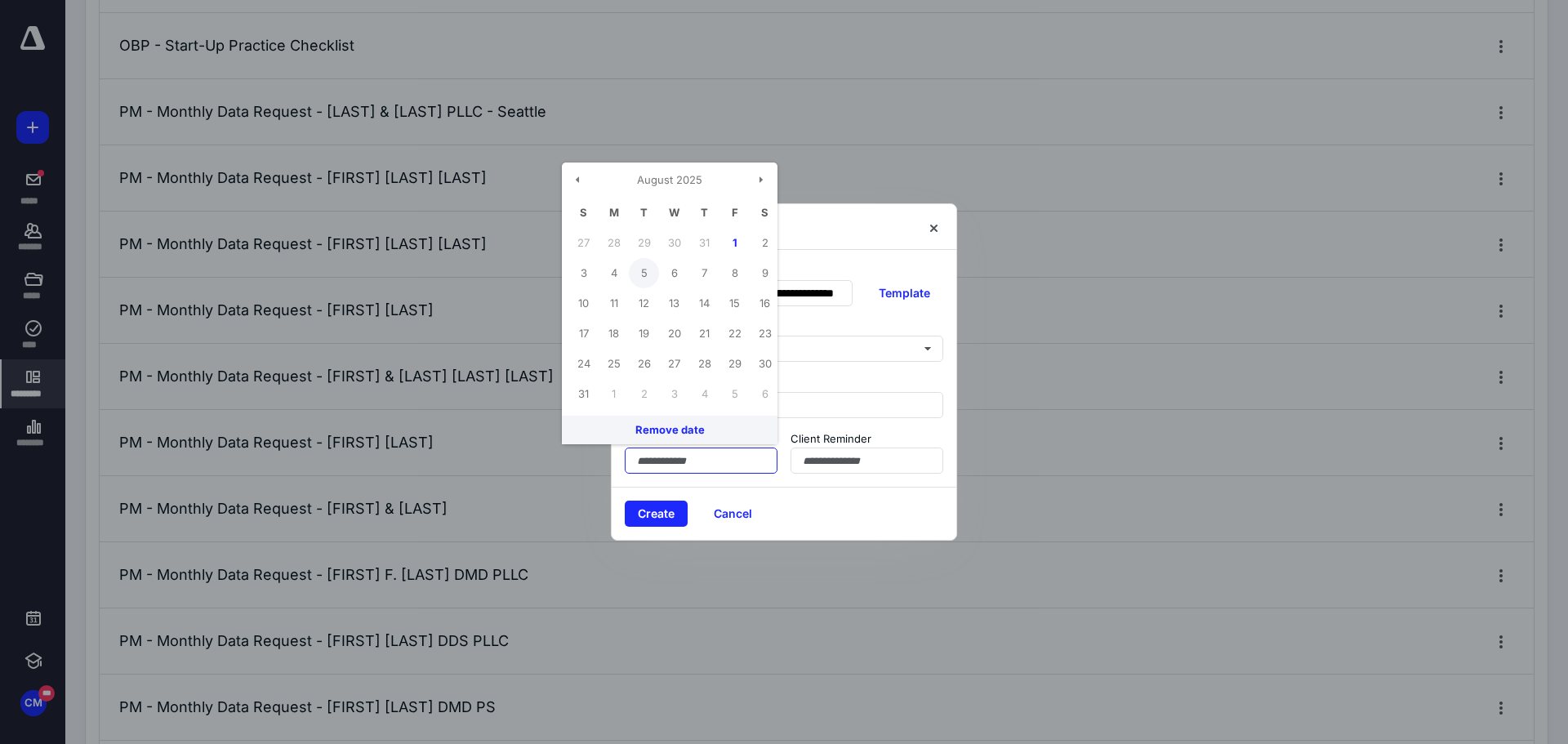 click on "5" at bounding box center (644, 273) 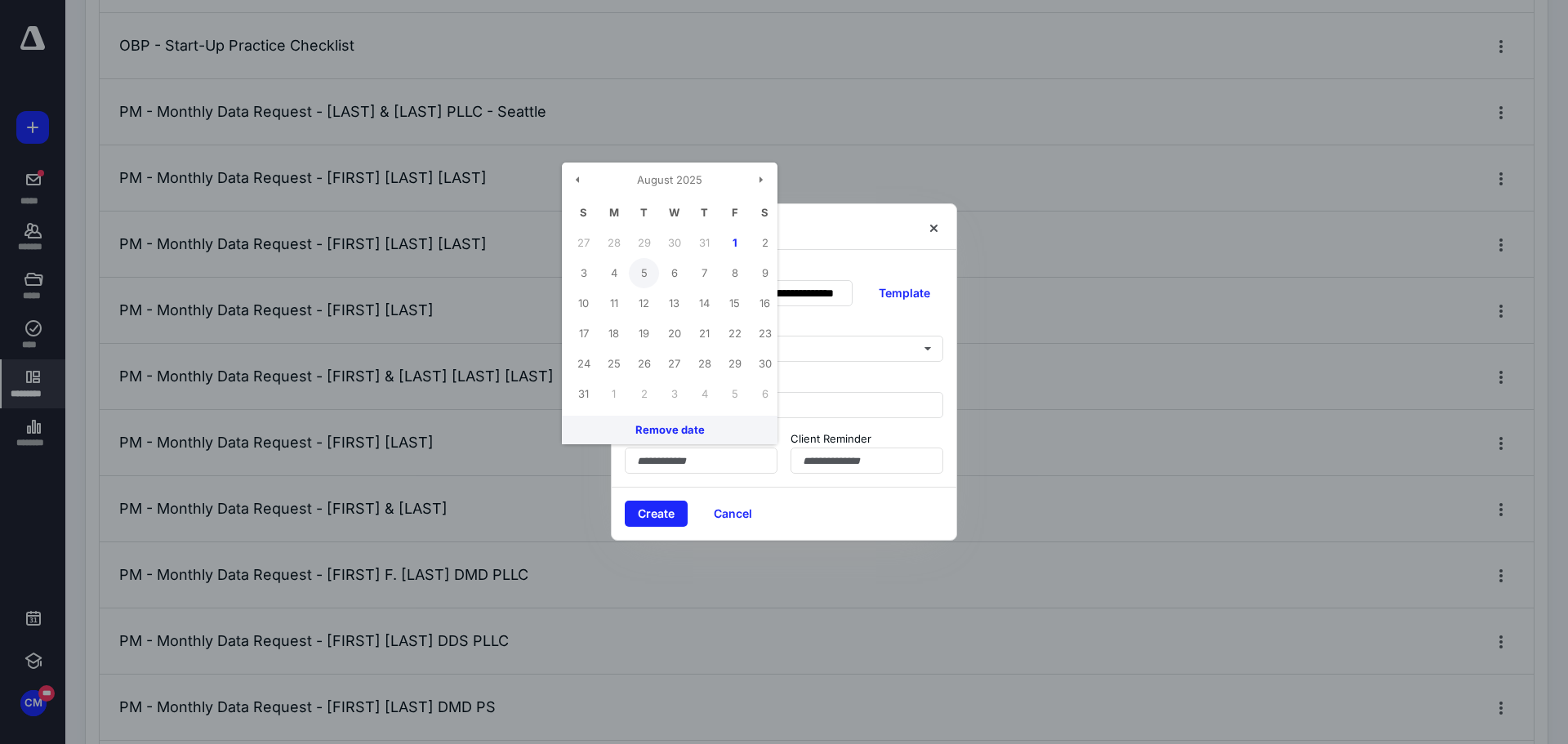 type on "**********" 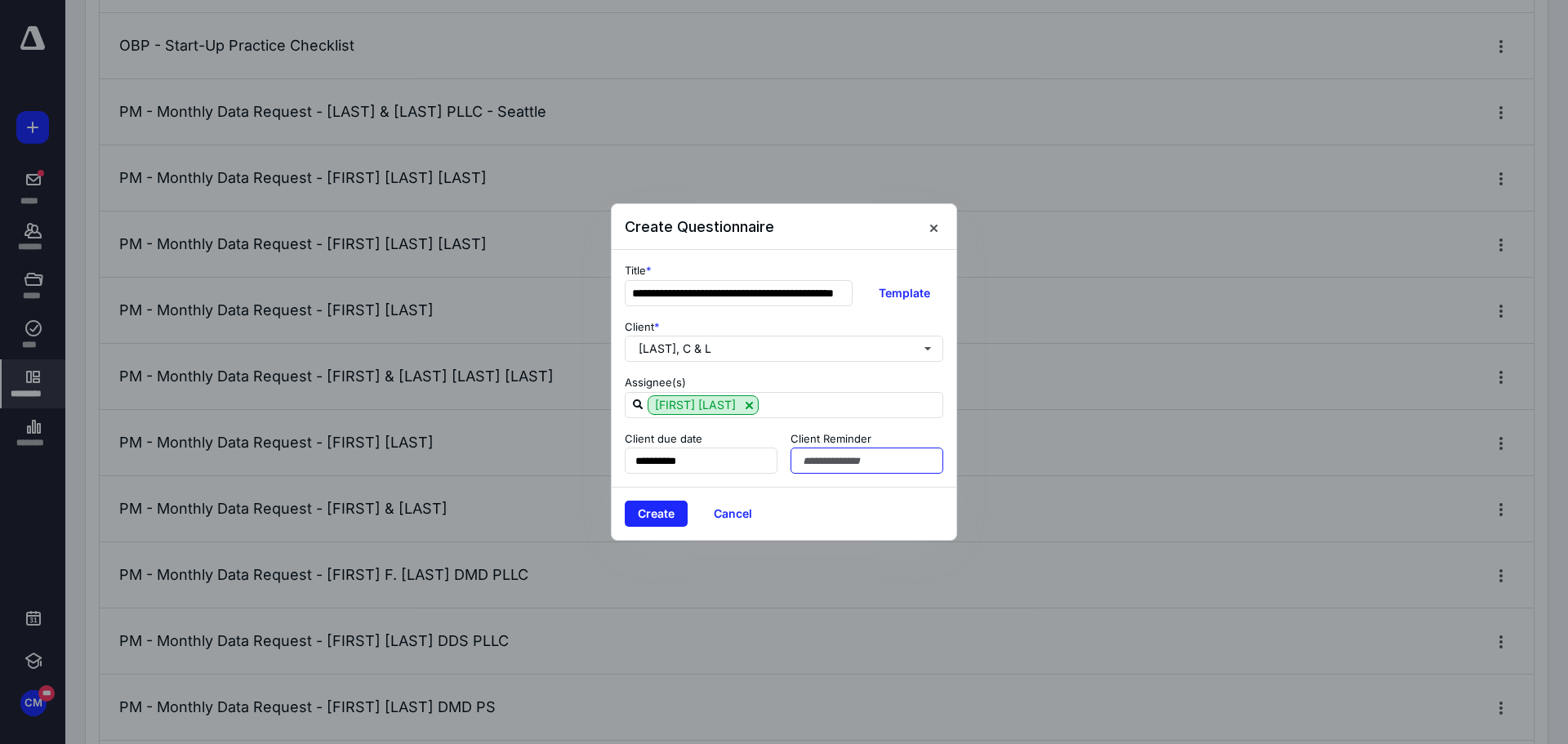 click at bounding box center (866, 461) 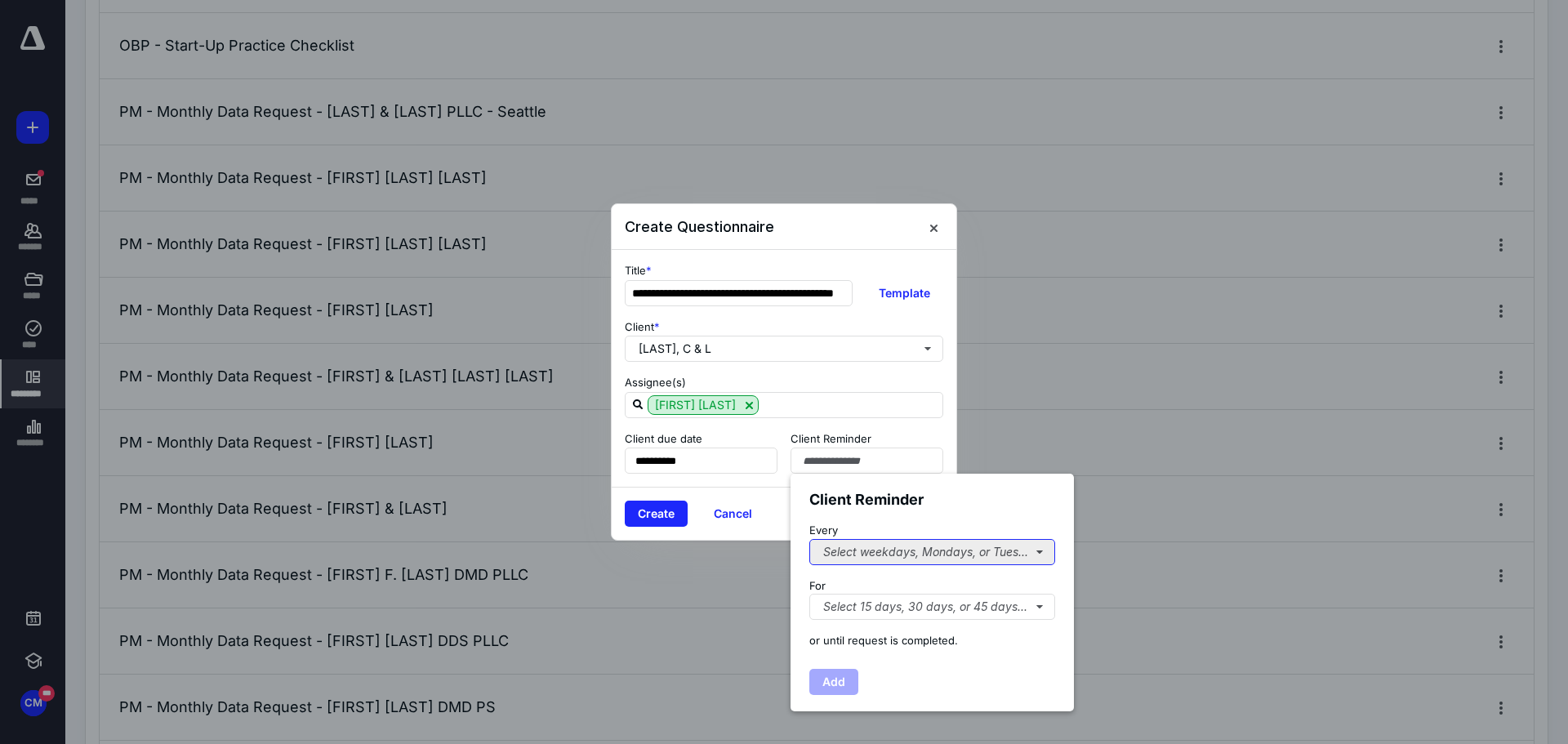 click on "Select weekdays, Mondays, or Tues..." at bounding box center [932, 552] 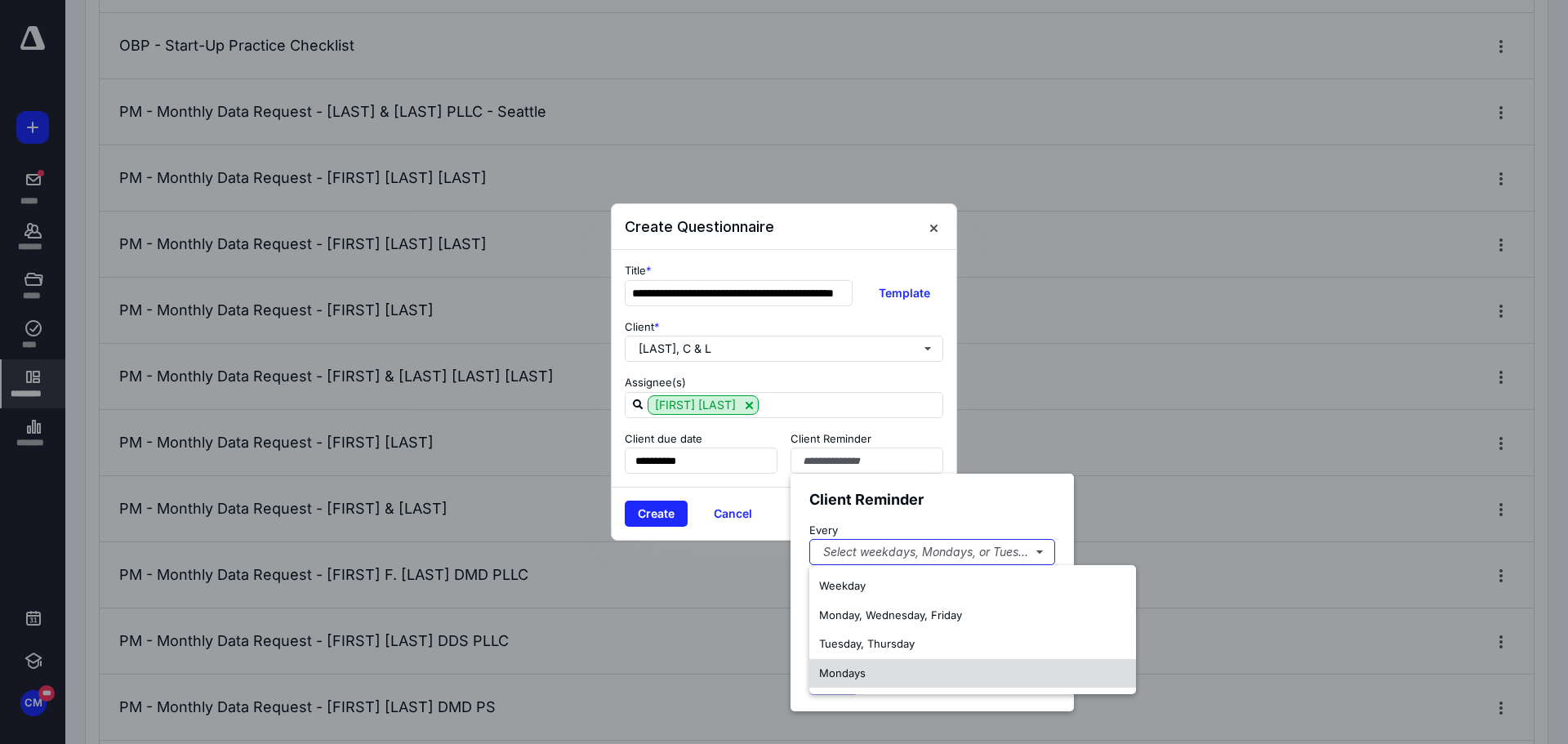 click on "Mondays" at bounding box center [842, 673] 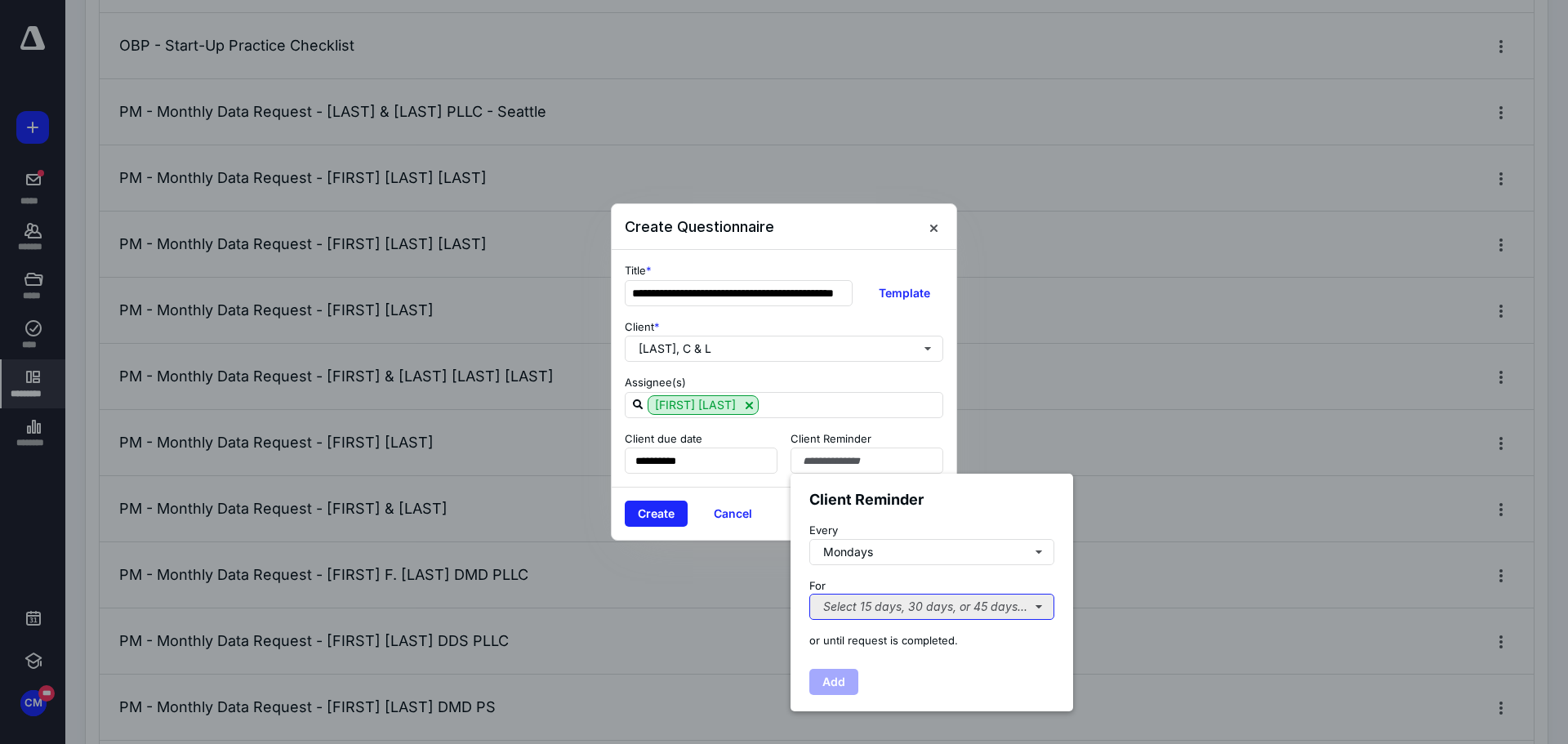 click on "Select 15 days, 30 days, or 45 days..." at bounding box center [932, 607] 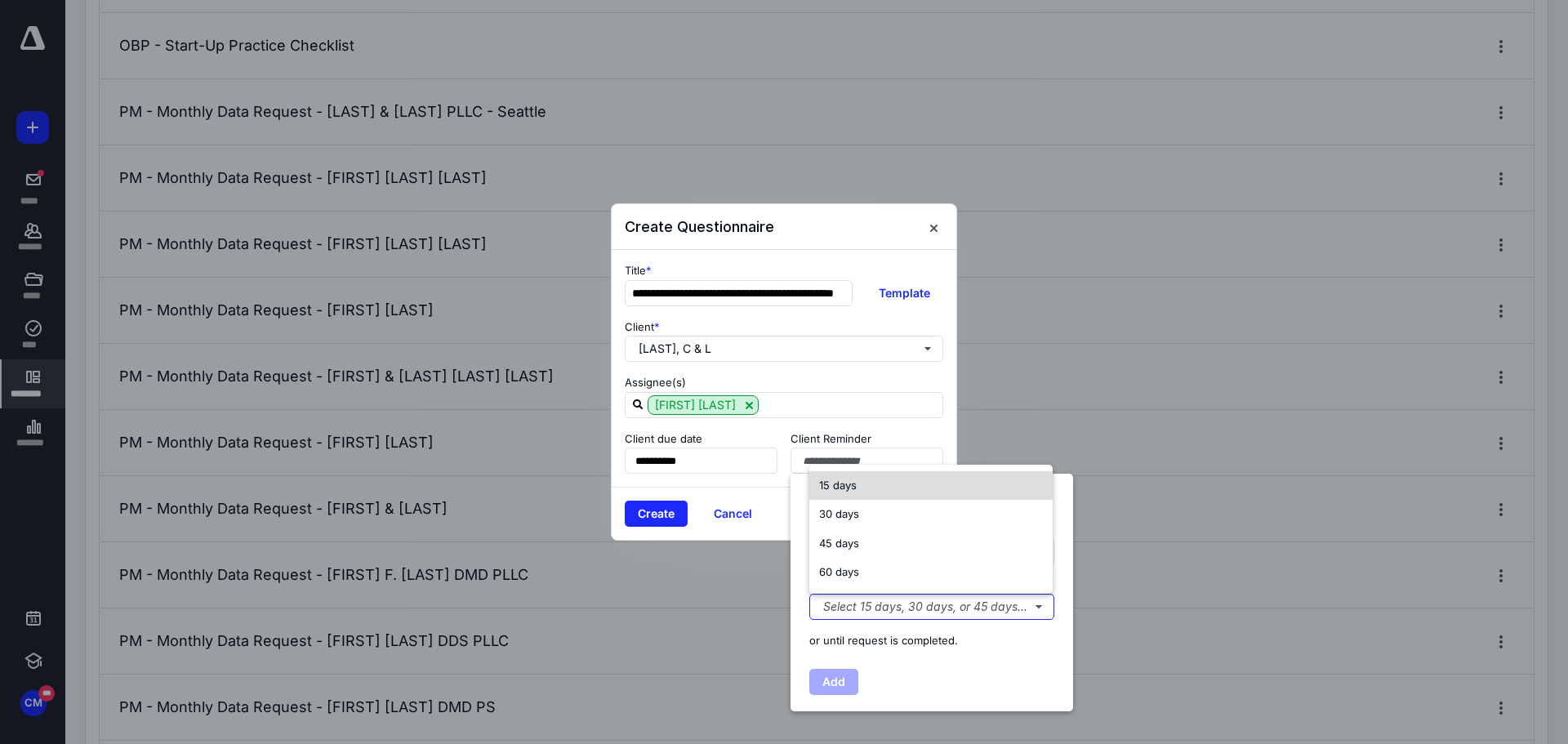 click on "15 days" at bounding box center (838, 486) 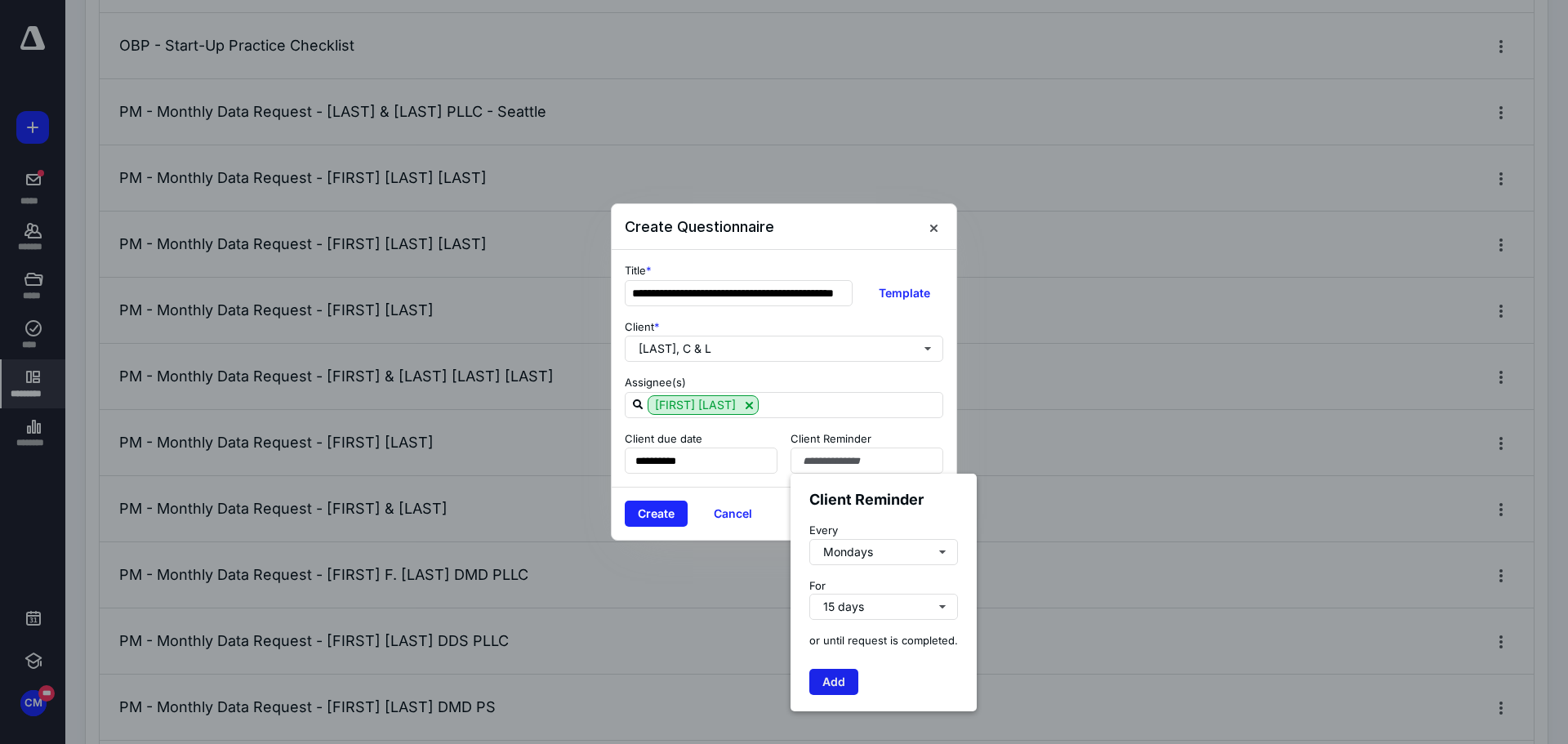 click on "Add" at bounding box center (834, 682) 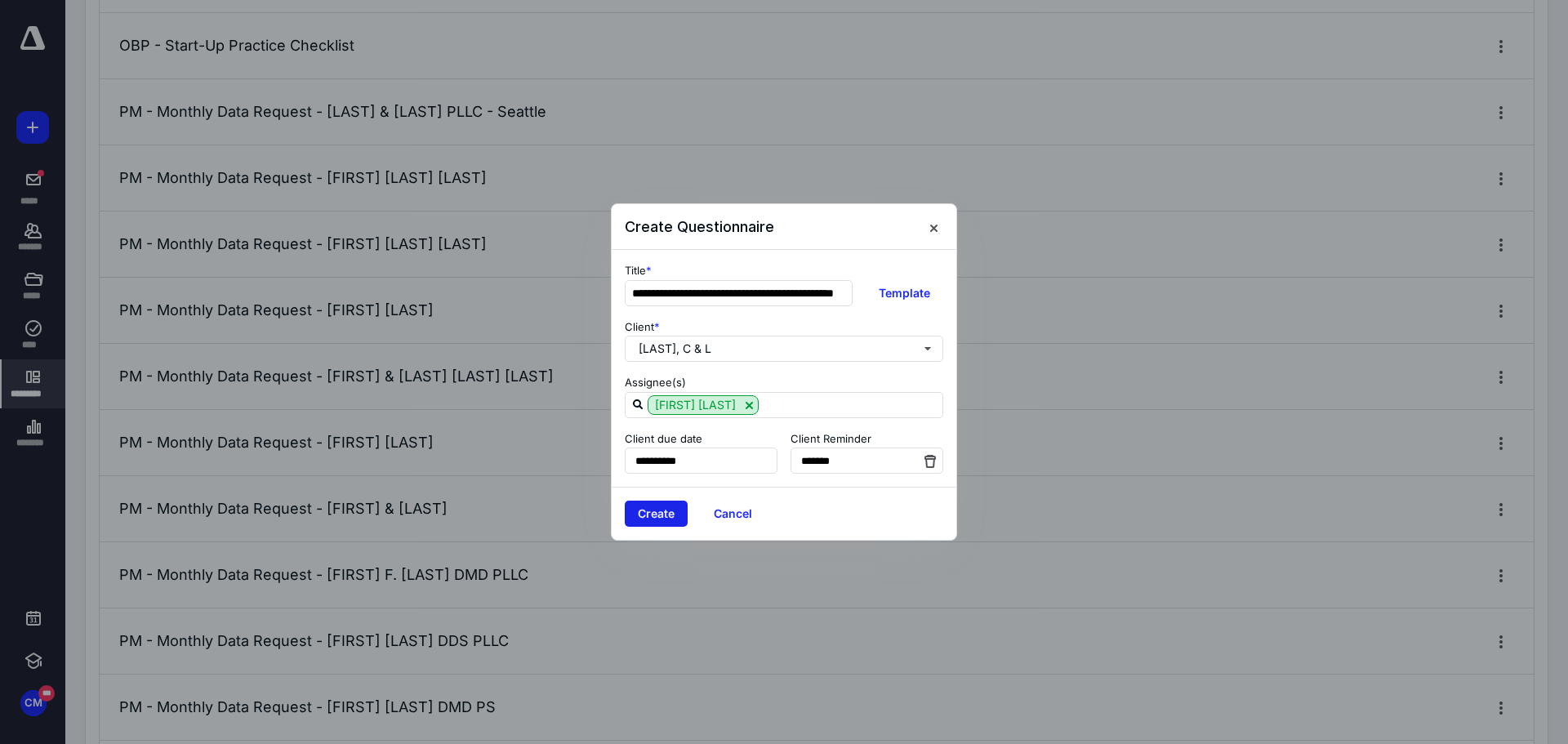 click on "Create" at bounding box center (656, 514) 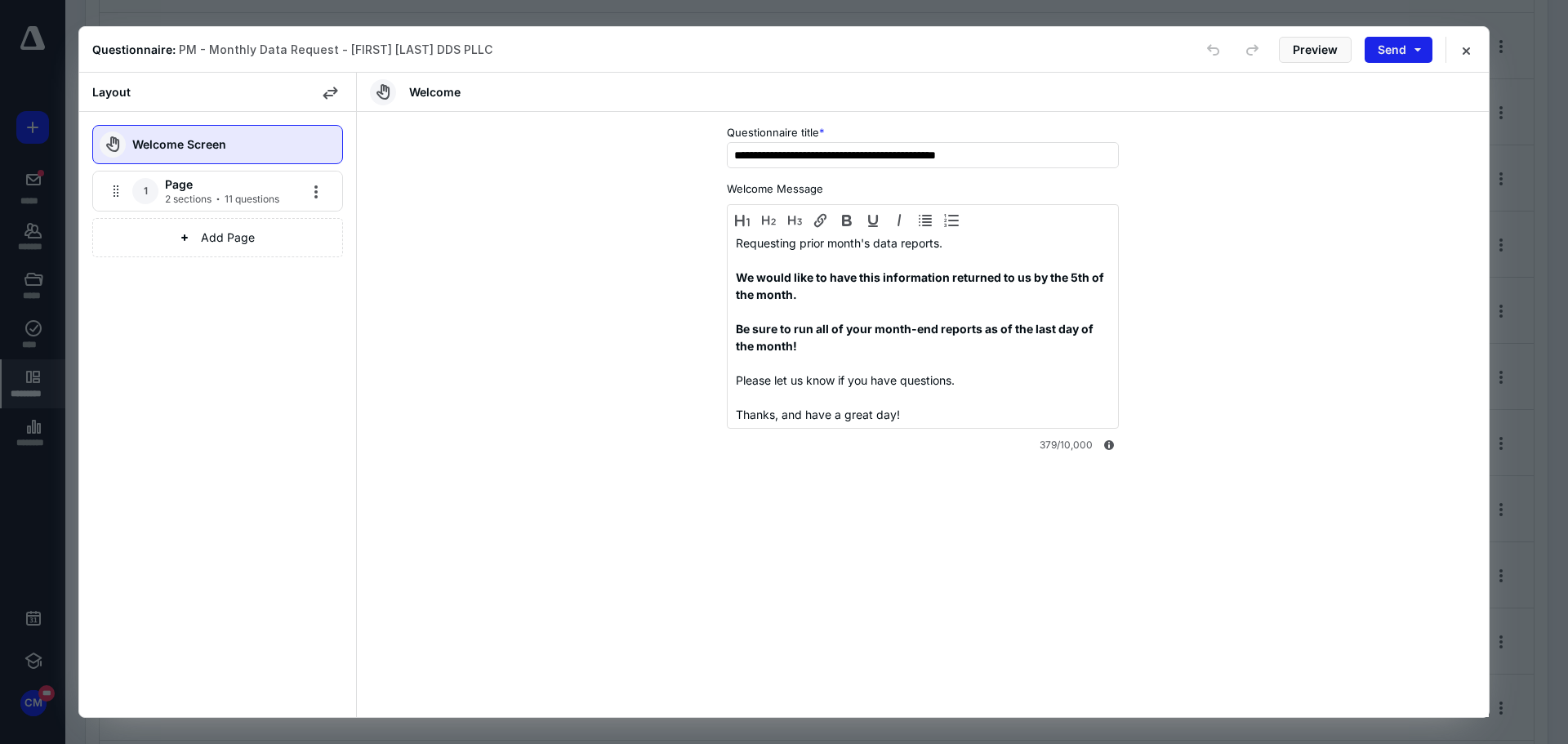 click on "Send" at bounding box center [1398, 50] 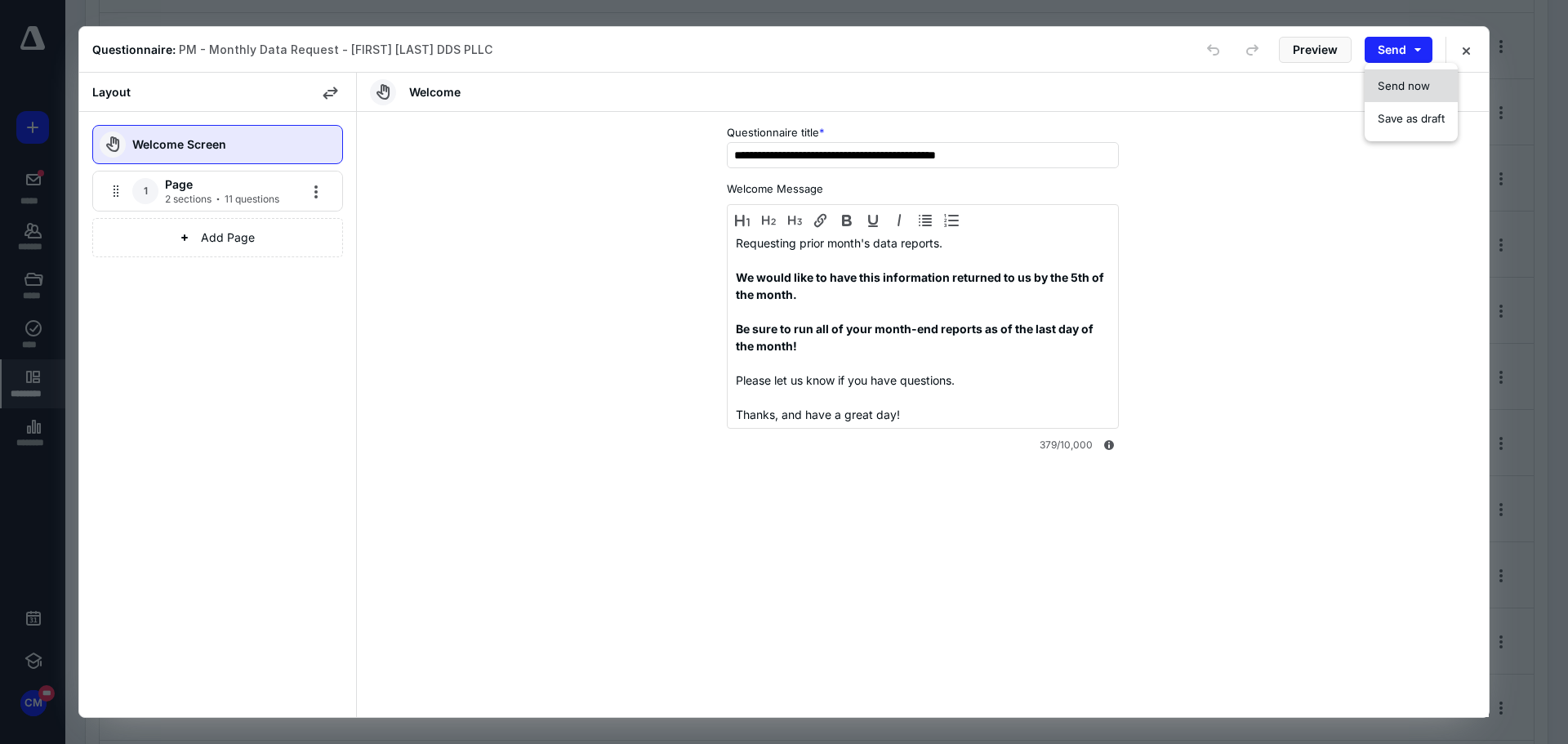 click on "Send now" at bounding box center [1404, 86] 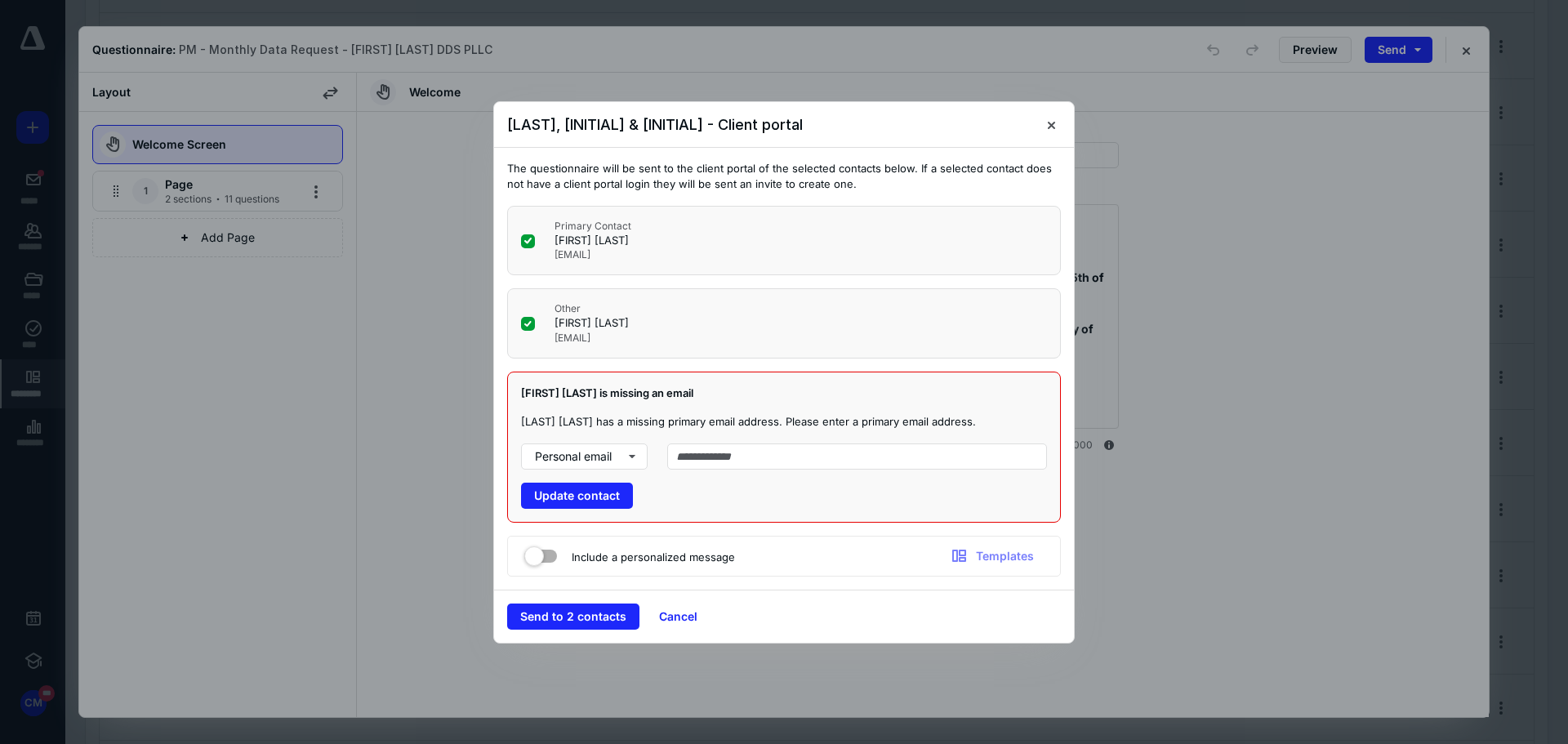 click at bounding box center (528, 241) 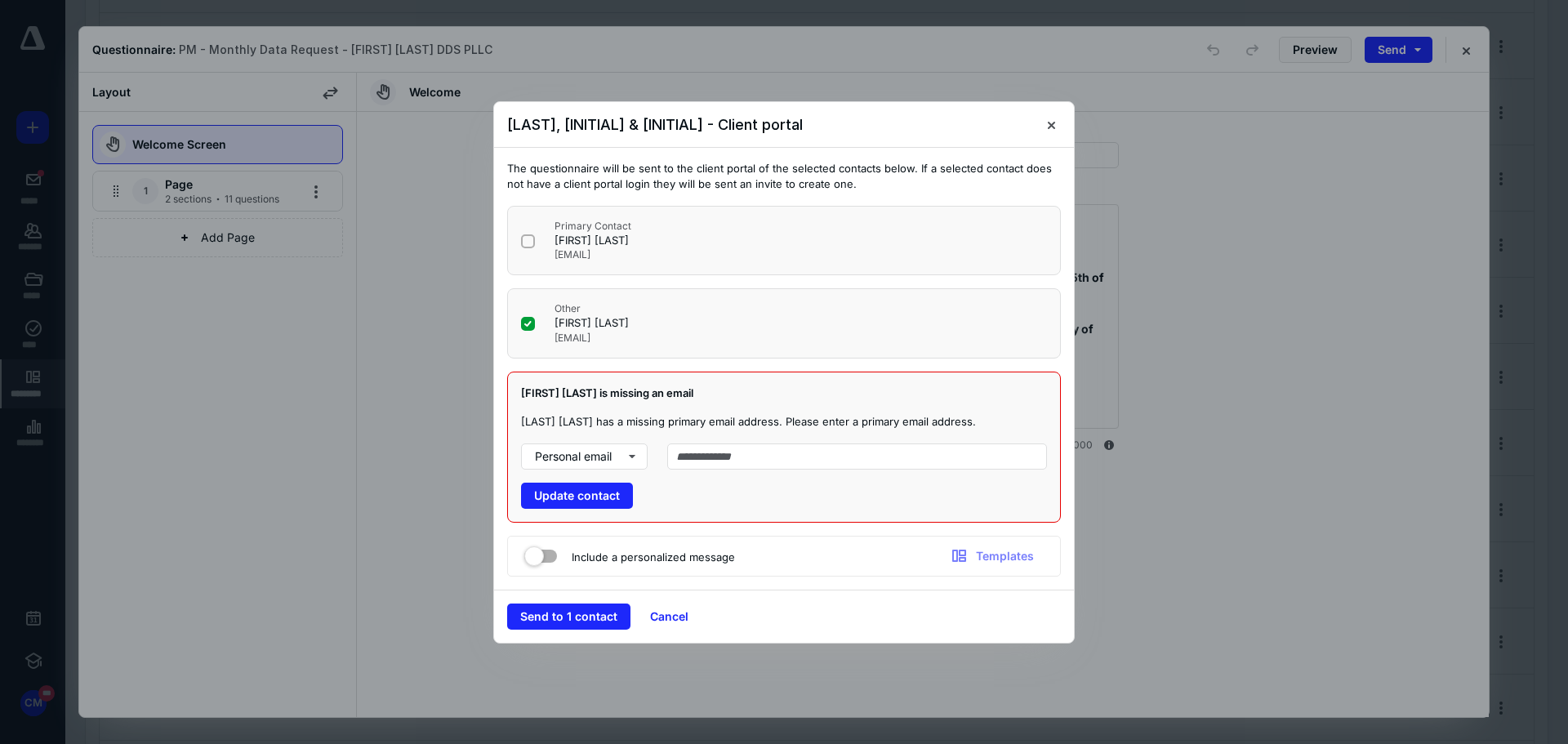 click at bounding box center [541, 553] 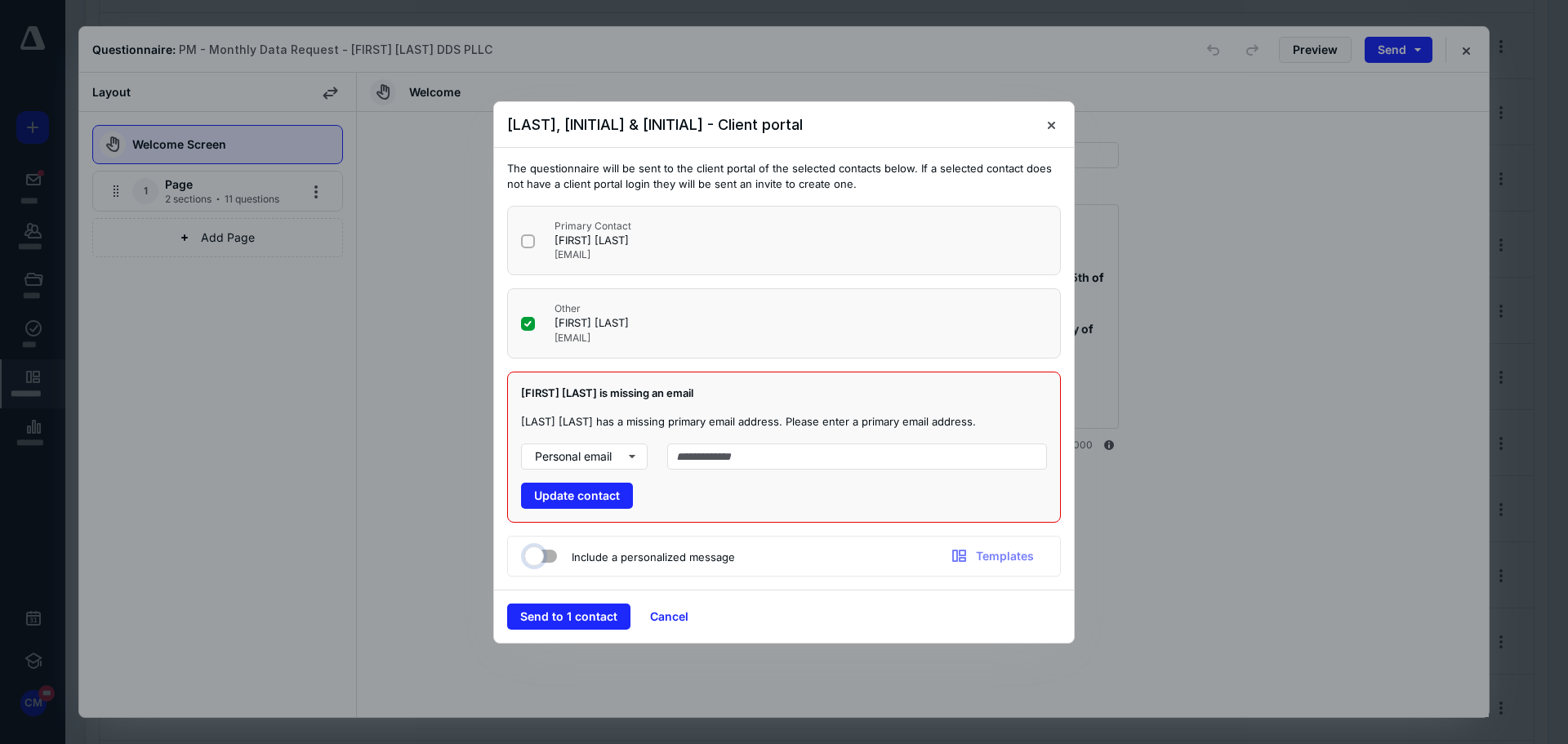 click at bounding box center [532, 554] 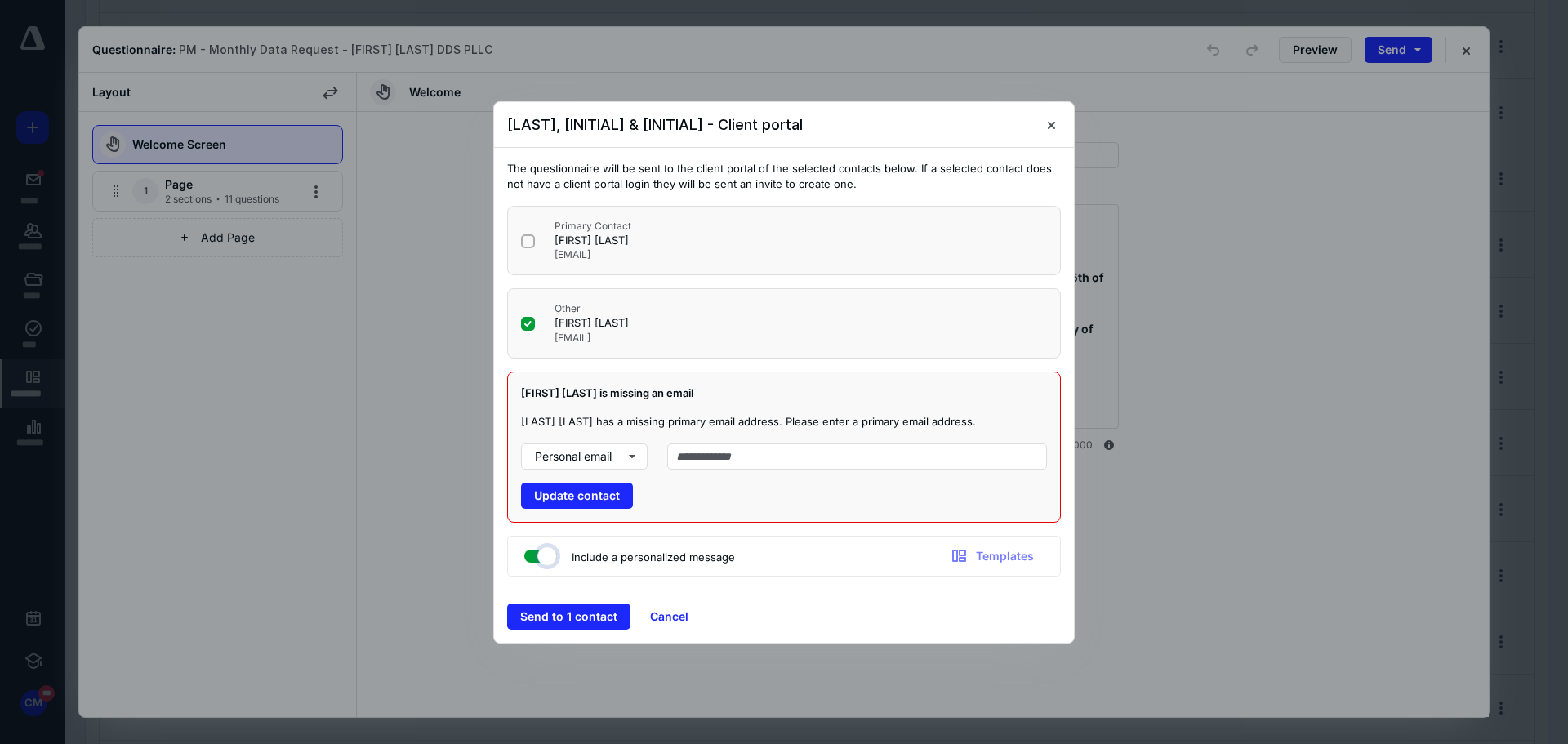 checkbox on "true" 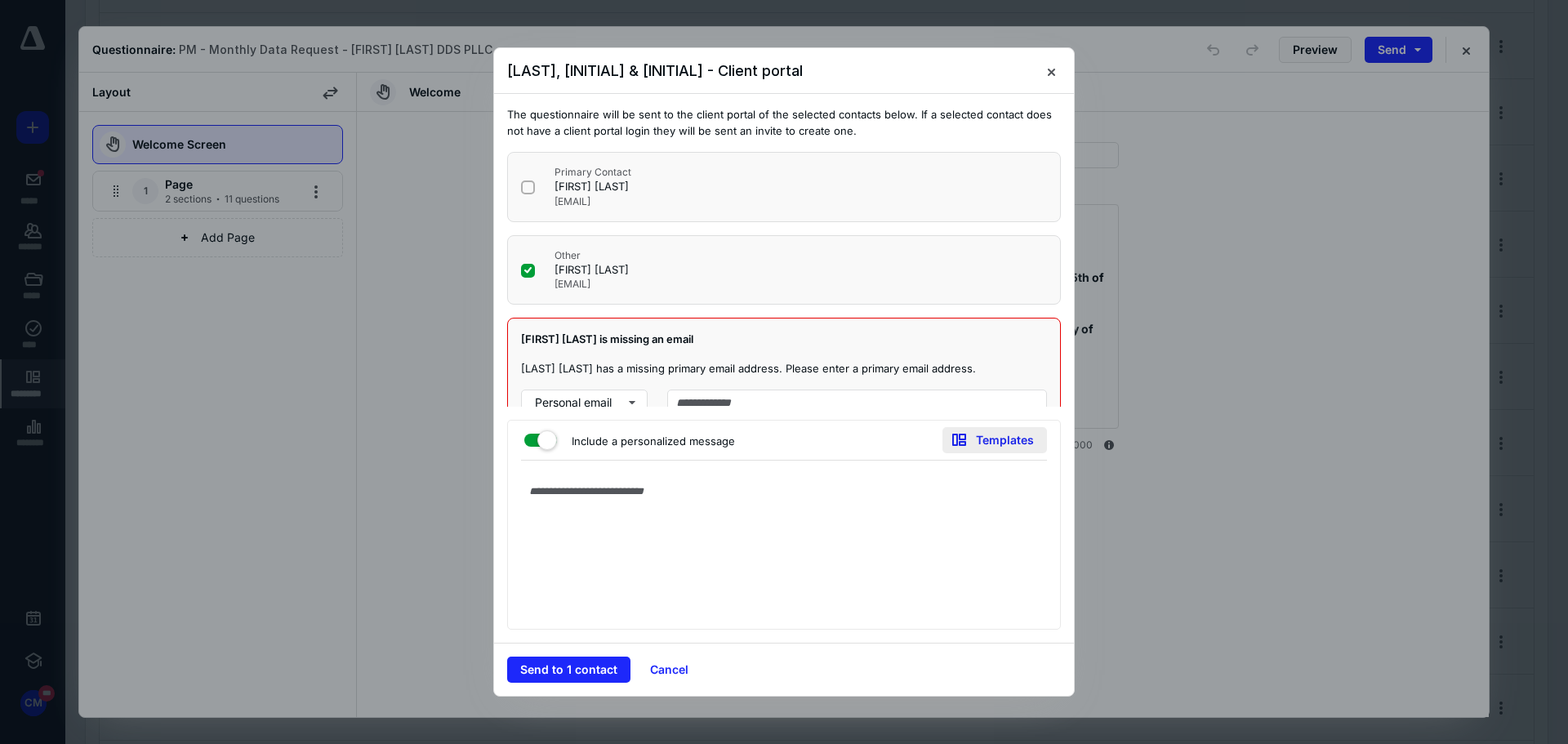 click on "Templates" at bounding box center (995, 440) 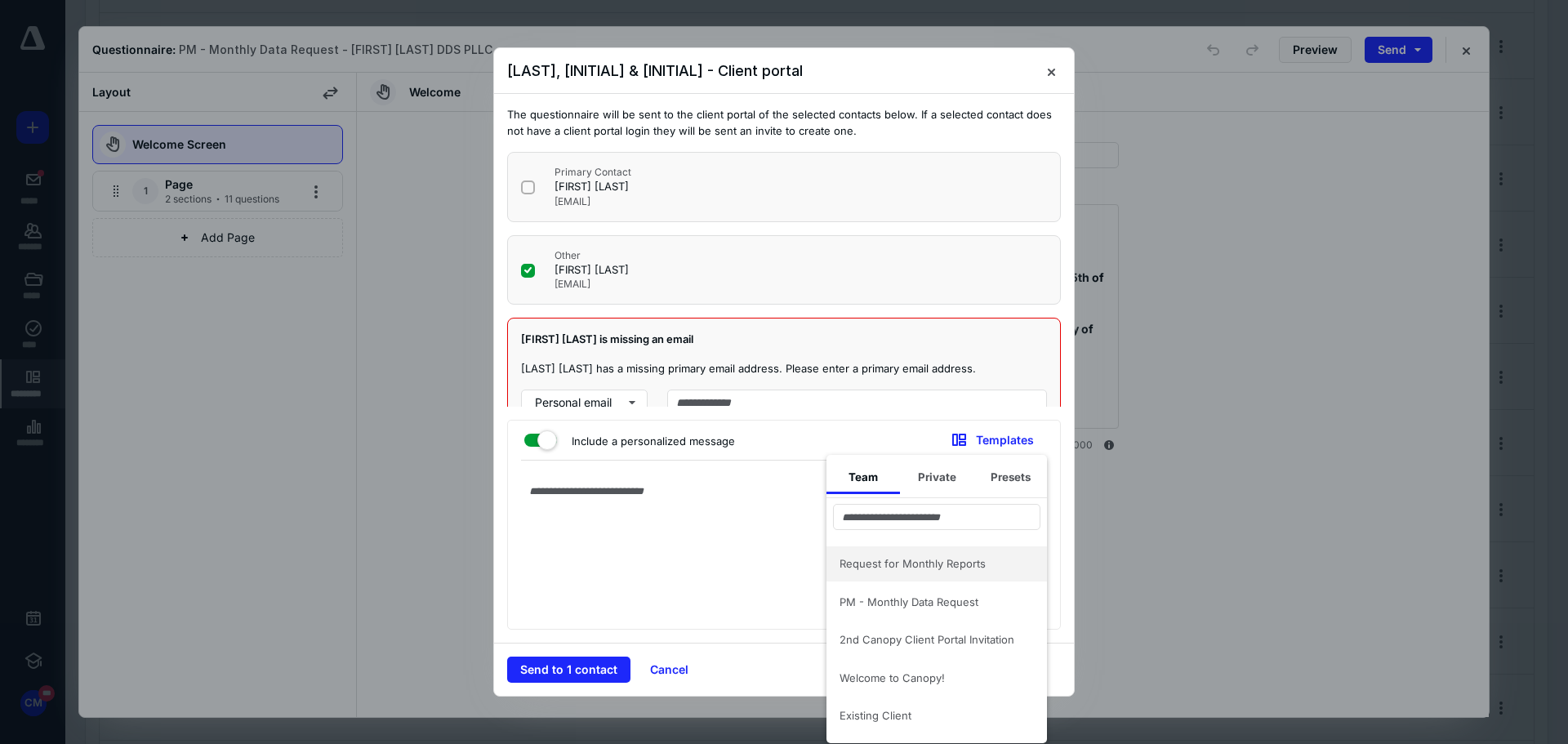 click on "Request for Monthly Reports" at bounding box center (937, 564) 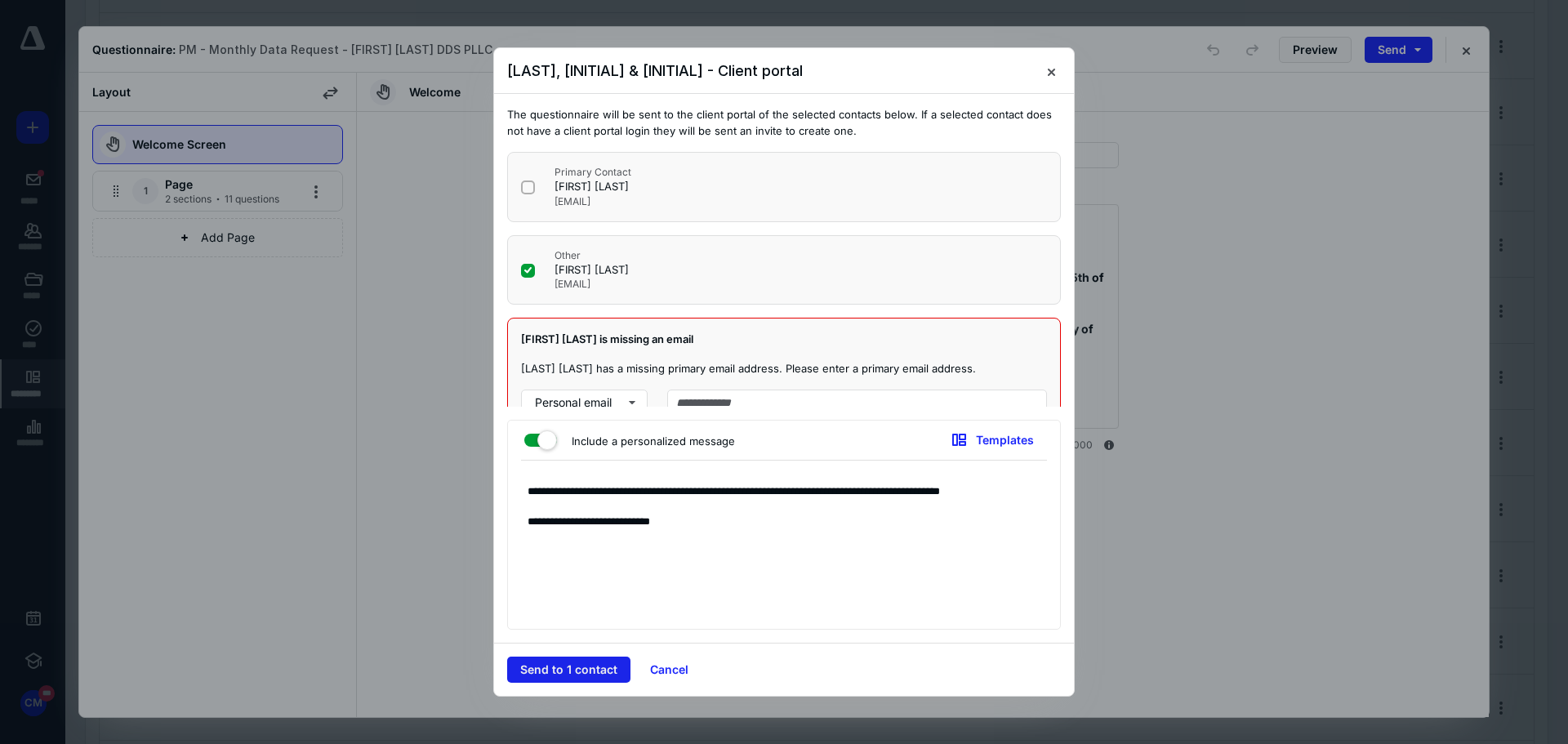 click on "Send to 1 contact" at bounding box center [568, 670] 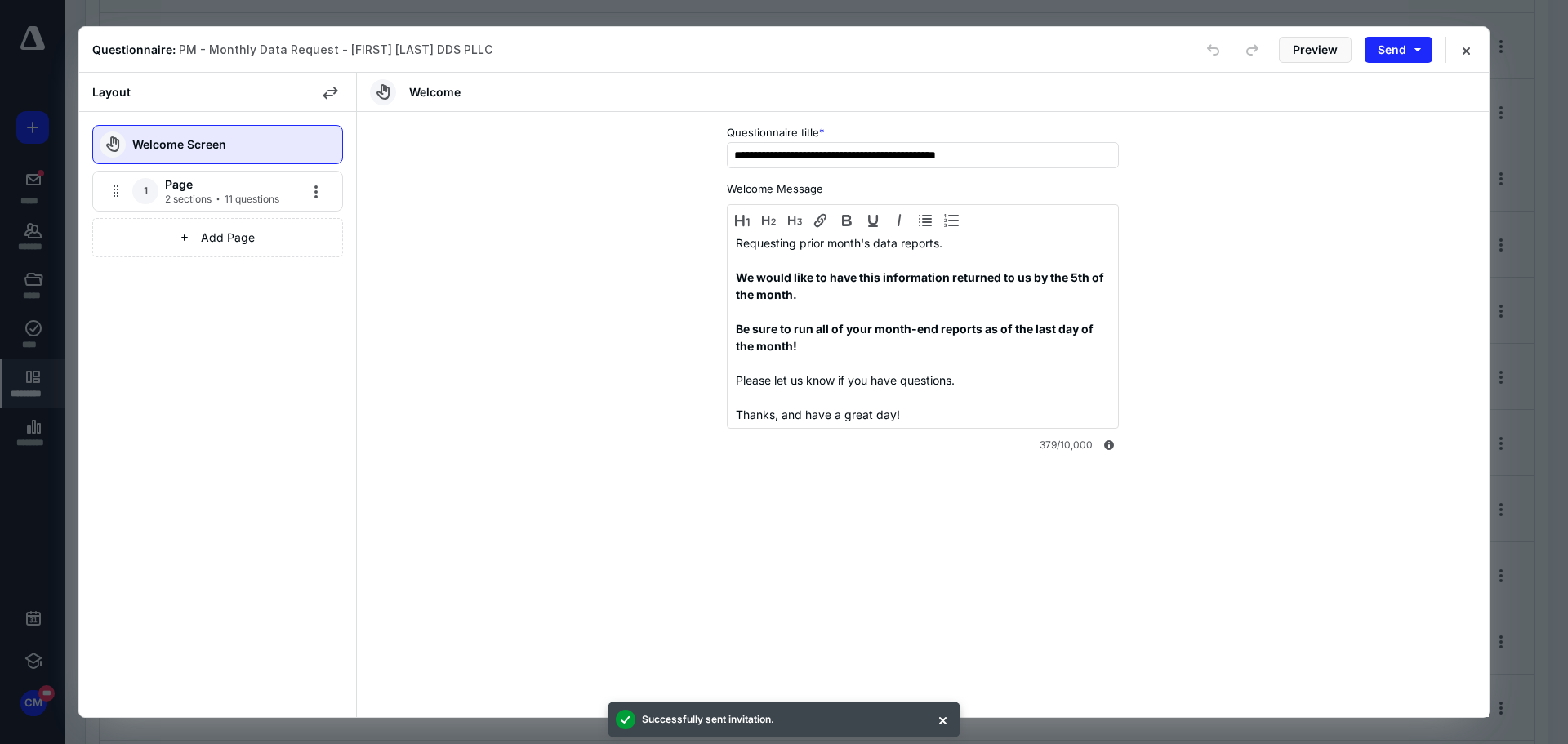 type 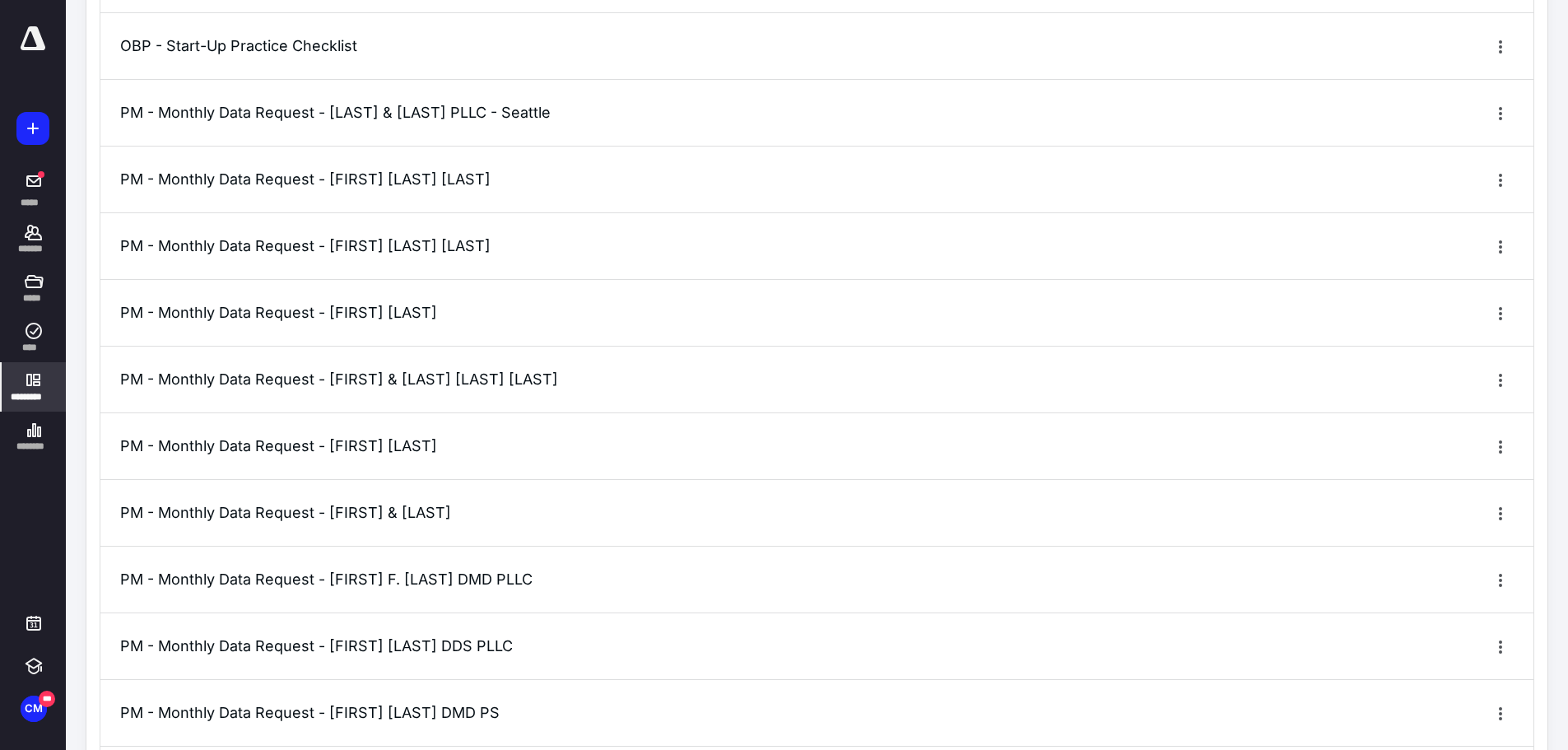click 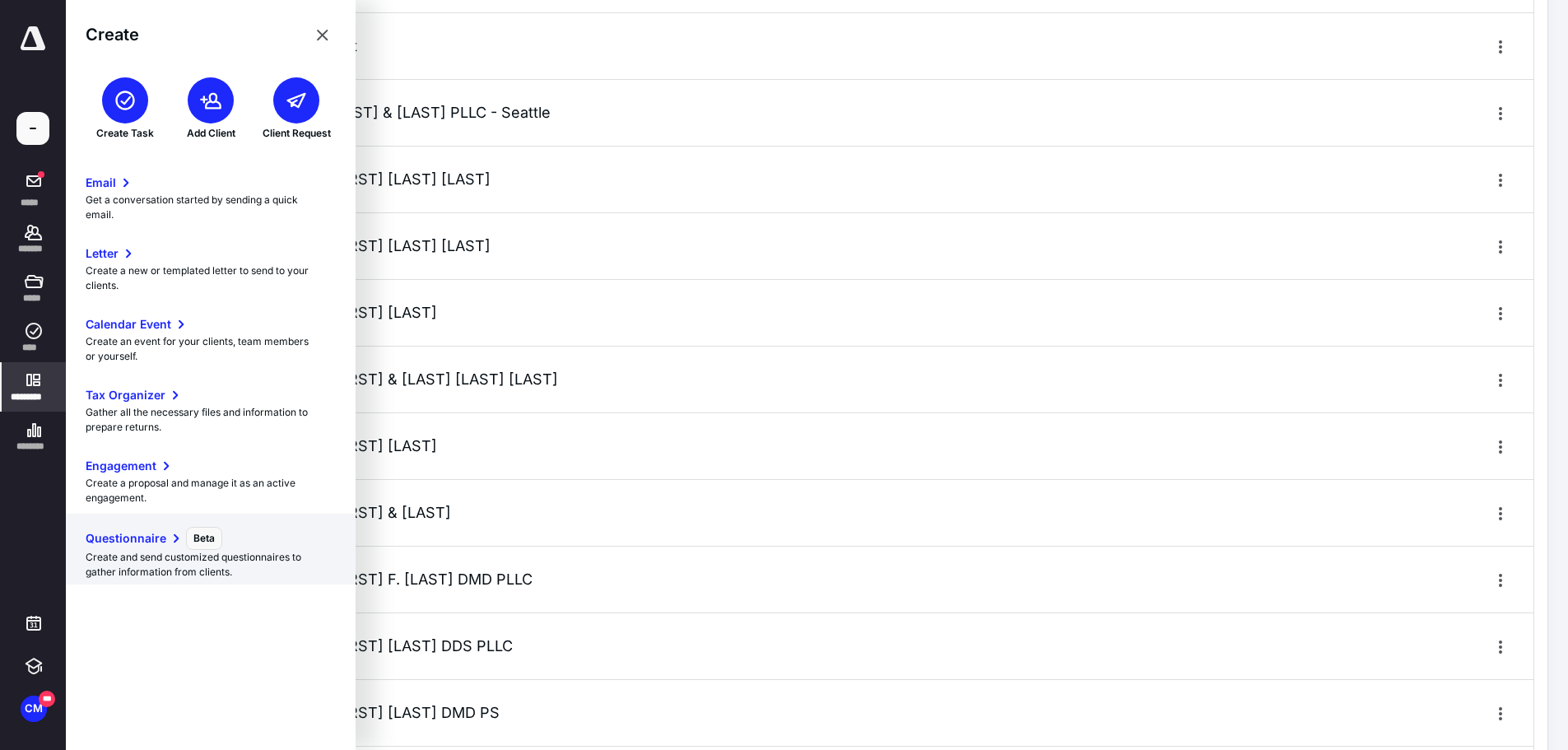 click on "Questionnaire" at bounding box center [126, 538] 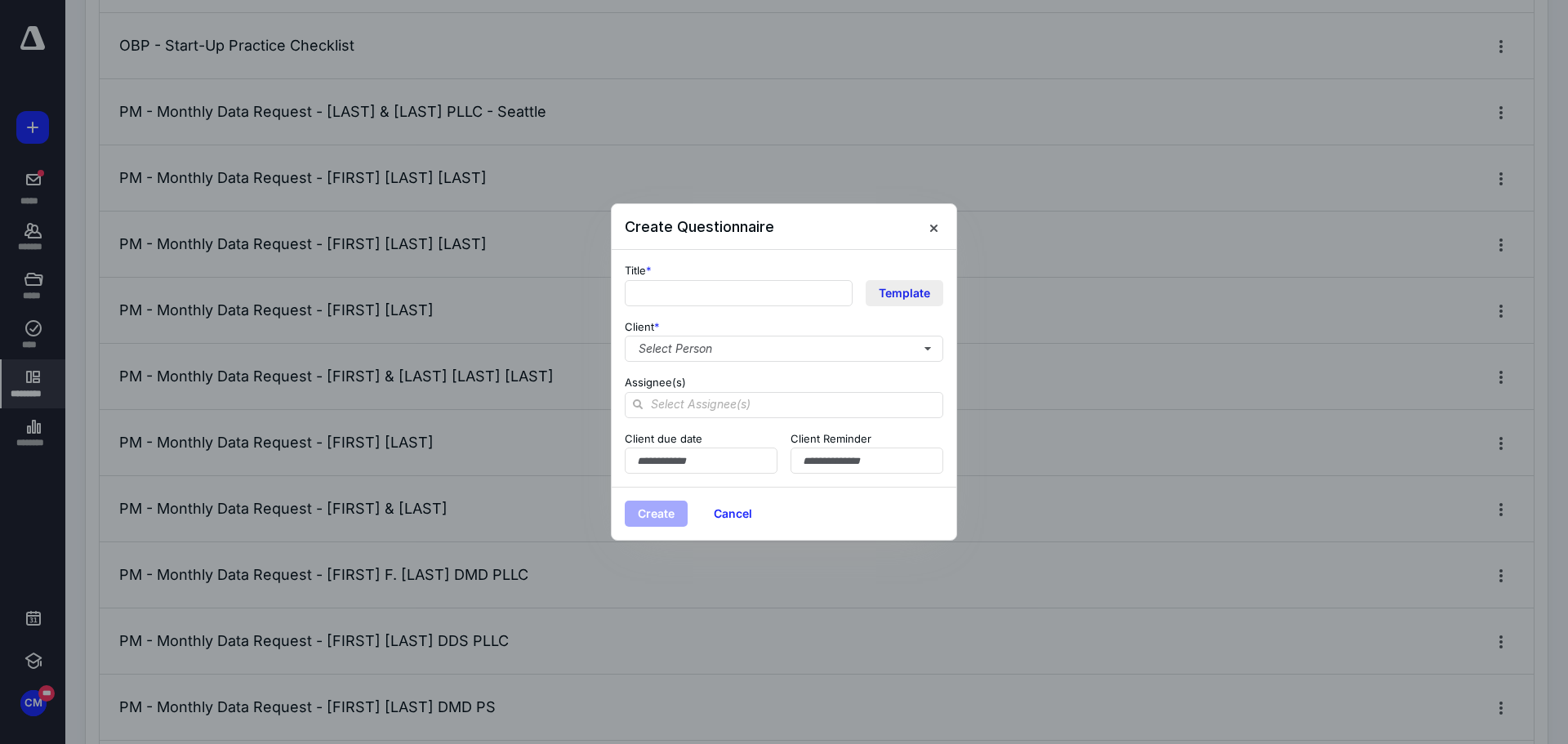 click on "Template" at bounding box center [904, 293] 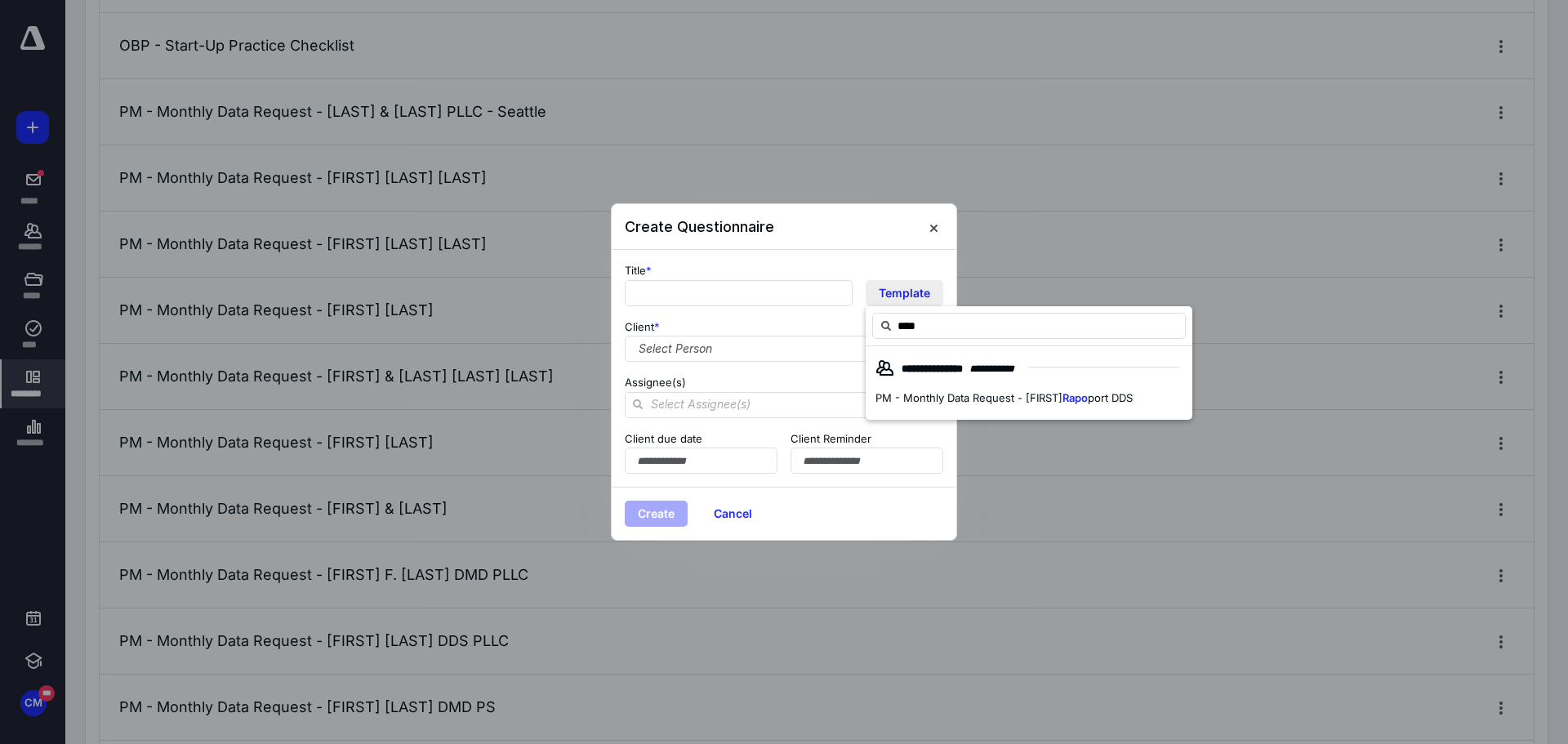 type on "*****" 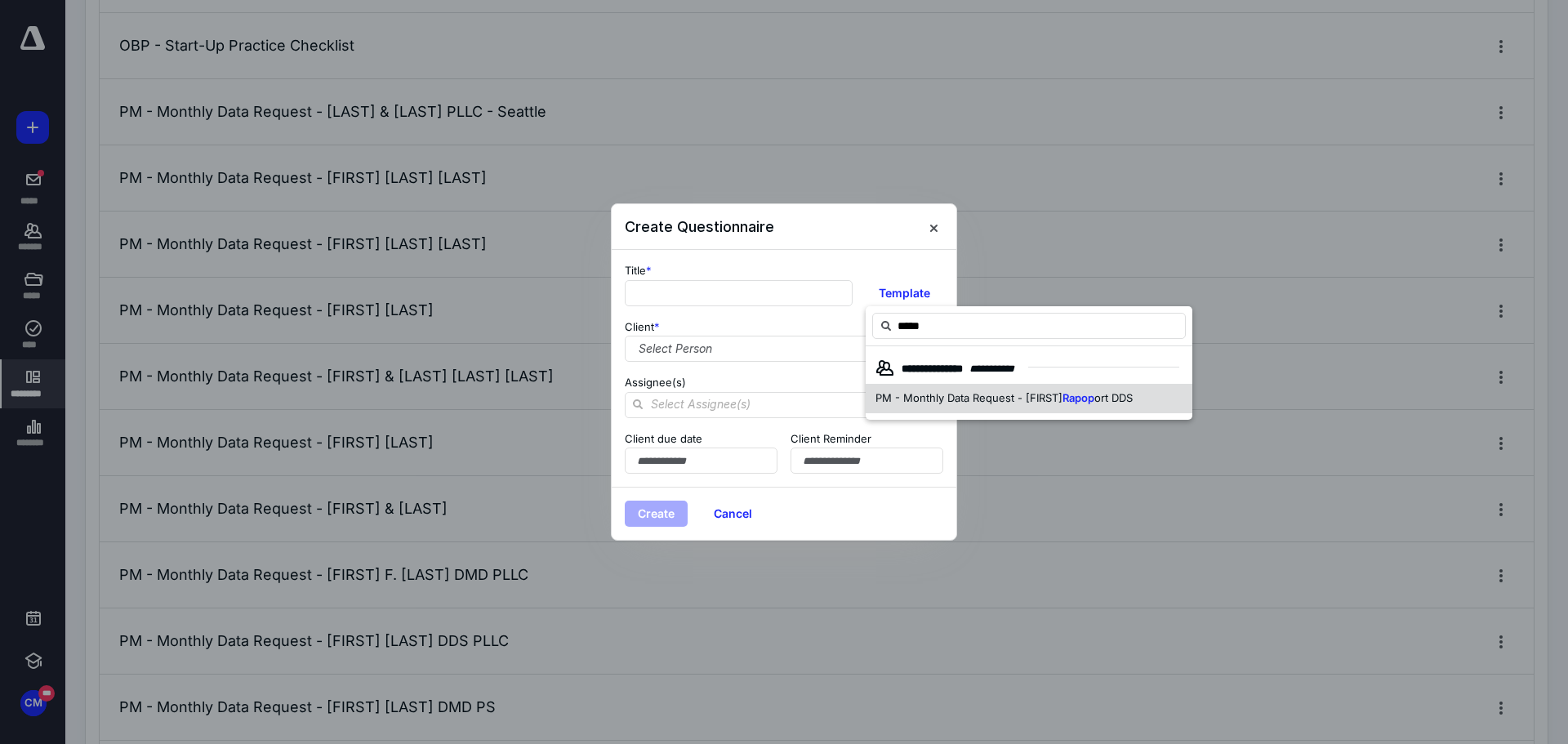 click on "PM - Monthly Data Request - Darrin" at bounding box center (969, 398) 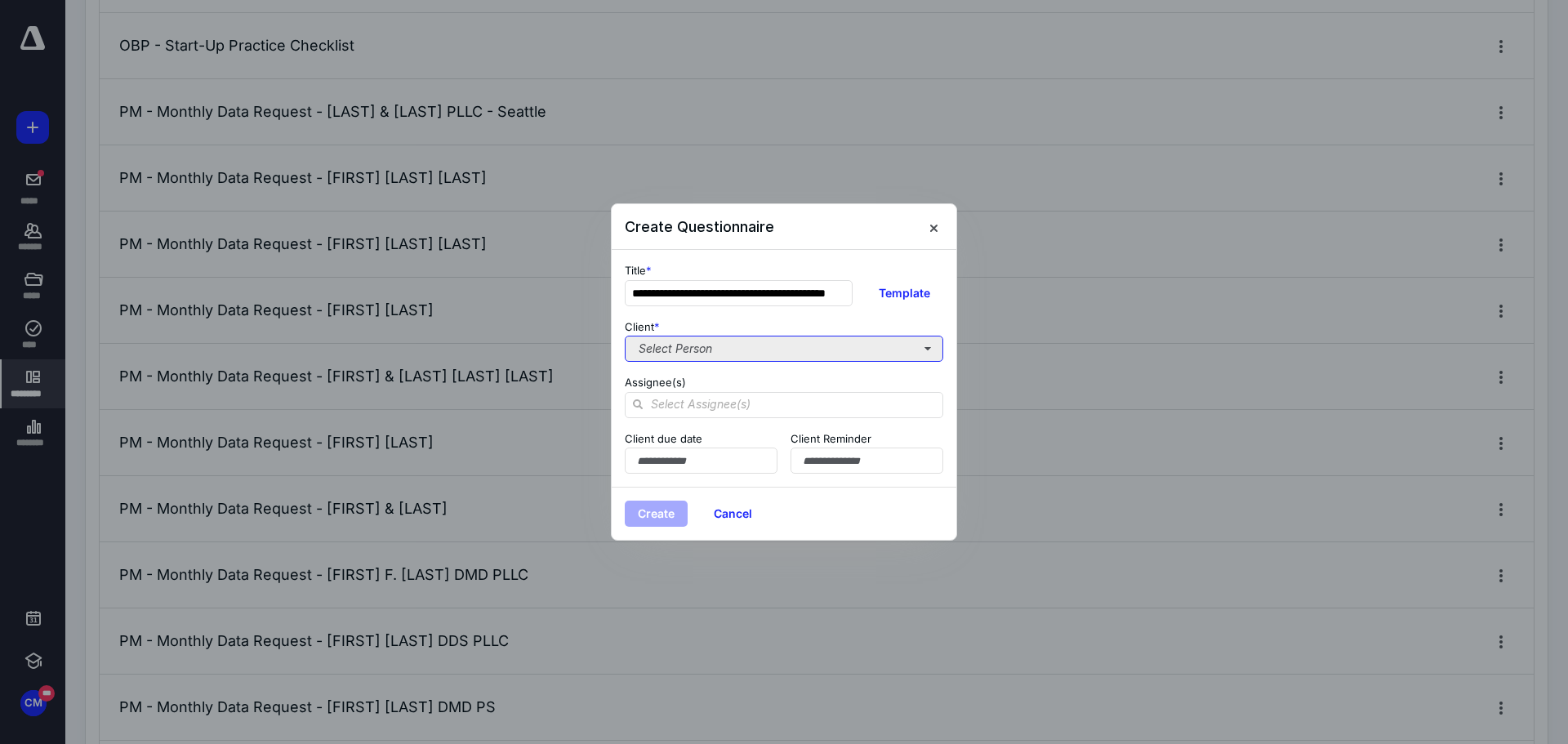 click on "Select Person" at bounding box center [784, 349] 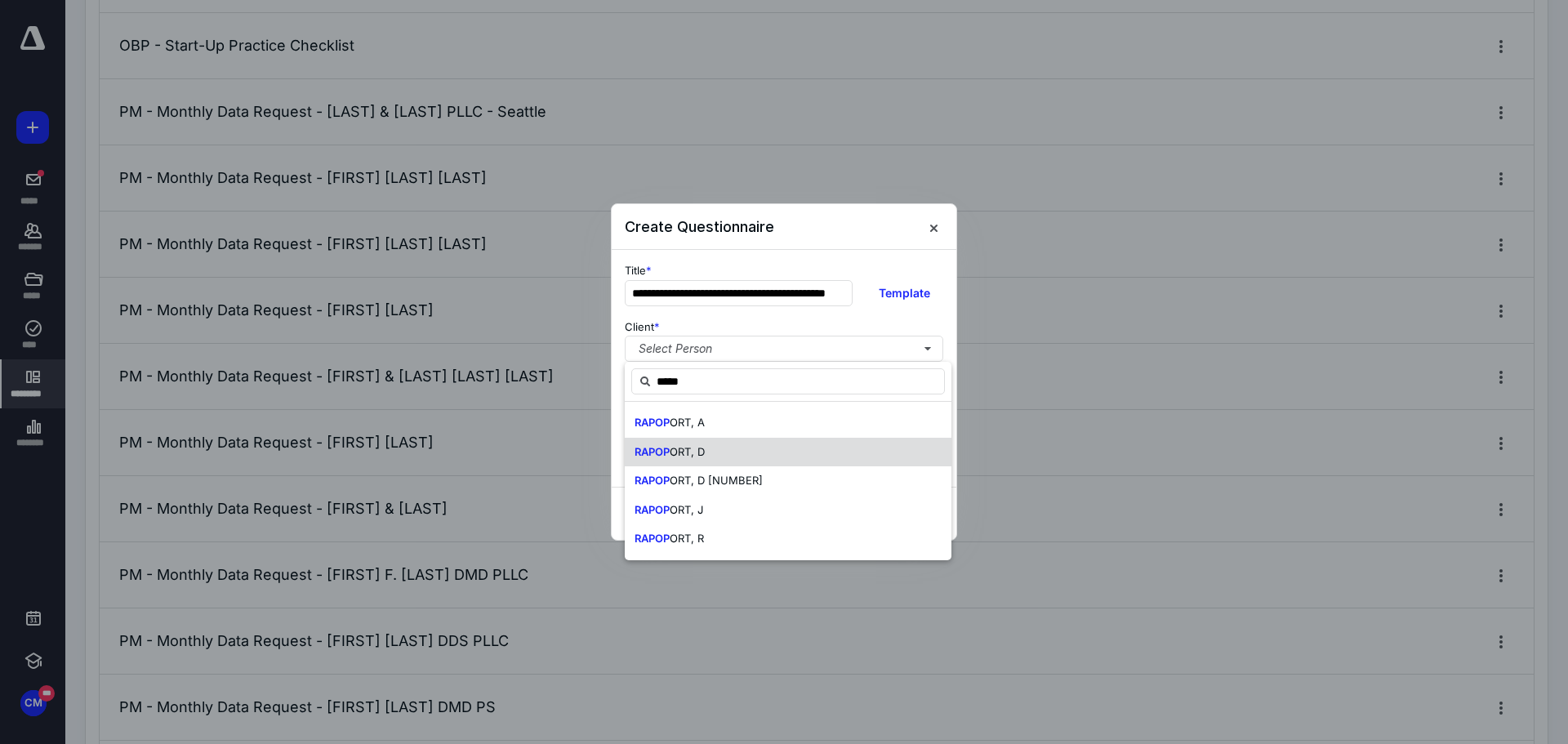 click on "RAPOP ORT, D" at bounding box center (788, 452) 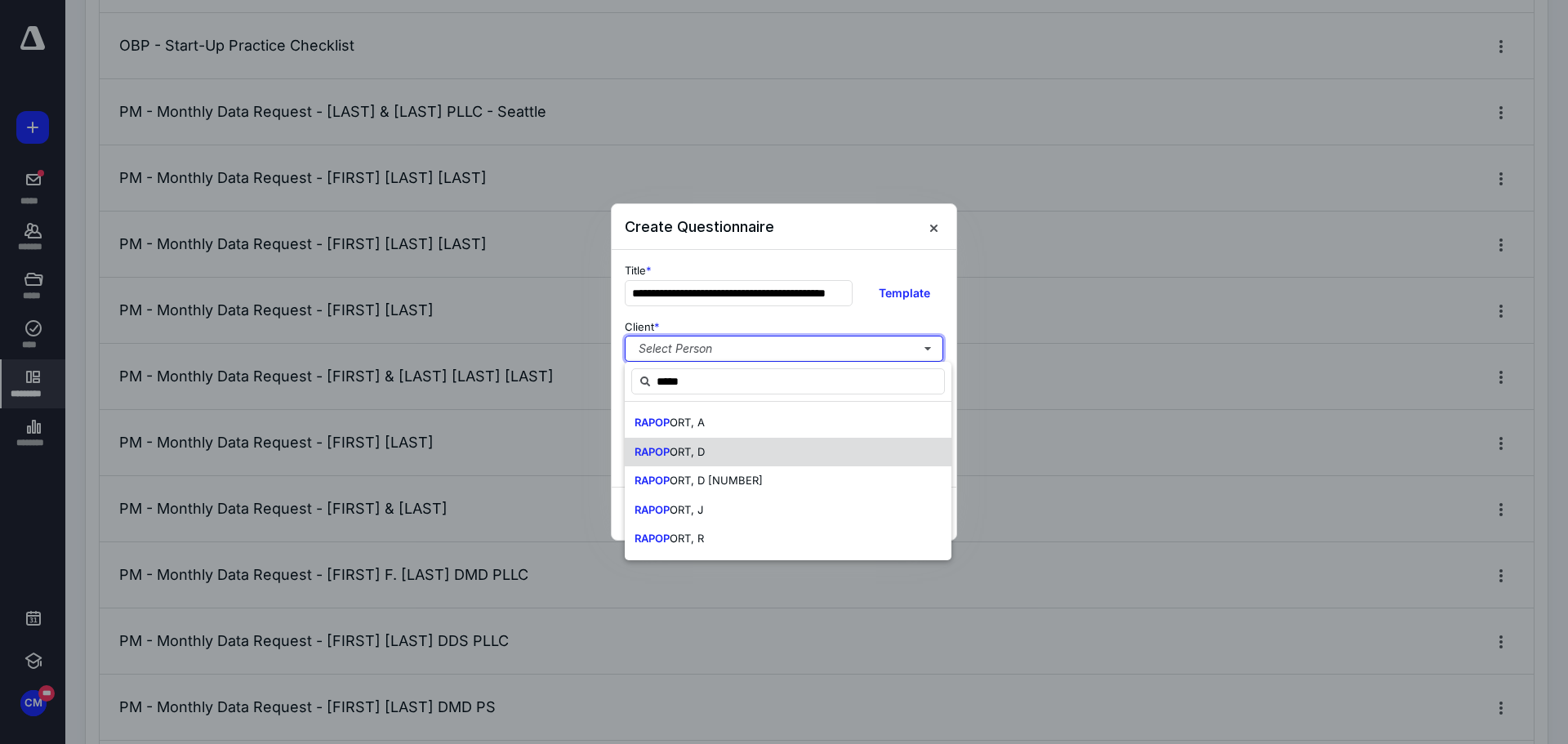 type 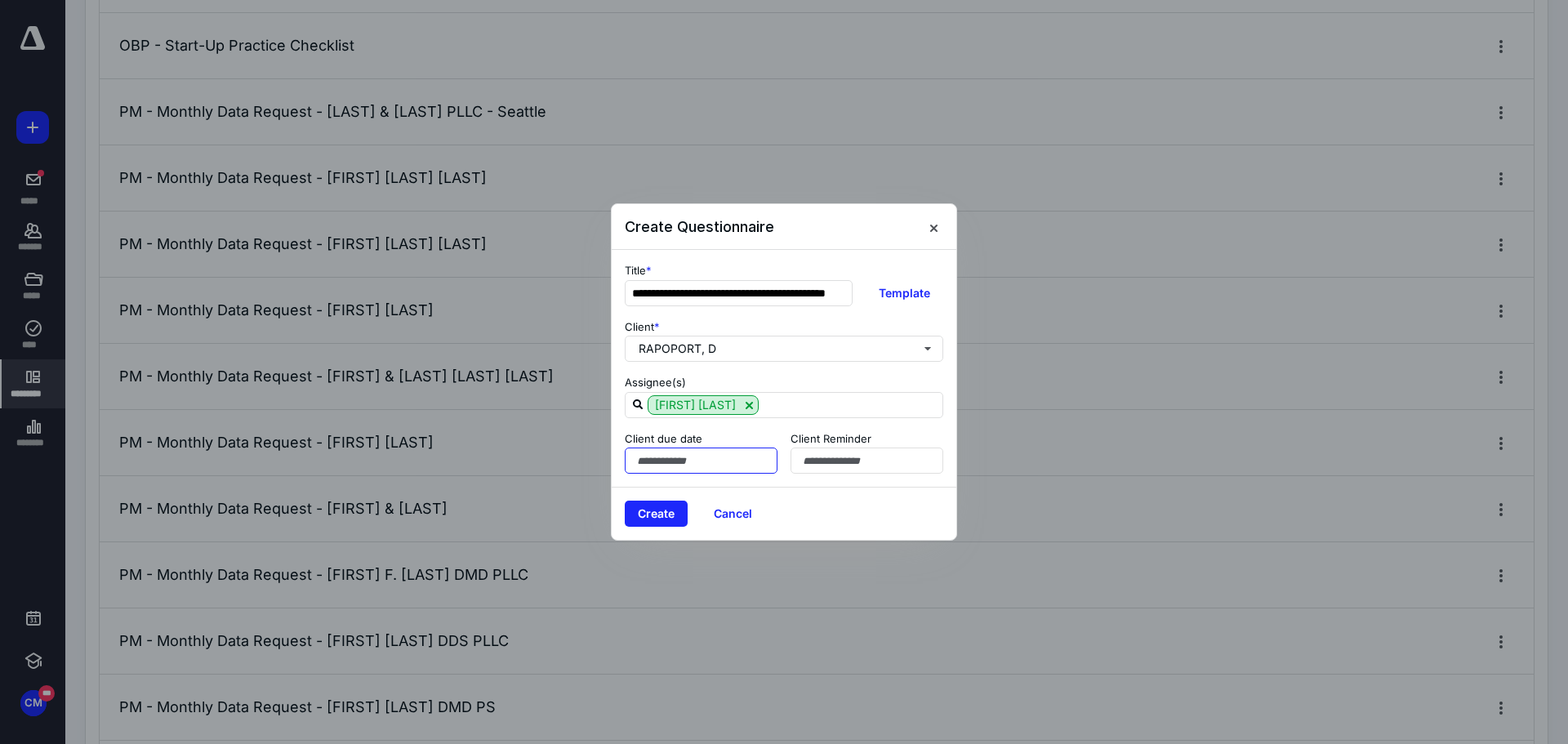 click at bounding box center [701, 461] 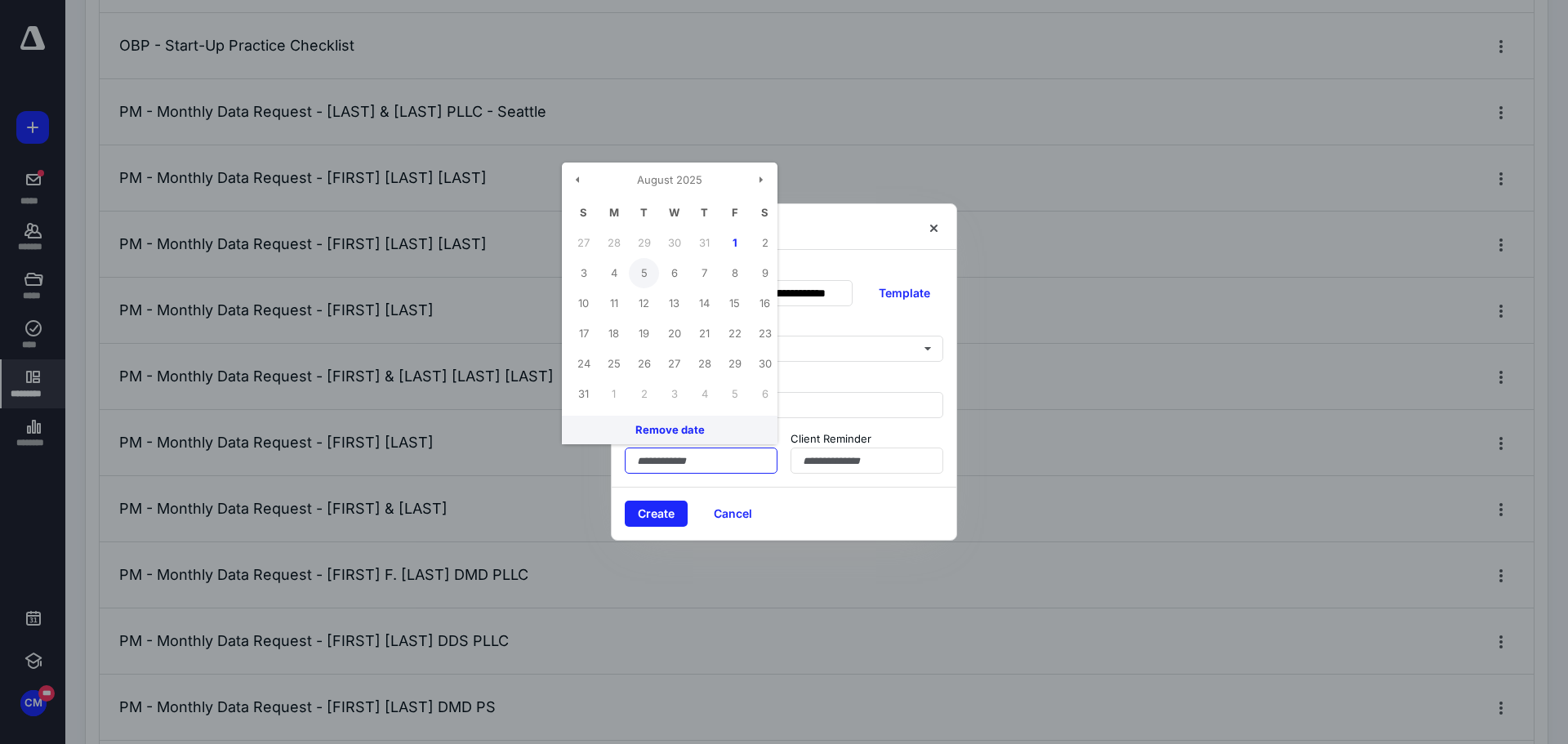 click on "5" at bounding box center (644, 273) 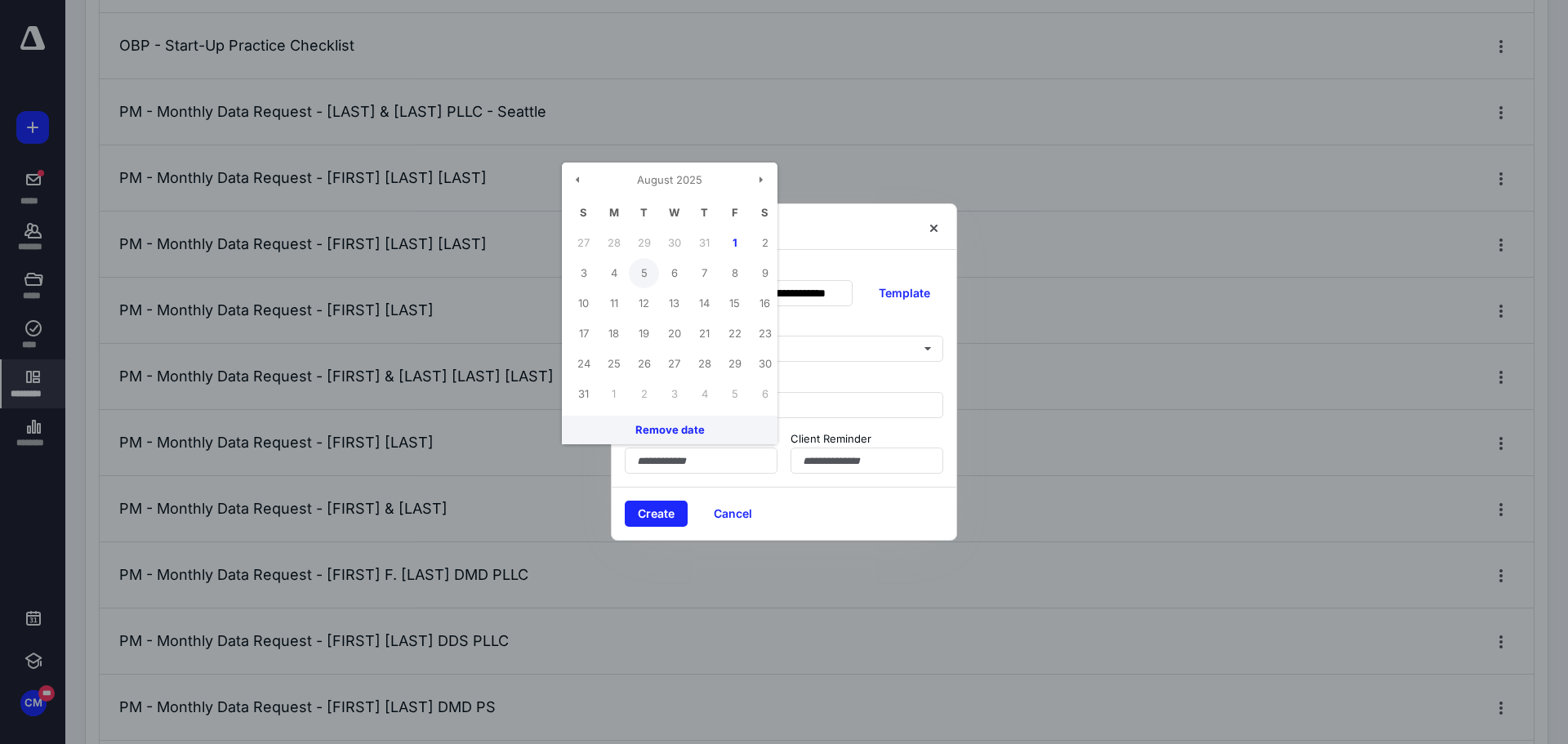 type on "**********" 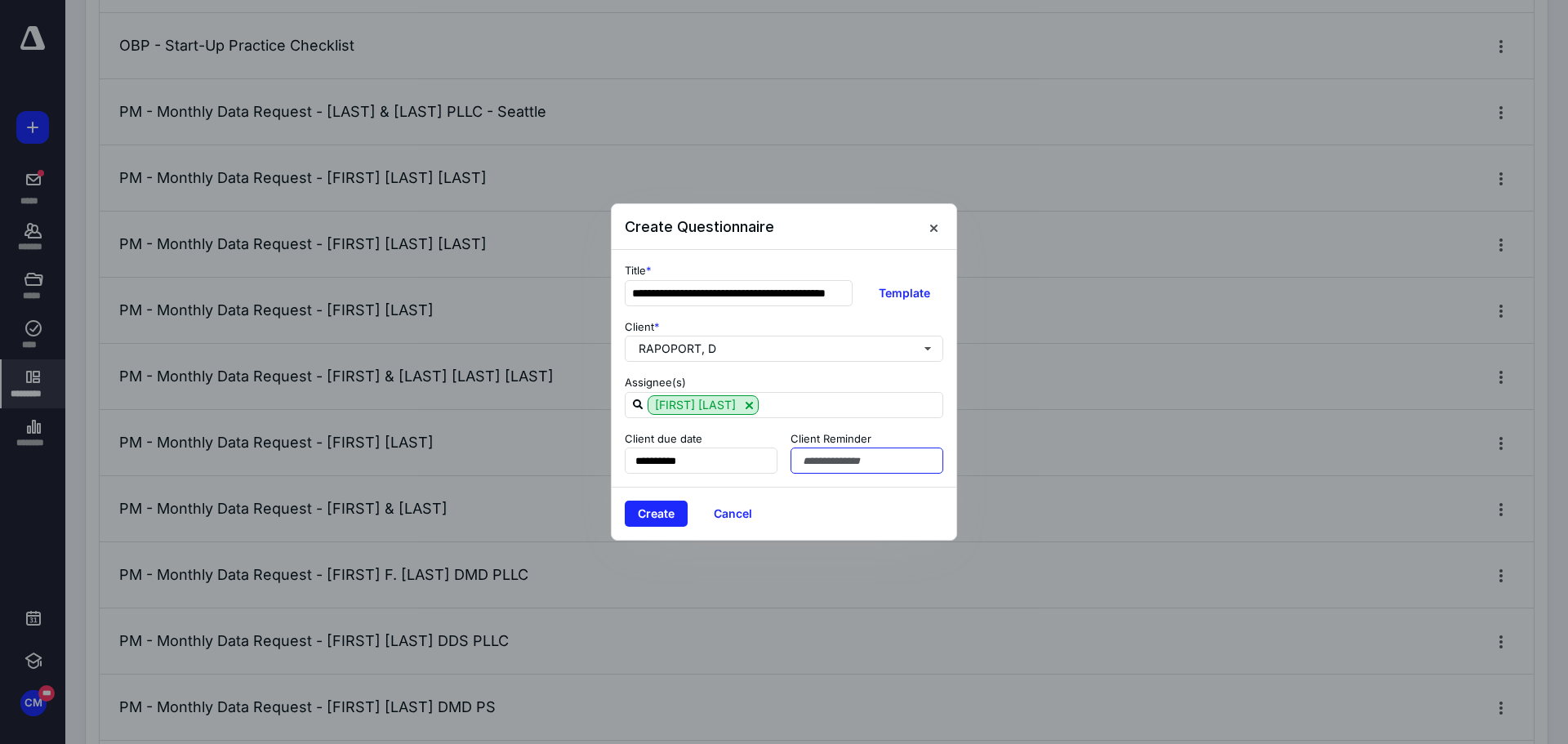 click at bounding box center (866, 461) 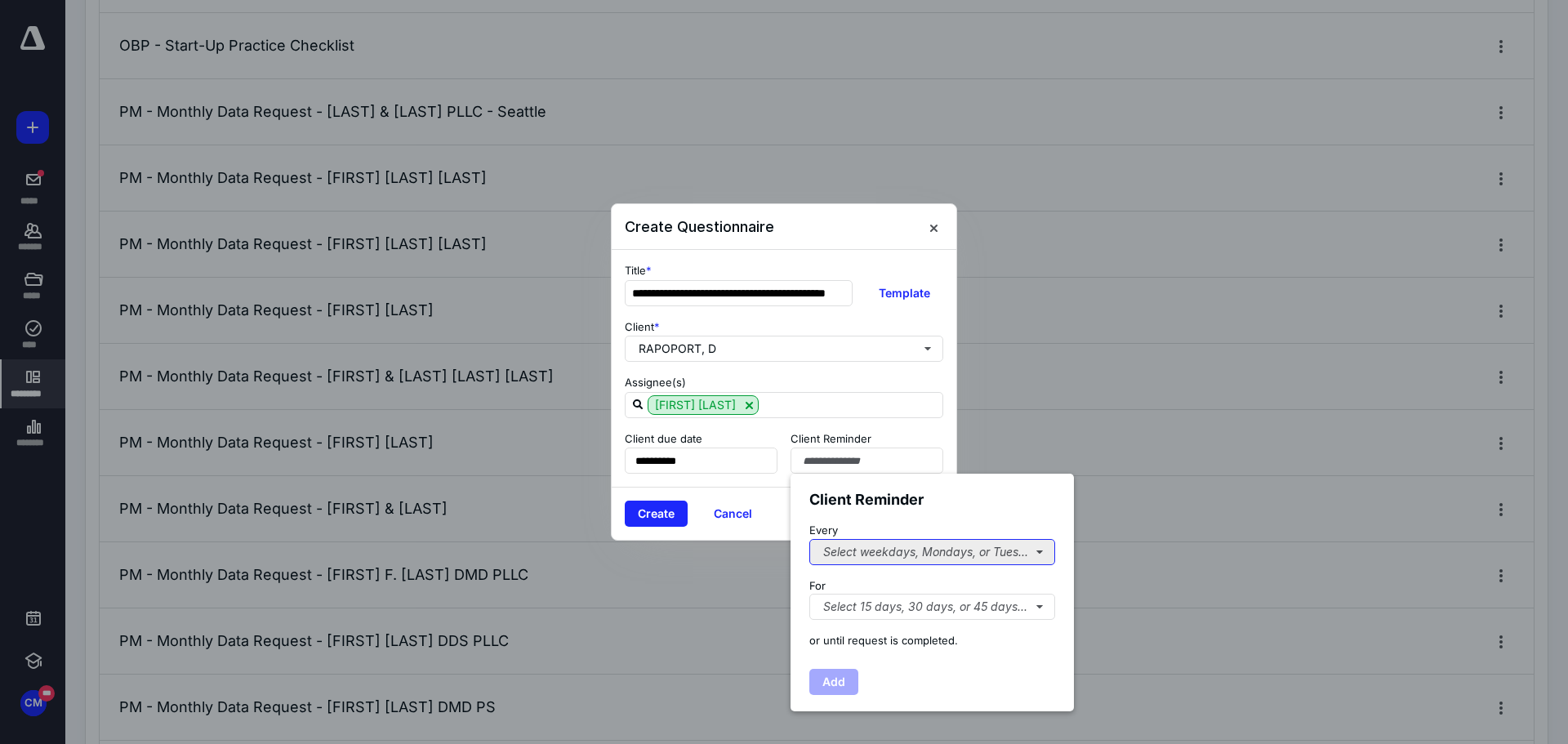 click on "Select weekdays, Mondays, or Tues..." at bounding box center [932, 552] 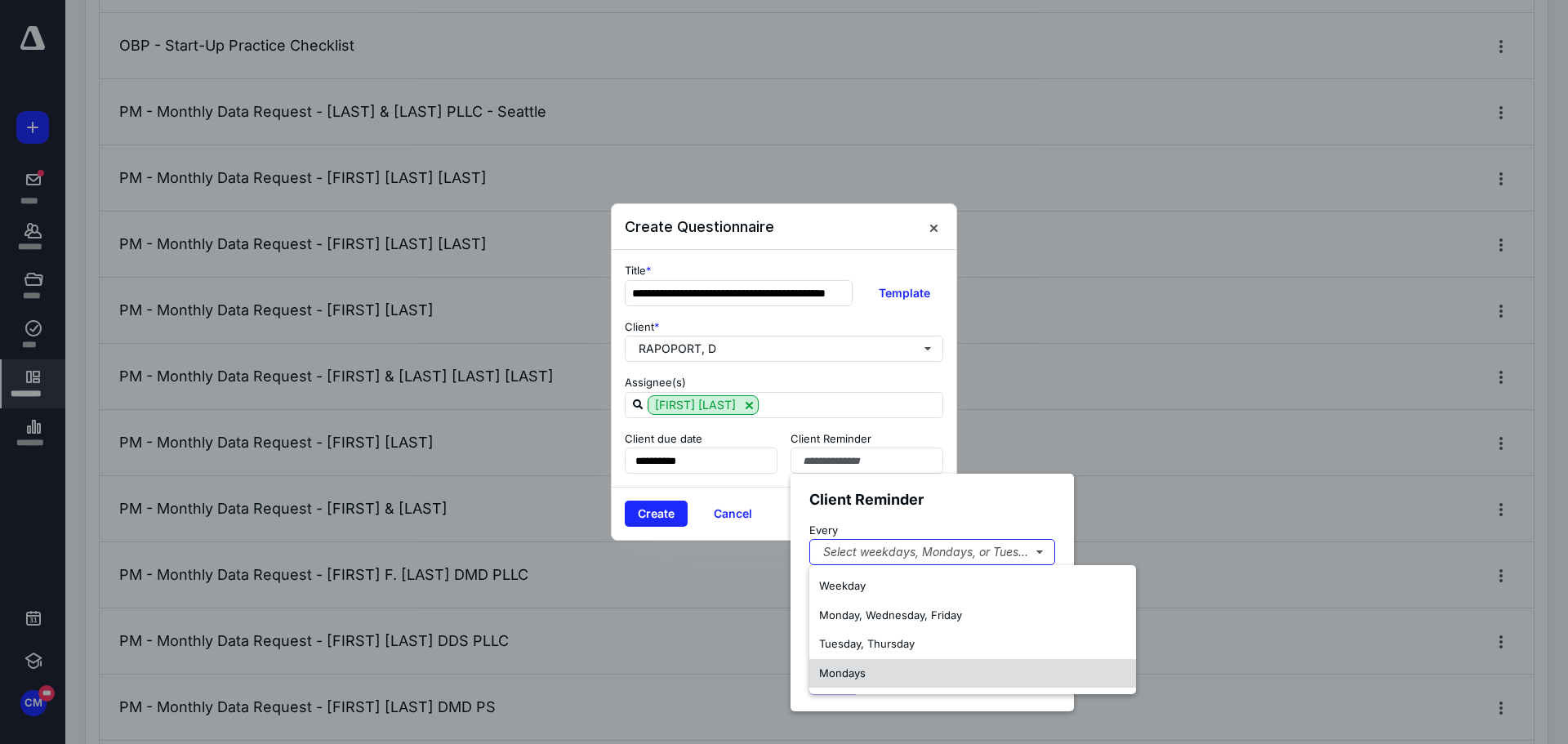 click on "Mondays" at bounding box center [842, 673] 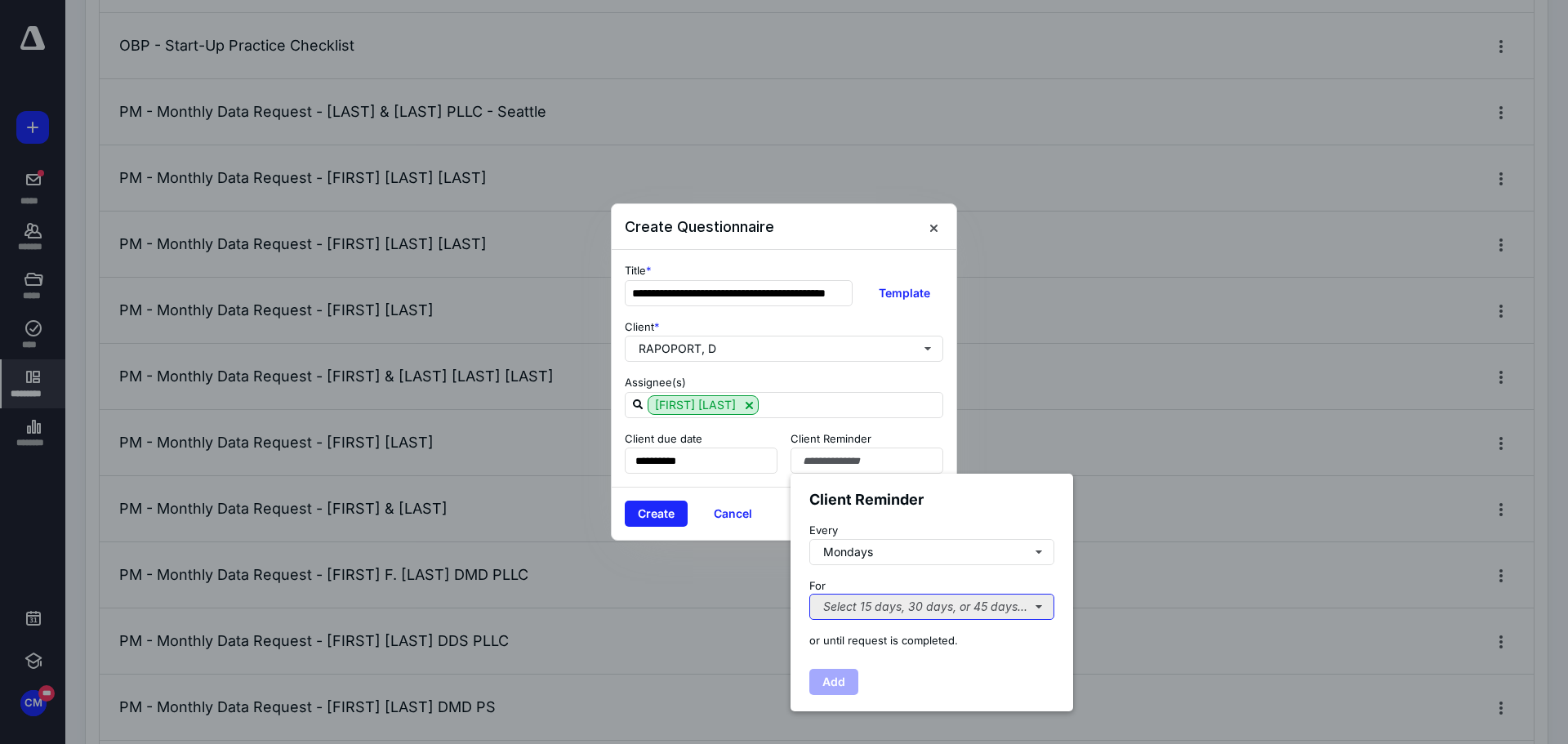 click on "Select 15 days, 30 days, or 45 days..." at bounding box center (932, 607) 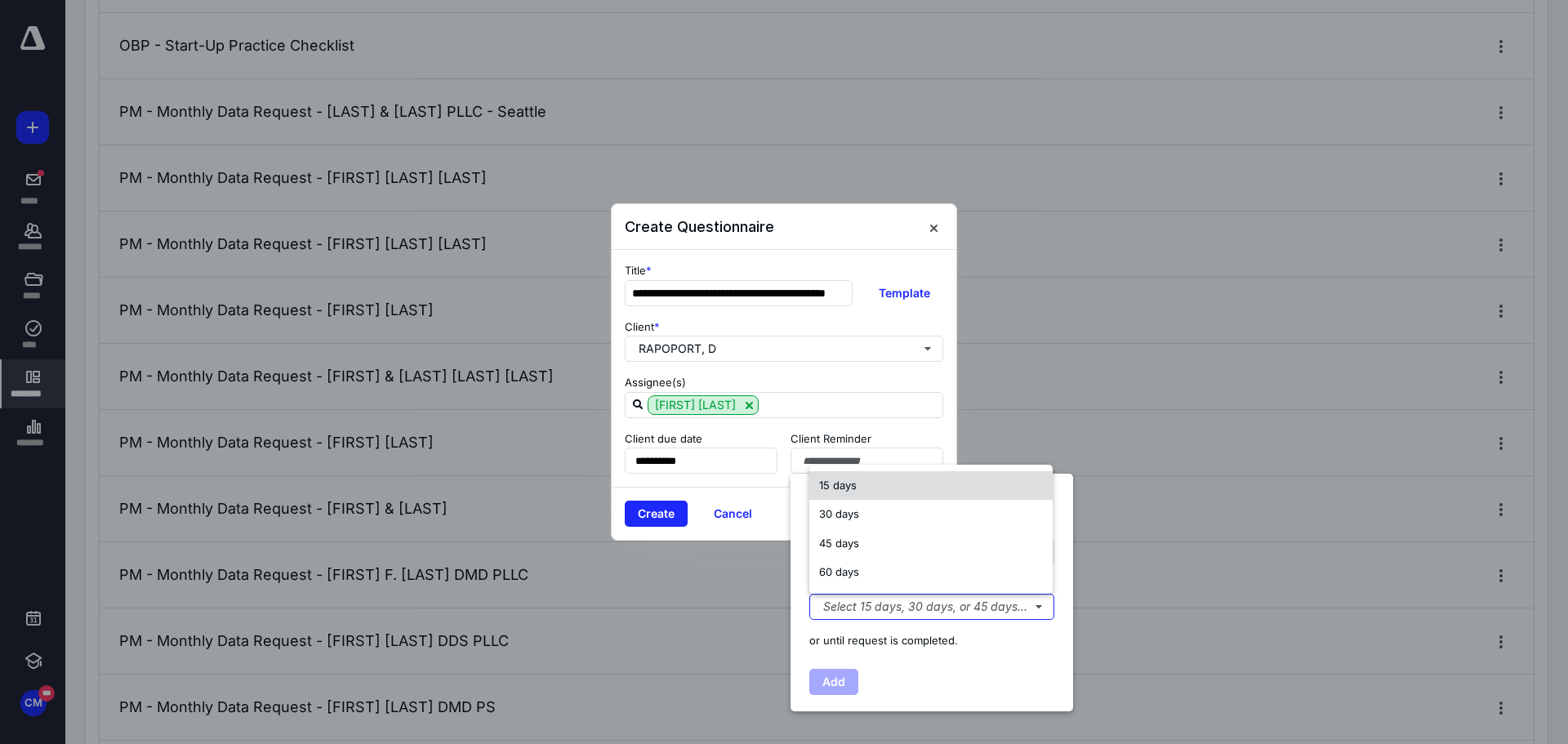 click on "15 days" at bounding box center [838, 485] 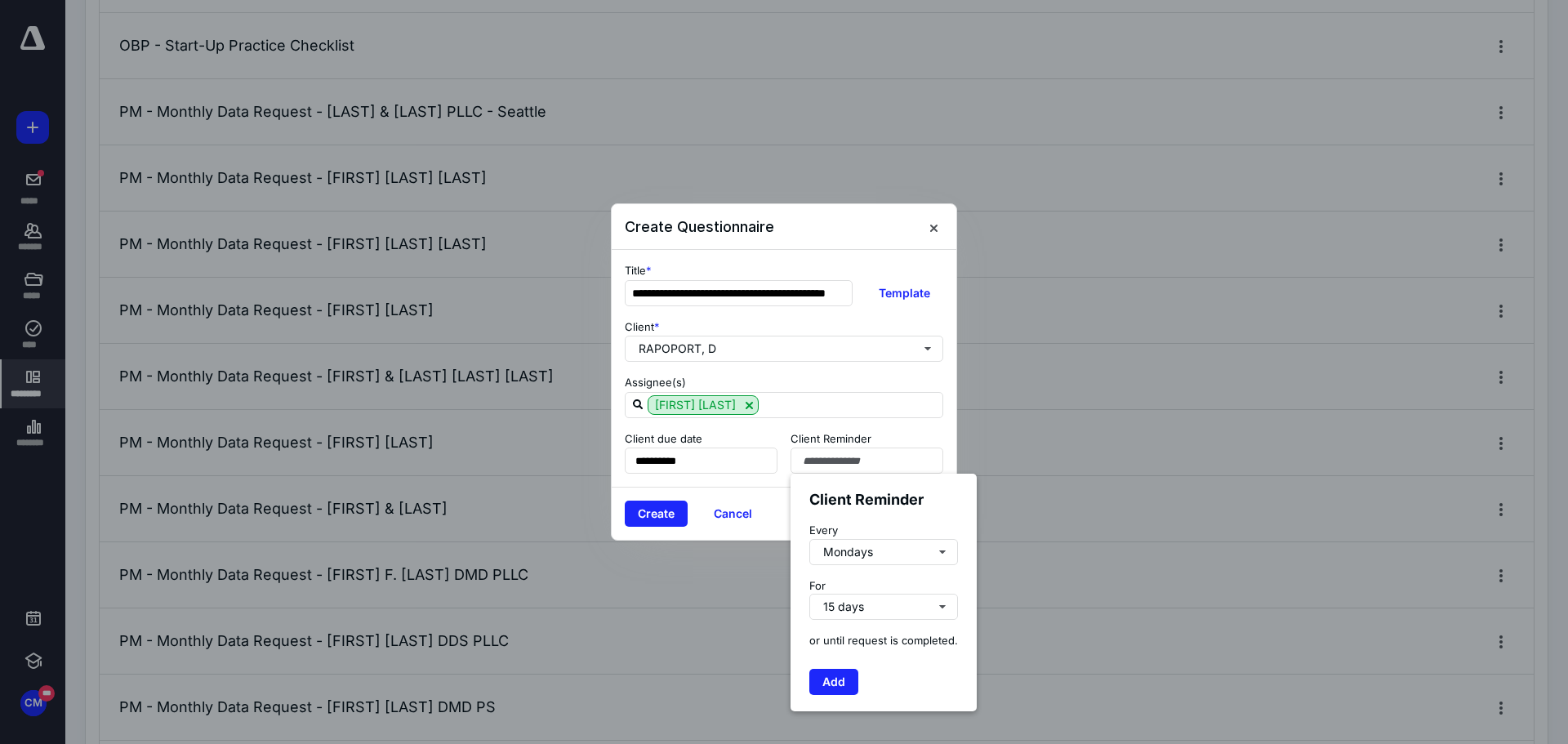 drag, startPoint x: 853, startPoint y: 679, endPoint x: 775, endPoint y: 638, distance: 88.119237 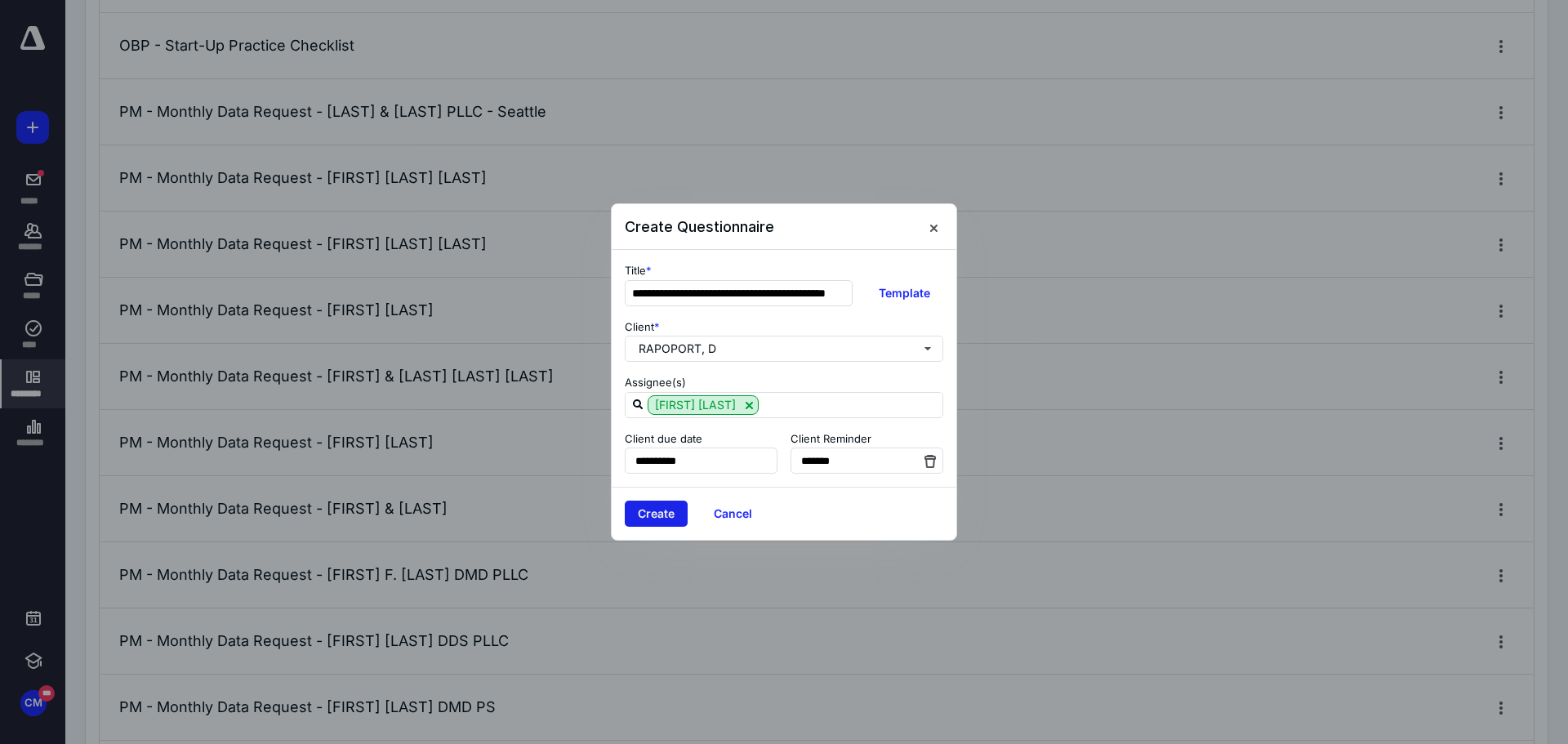 click on "Create" at bounding box center (656, 514) 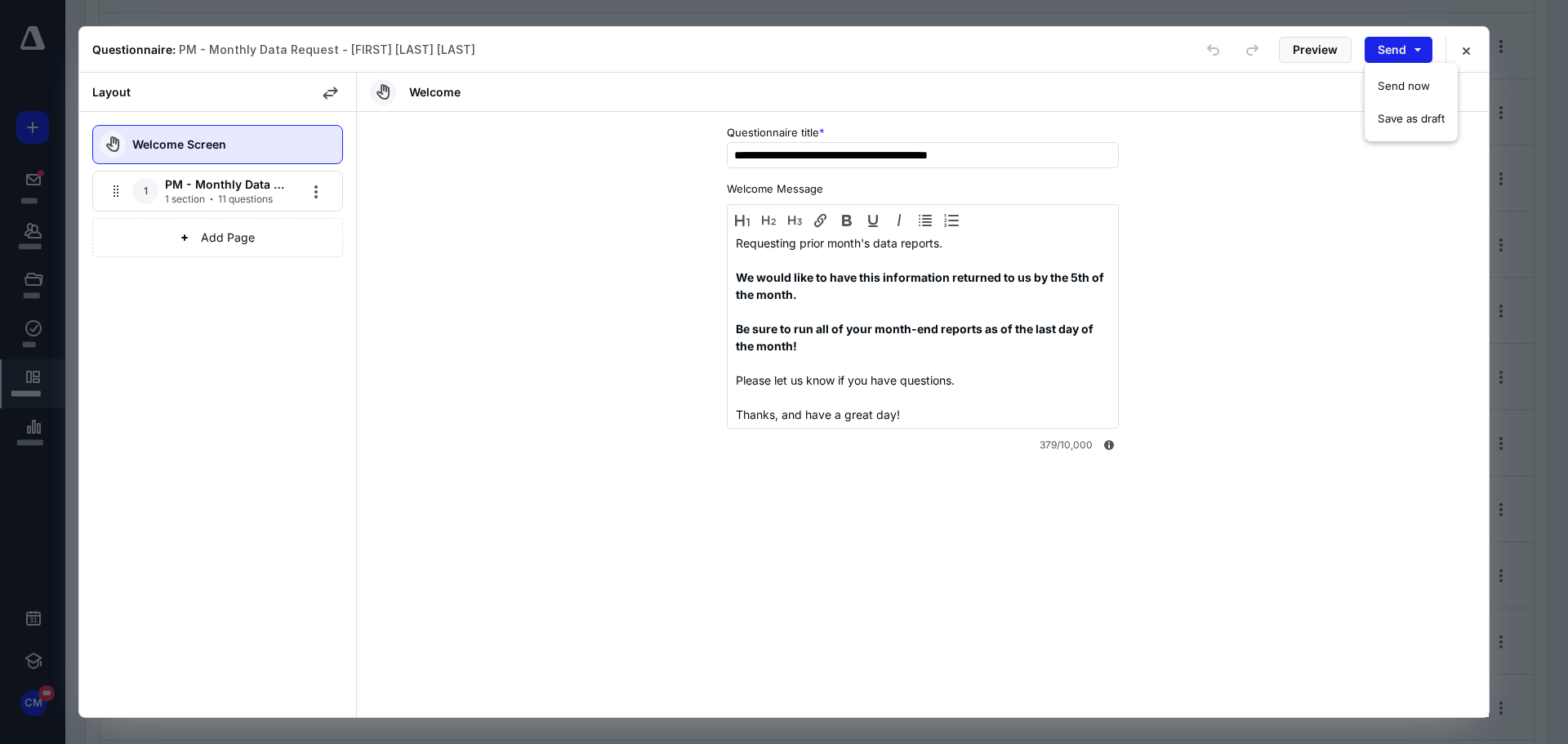 click on "Send" at bounding box center [1398, 50] 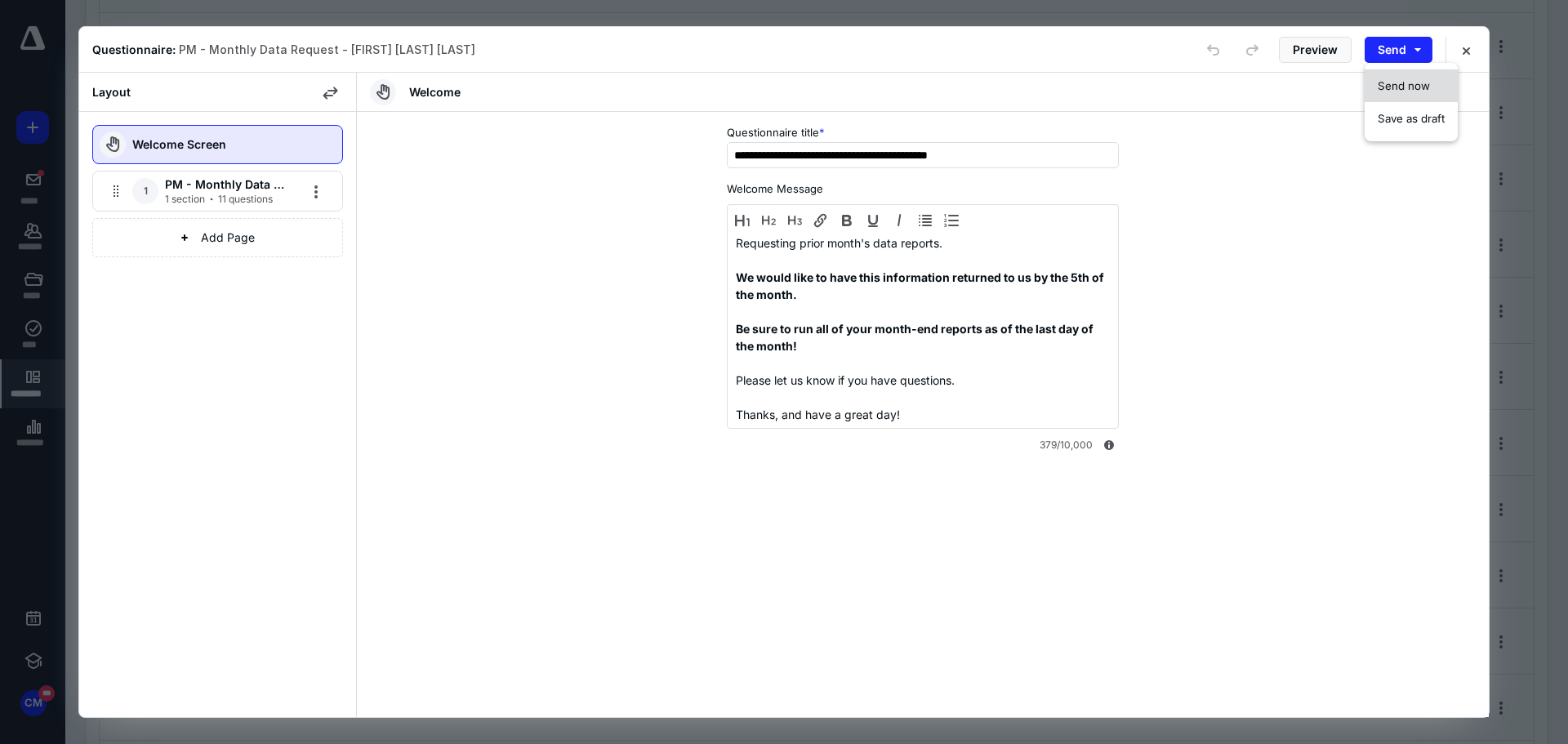 click on "Send now" at bounding box center (1404, 86) 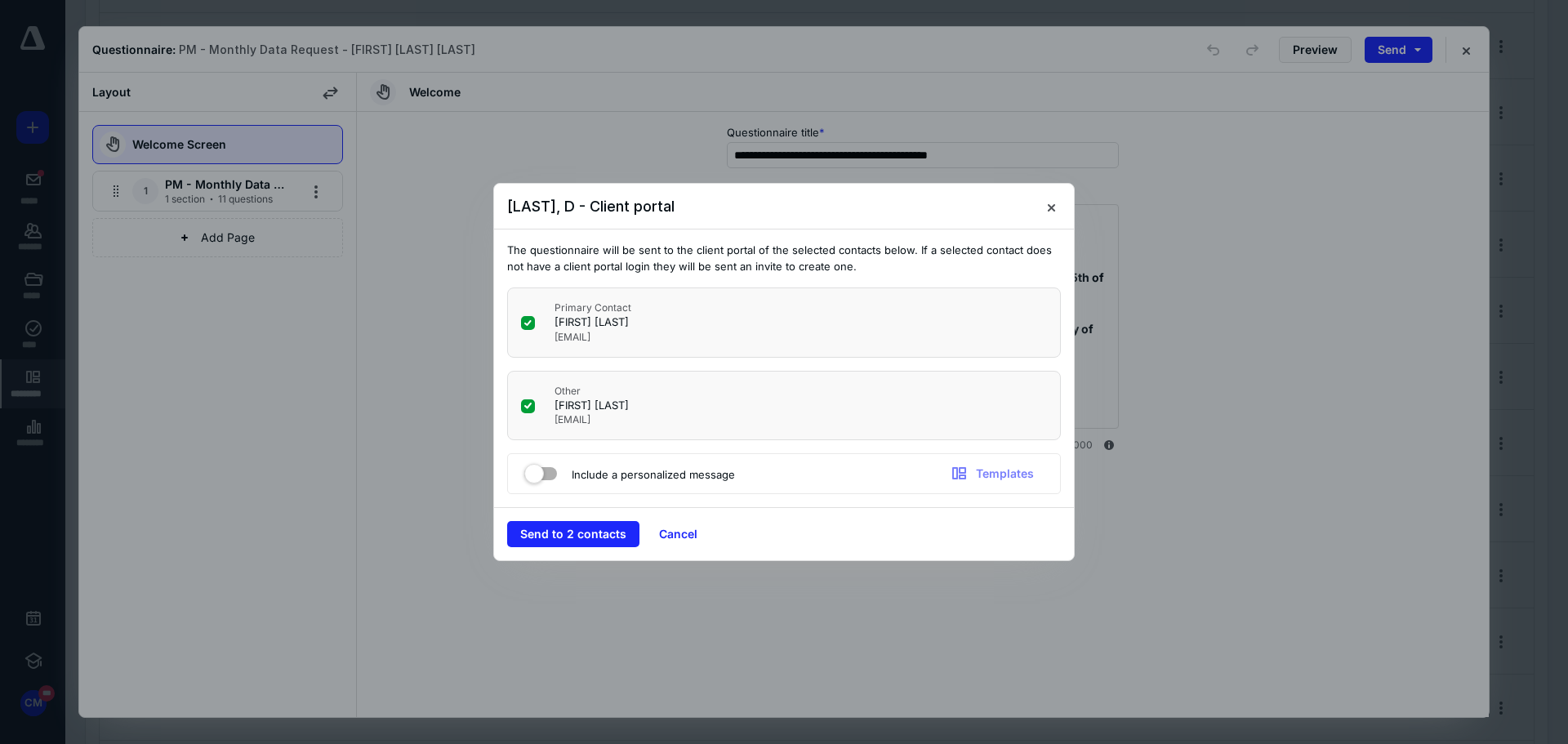 click 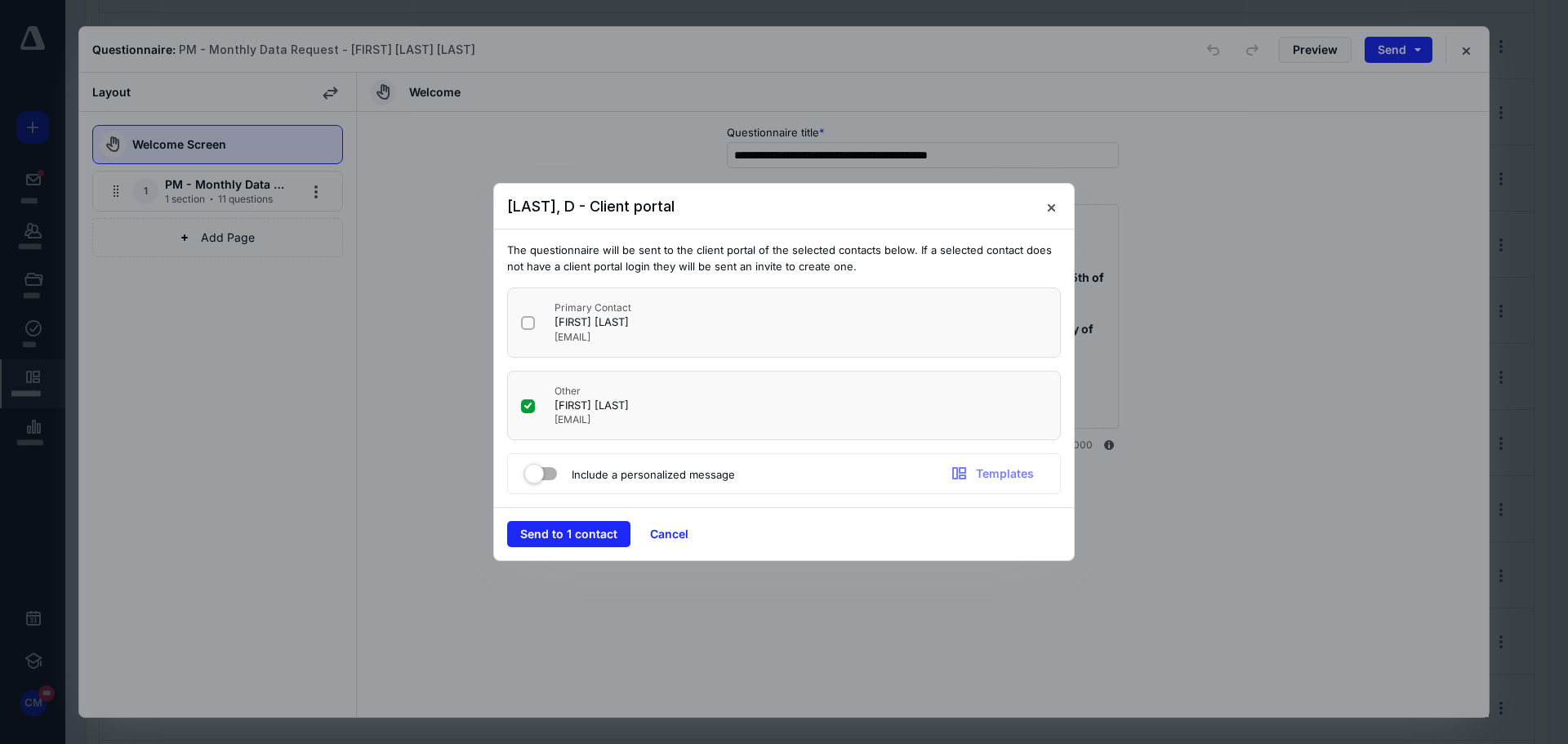 click at bounding box center [541, 470] 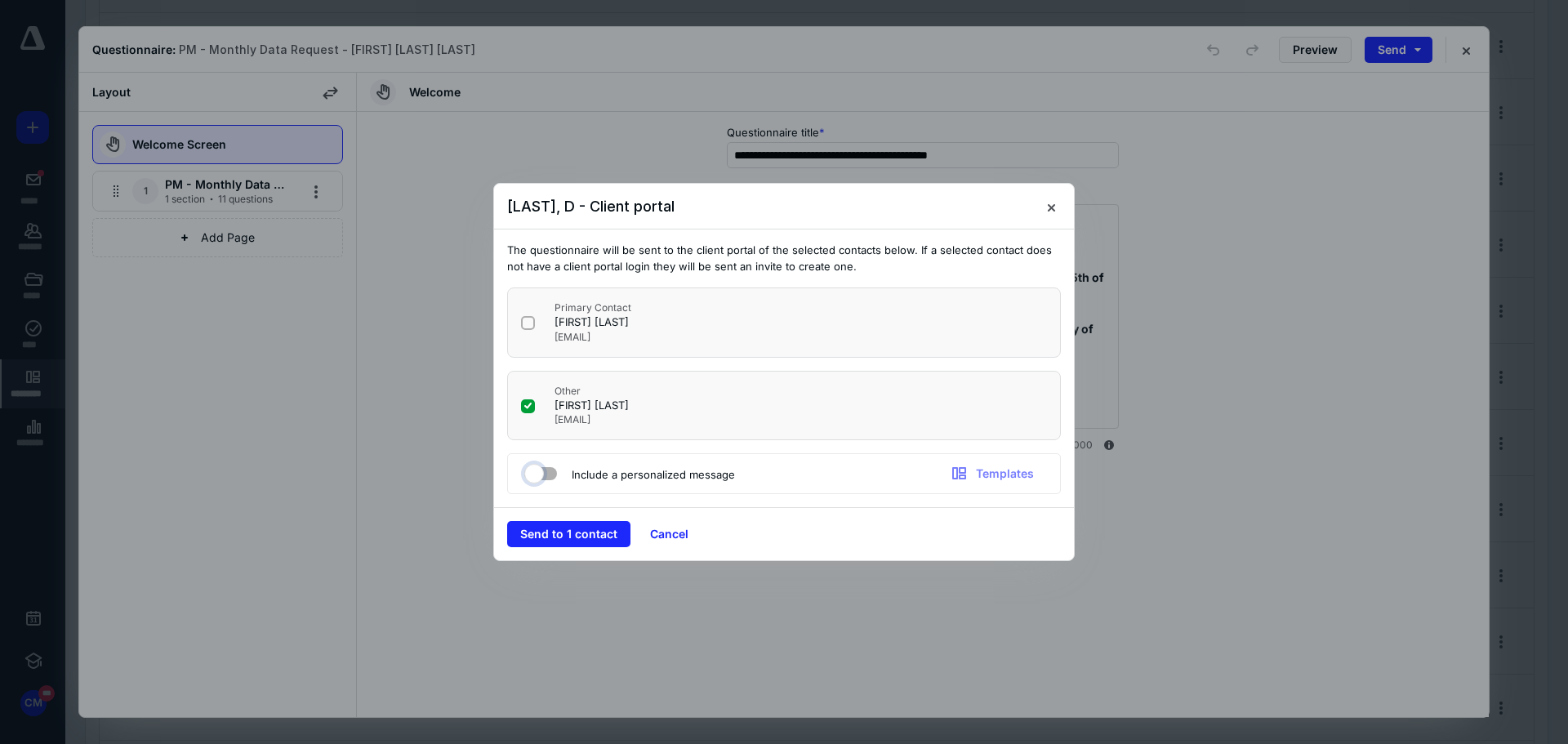 click at bounding box center [532, 471] 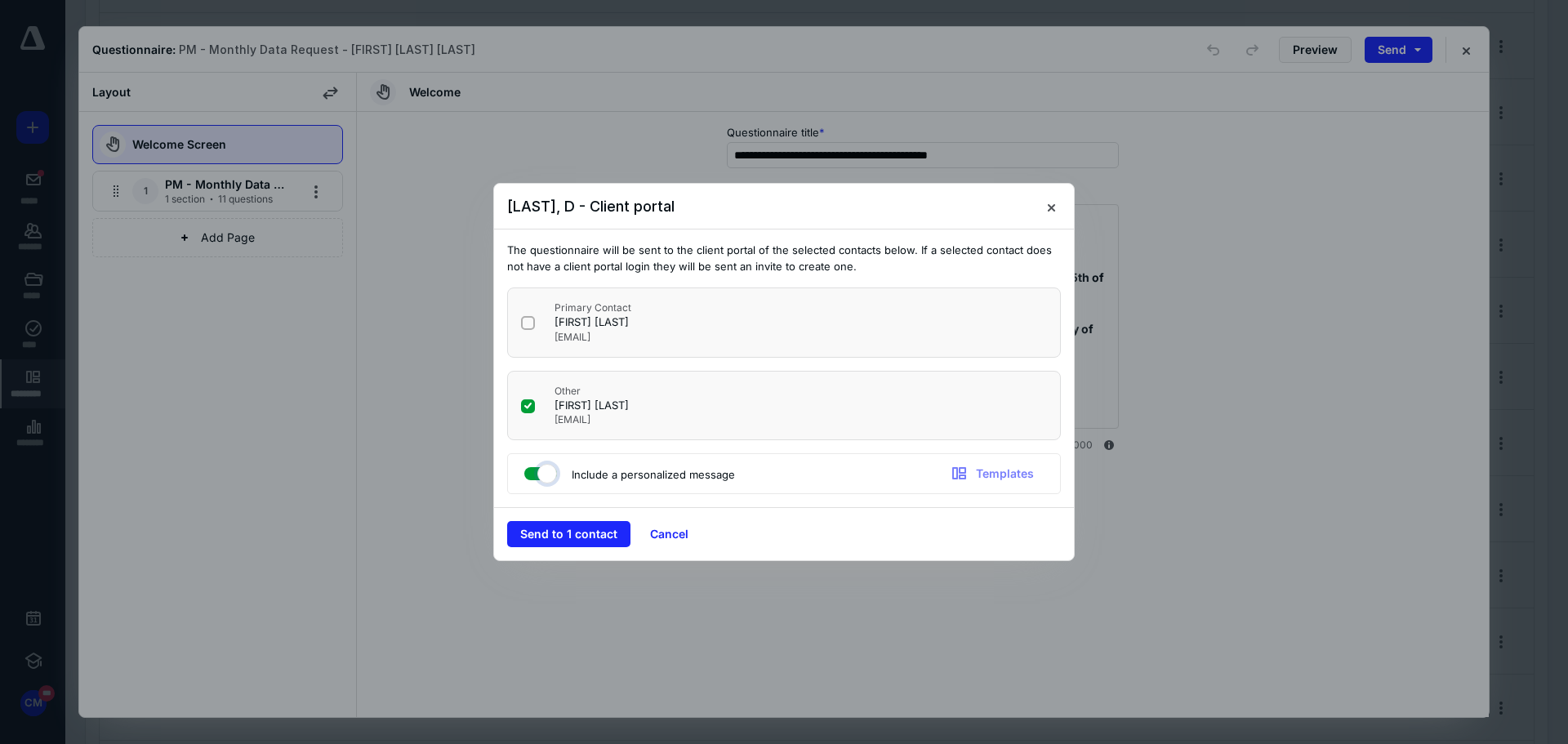 checkbox on "true" 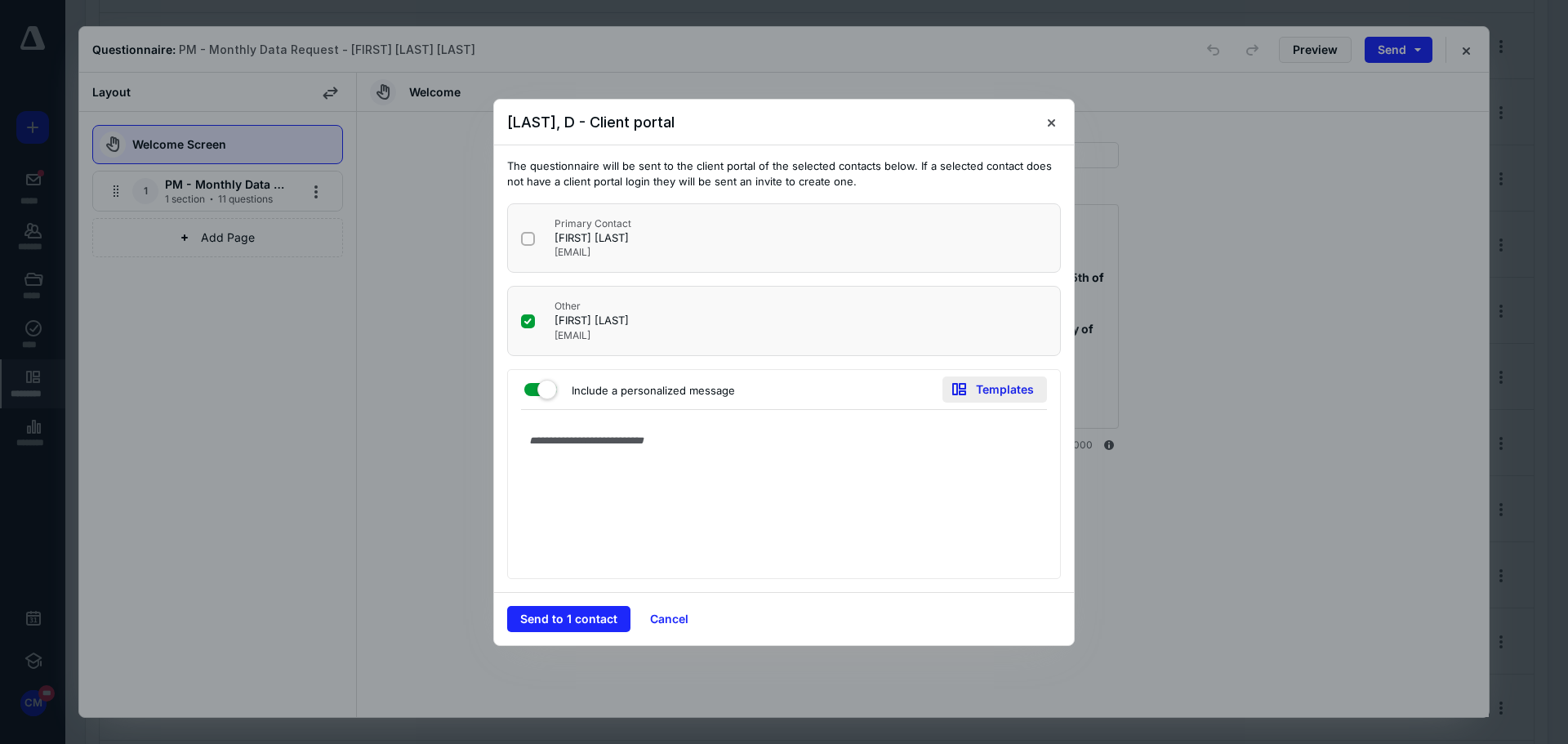 click on "Templates" at bounding box center (995, 390) 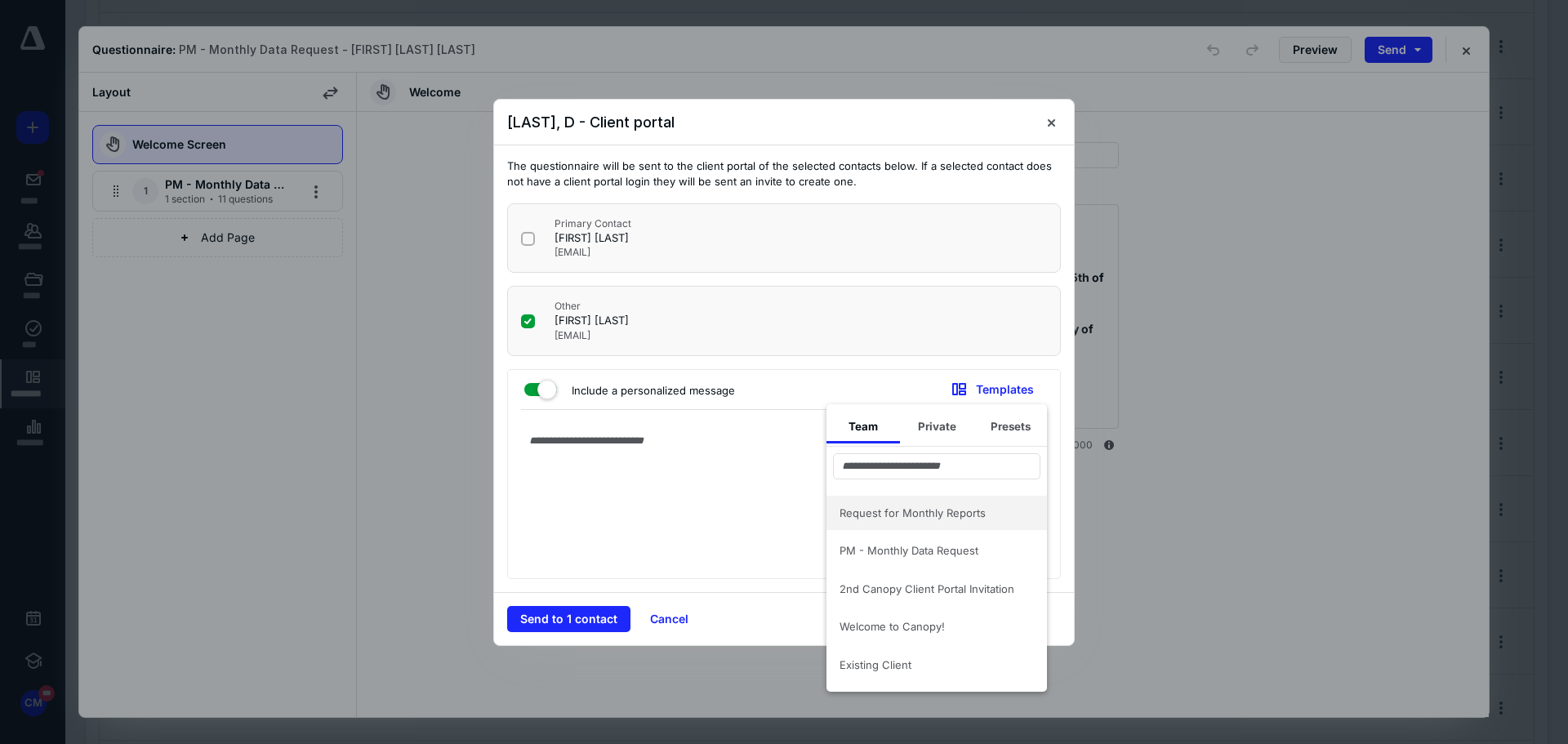 click on "Request for Monthly Reports" at bounding box center [927, 513] 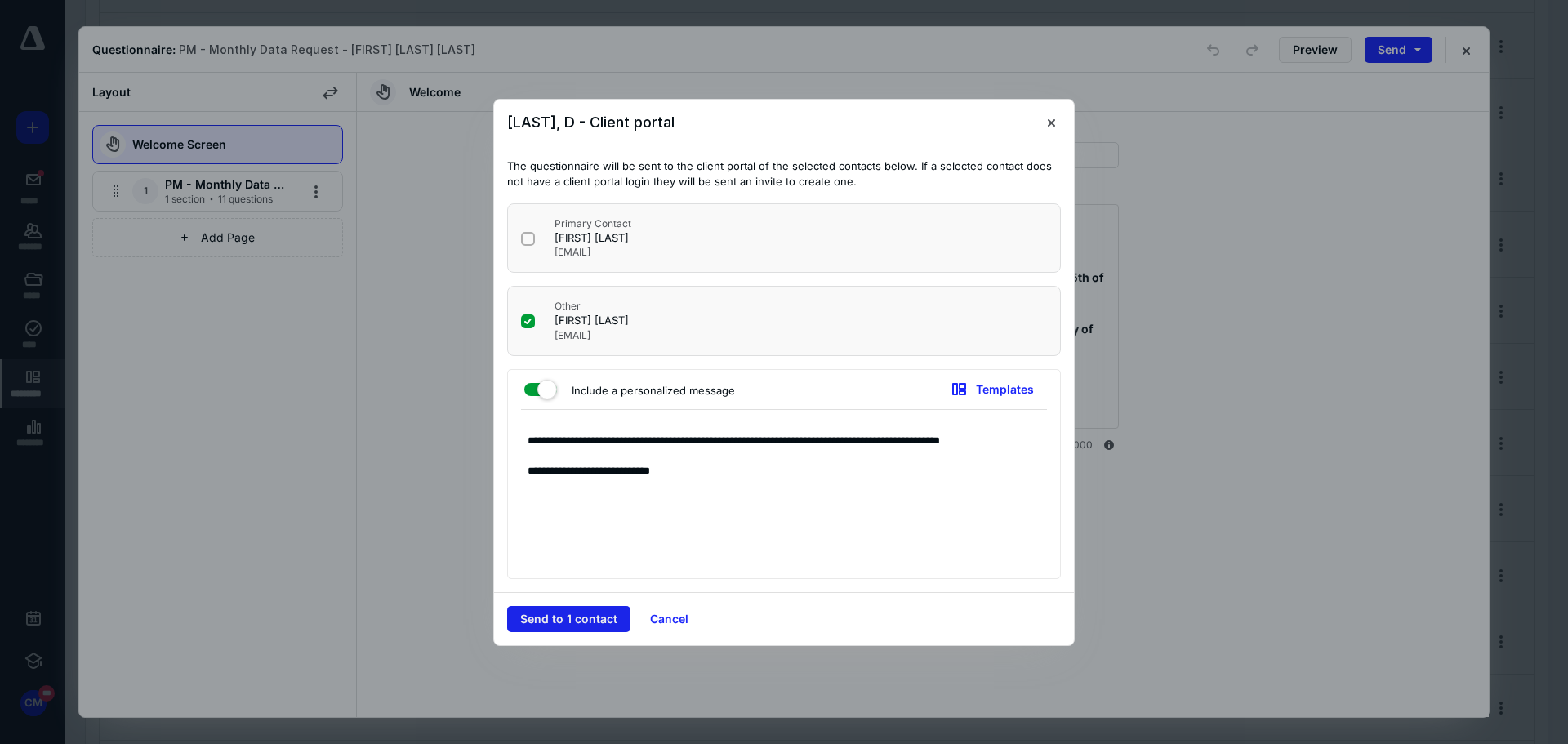 click on "Send to 1 contact" at bounding box center (568, 619) 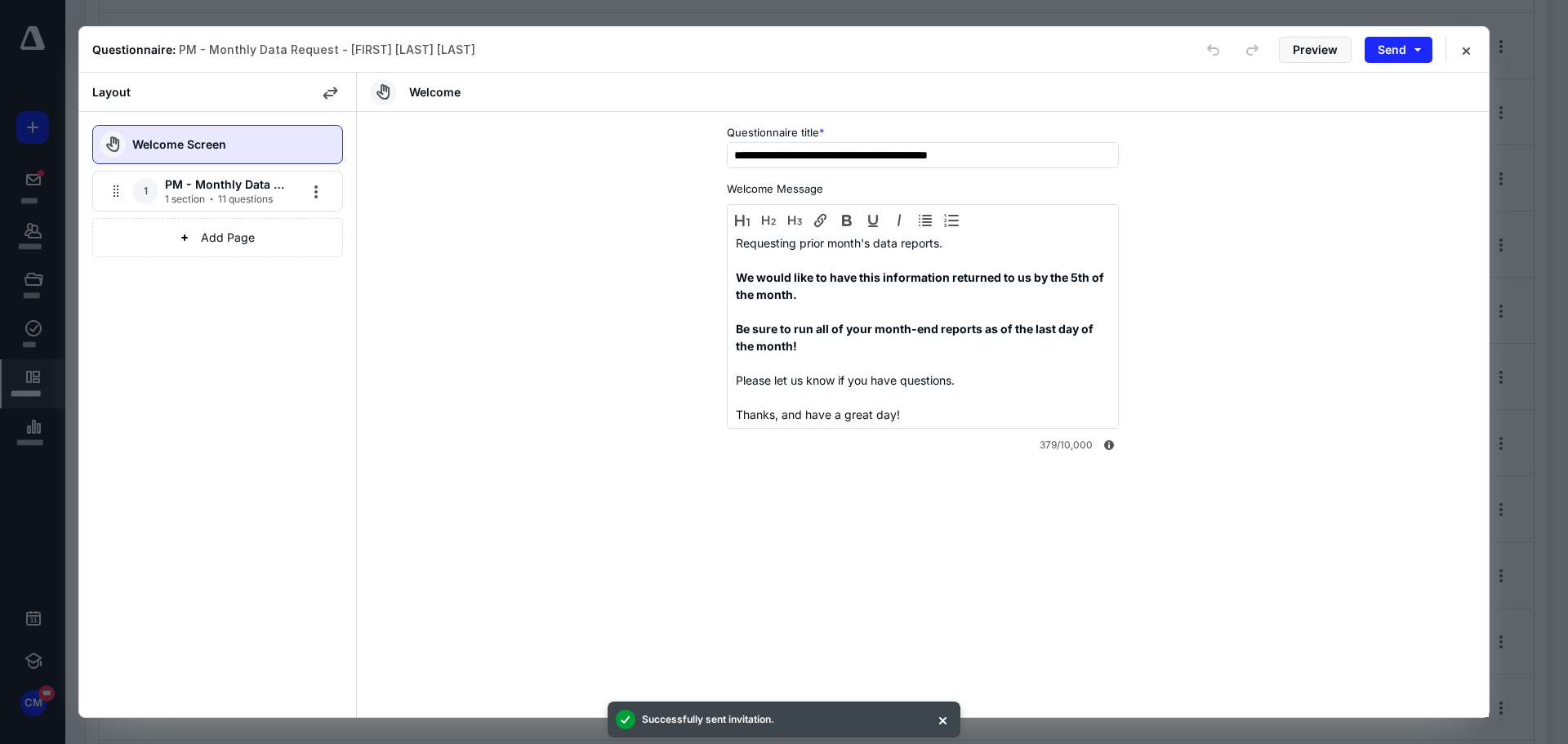 type 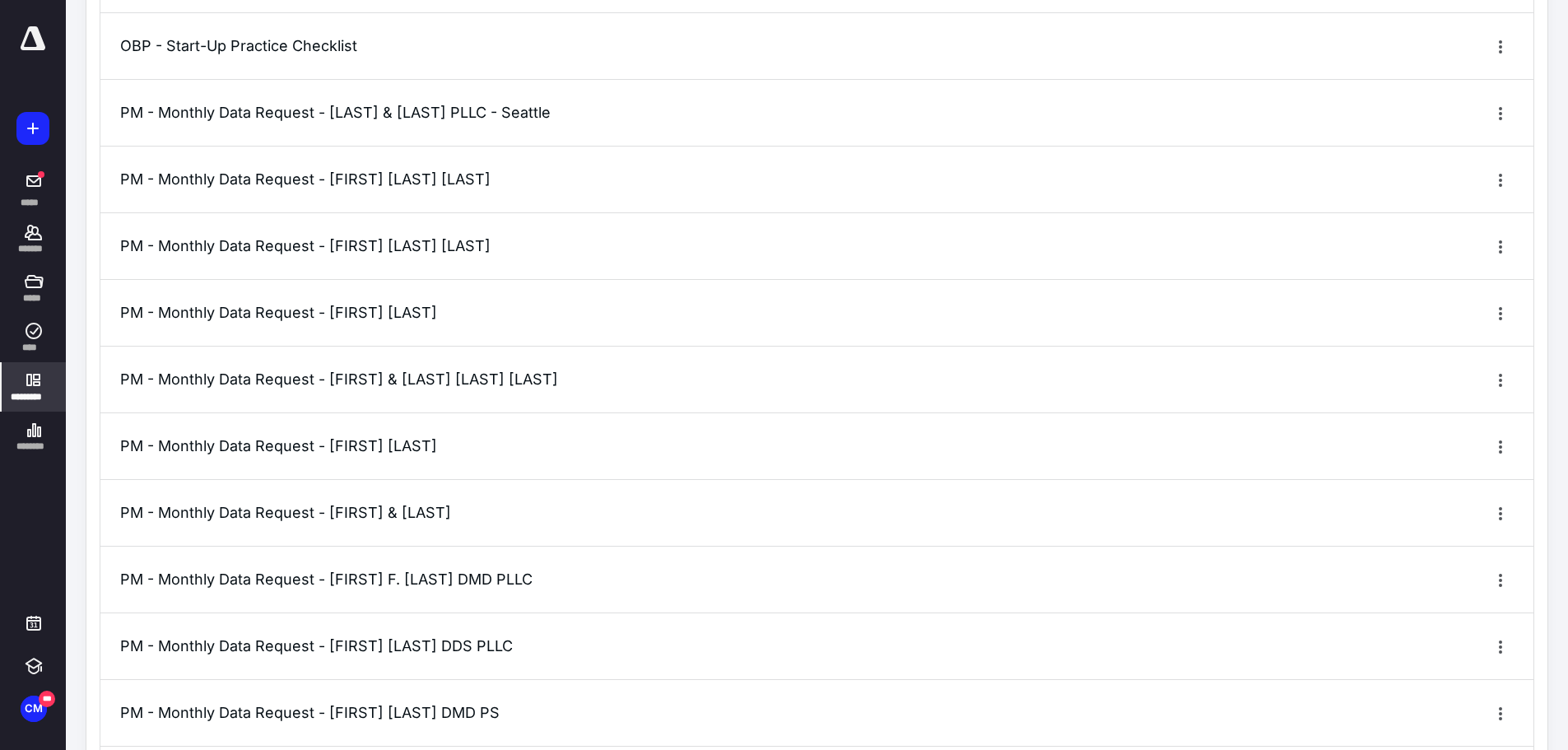 click 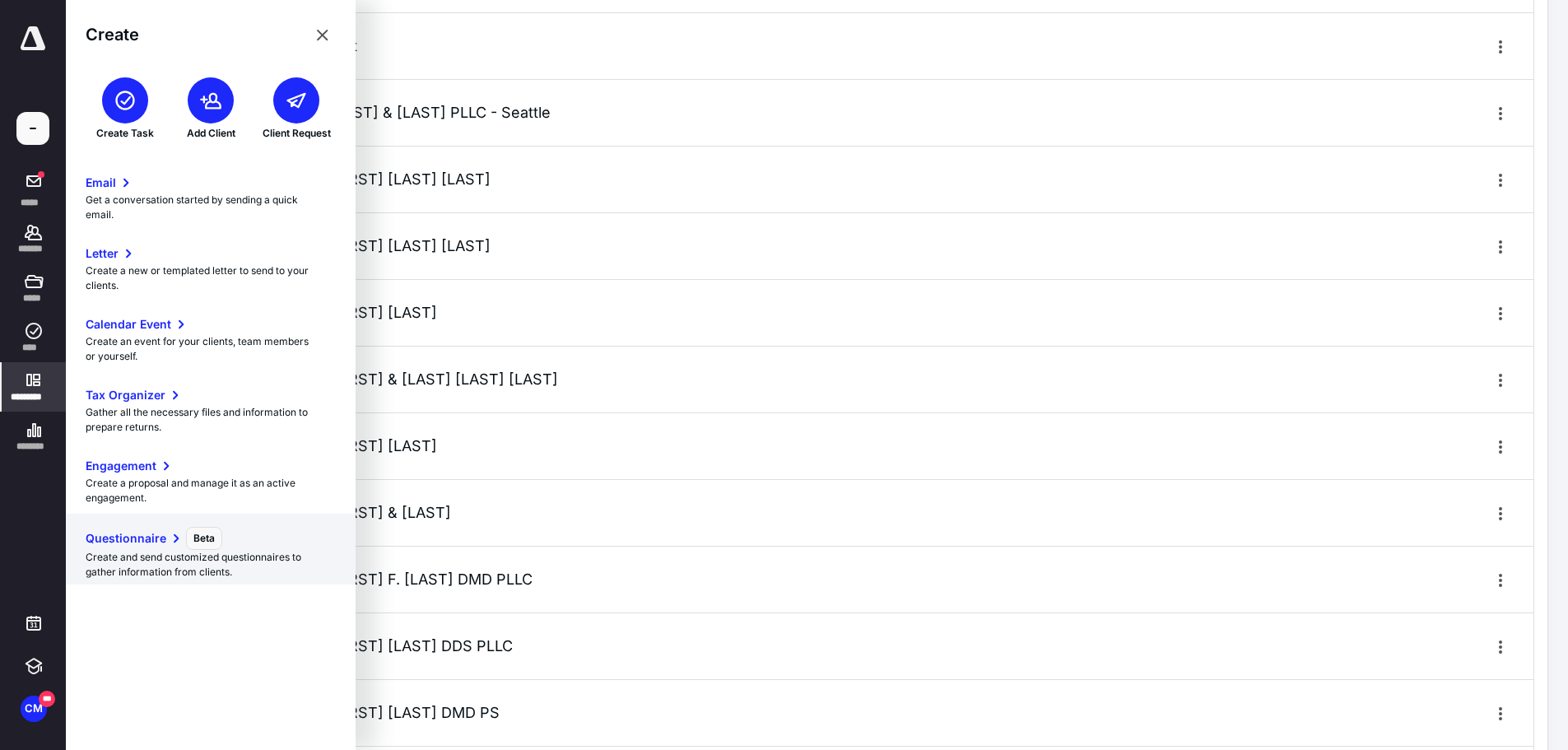 click on "Create and send customized questionnaires to gather information from clients." at bounding box center (211, 565) 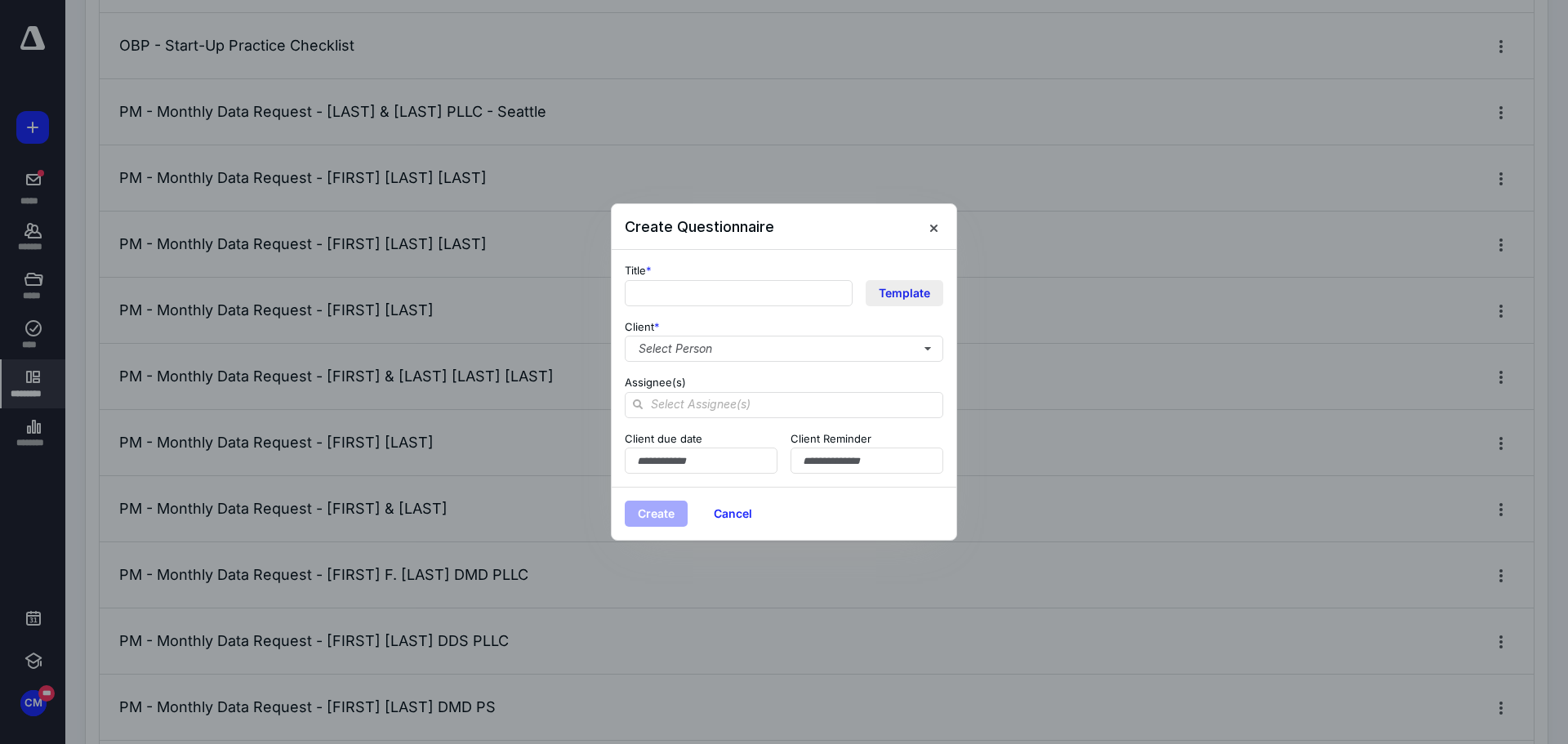 click on "Template" at bounding box center [904, 293] 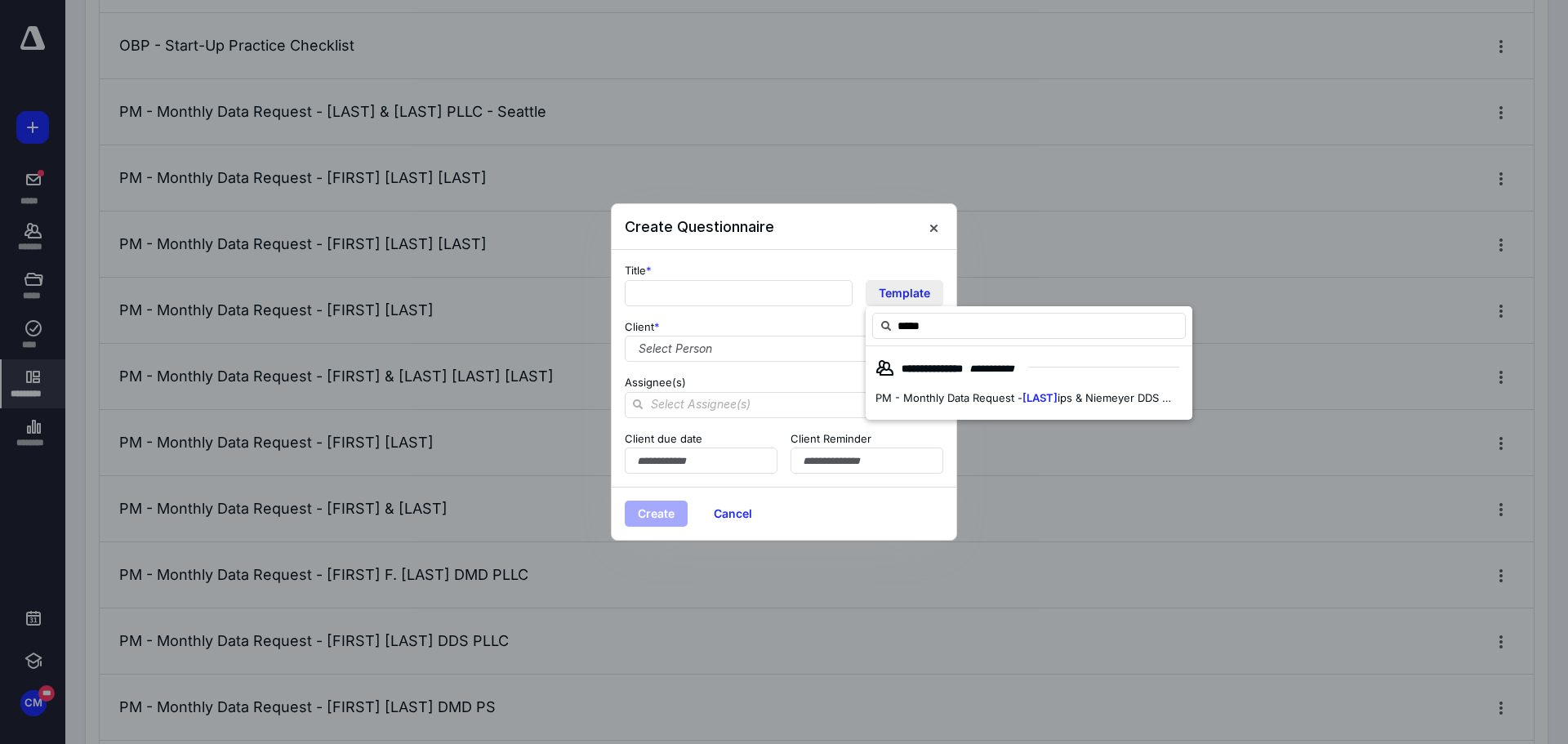 type on "******" 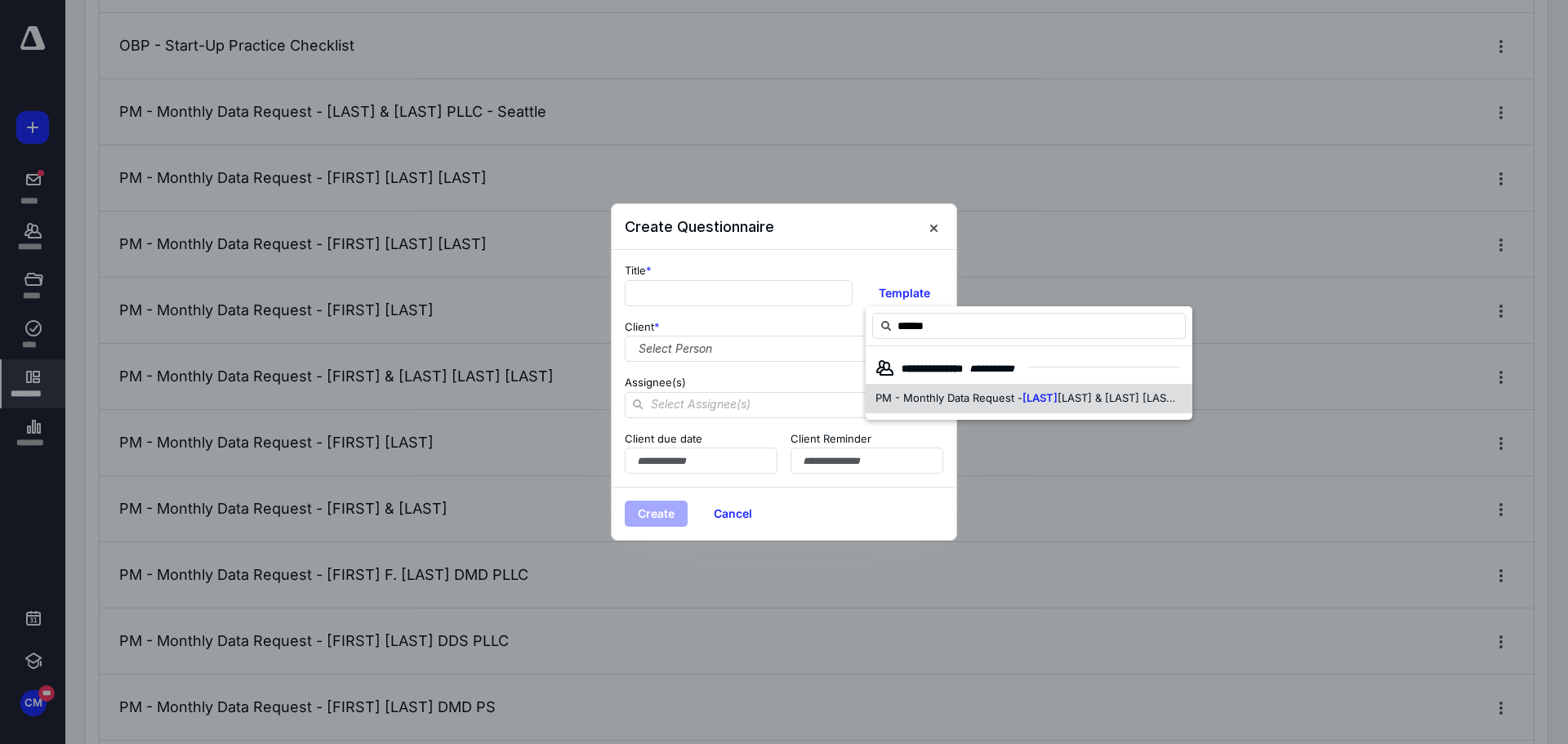 click on "PM - Monthly Data Request -" at bounding box center (949, 398) 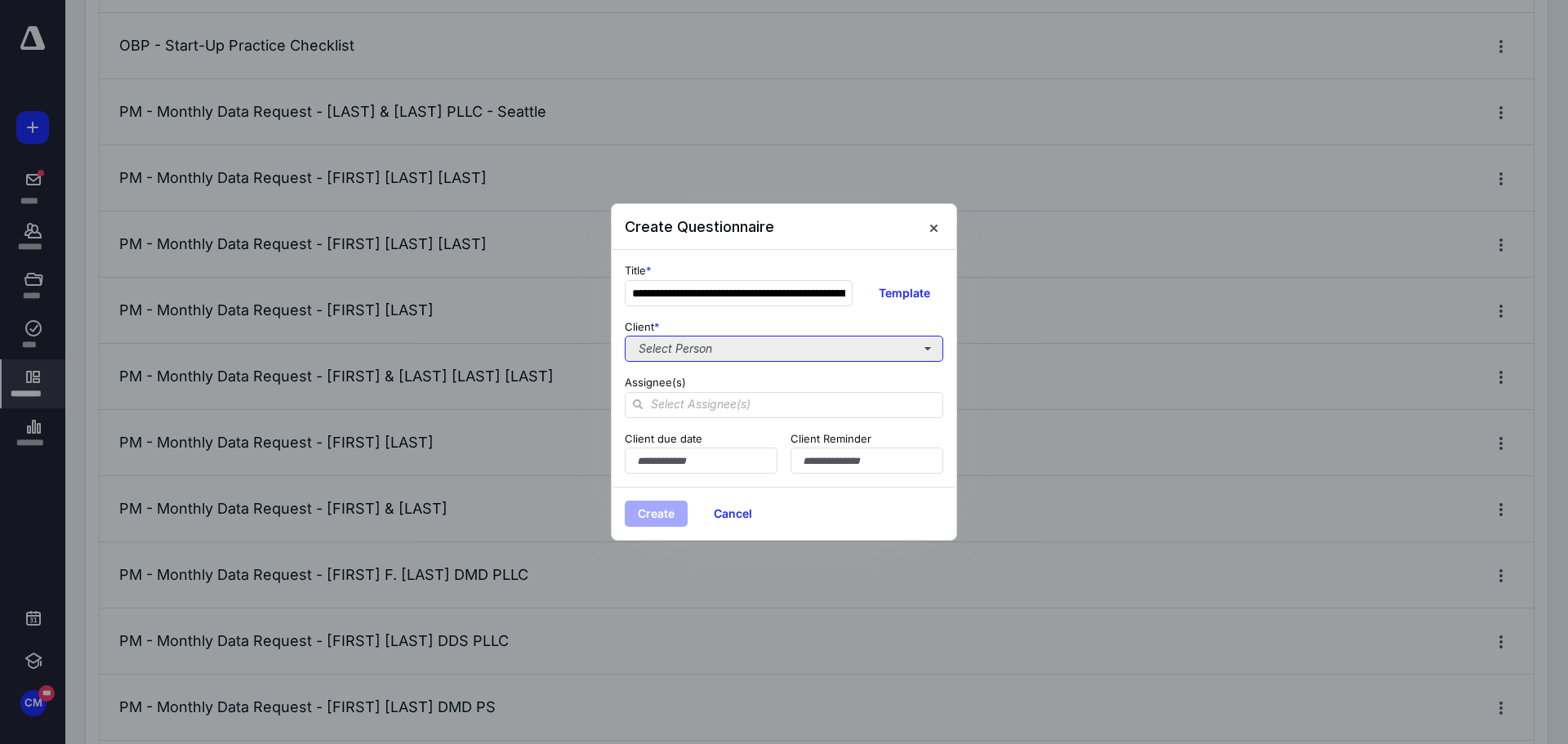 click on "Select Person" at bounding box center (784, 349) 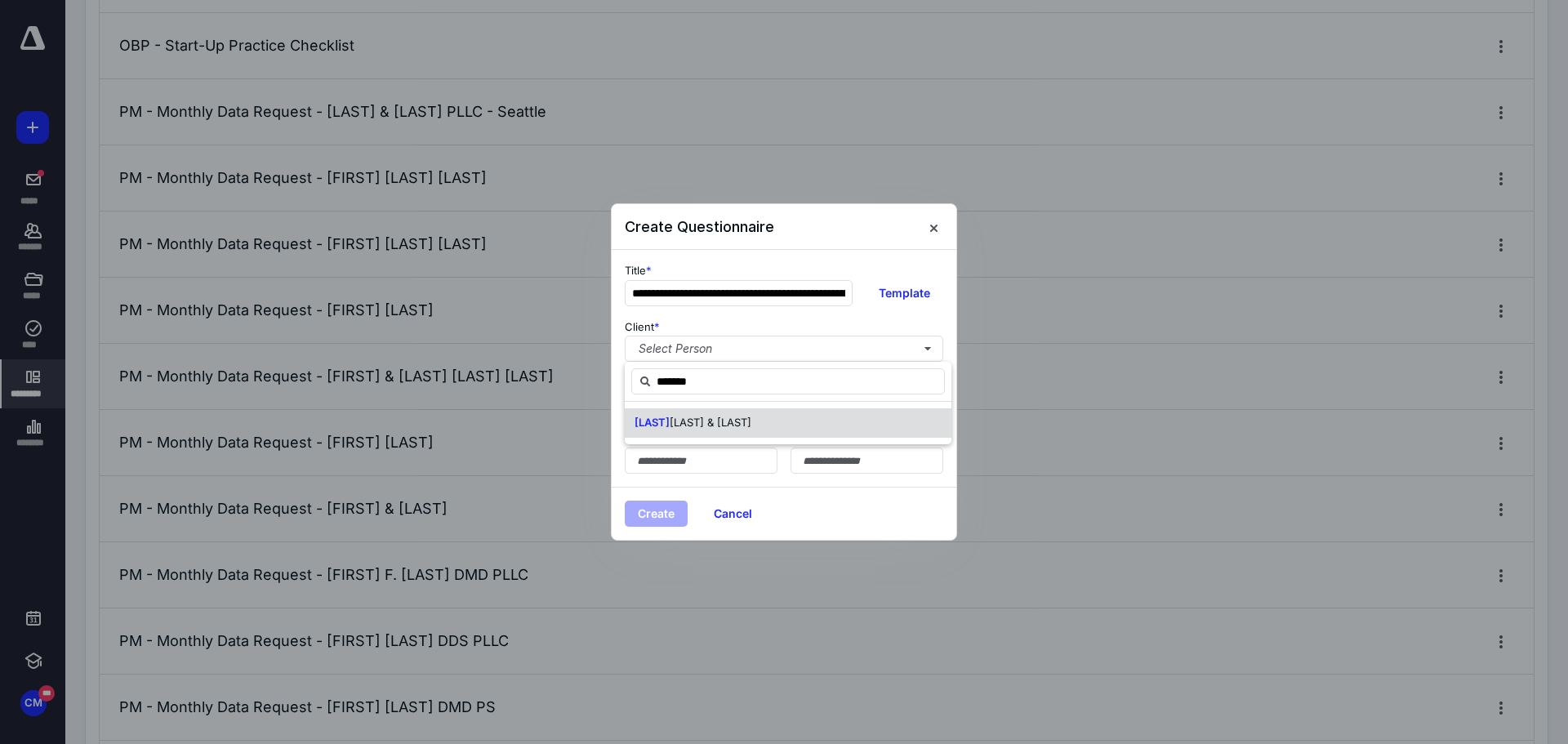 click on "PHILLIP S & NIEMEYER" at bounding box center (693, 423) 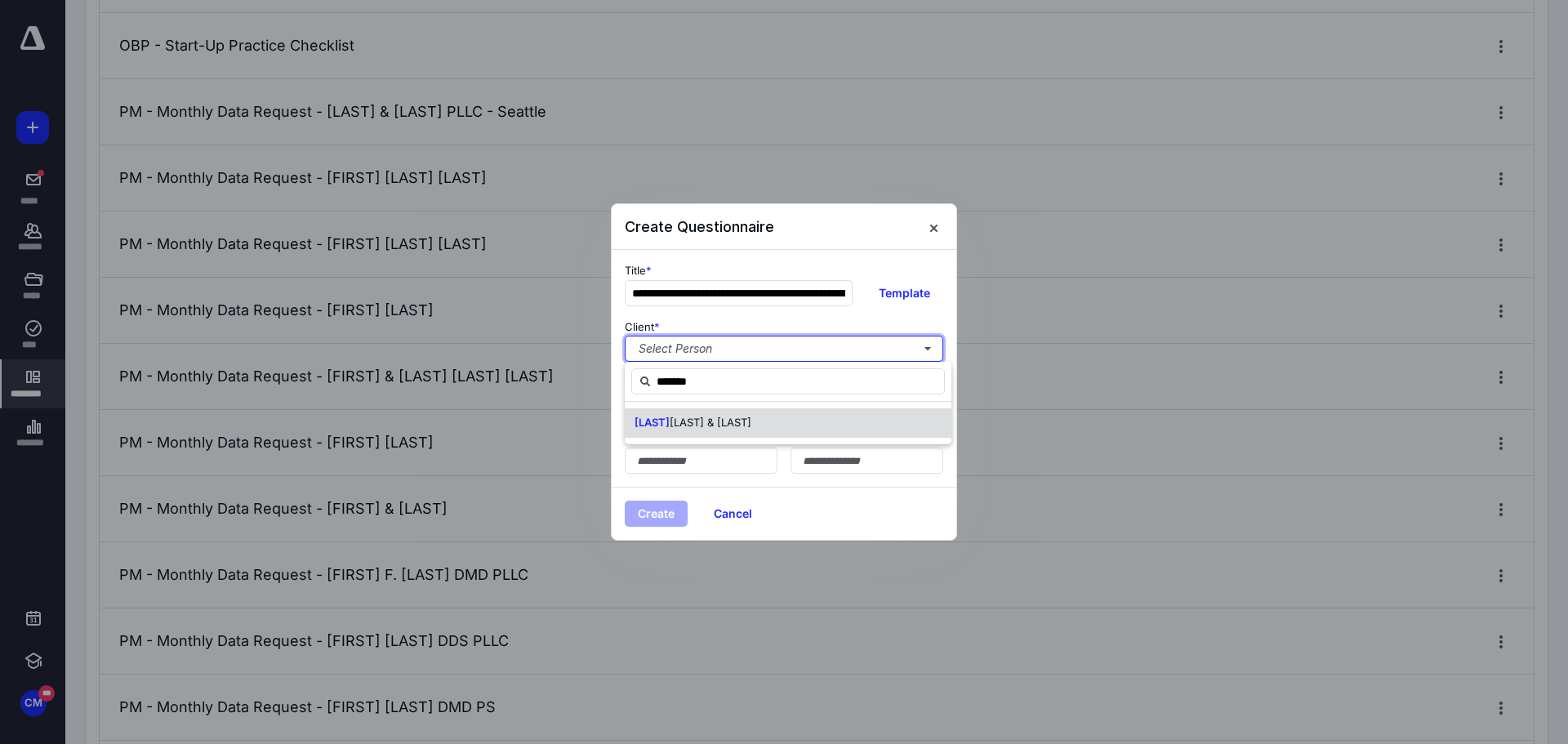 type 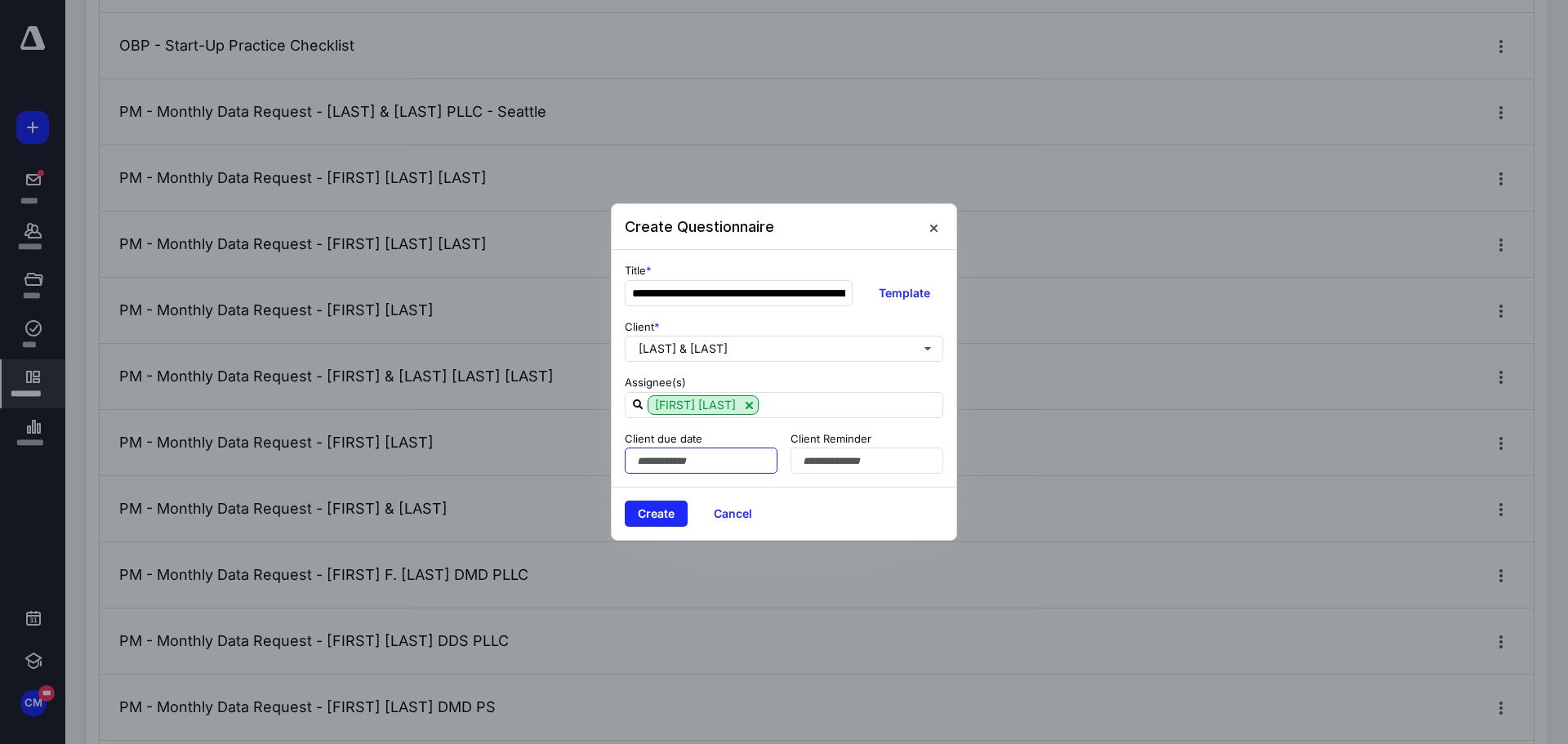 click at bounding box center (701, 461) 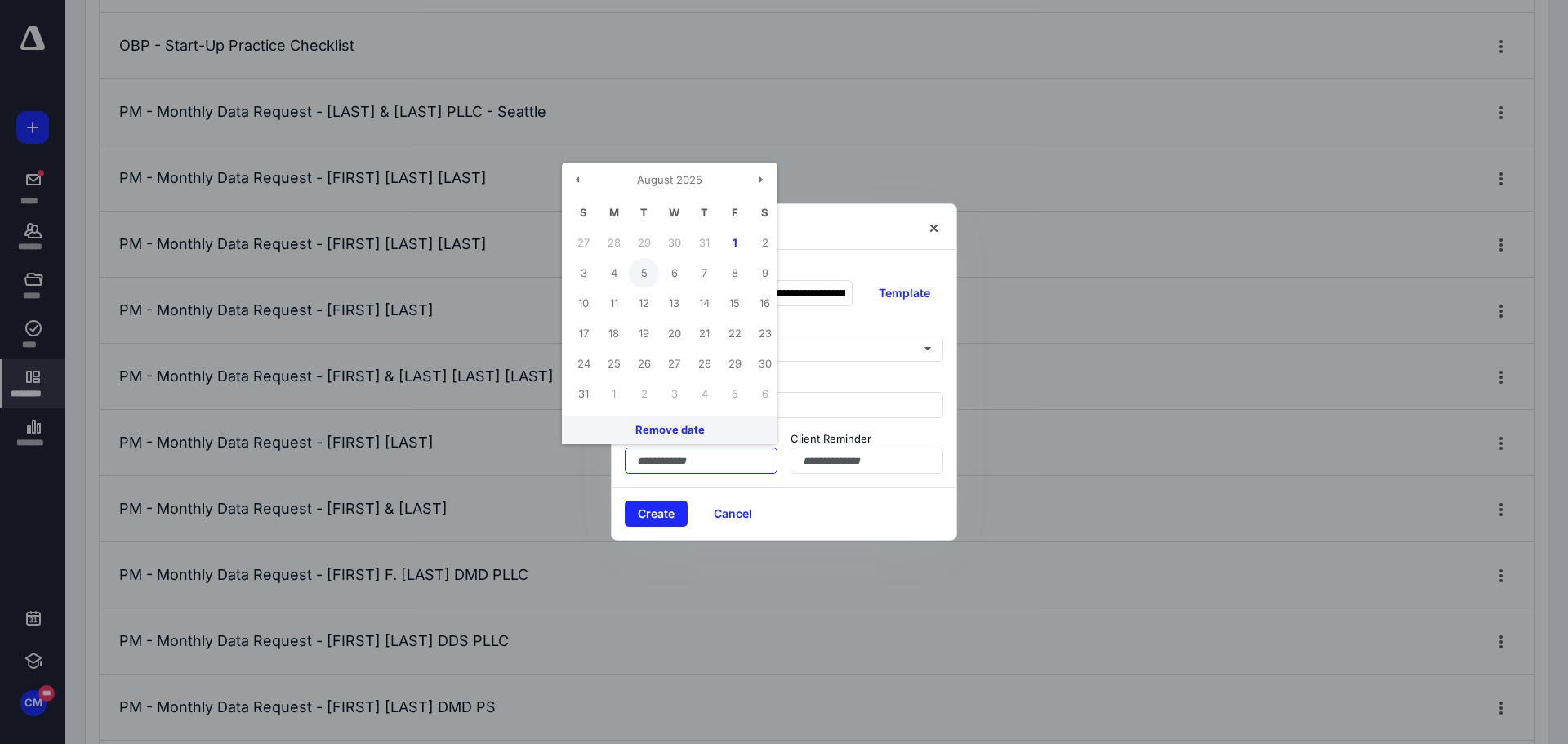 click on "5" at bounding box center (644, 273) 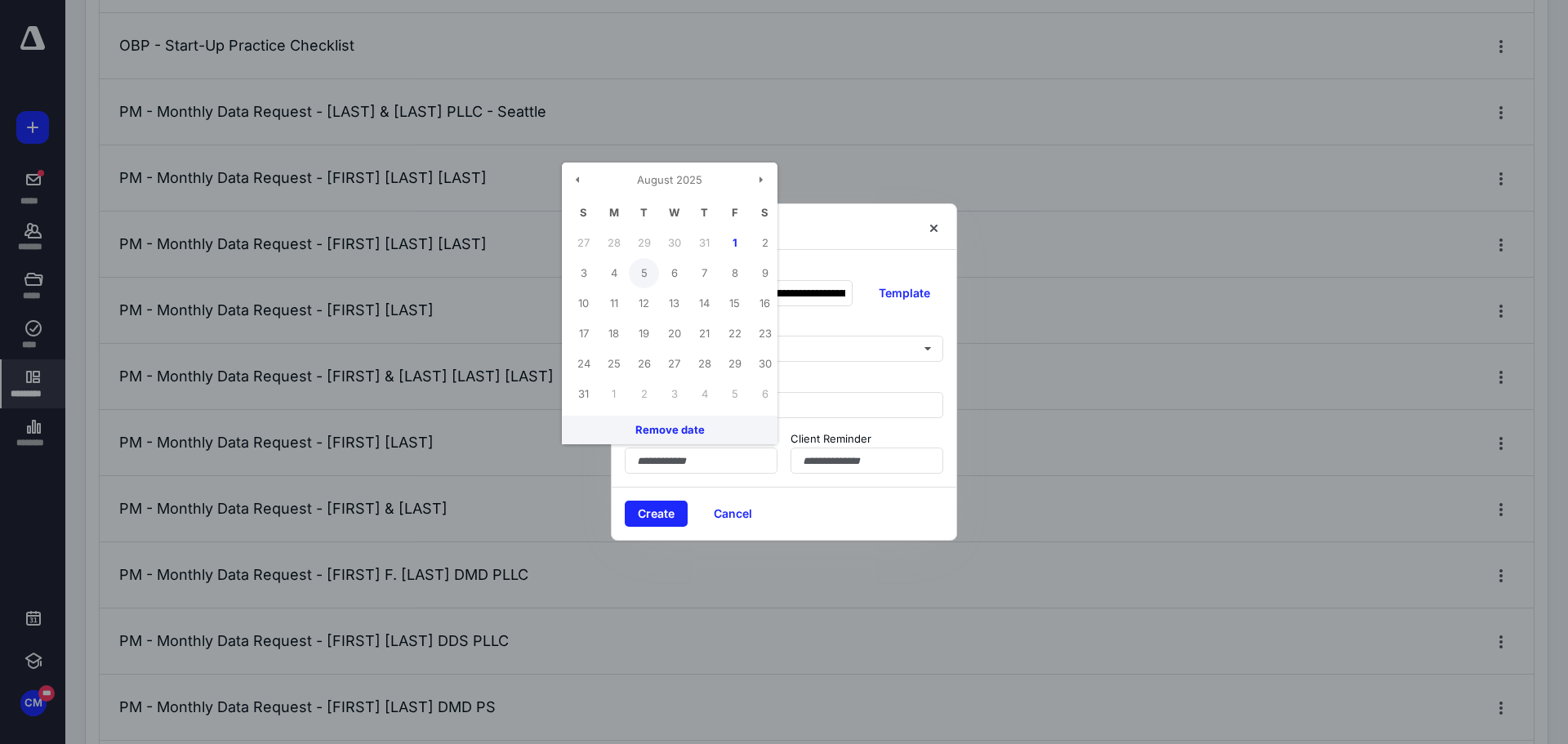type on "**********" 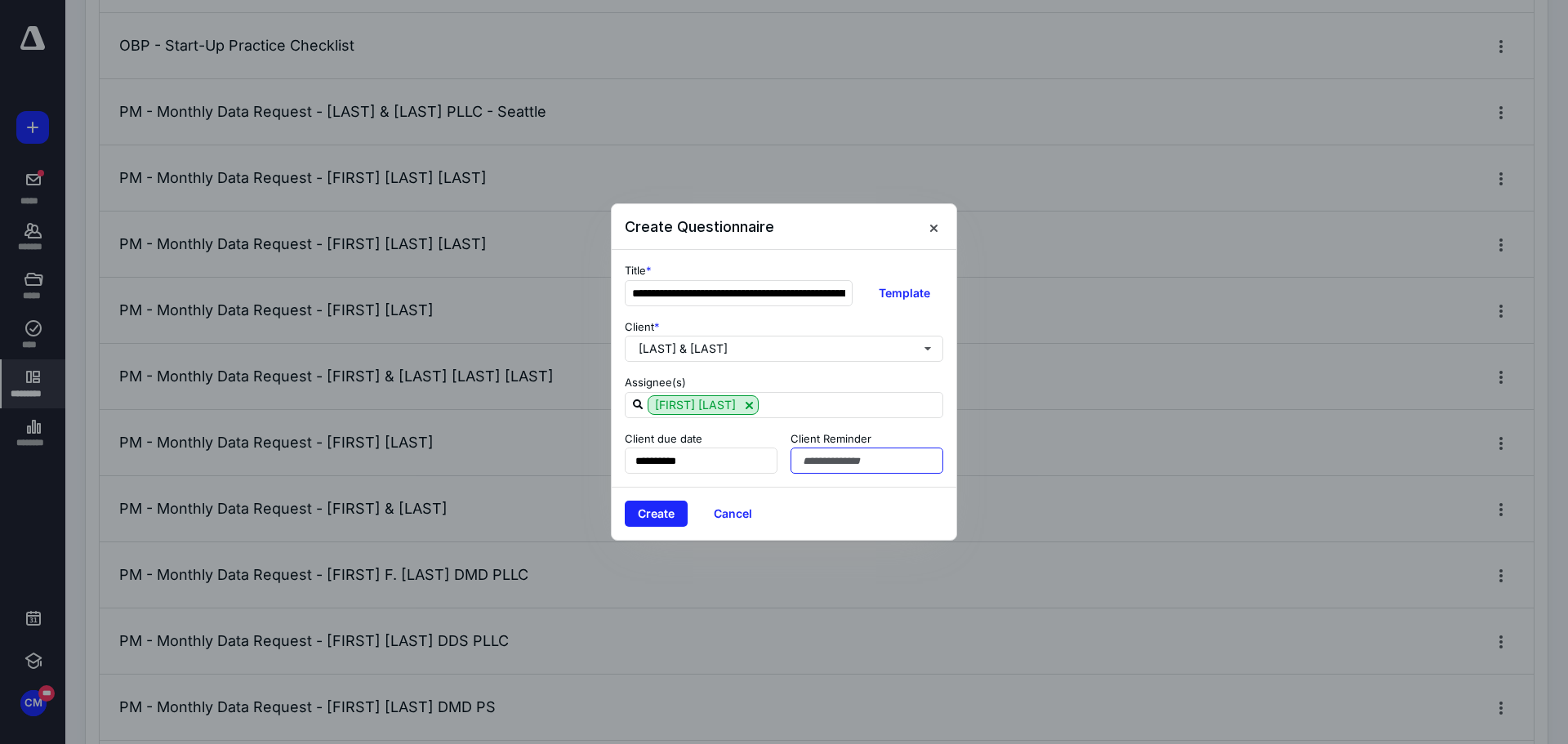 click at bounding box center (866, 461) 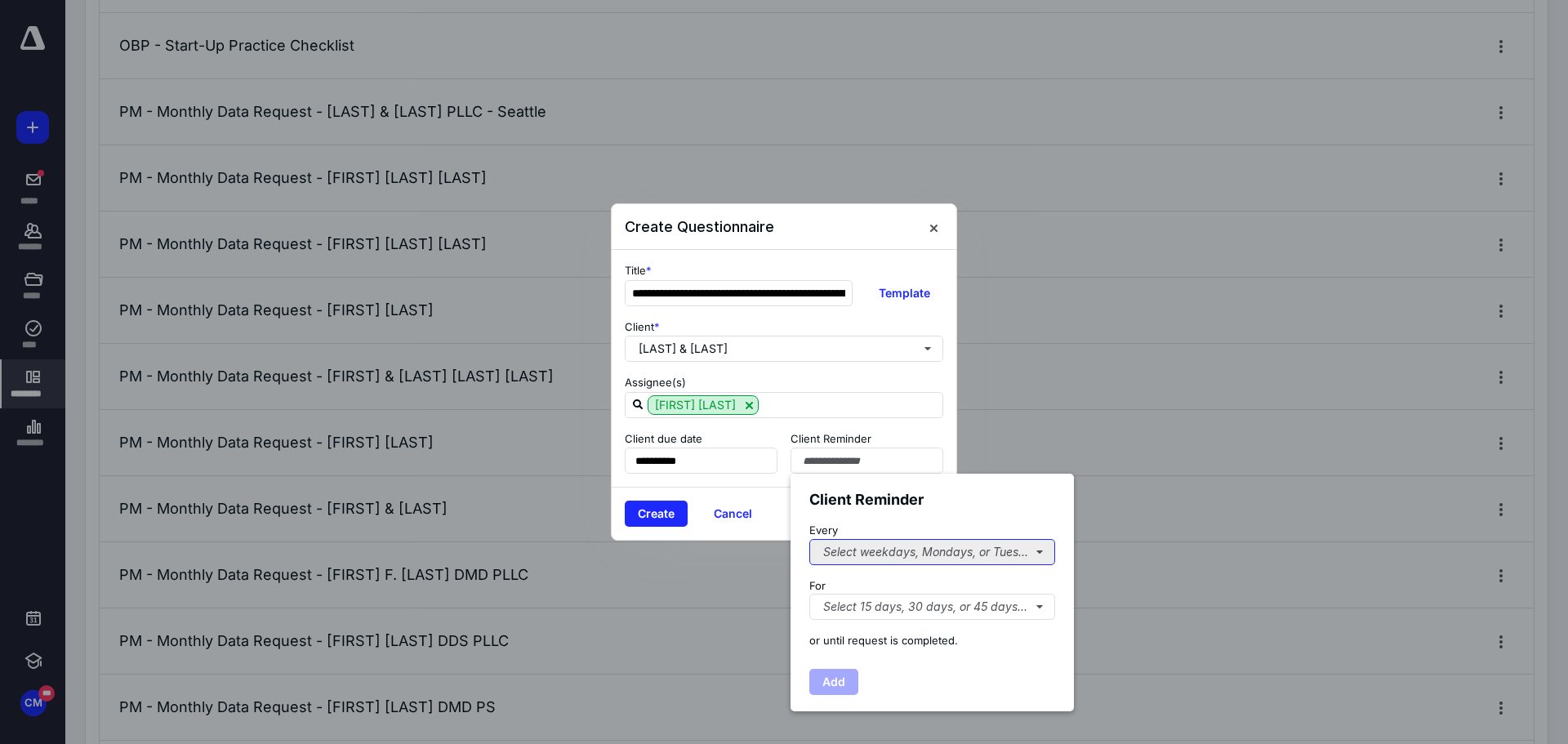 click on "Select weekdays, Mondays, or Tues..." at bounding box center [932, 552] 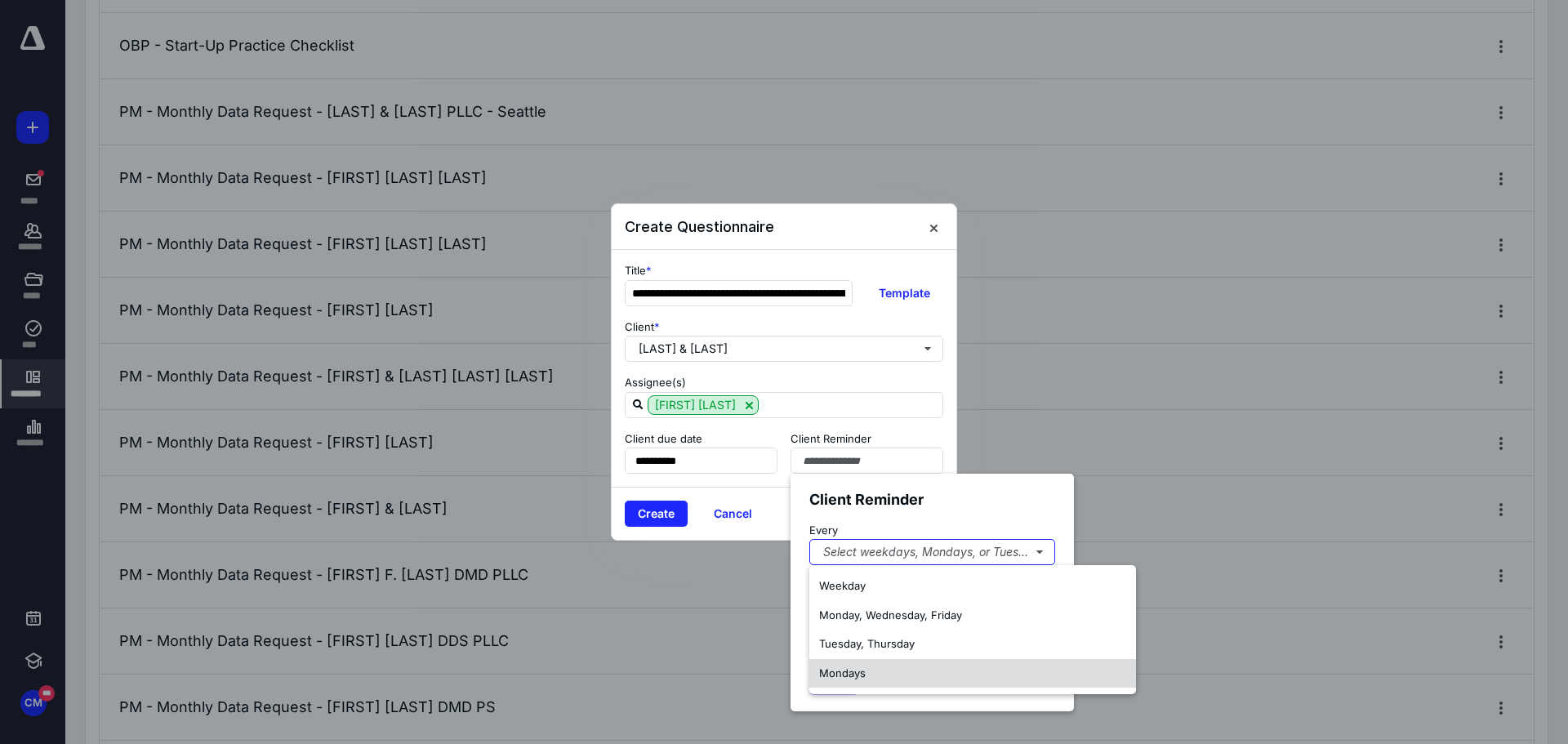 click on "Mondays" at bounding box center (842, 673) 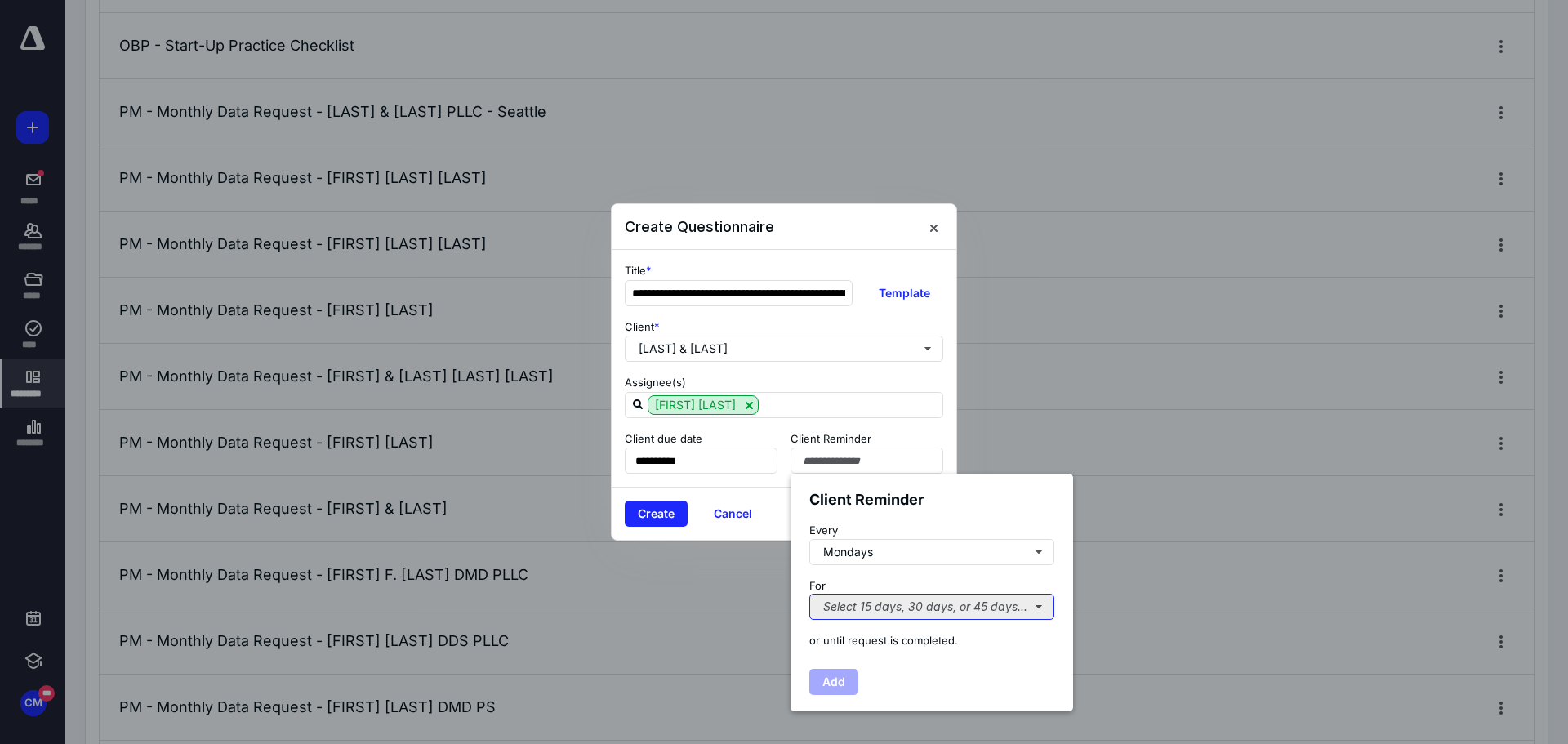 click on "Select 15 days, 30 days, or 45 days..." at bounding box center [932, 607] 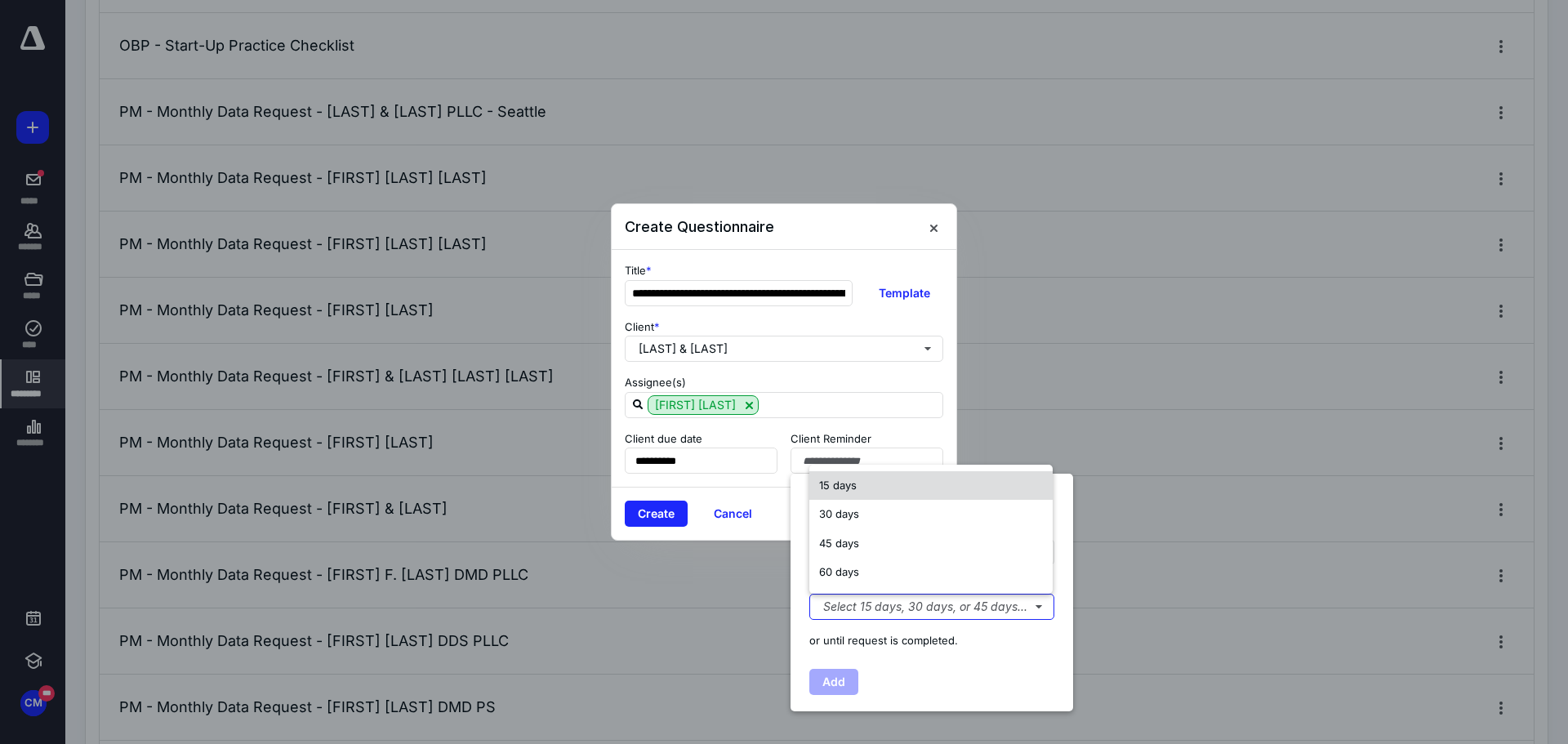 click on "15 days" at bounding box center [838, 485] 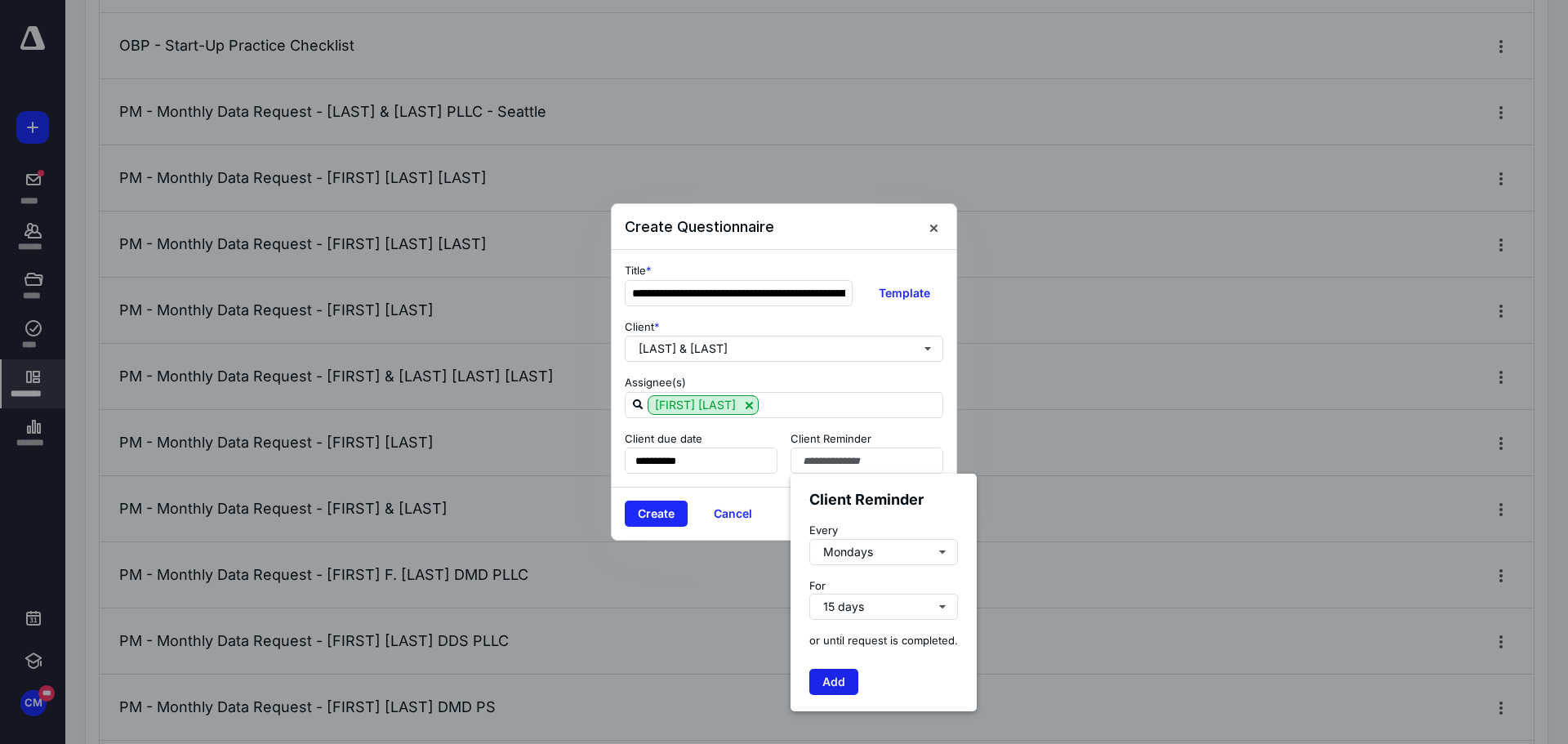 click on "Add" at bounding box center (834, 682) 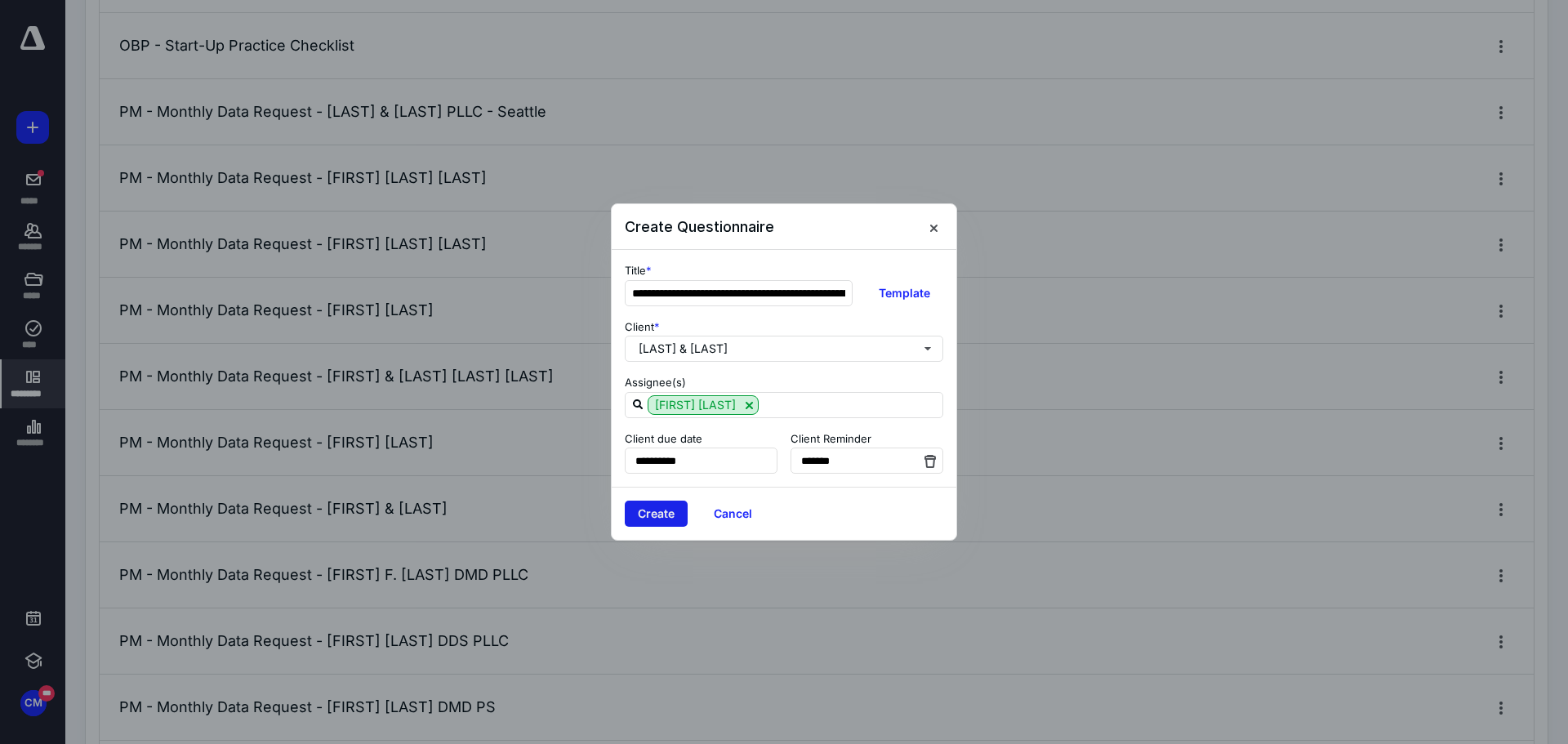 click on "Create" at bounding box center [656, 514] 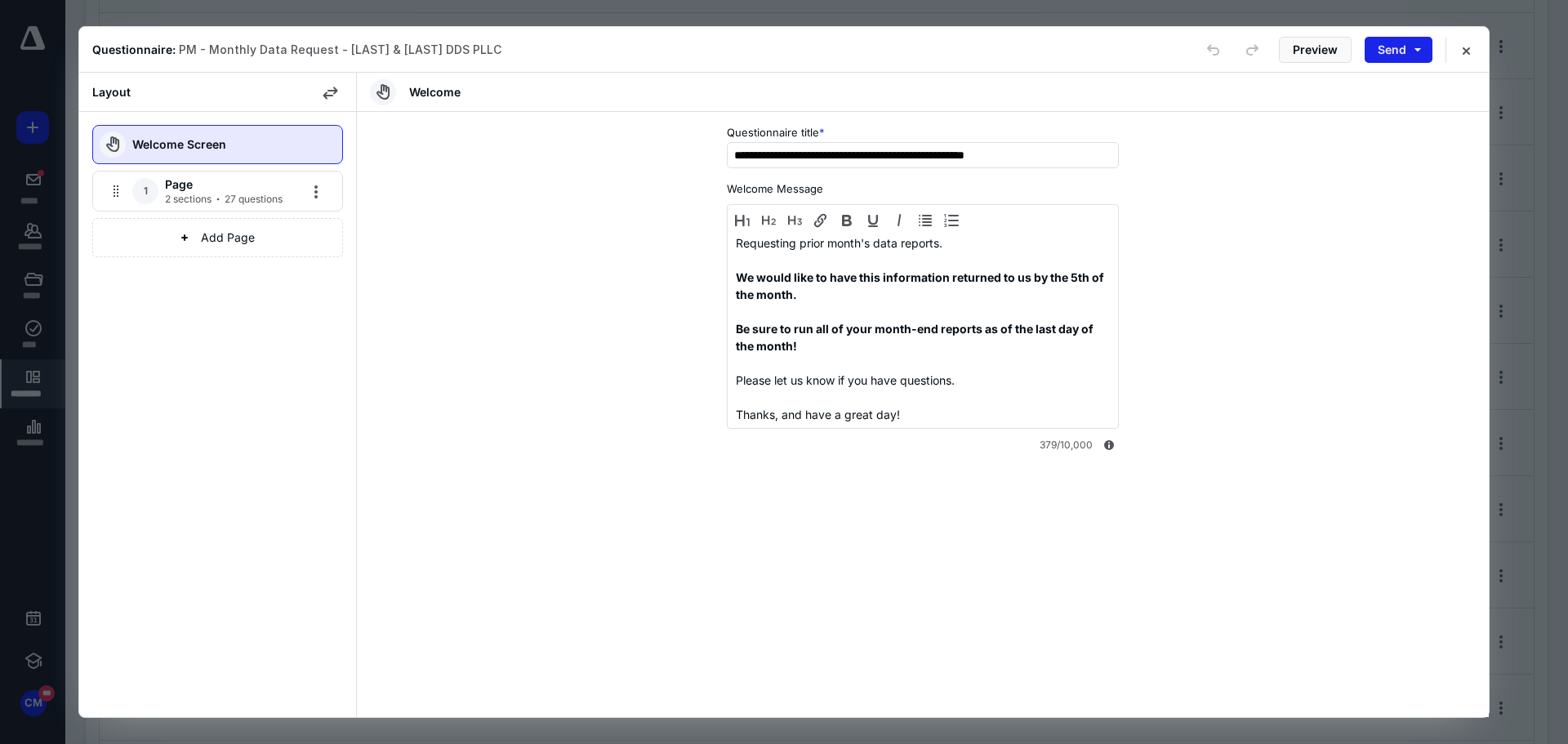 click on "Send" at bounding box center [1398, 50] 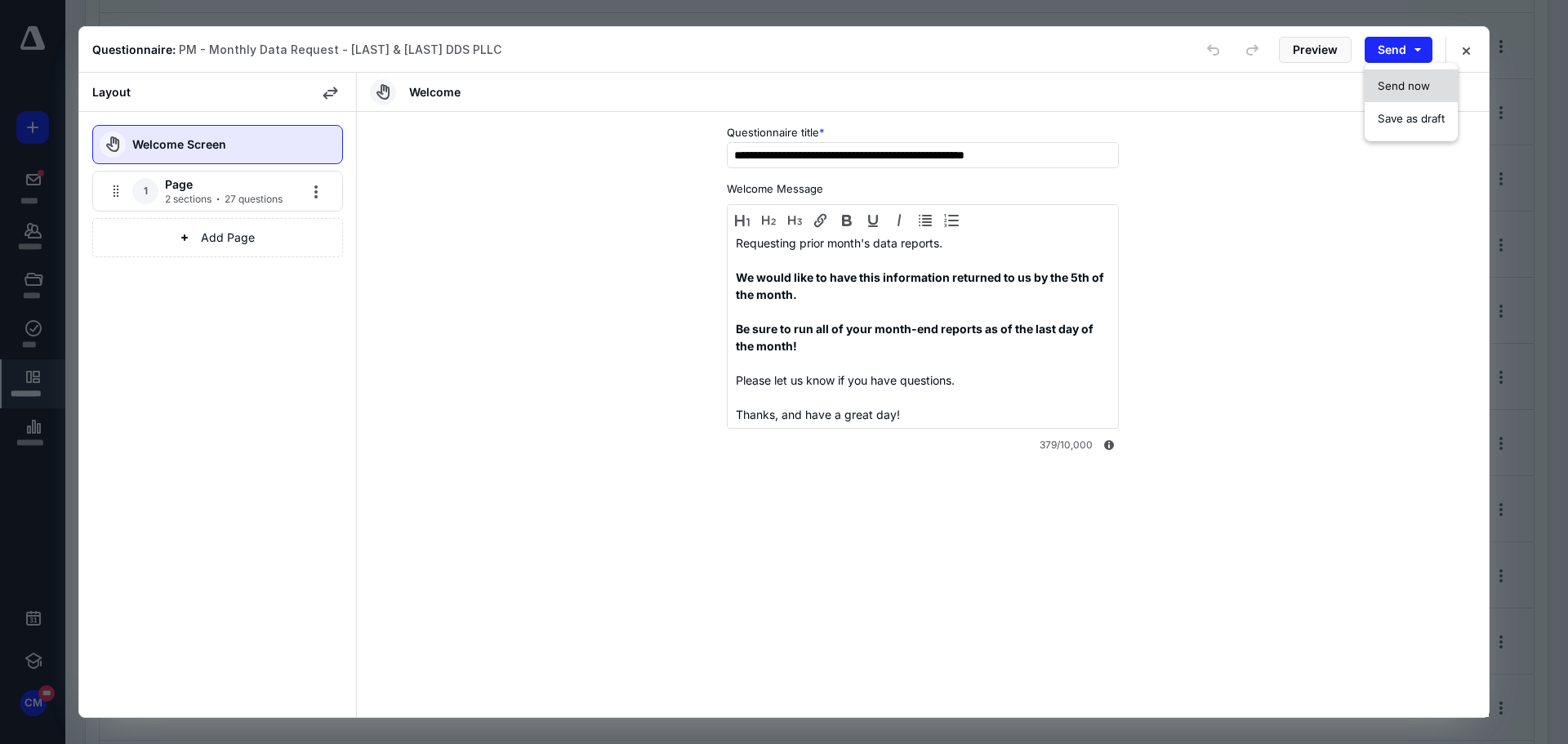 click on "Send now" at bounding box center (1404, 86) 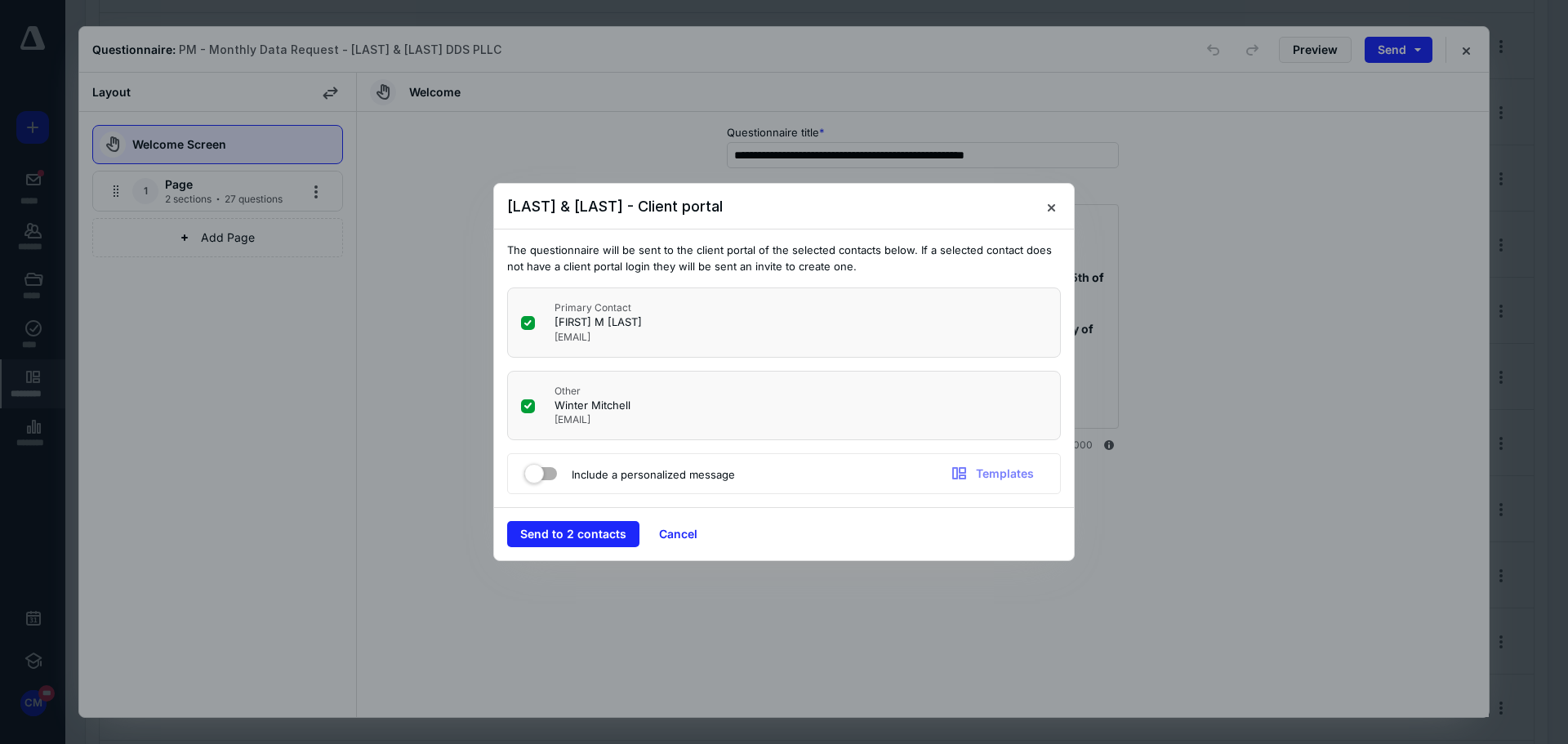 click 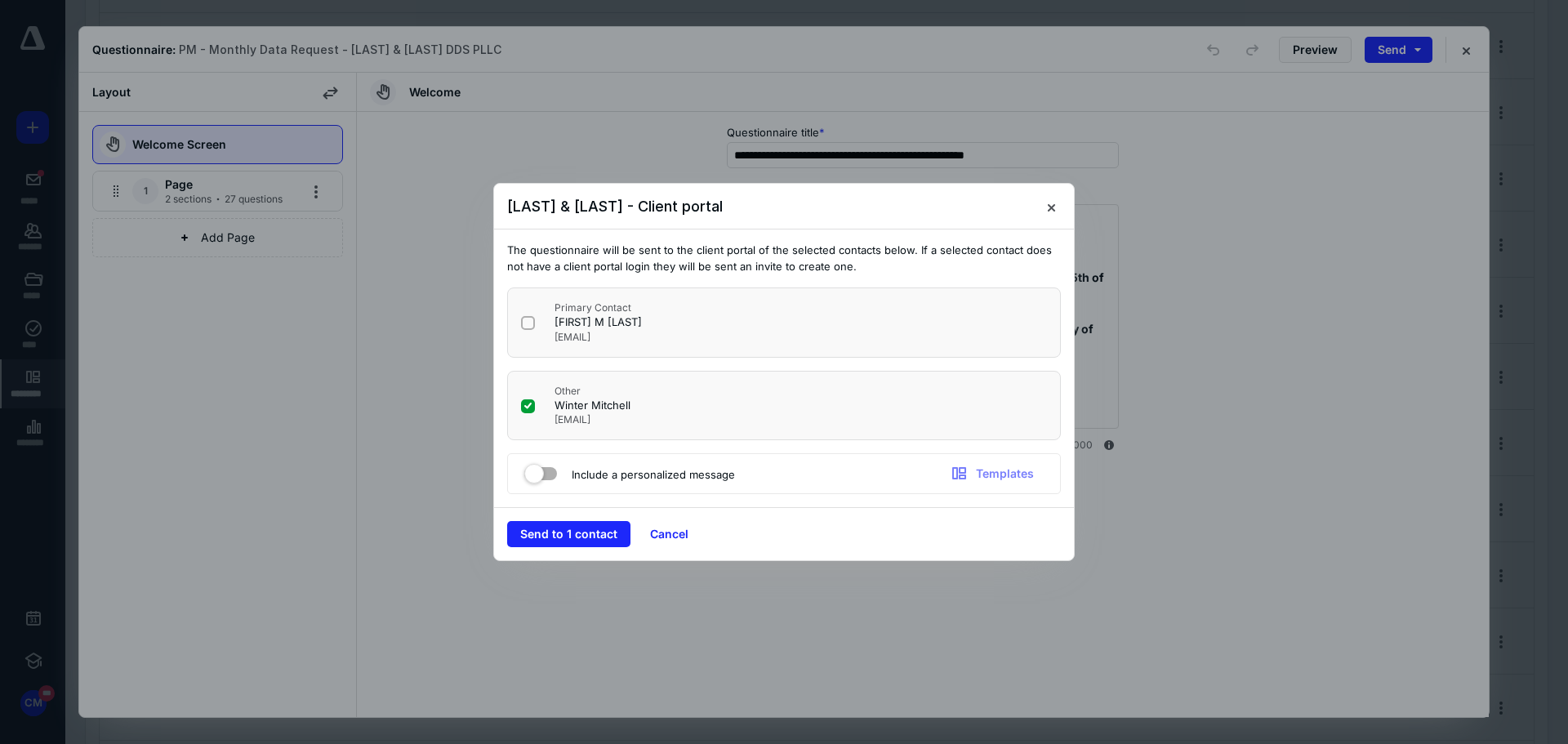 click at bounding box center [541, 470] 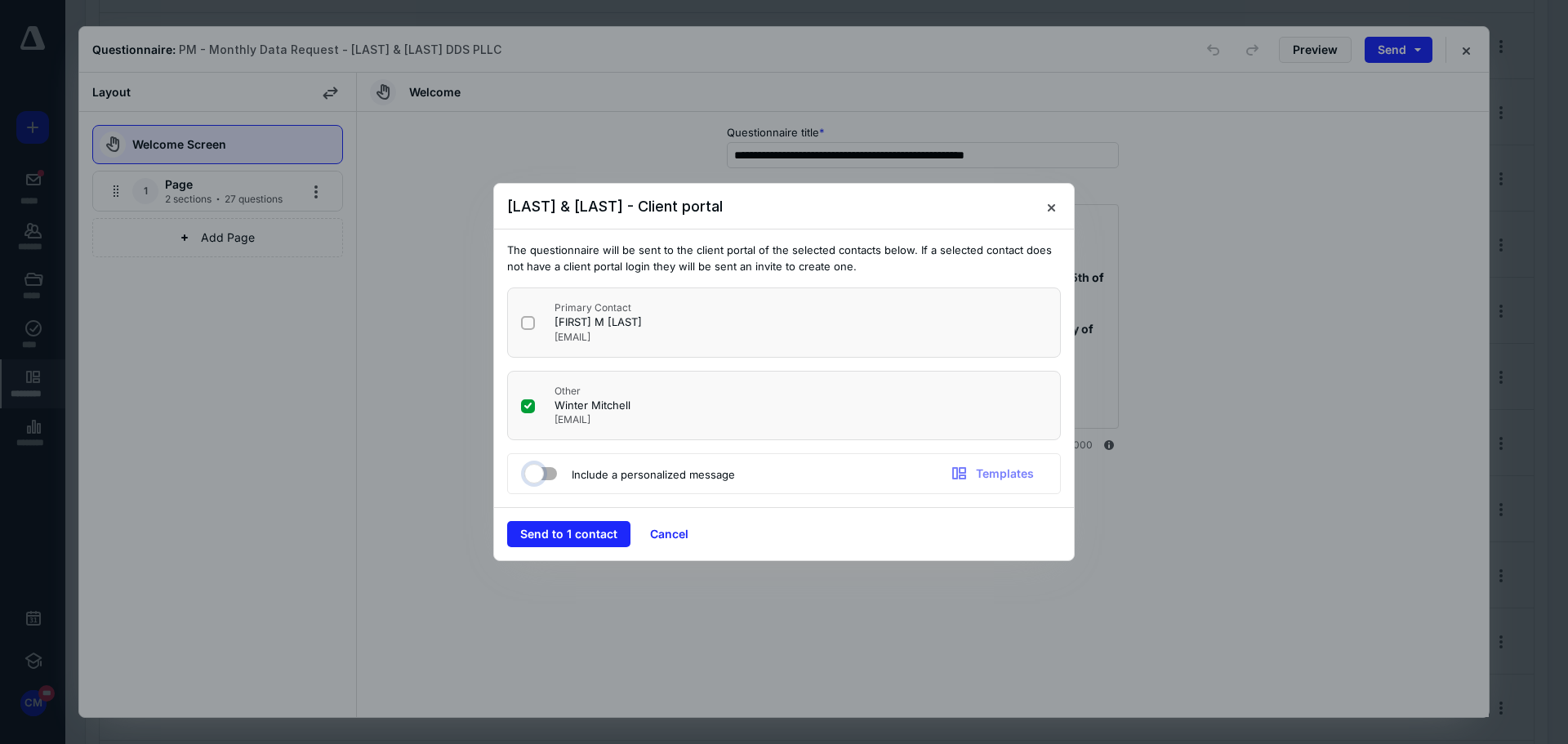 click at bounding box center [532, 471] 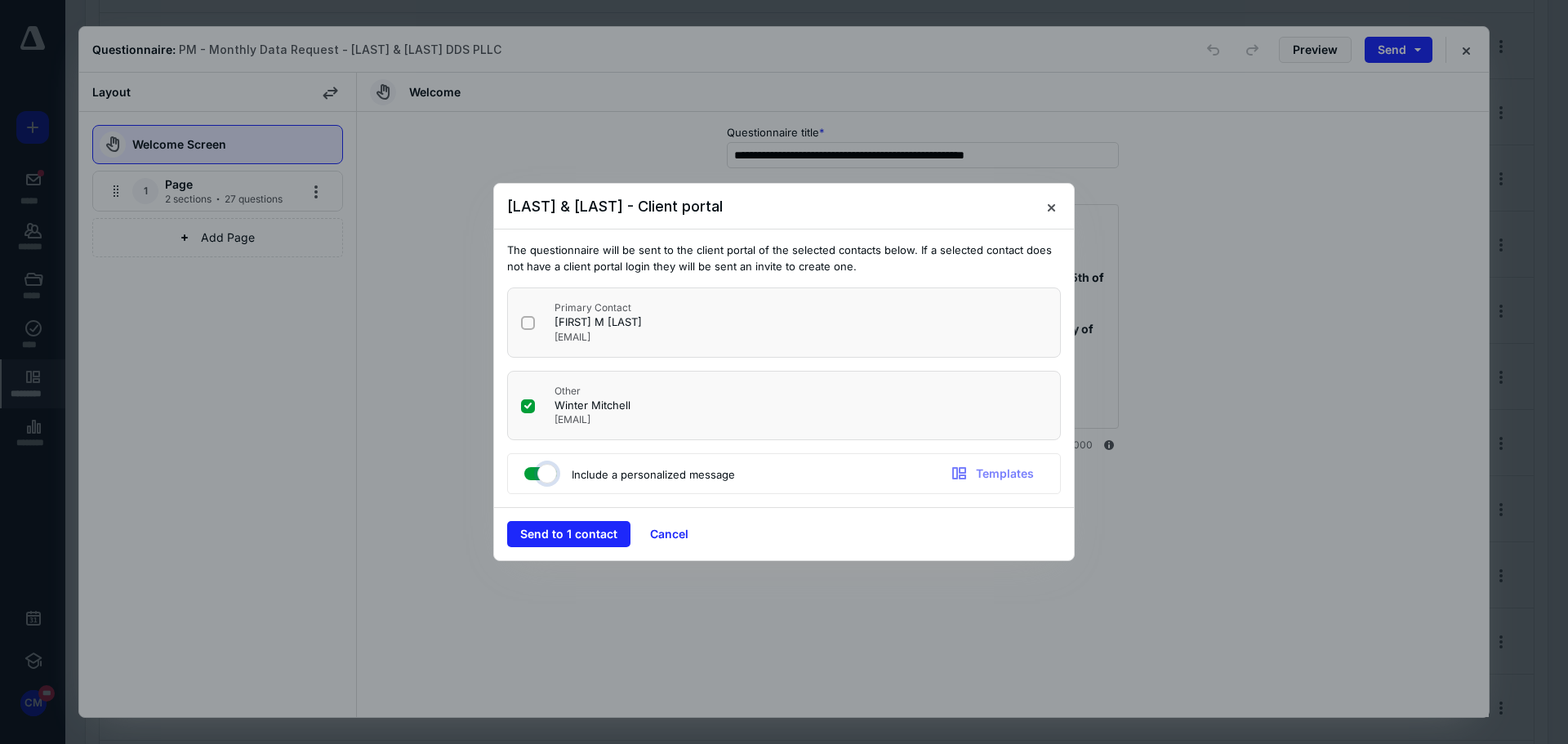 checkbox on "true" 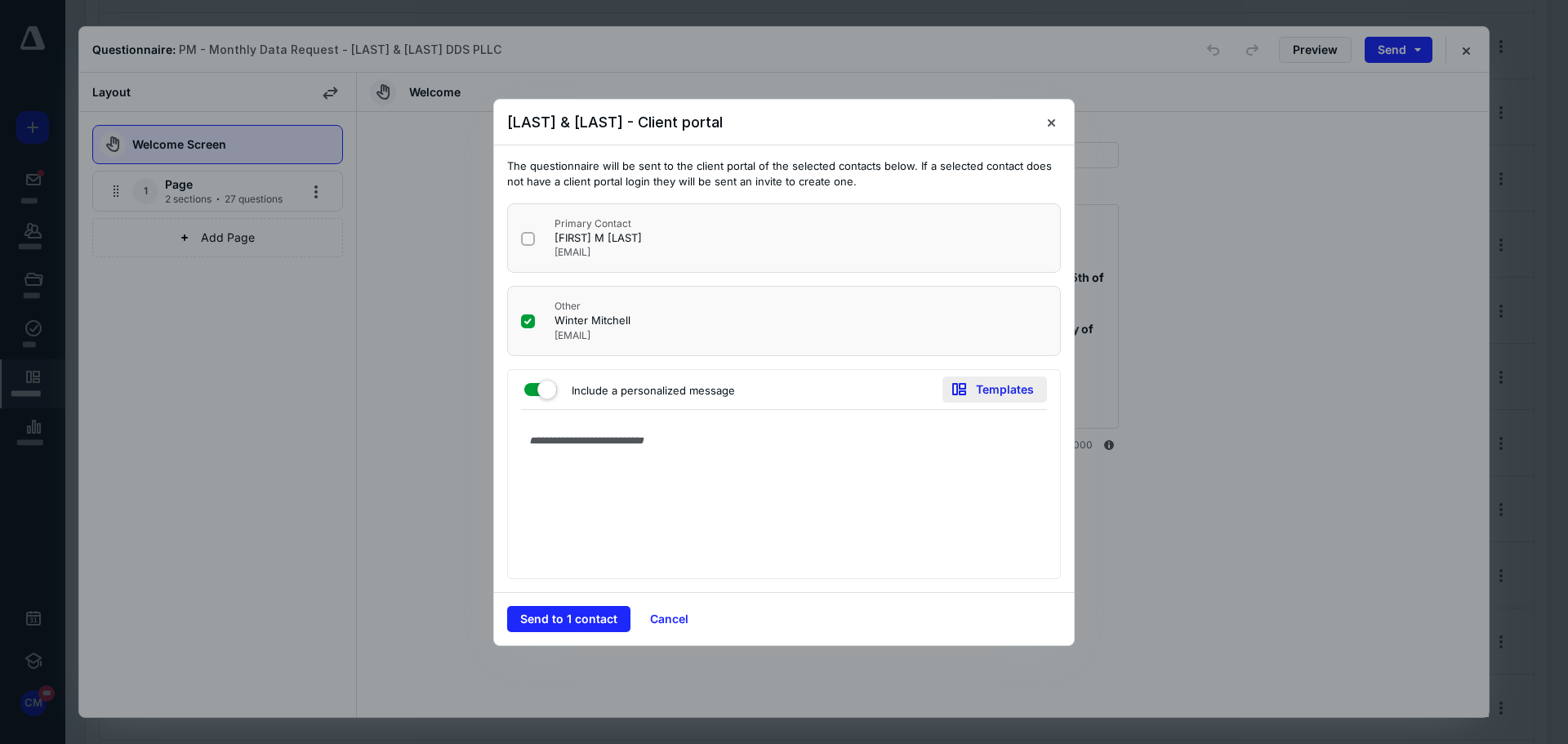 click on "Templates" at bounding box center [995, 390] 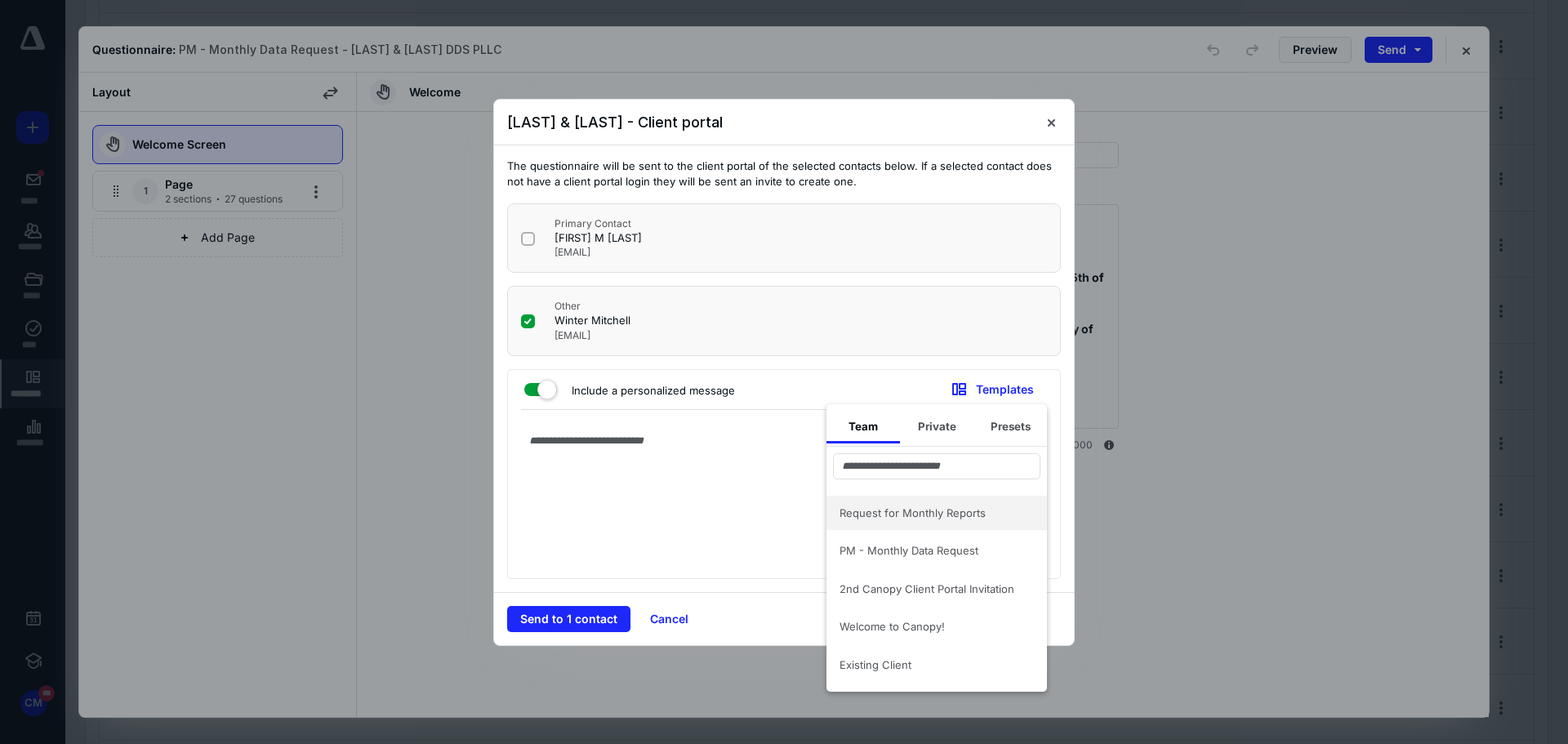 click on "Request for Monthly Reports" at bounding box center (937, 513) 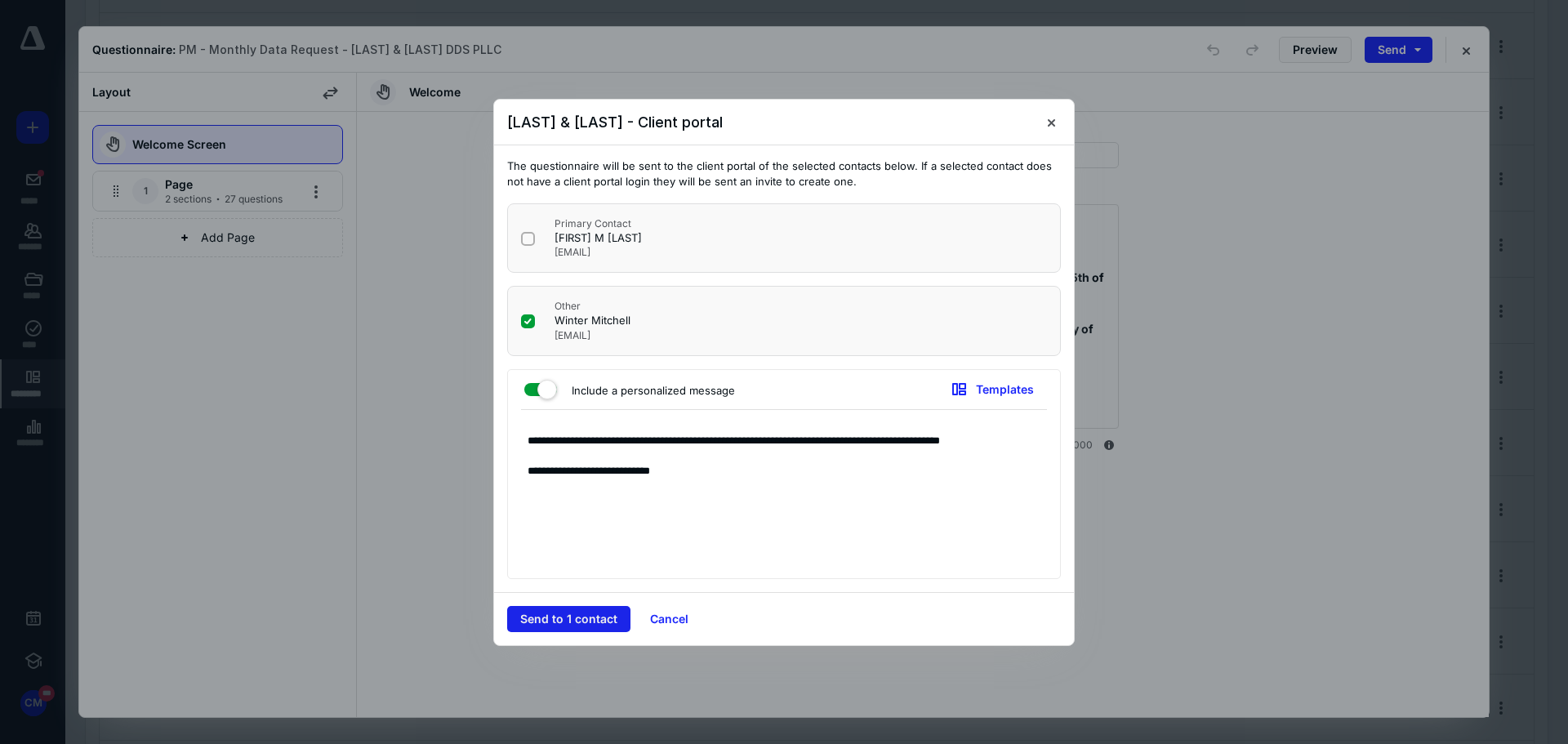 click on "Send to 1 contact" at bounding box center (568, 619) 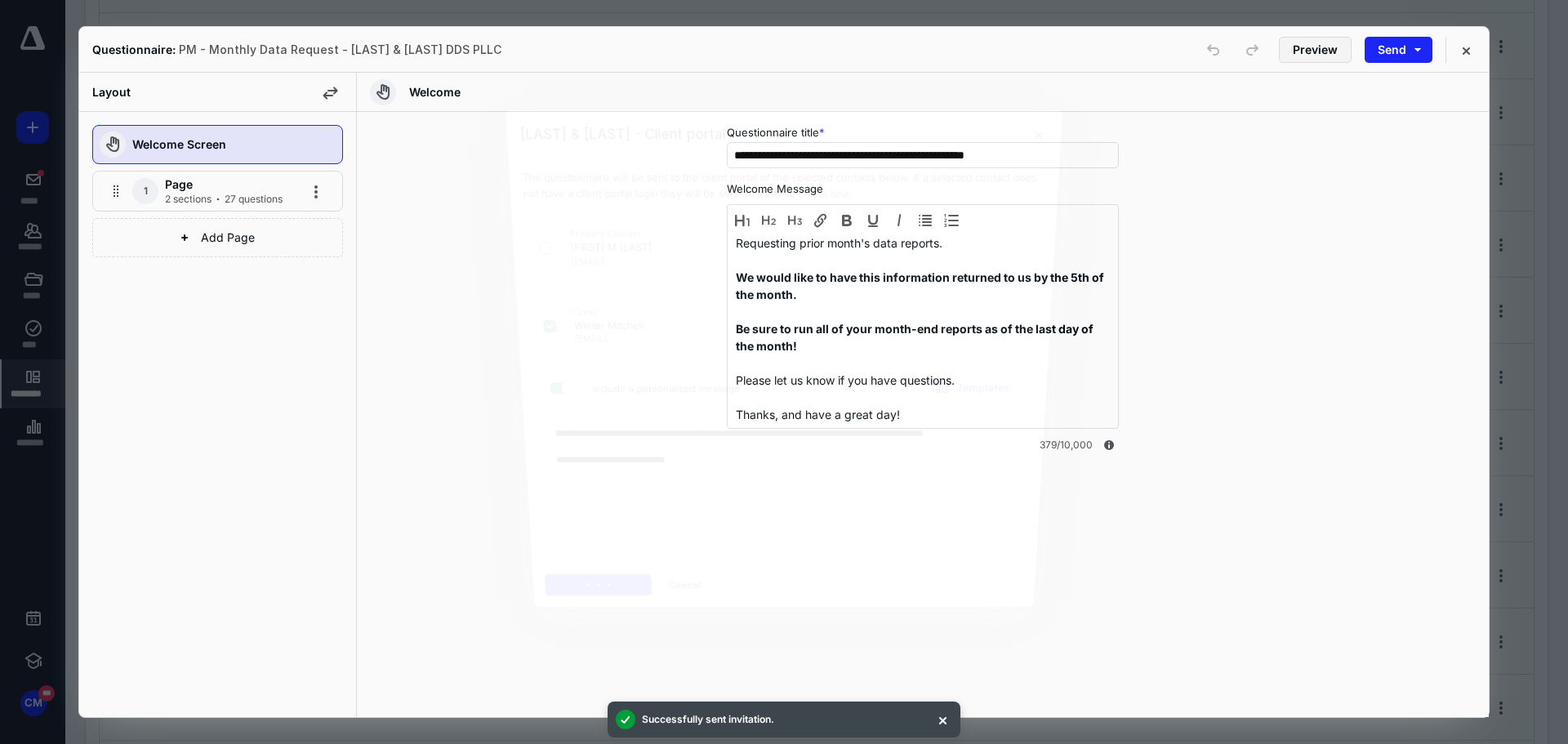 type 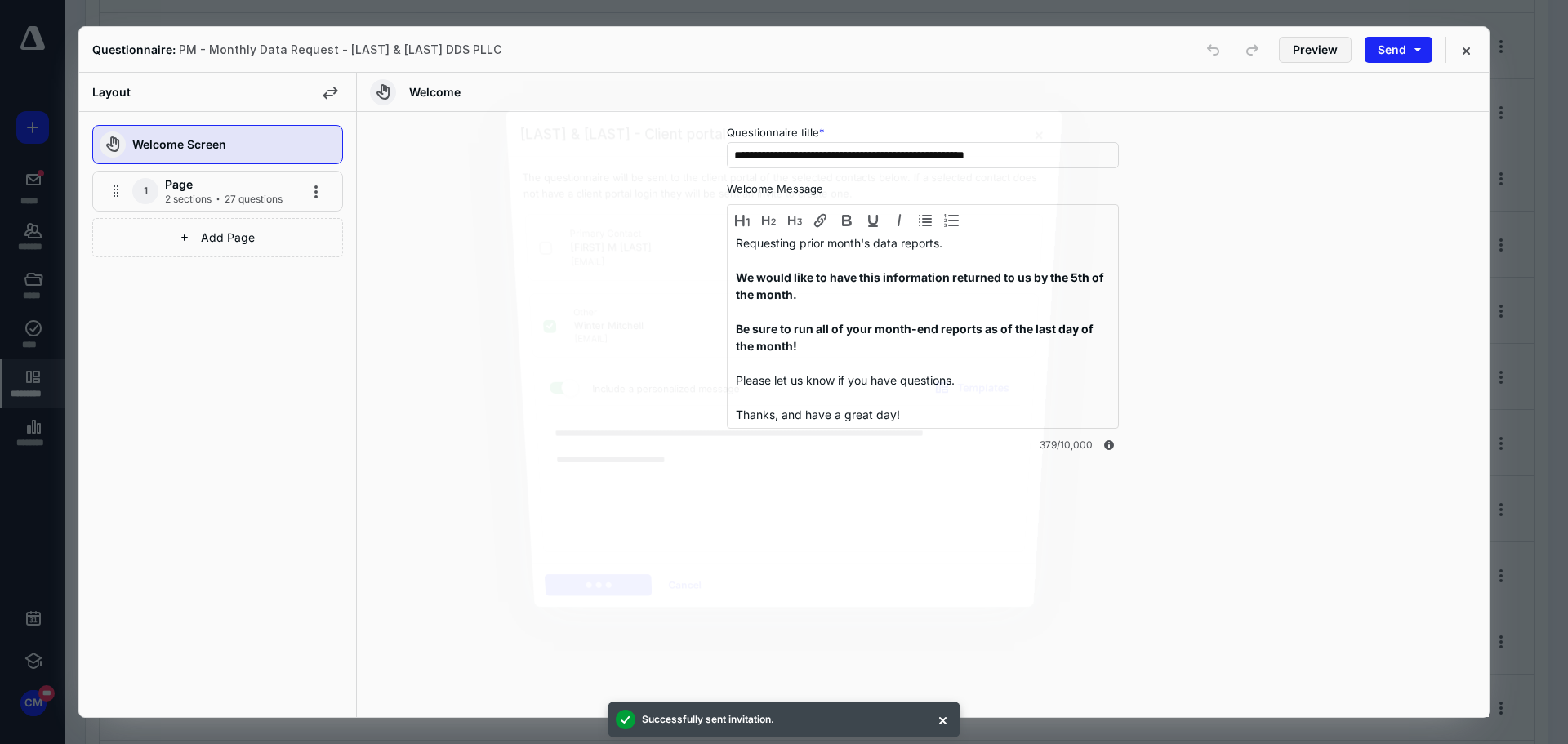 type 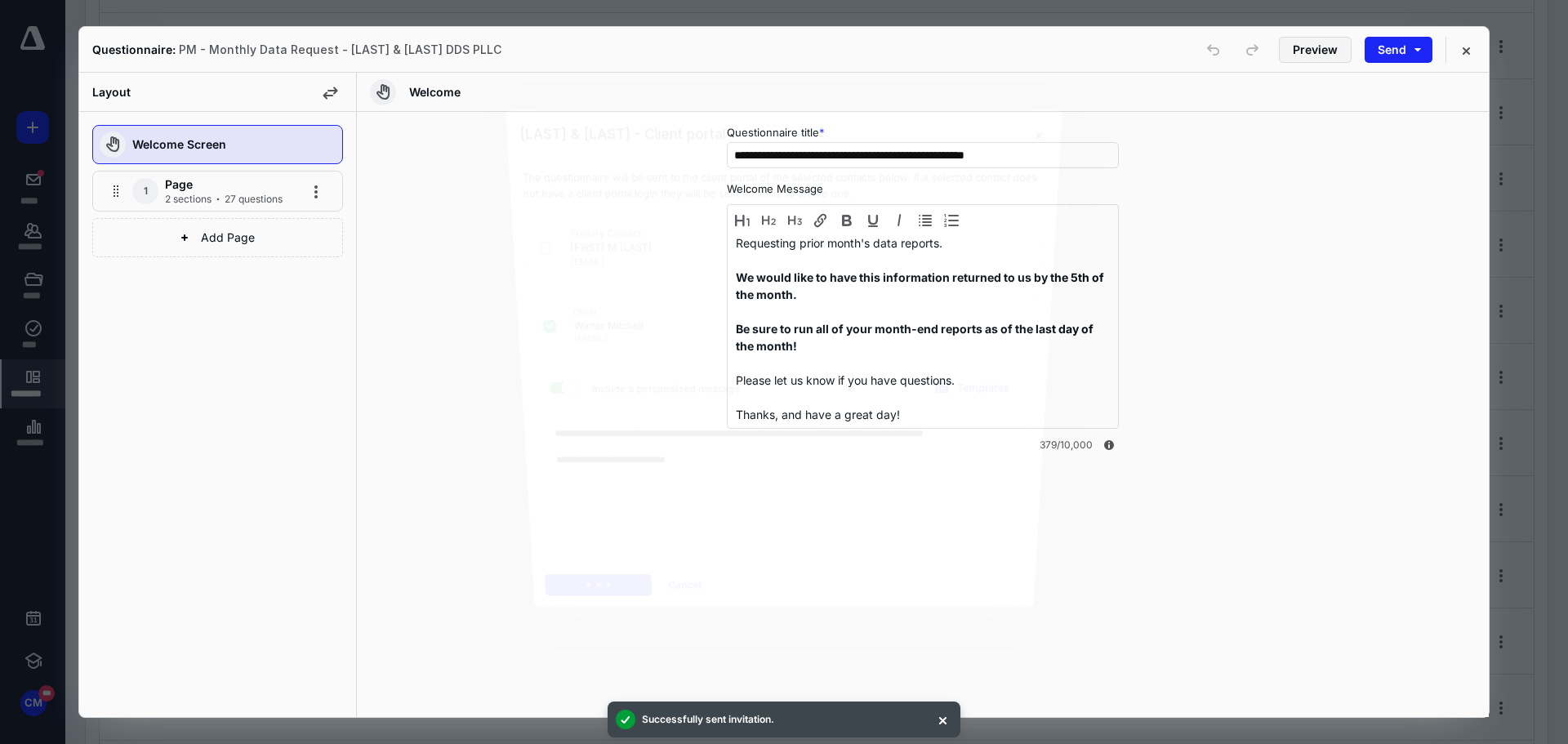 type 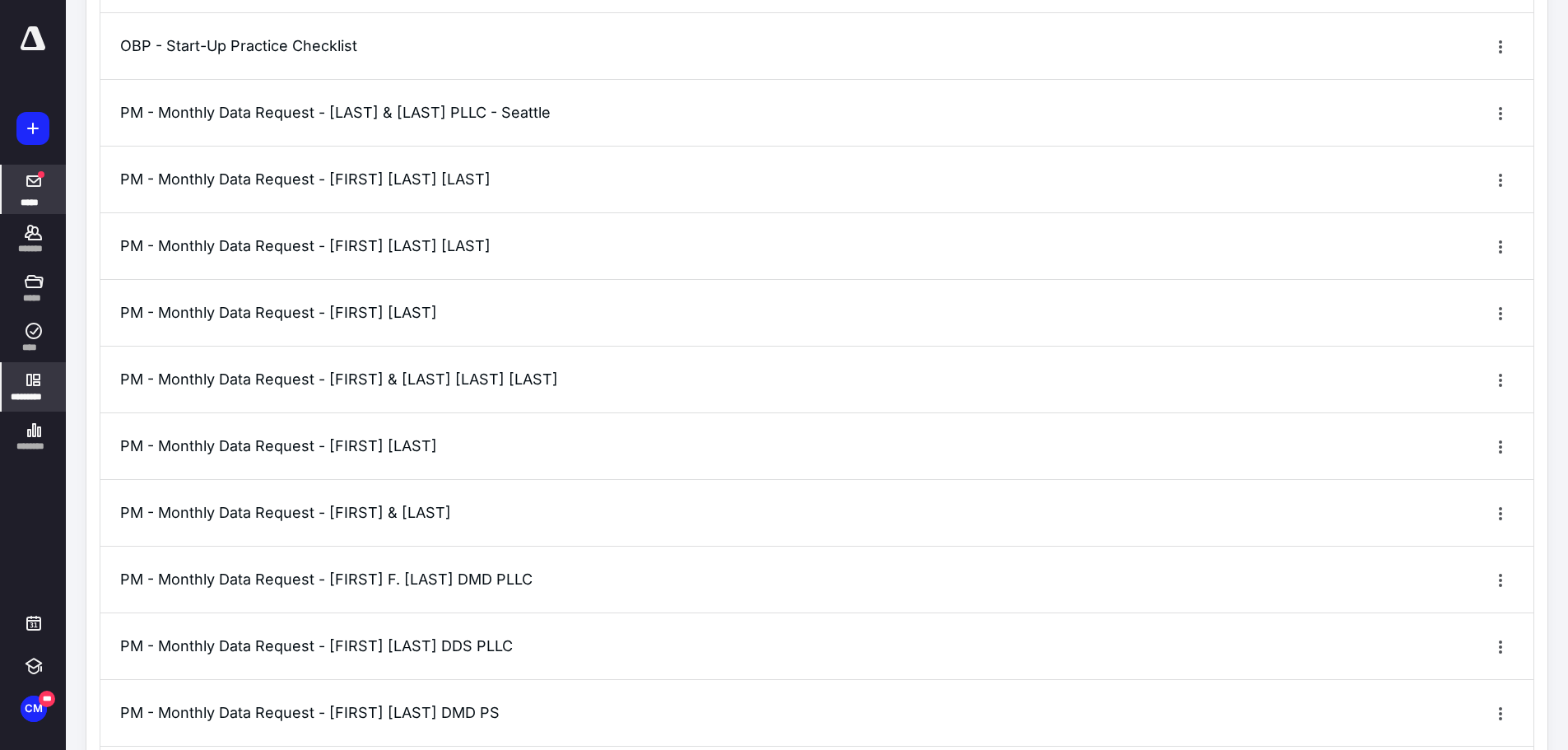 click 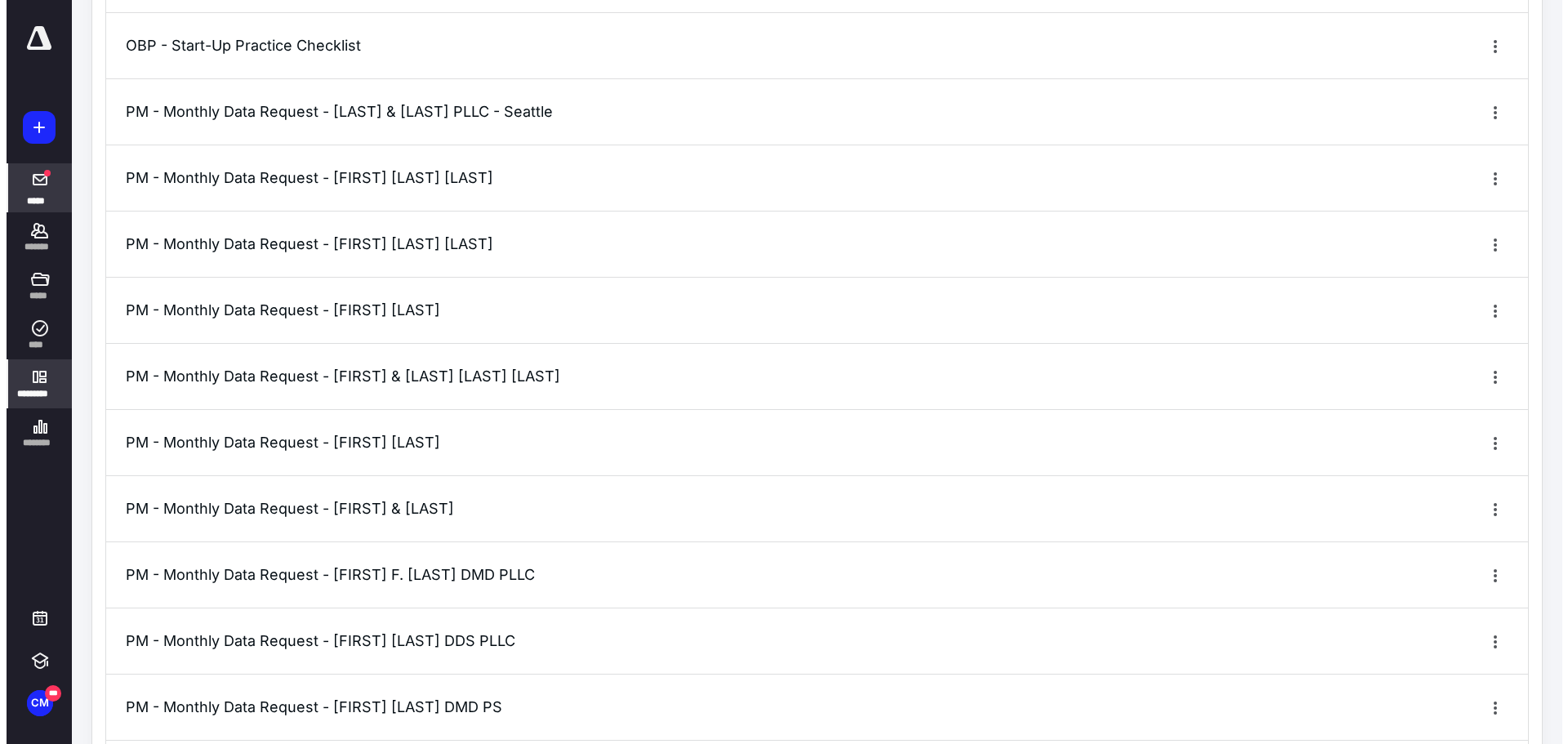 scroll, scrollTop: 0, scrollLeft: 0, axis: both 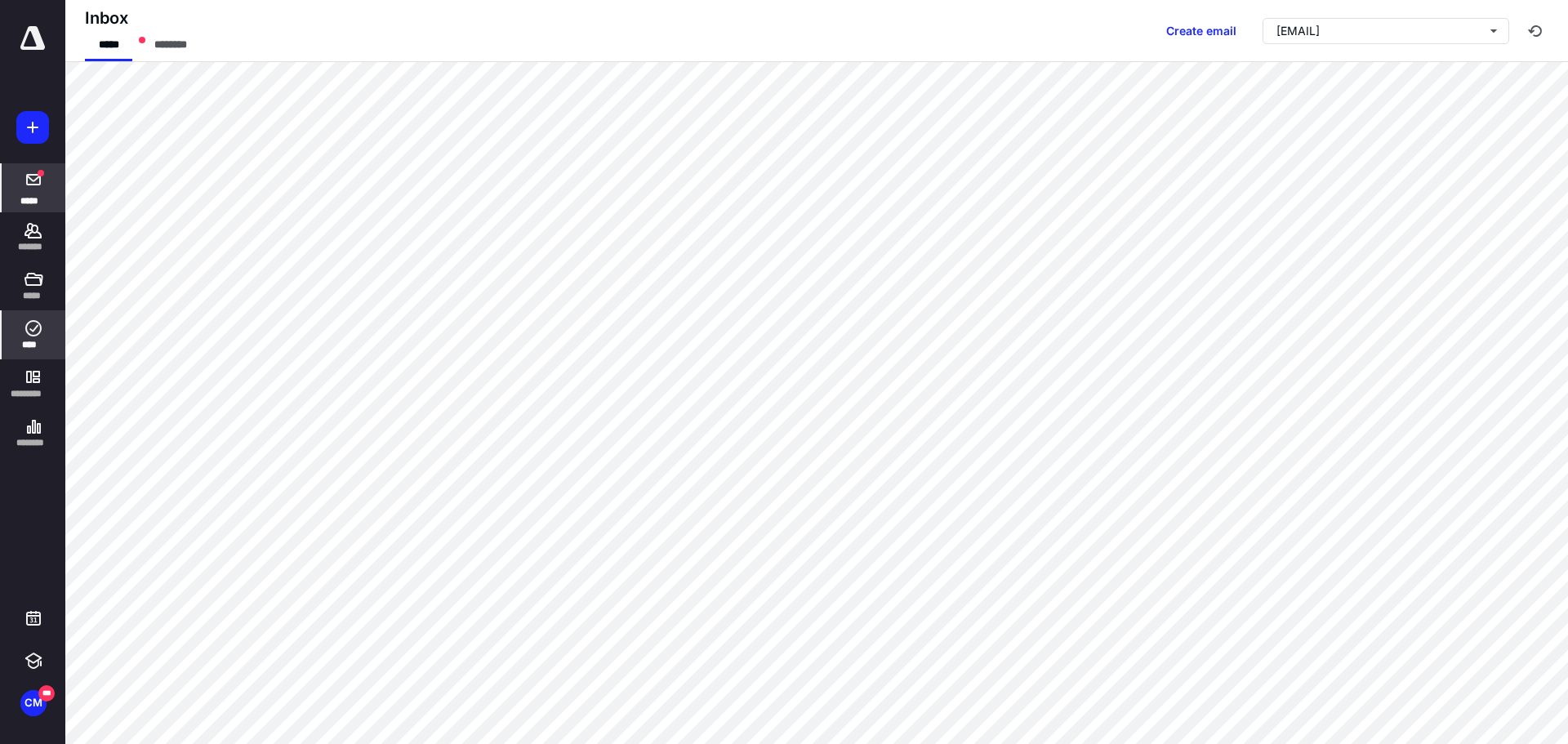 click on "****" at bounding box center [33, 345] 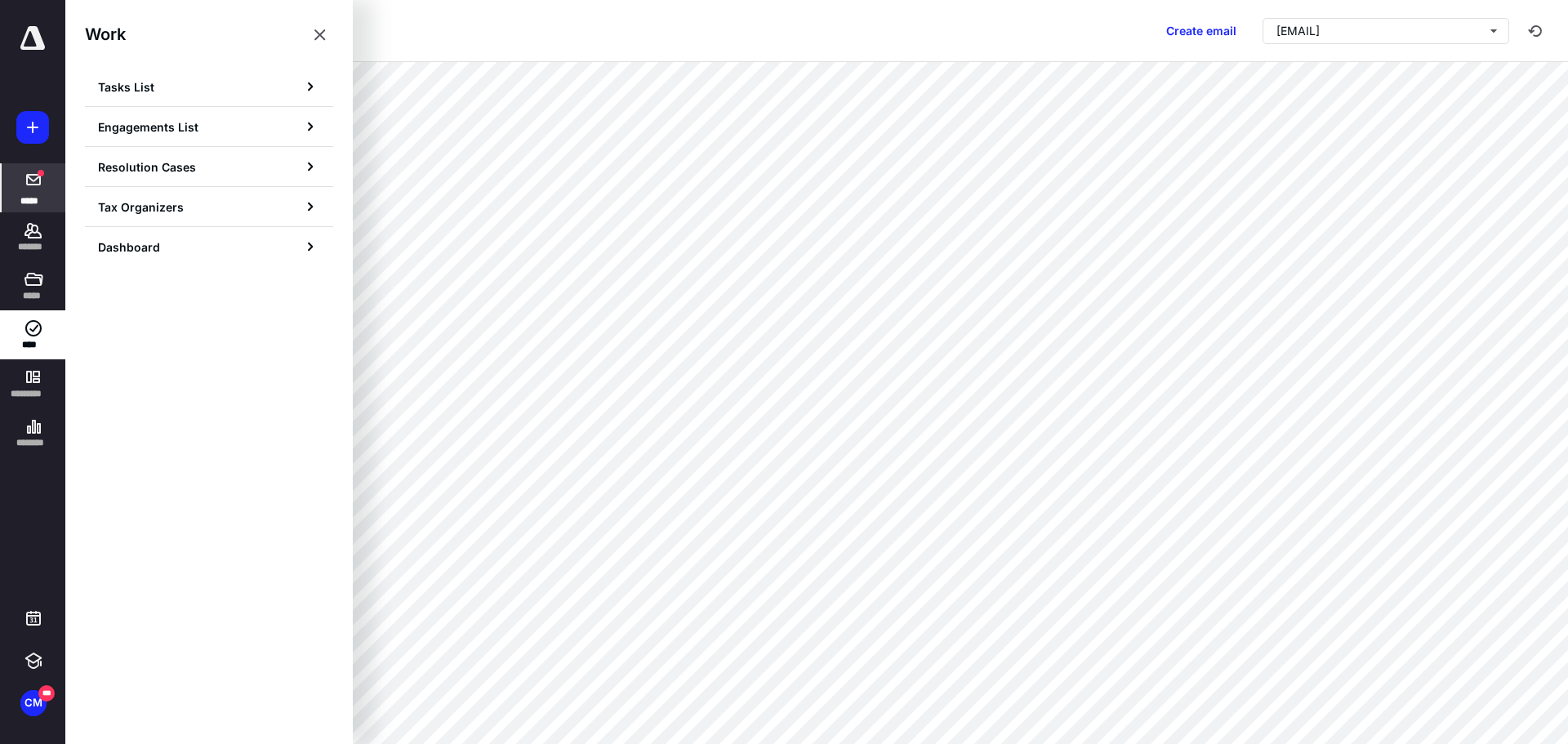 click at bounding box center (33, 127) 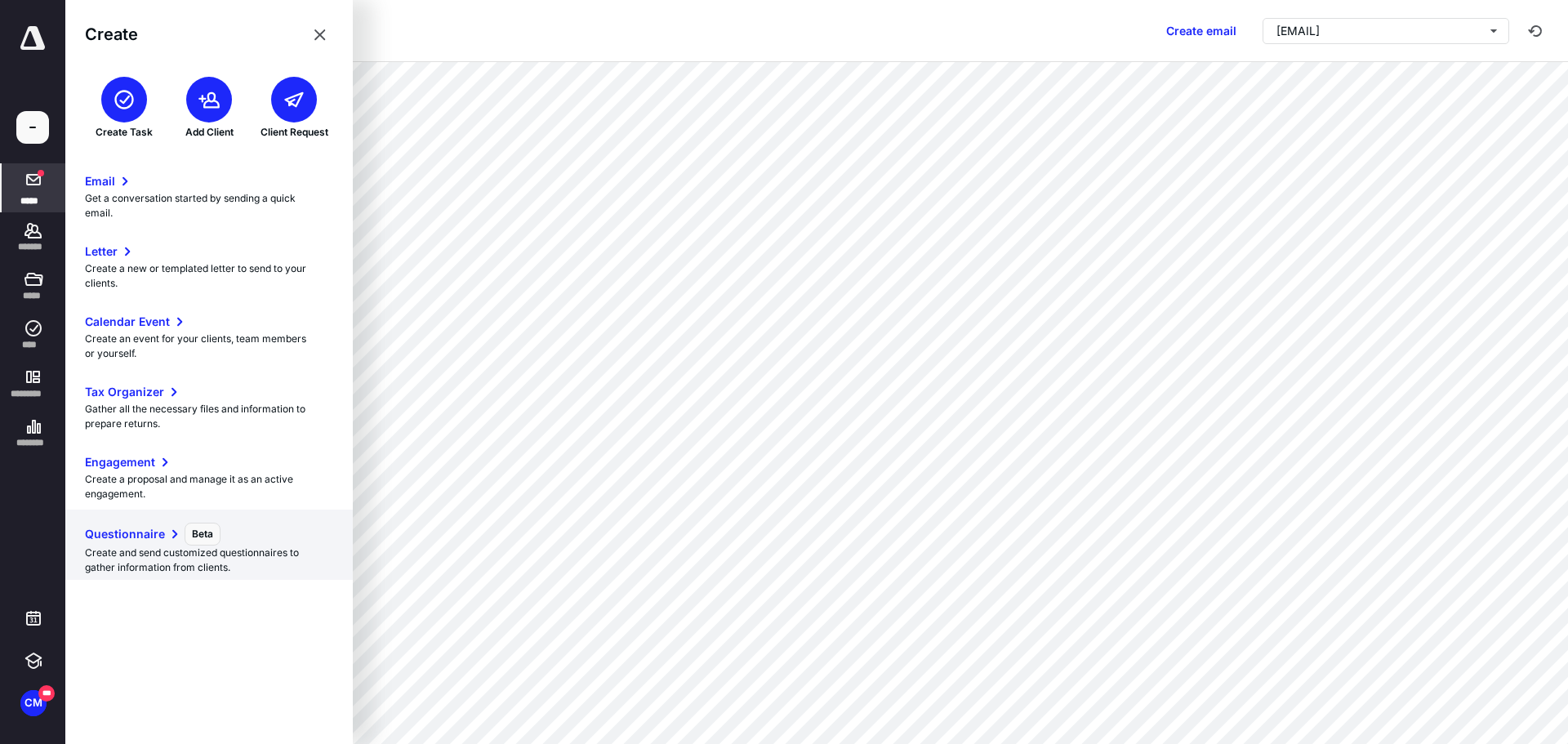 click on "Create and send customized questionnaires to gather information from clients." at bounding box center (209, 560) 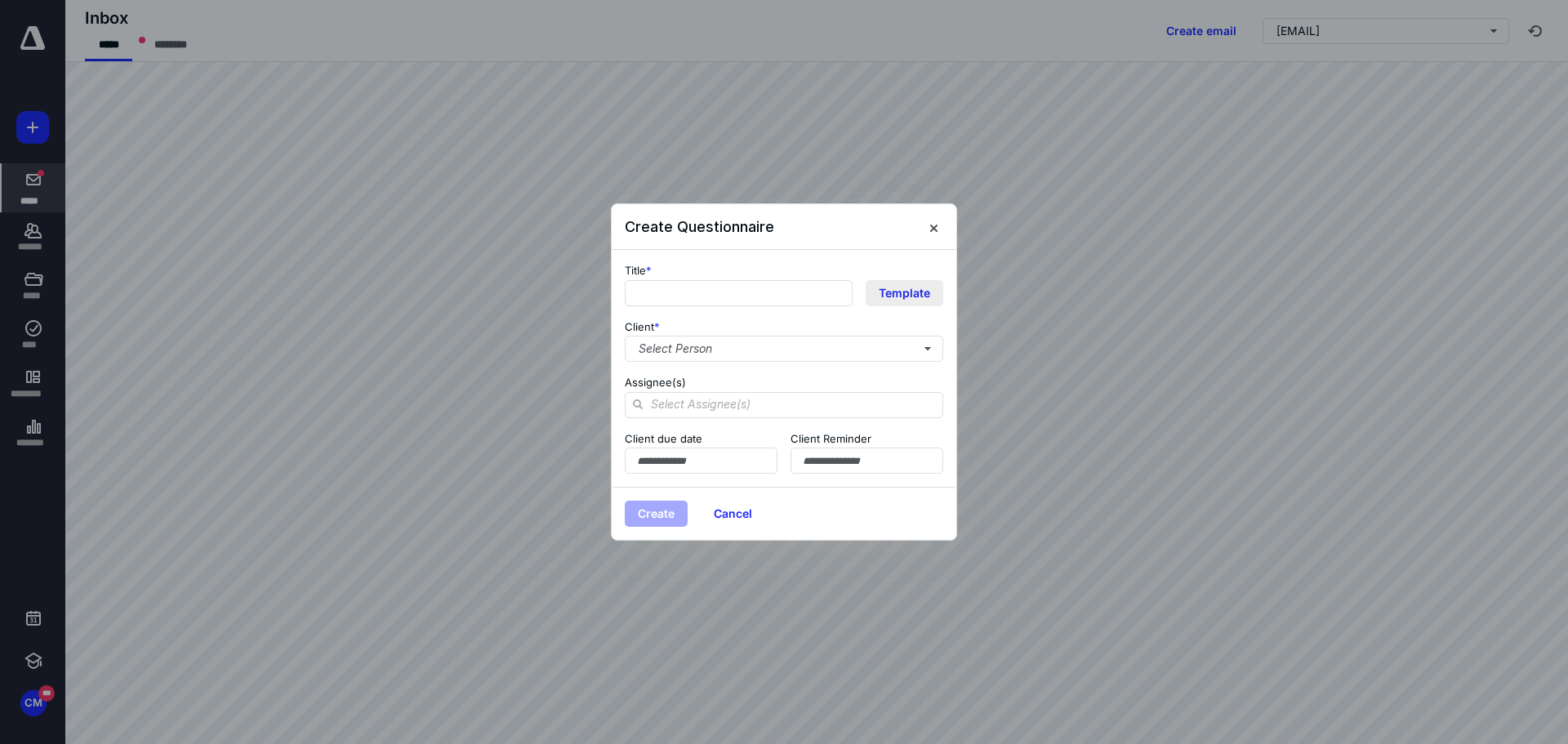 click on "Template" at bounding box center [904, 293] 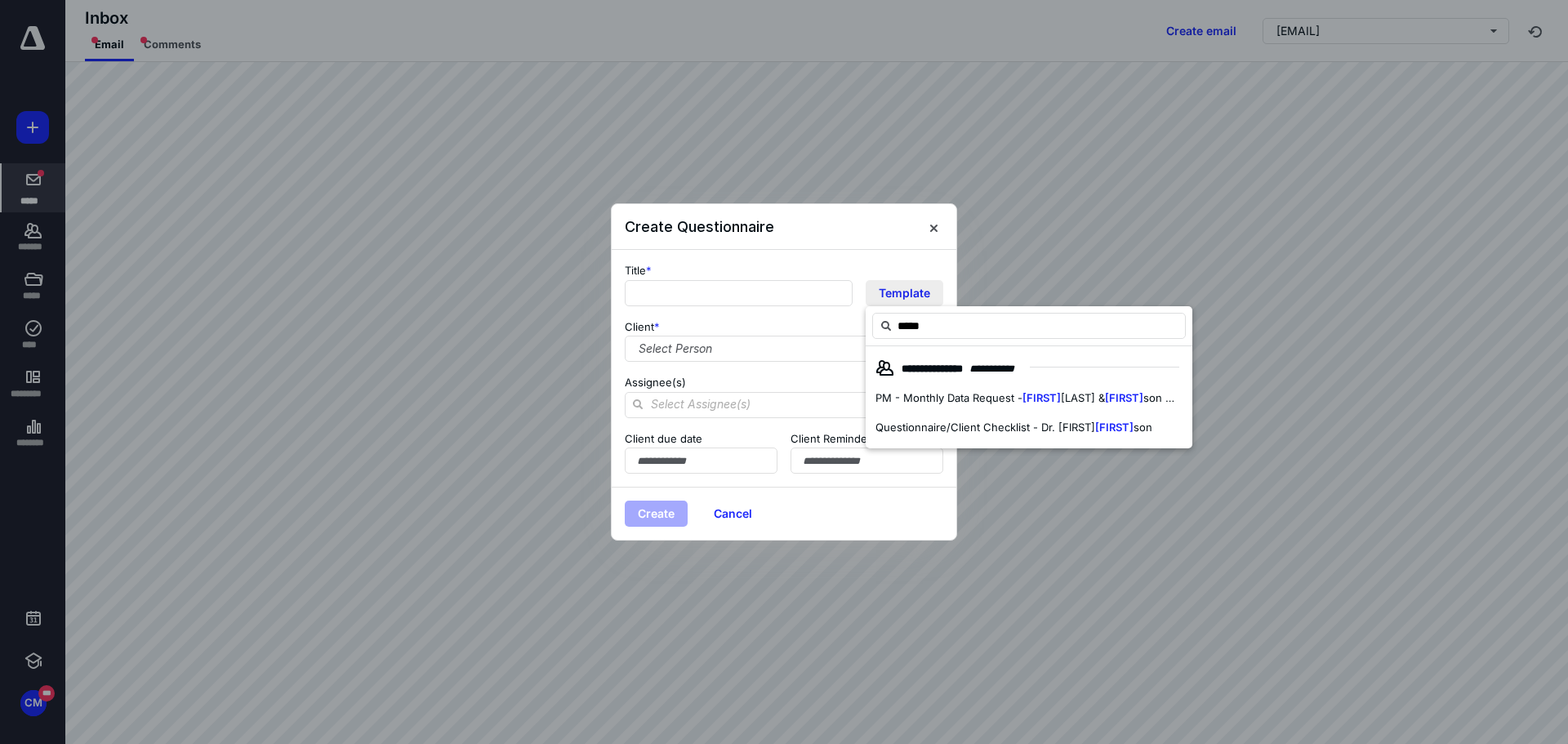 type on "******" 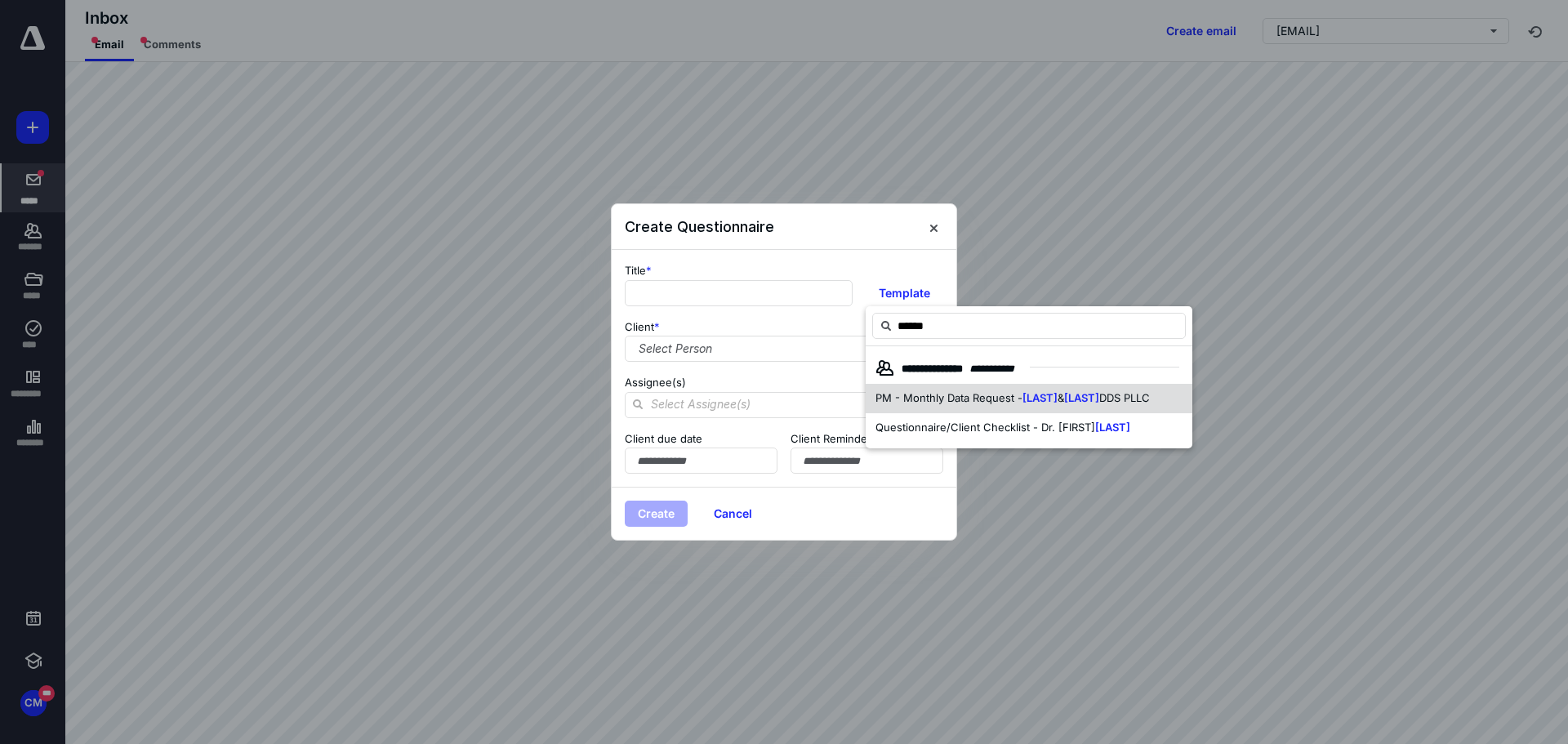 click on "PM - Monthly Data Request -" at bounding box center [949, 398] 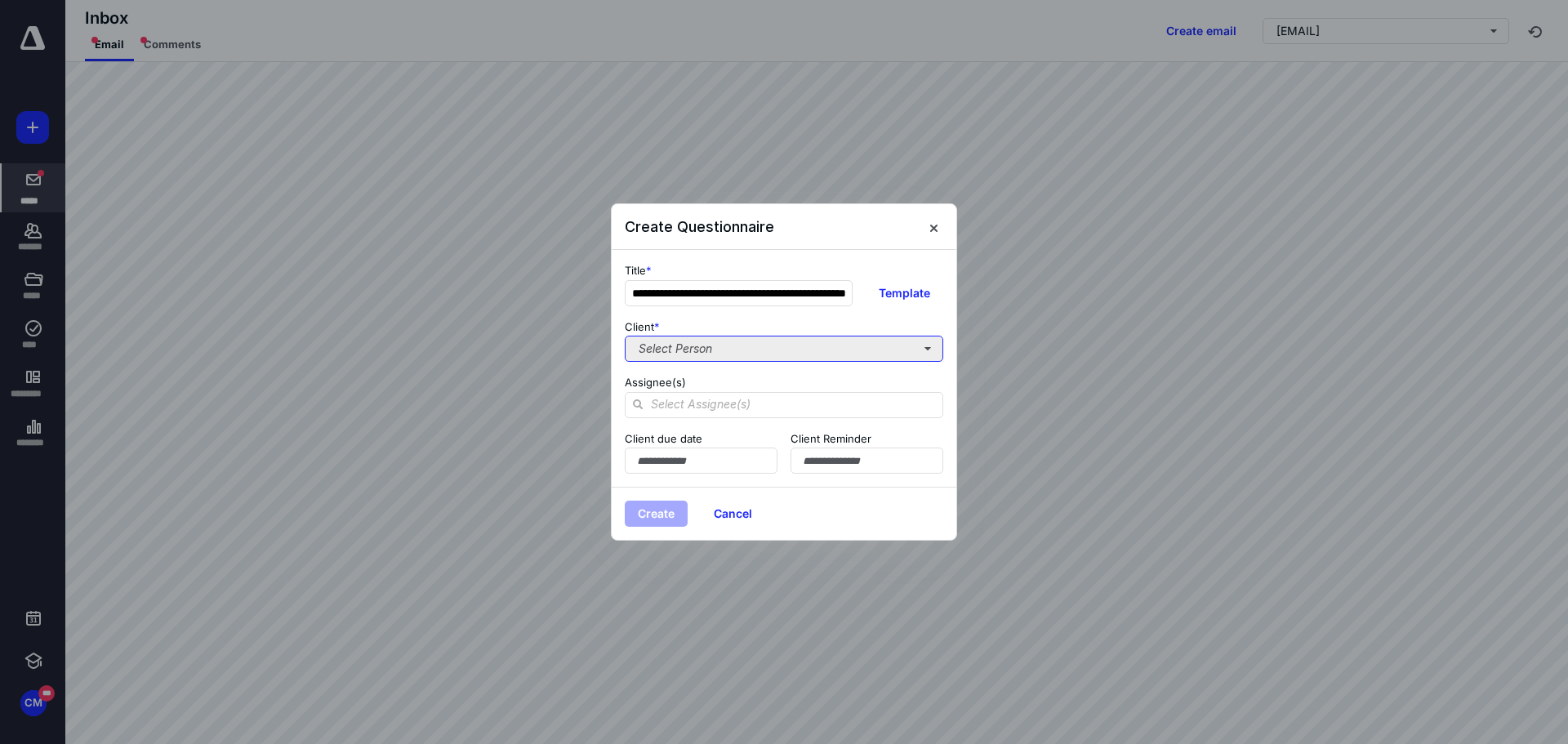 click on "Select Person" at bounding box center [784, 349] 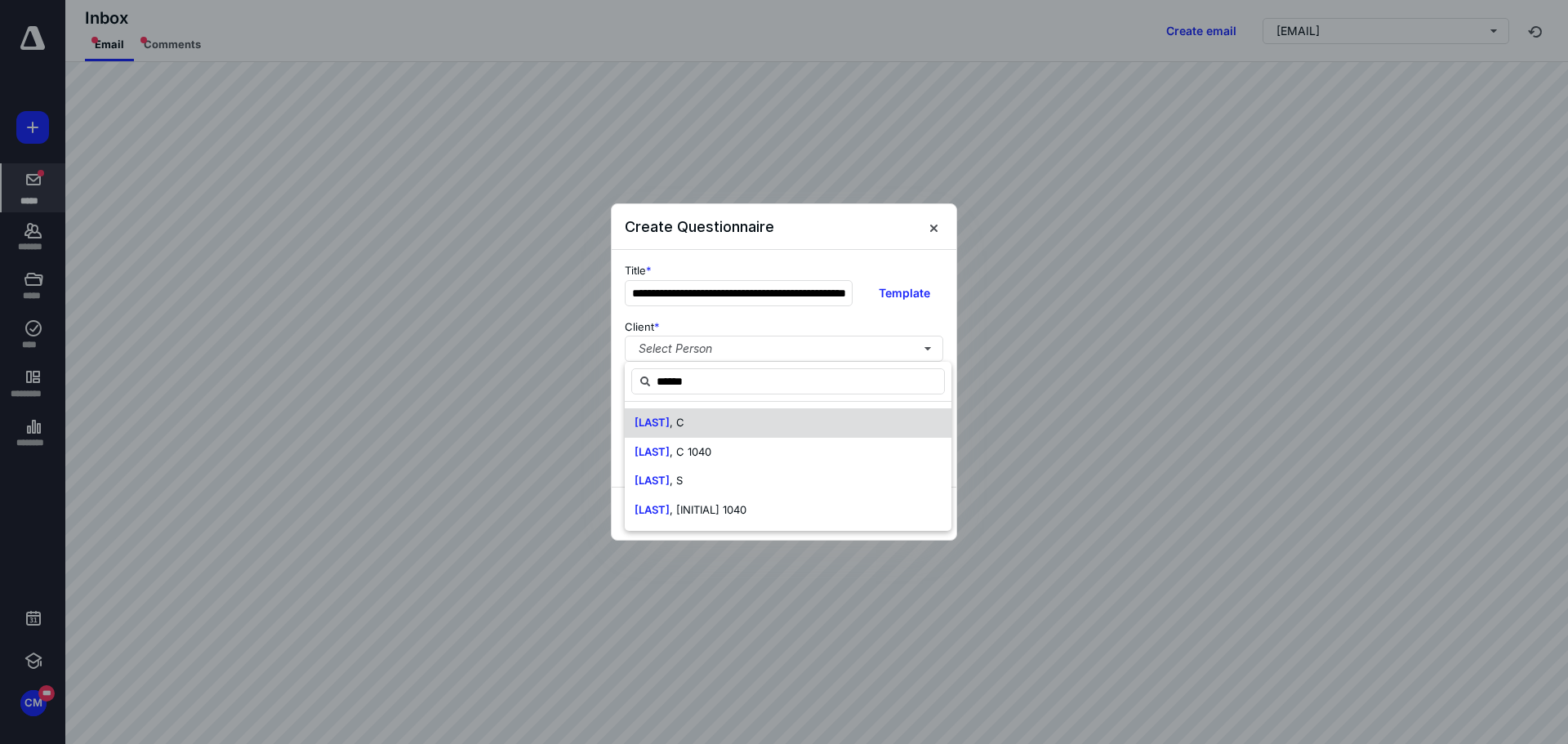 click on "WILSON , C" at bounding box center (788, 423) 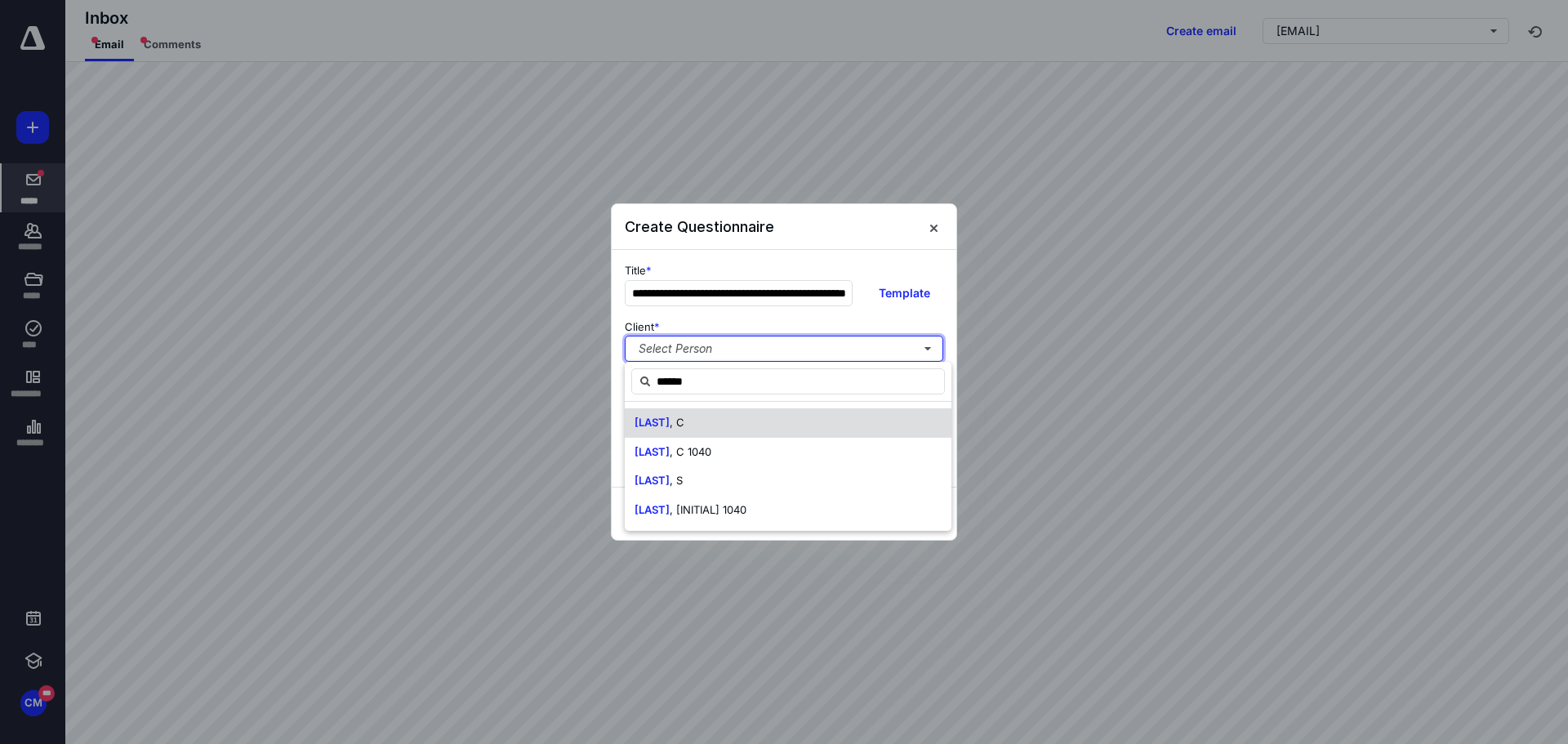 type 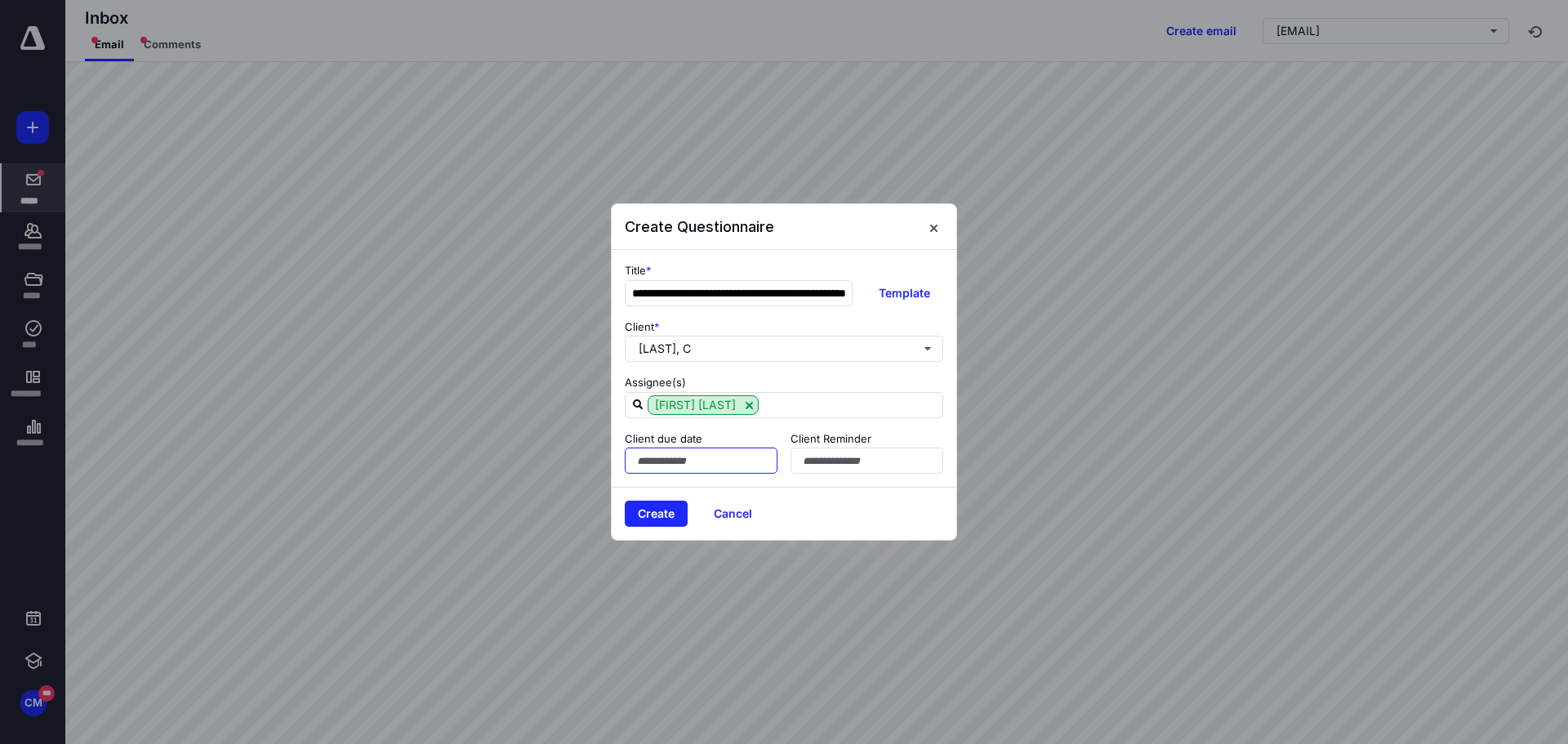click at bounding box center (701, 461) 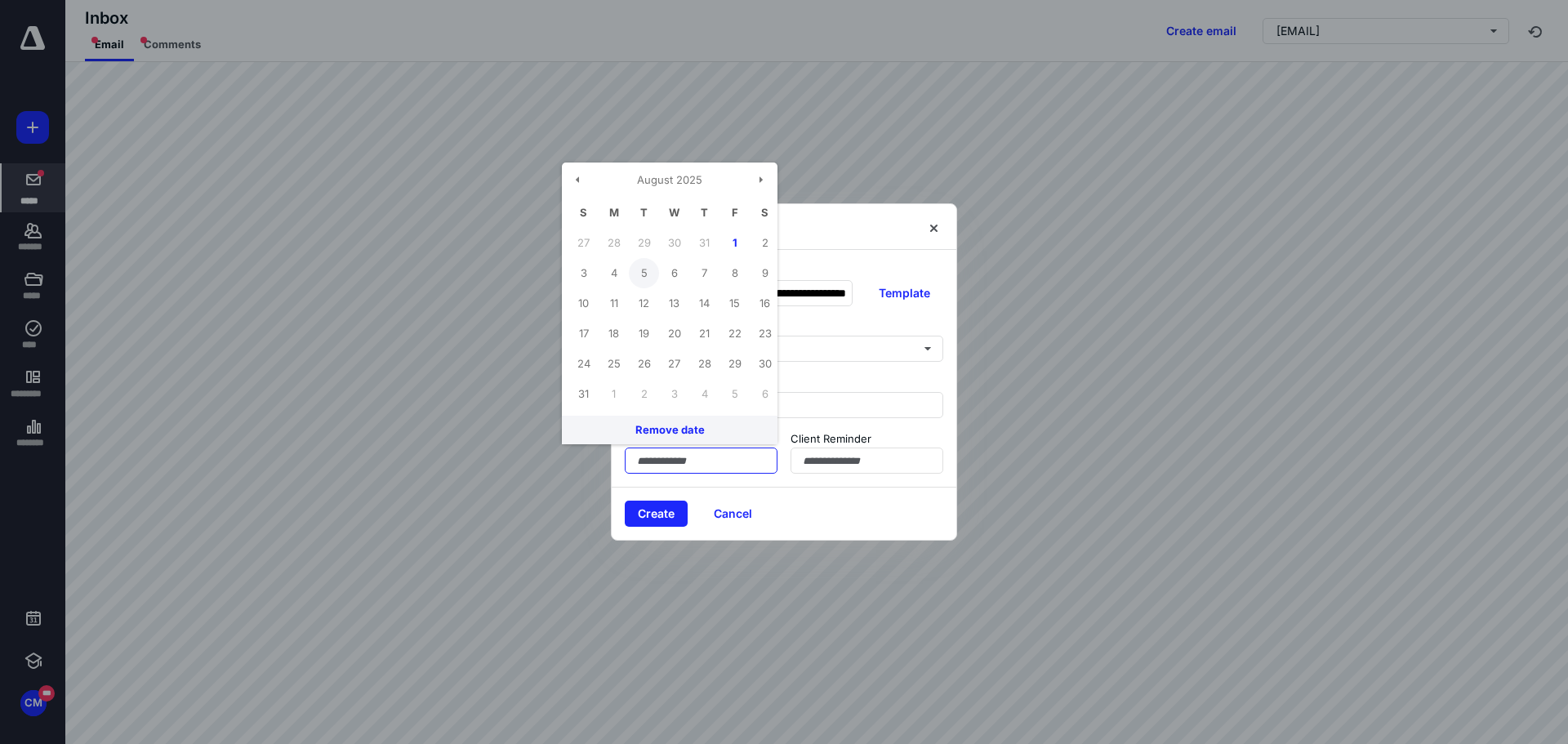click on "5" at bounding box center [644, 273] 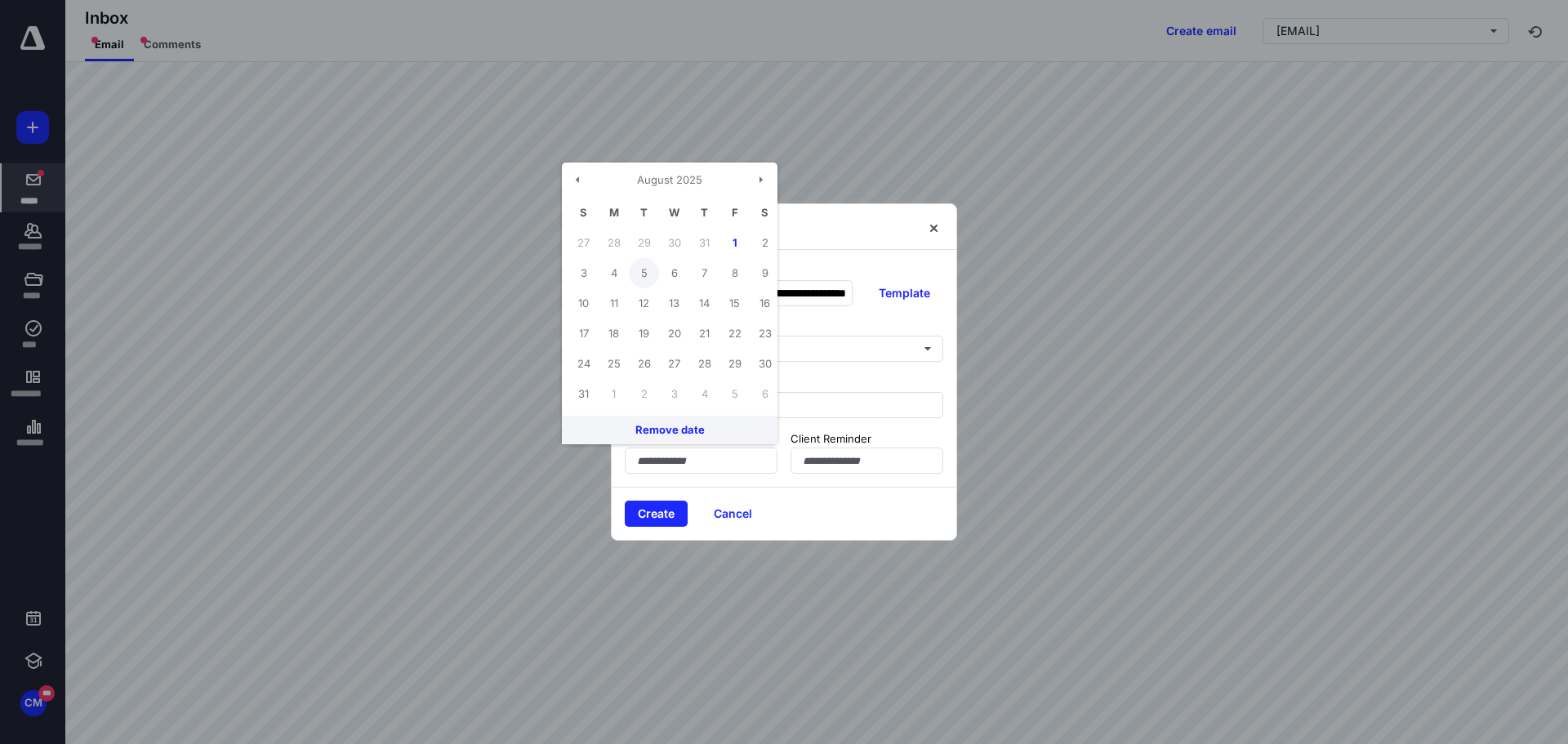 type on "**********" 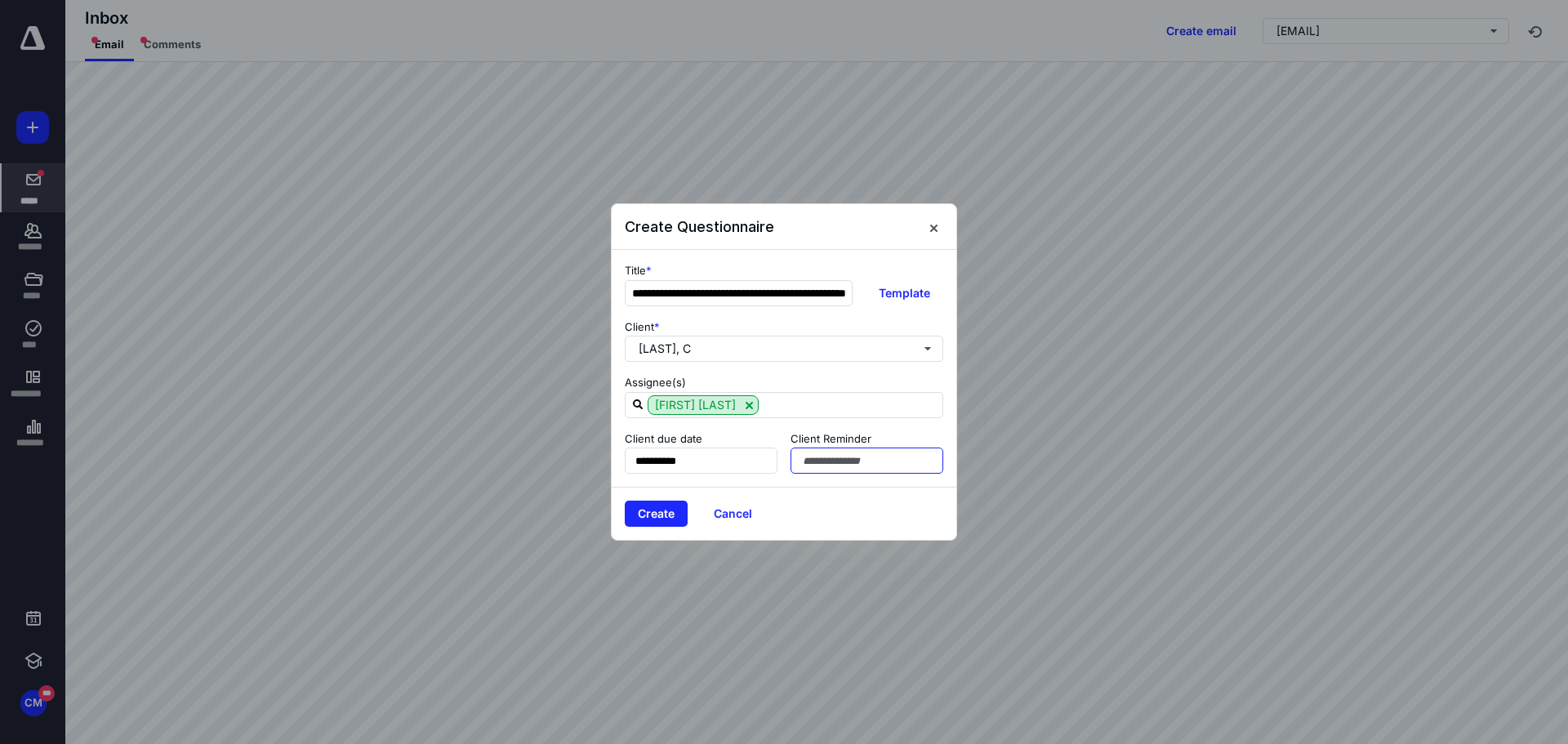 click at bounding box center (866, 461) 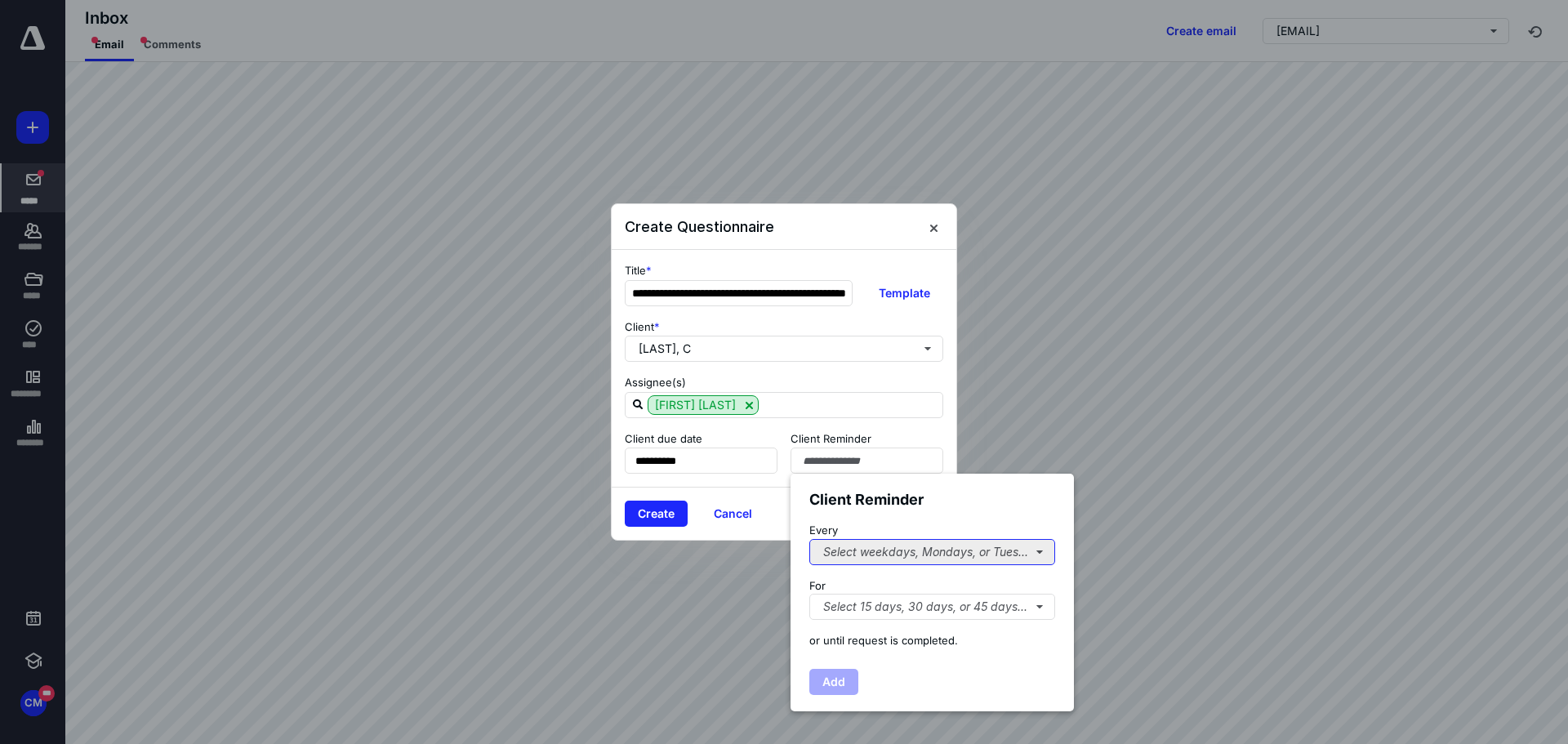 click on "Select weekdays, Mondays, or Tues..." at bounding box center [932, 552] 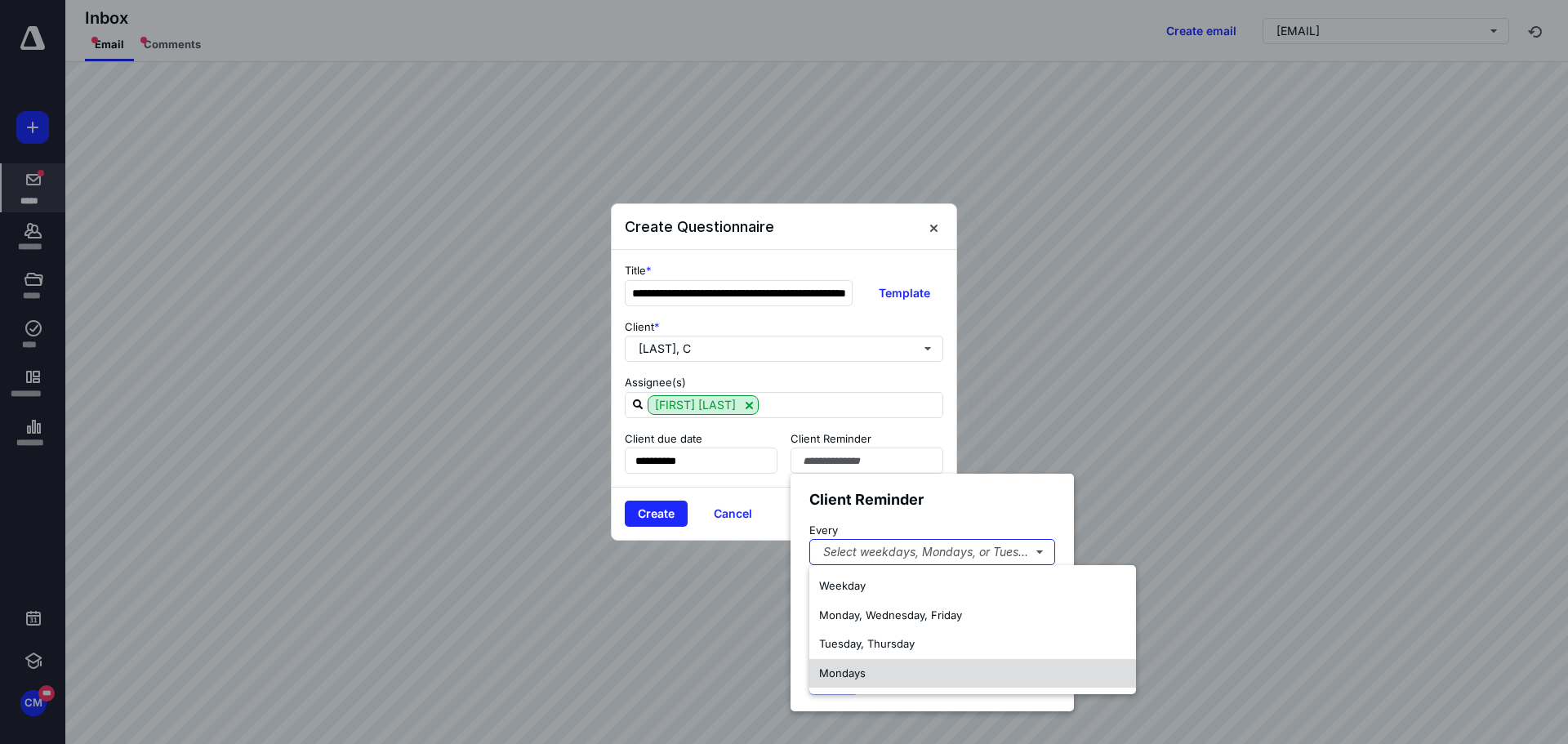 click on "Mondays" at bounding box center (842, 673) 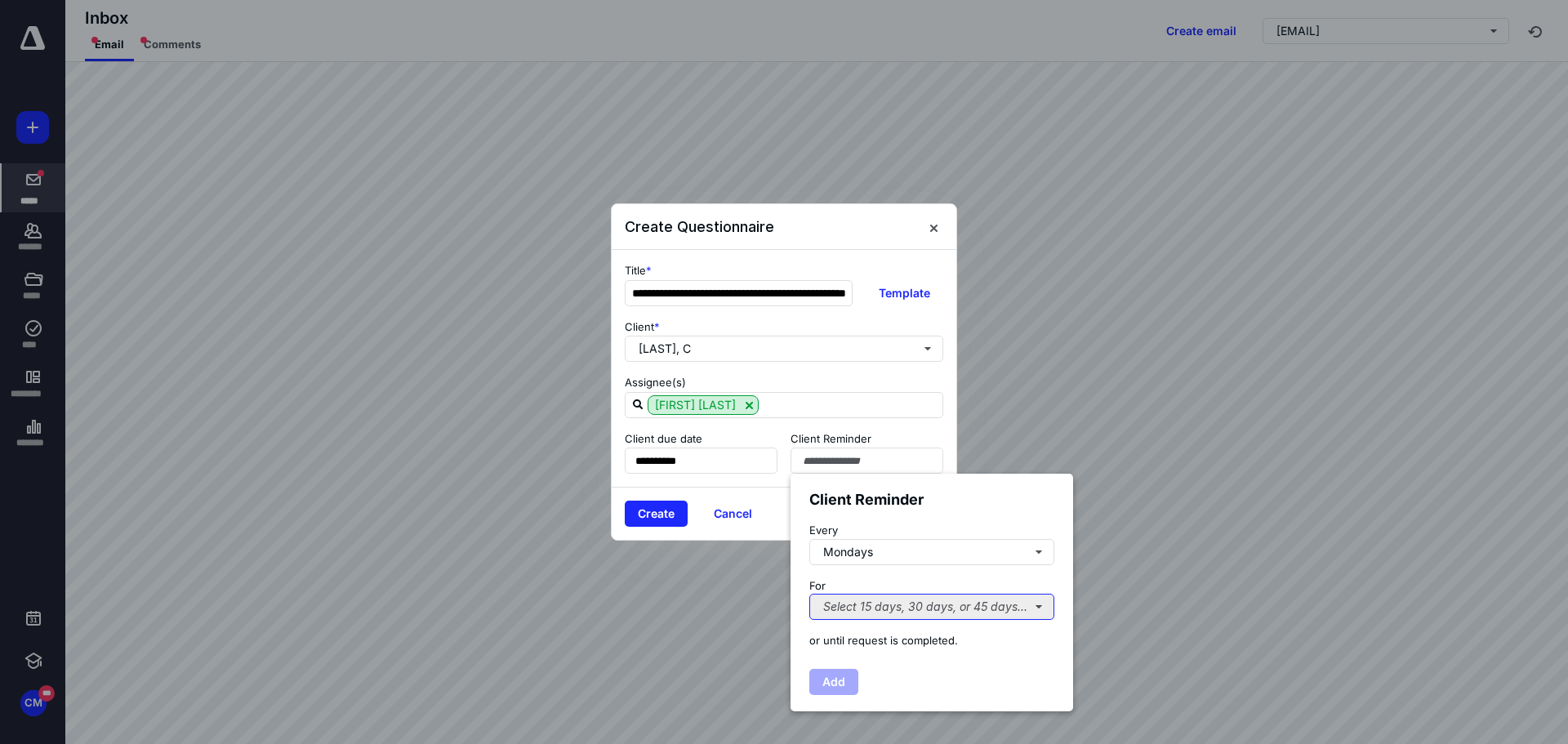 click on "Select 15 days, 30 days, or 45 days..." at bounding box center (932, 607) 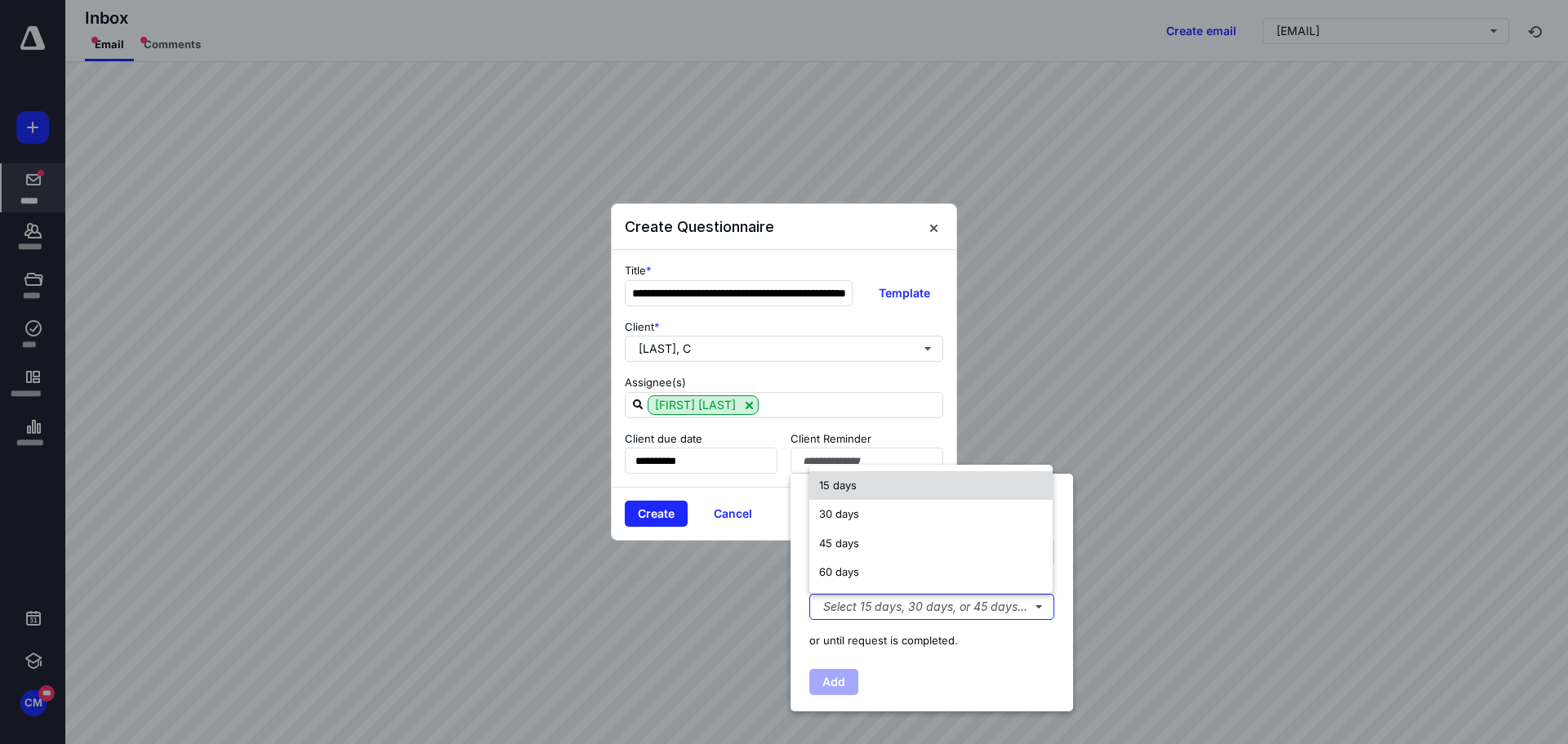 click on "15 days" at bounding box center (931, 486) 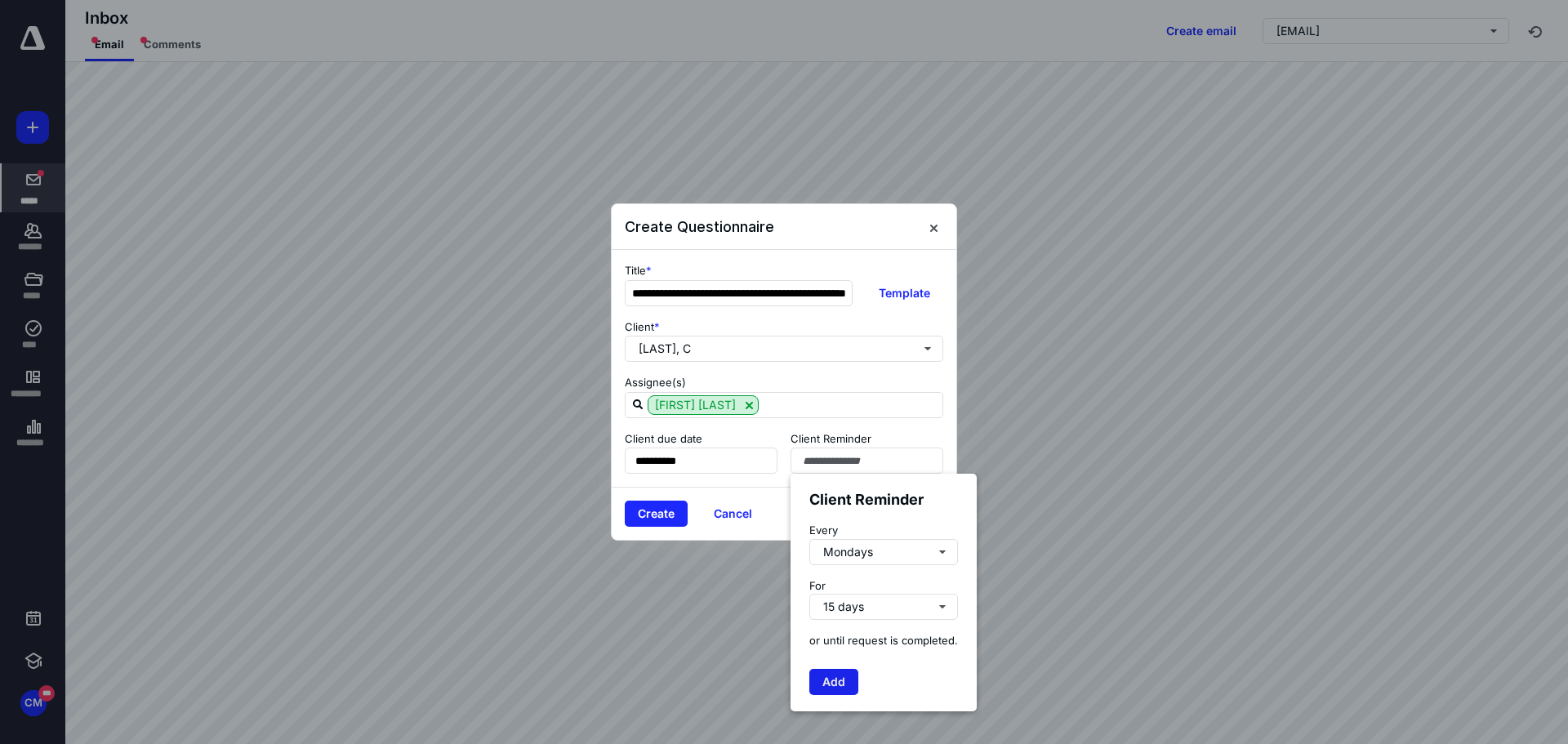 click on "Add" at bounding box center [834, 682] 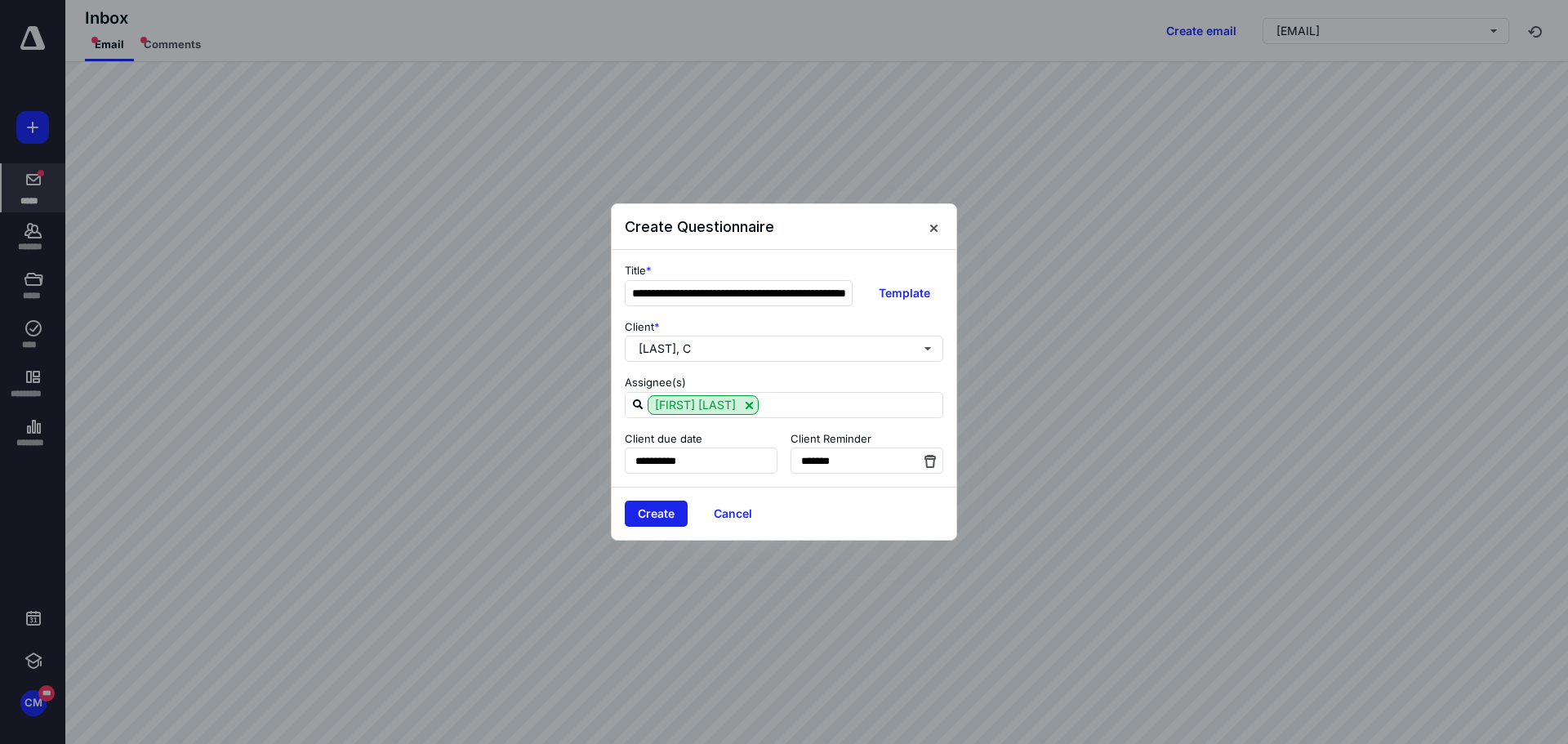 click on "Create" at bounding box center (656, 514) 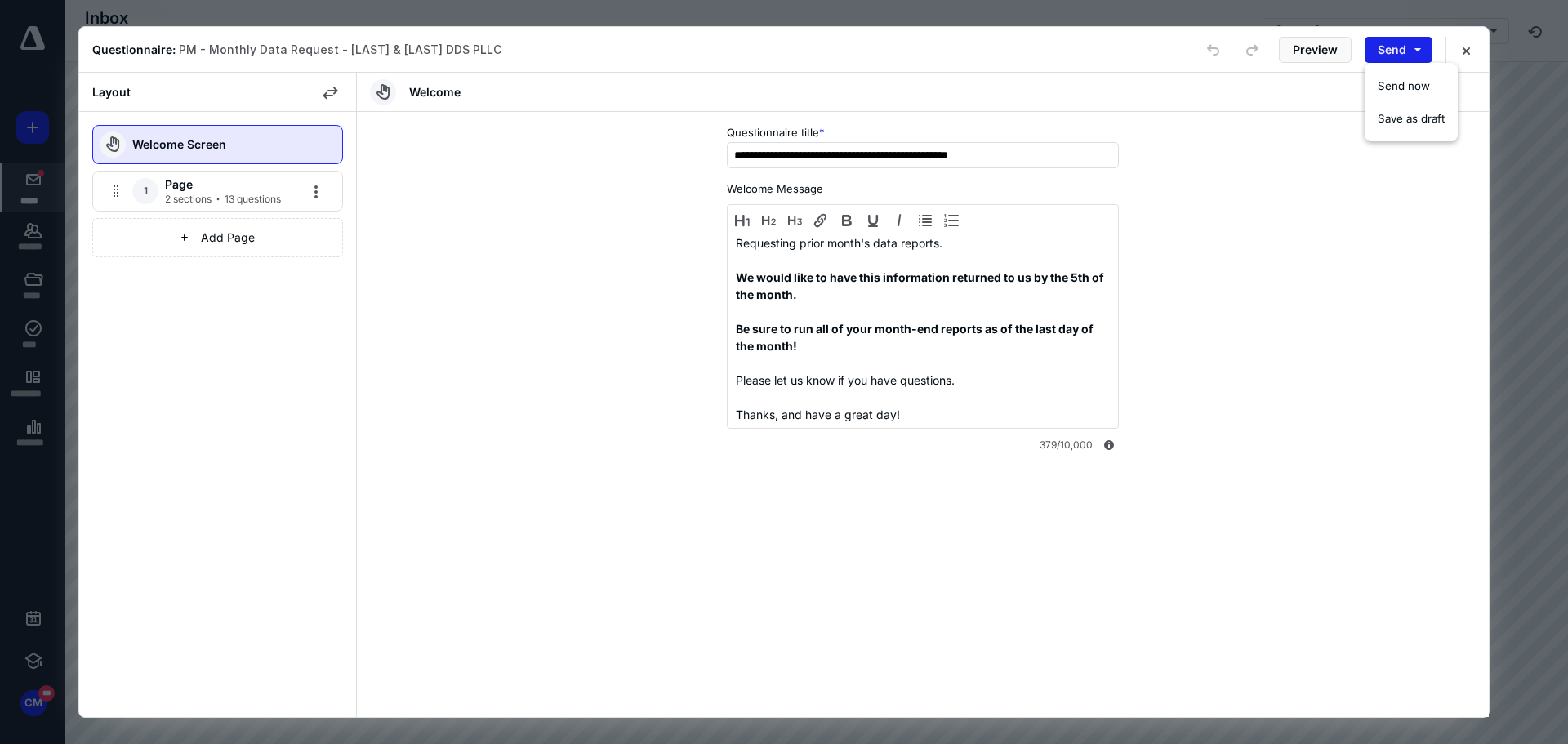 click on "Send" at bounding box center [1398, 50] 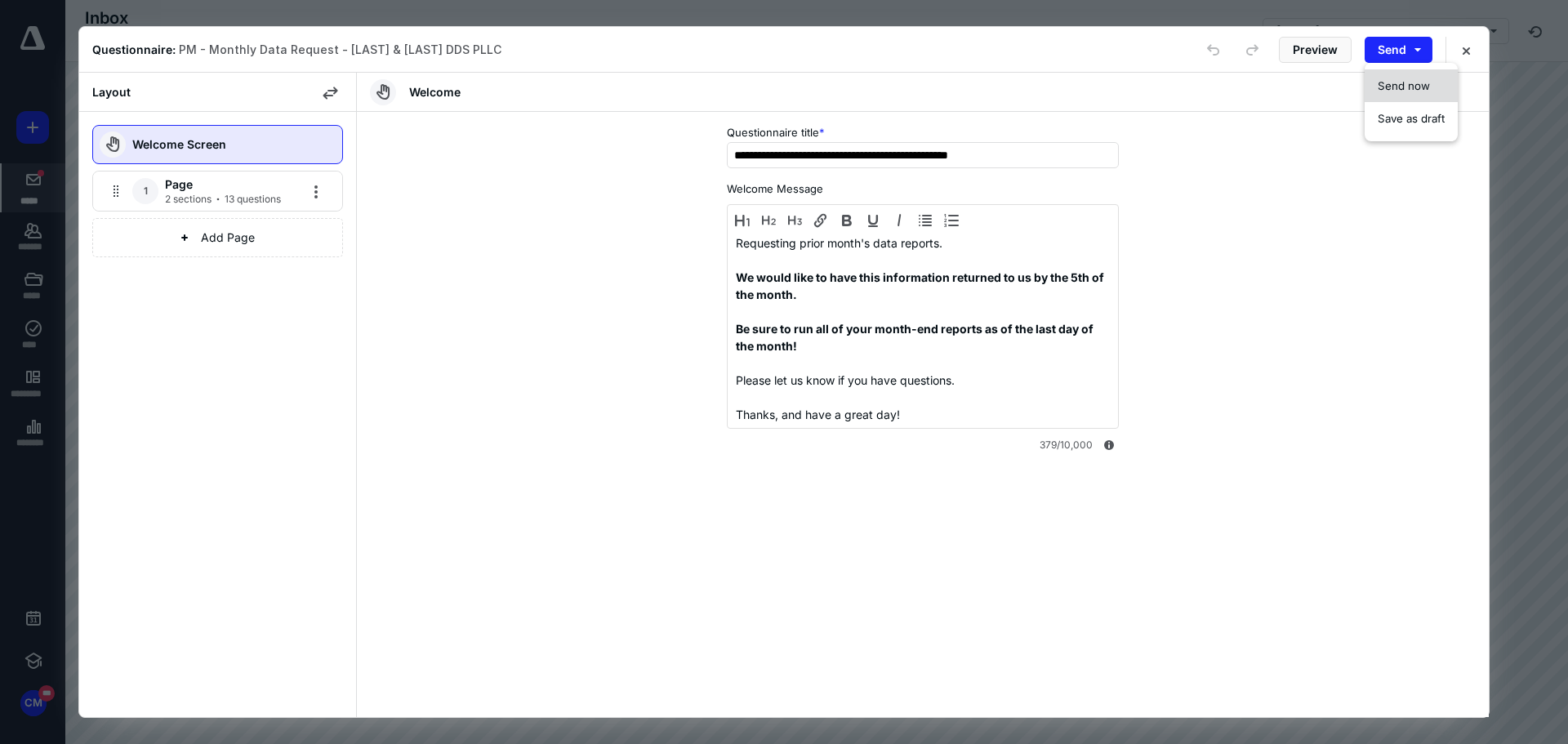 click on "Send now" at bounding box center [1404, 86] 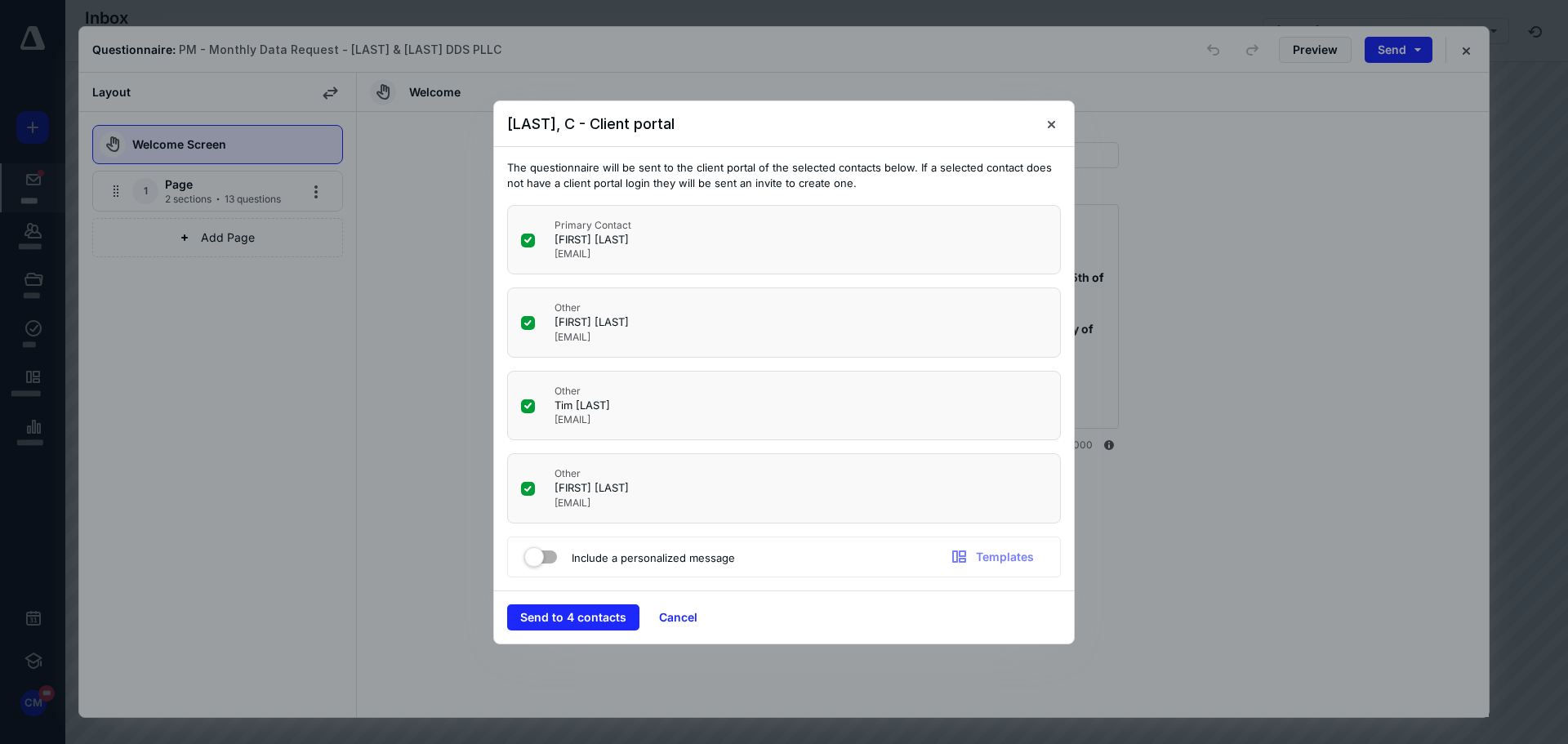 click 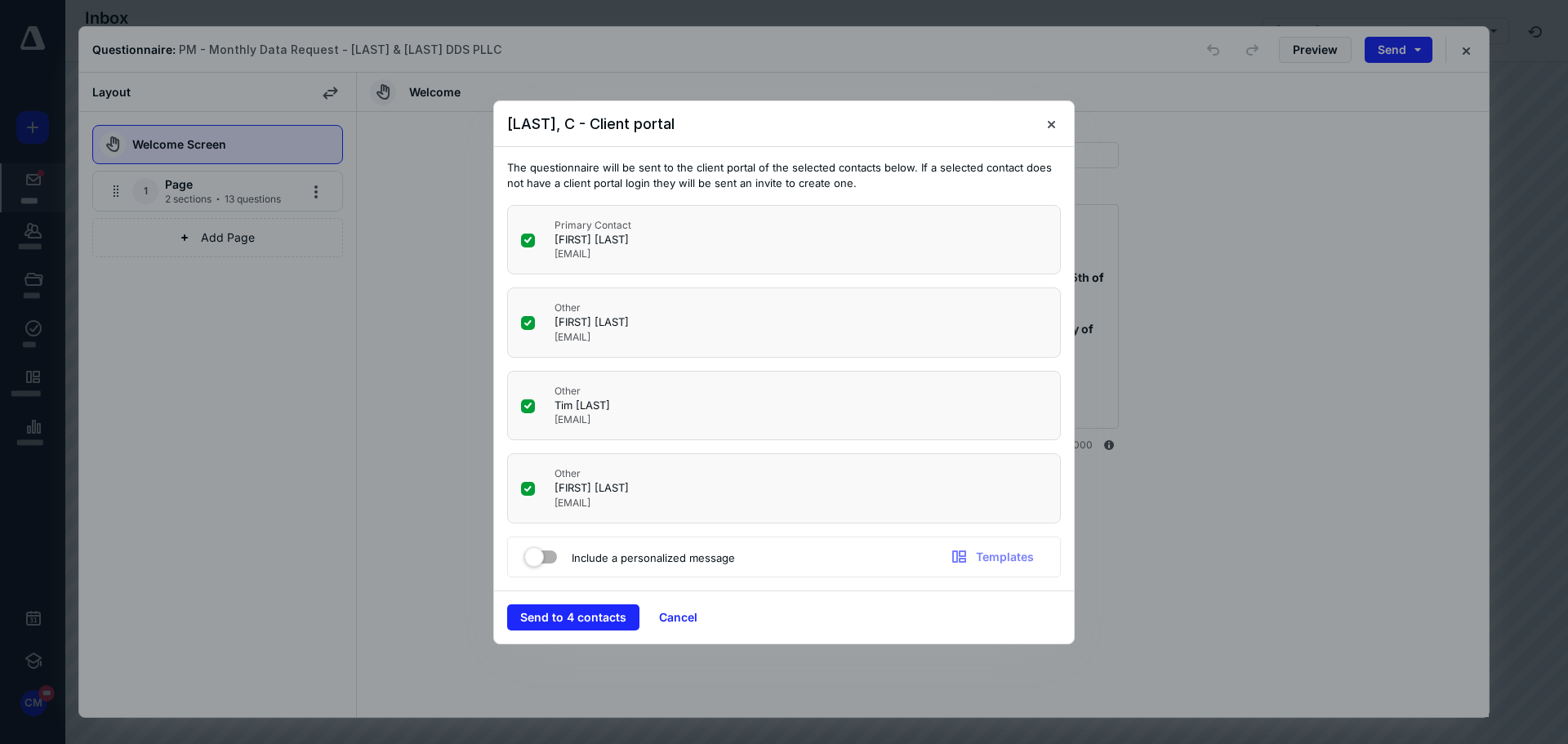 click at bounding box center (528, 240) 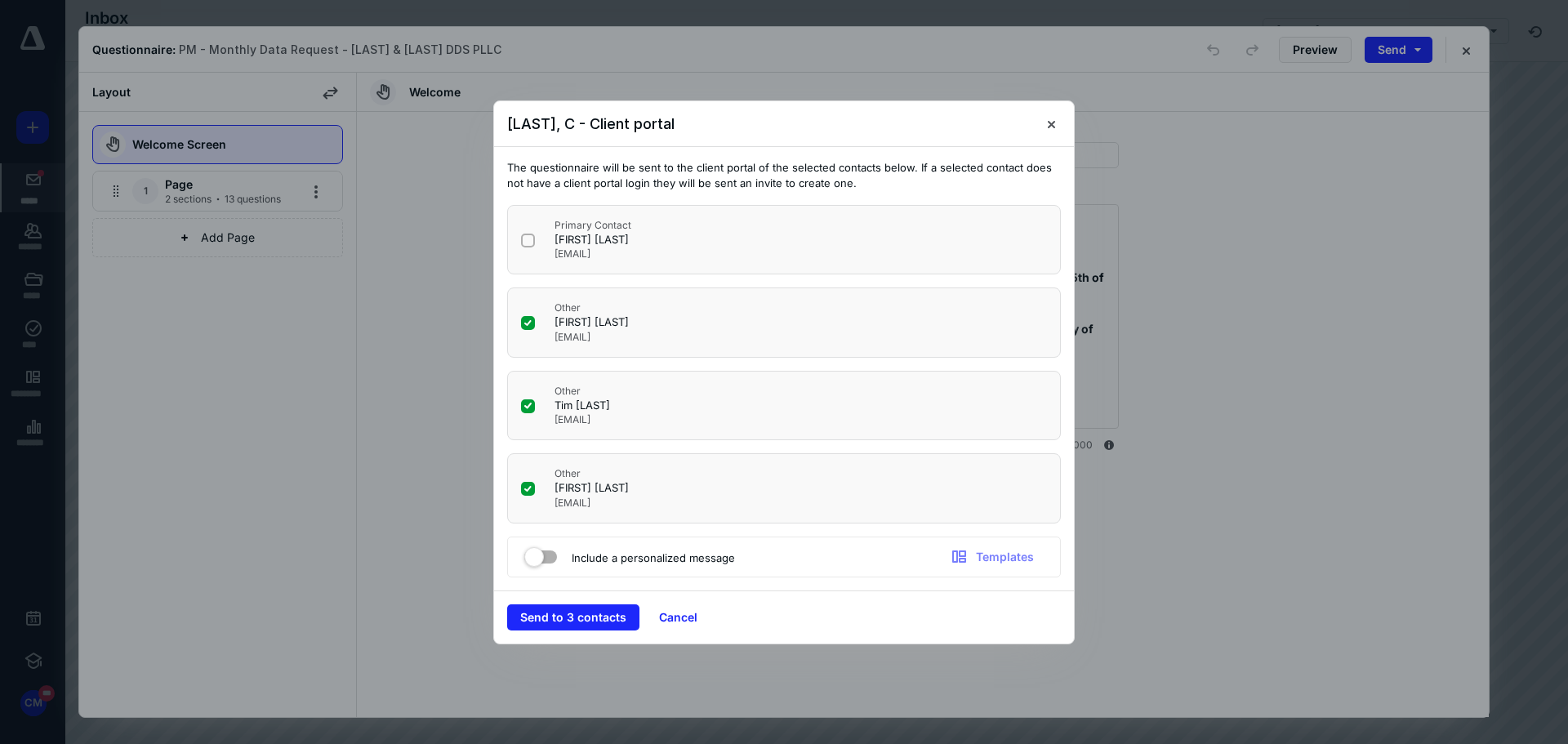 click 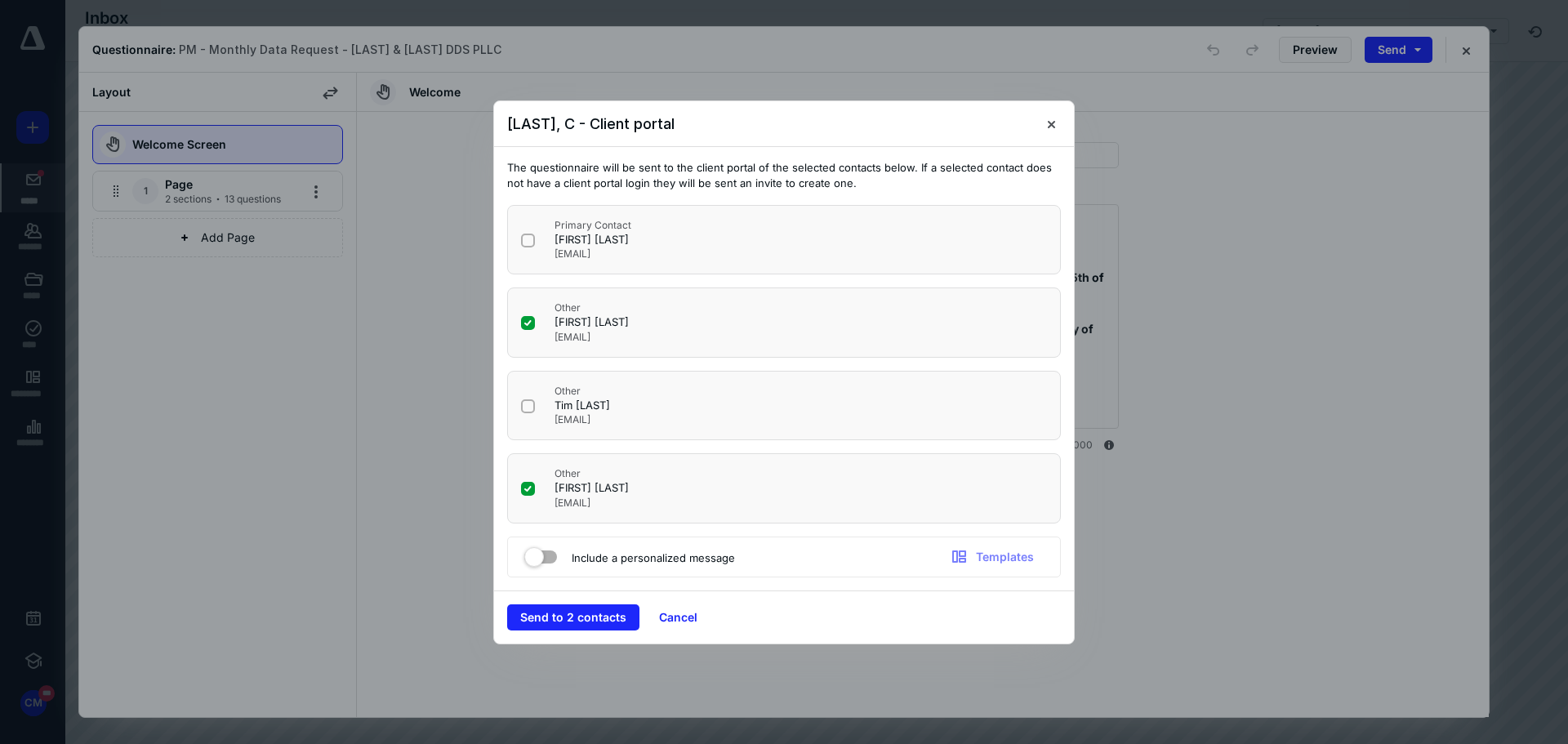 click at bounding box center (528, 489) 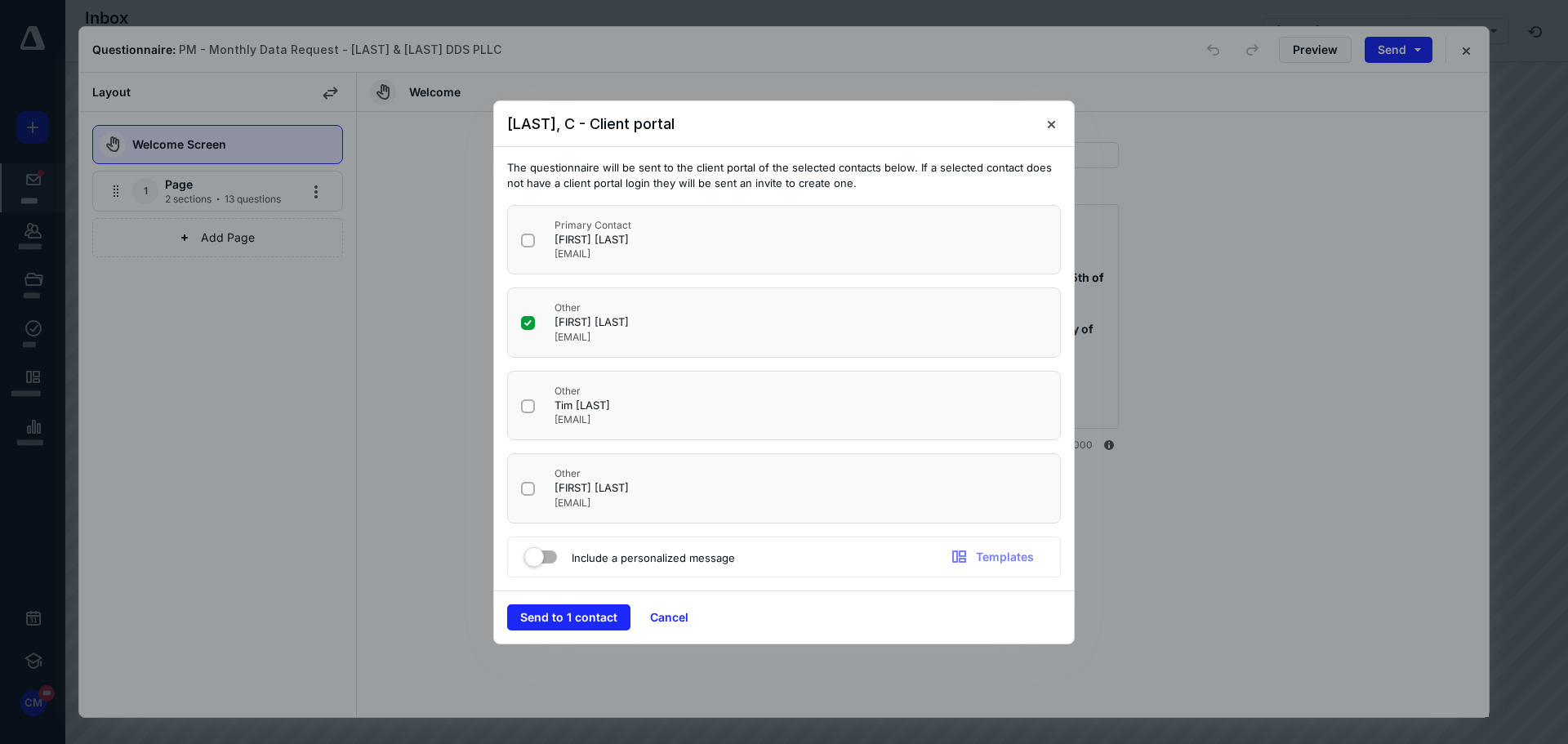 click at bounding box center [541, 554] 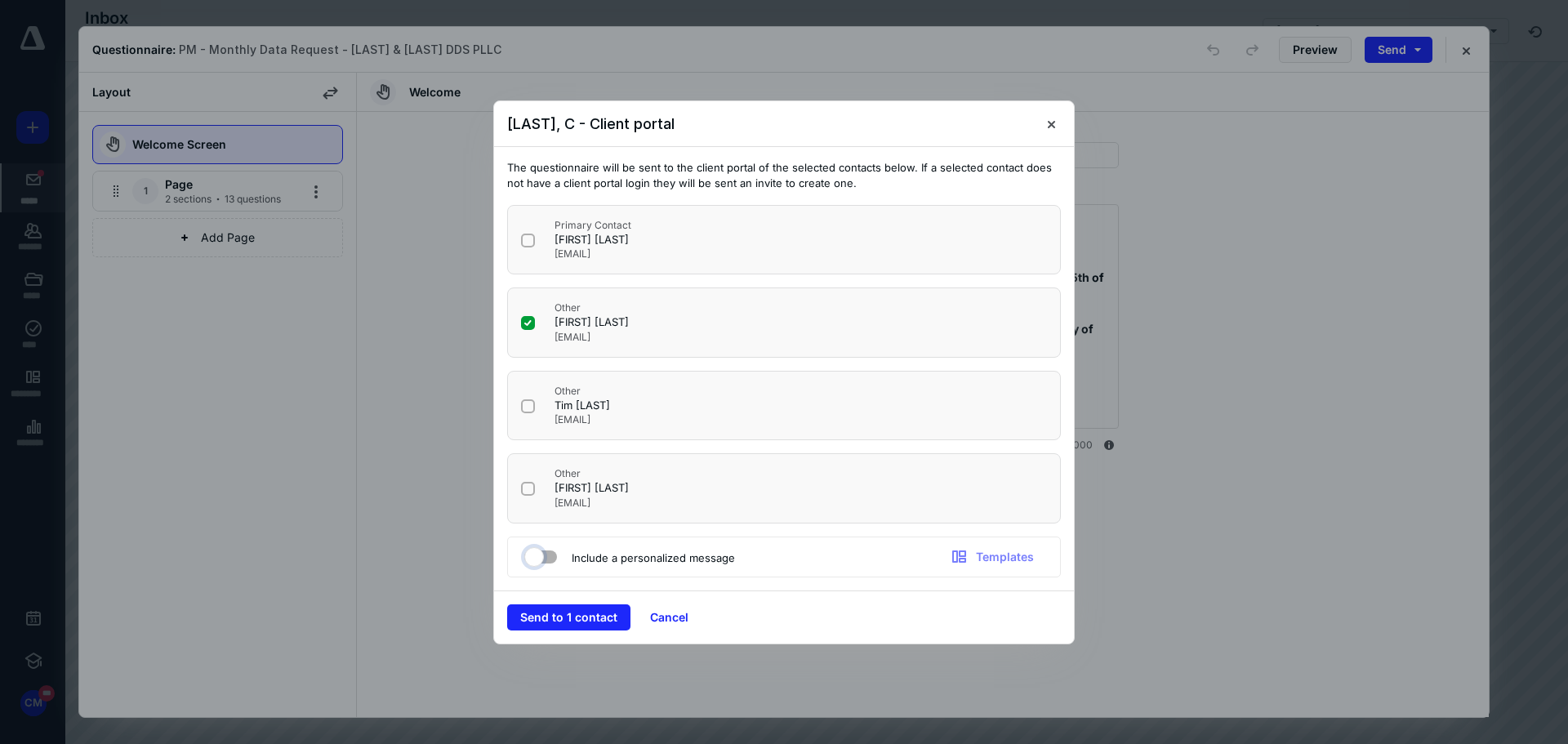 click at bounding box center (532, 555) 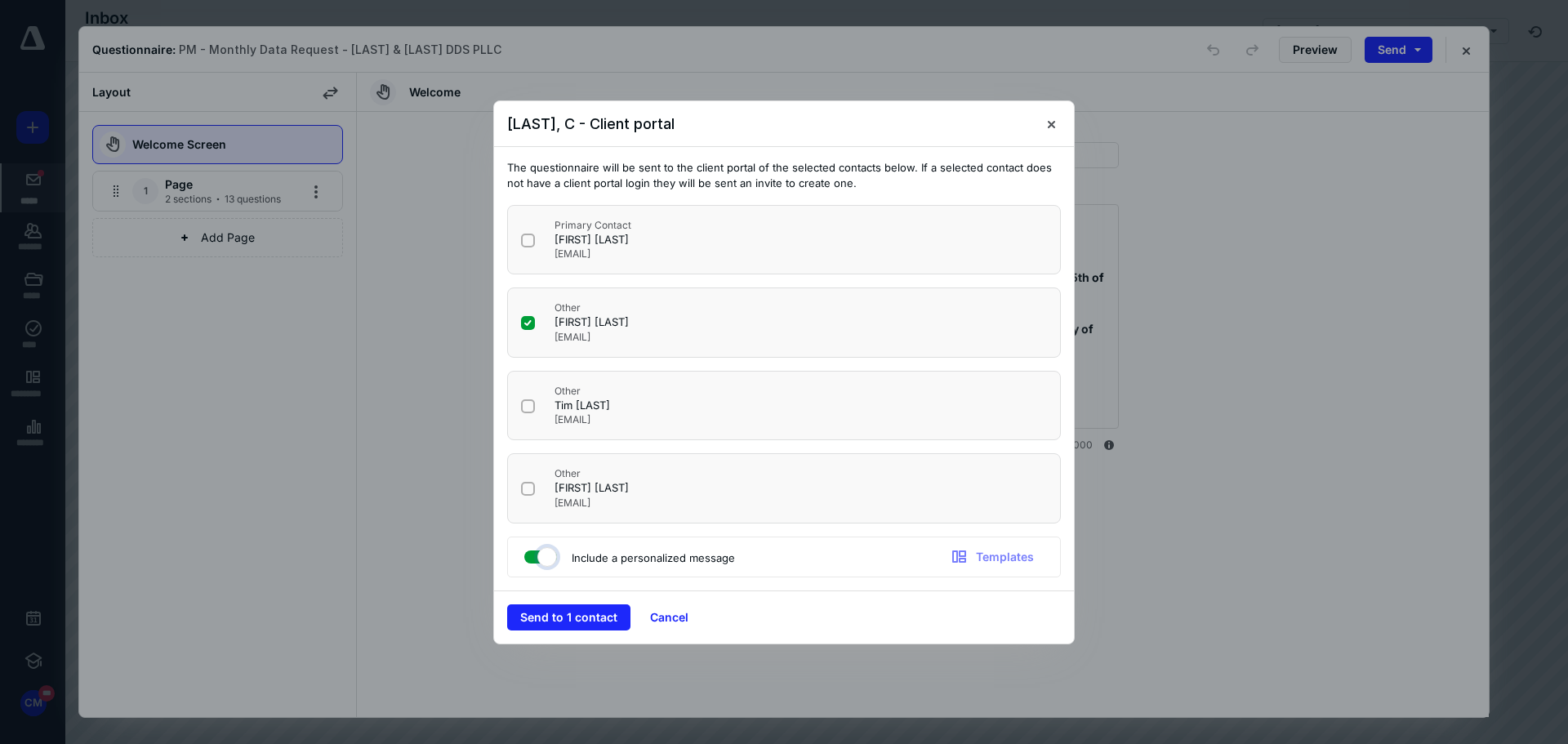 checkbox on "true" 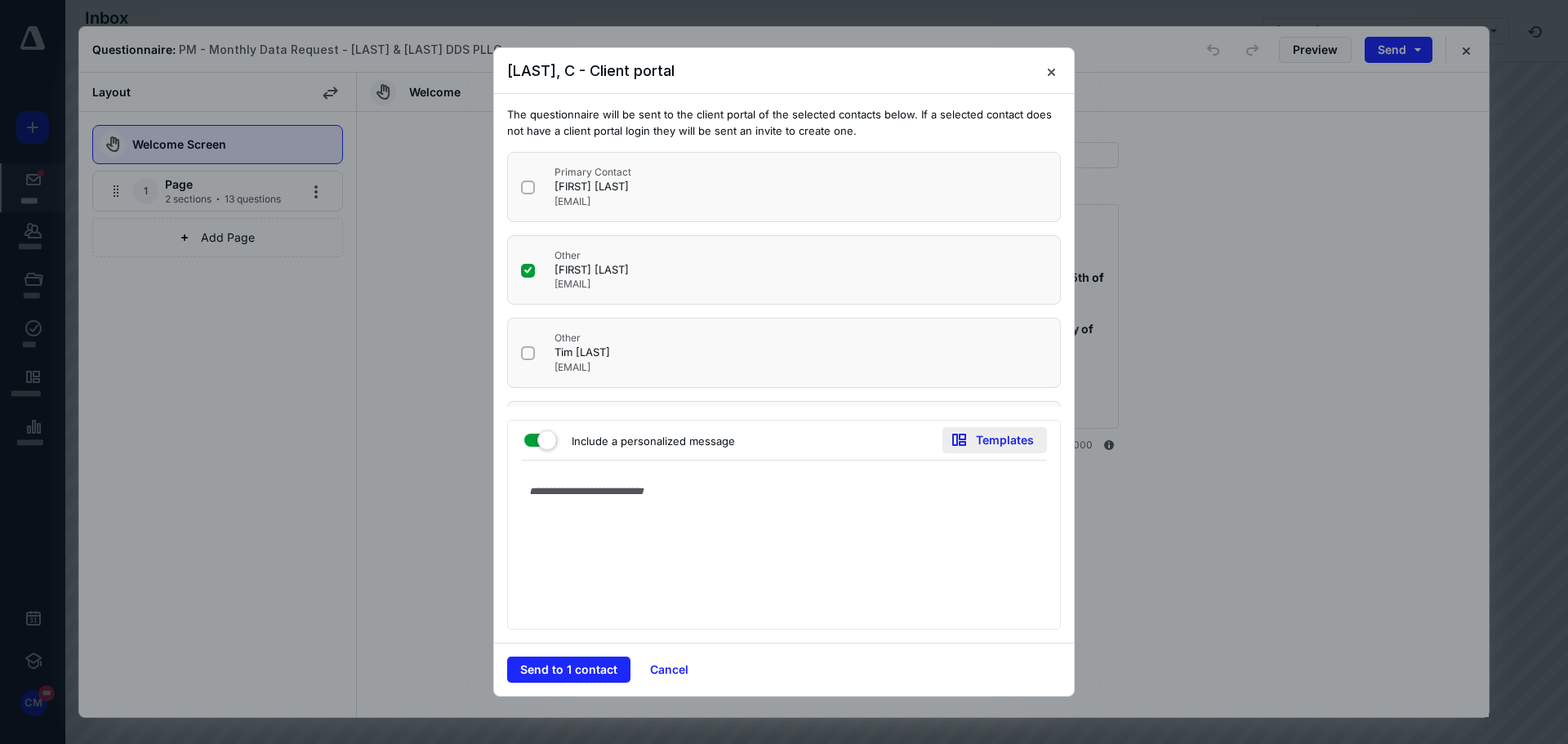click on "Templates" at bounding box center (995, 440) 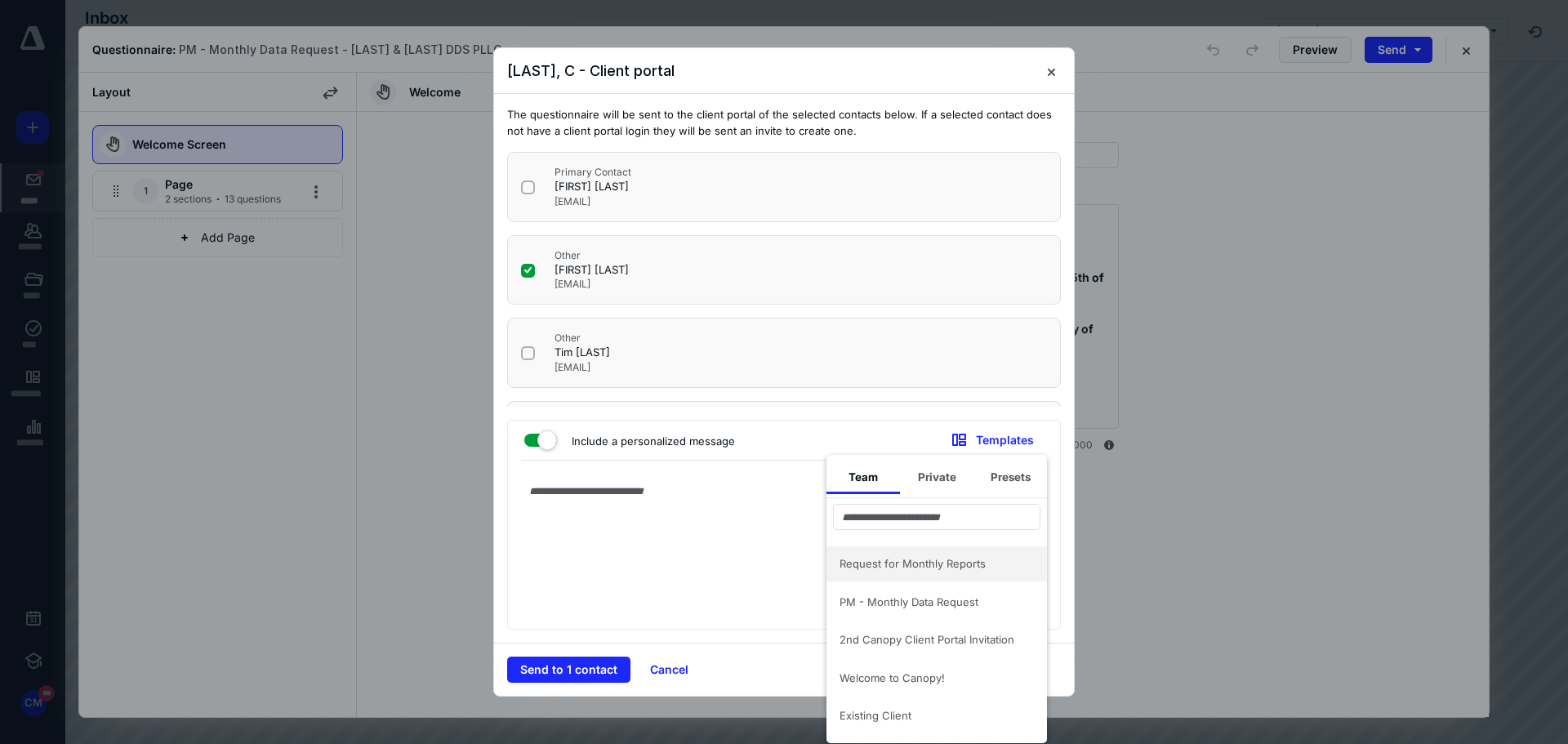 click on "Request for Monthly Reports" at bounding box center (927, 564) 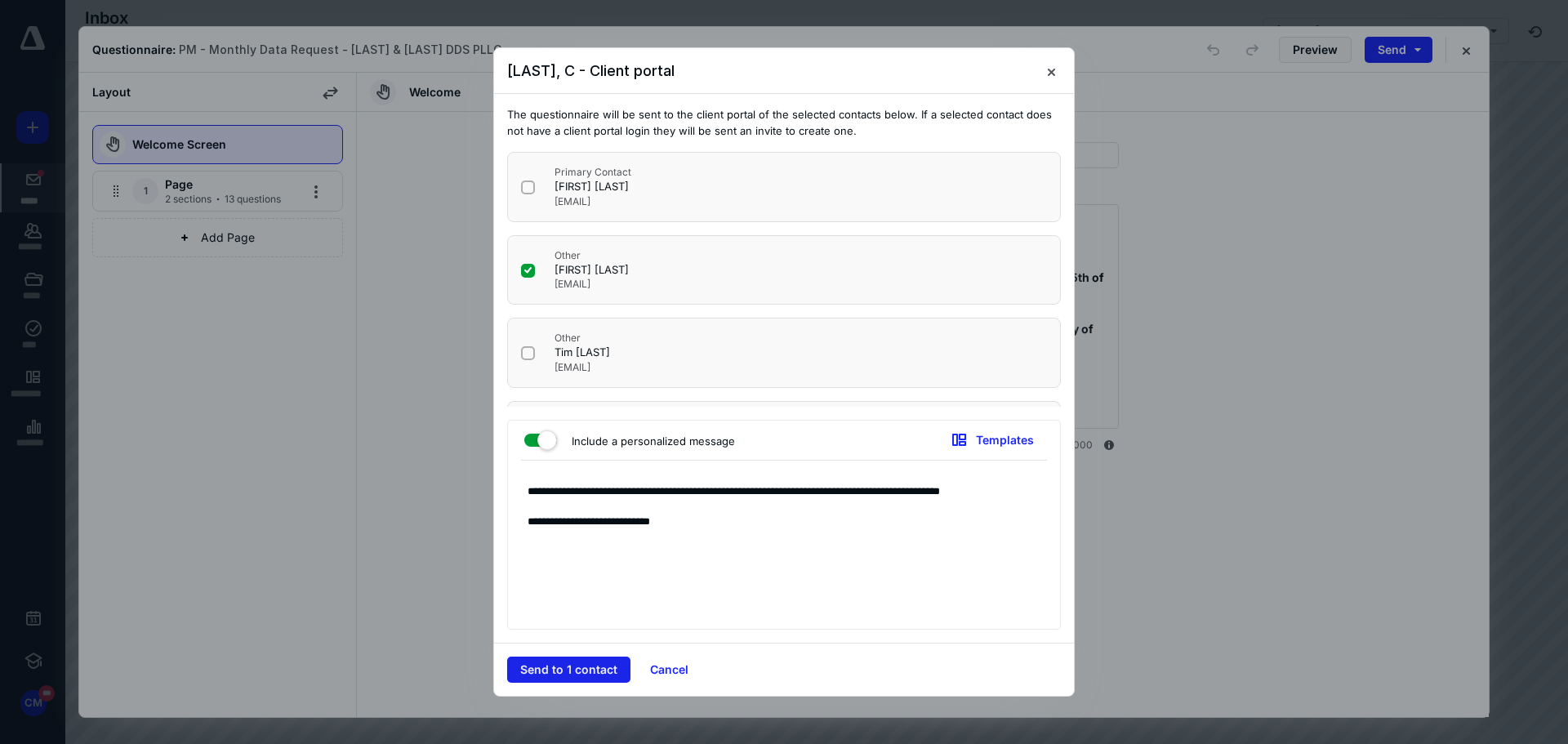 click on "Send to 1 contact" at bounding box center (568, 670) 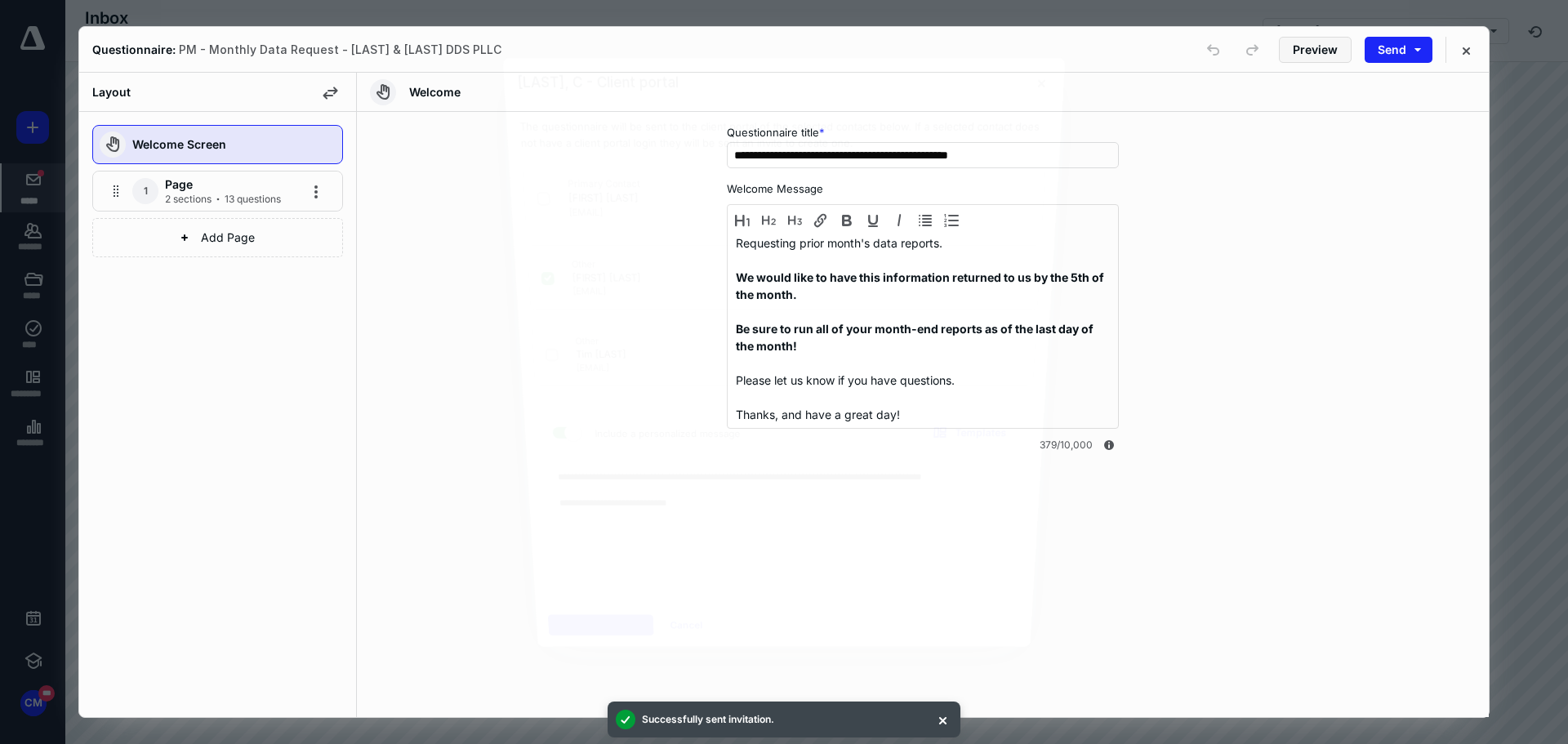 type 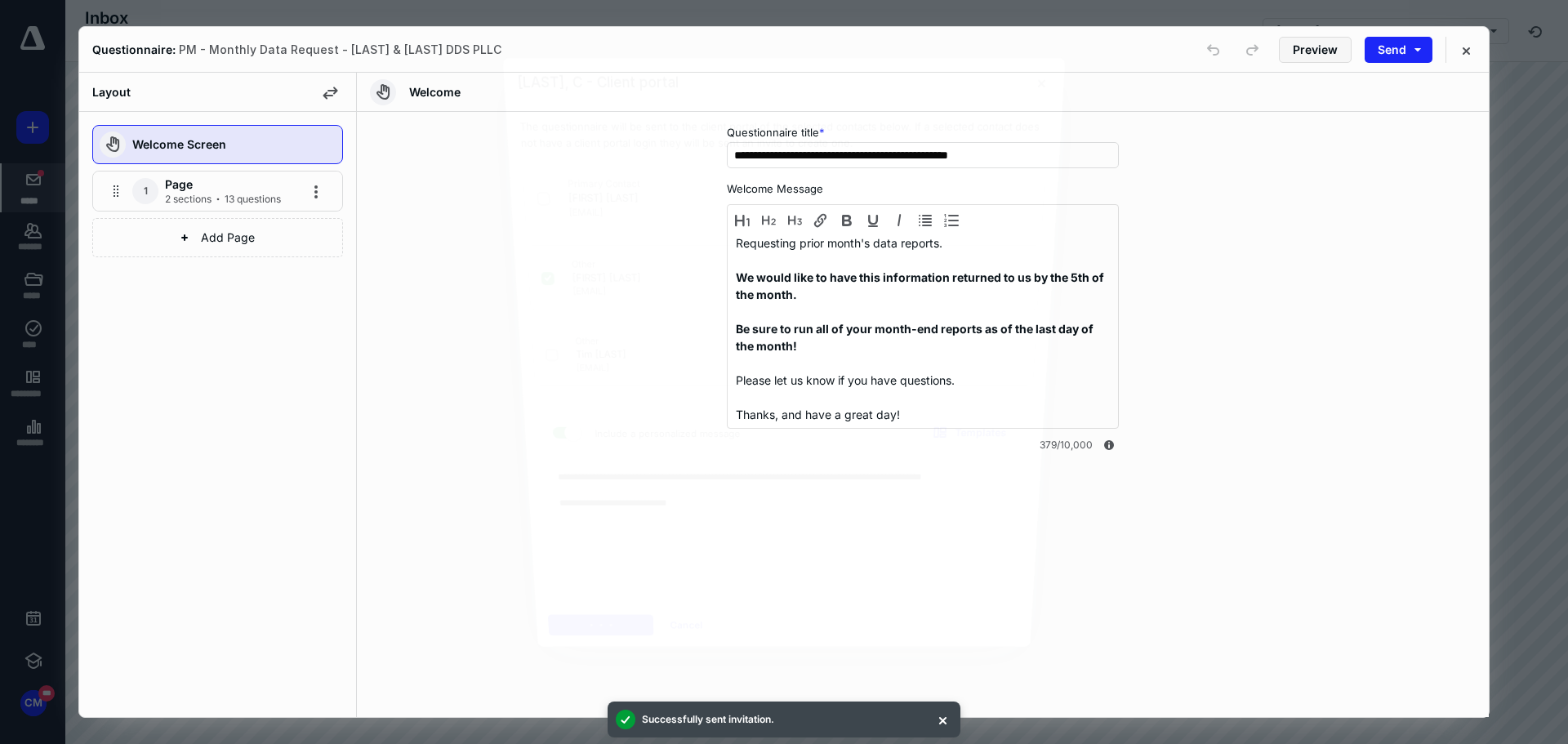 type 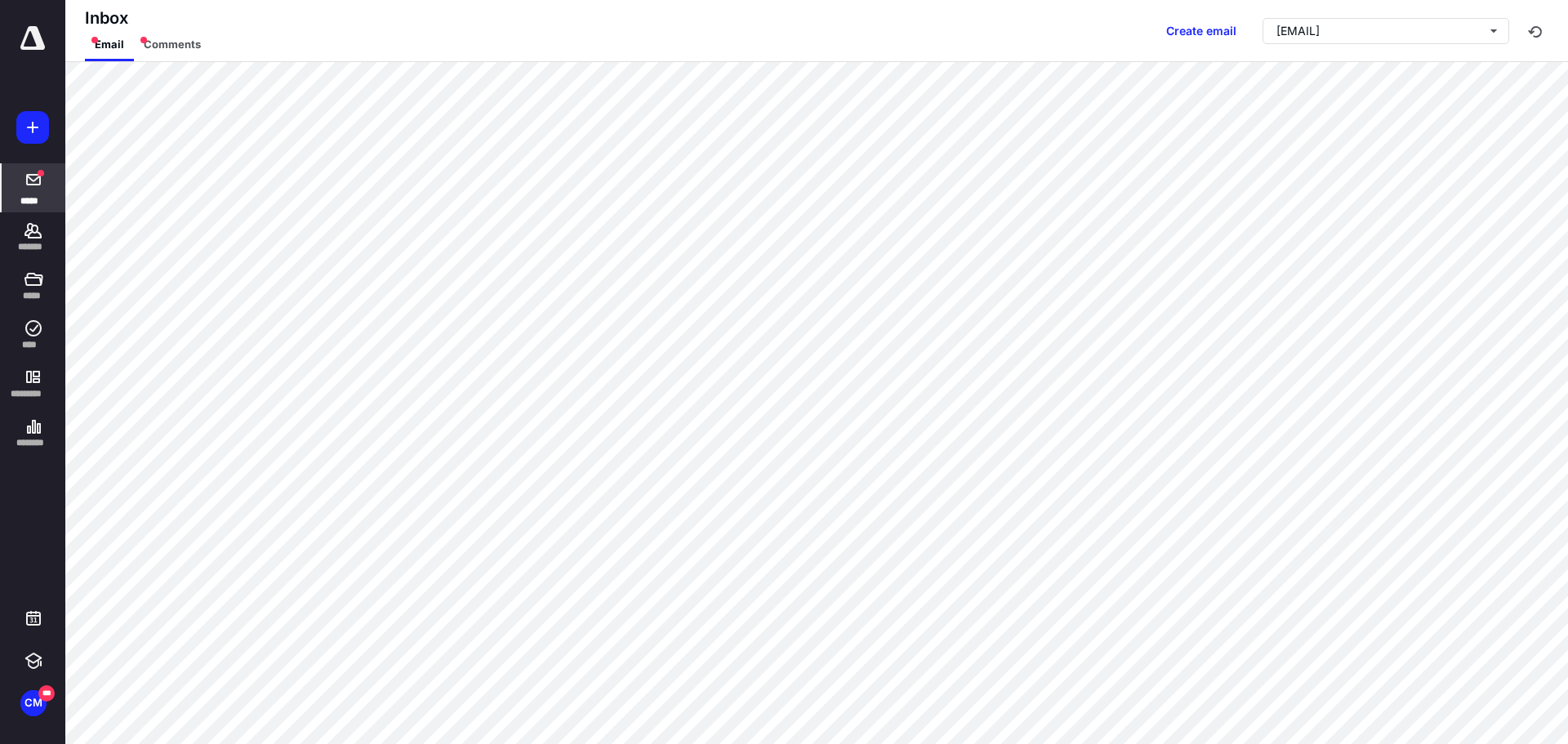 click 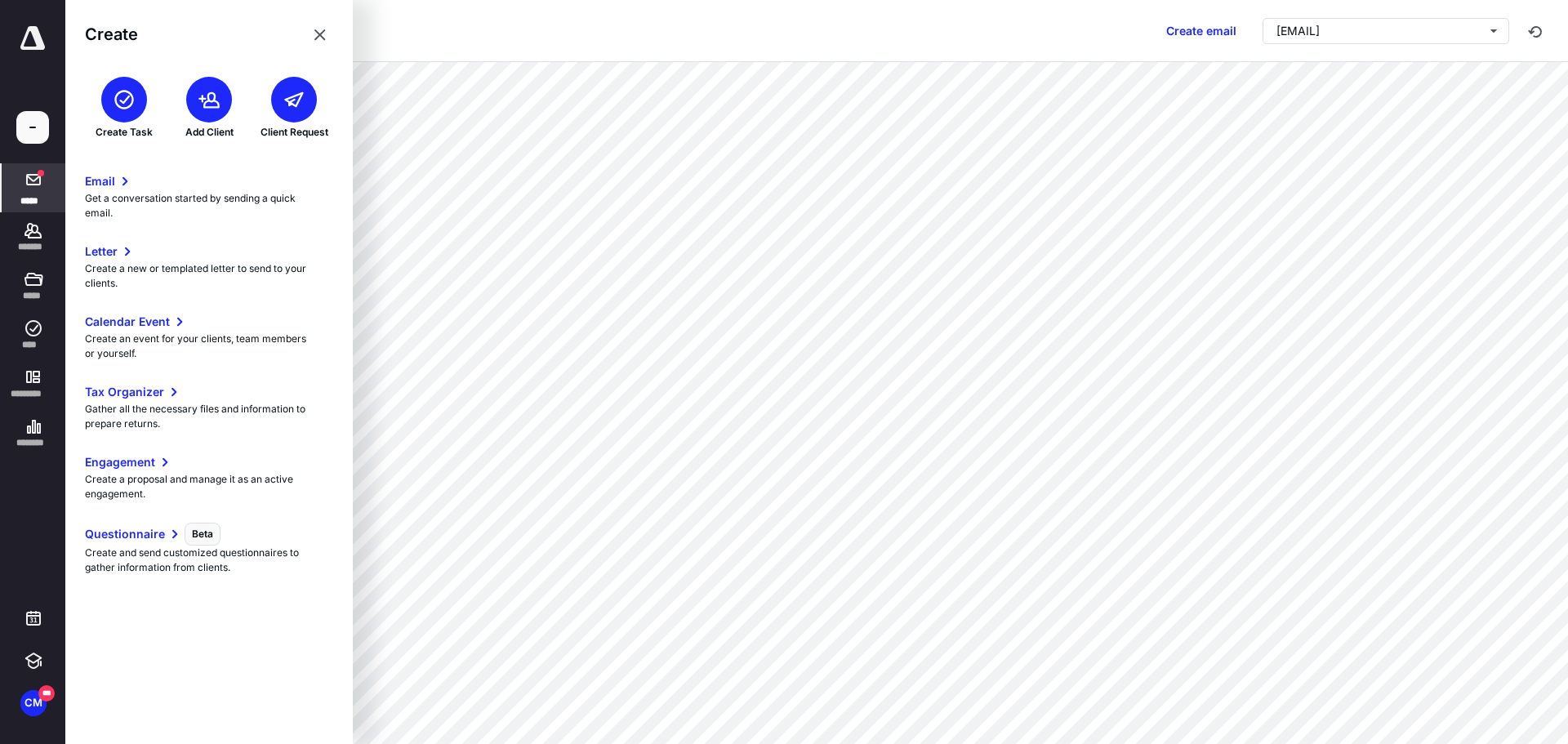 click at bounding box center [294, 100] 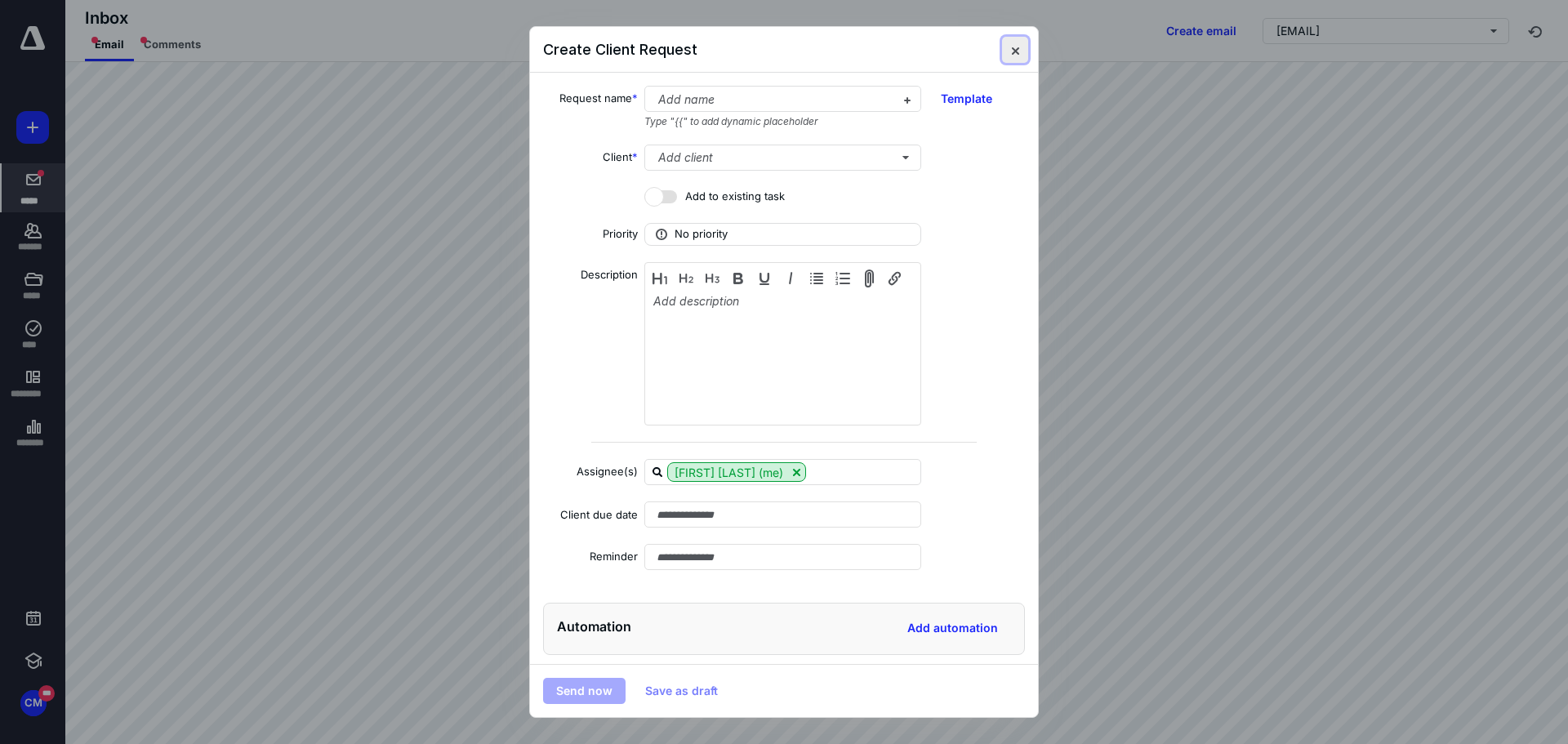 click at bounding box center [1015, 50] 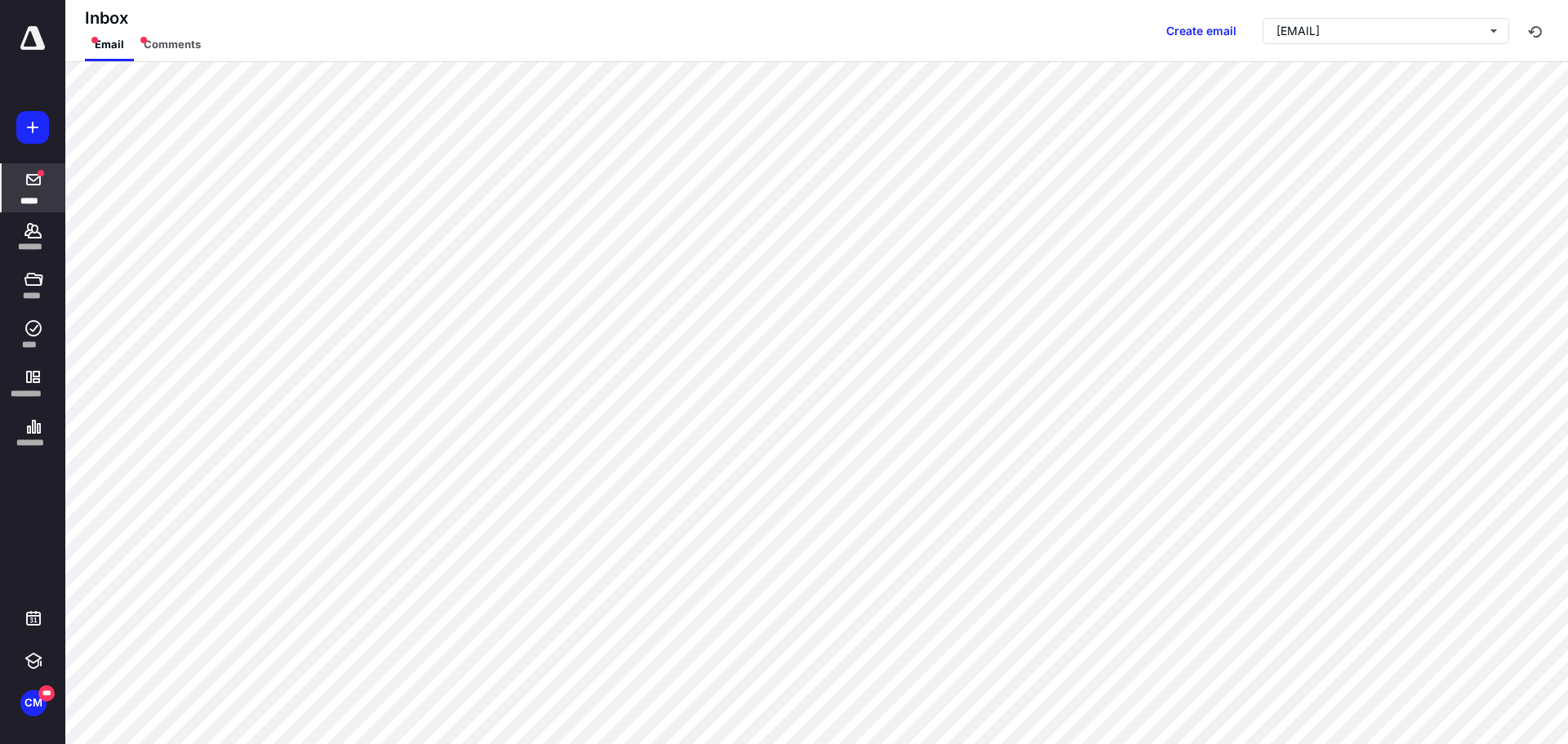 click 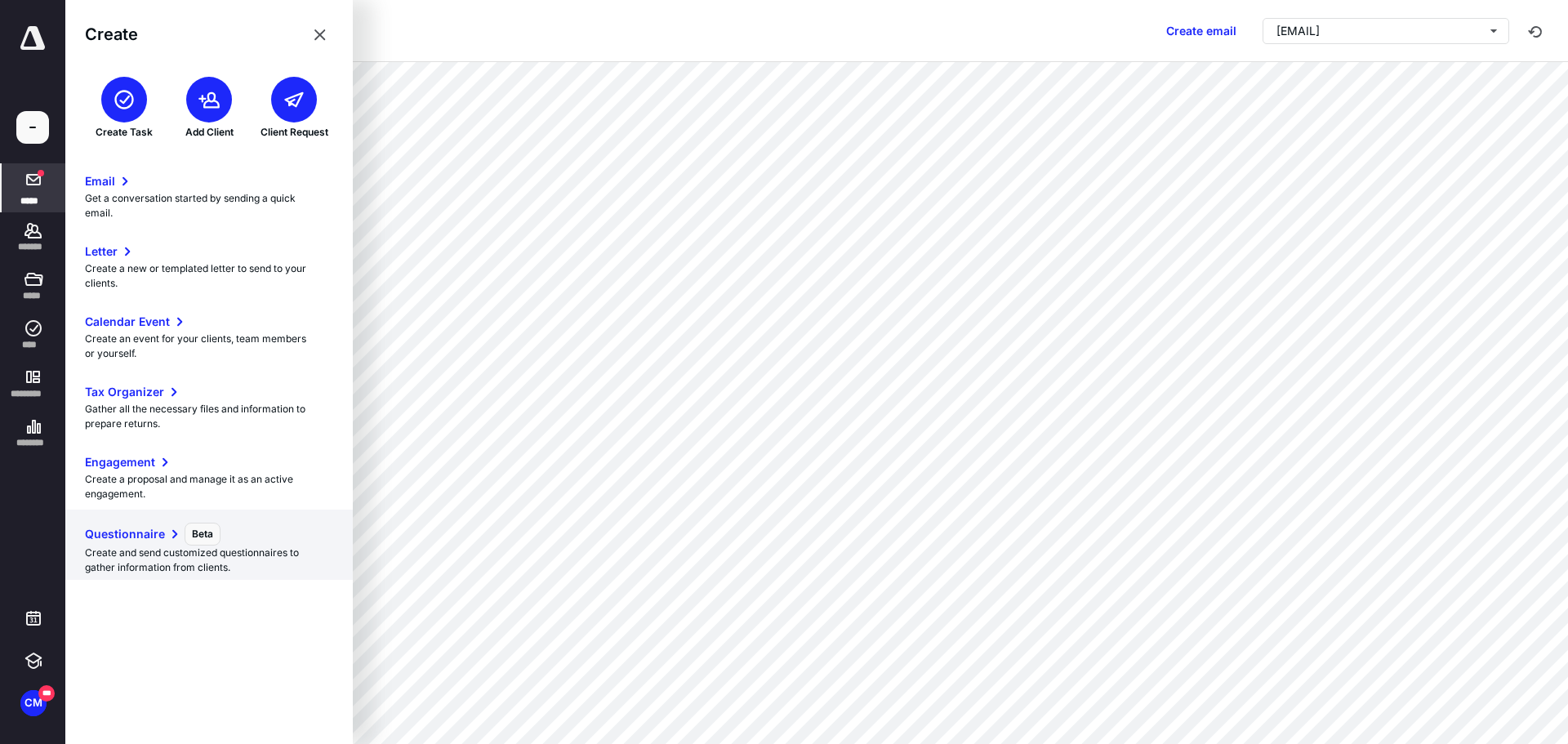 click on "Questionnaire" at bounding box center [125, 534] 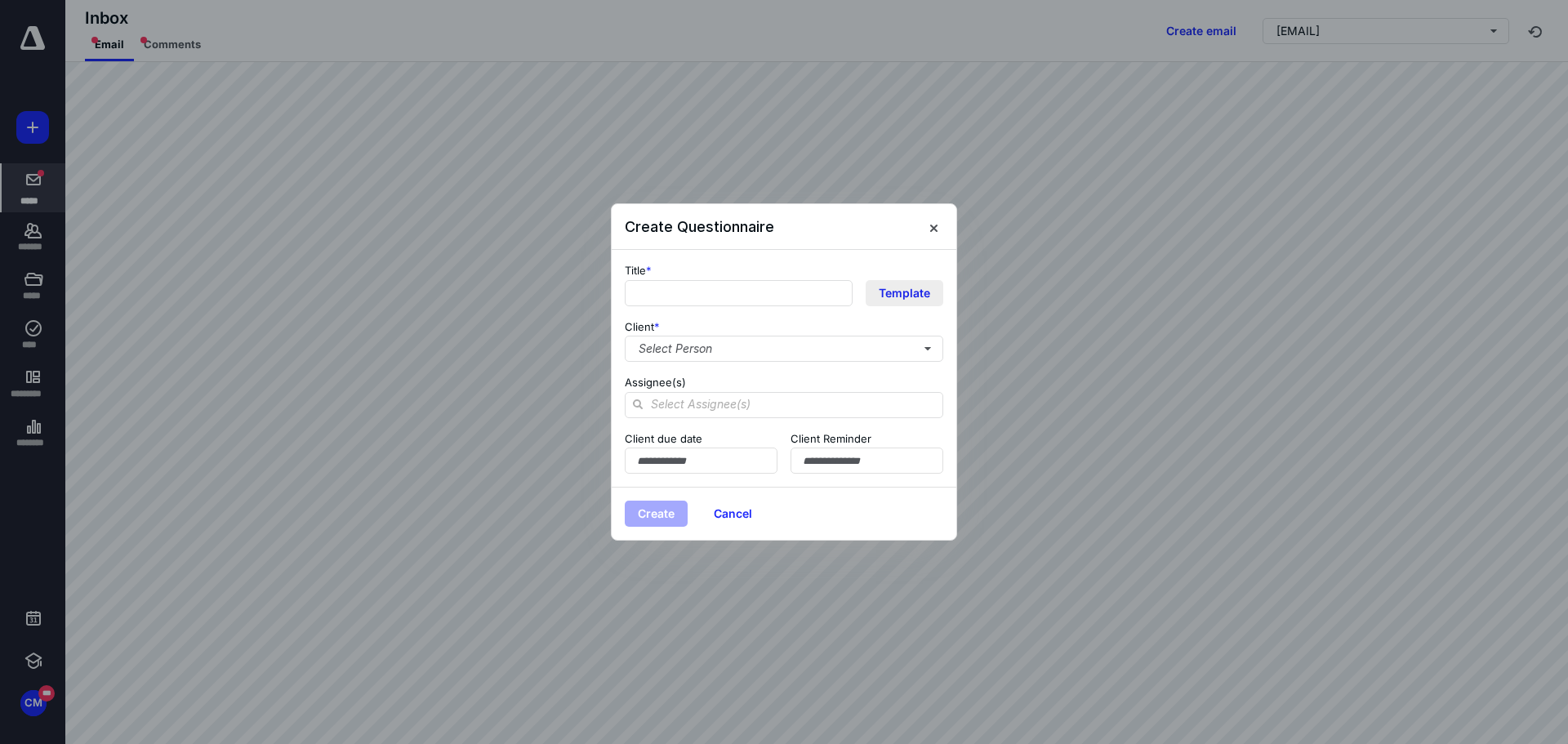 click on "Template" at bounding box center [904, 293] 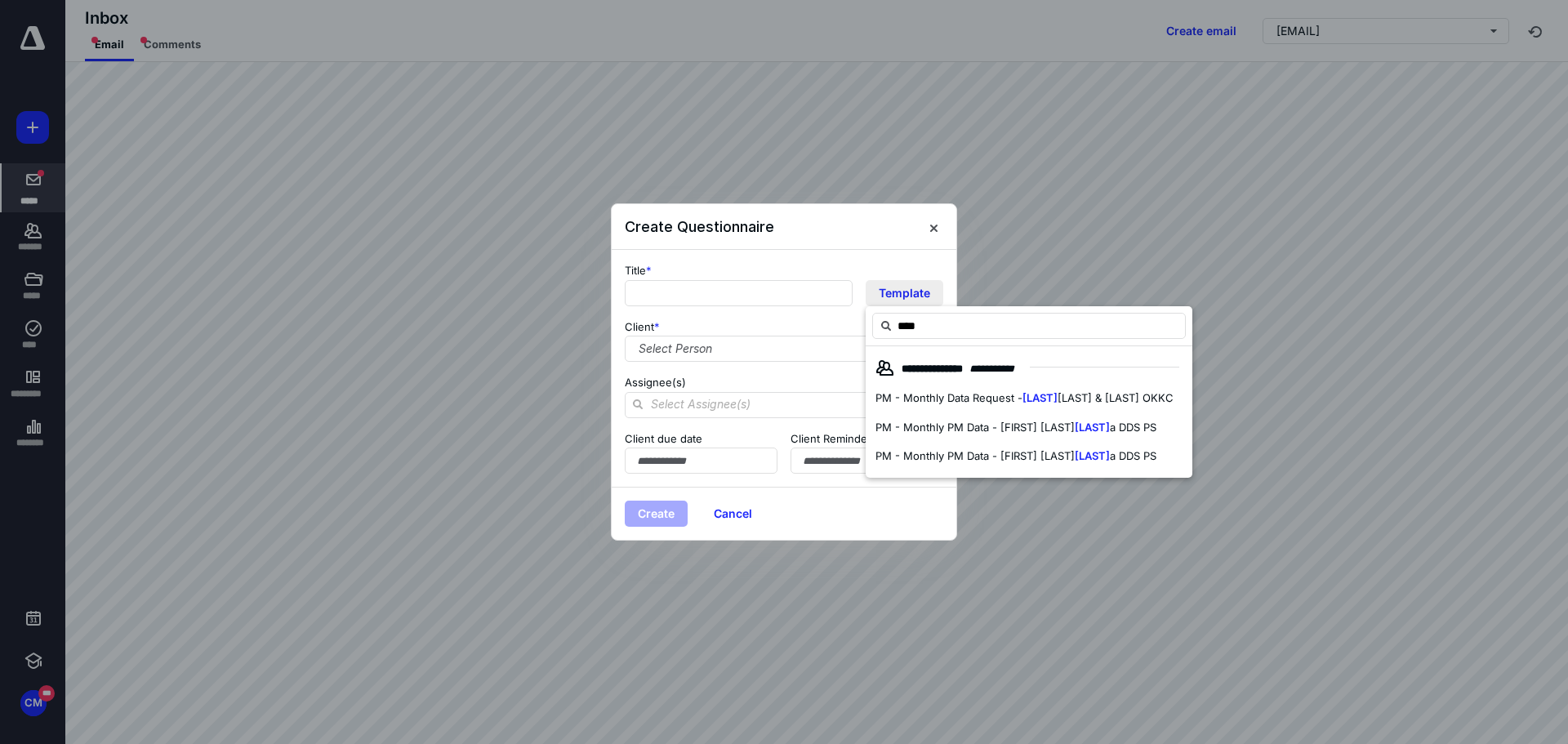 type on "*****" 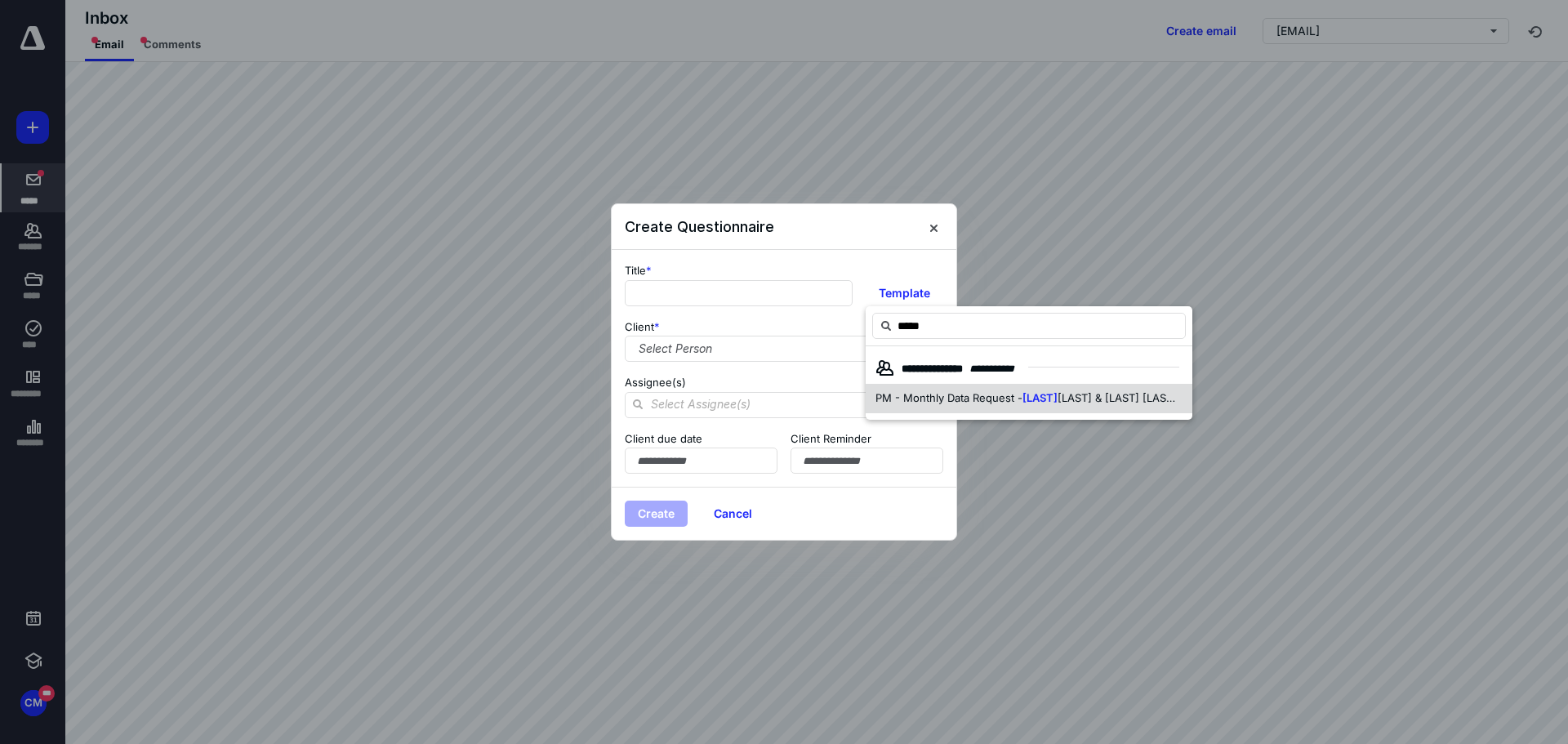 click on "PM - Monthly Data Request -" at bounding box center [949, 398] 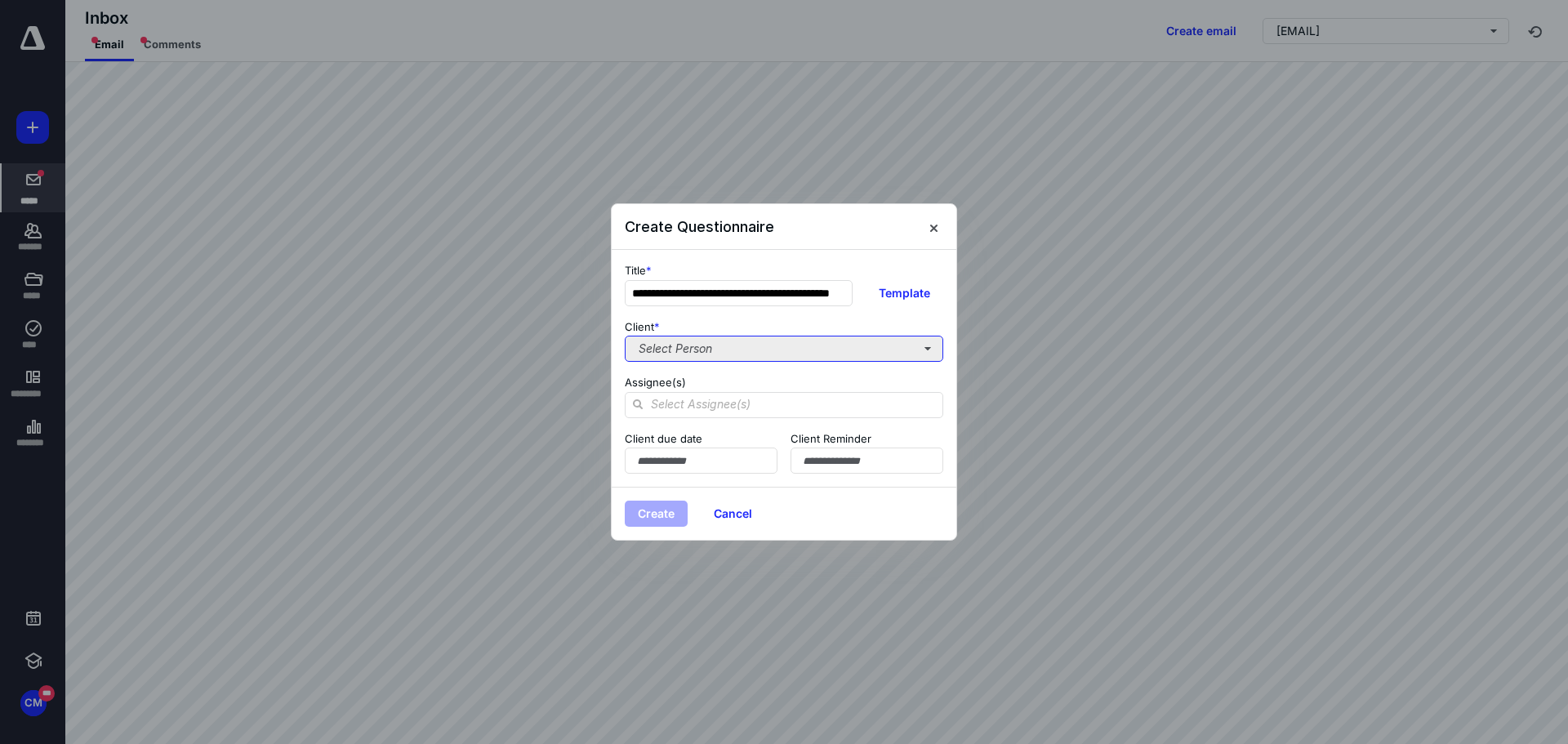 click on "Select Person" at bounding box center [784, 349] 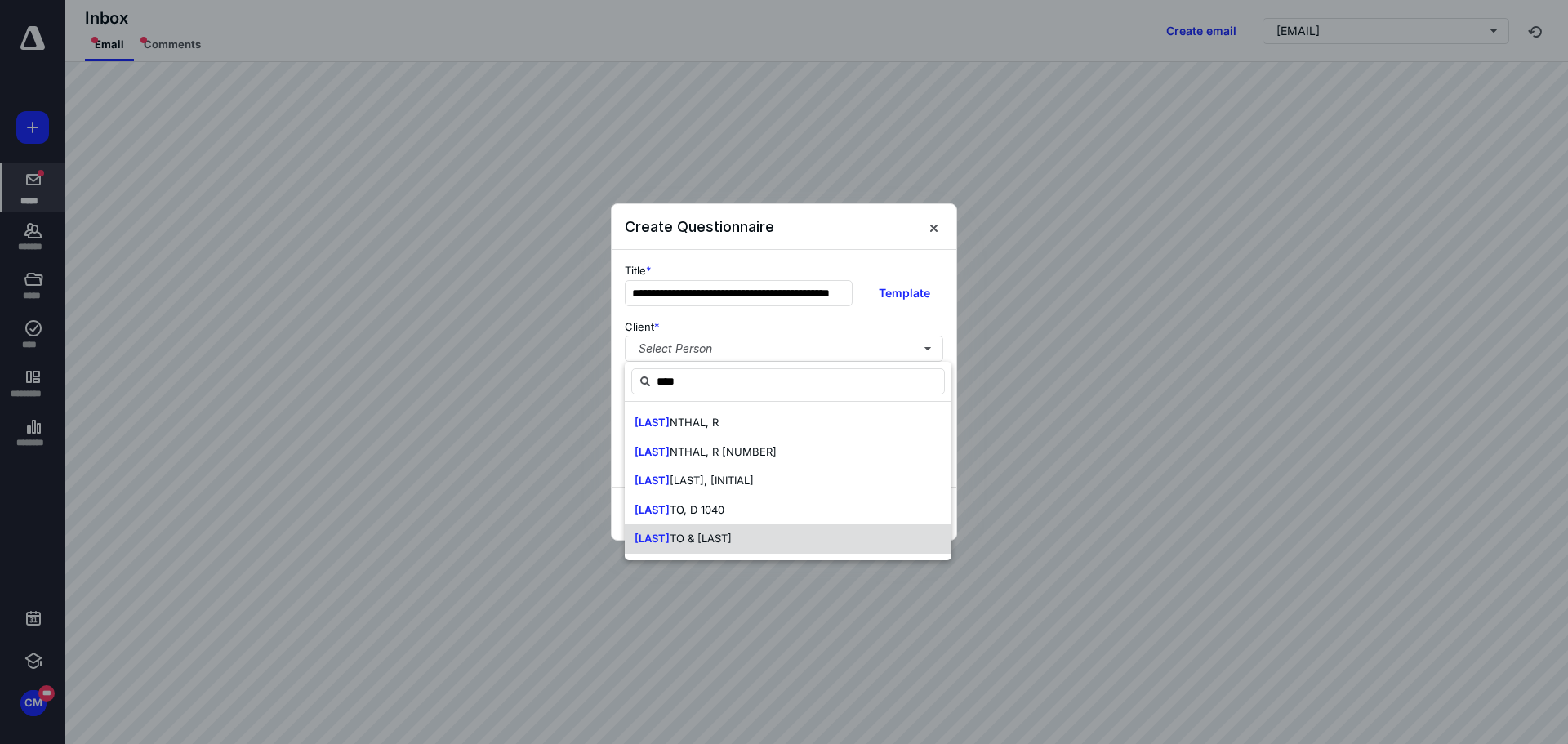 click on "TO & NGUYEN" at bounding box center (701, 538) 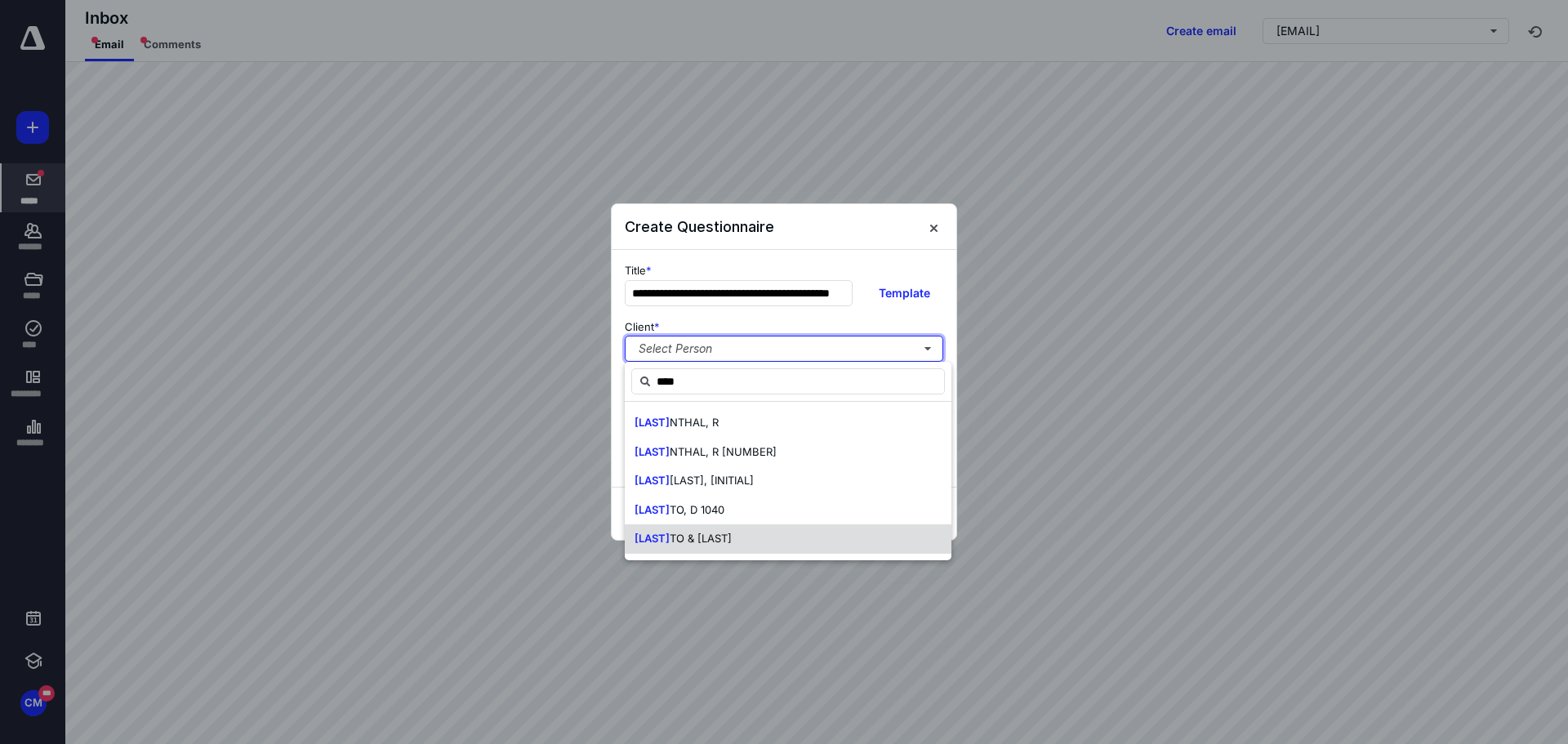 type 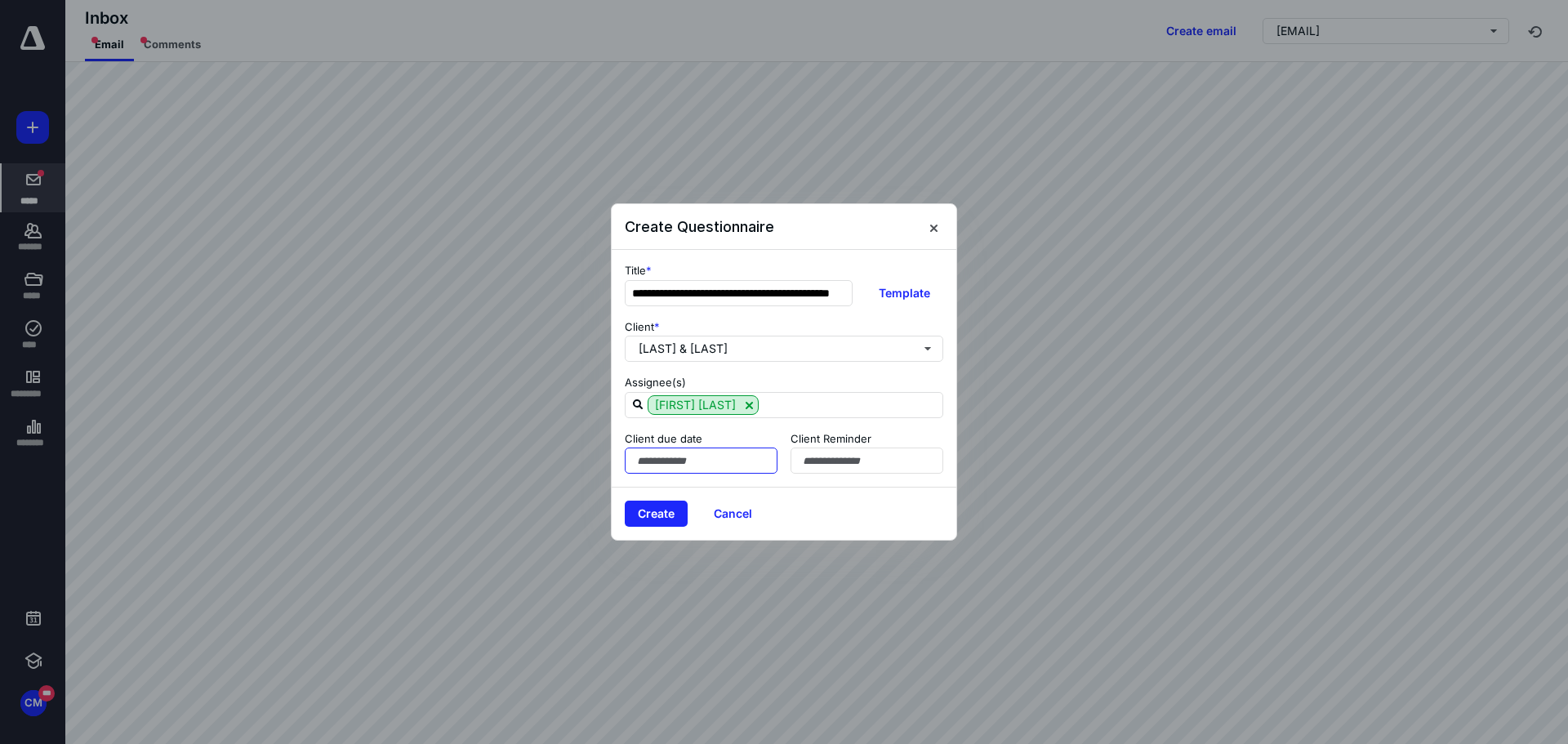 click at bounding box center [701, 461] 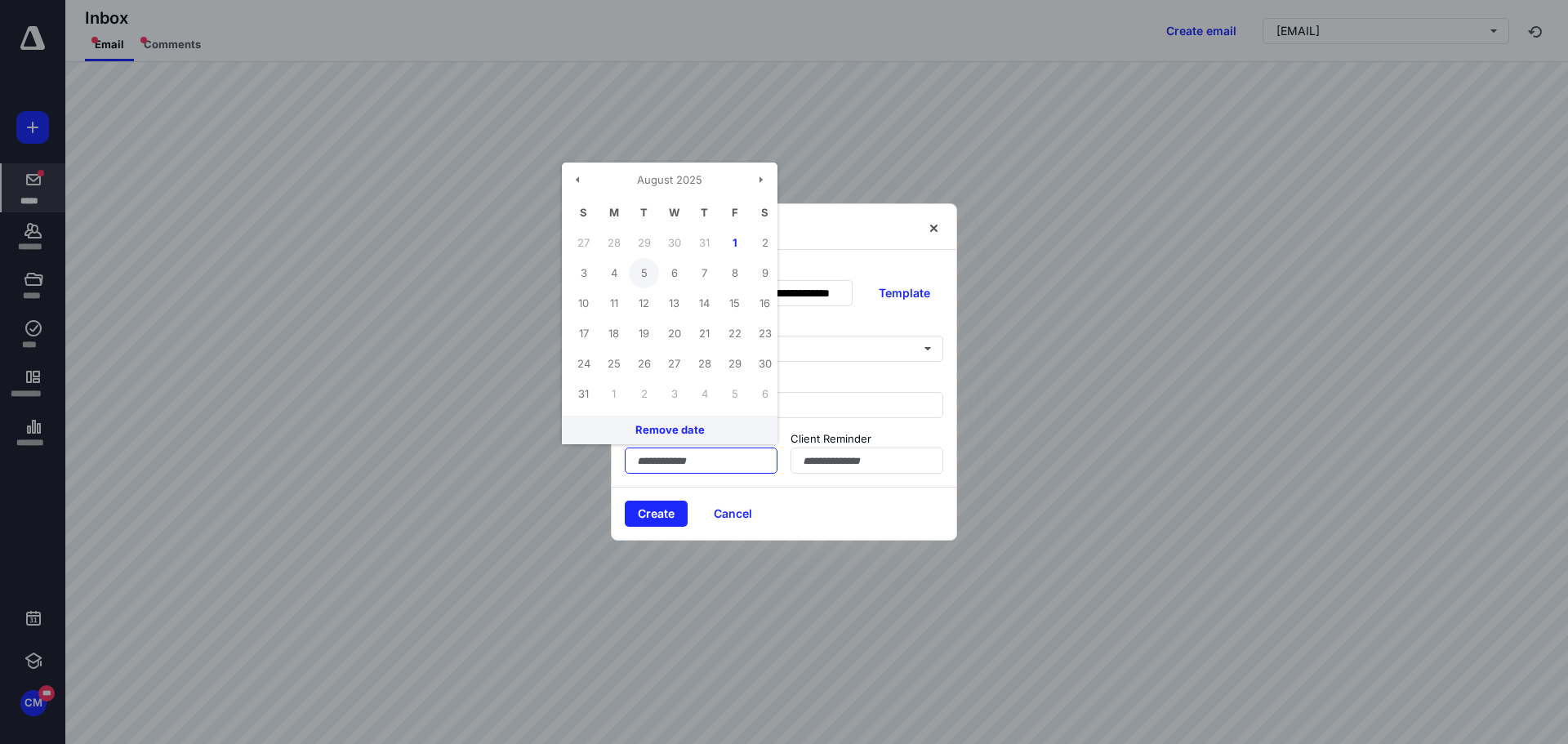 click on "5" at bounding box center (644, 273) 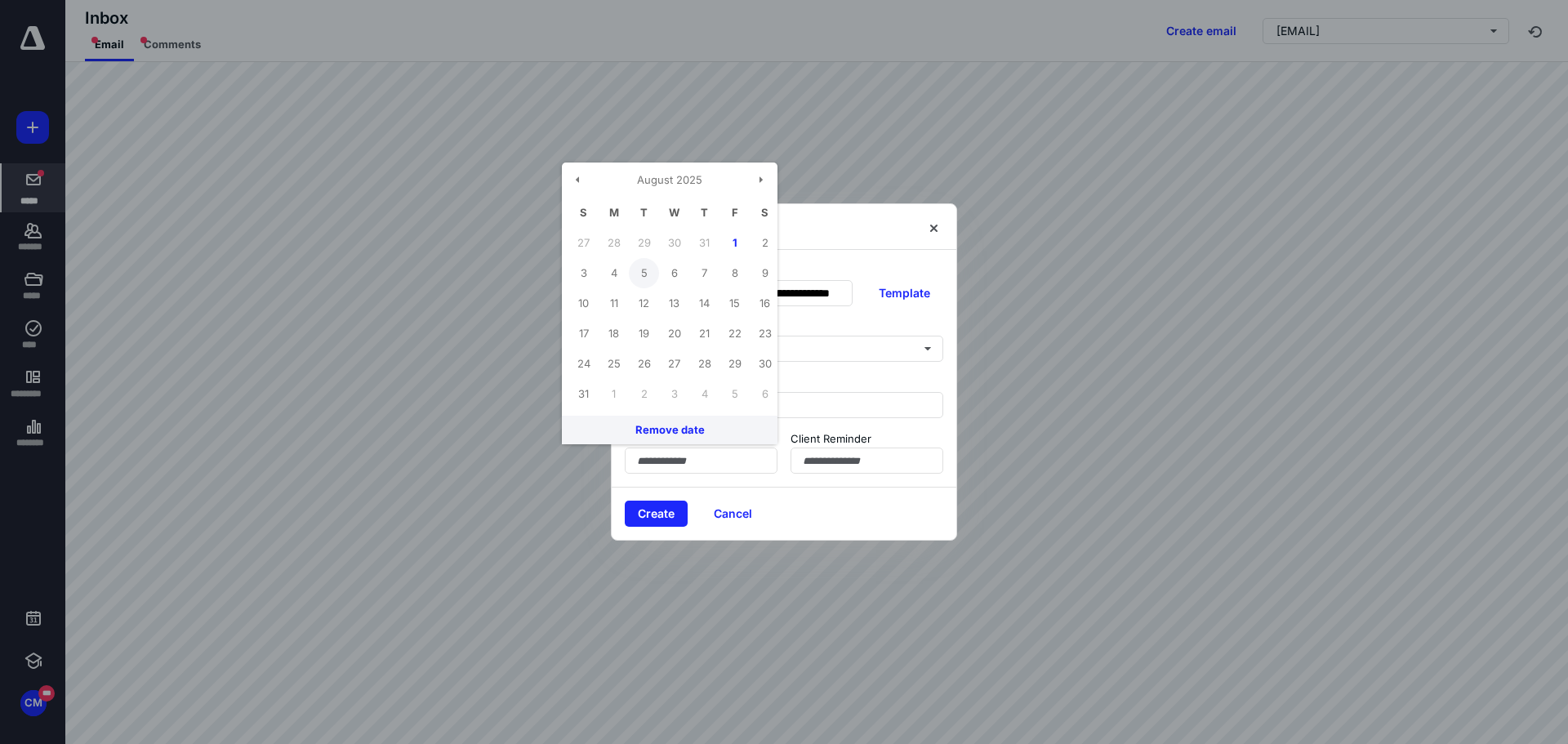 type on "**********" 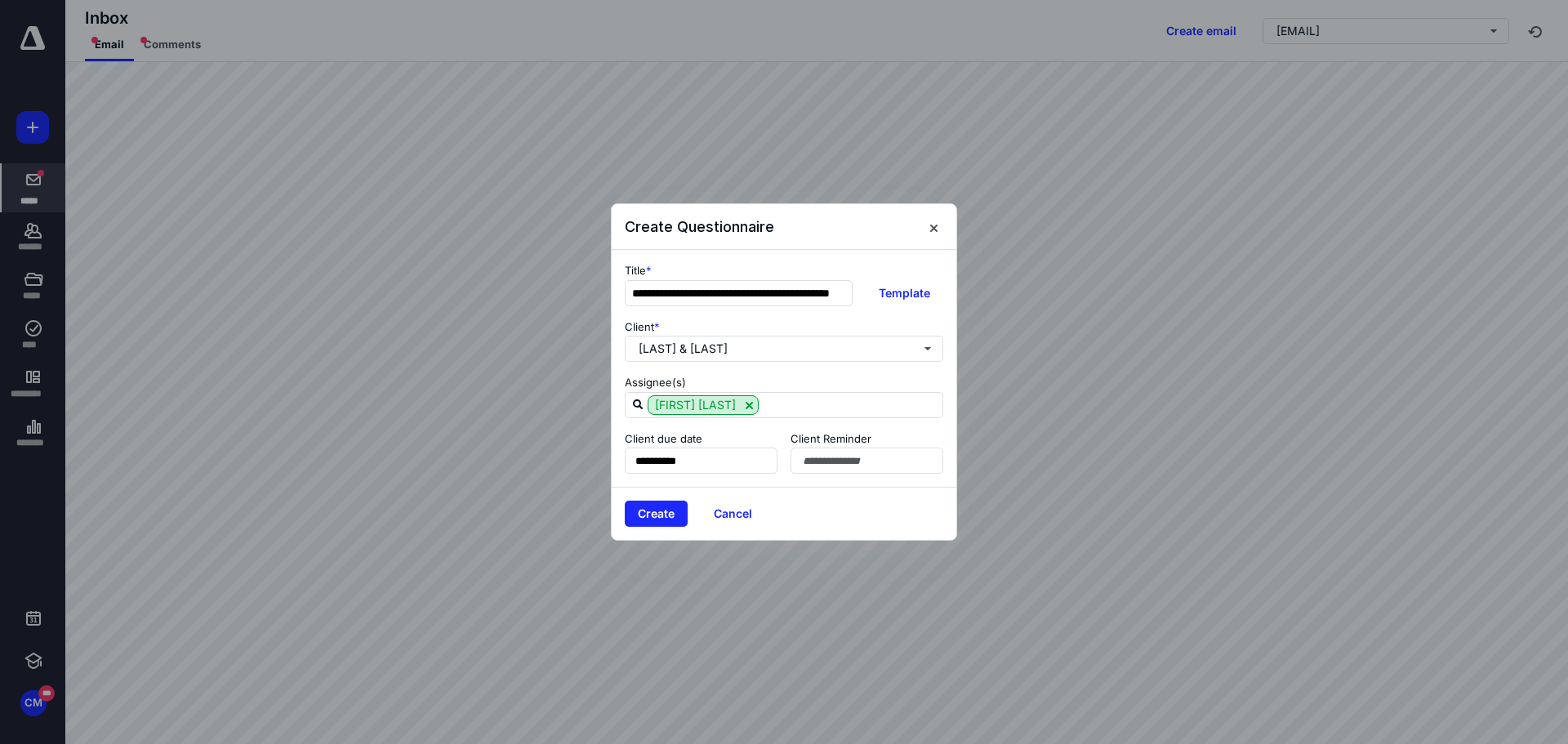click on "Client Reminder" at bounding box center [866, 439] 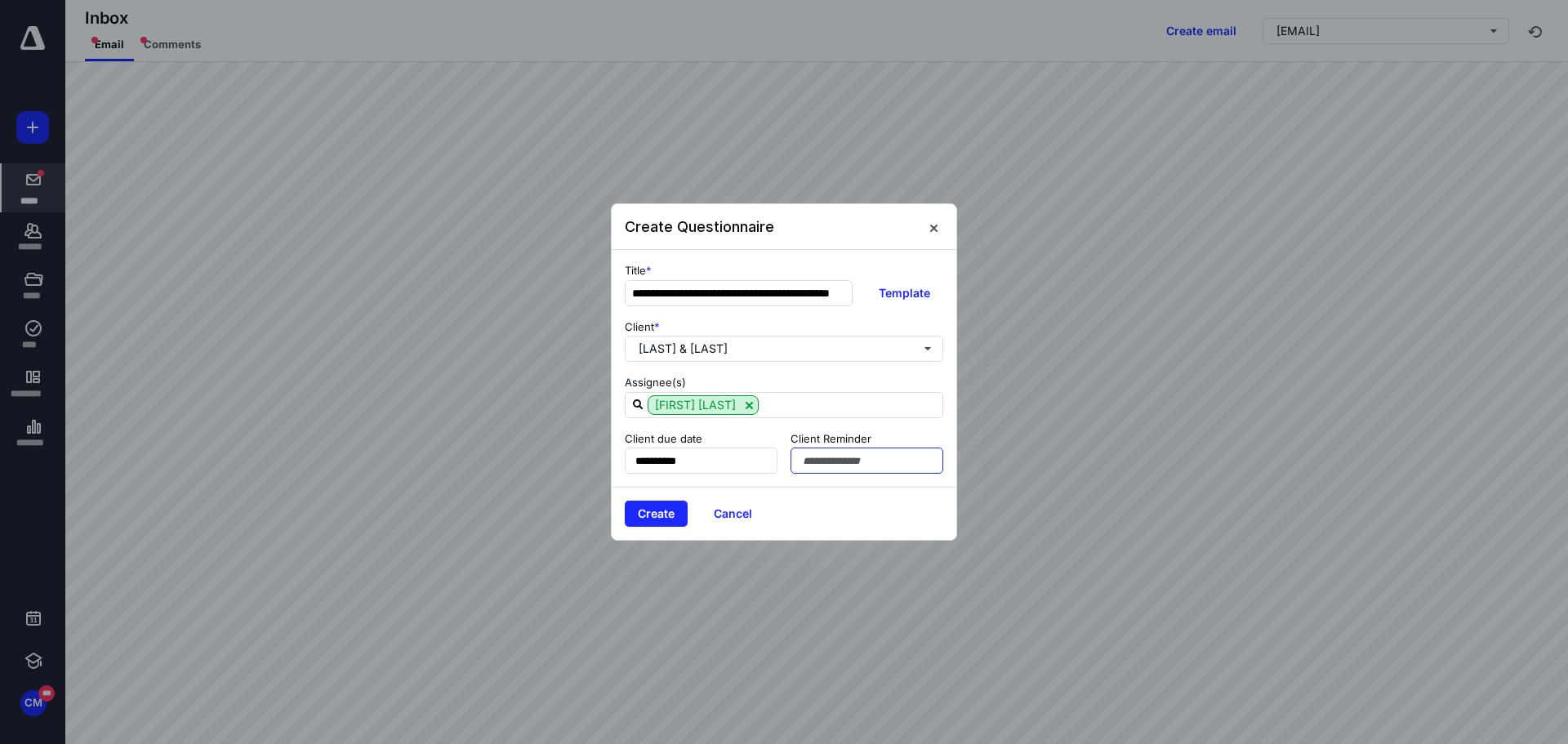 click at bounding box center [866, 461] 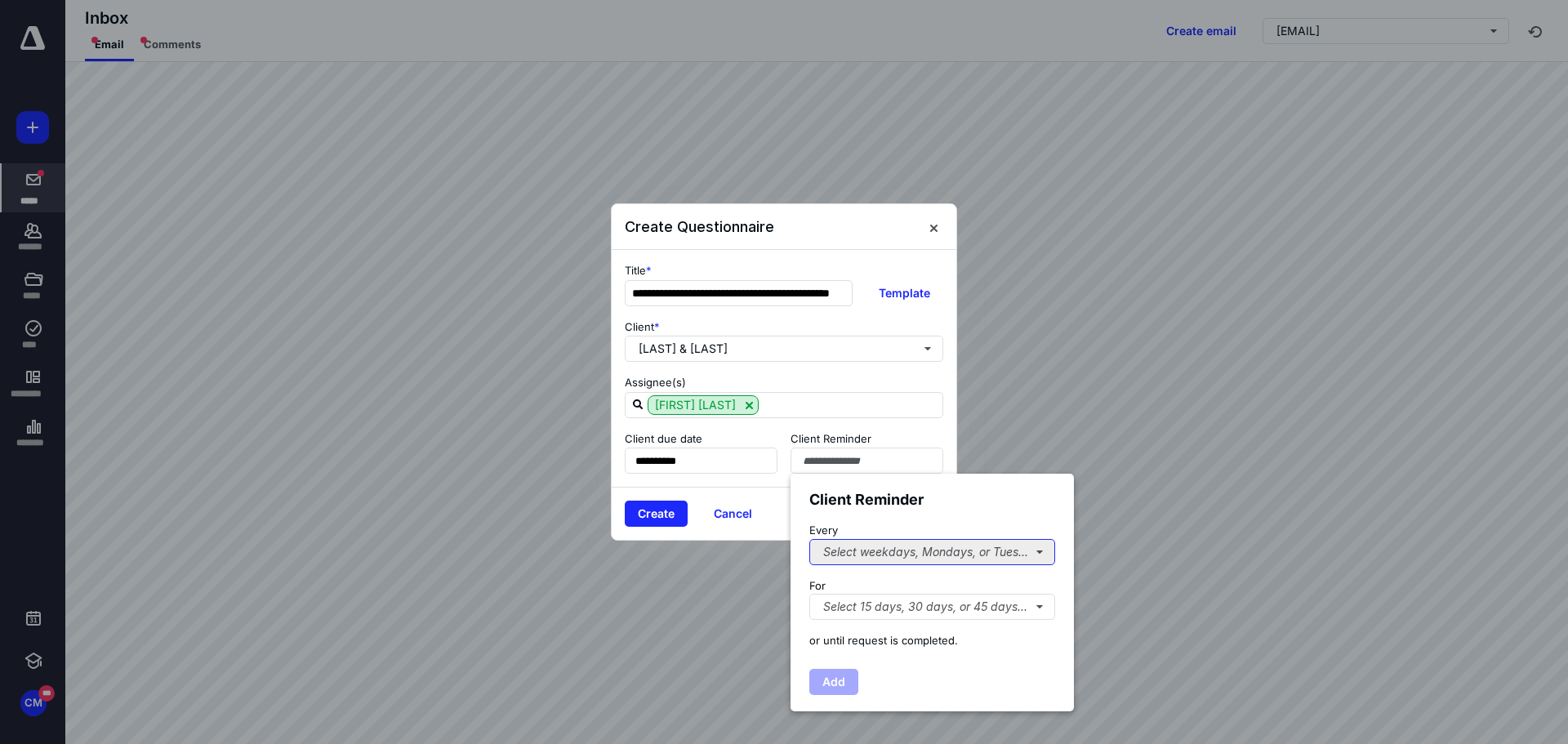 click on "Select weekdays, Mondays, or Tues..." at bounding box center (932, 552) 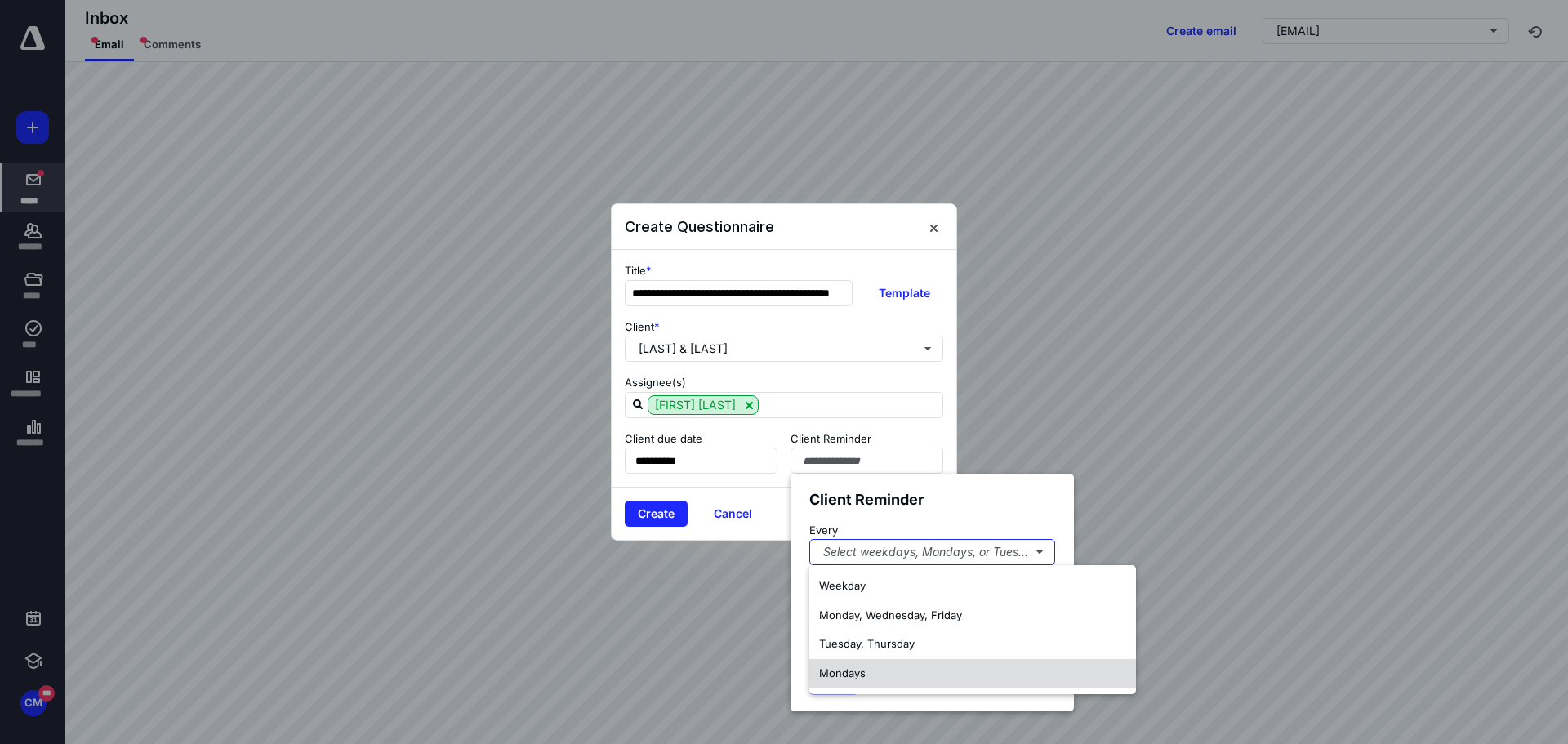 click on "Mondays" at bounding box center (842, 673) 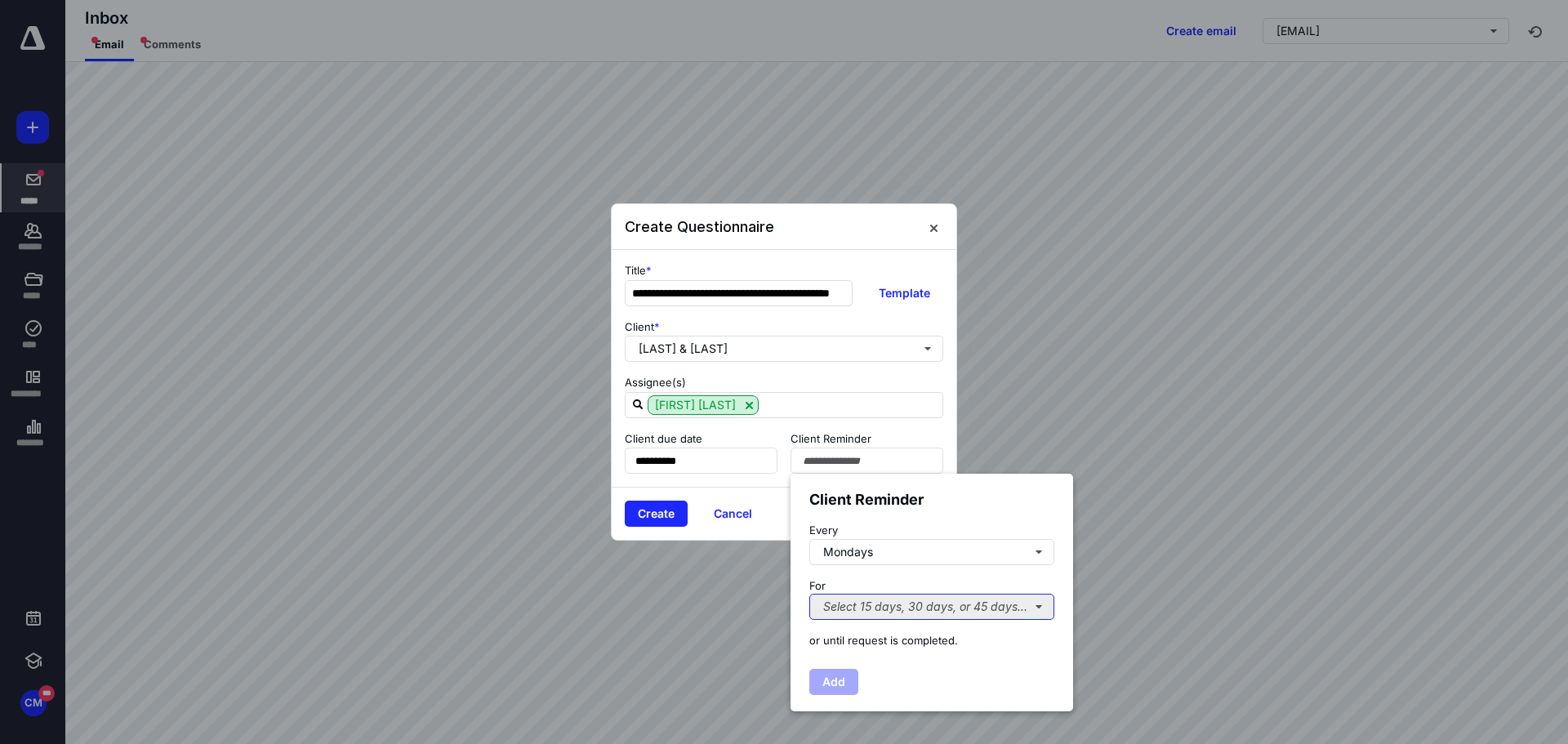 click on "Select 15 days, 30 days, or 45 days..." at bounding box center (932, 607) 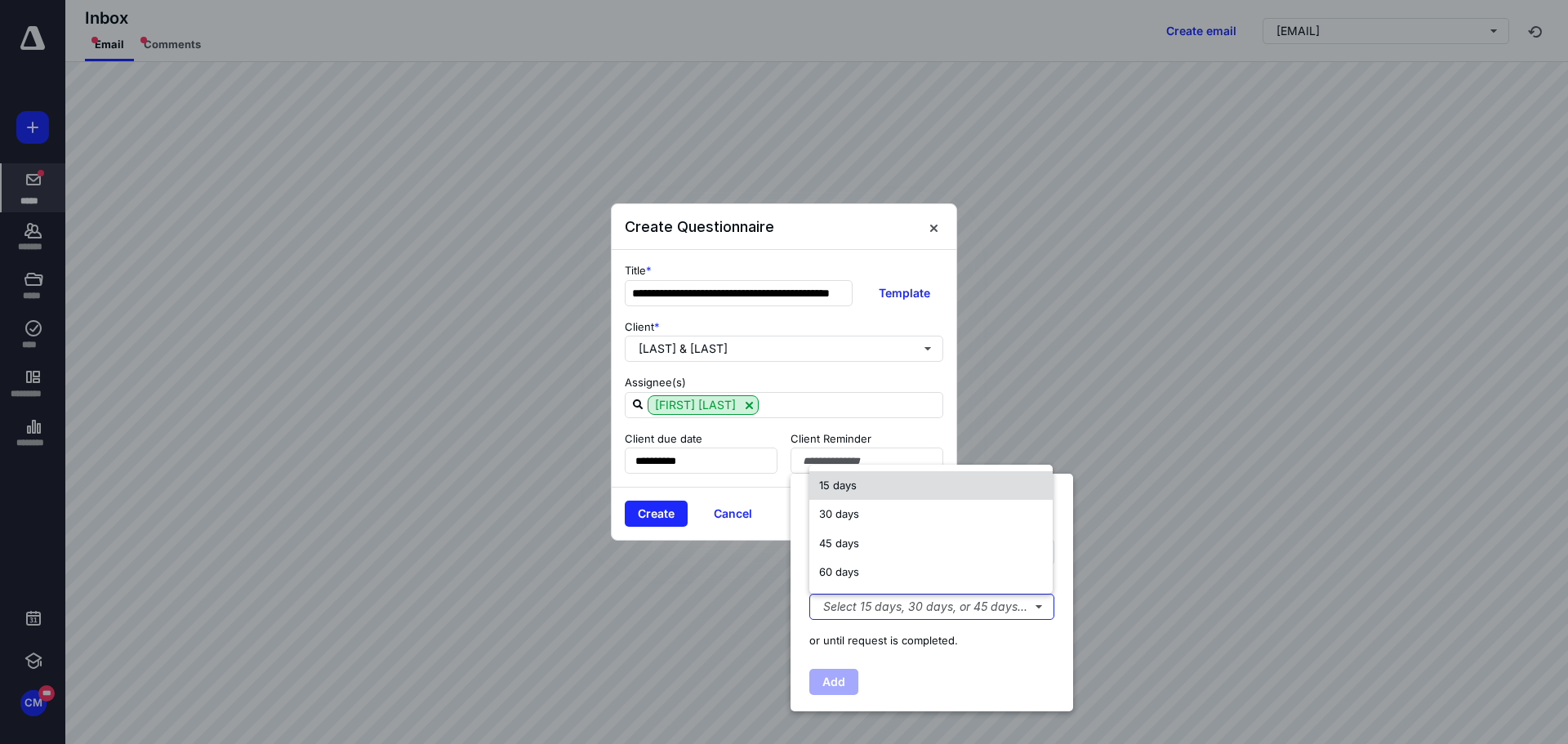 click on "15 days" at bounding box center [838, 485] 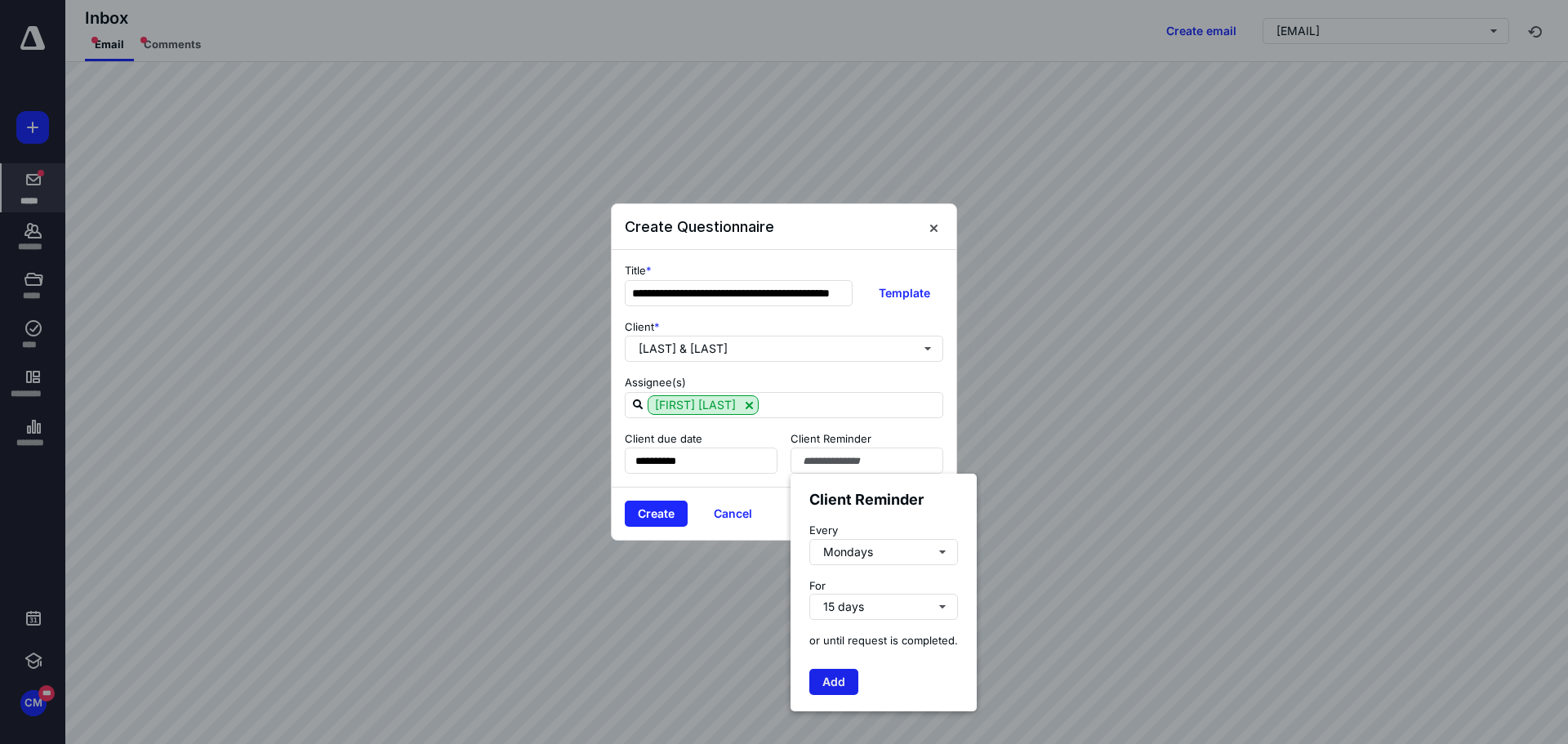 click on "Add" at bounding box center (834, 682) 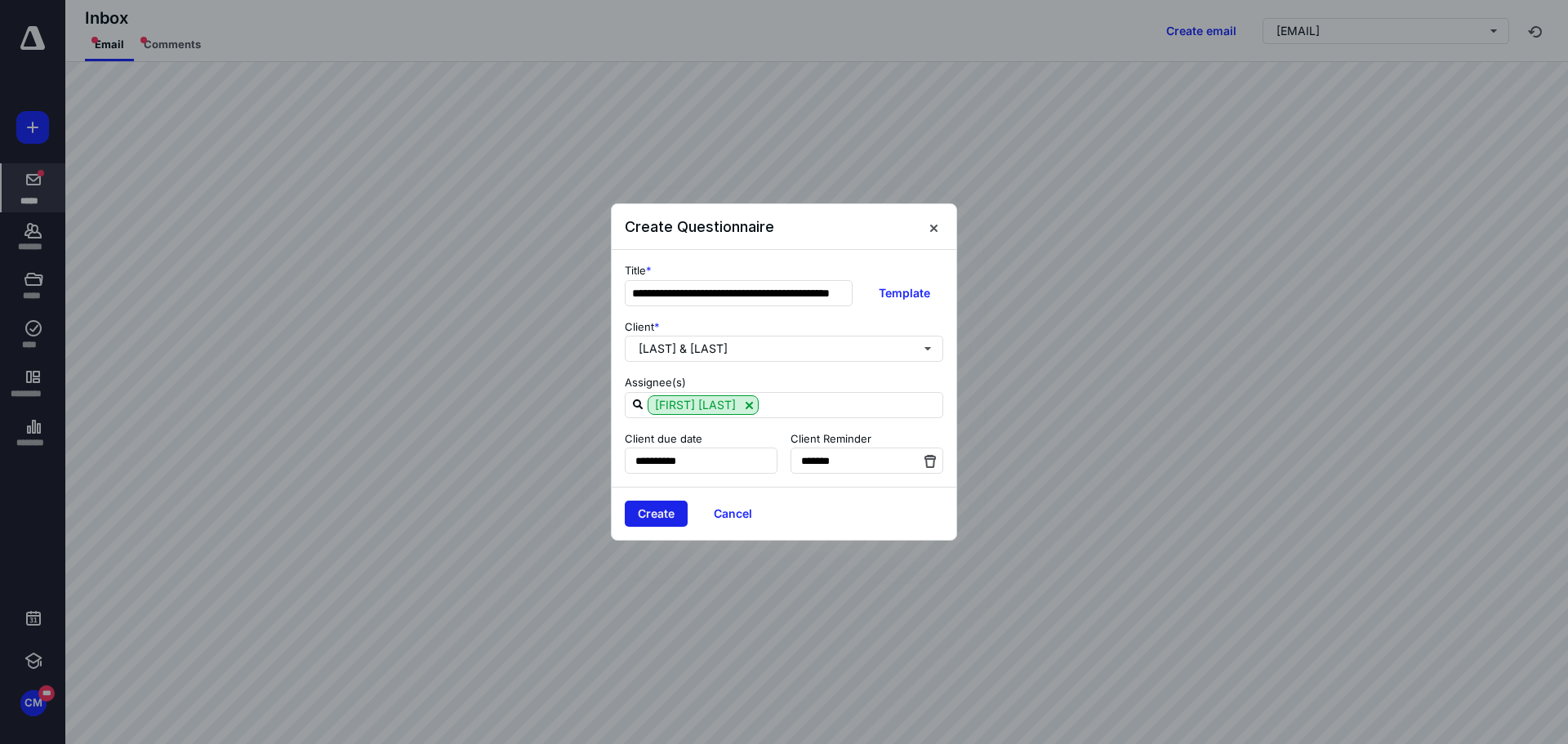 click on "Create" at bounding box center (656, 514) 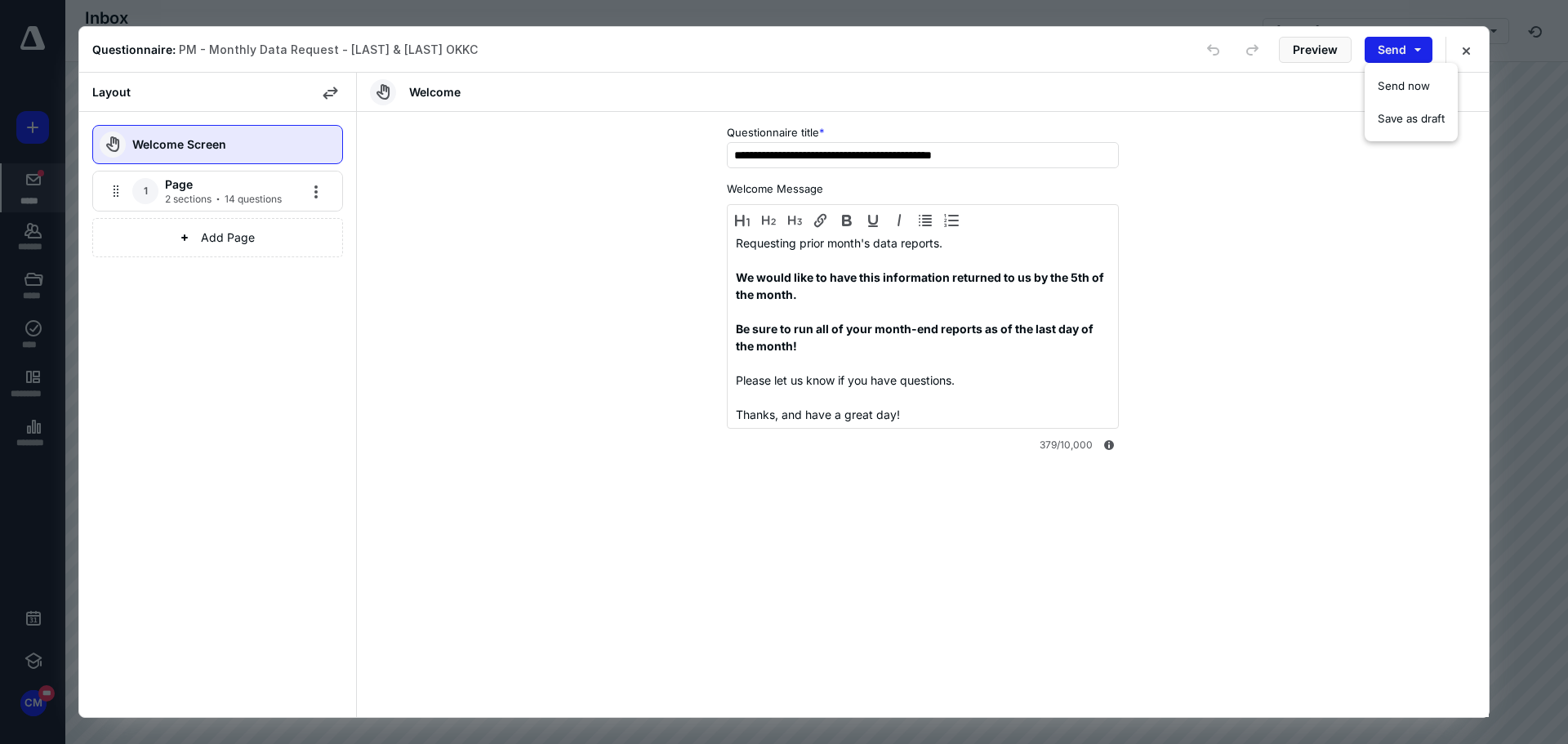 click on "Send" at bounding box center (1398, 50) 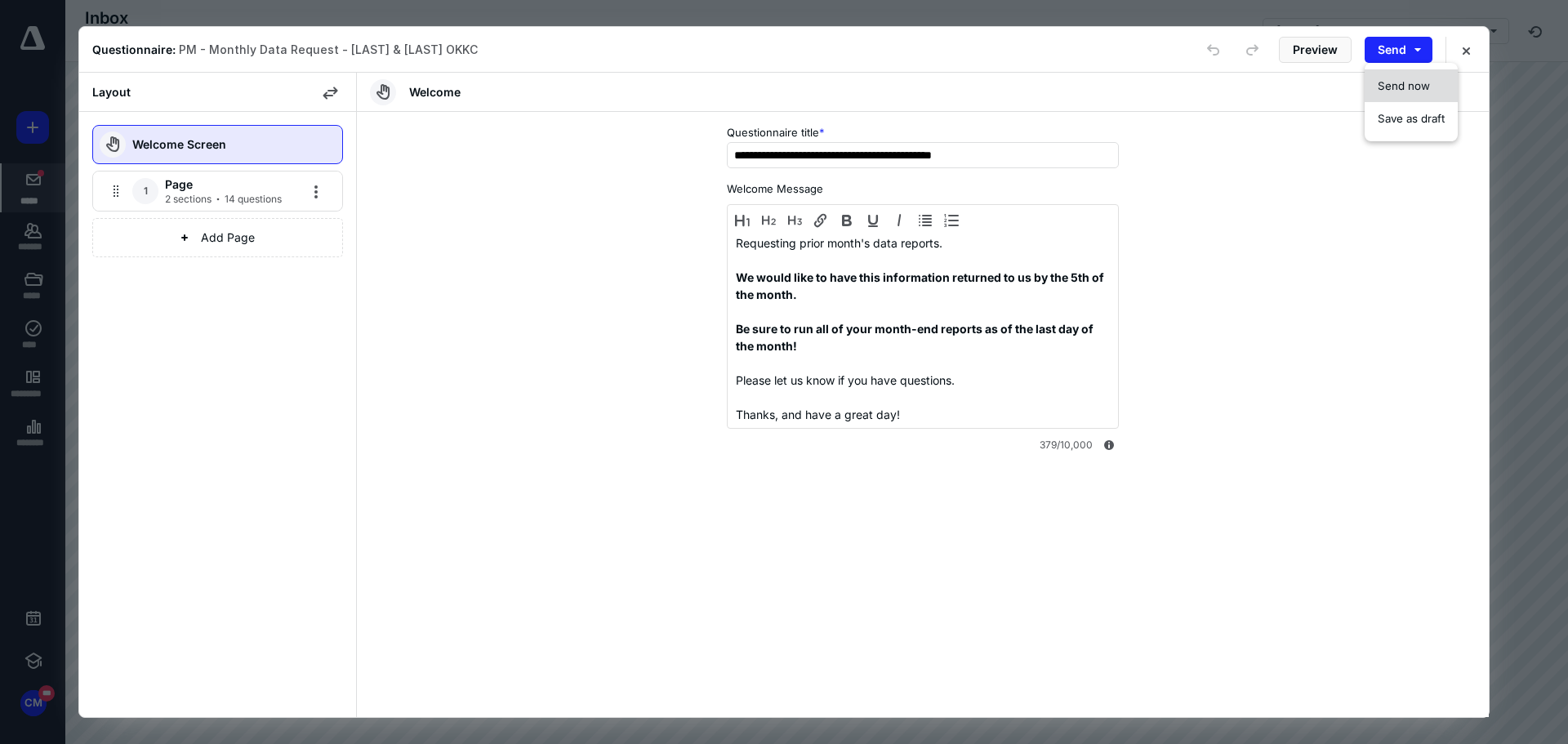 click on "Send now" at bounding box center [1404, 86] 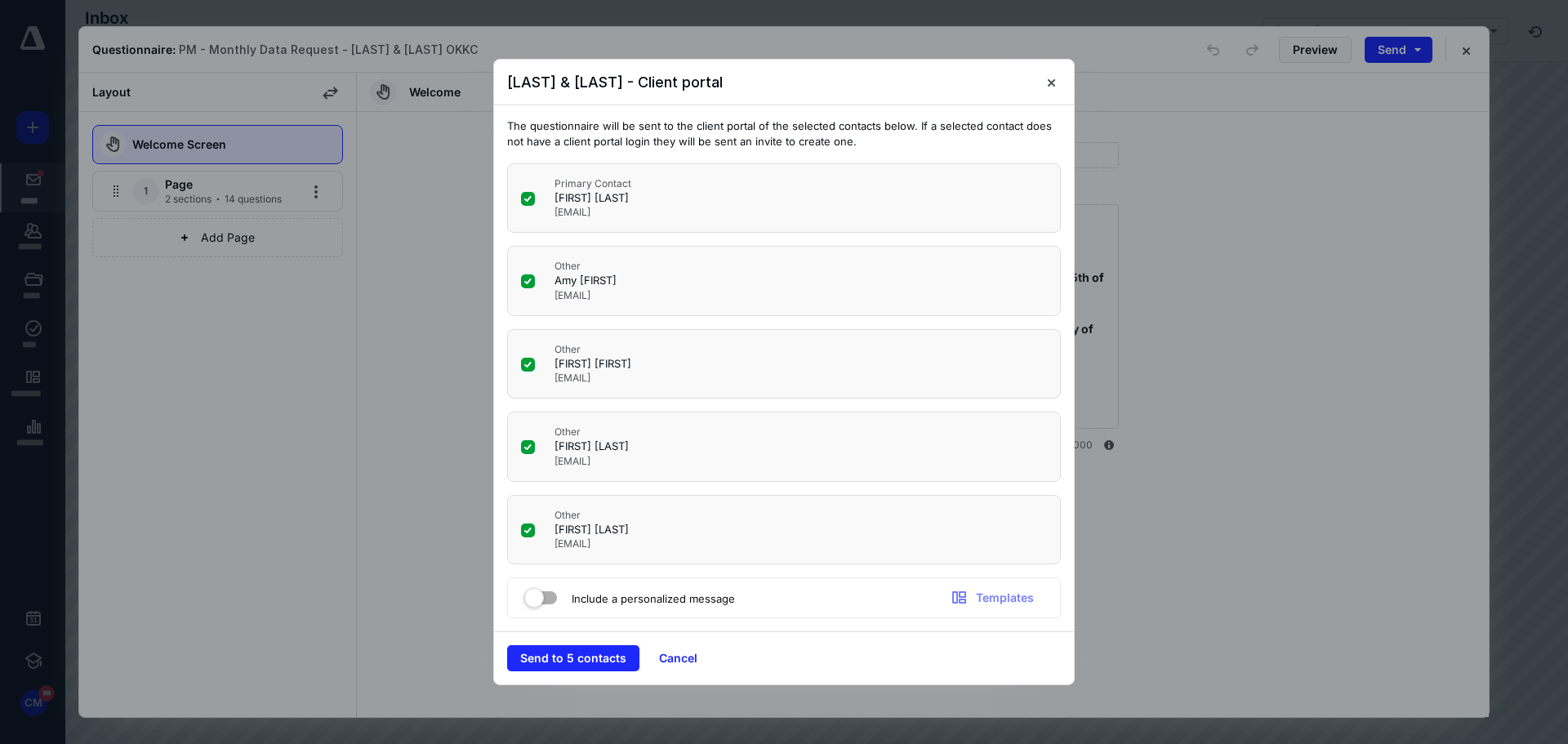 click at bounding box center (528, 530) 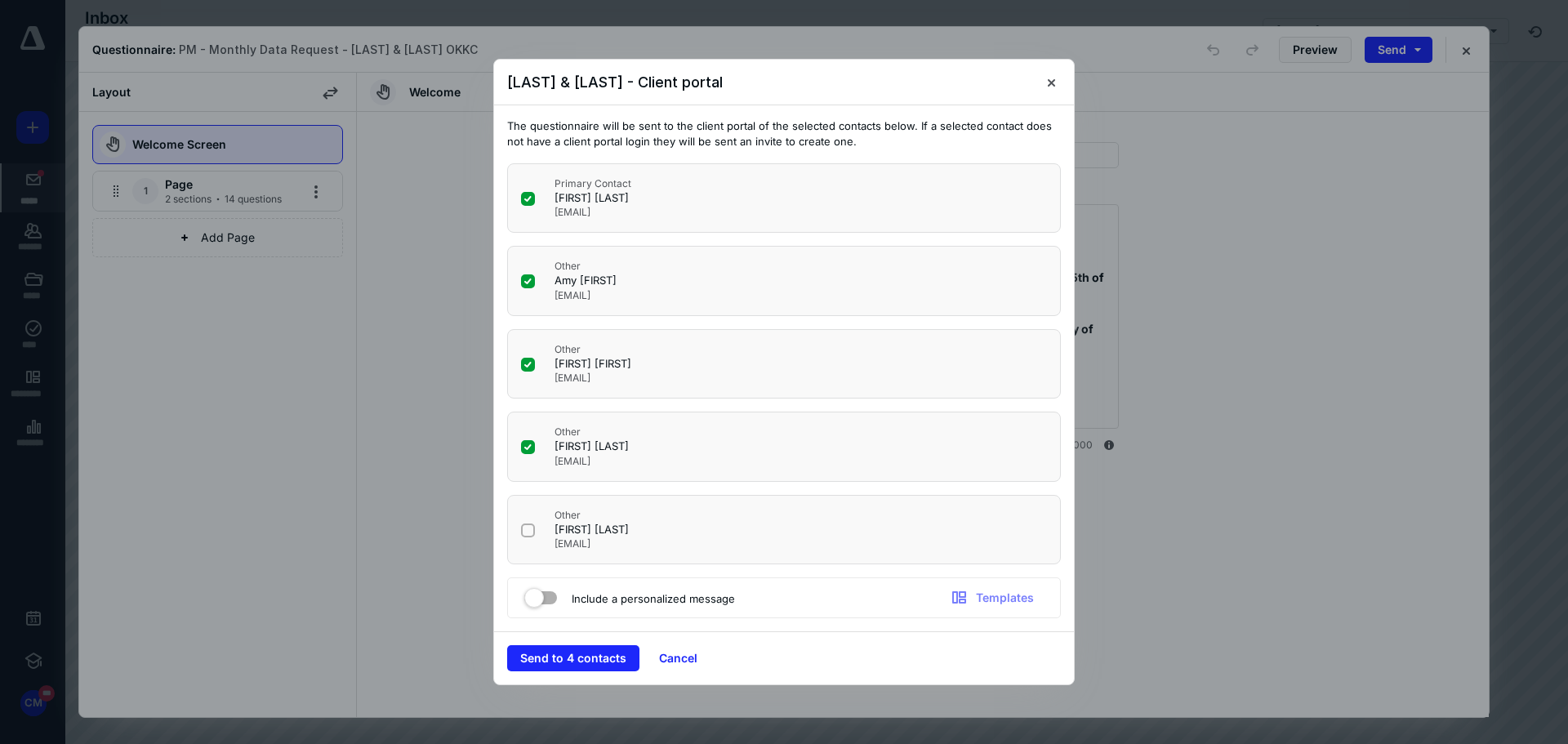 click 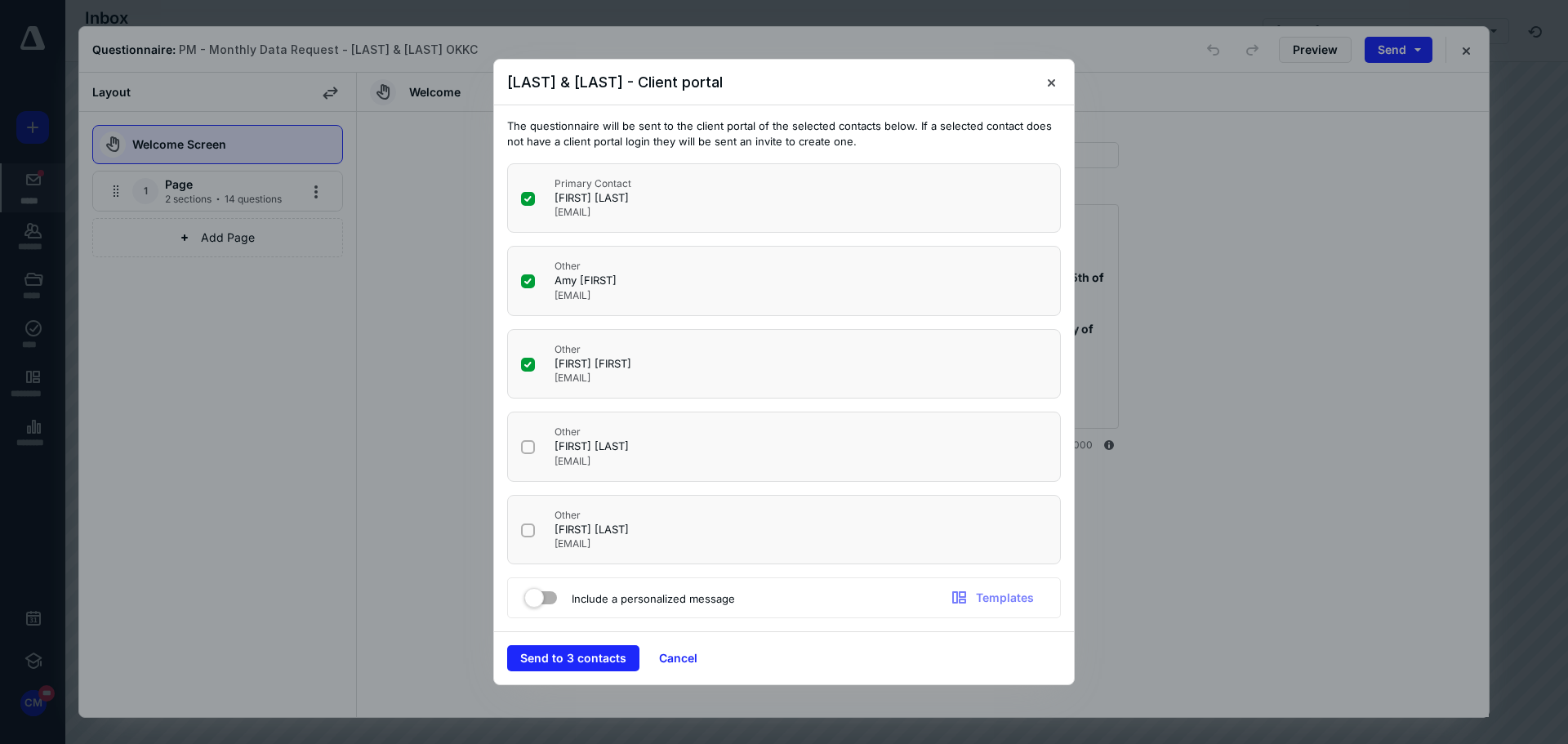 click at bounding box center (528, 282) 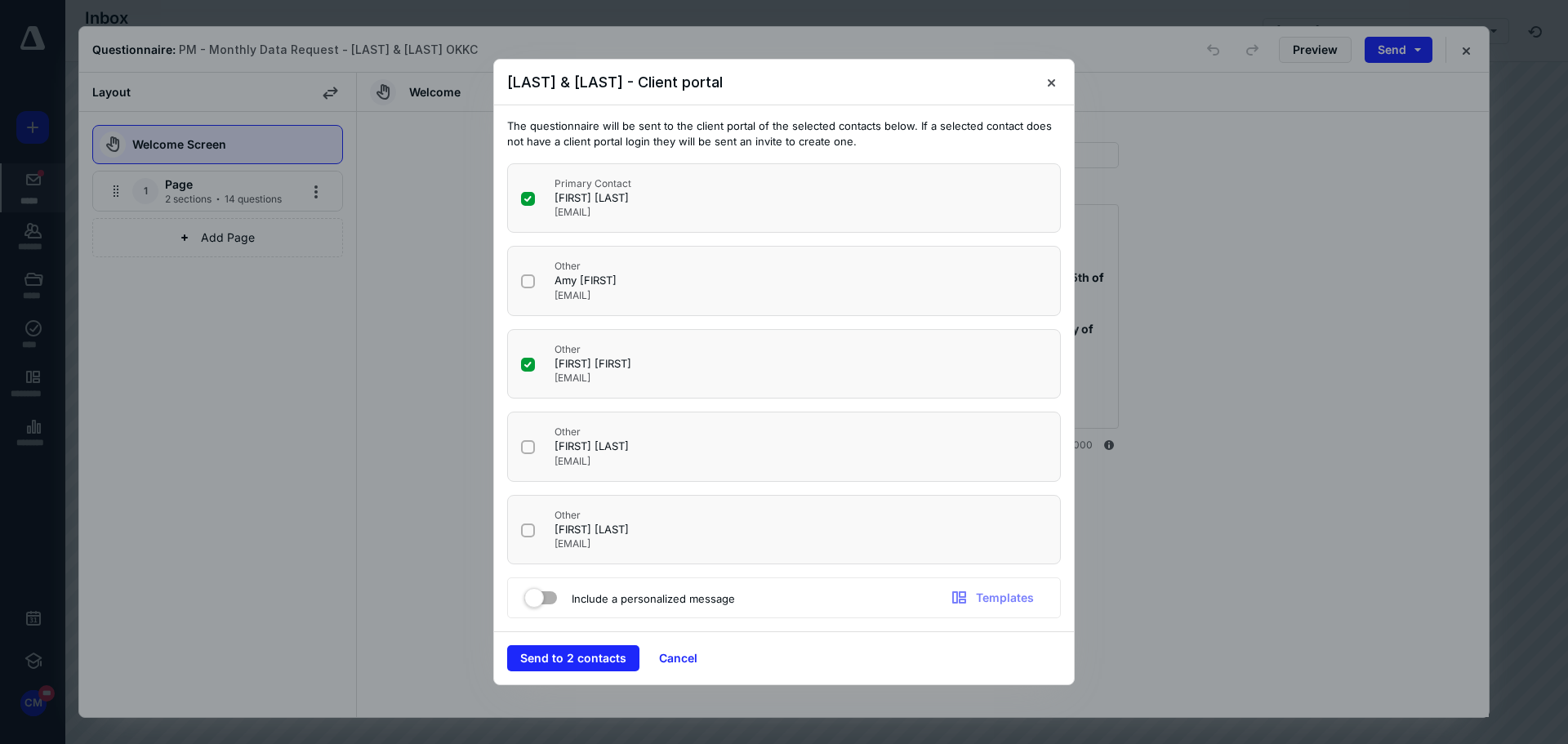 click 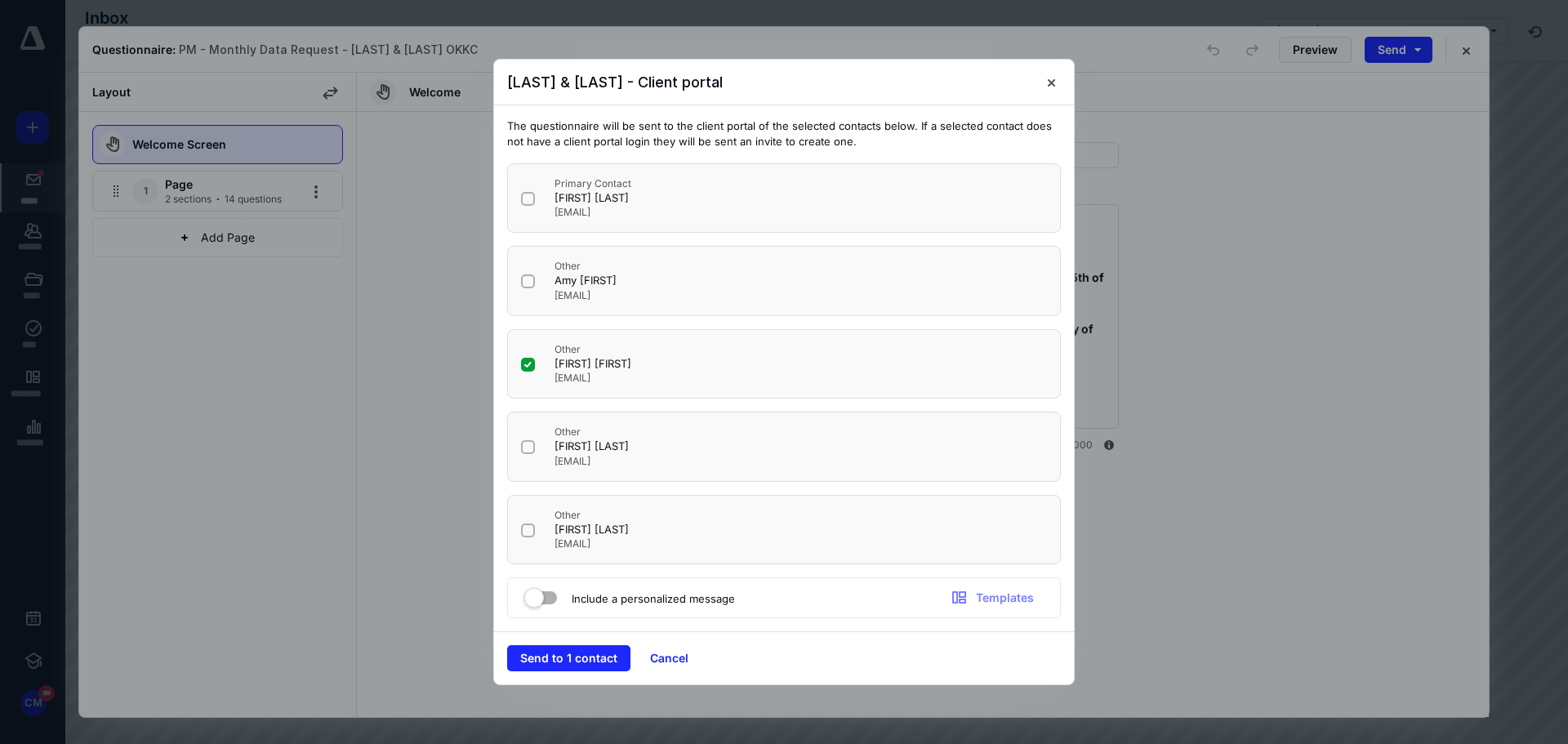 click at bounding box center (541, 595) 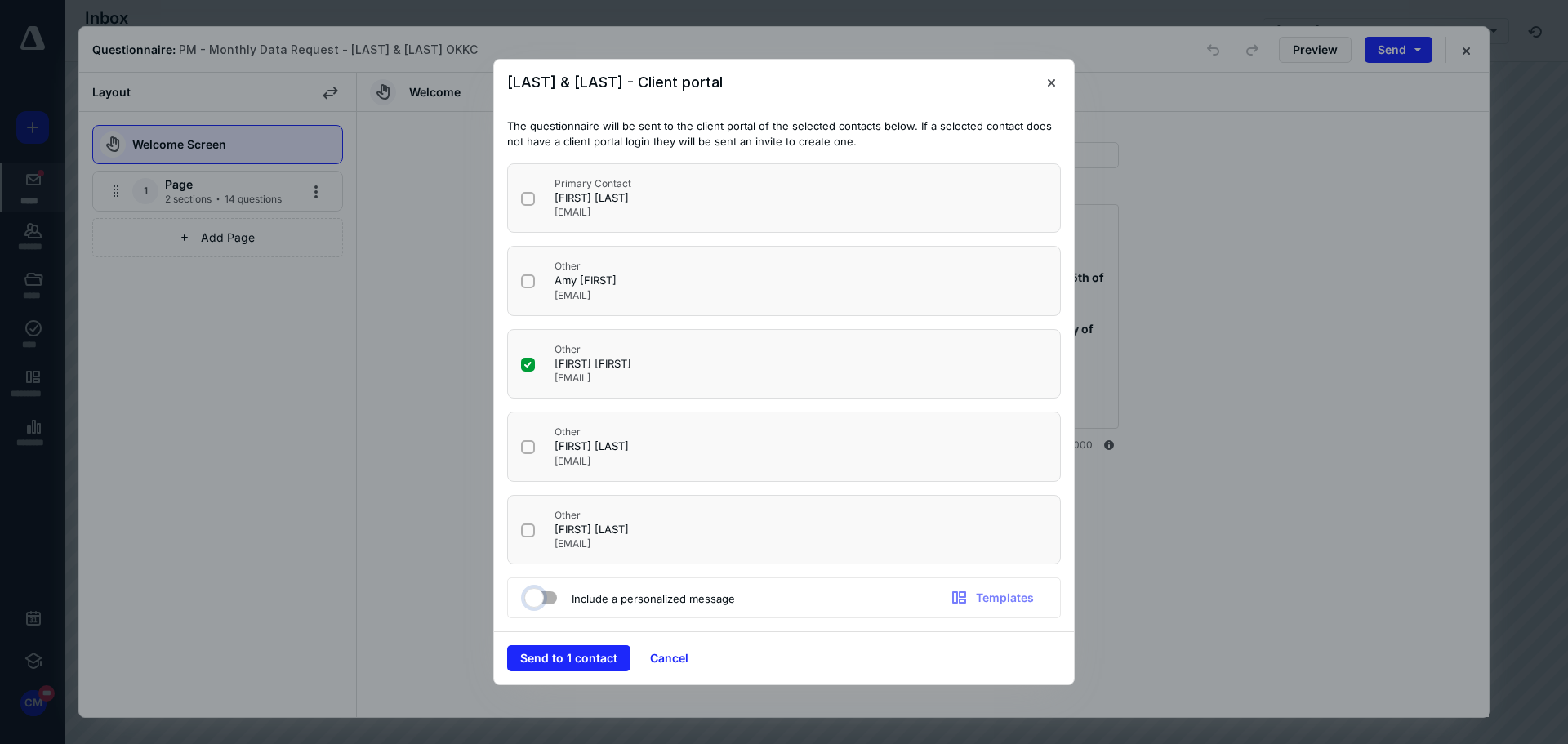 click at bounding box center [532, 595] 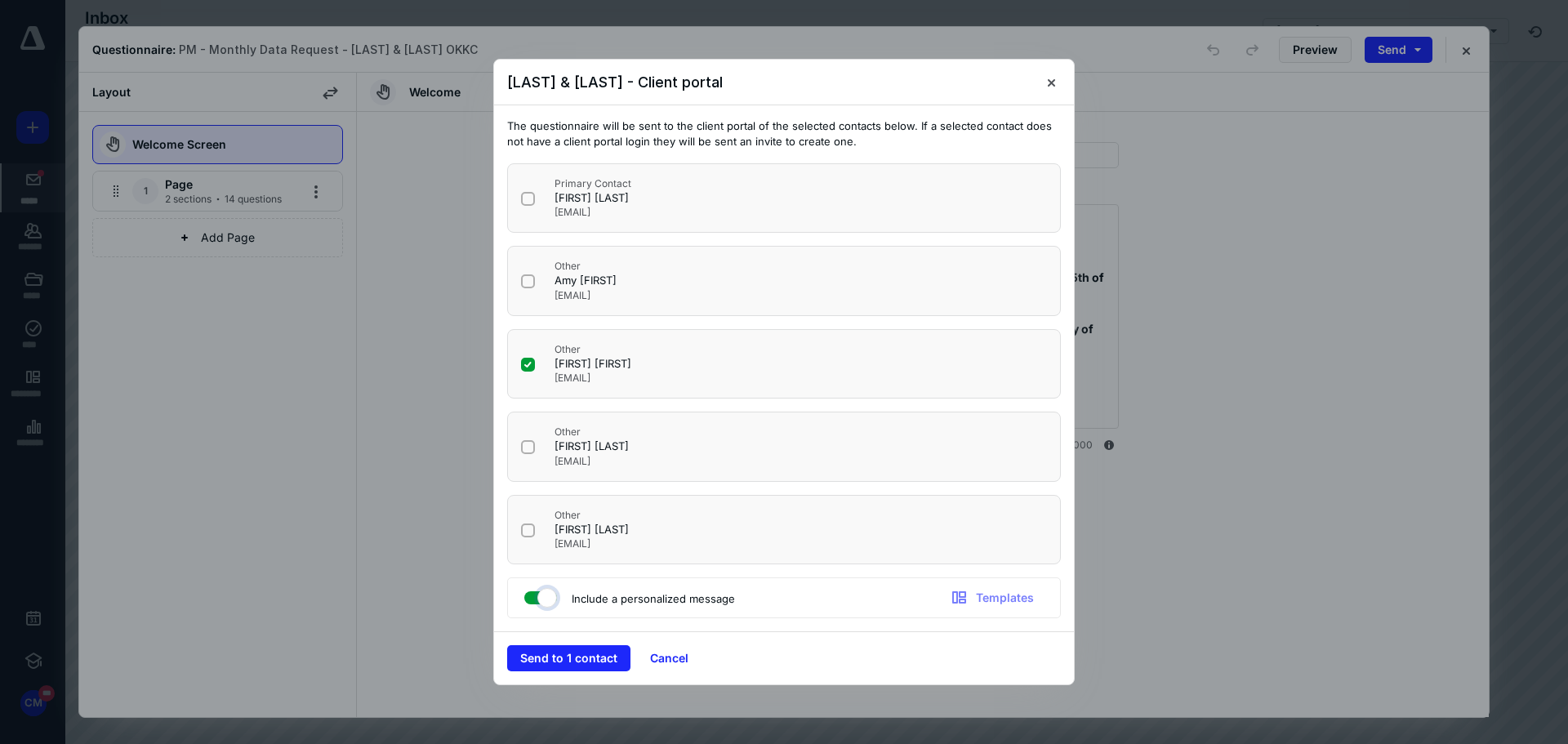 checkbox on "true" 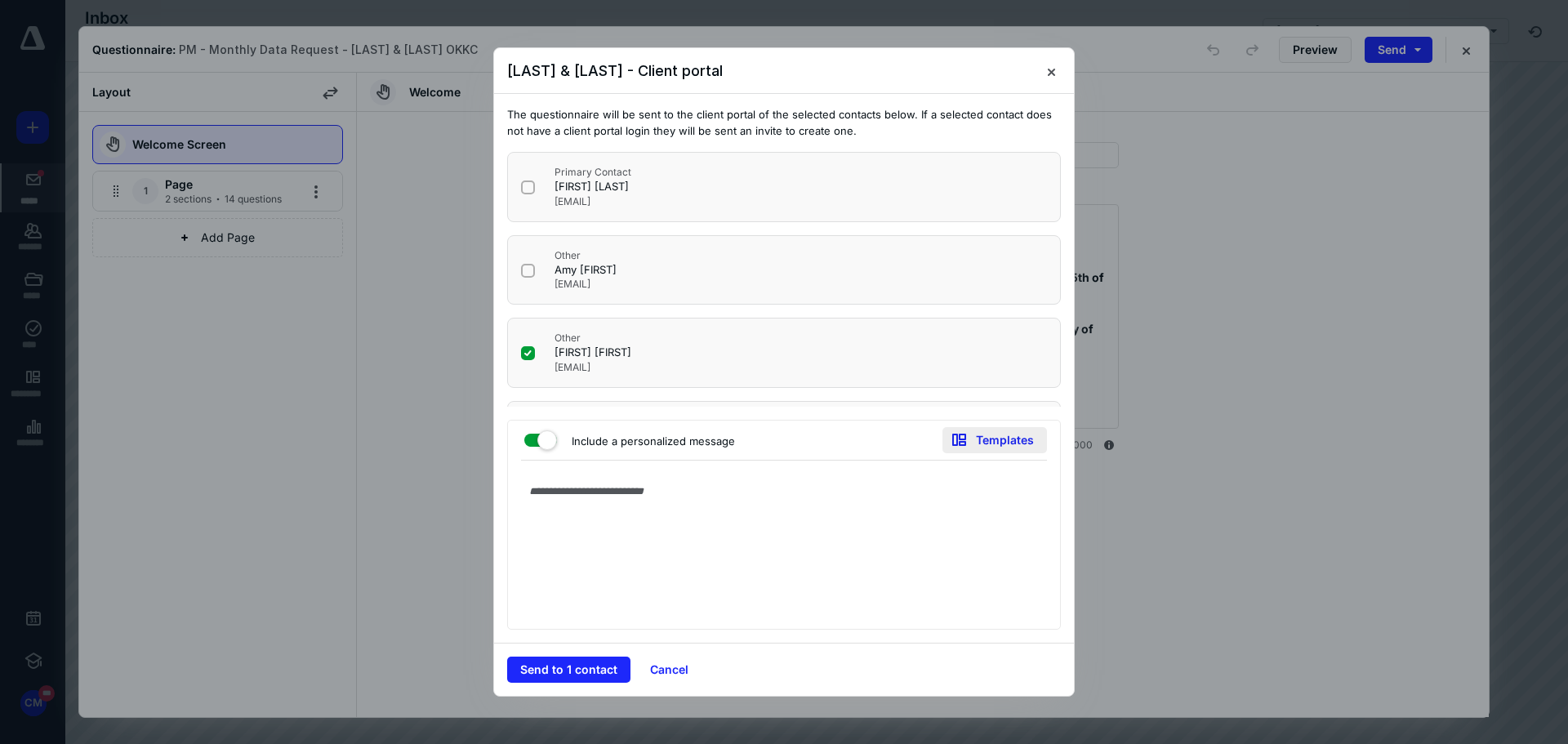 click on "Templates" at bounding box center (995, 440) 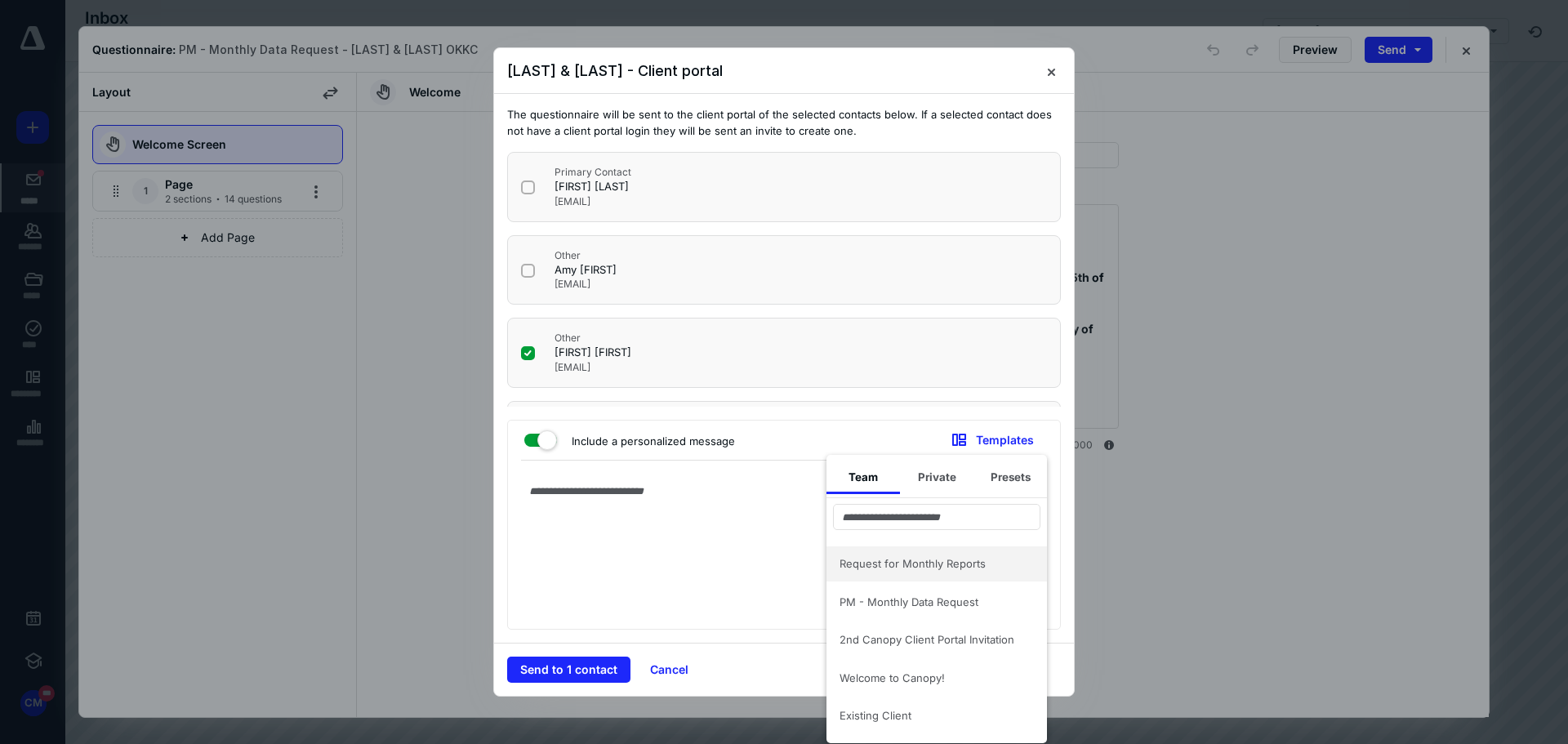 click on "Request for Monthly Reports" at bounding box center [927, 564] 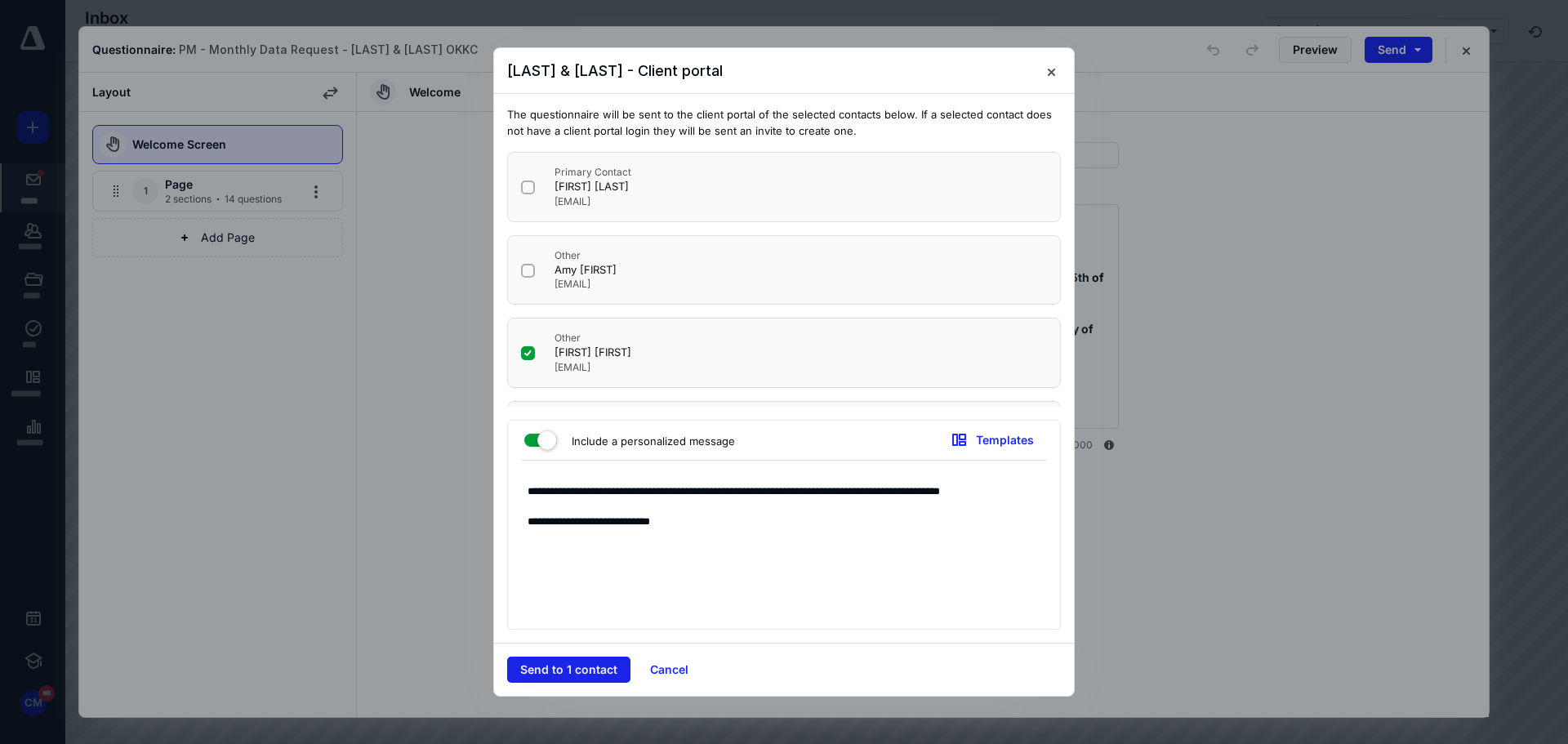 click on "Send to 1 contact" at bounding box center (568, 670) 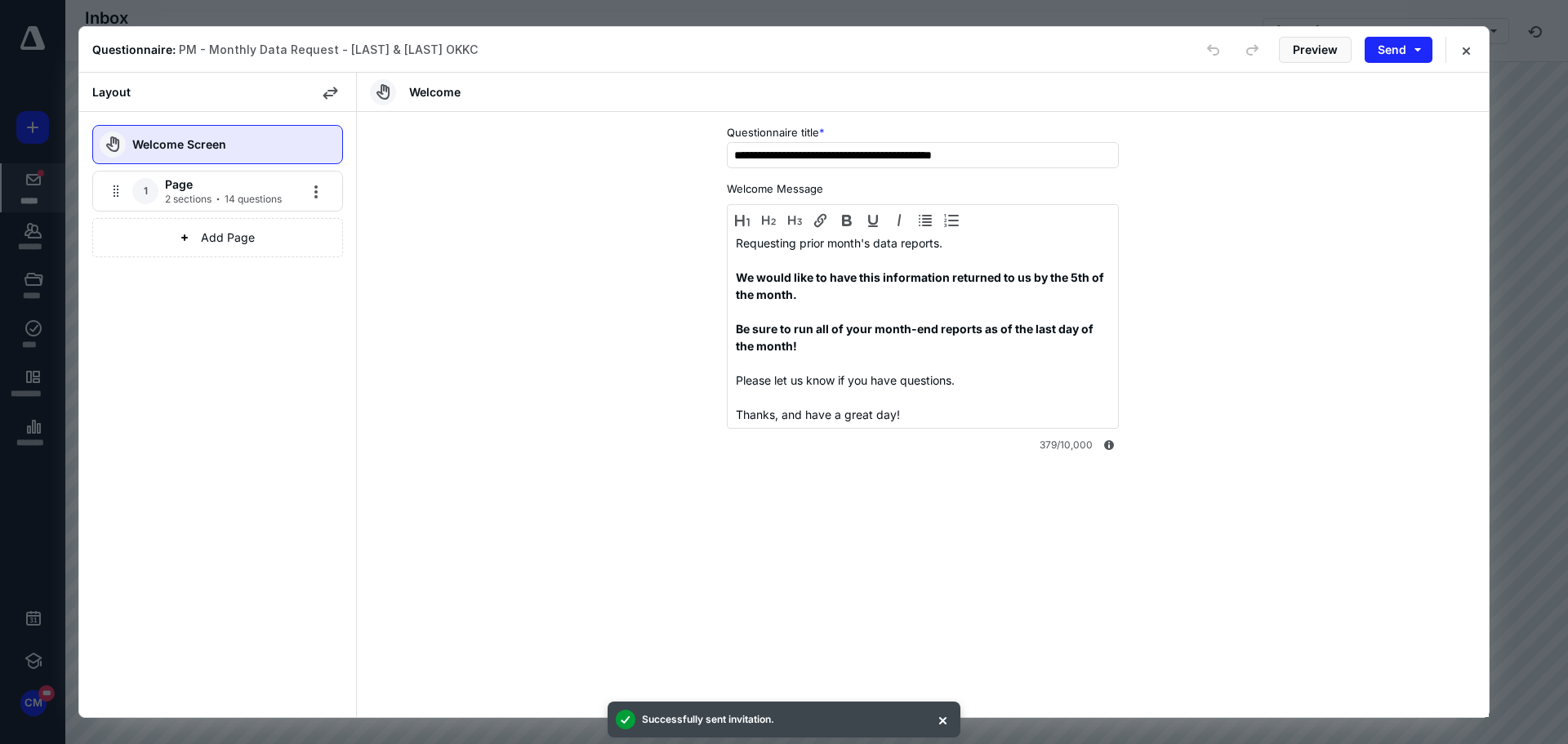 type 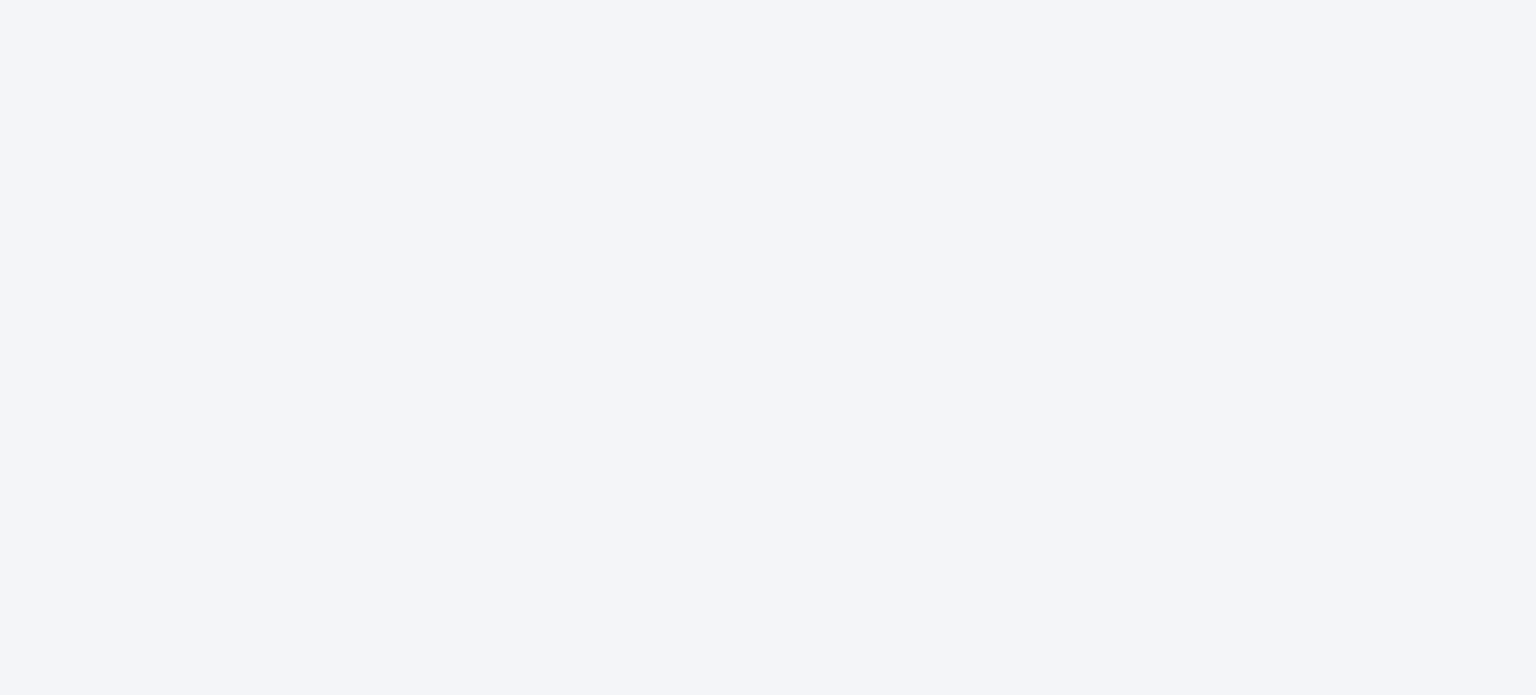 scroll, scrollTop: 0, scrollLeft: 0, axis: both 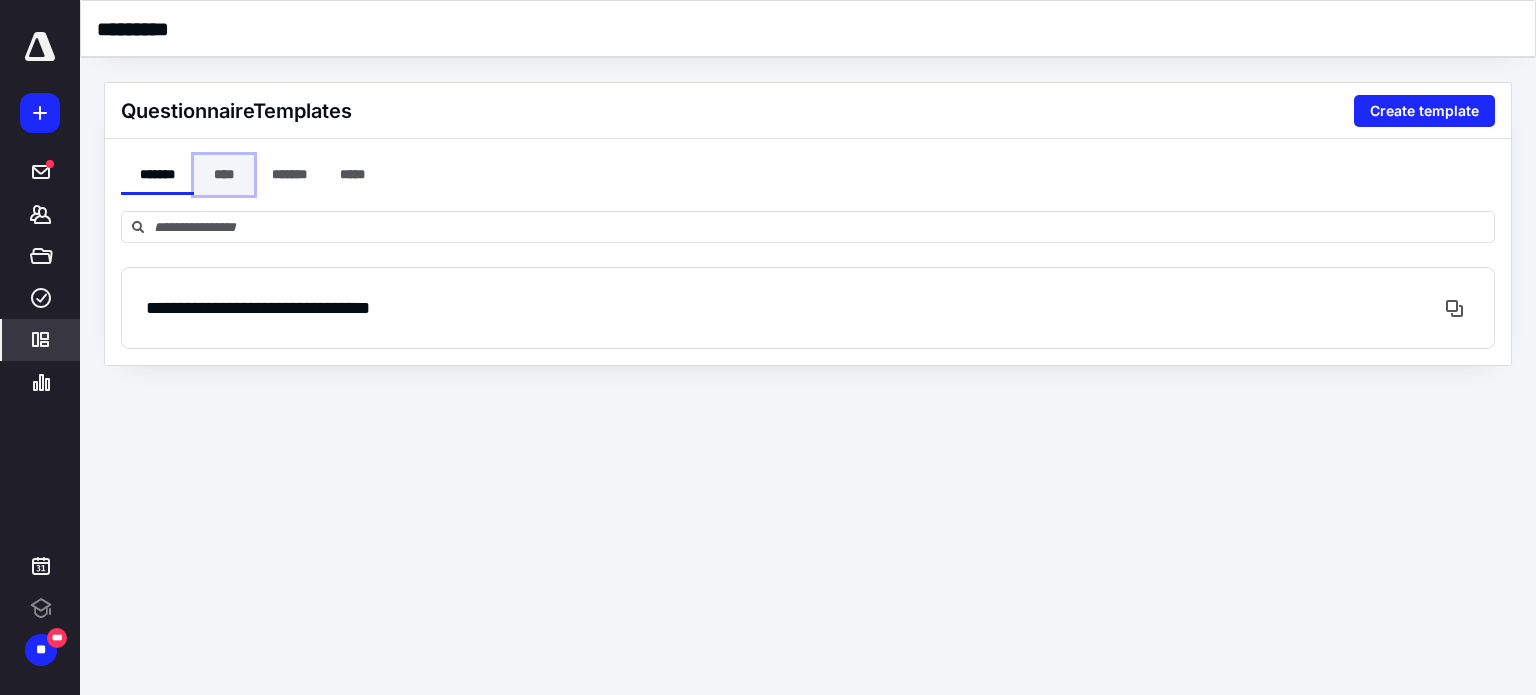 click on "****" at bounding box center [224, 175] 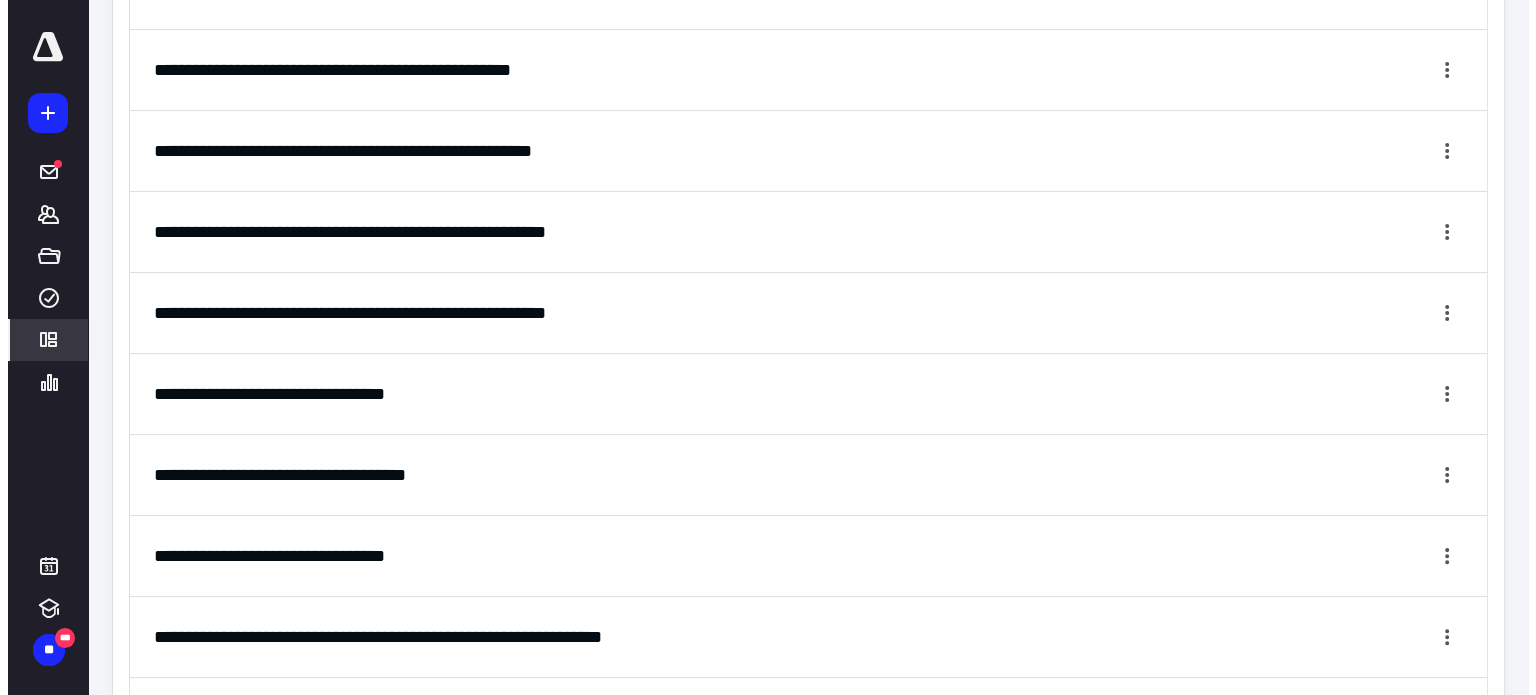 scroll, scrollTop: 900, scrollLeft: 0, axis: vertical 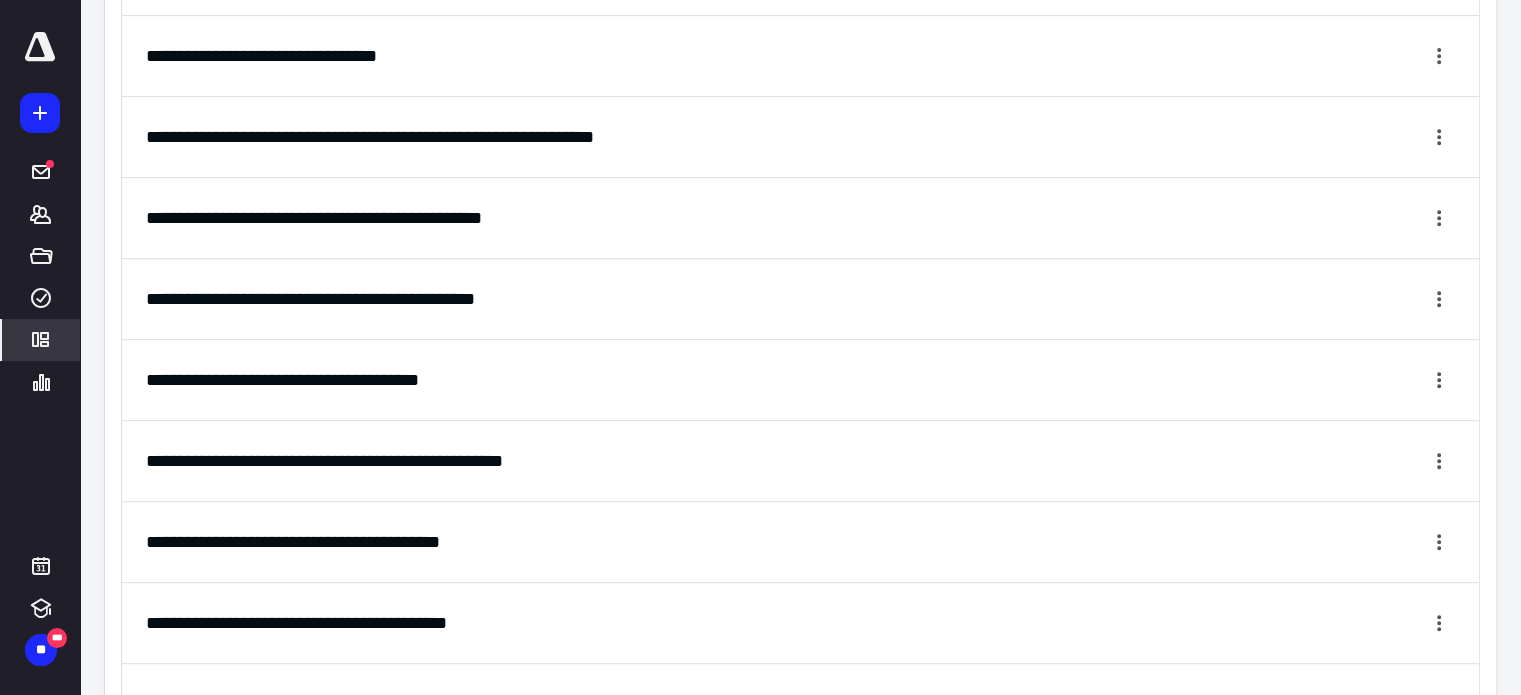 click on "**********" at bounding box center [800, 379] 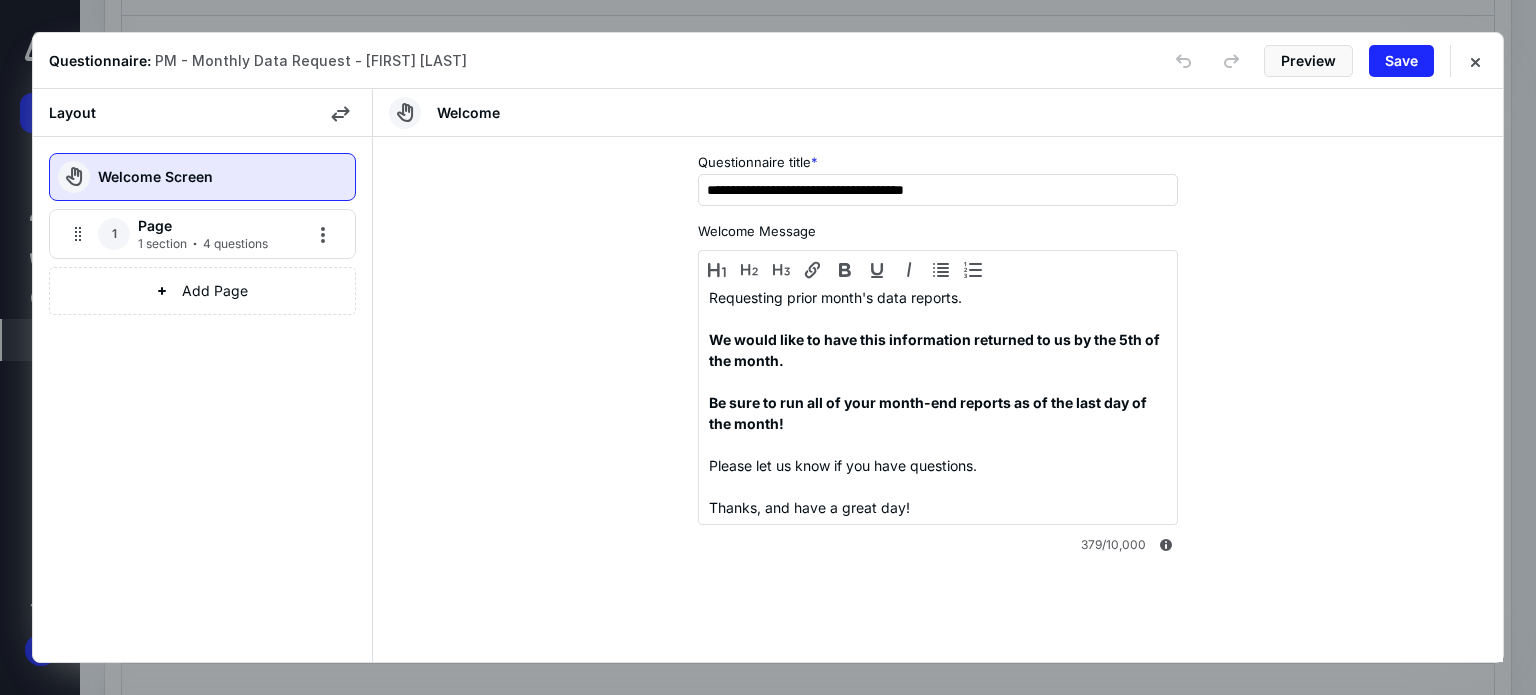 click on "Page" at bounding box center (211, 226) 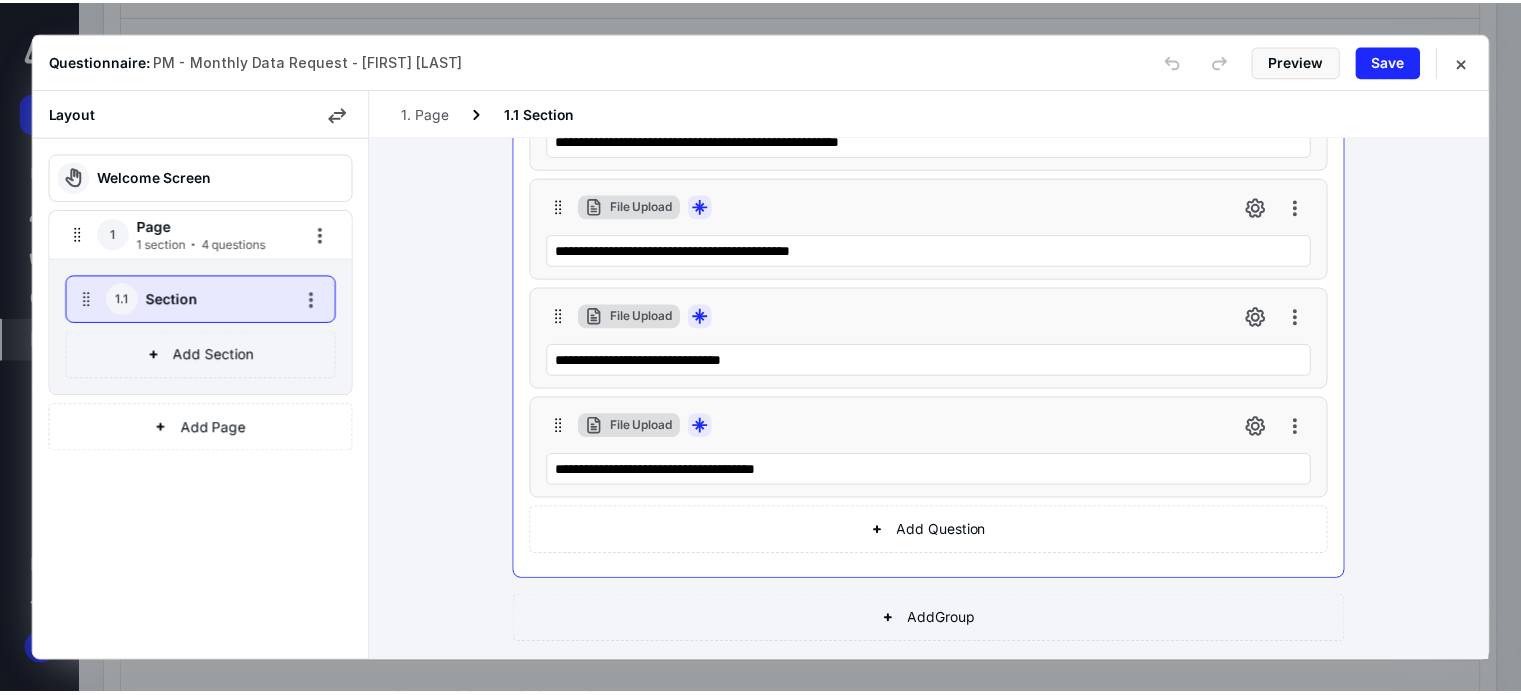 scroll, scrollTop: 215, scrollLeft: 0, axis: vertical 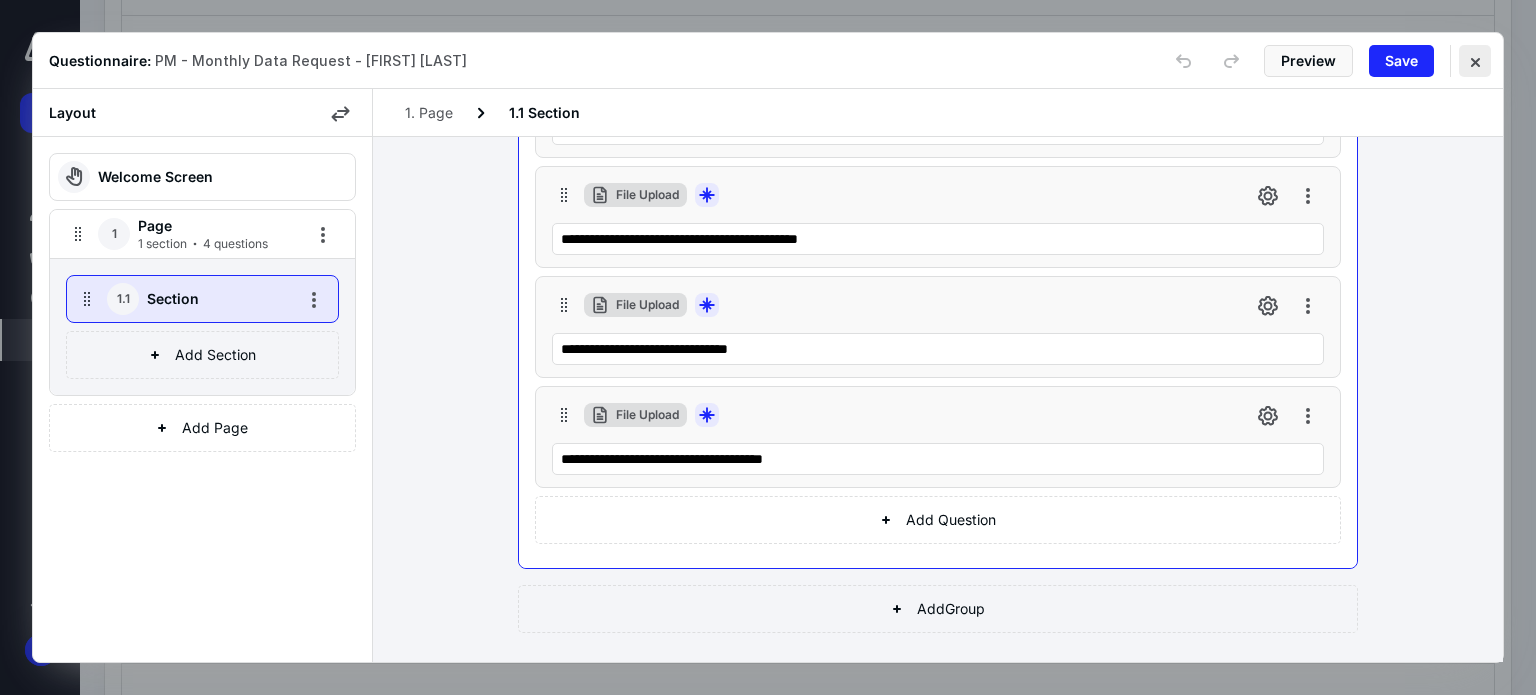 click at bounding box center (1475, 61) 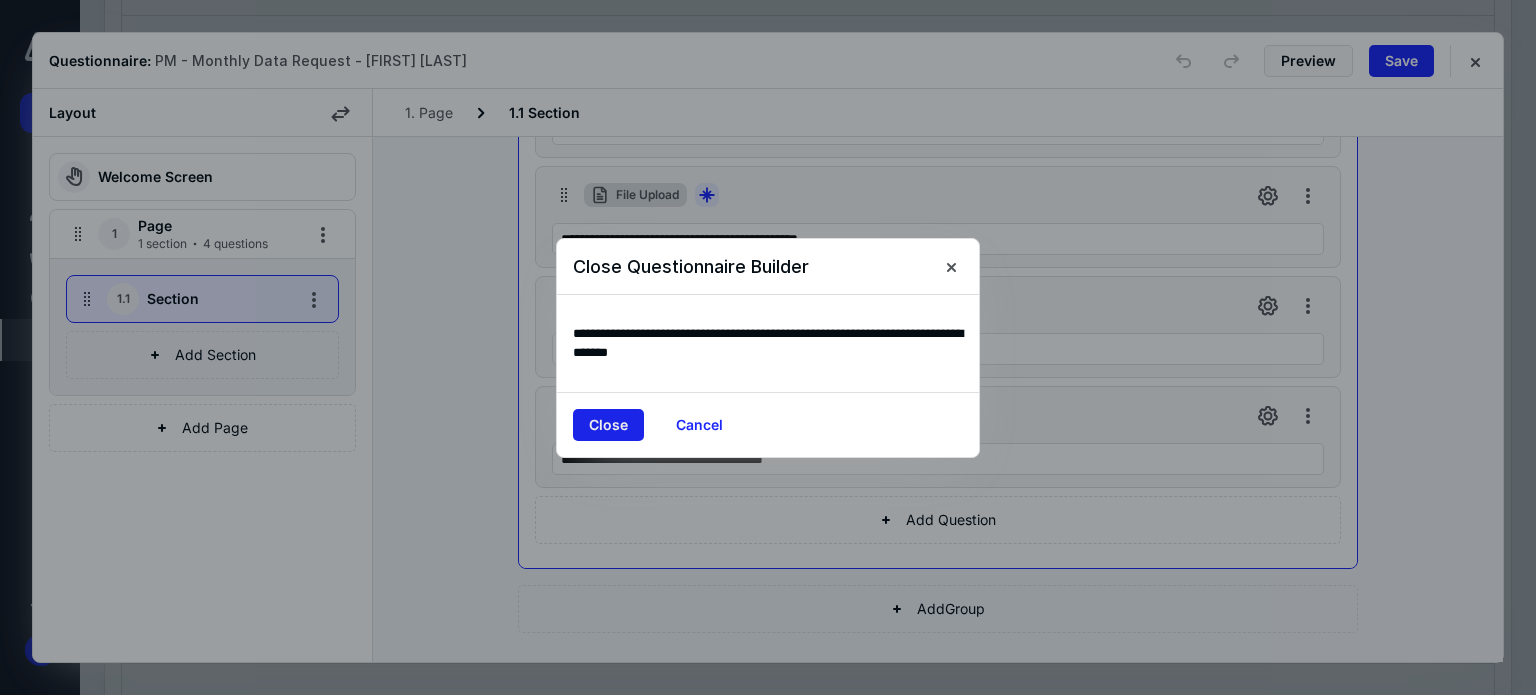 click on "Close" at bounding box center (608, 425) 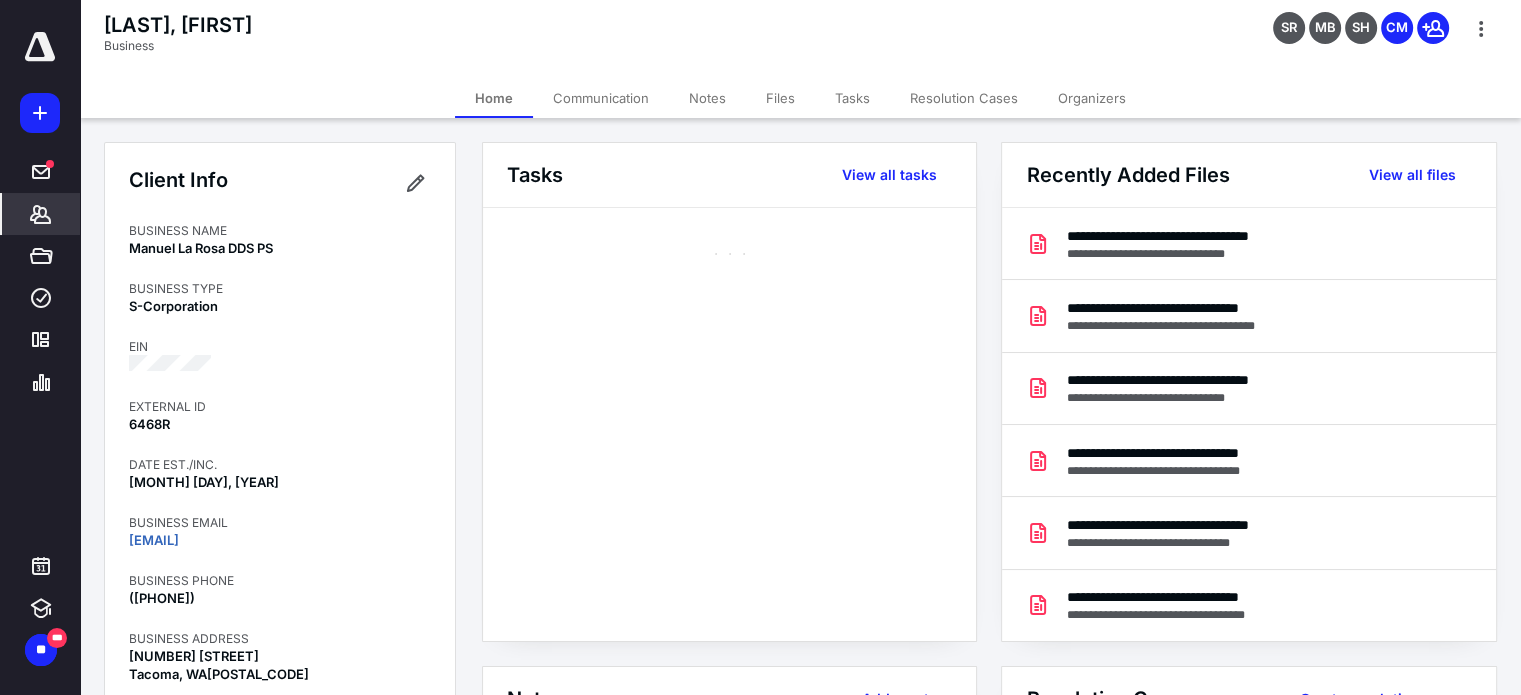 scroll, scrollTop: 0, scrollLeft: 0, axis: both 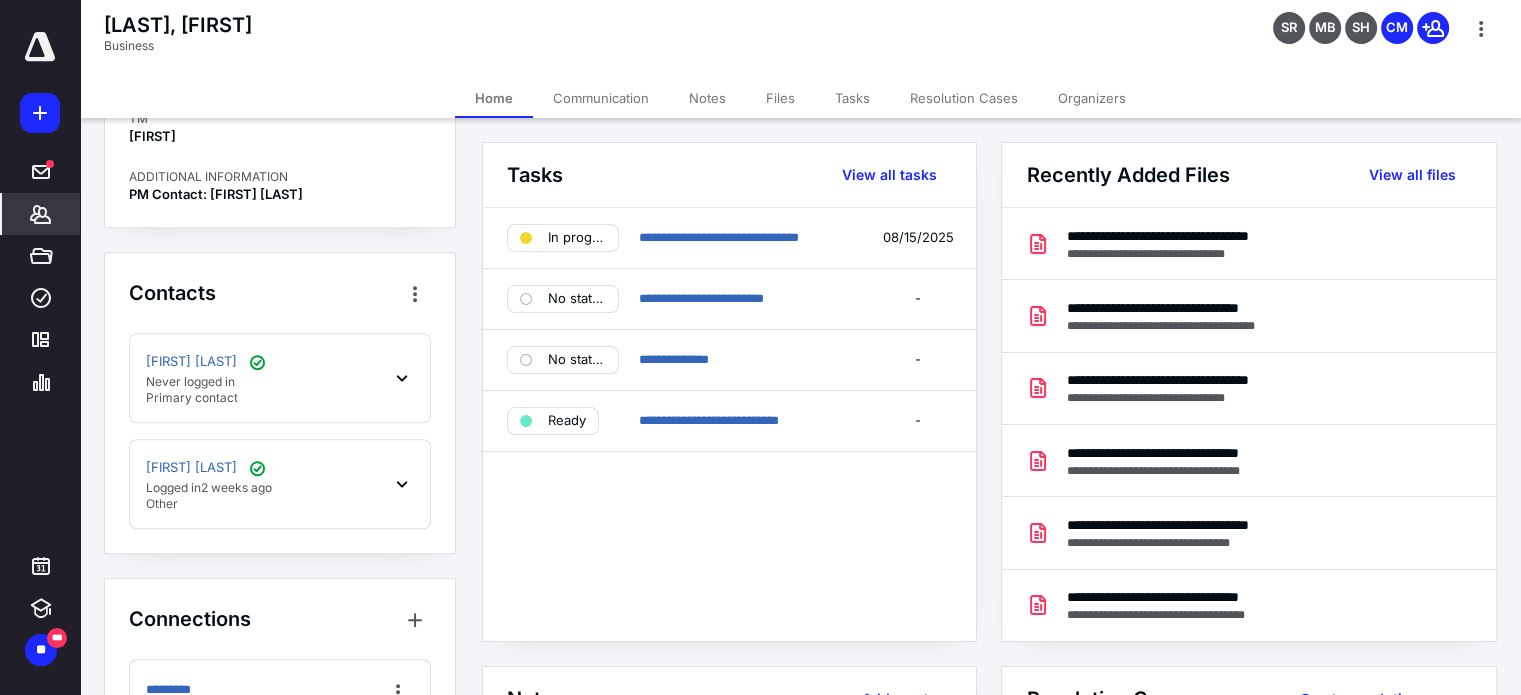 click 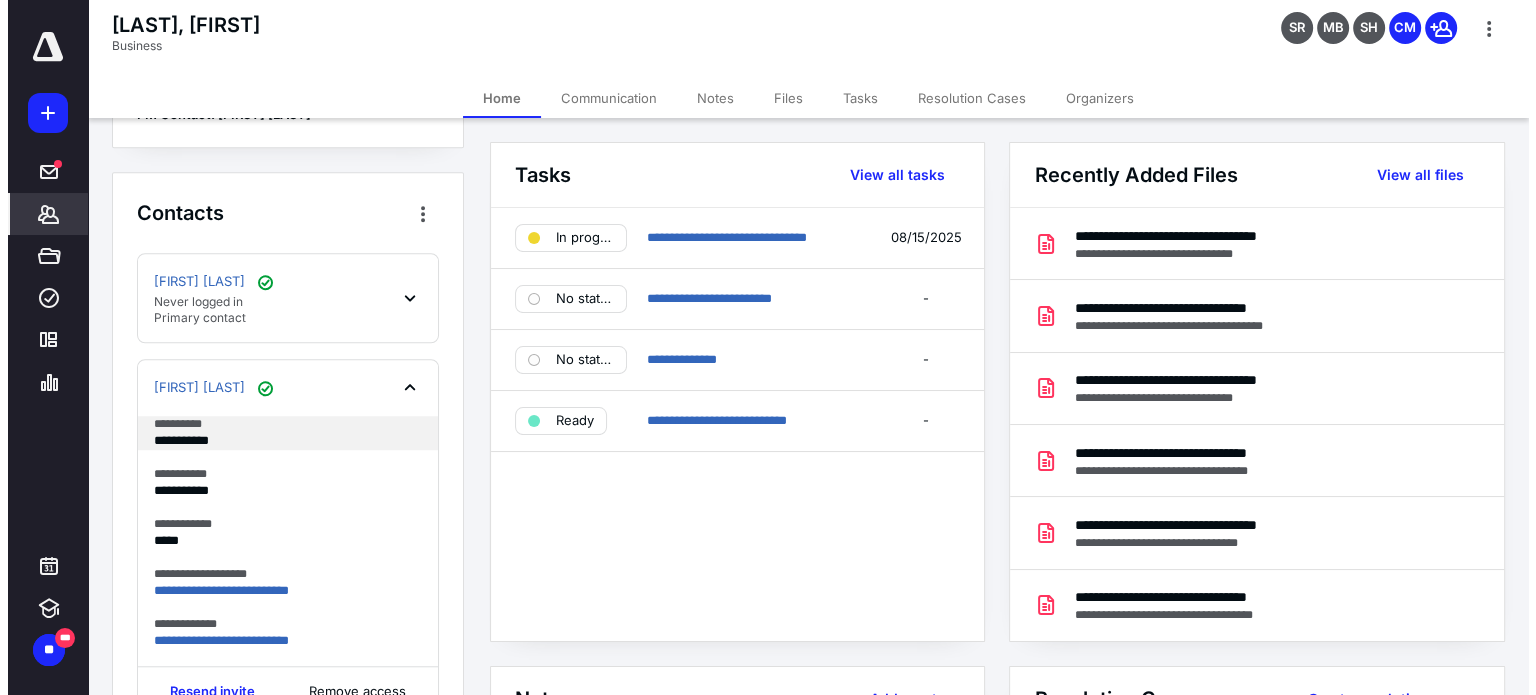 scroll, scrollTop: 1724, scrollLeft: 0, axis: vertical 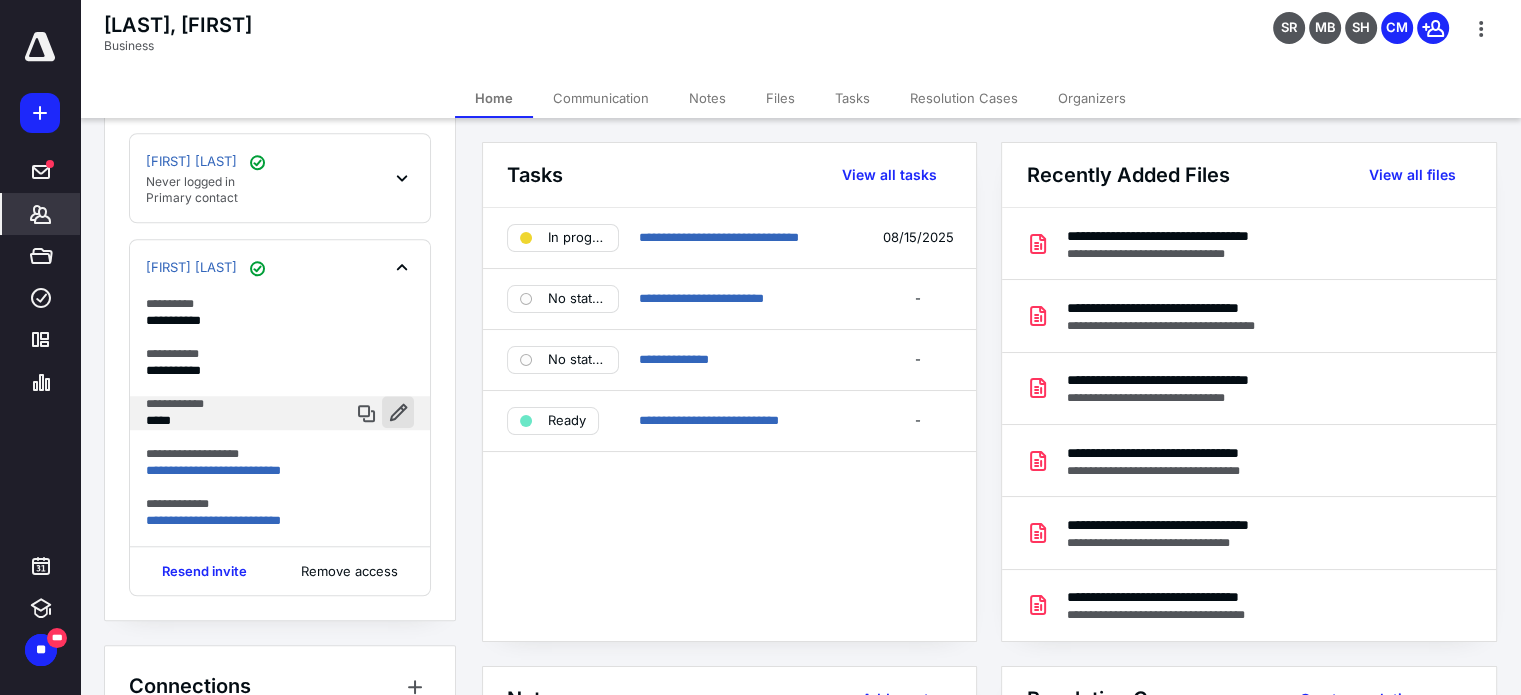click at bounding box center (398, 412) 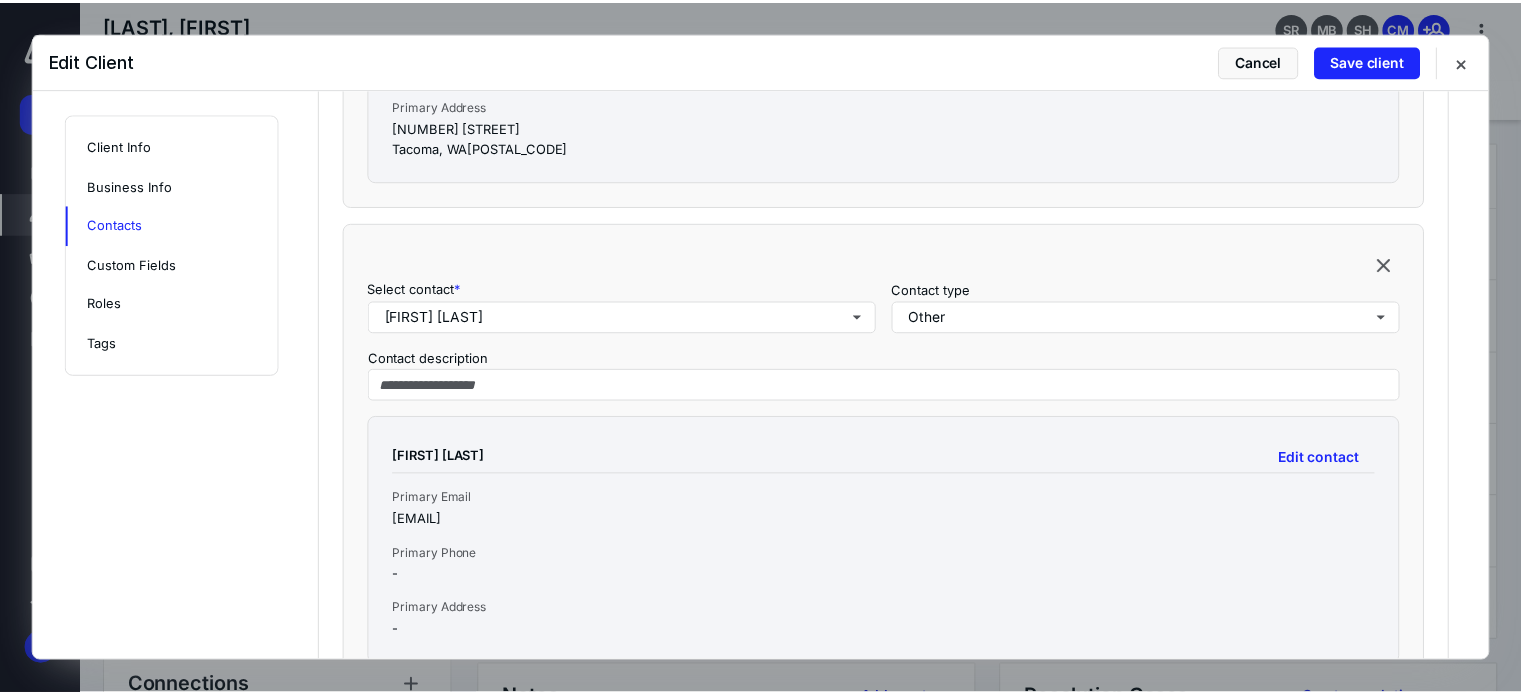 scroll, scrollTop: 2324, scrollLeft: 0, axis: vertical 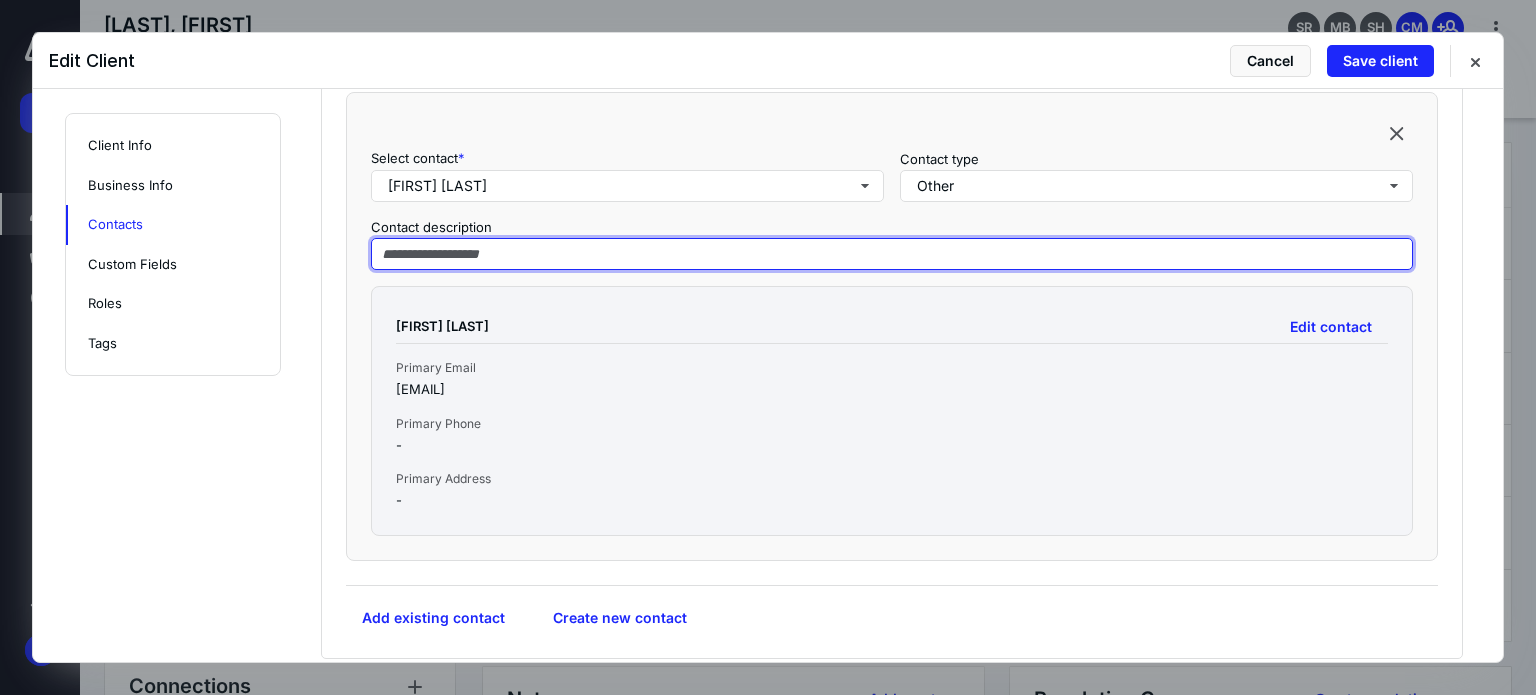 click at bounding box center (892, 254) 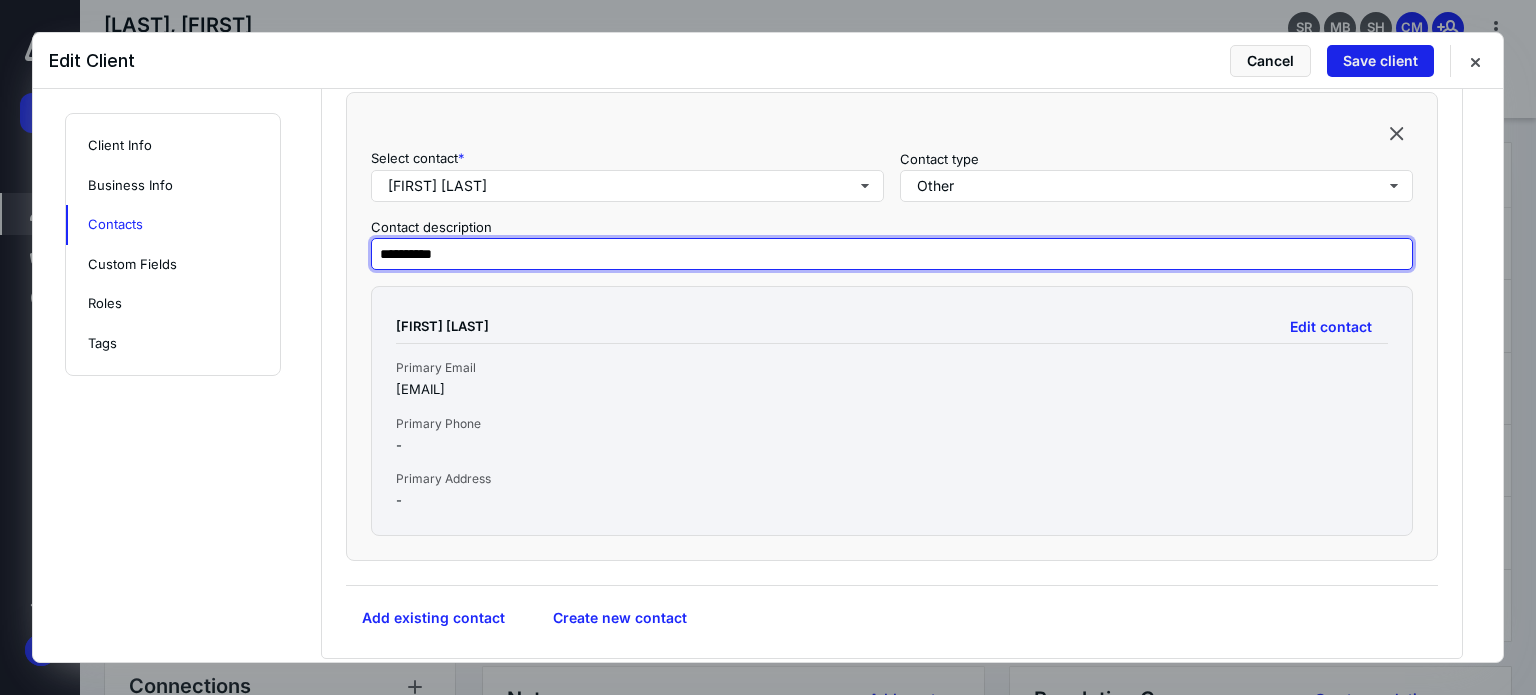 type on "**********" 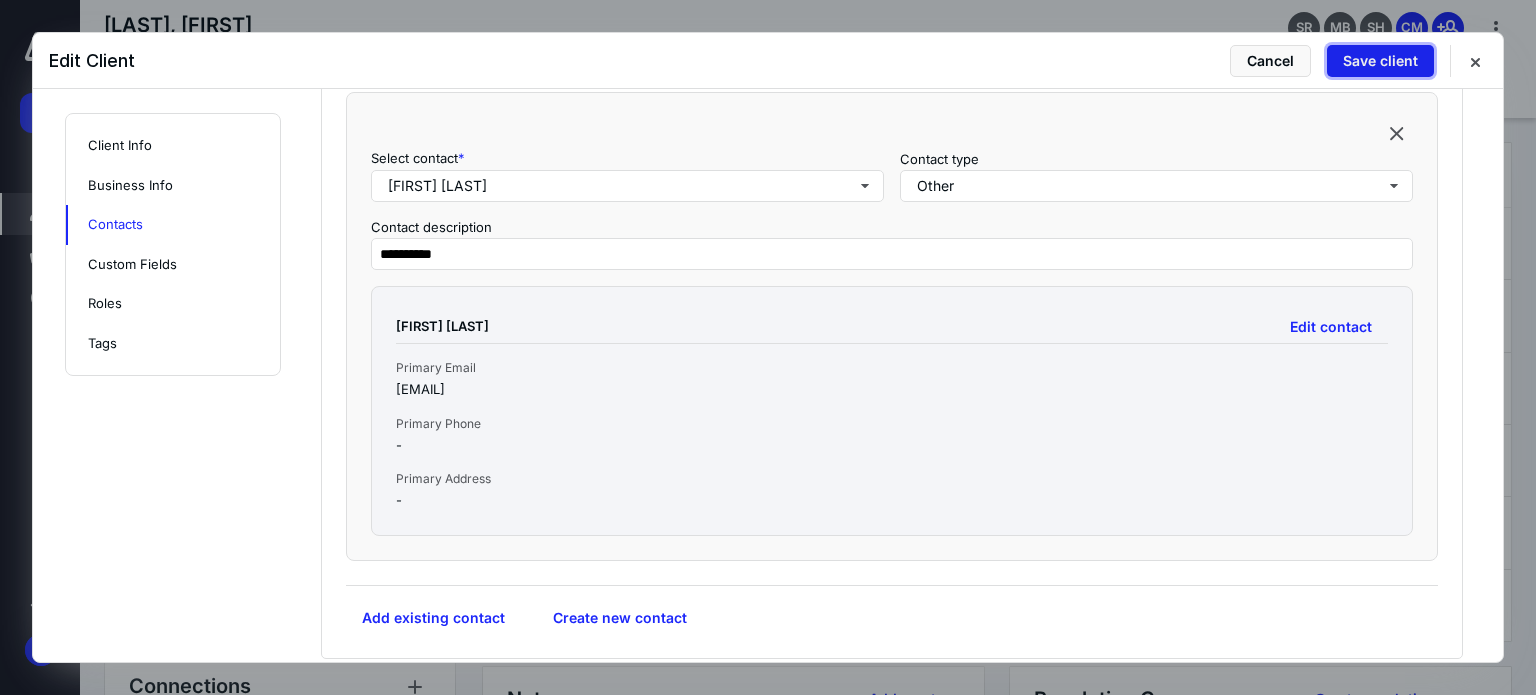 click on "Save client" at bounding box center (1380, 61) 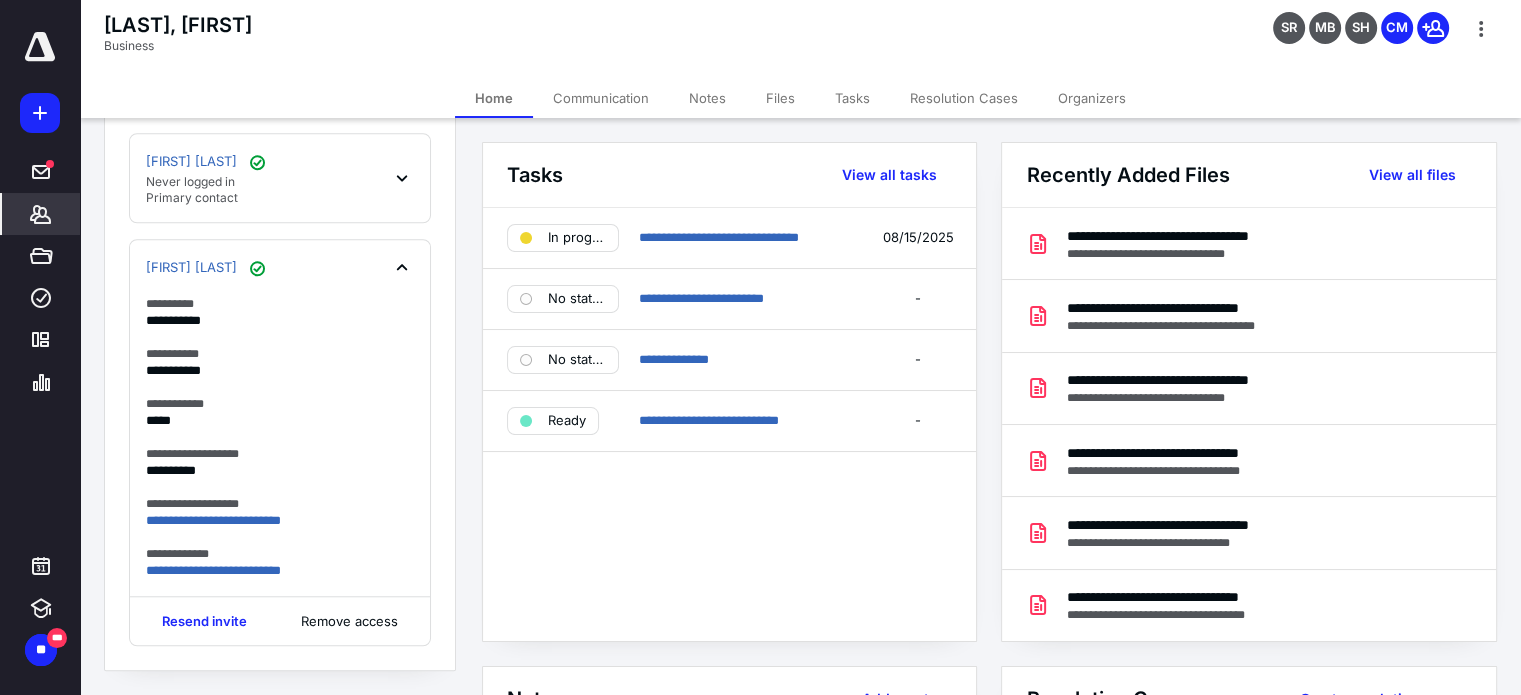 click 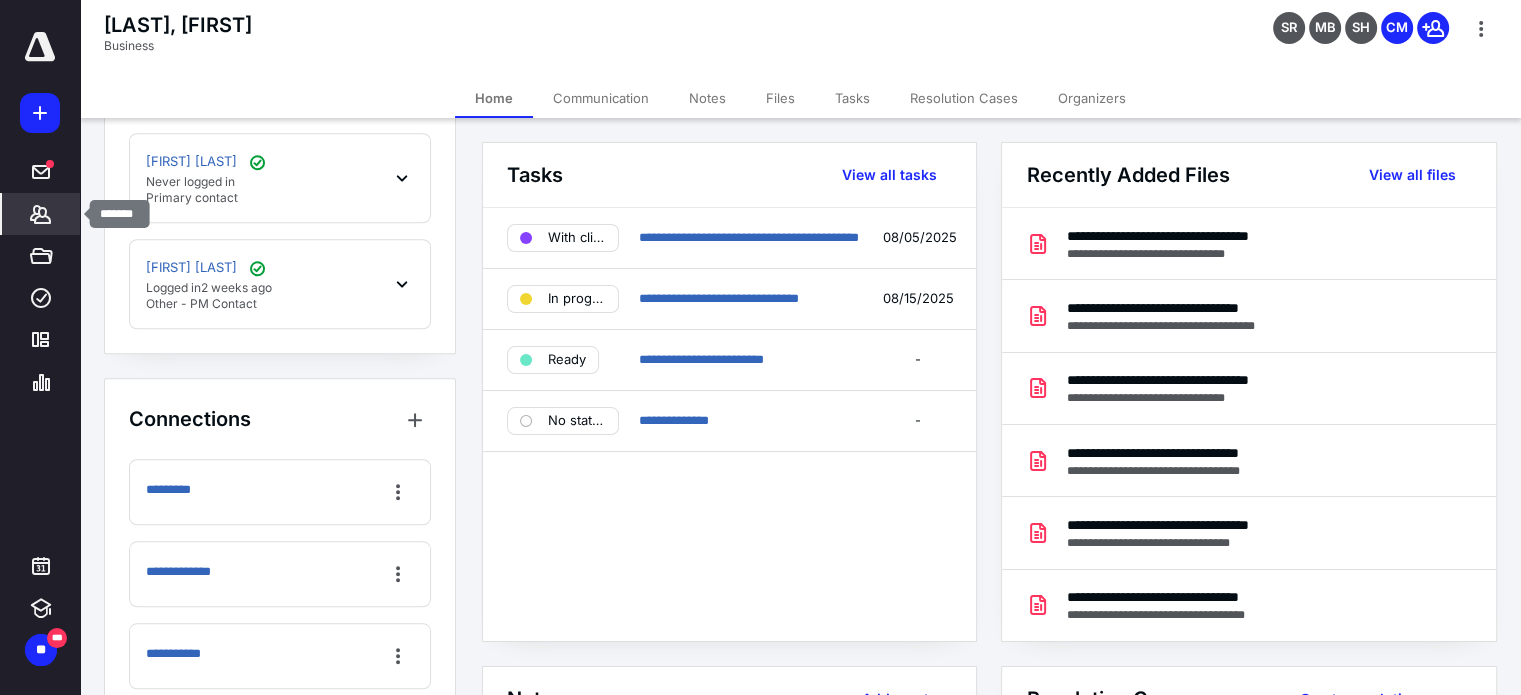 click 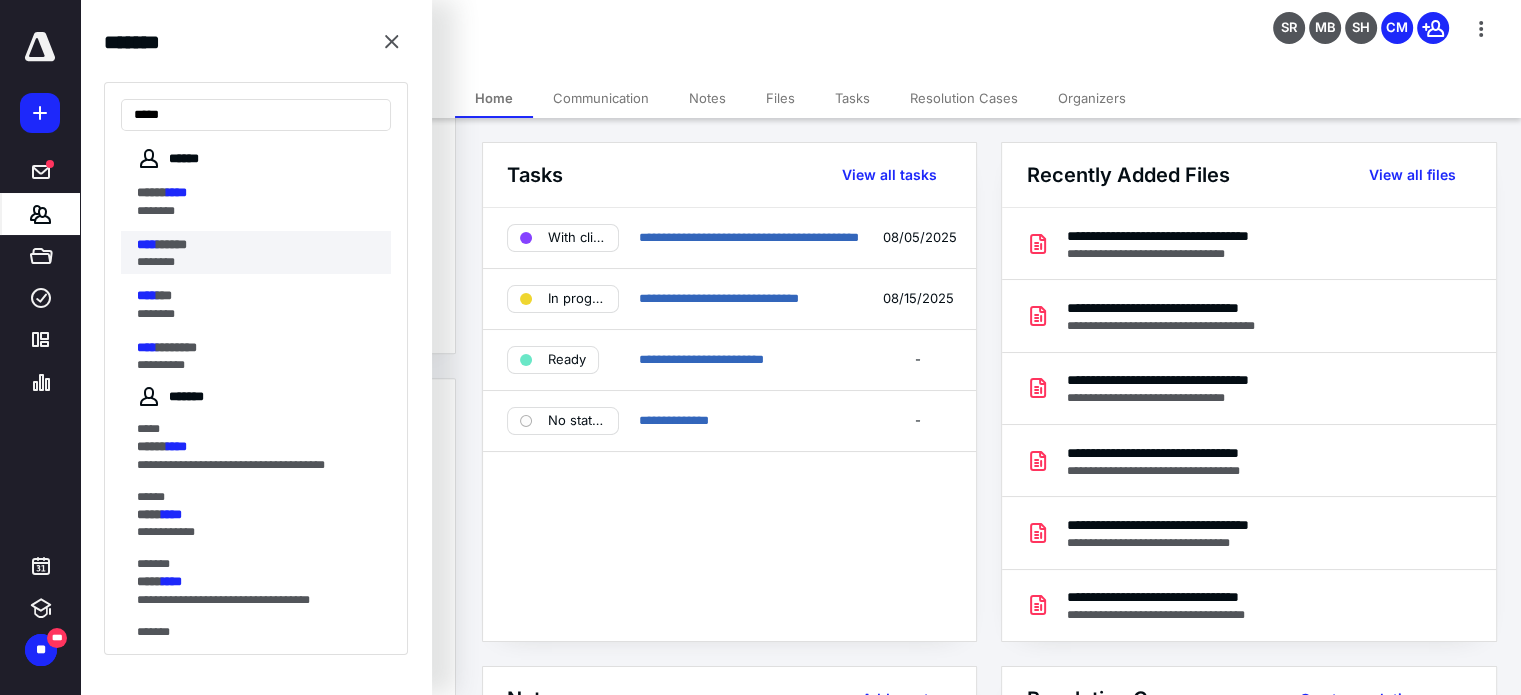 type on "****" 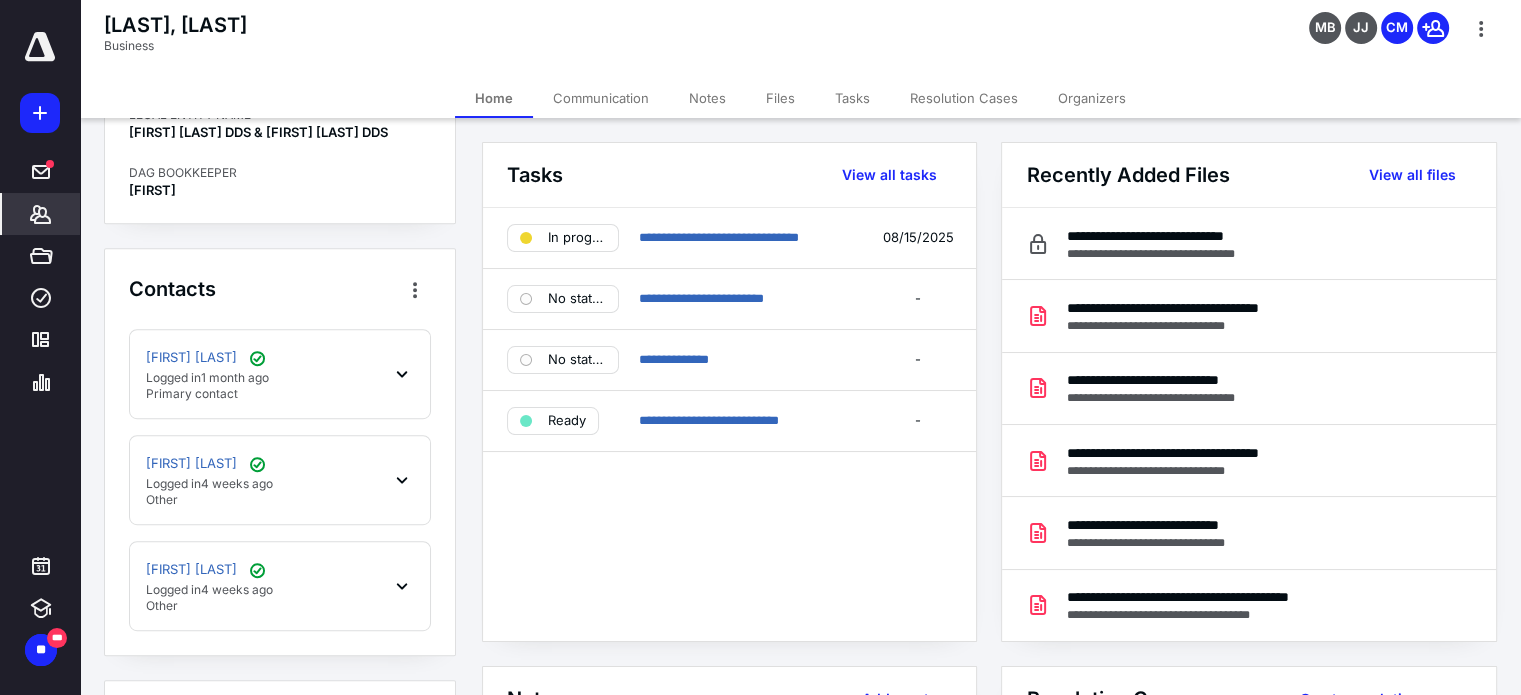 scroll, scrollTop: 1100, scrollLeft: 0, axis: vertical 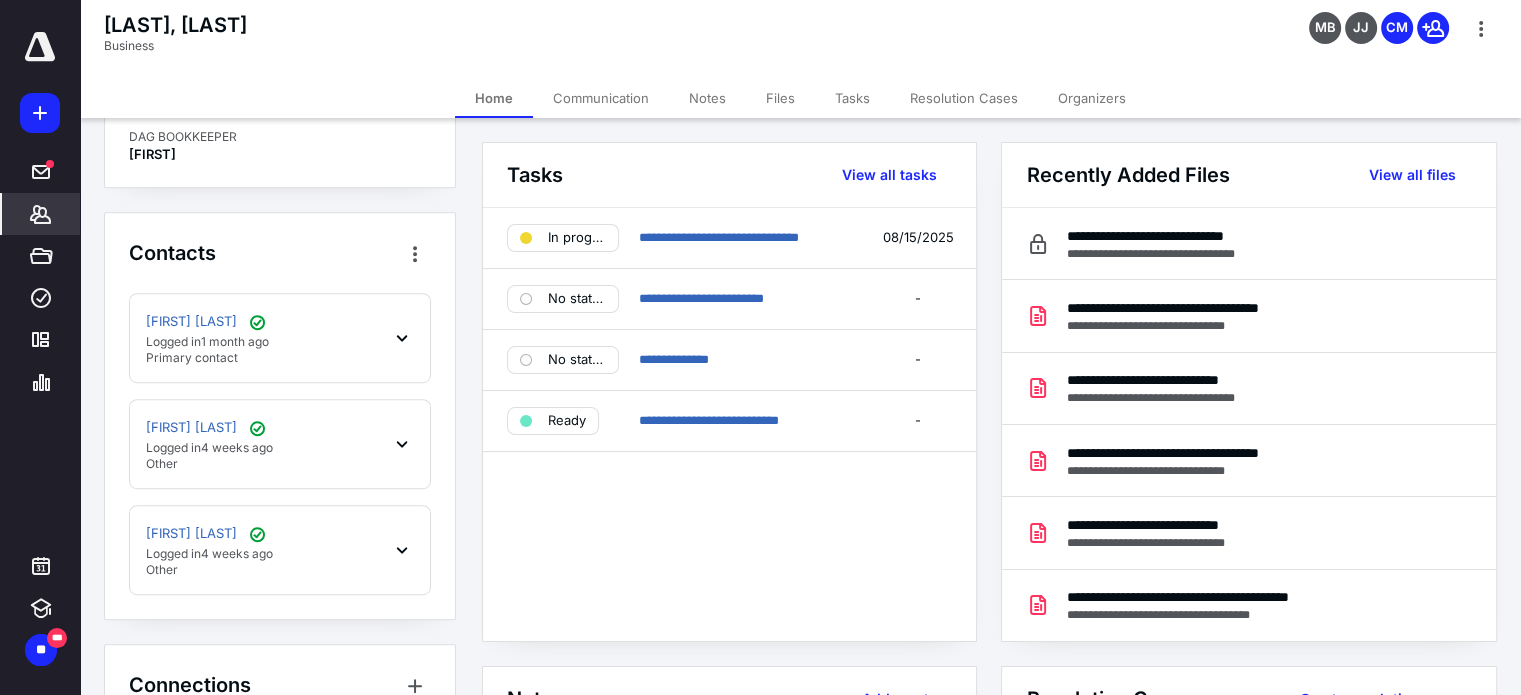 click 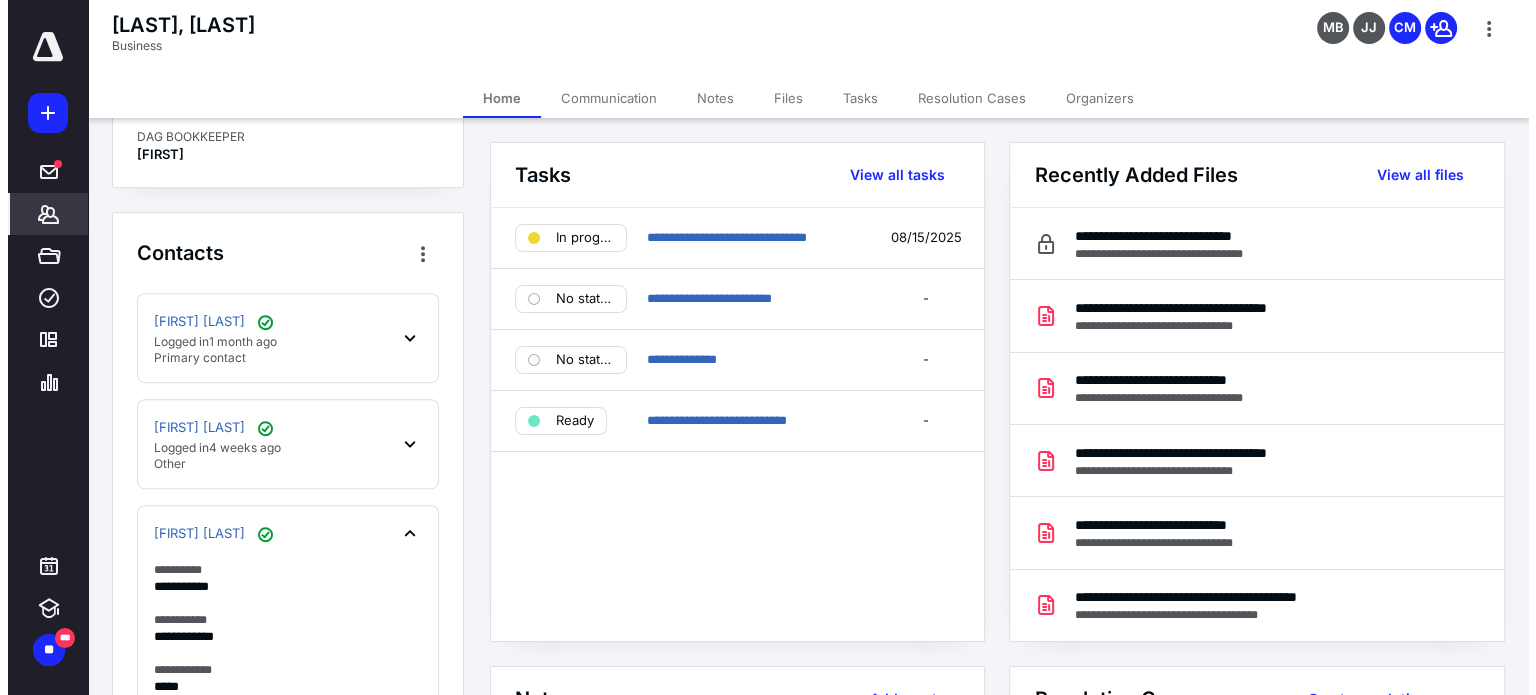 scroll, scrollTop: 1300, scrollLeft: 0, axis: vertical 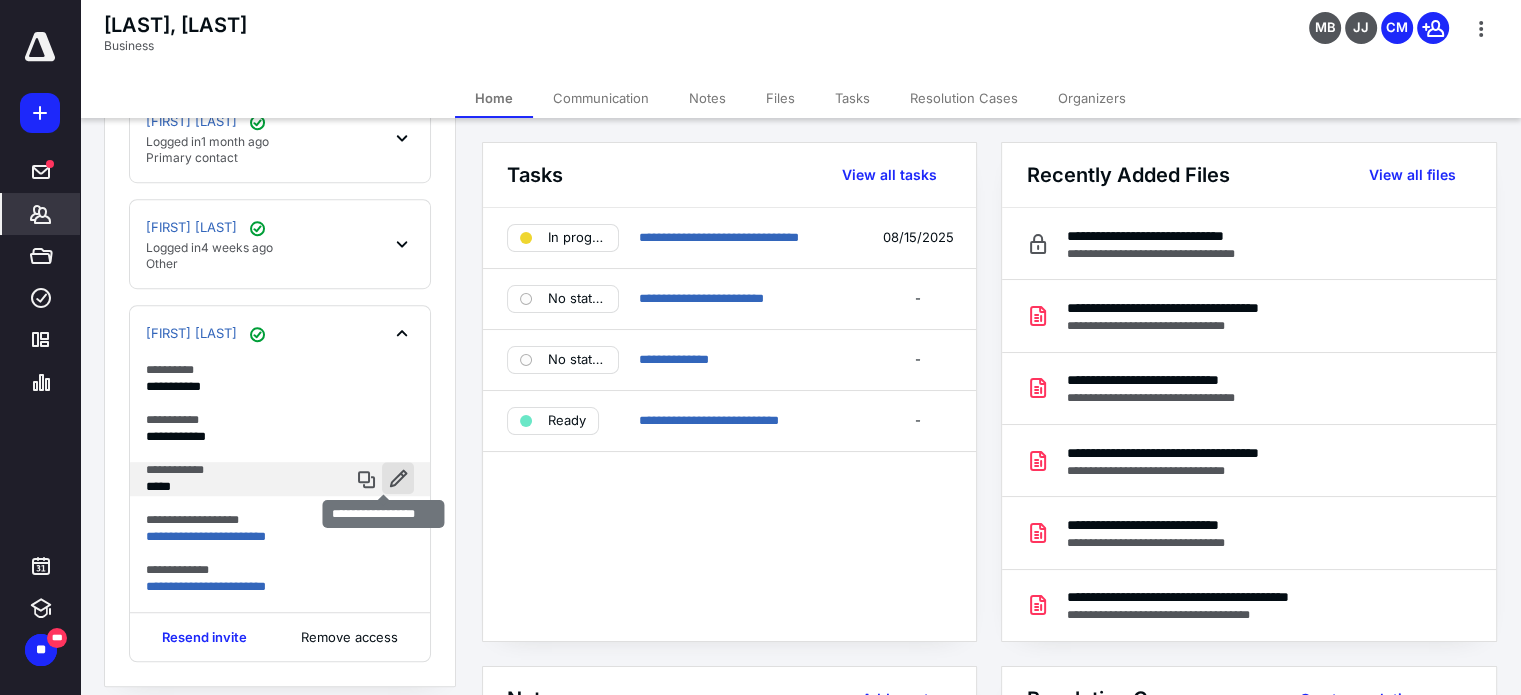 click at bounding box center [398, 478] 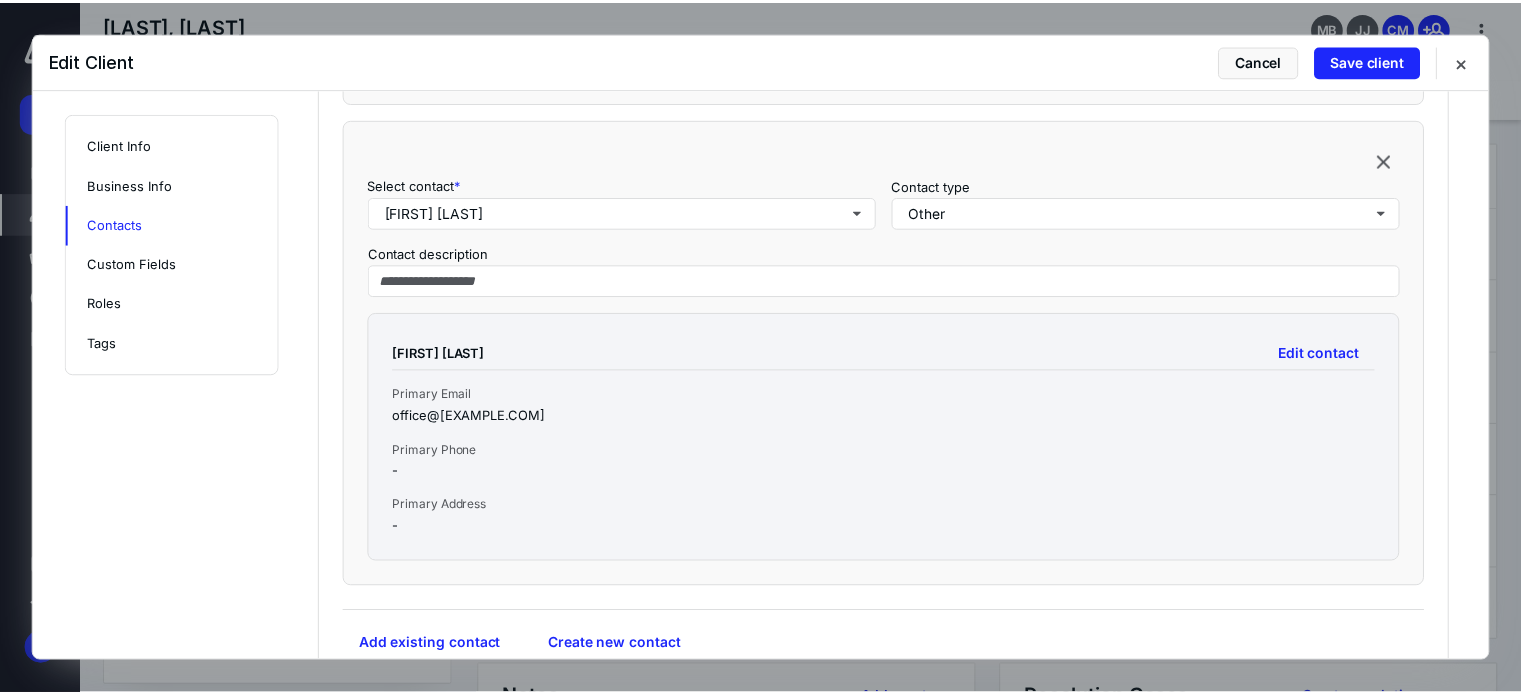 scroll, scrollTop: 2580, scrollLeft: 0, axis: vertical 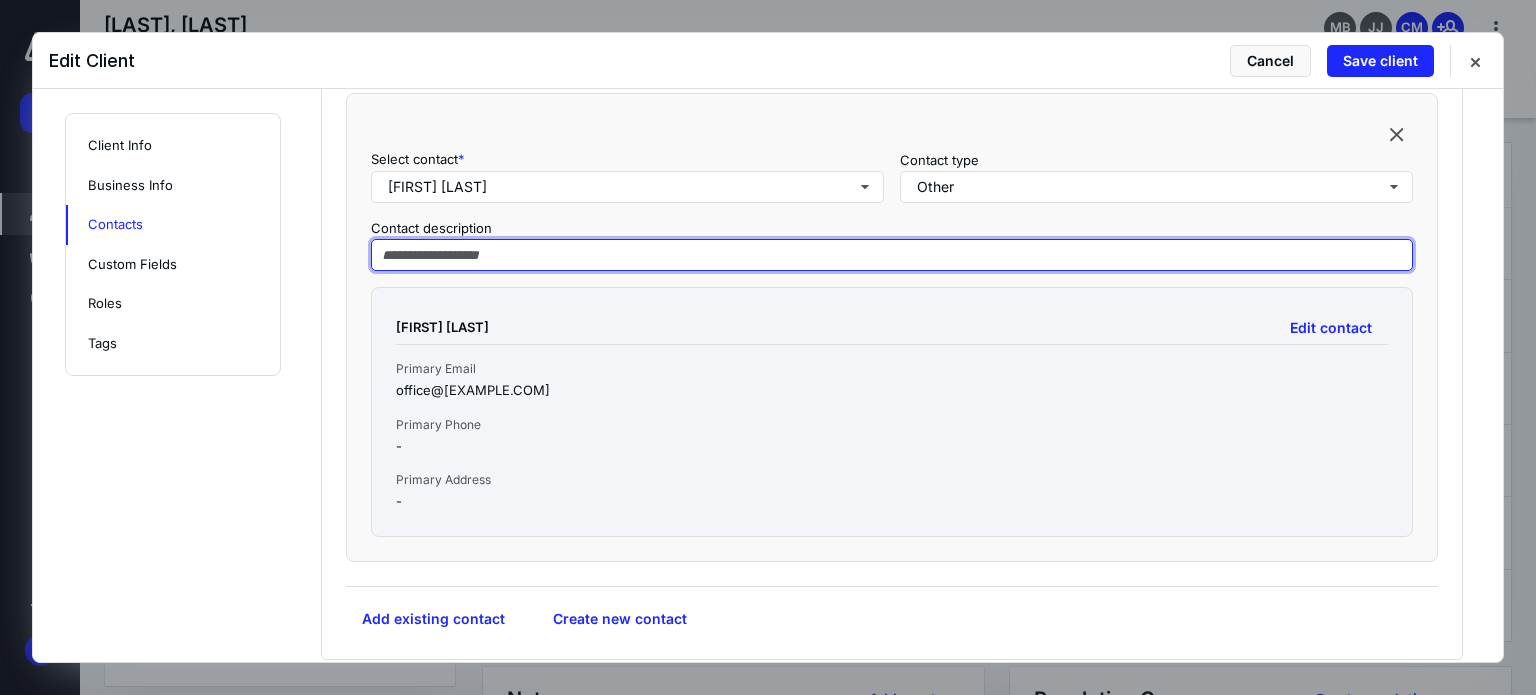 click at bounding box center (892, 255) 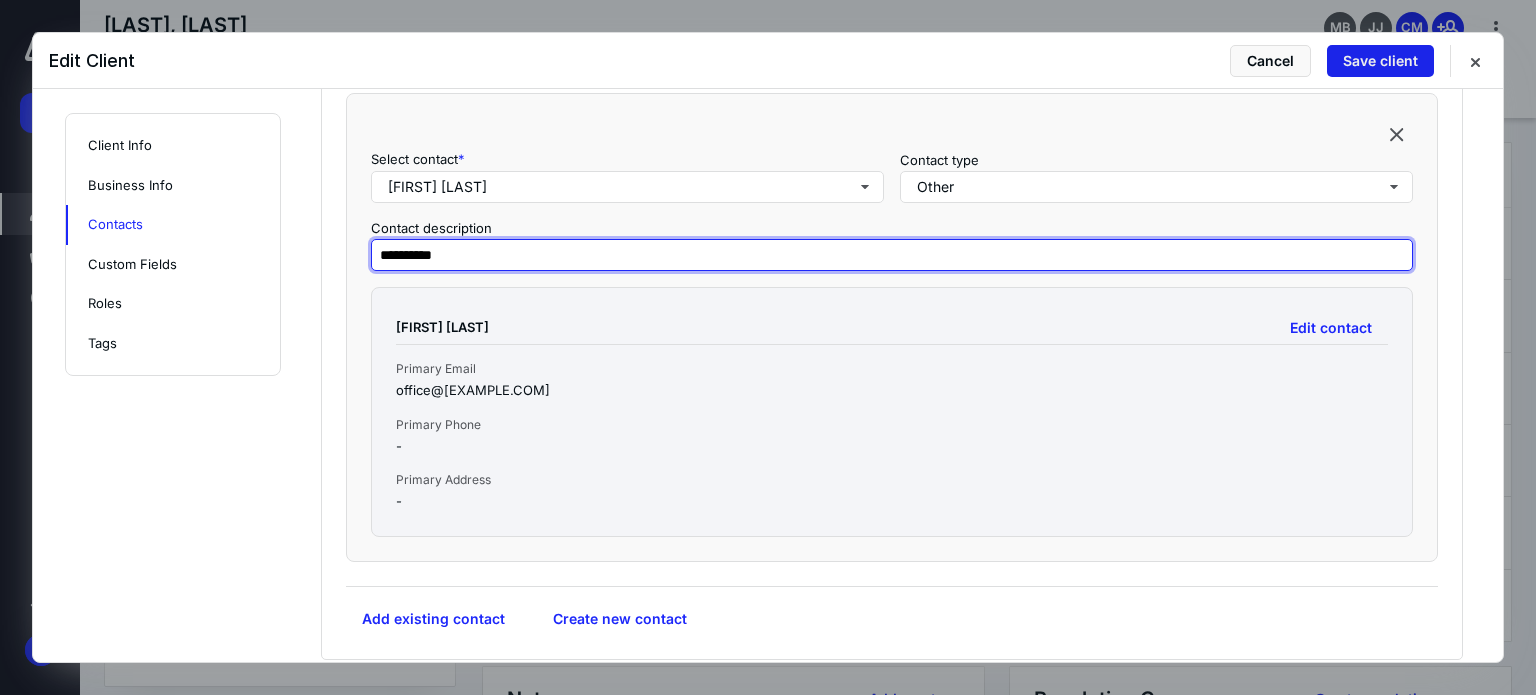 type on "**********" 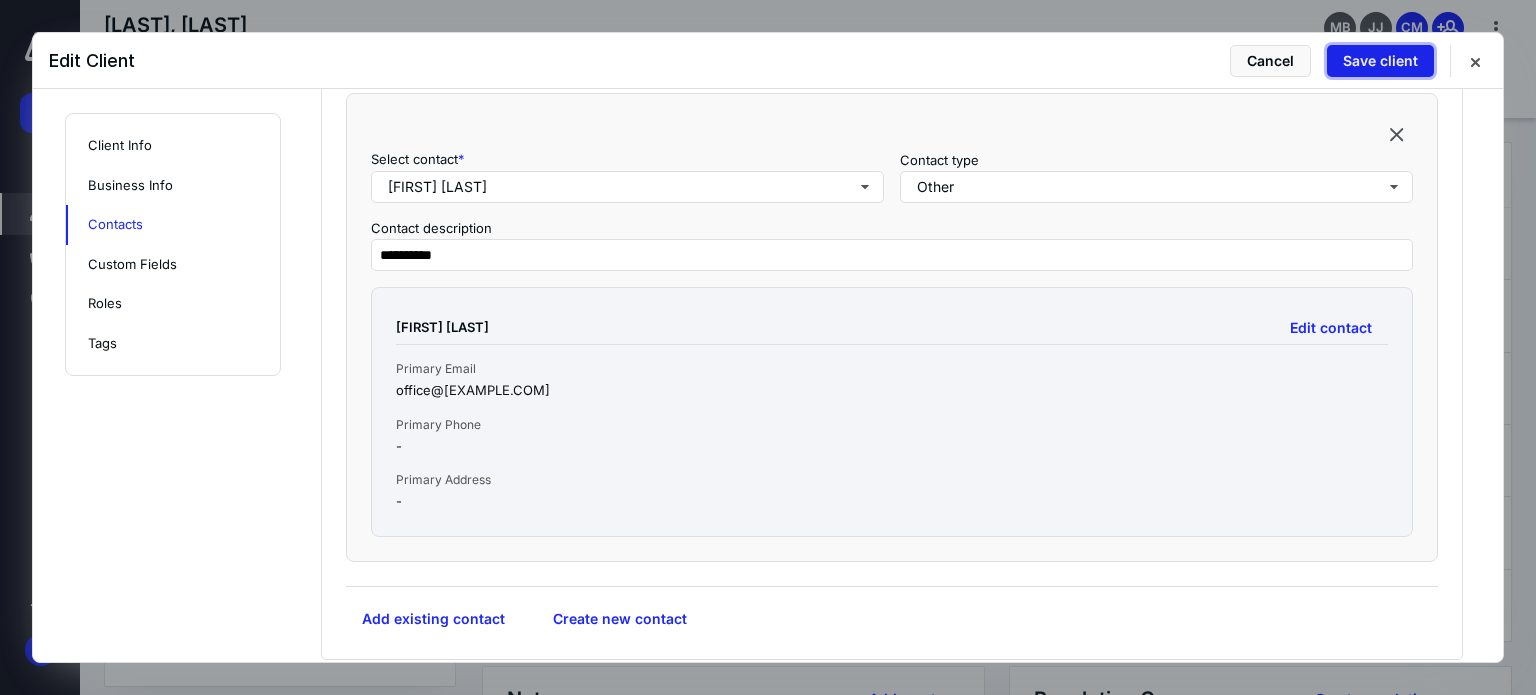 click on "Save client" at bounding box center [1380, 61] 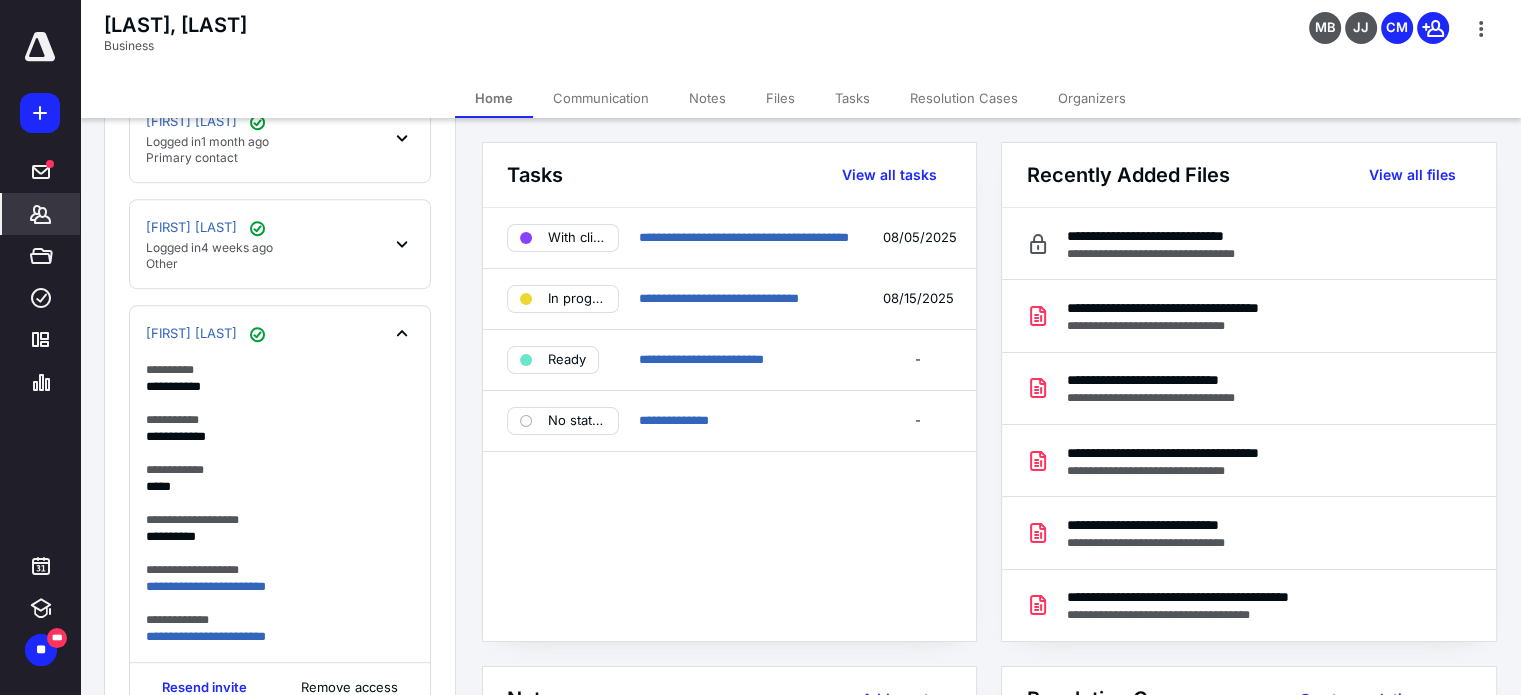 click 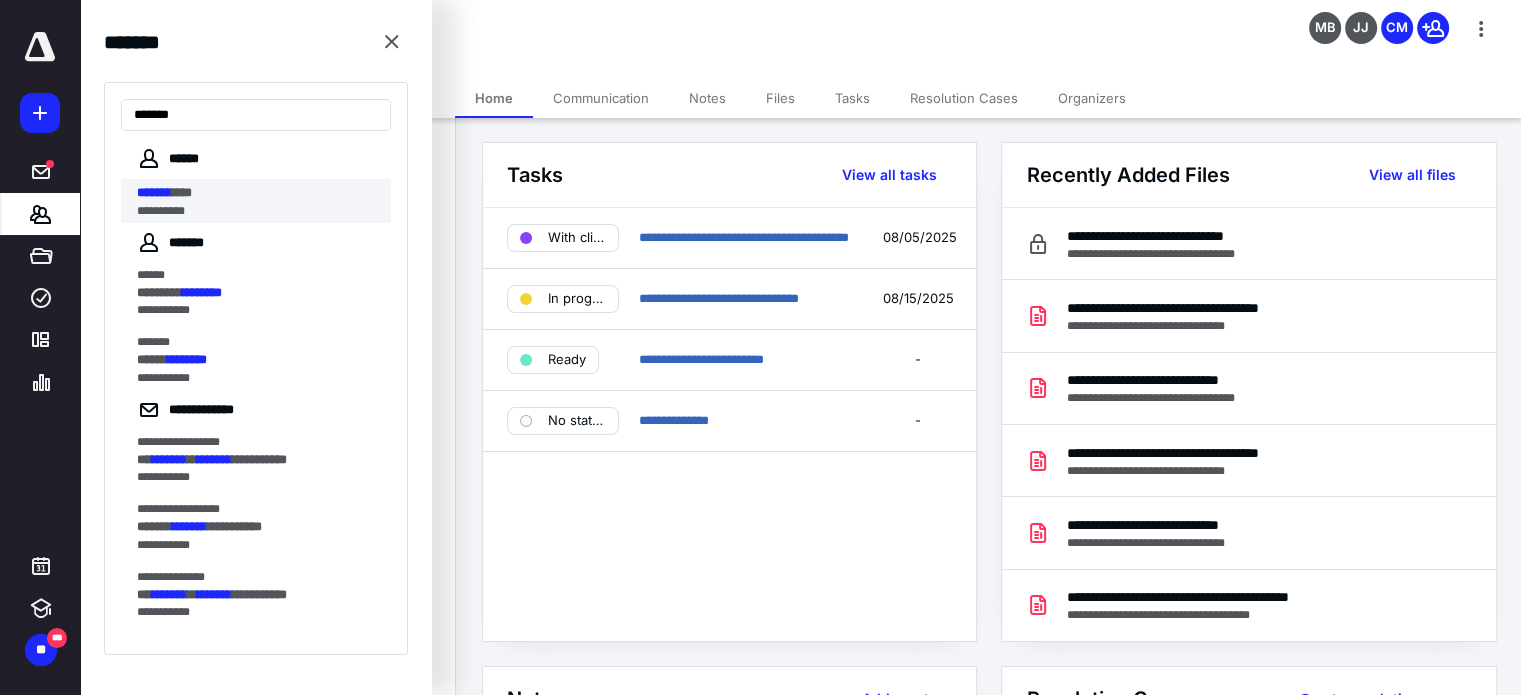 type on "*******" 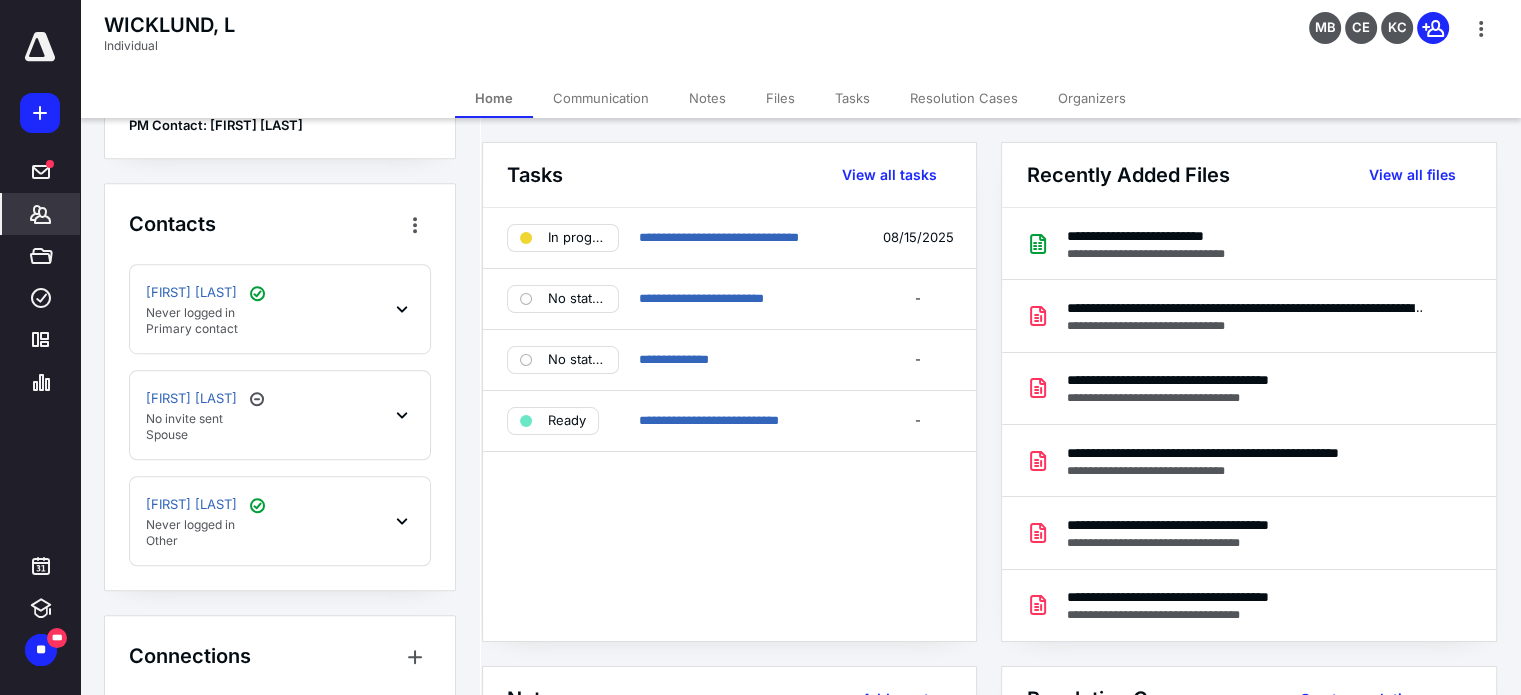 scroll, scrollTop: 1364, scrollLeft: 0, axis: vertical 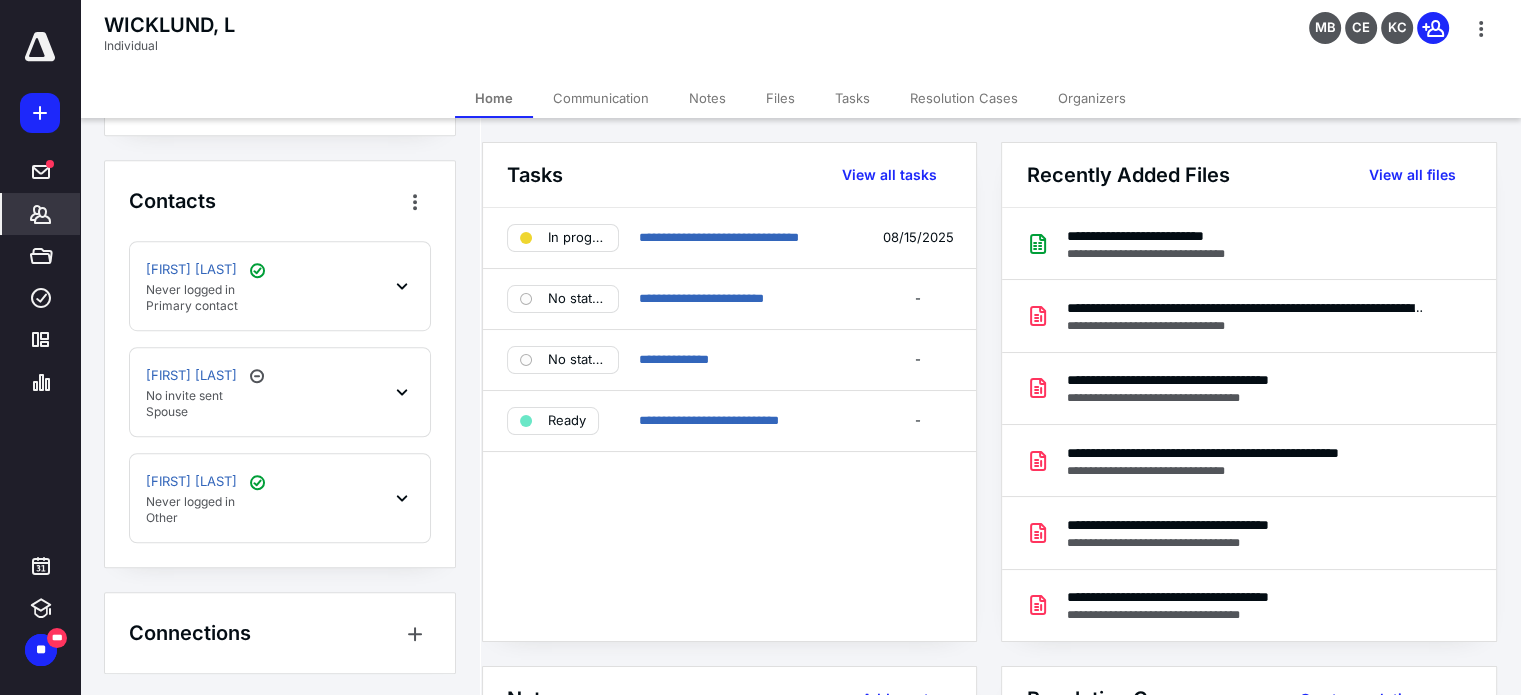 click 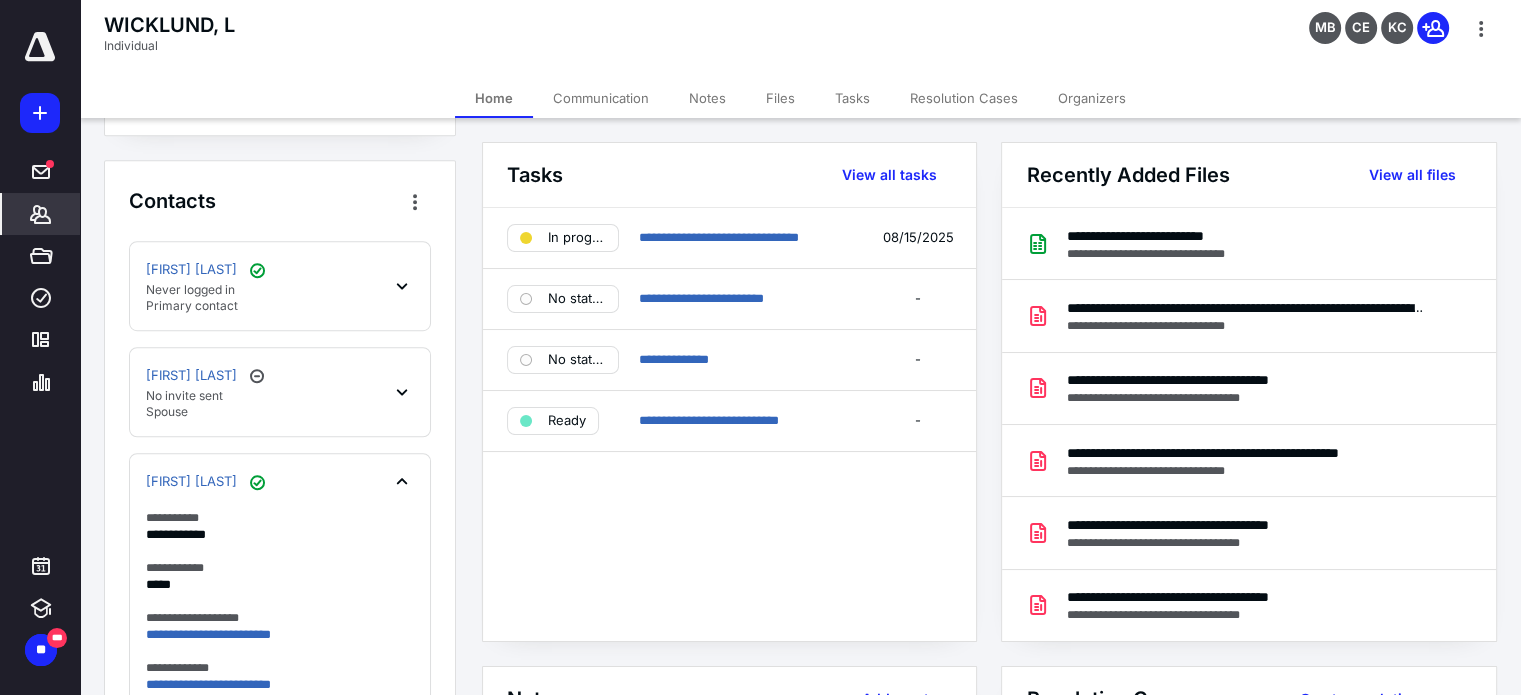 scroll, scrollTop: 1580, scrollLeft: 0, axis: vertical 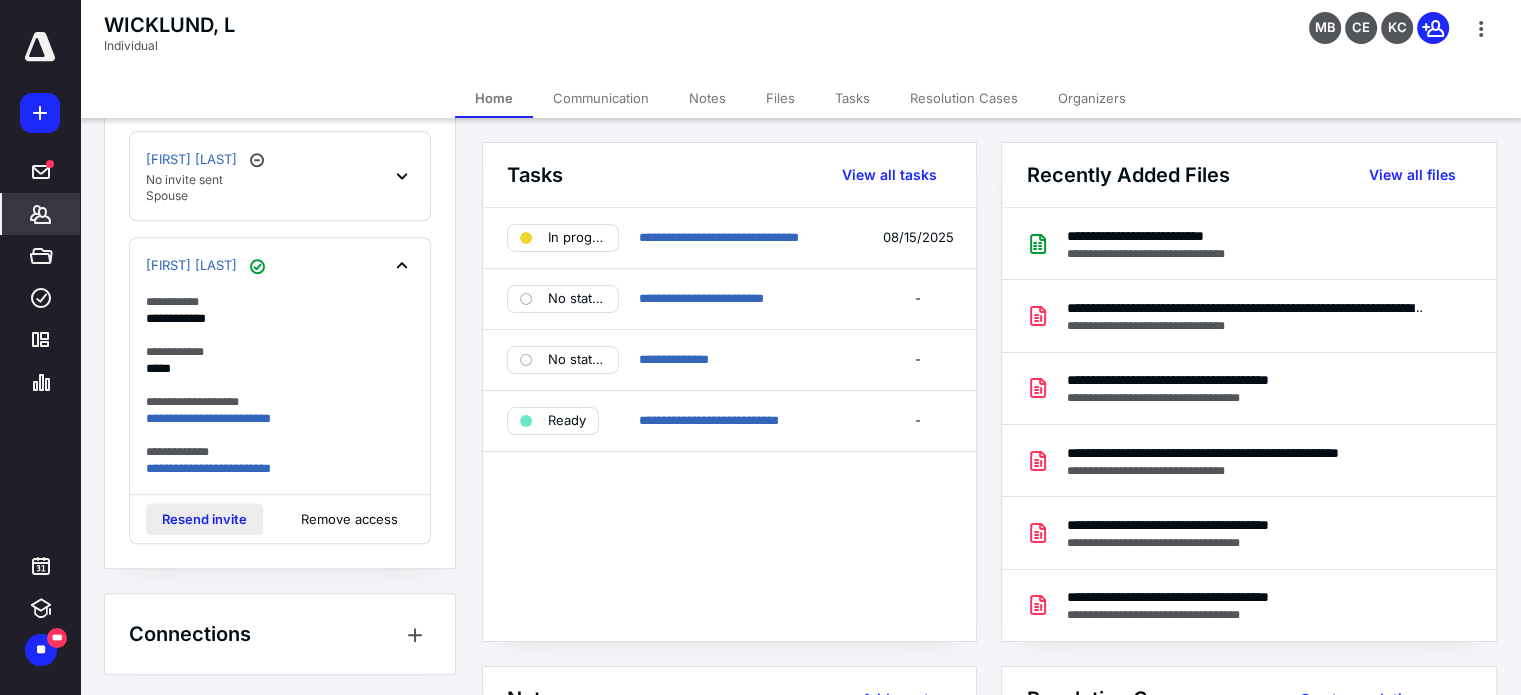 click on "Resend invite" at bounding box center [204, 519] 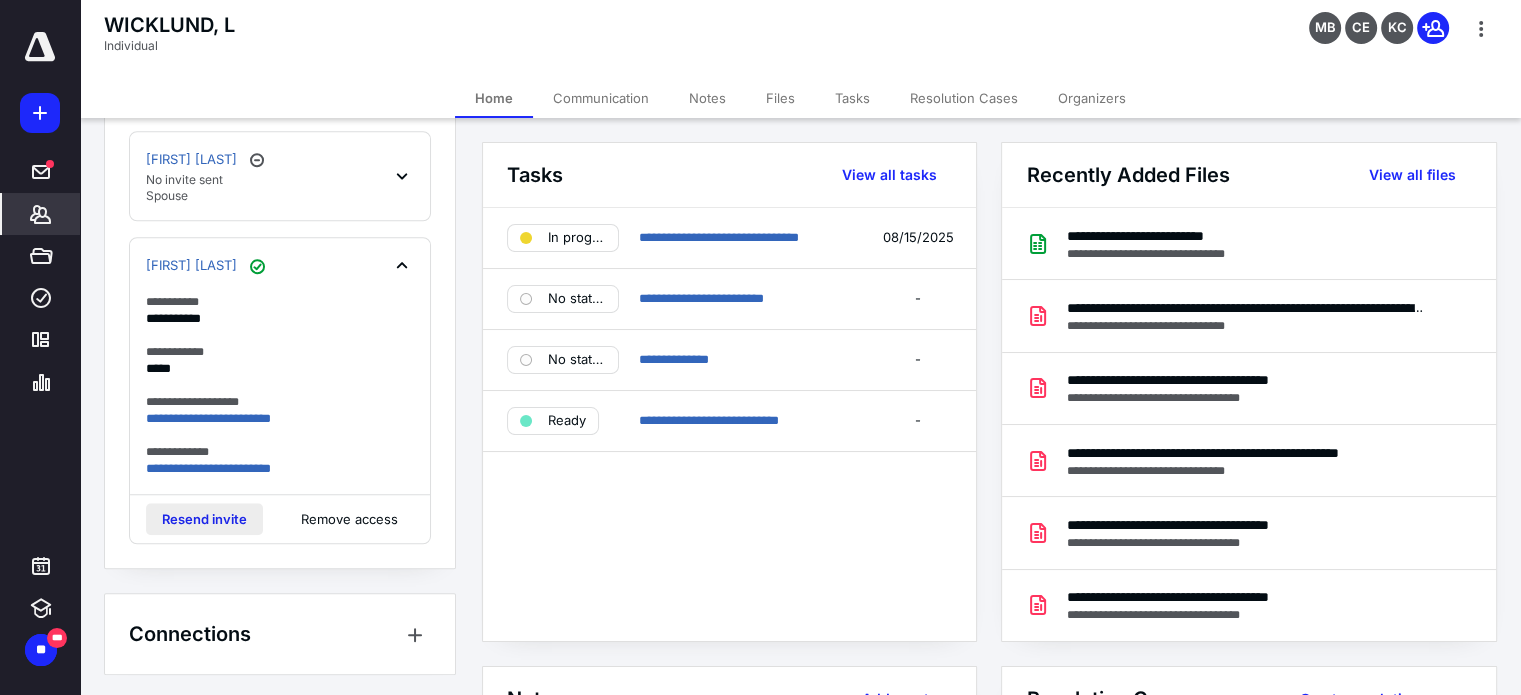 click on "Resend invite" at bounding box center (204, 519) 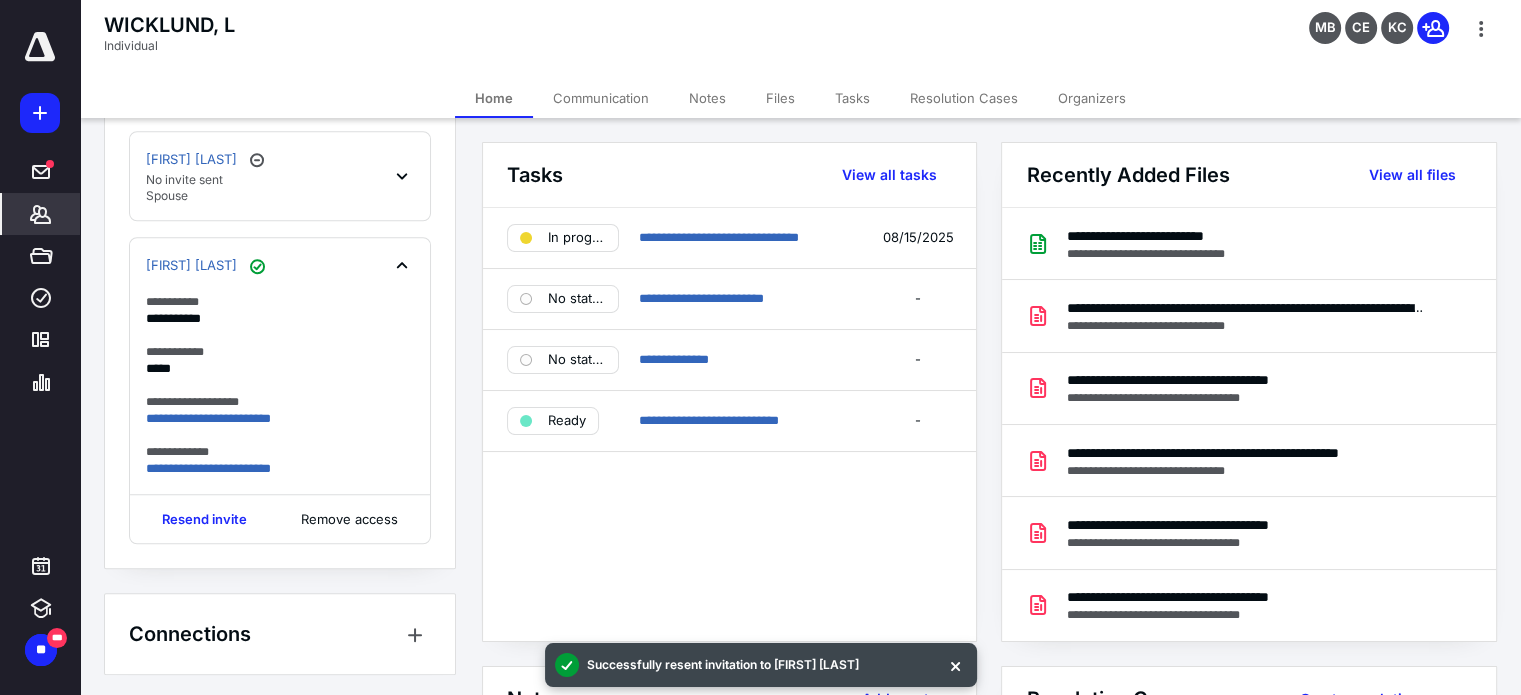 click 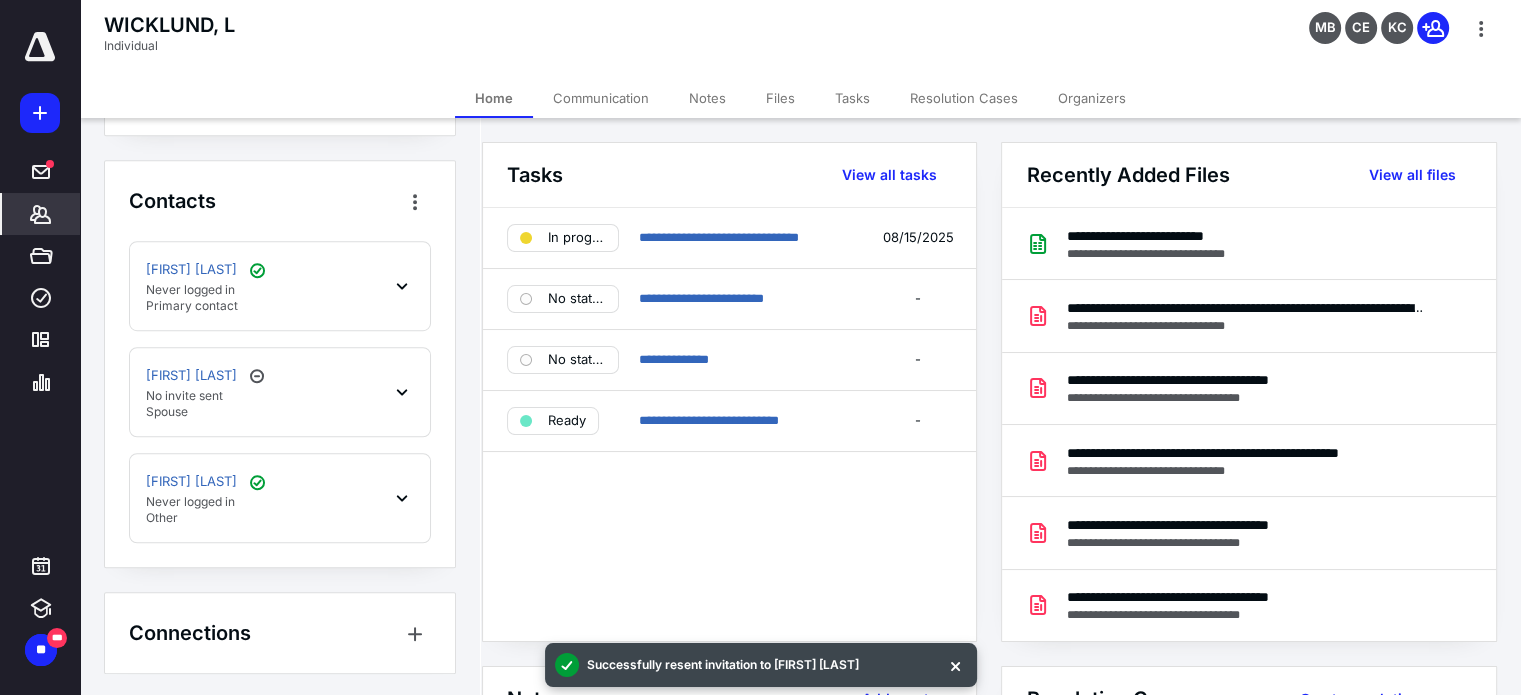 click 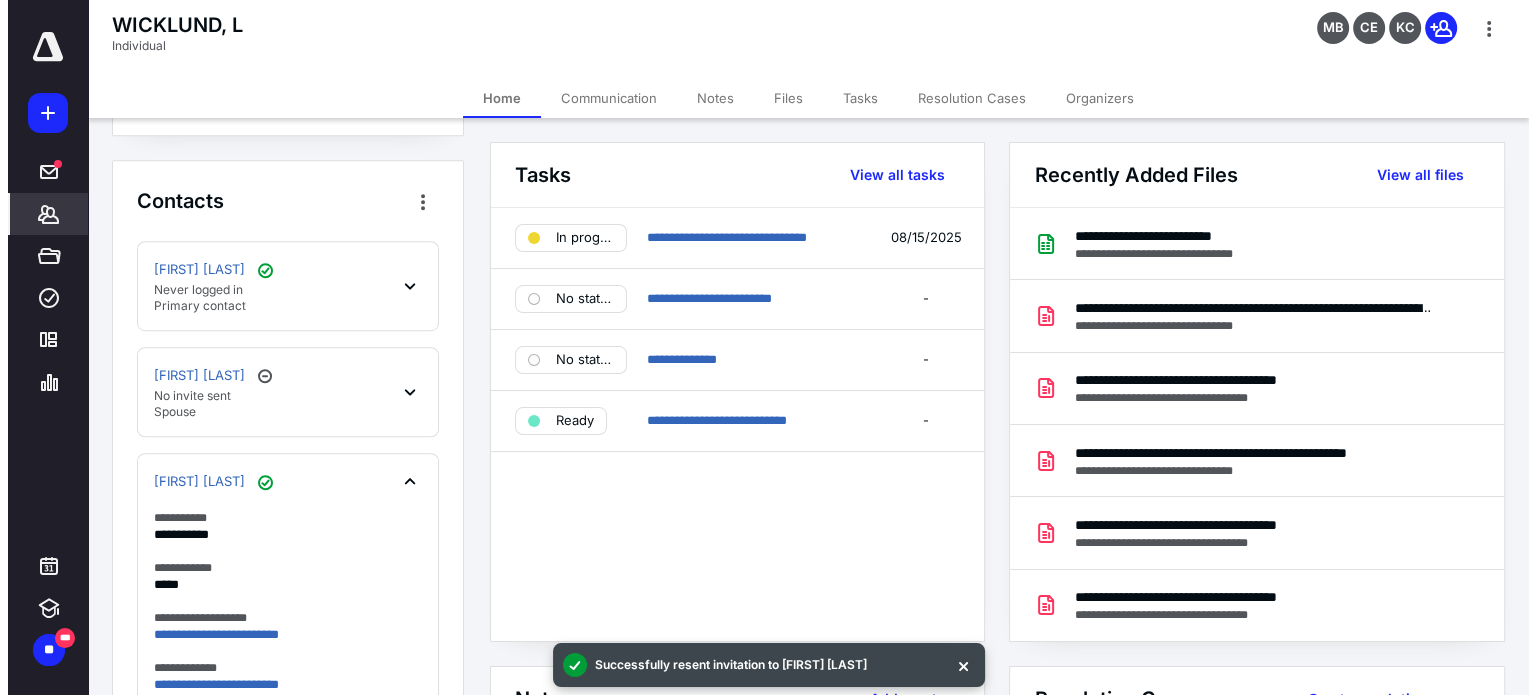 scroll, scrollTop: 1580, scrollLeft: 0, axis: vertical 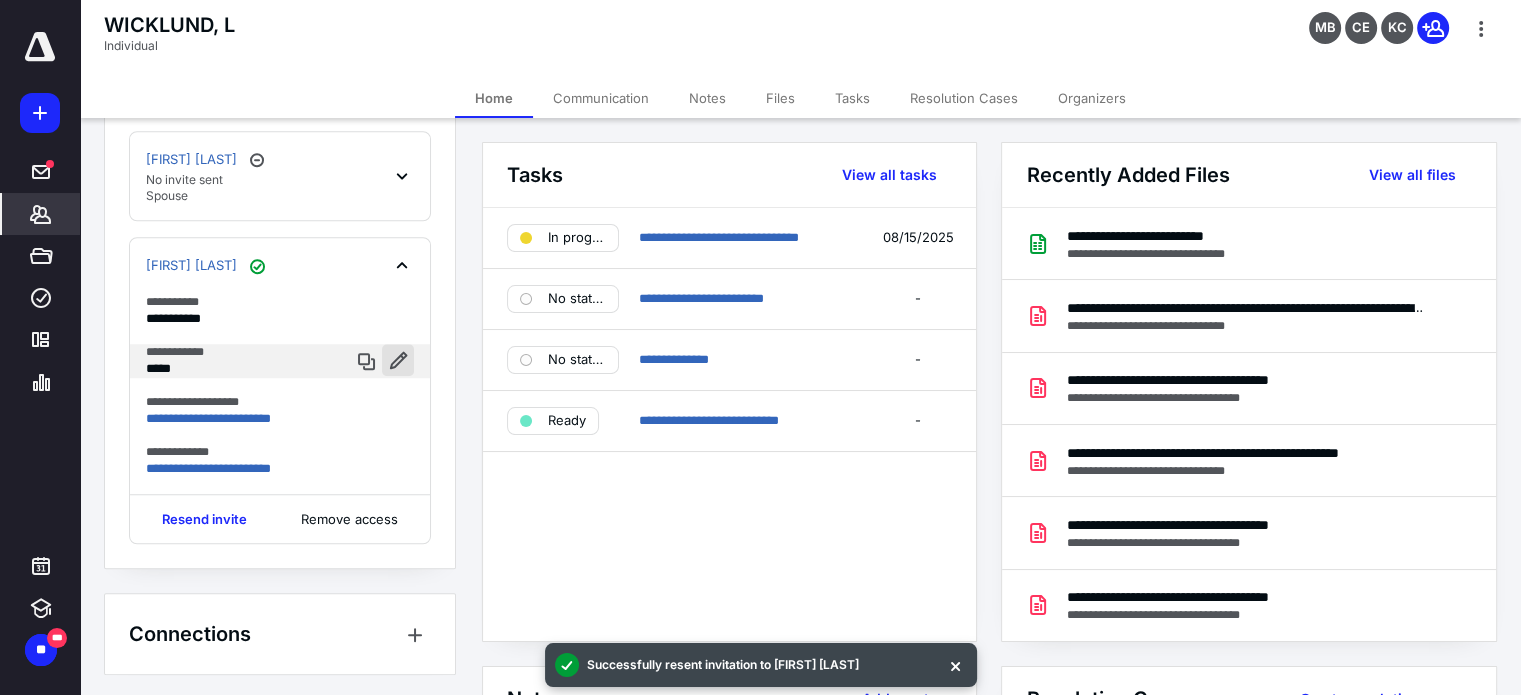 click at bounding box center (398, 360) 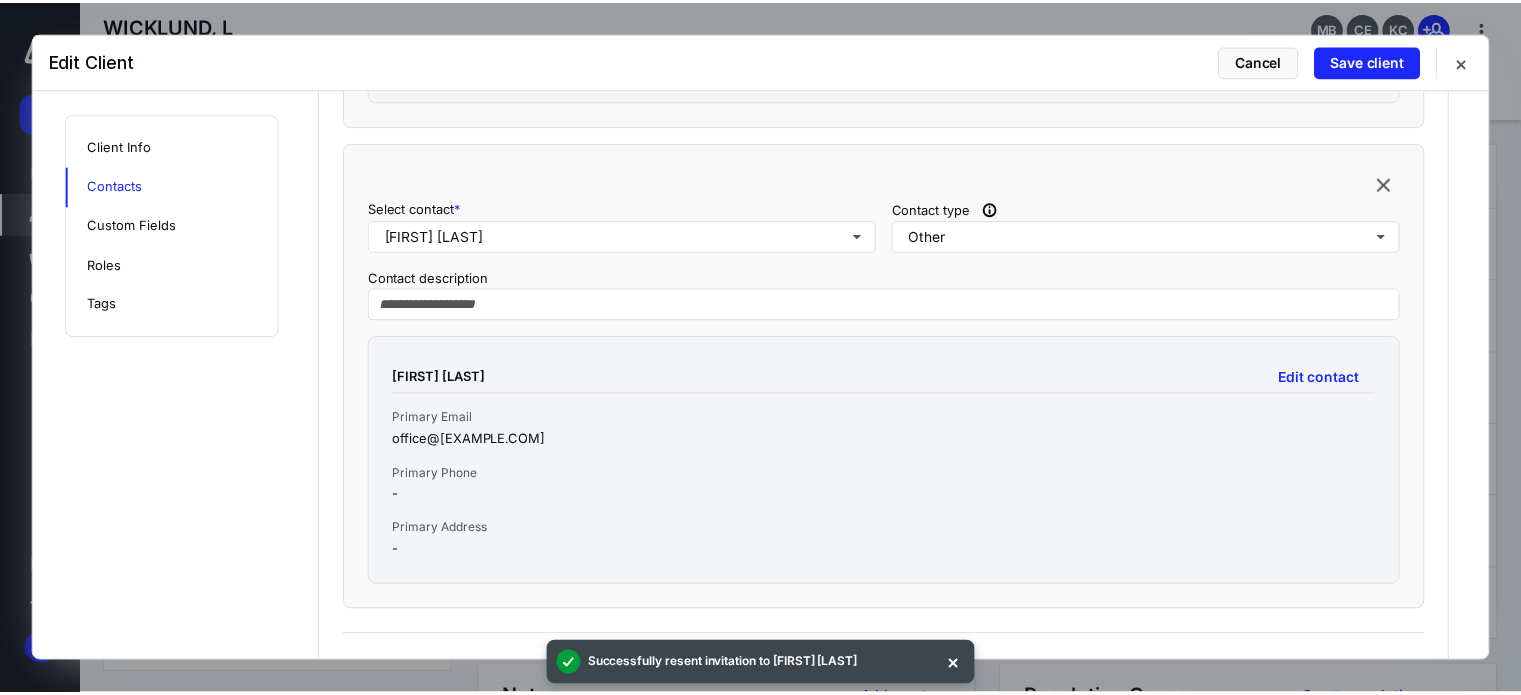 scroll, scrollTop: 1744, scrollLeft: 0, axis: vertical 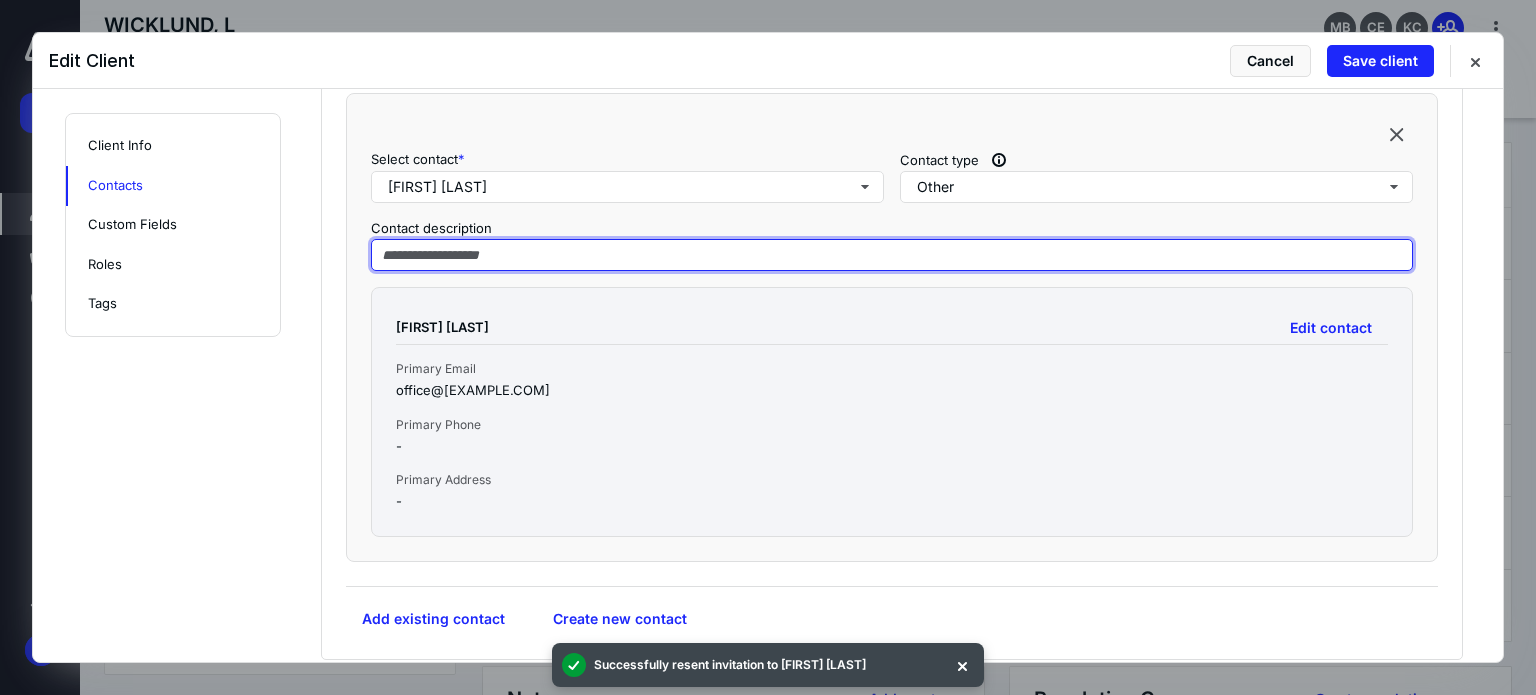 click at bounding box center [892, 255] 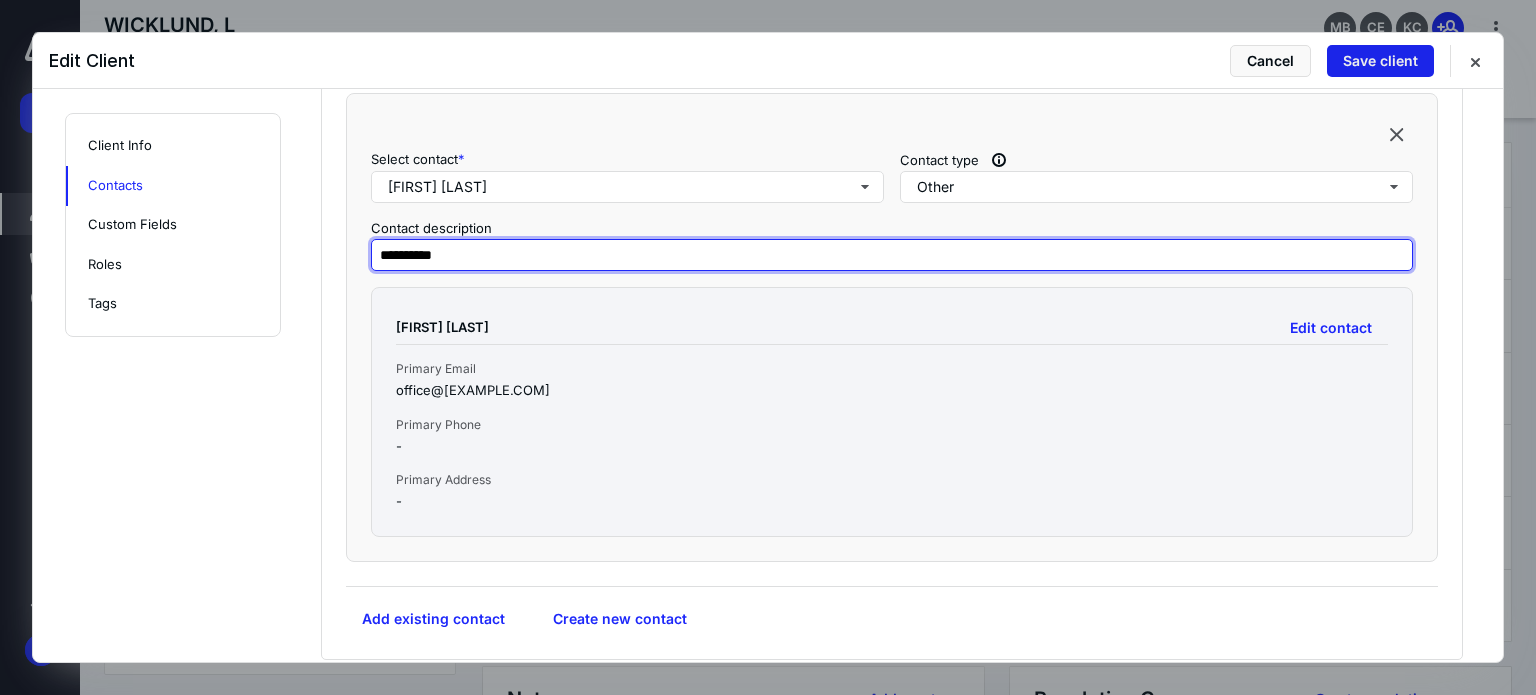 type on "**********" 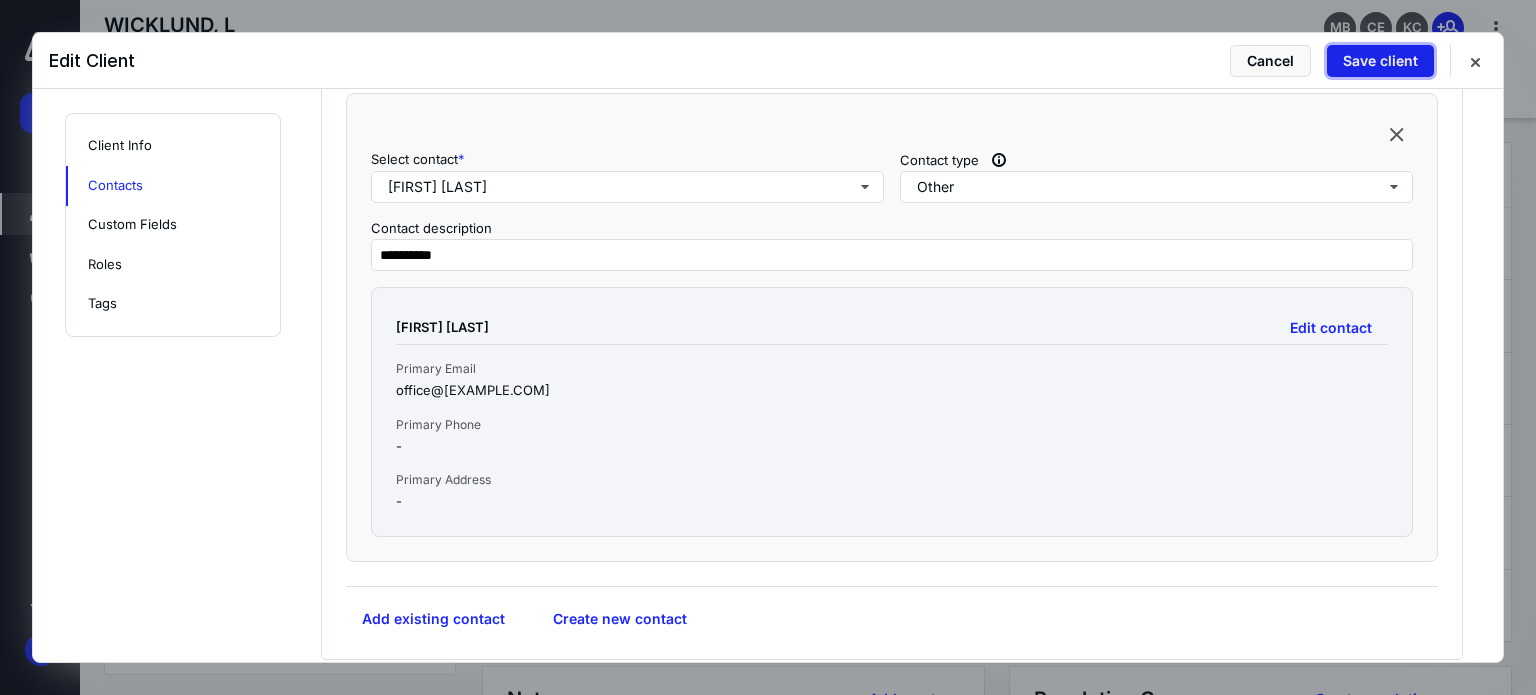click on "Save client" at bounding box center (1380, 61) 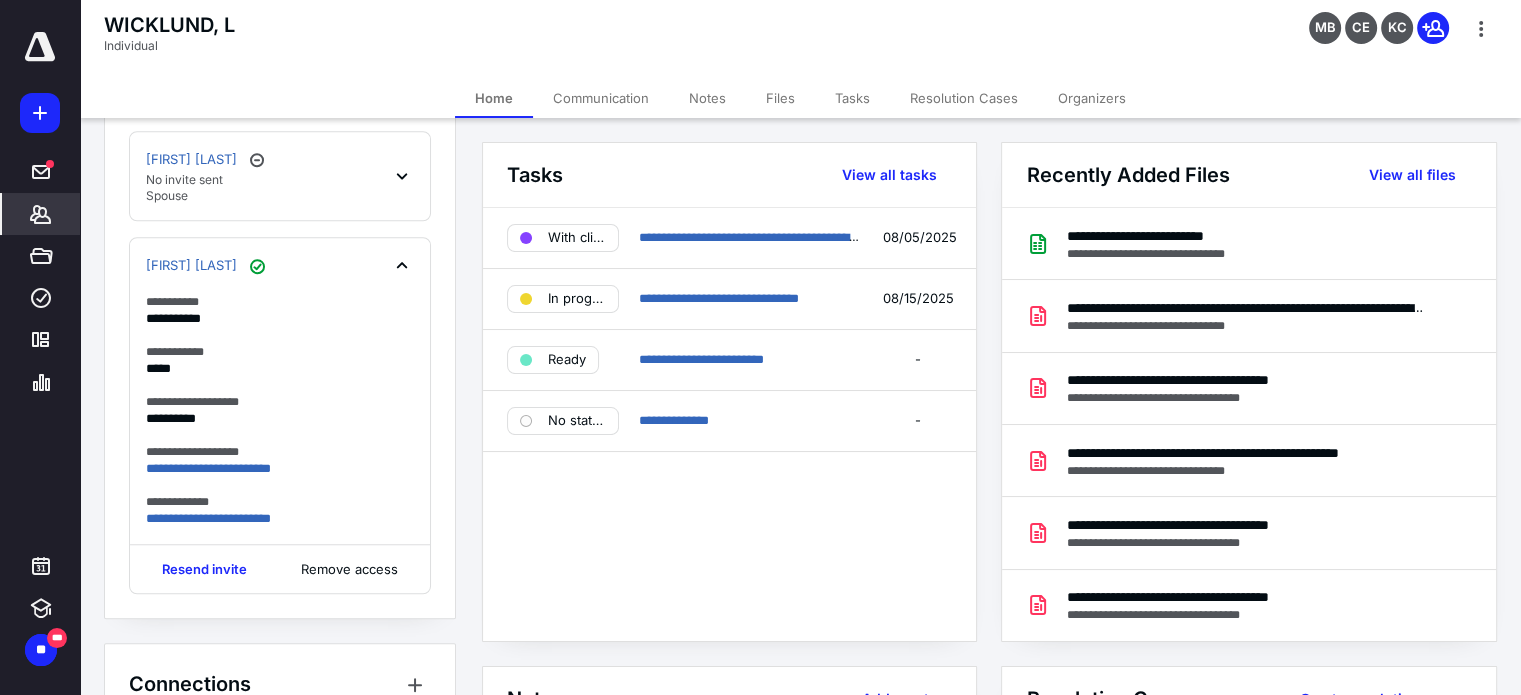 click on "*******" at bounding box center [41, 214] 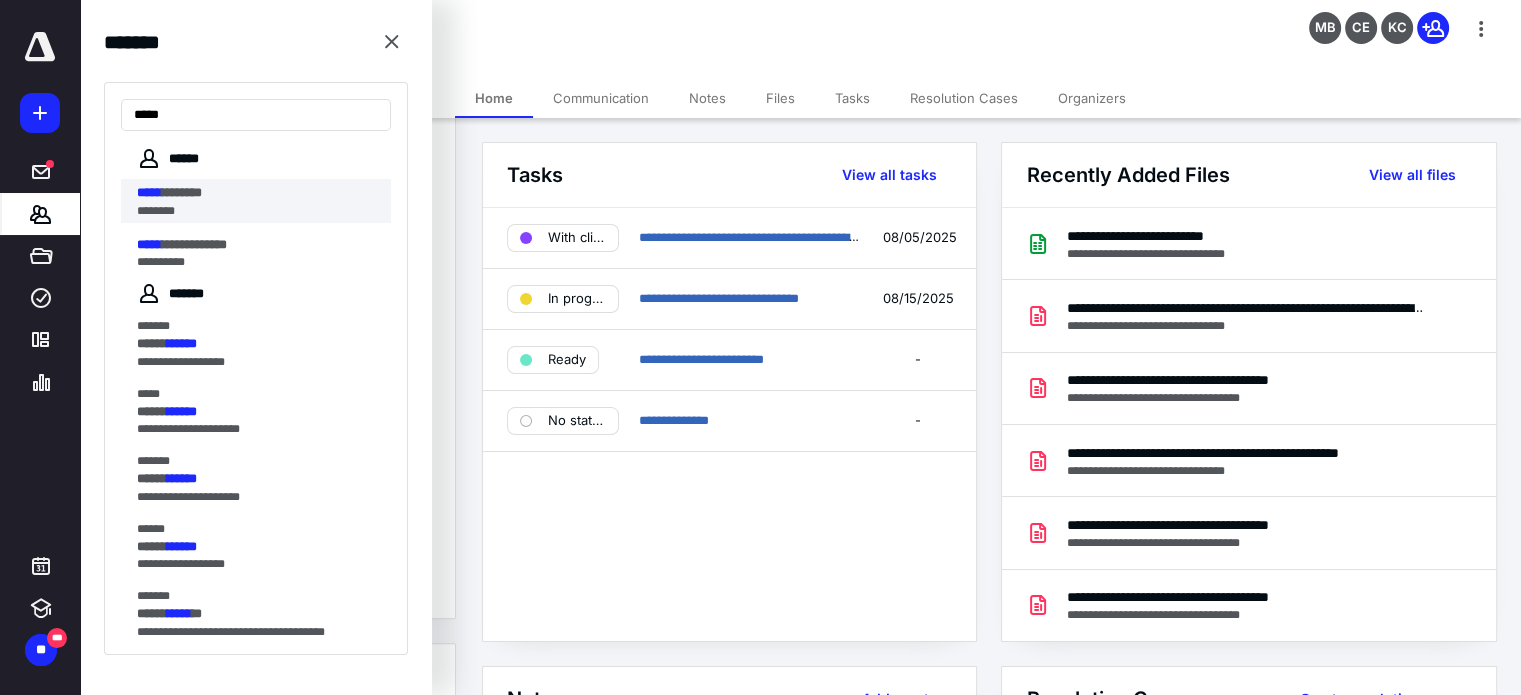 type on "*****" 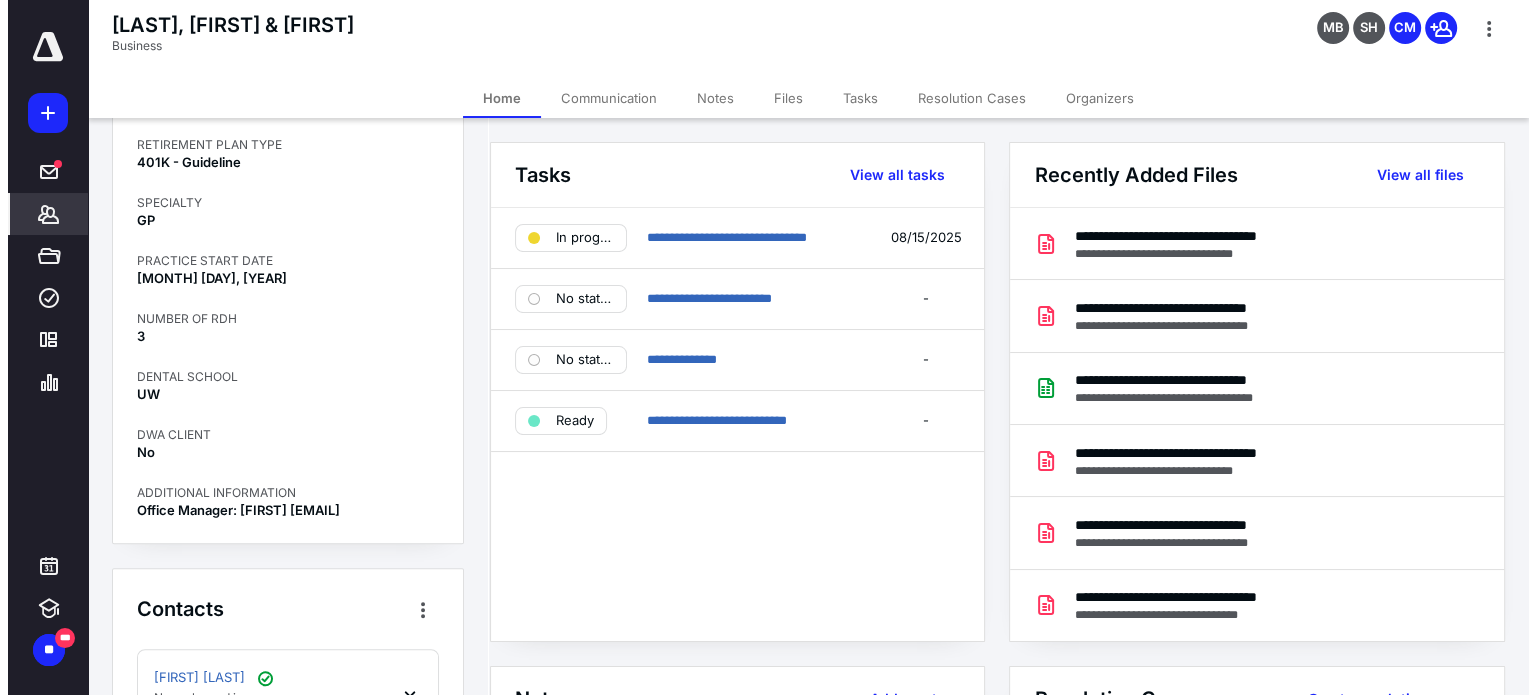 scroll, scrollTop: 1877, scrollLeft: 0, axis: vertical 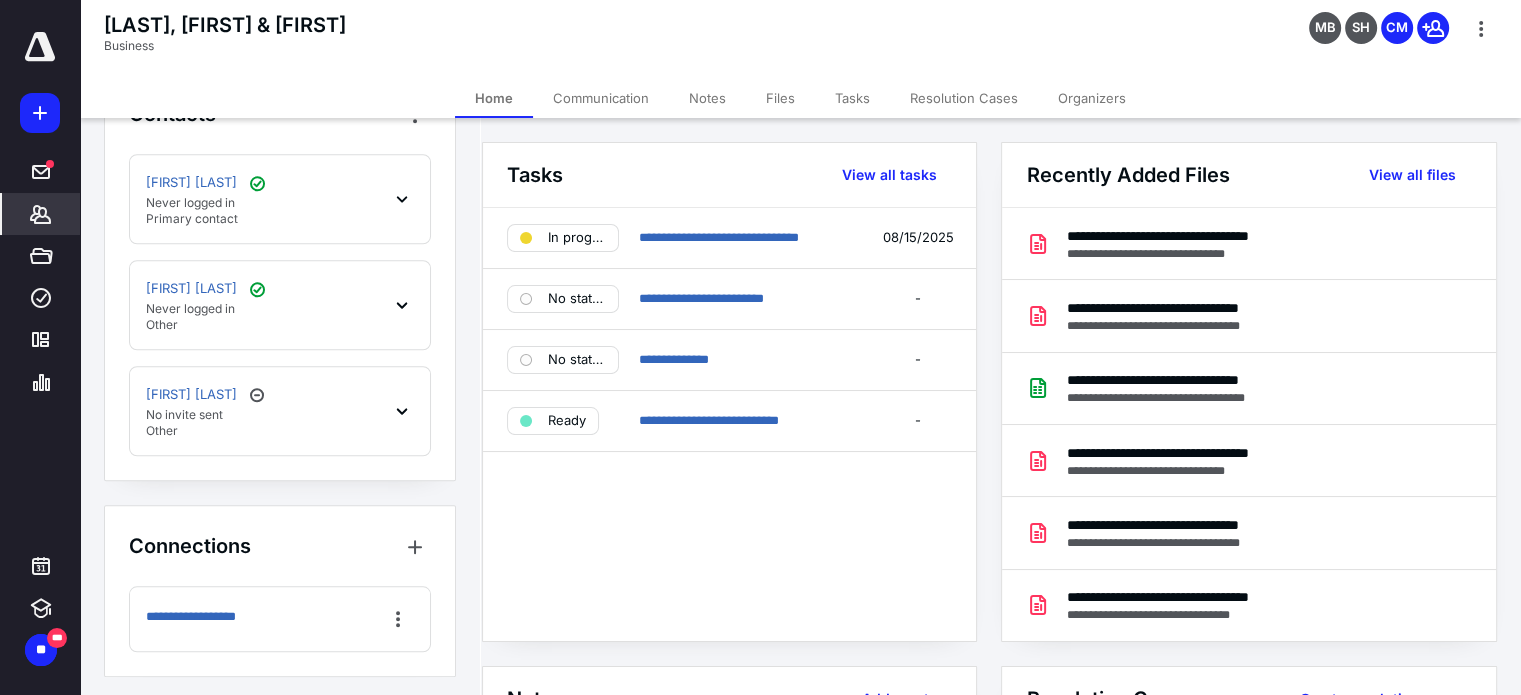 click 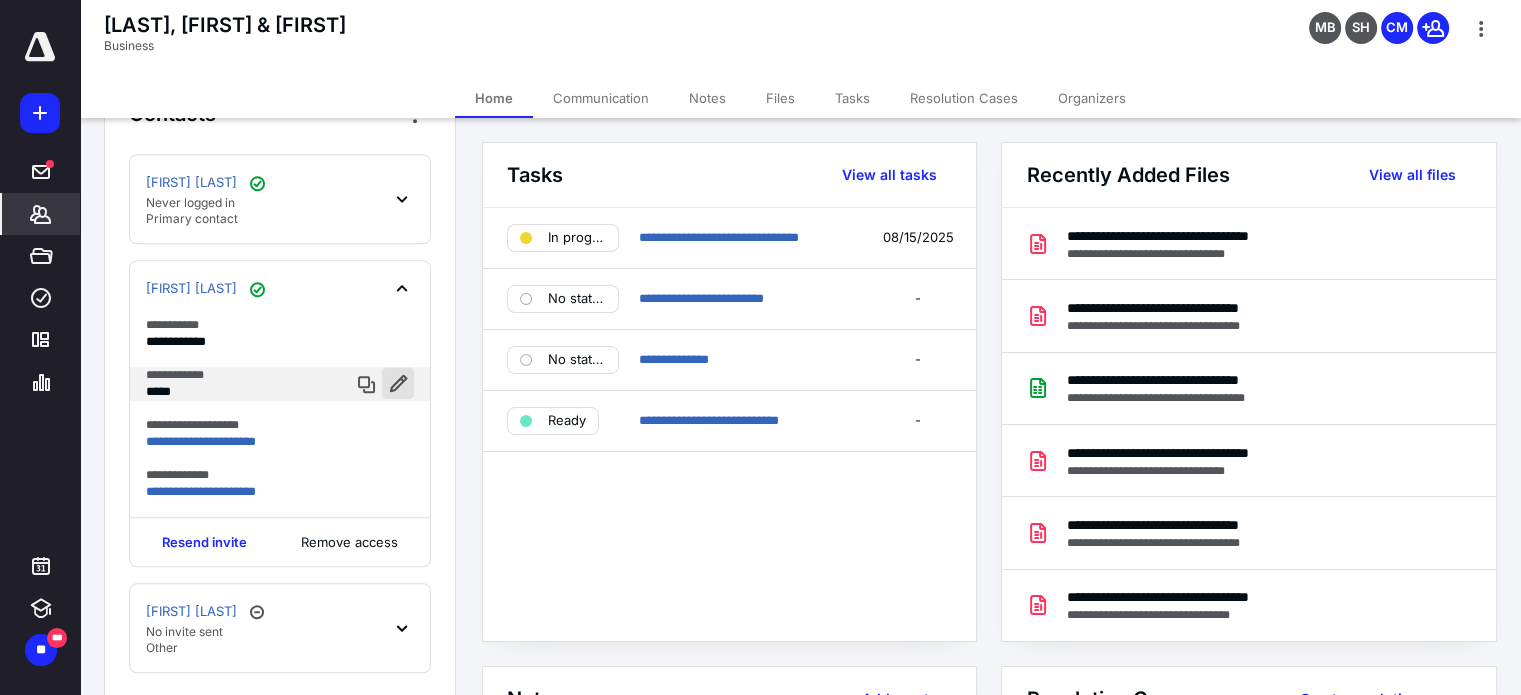 click at bounding box center [398, 383] 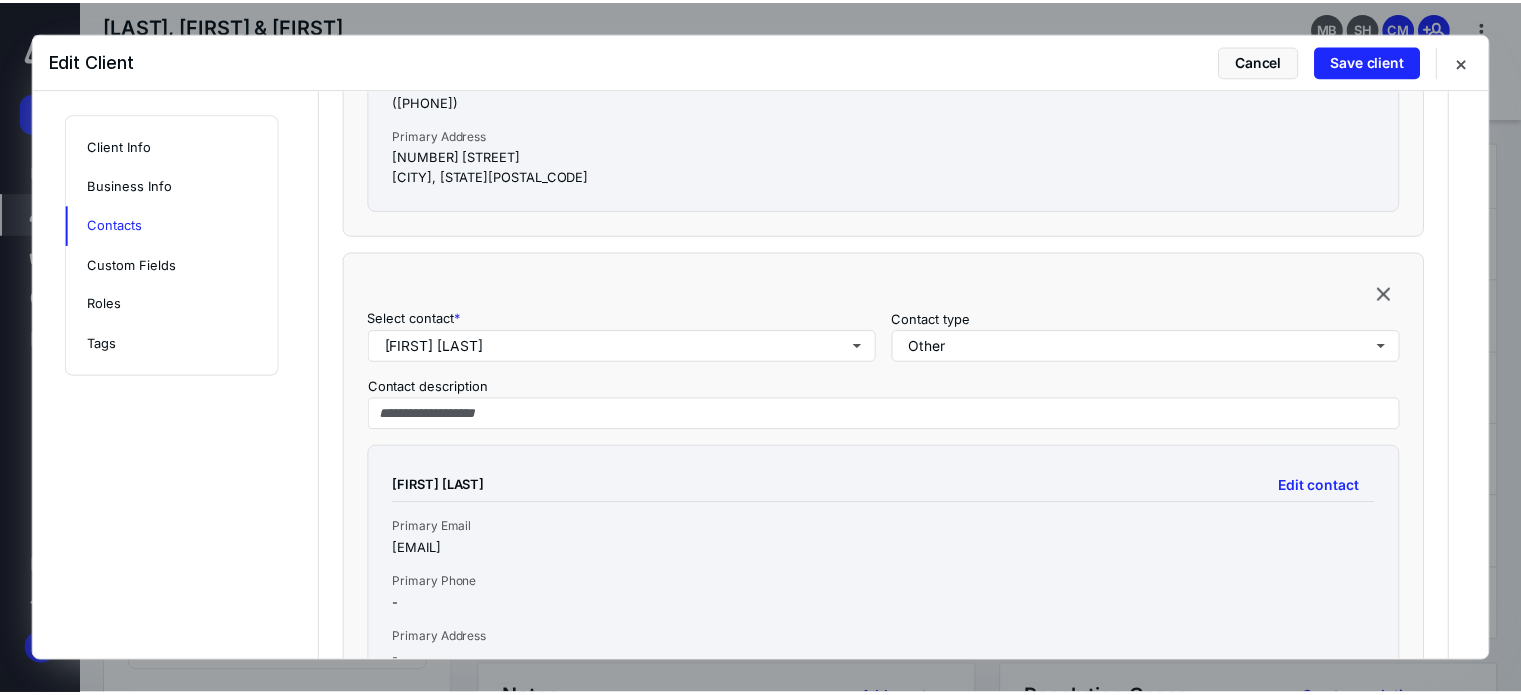 scroll, scrollTop: 2164, scrollLeft: 0, axis: vertical 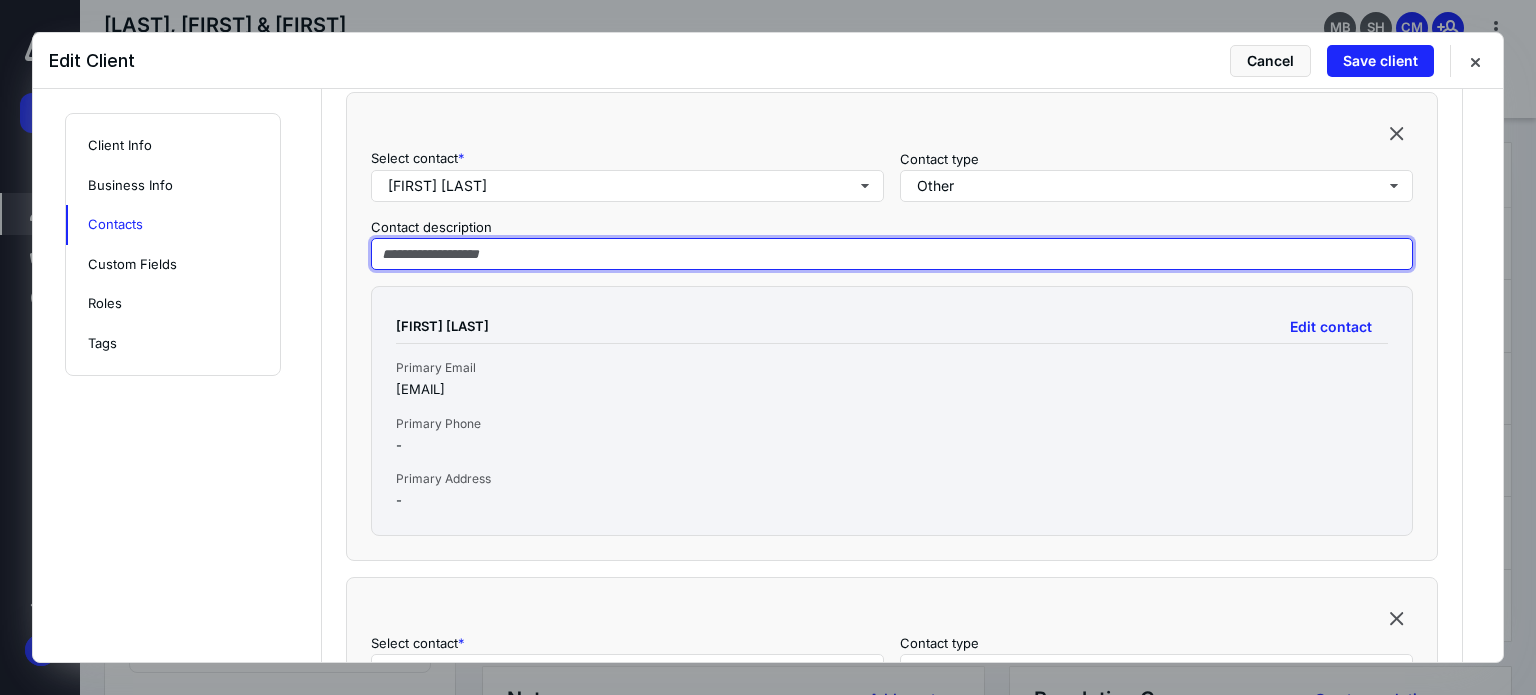 click at bounding box center [892, 254] 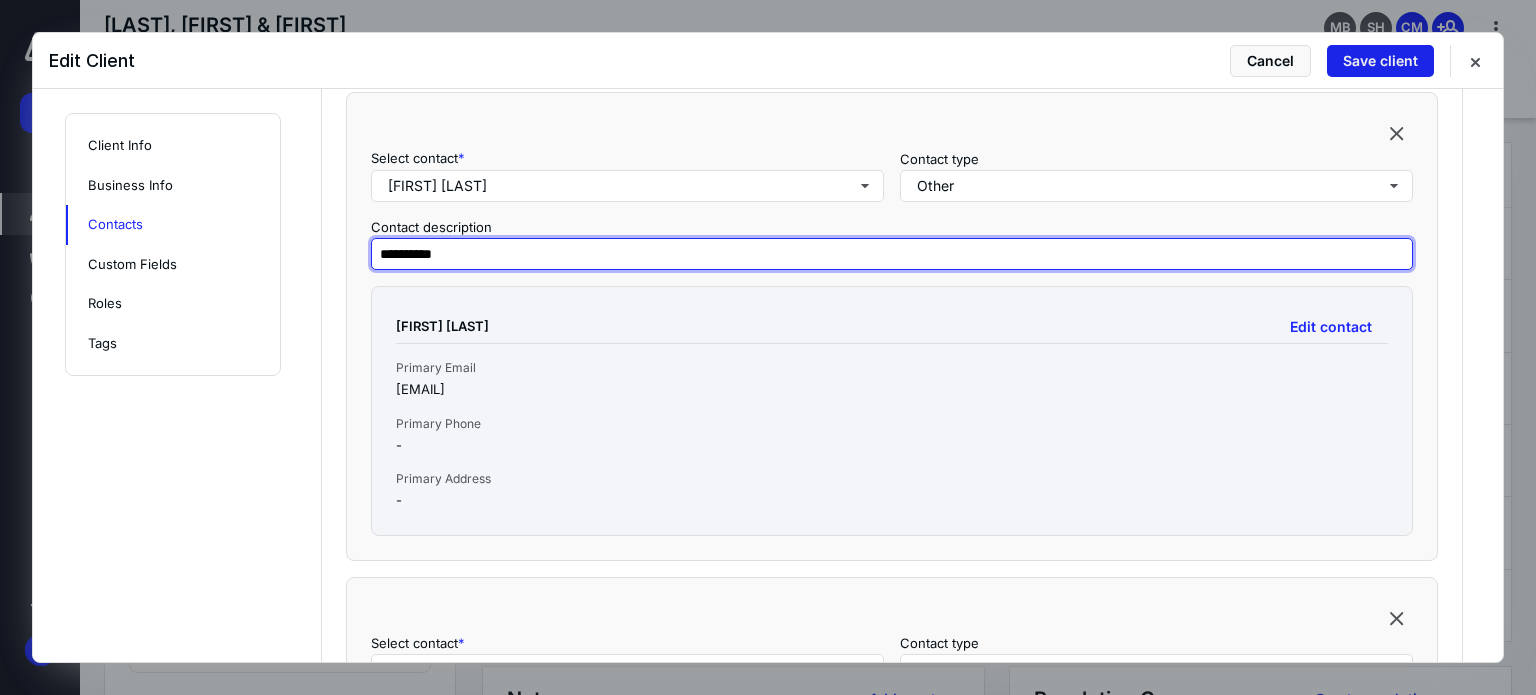 type on "**********" 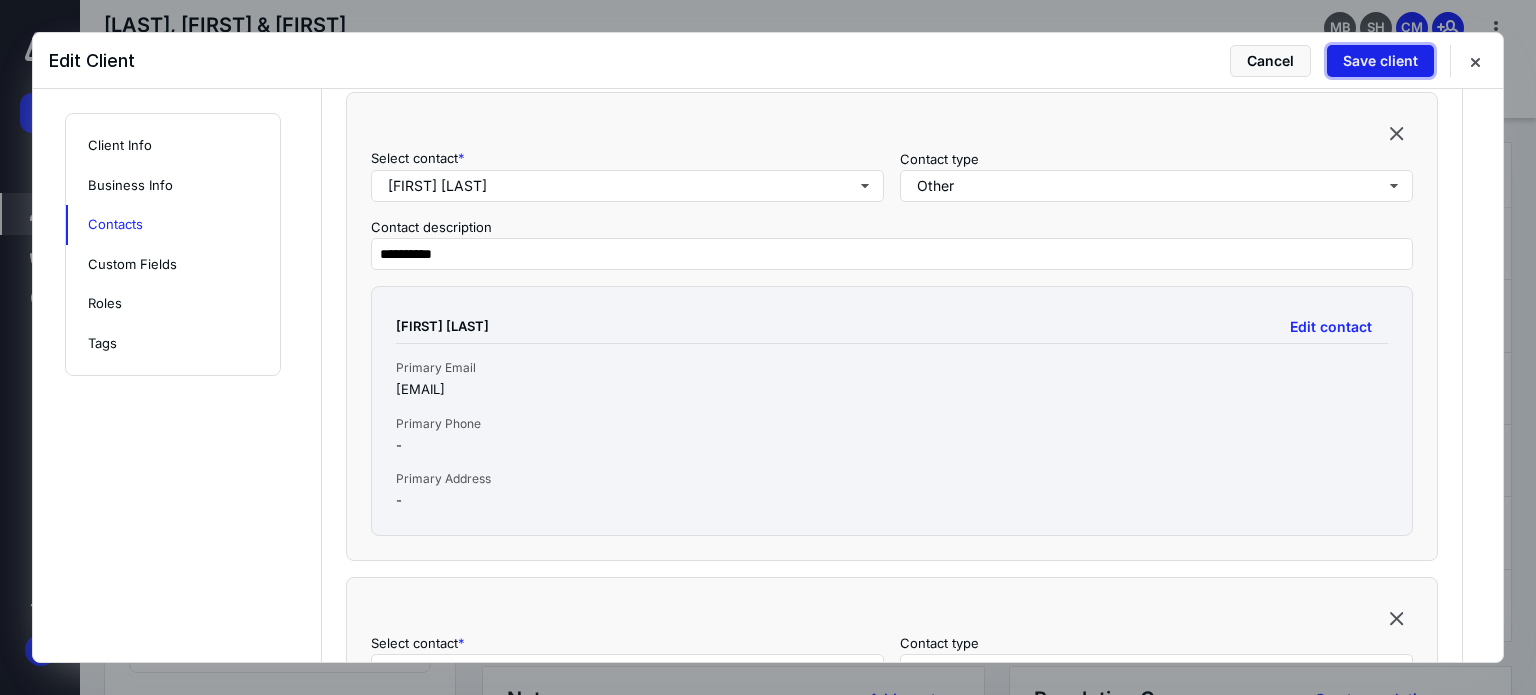 click on "Save client" at bounding box center (1380, 61) 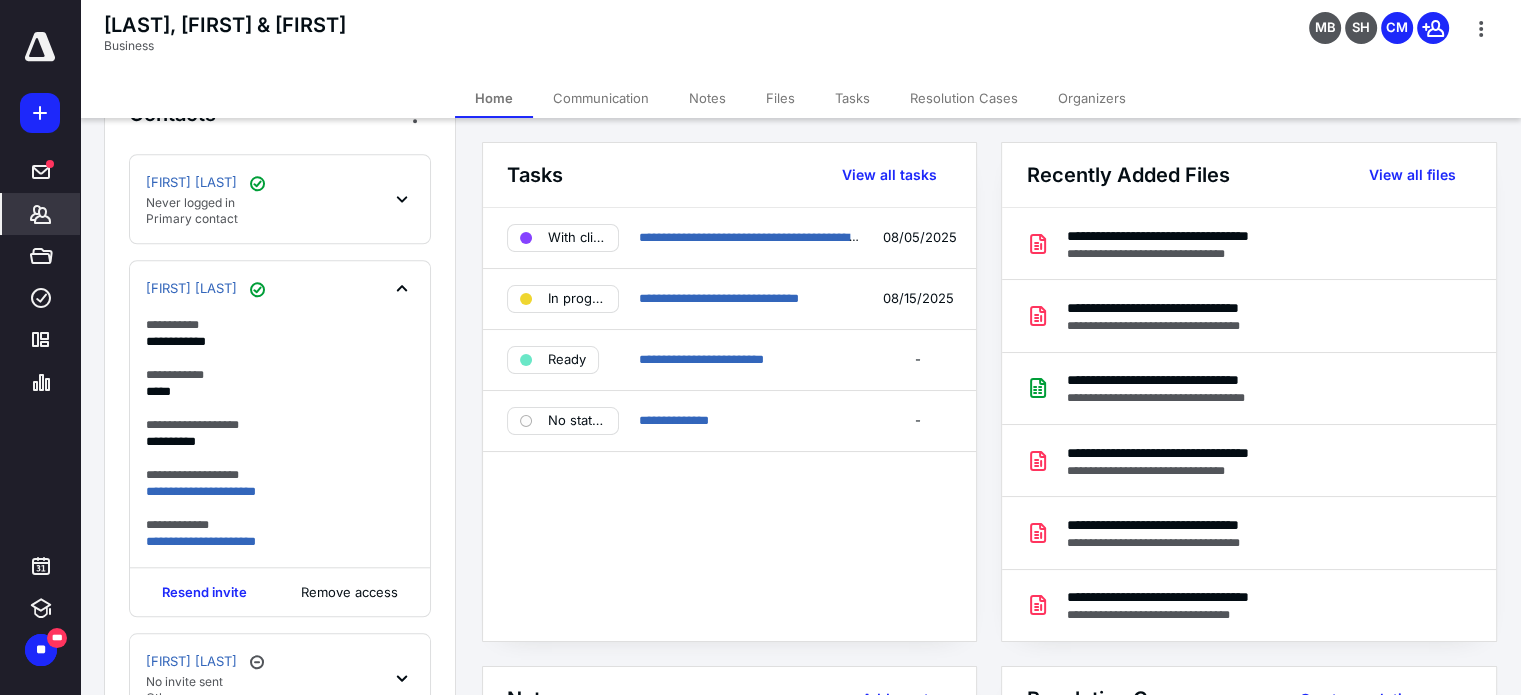 click 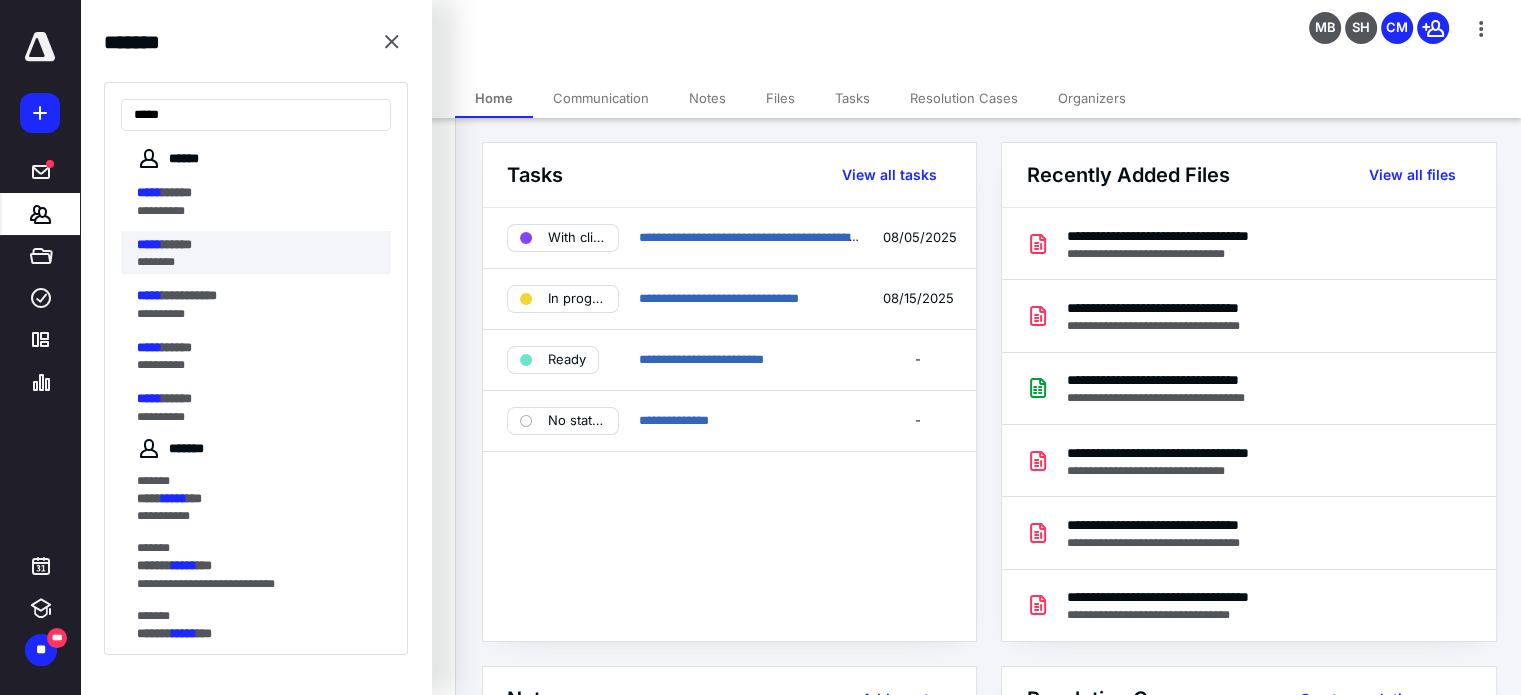 type on "*****" 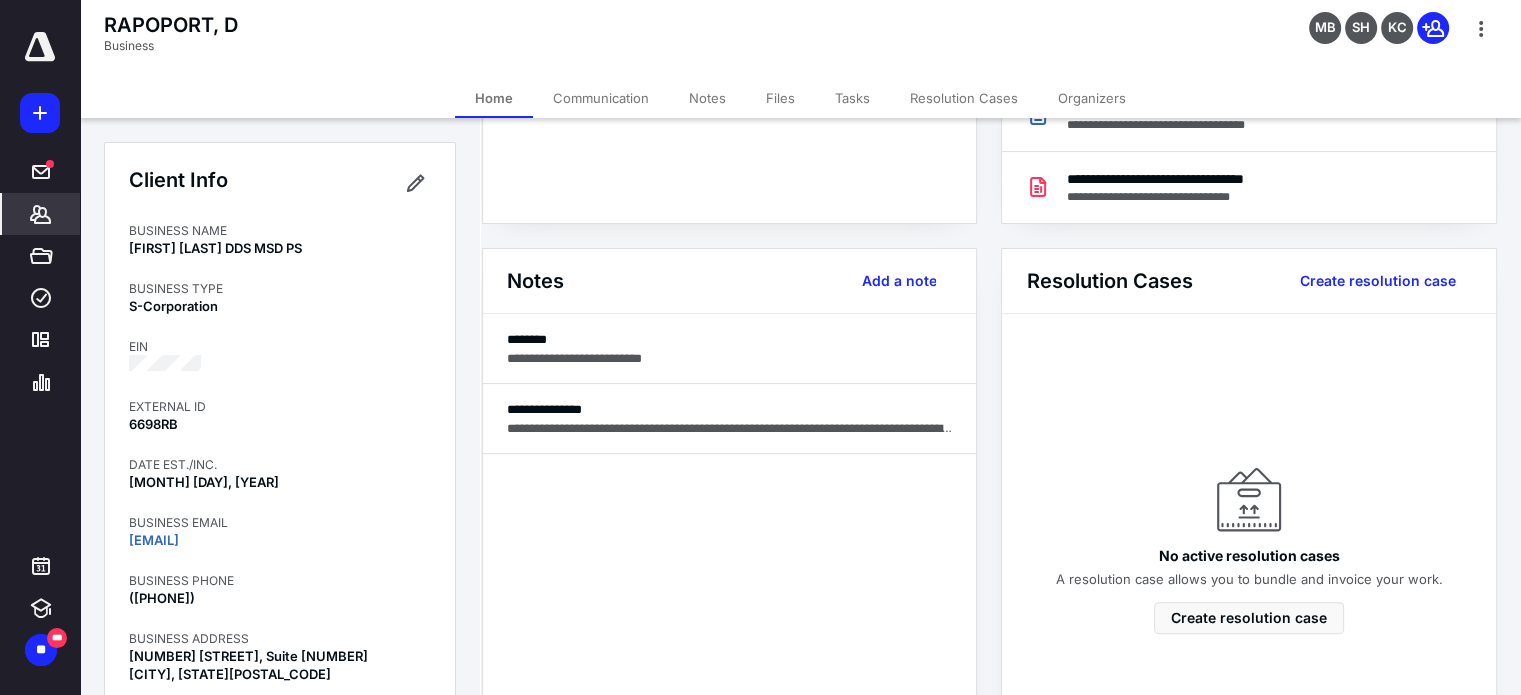 scroll, scrollTop: 500, scrollLeft: 0, axis: vertical 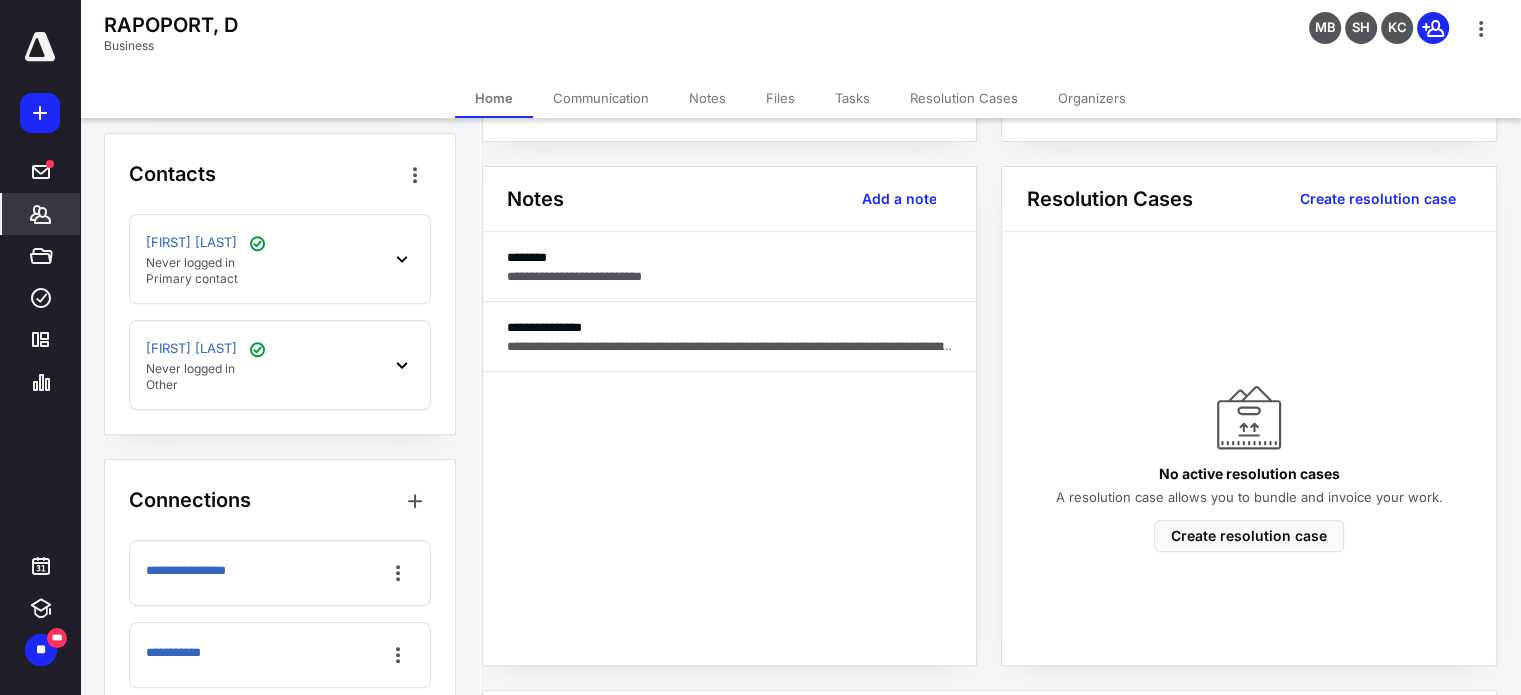 click 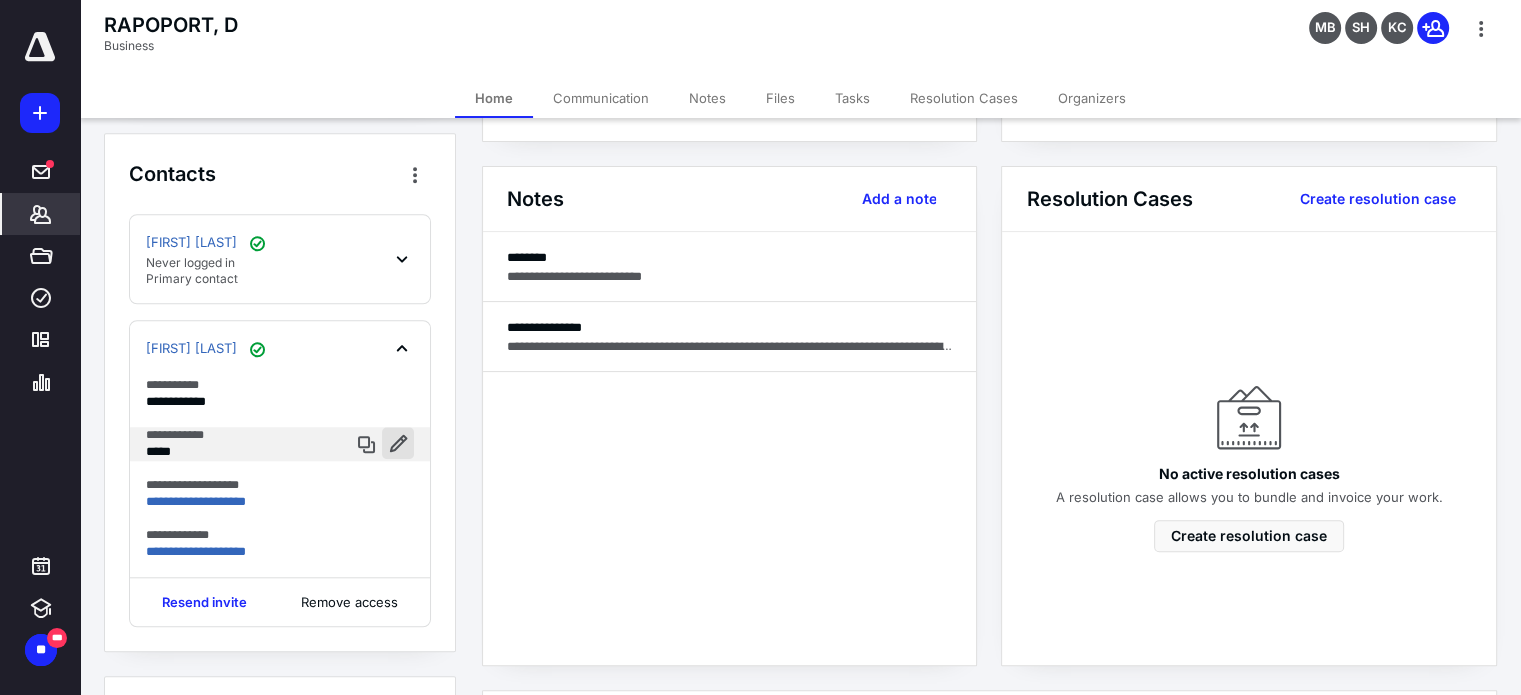 click at bounding box center (398, 443) 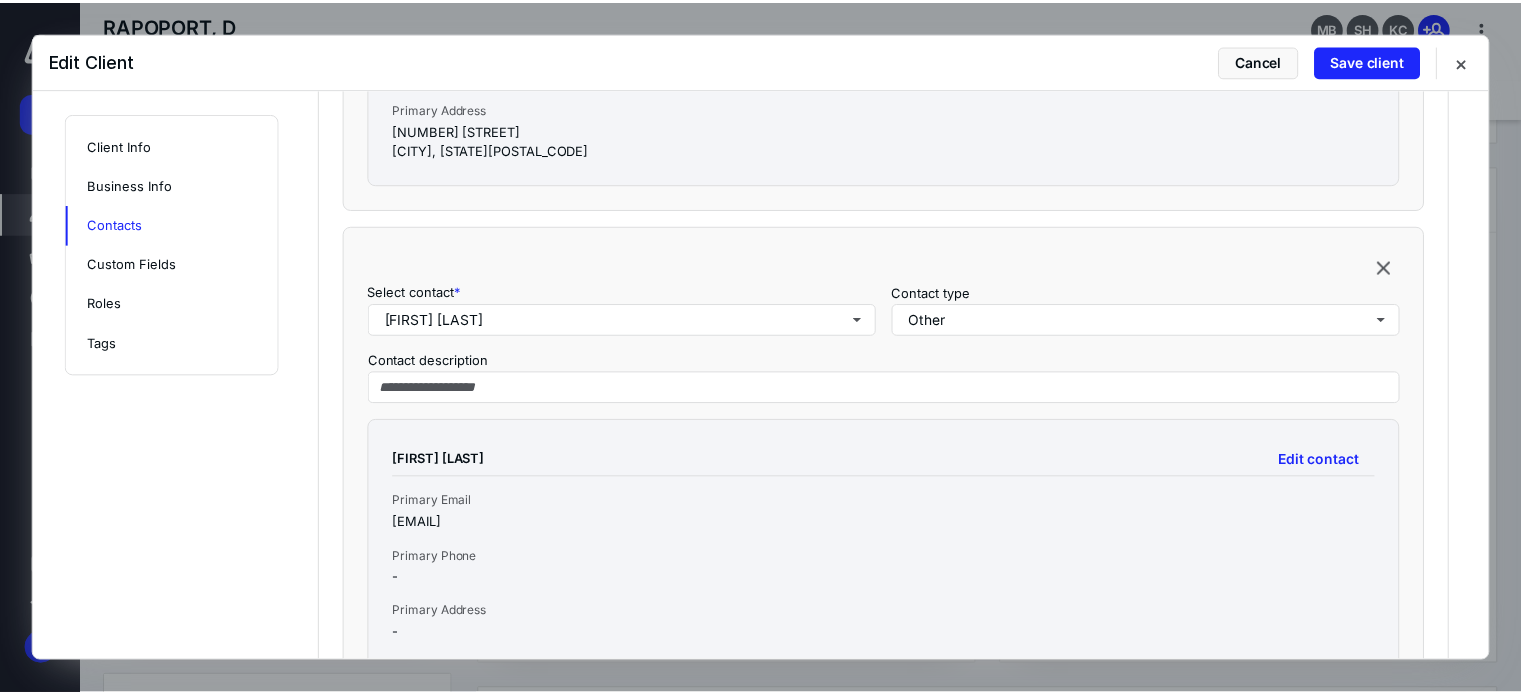 scroll, scrollTop: 2372, scrollLeft: 0, axis: vertical 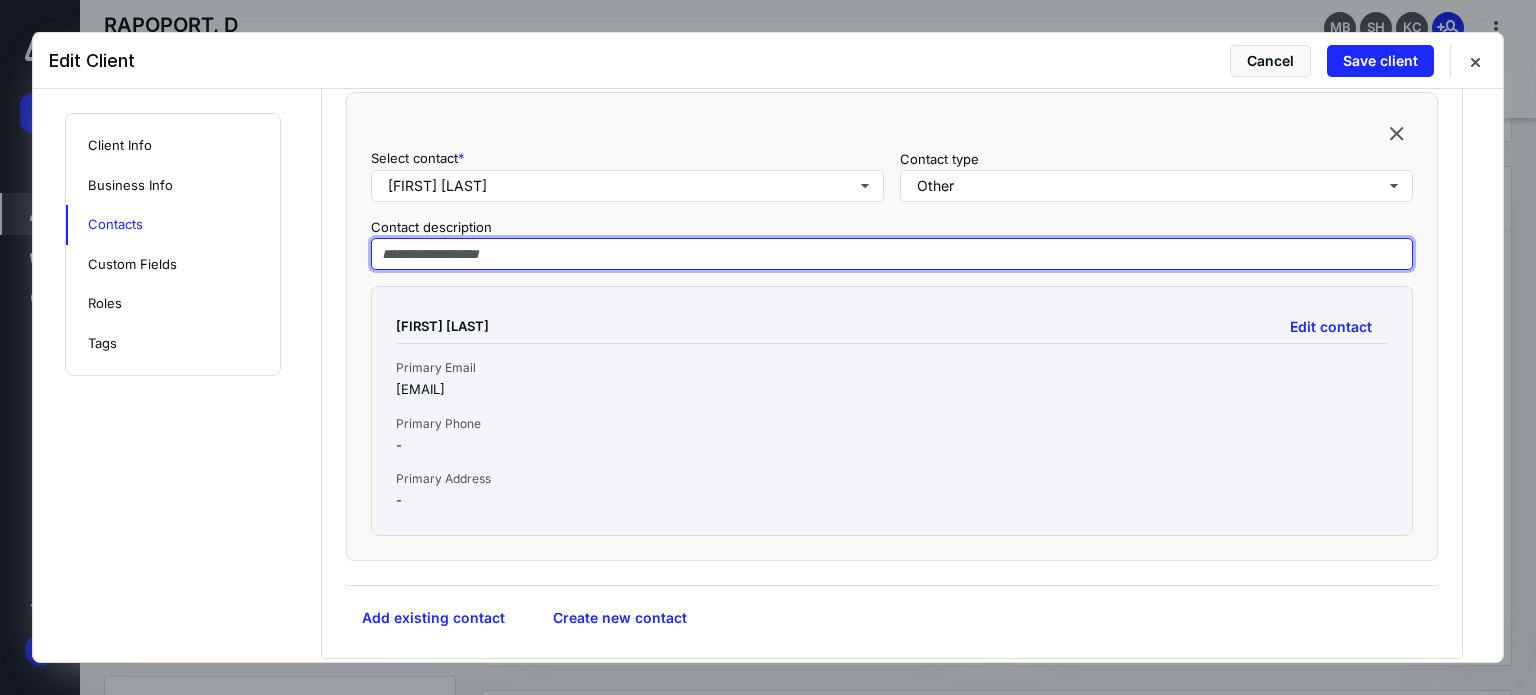click at bounding box center (892, 254) 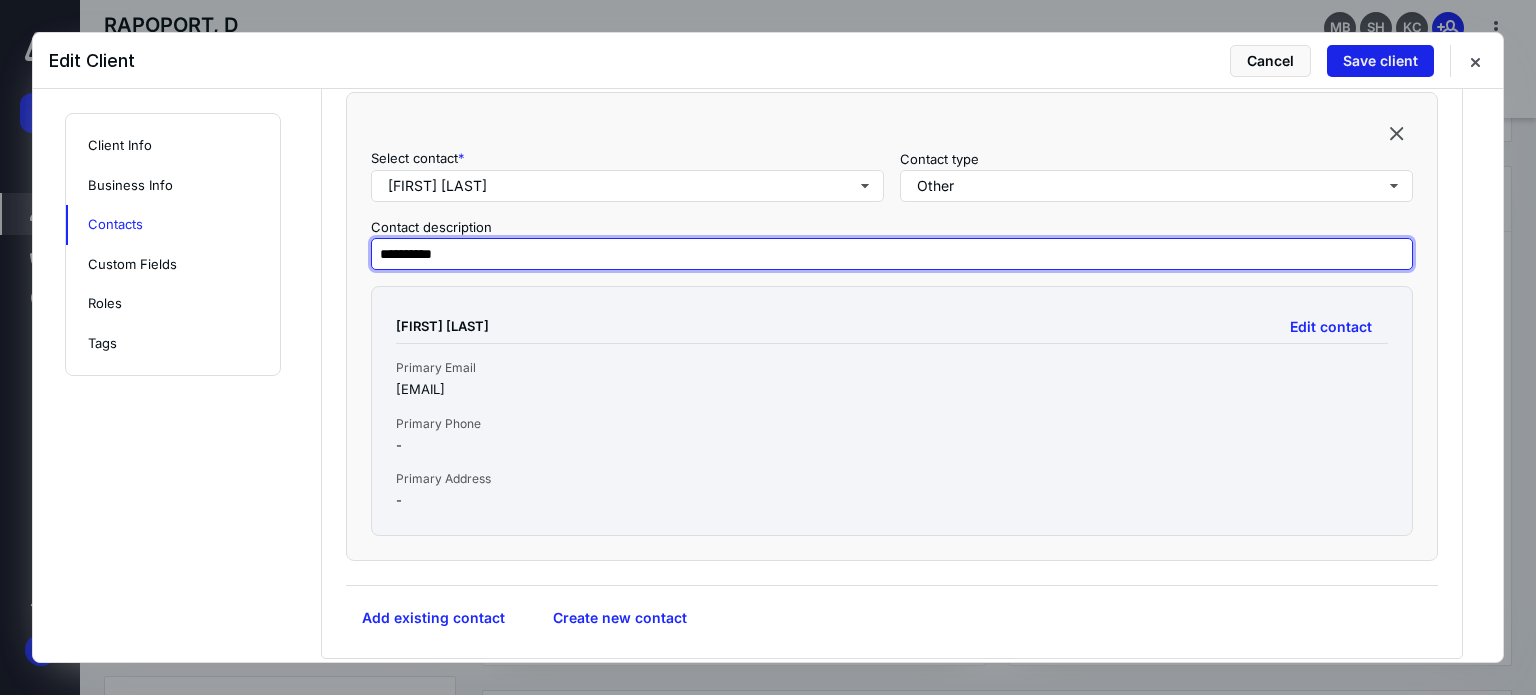 type on "**********" 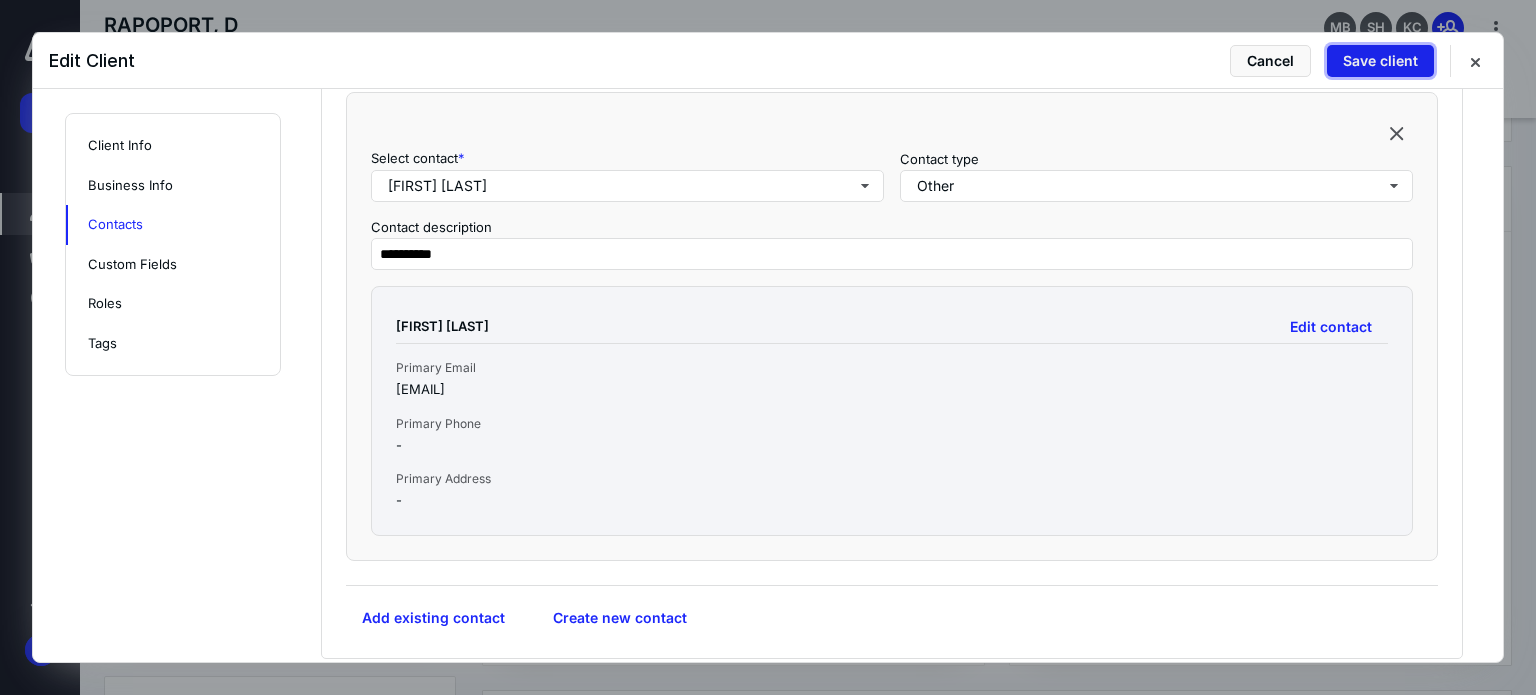 click on "Save client" at bounding box center (1380, 61) 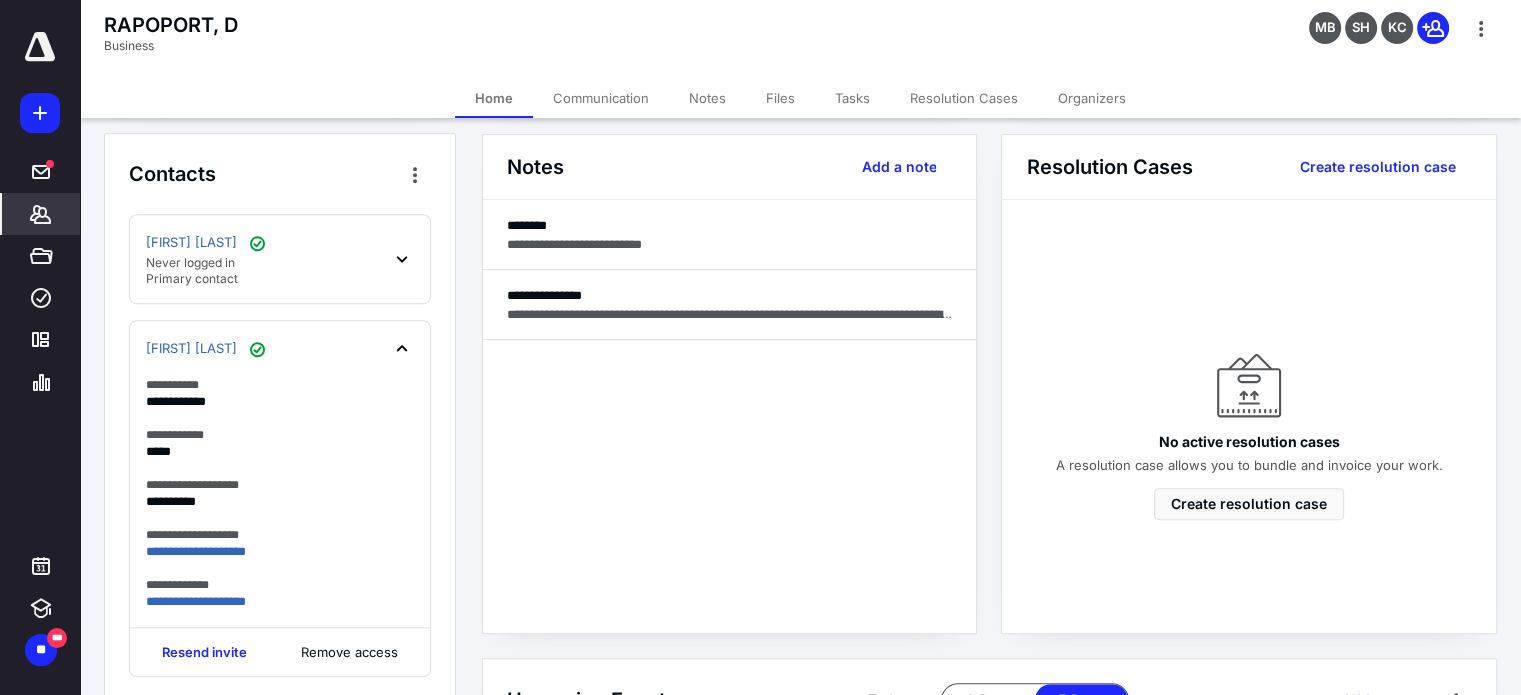 scroll, scrollTop: 500, scrollLeft: 0, axis: vertical 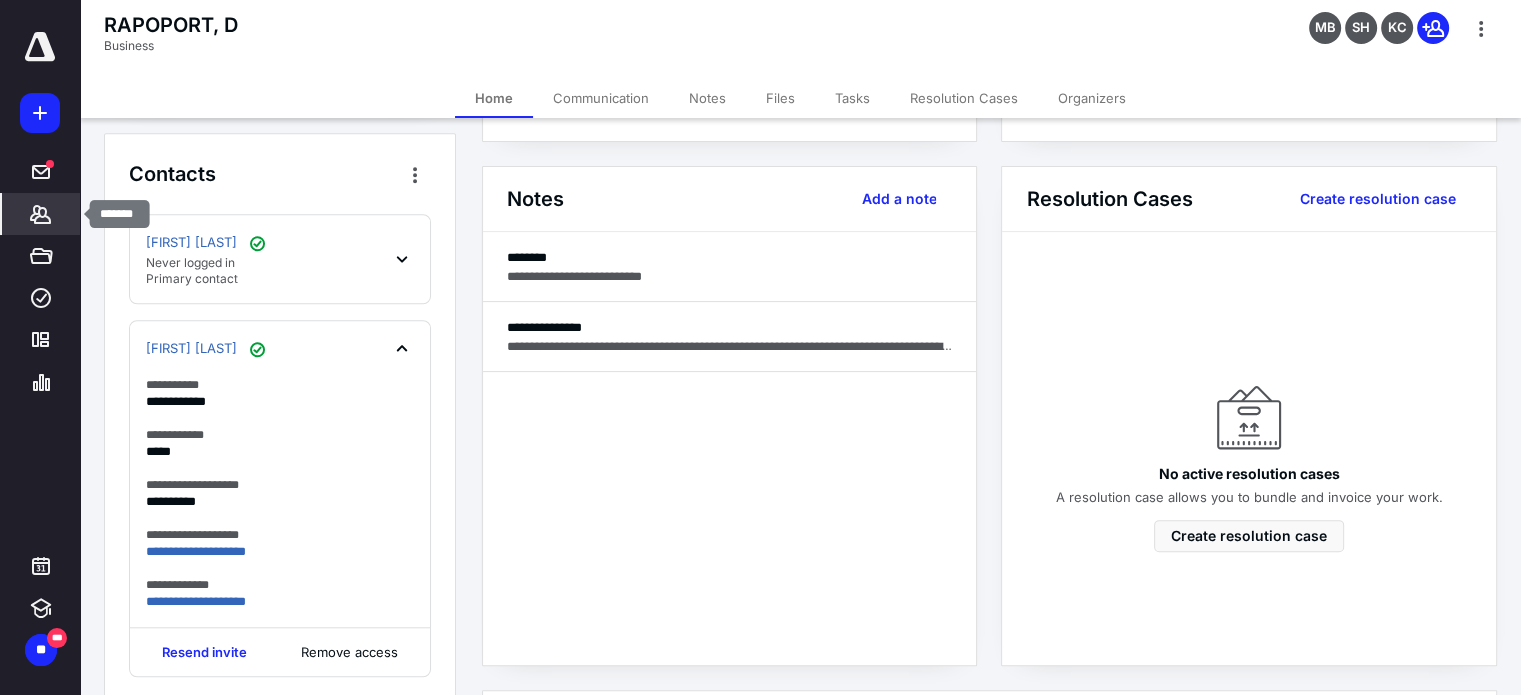click on "*******" at bounding box center [41, 214] 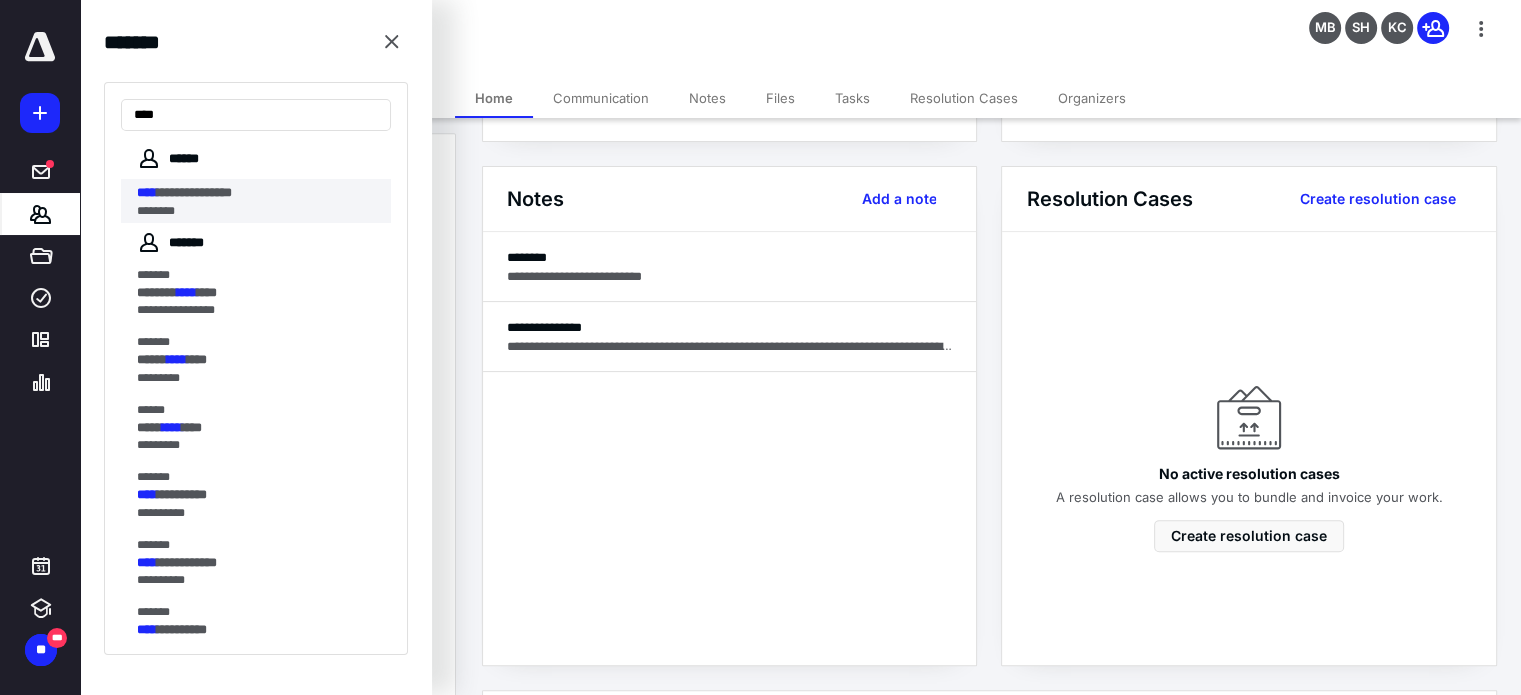 type on "****" 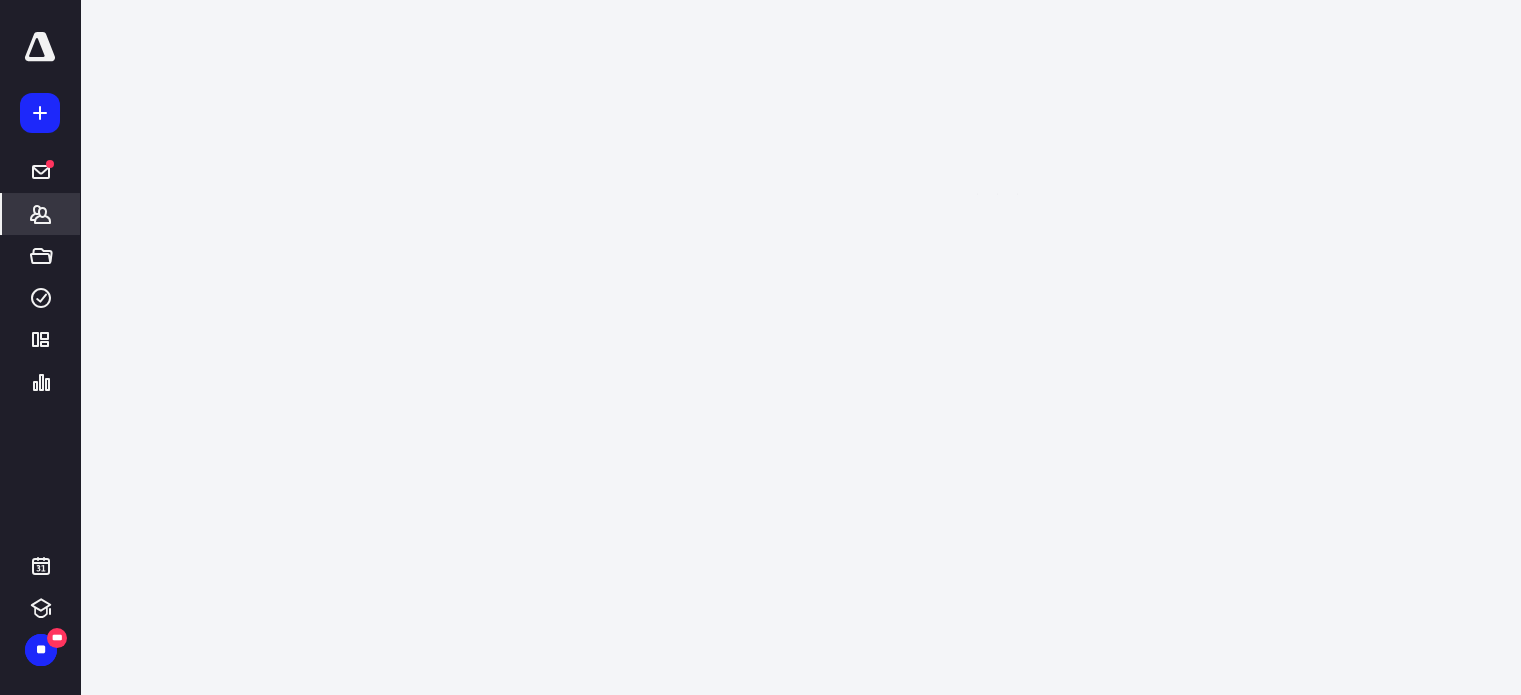 scroll, scrollTop: 0, scrollLeft: 0, axis: both 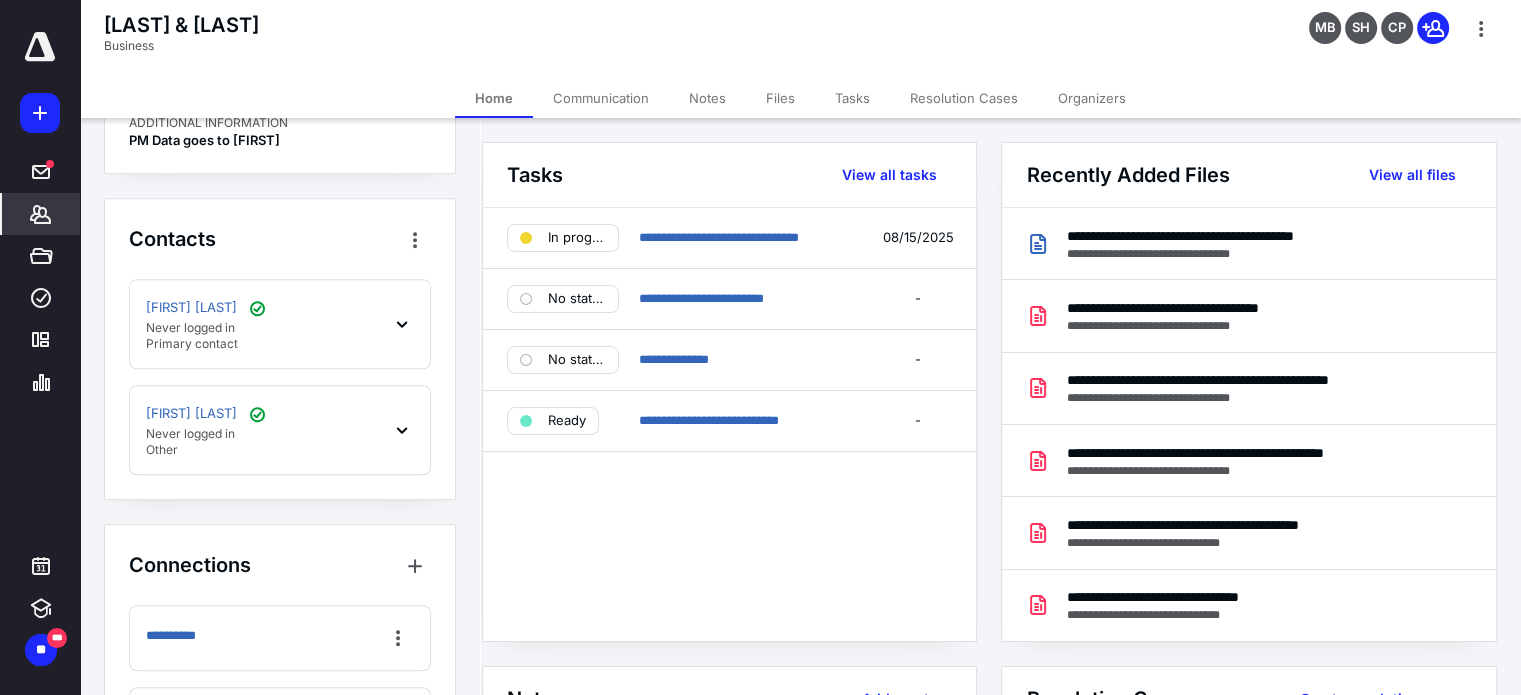 click on "[FIRST] [LAST] Never logged in Other" at bounding box center [280, 430] 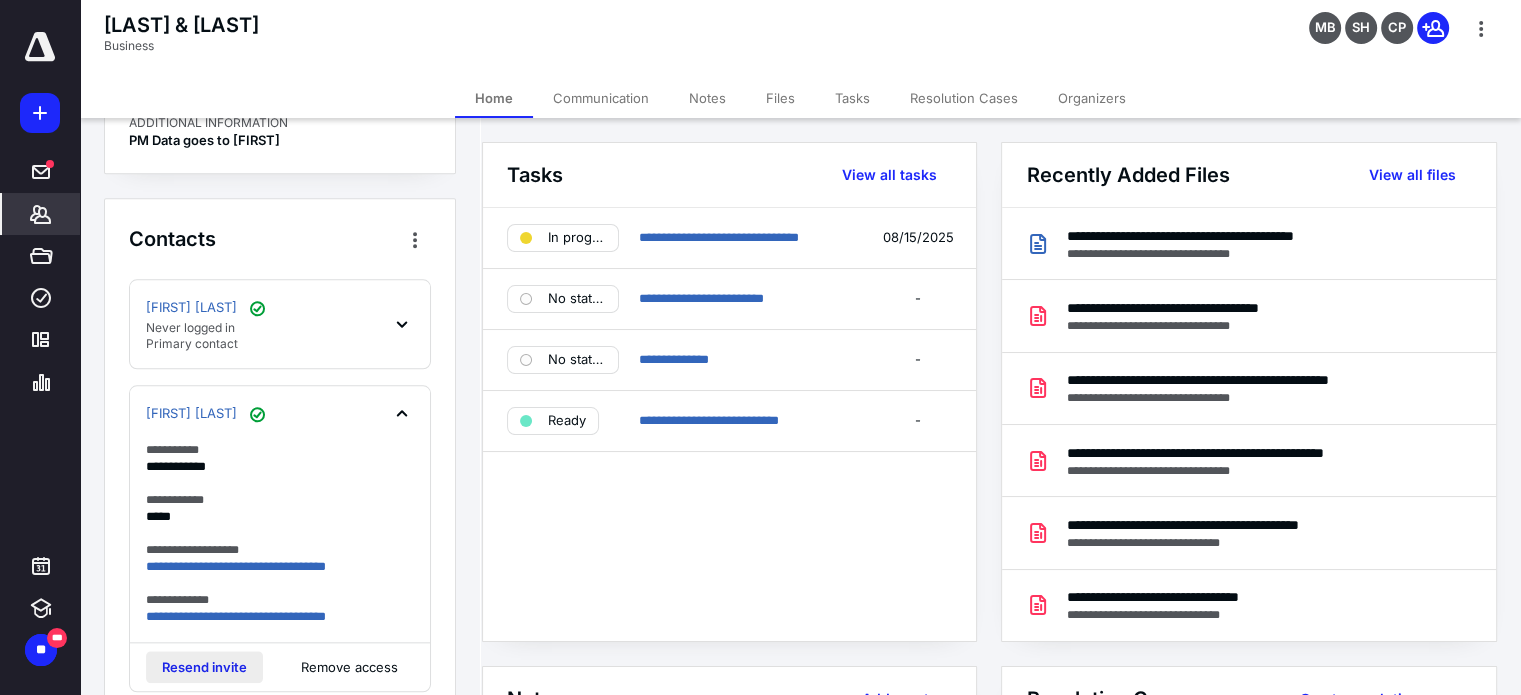 click on "Resend invite" at bounding box center [204, 667] 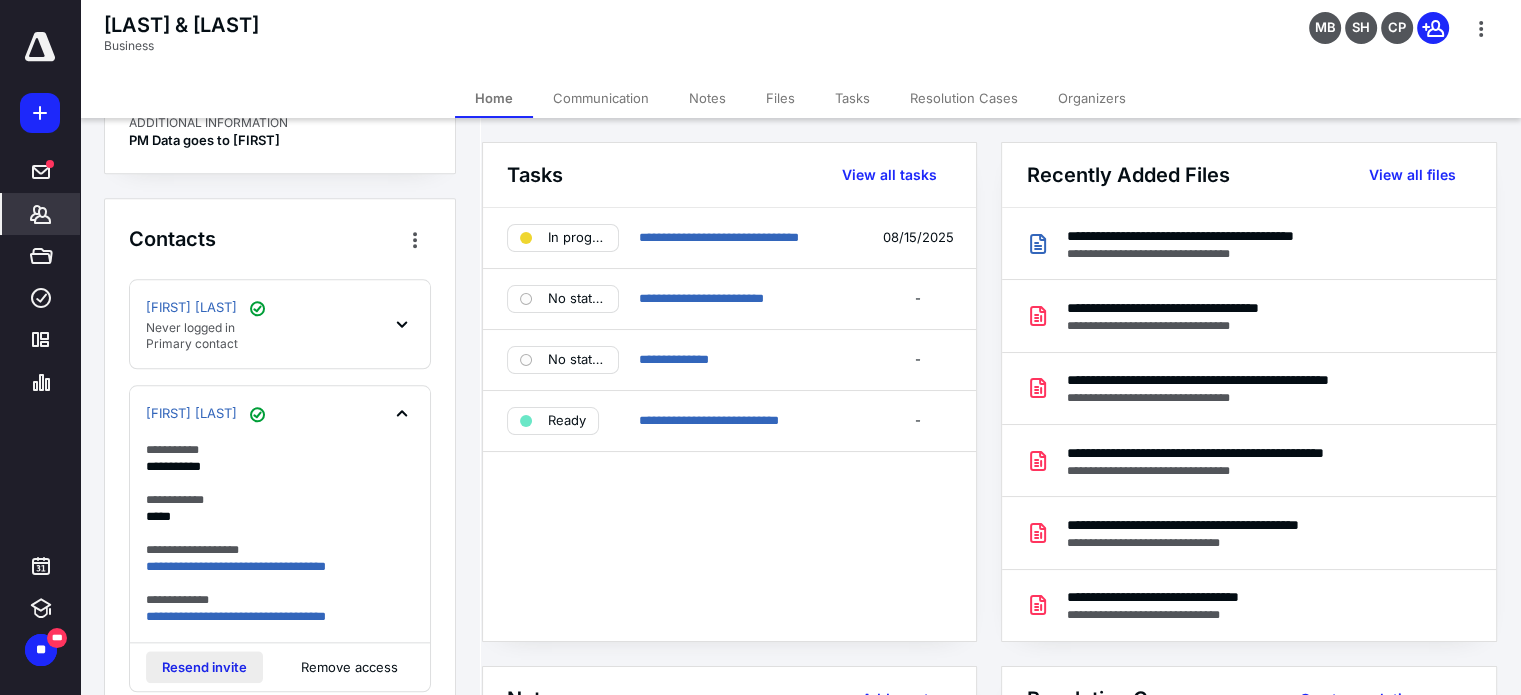 click on "Resend invite" at bounding box center [204, 667] 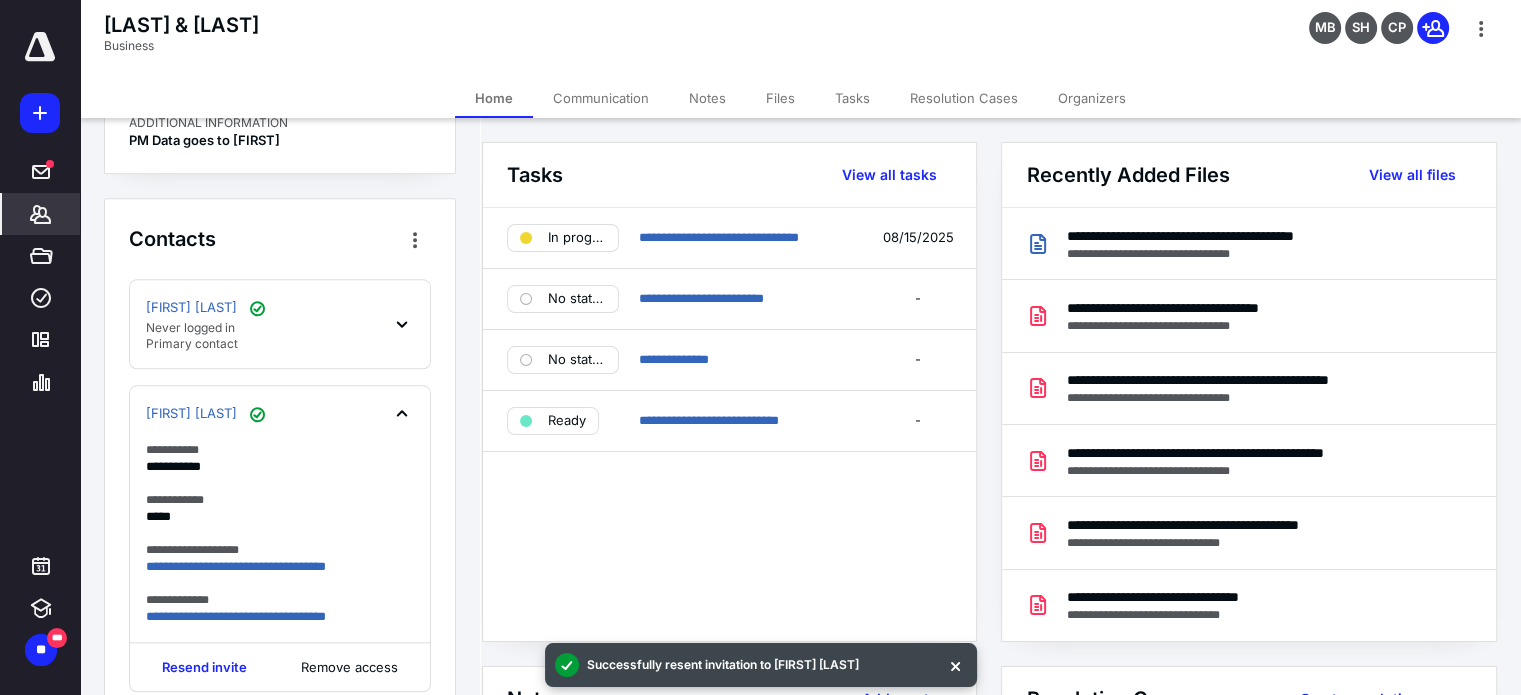 click 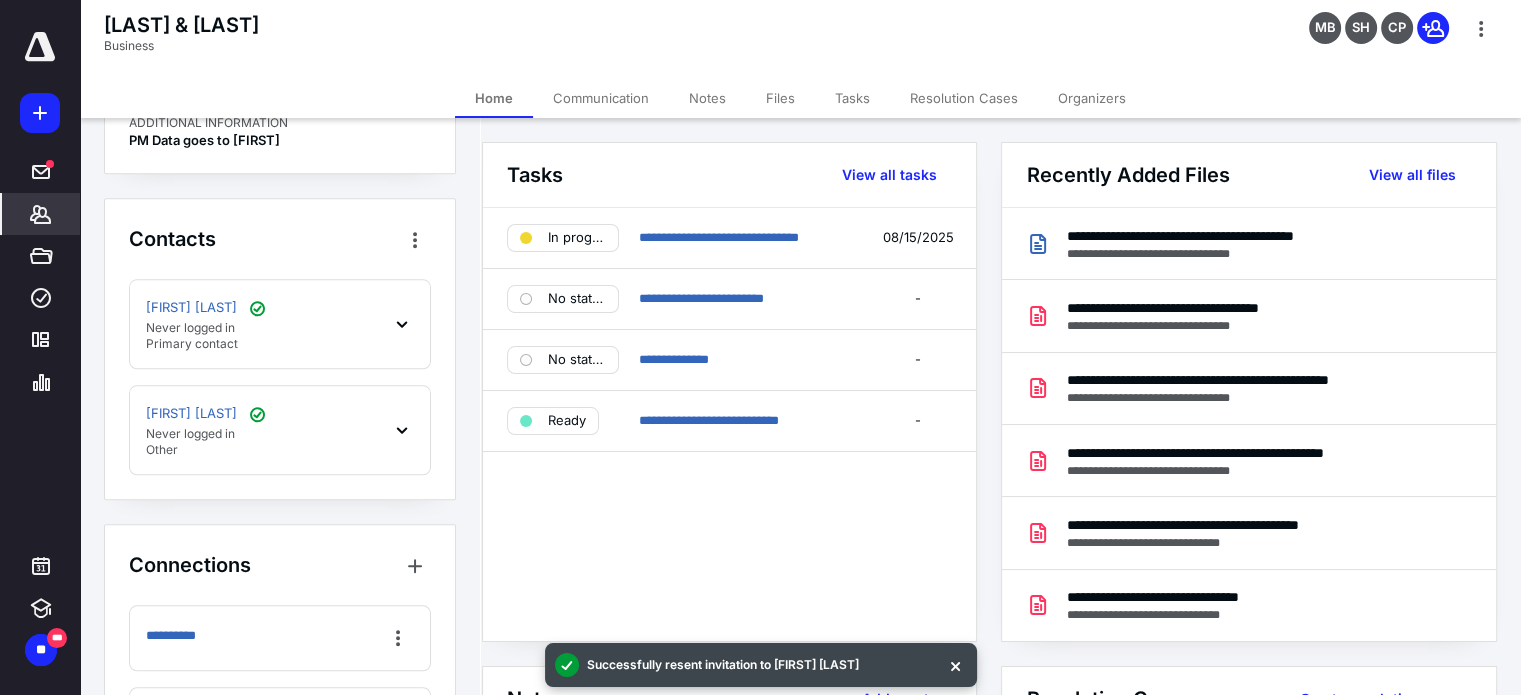click on "[FIRST] [LAST] Never logged in Other" at bounding box center [280, 430] 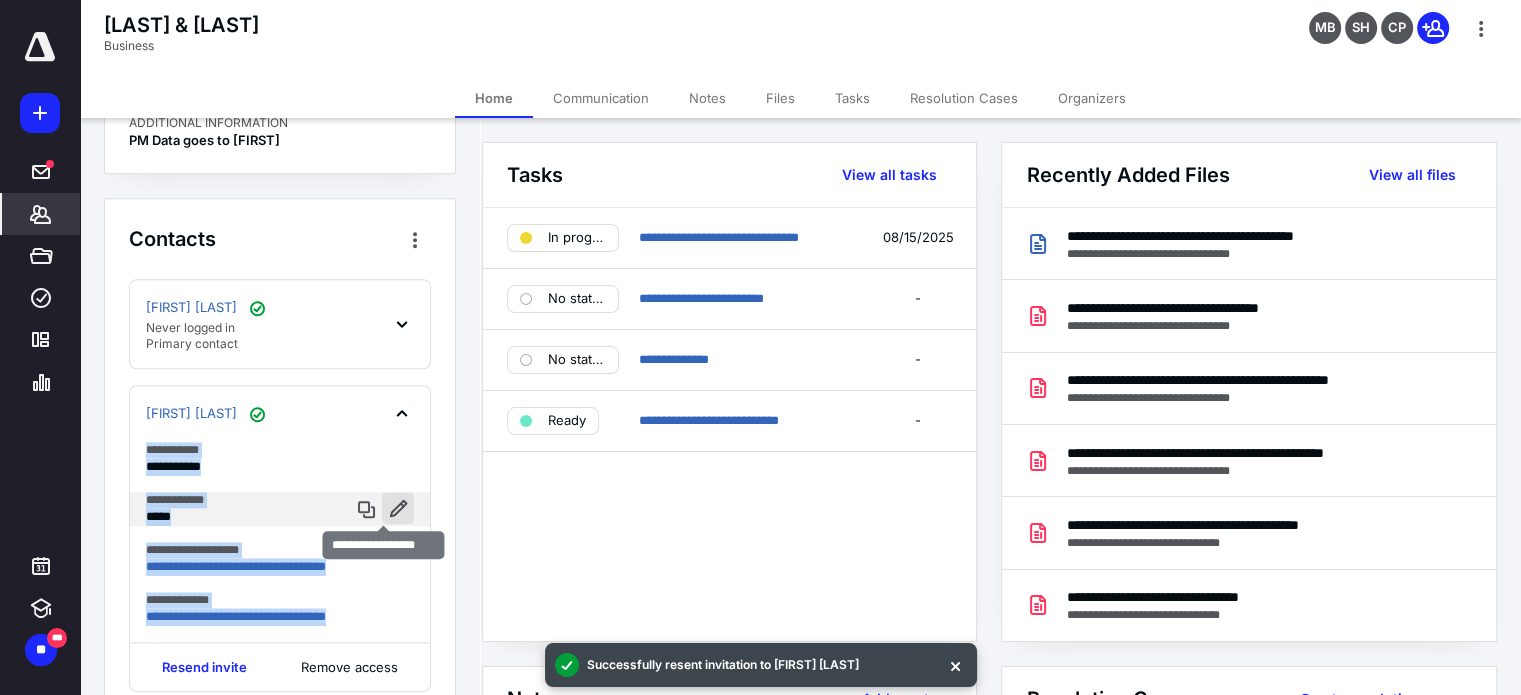 click at bounding box center [398, 508] 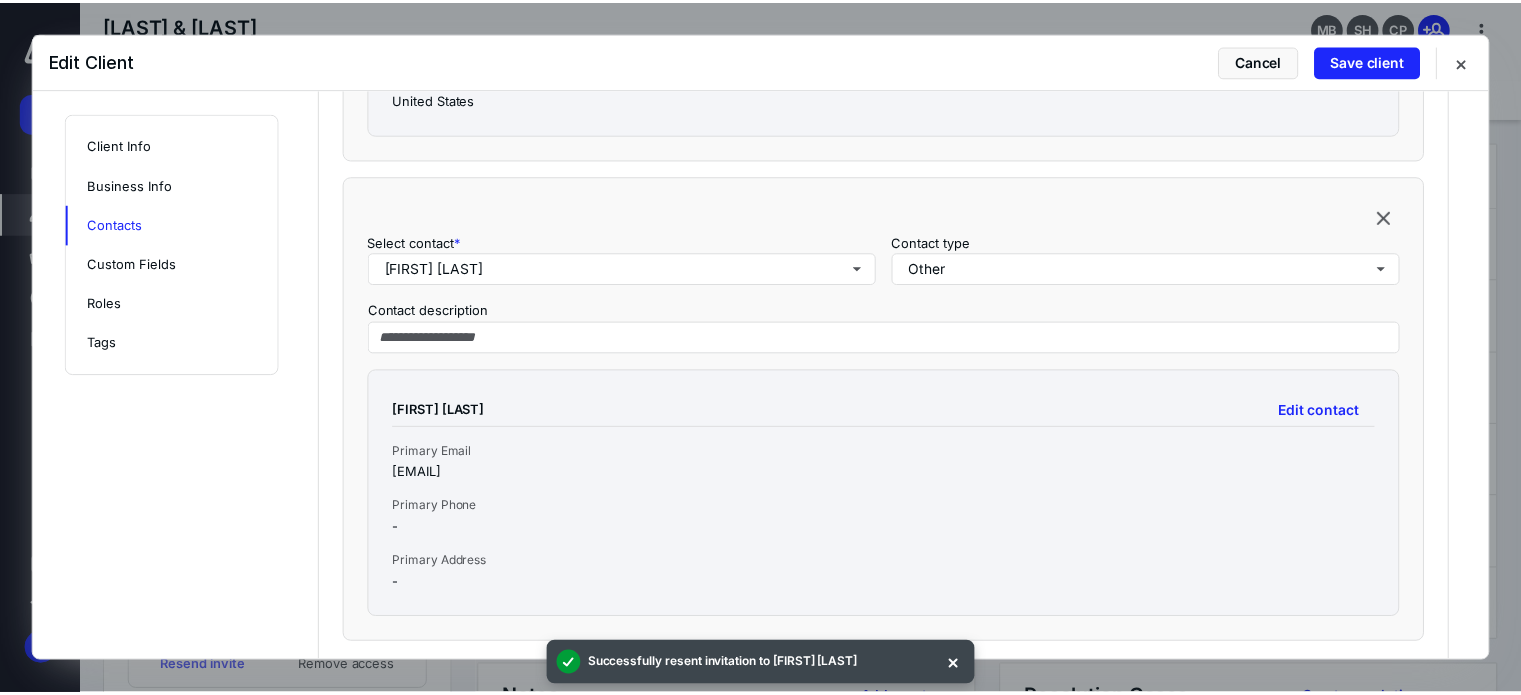 scroll, scrollTop: 2040, scrollLeft: 0, axis: vertical 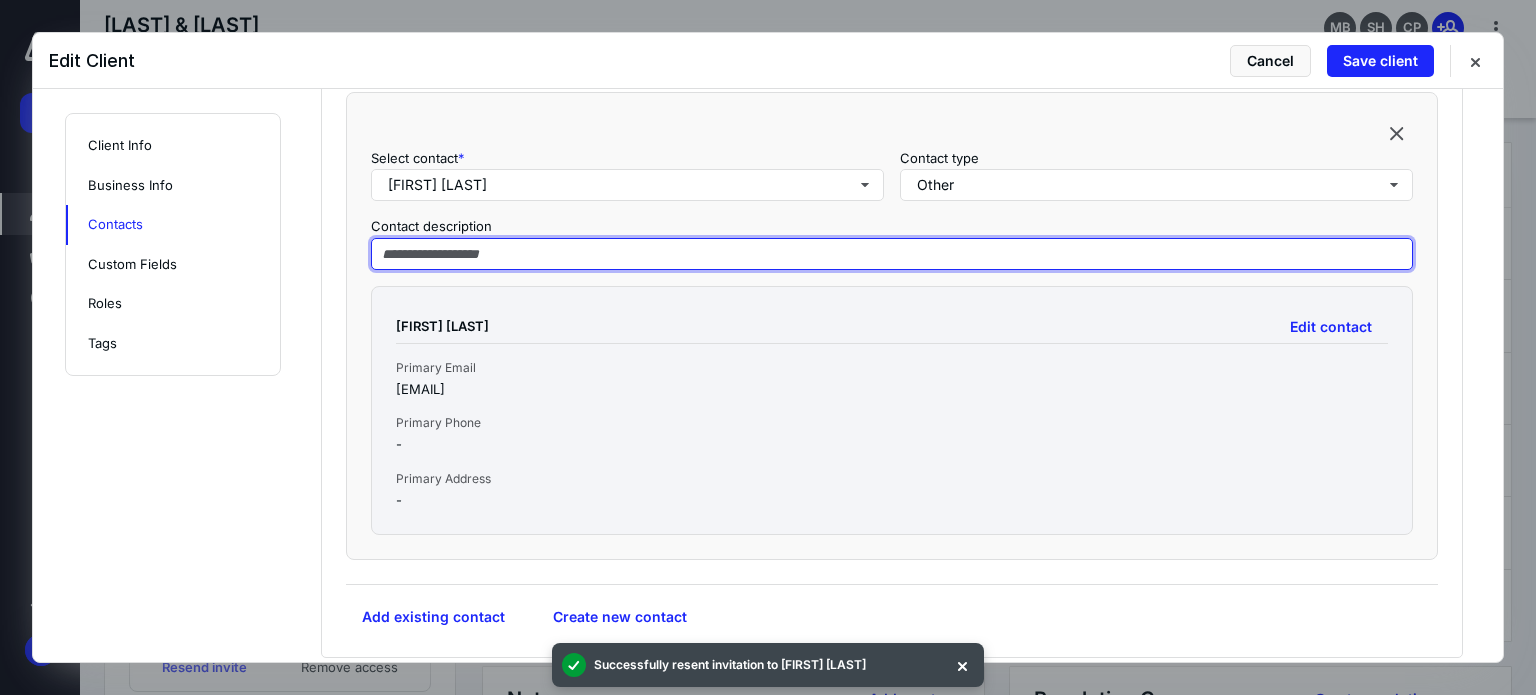 click at bounding box center (892, 254) 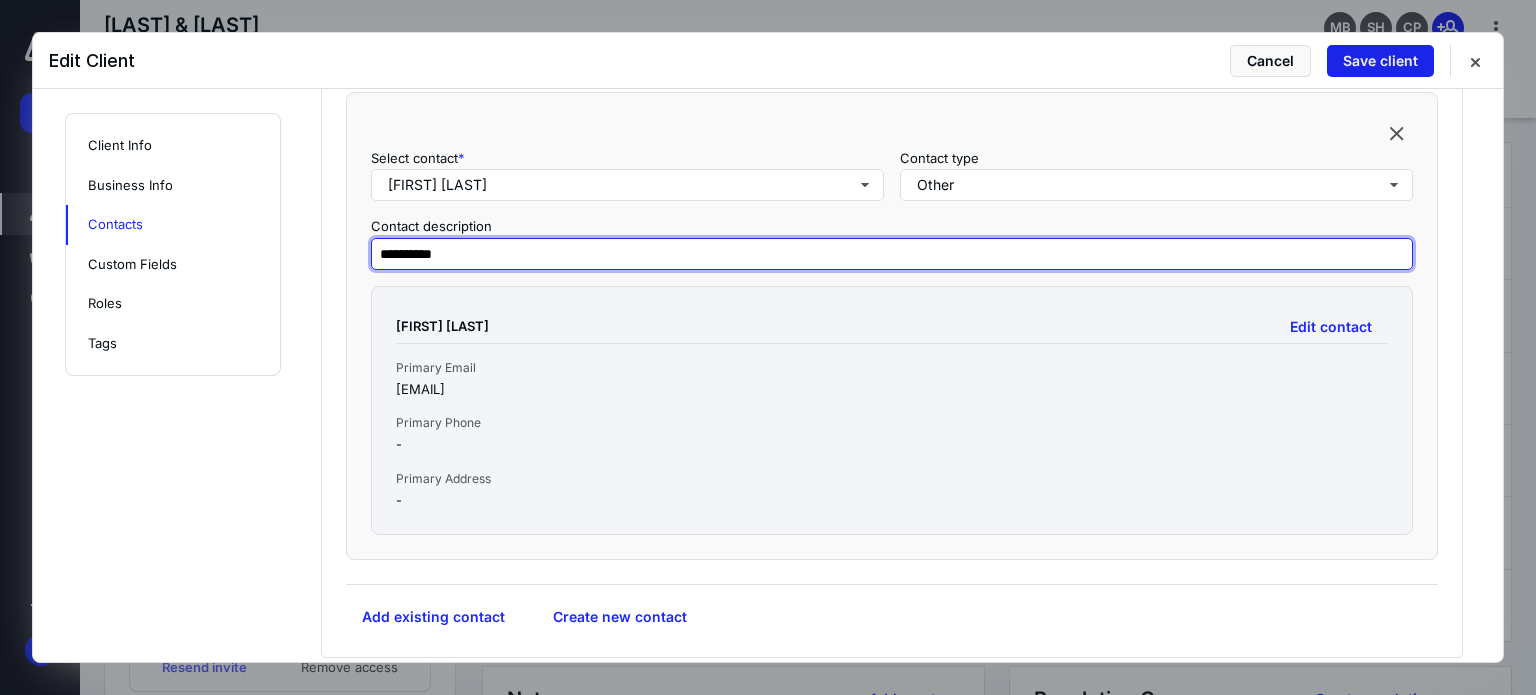 type on "**********" 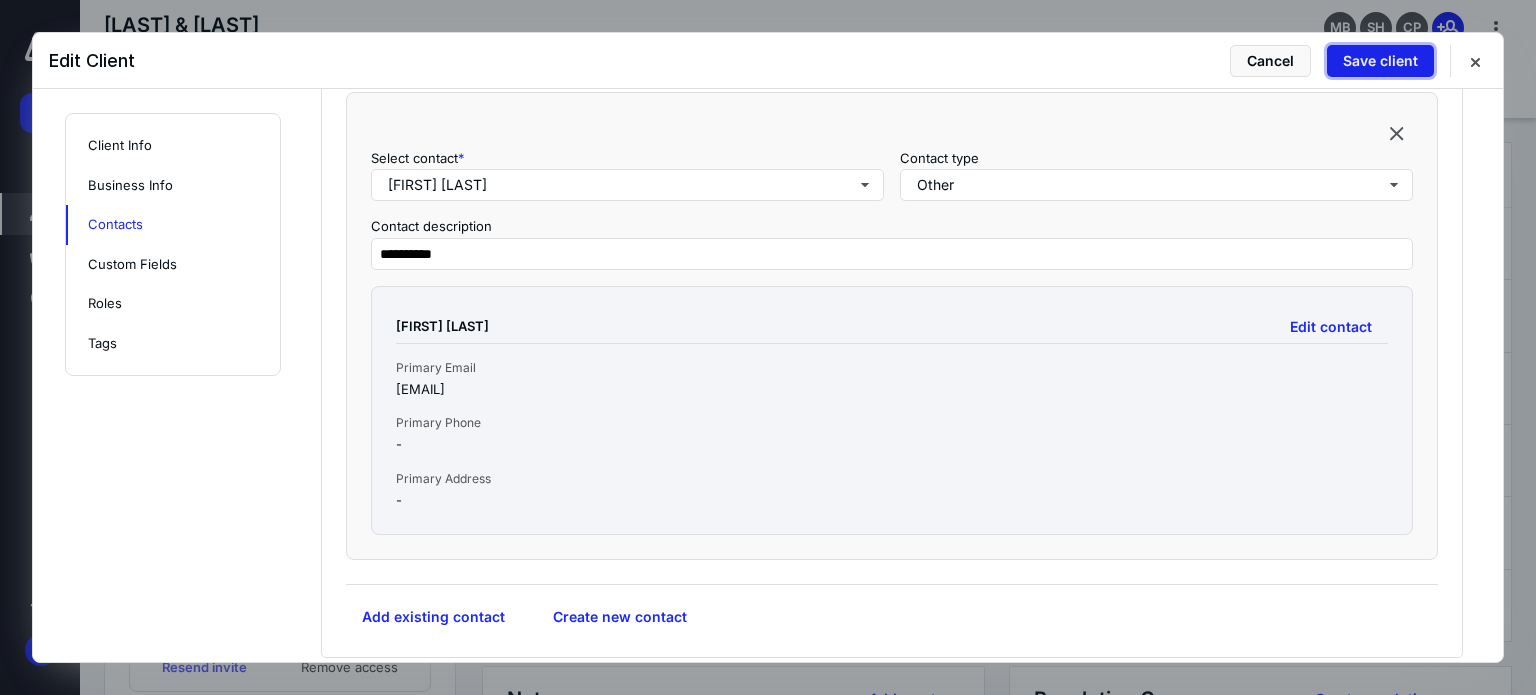 click on "Save client" at bounding box center [1380, 61] 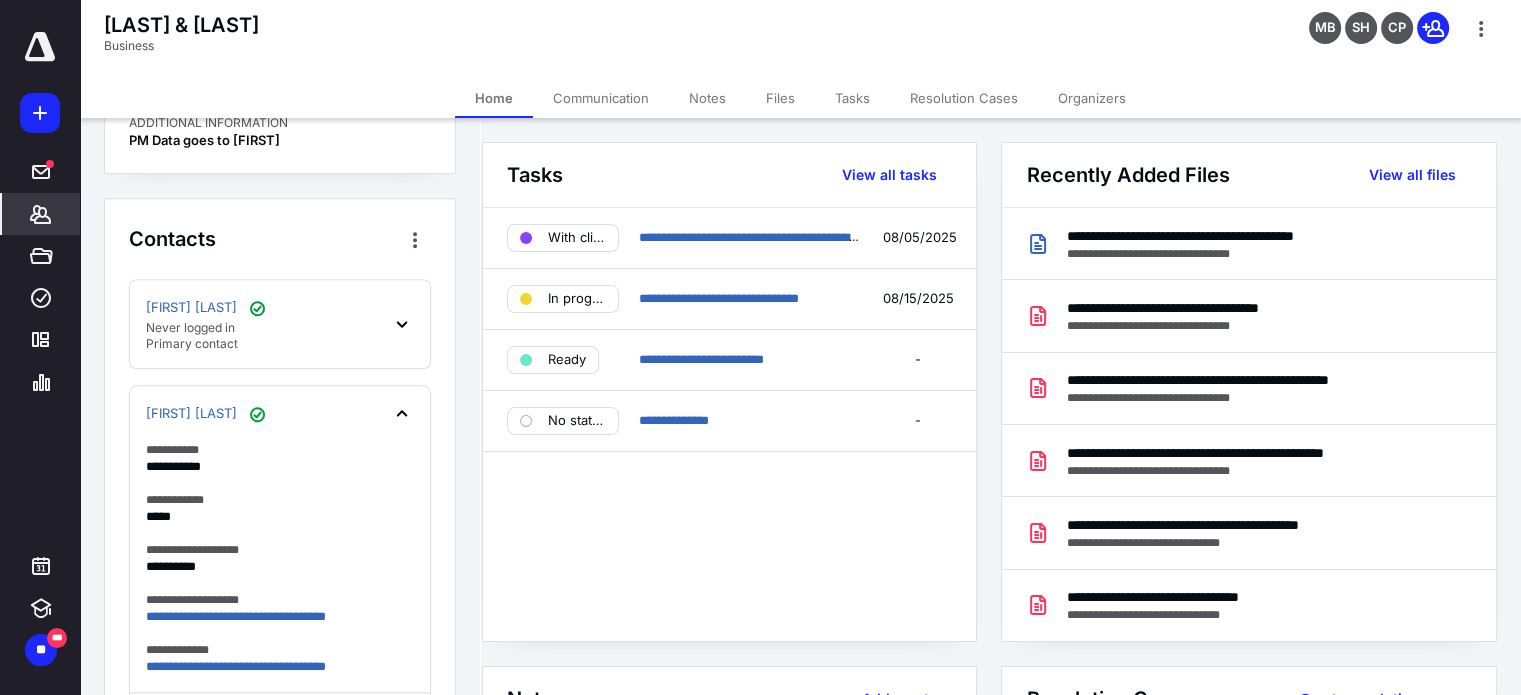 click on "*******" at bounding box center [41, 214] 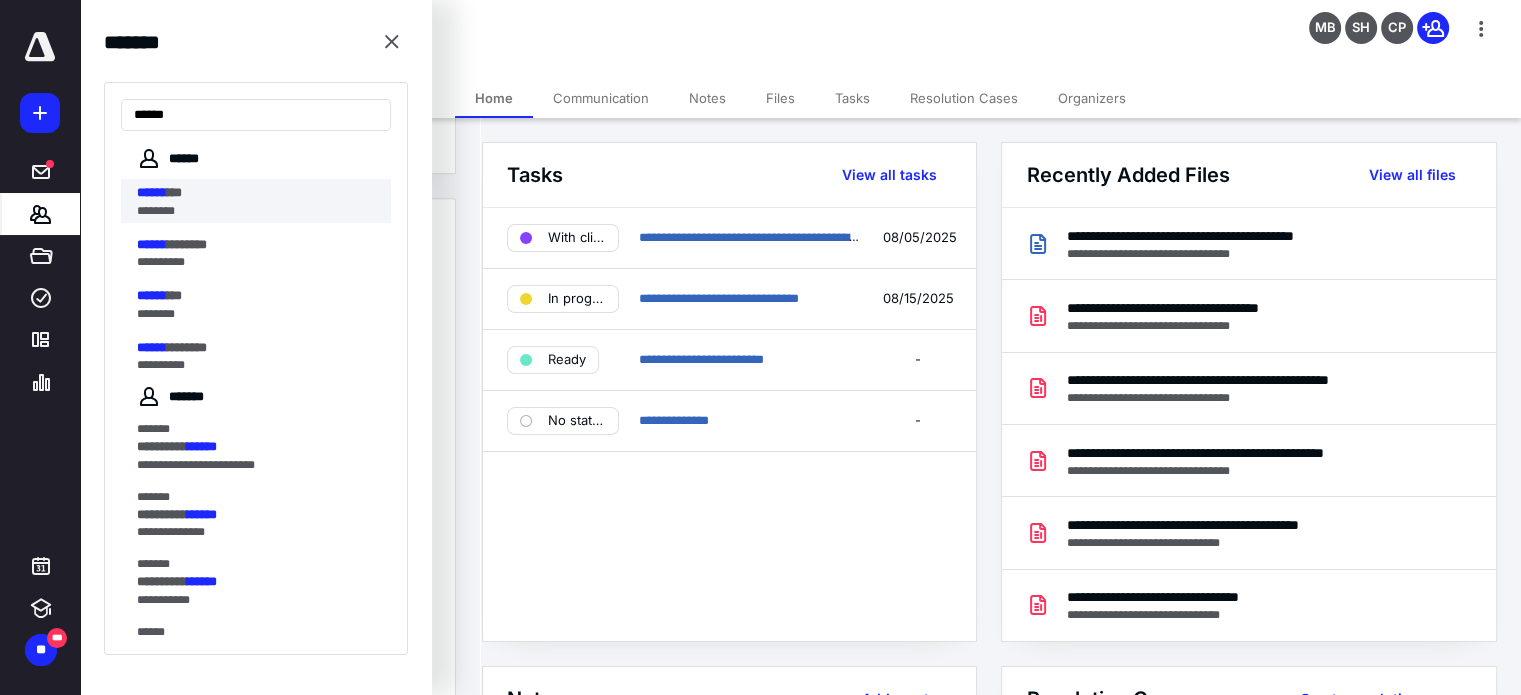 type on "******" 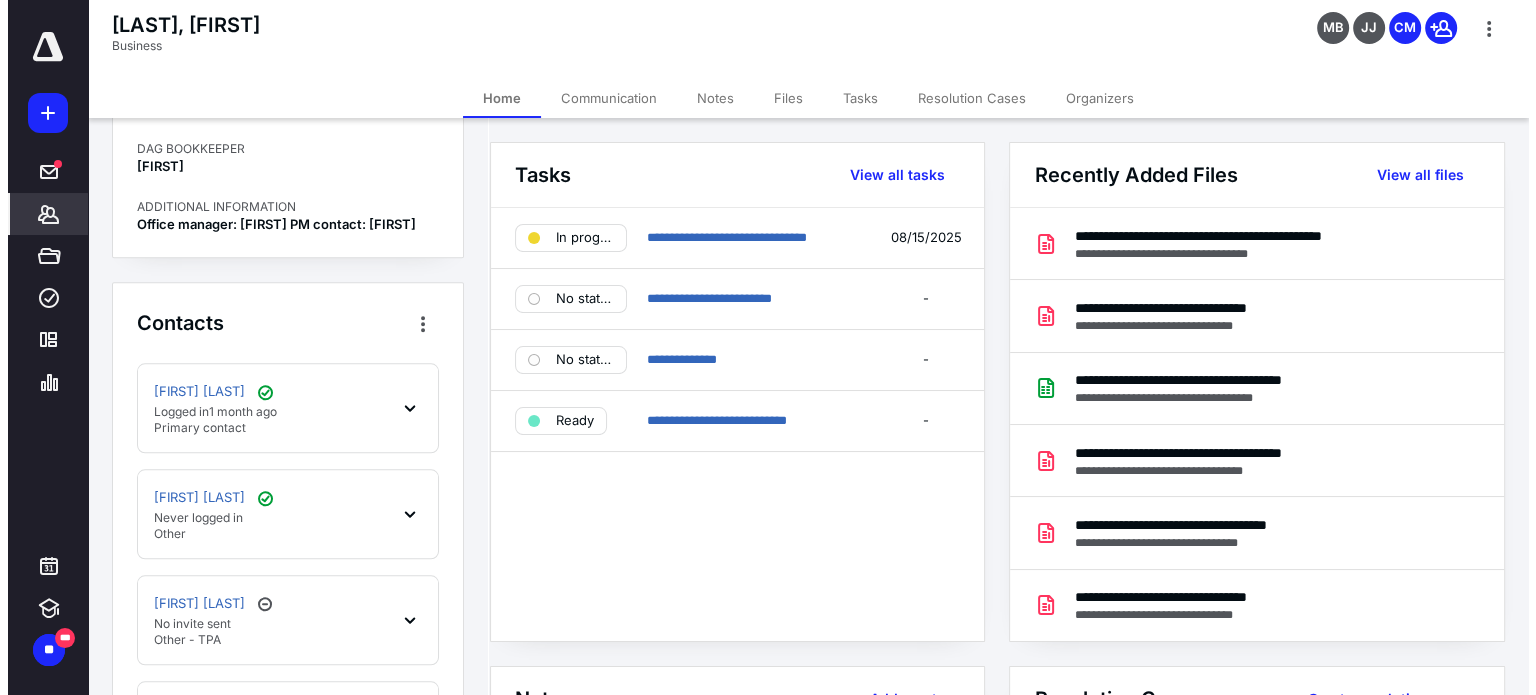 scroll, scrollTop: 2000, scrollLeft: 0, axis: vertical 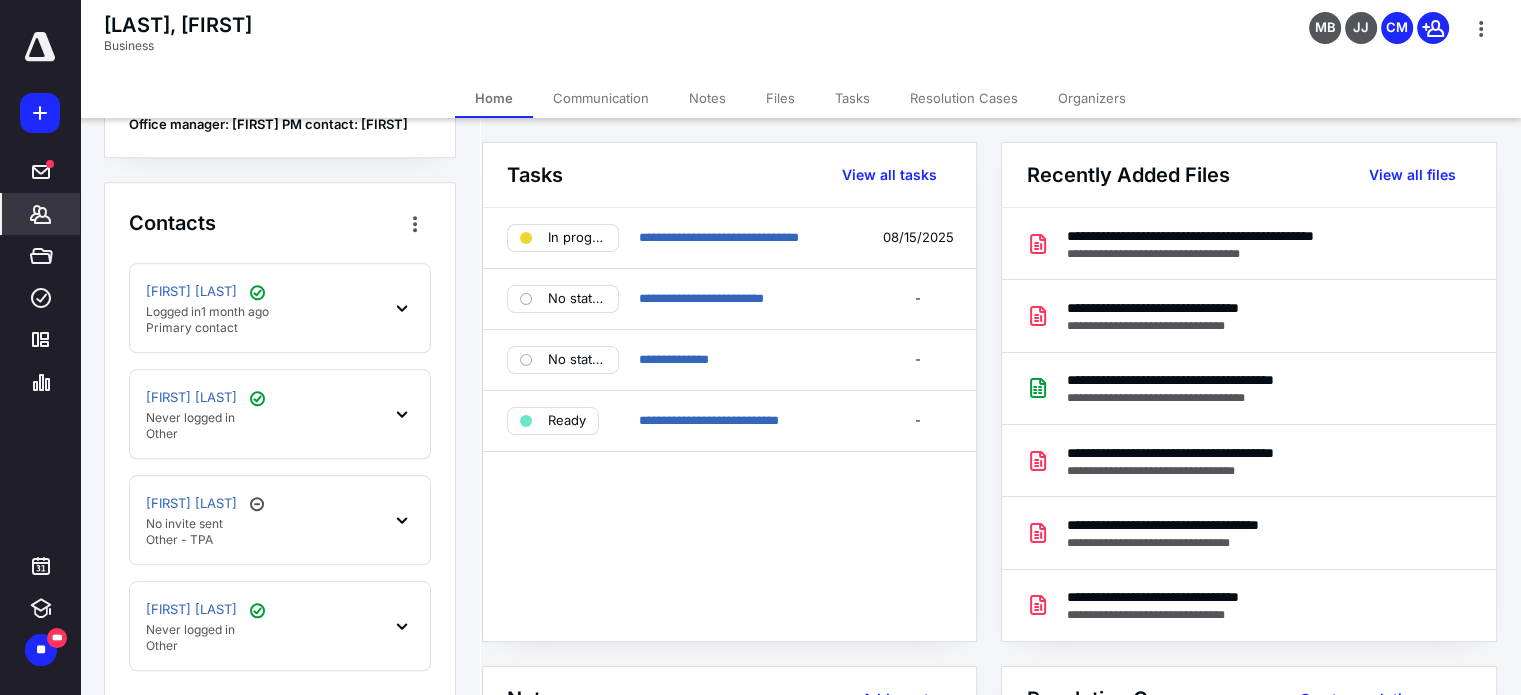 click 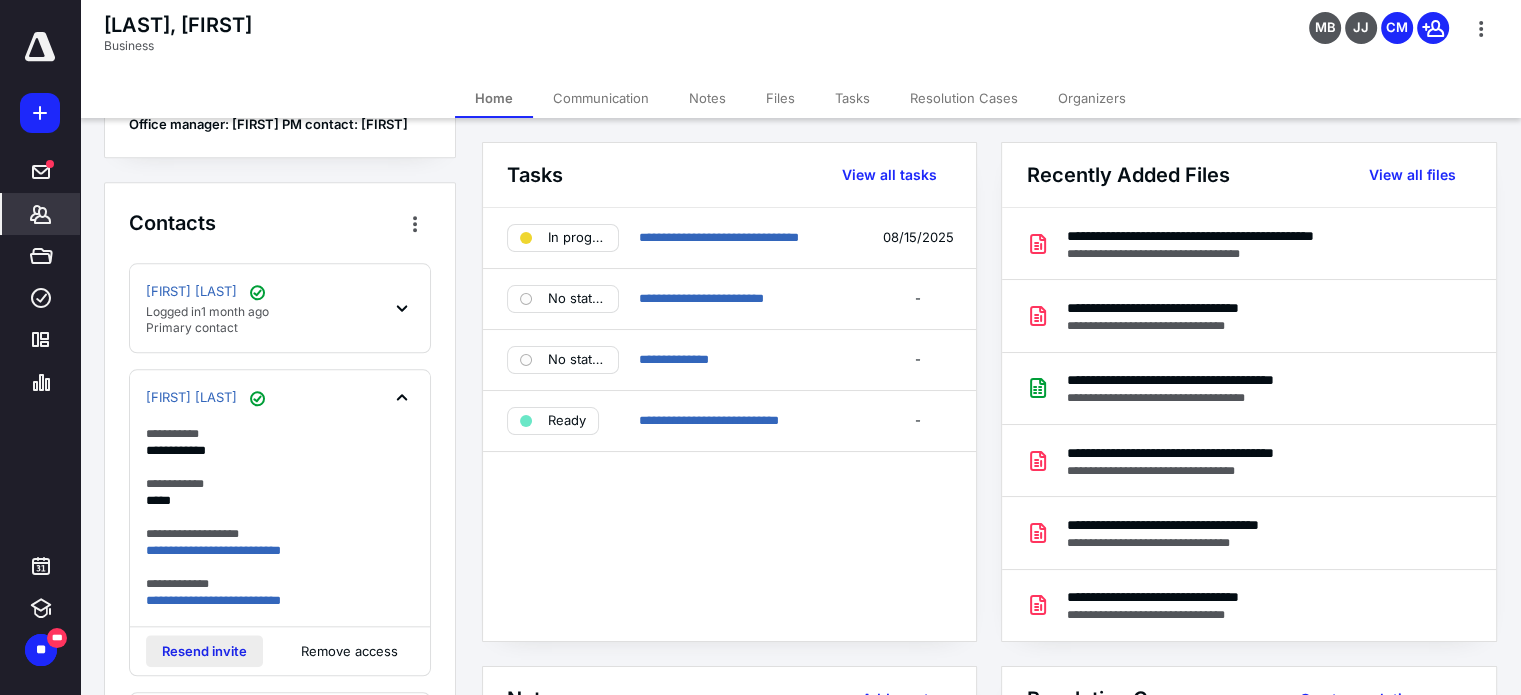click on "Resend invite" at bounding box center [204, 651] 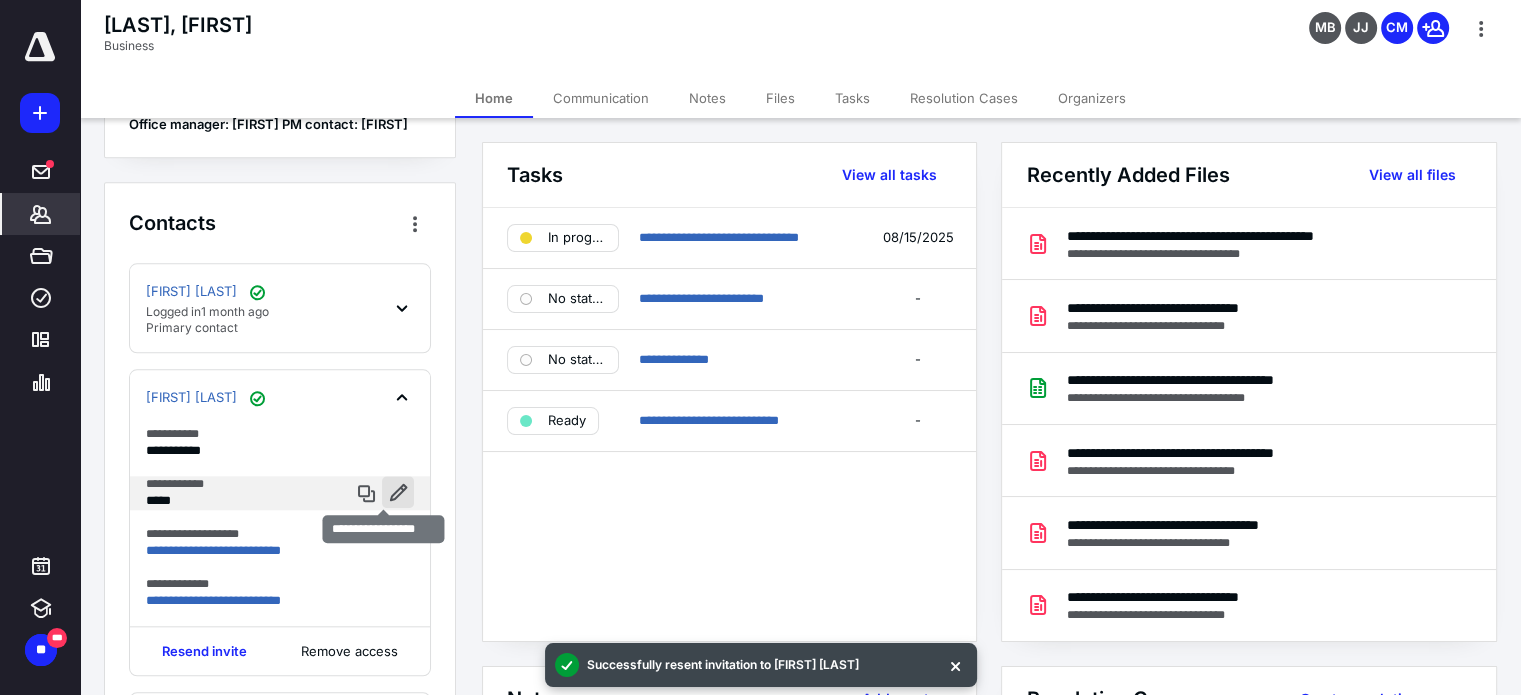 click at bounding box center [398, 492] 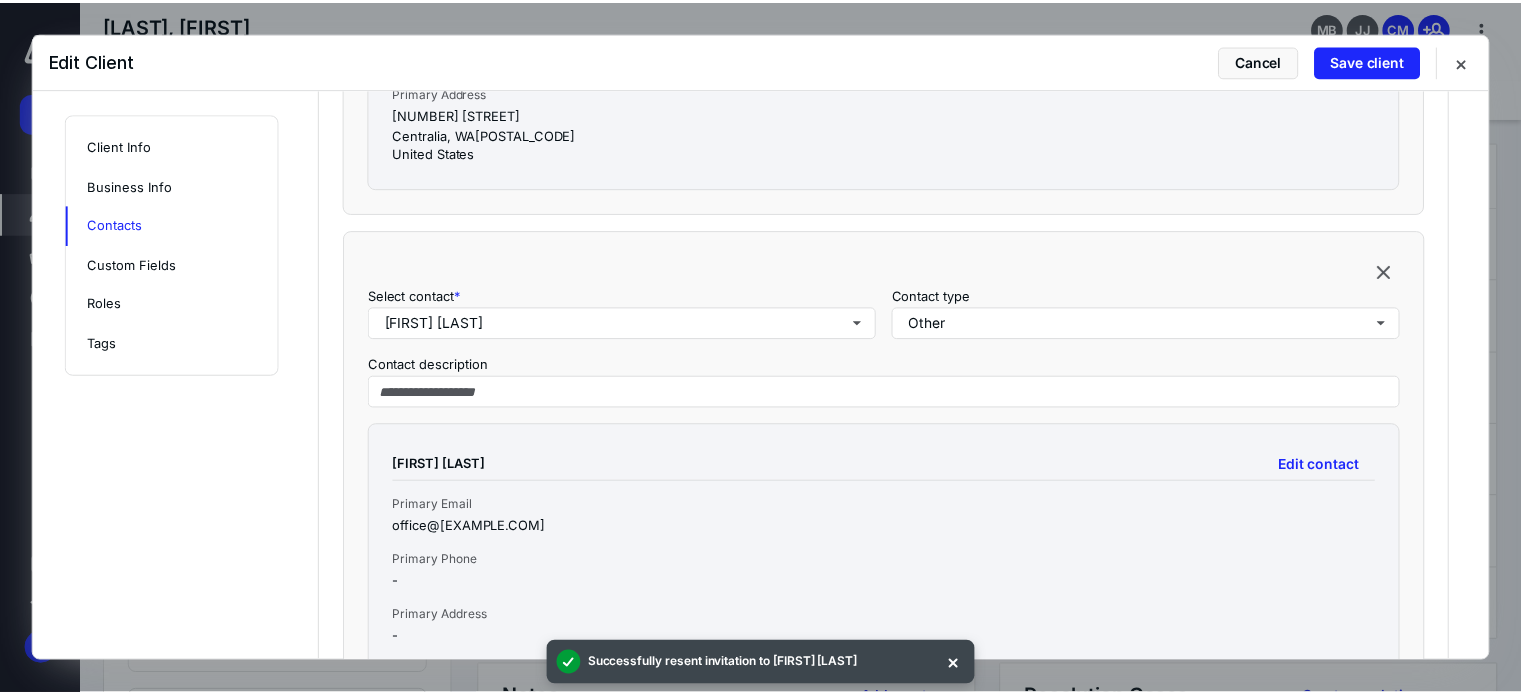 scroll, scrollTop: 2440, scrollLeft: 0, axis: vertical 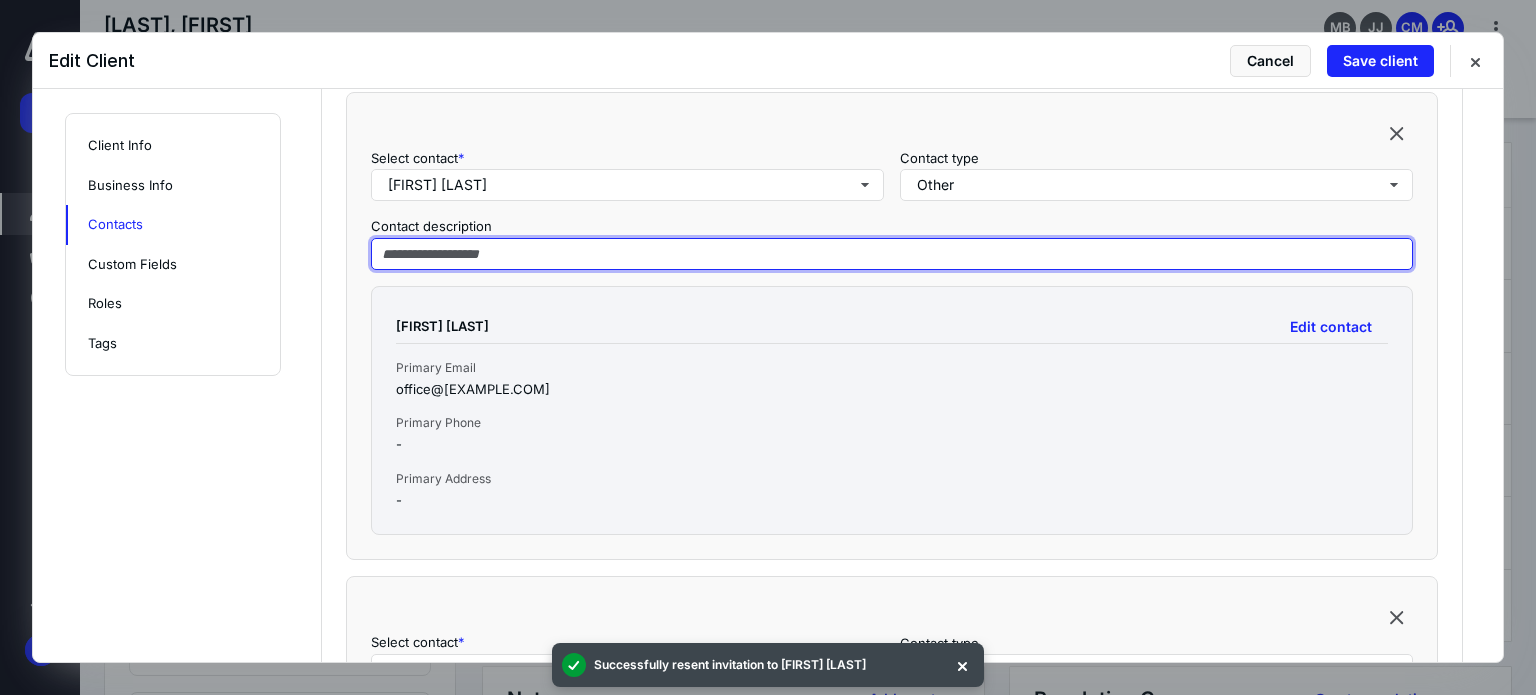 click at bounding box center (892, 254) 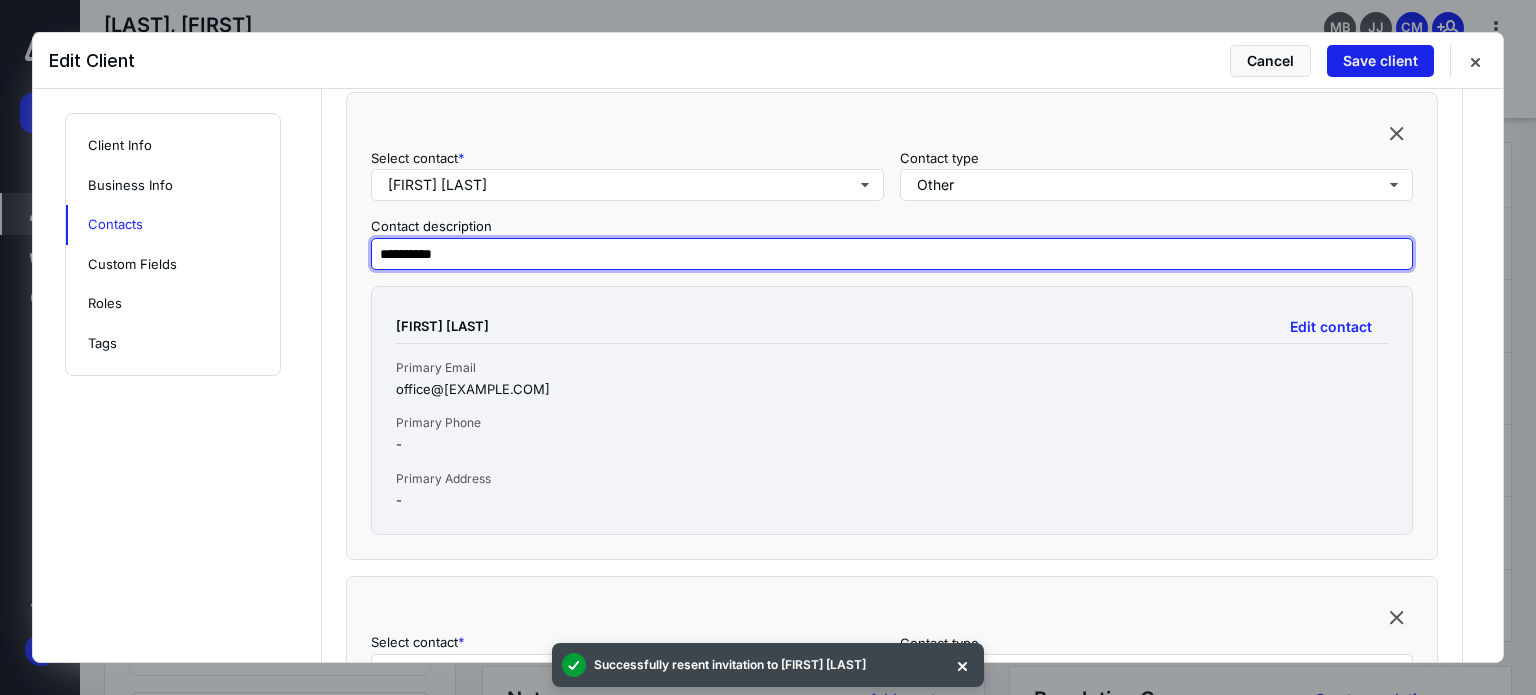 type on "**********" 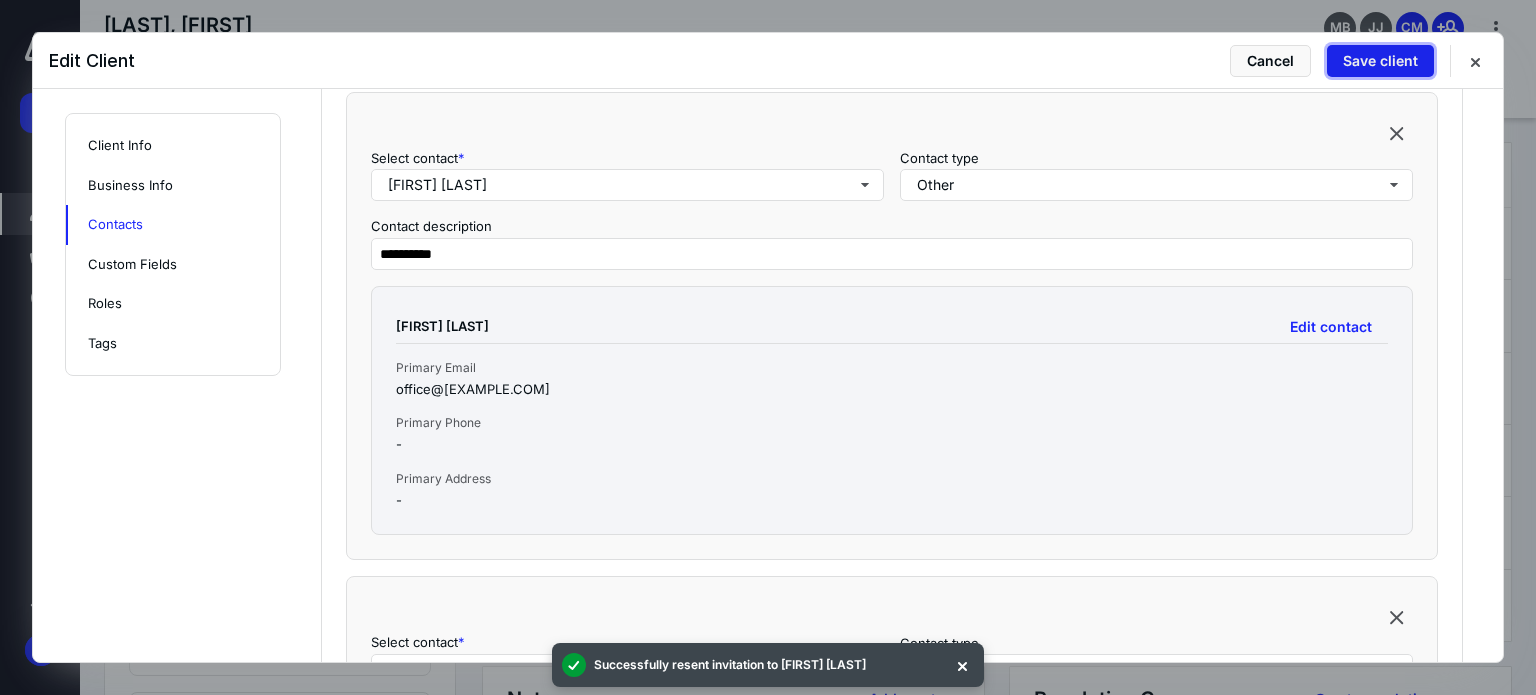 click on "Save client" at bounding box center (1380, 61) 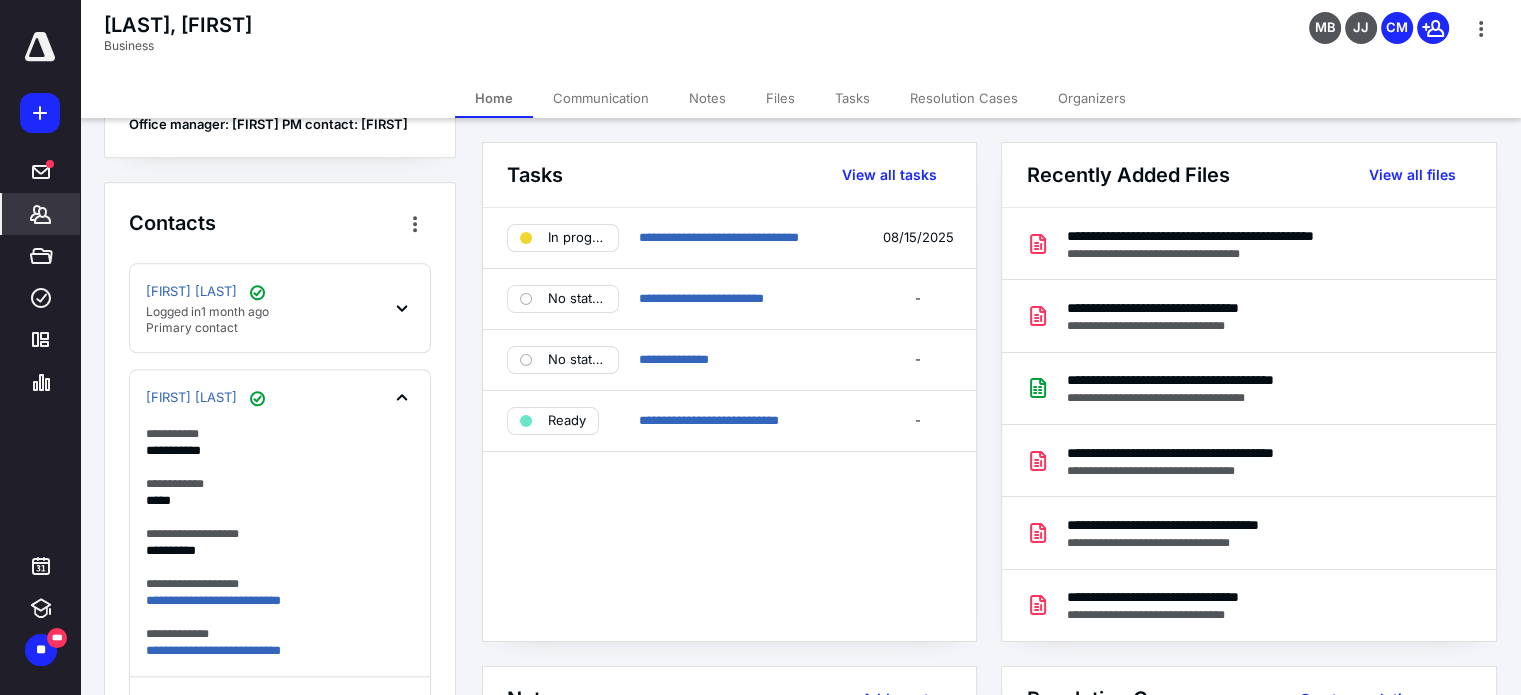 click 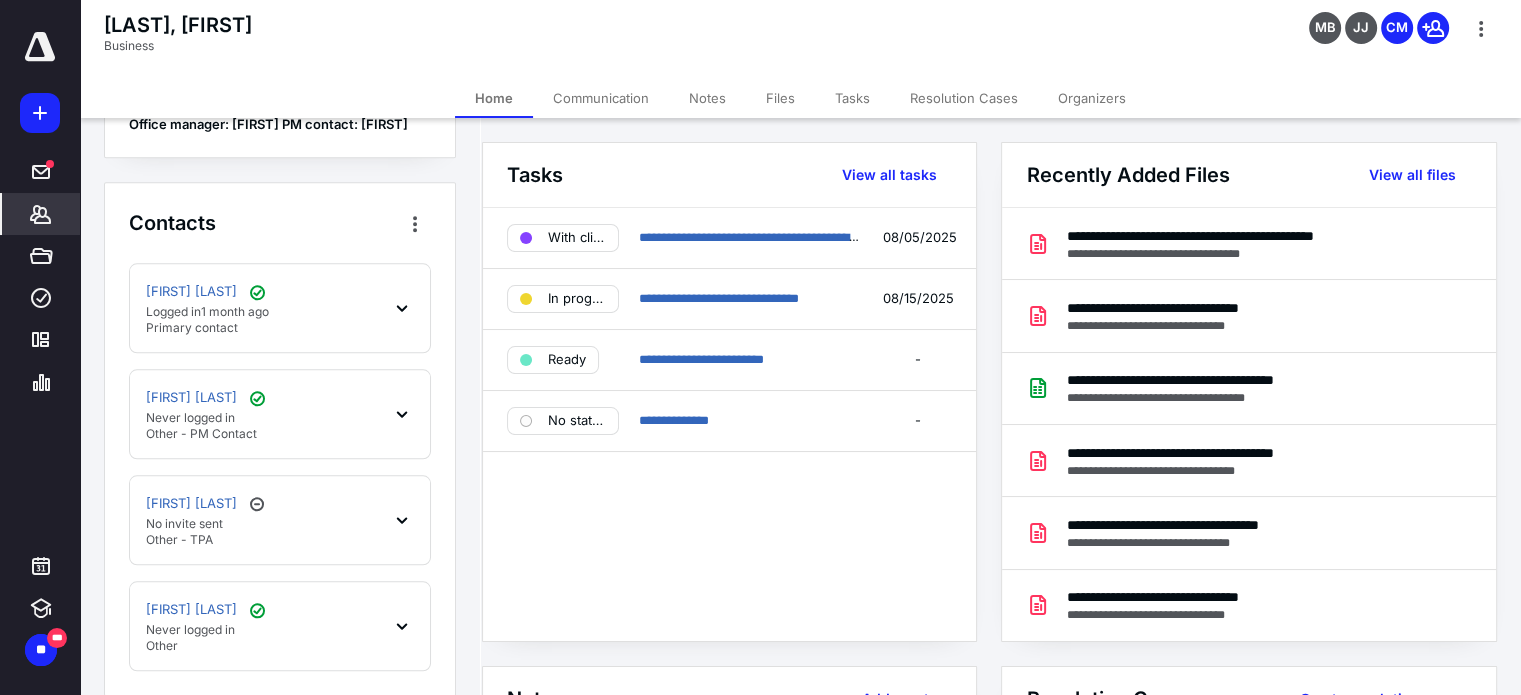 click on "*******" at bounding box center [41, 214] 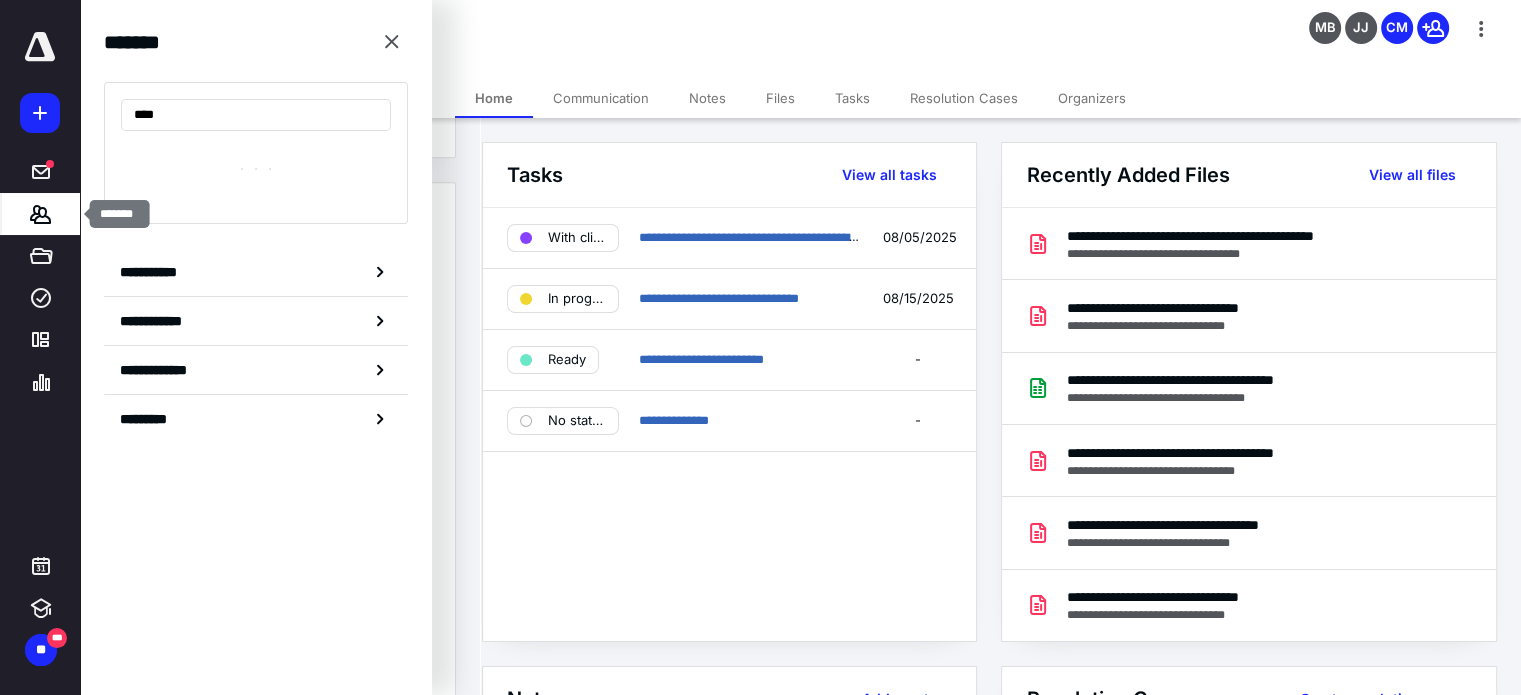 type on "*****" 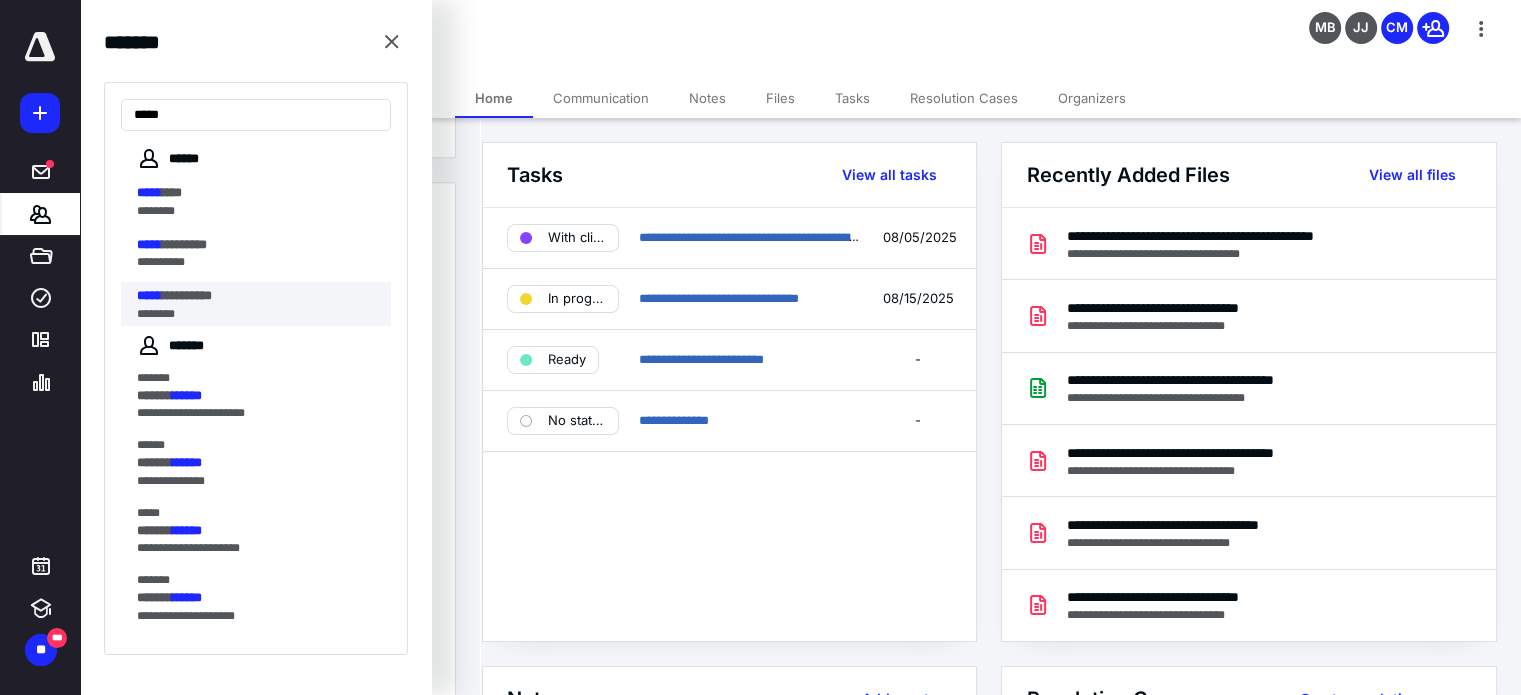 click on "**********" at bounding box center [187, 295] 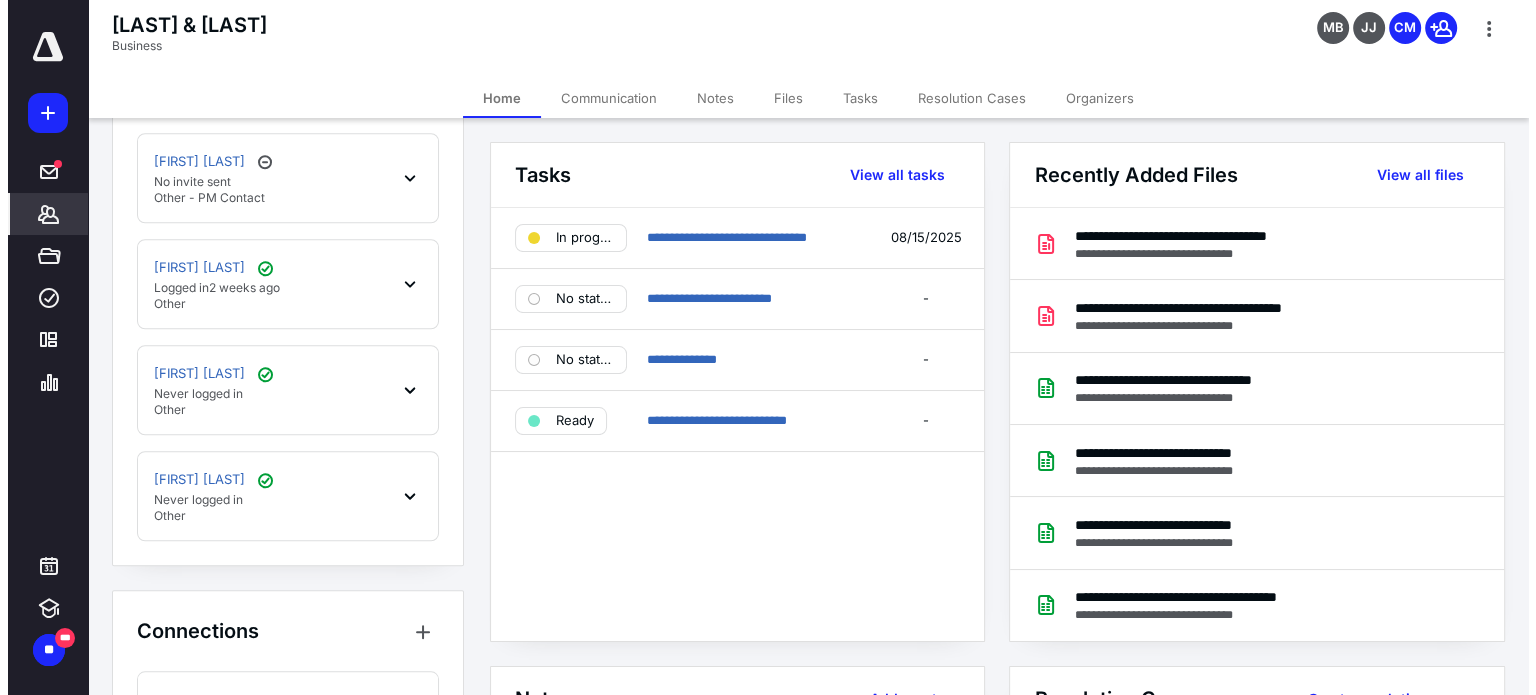 scroll, scrollTop: 1800, scrollLeft: 0, axis: vertical 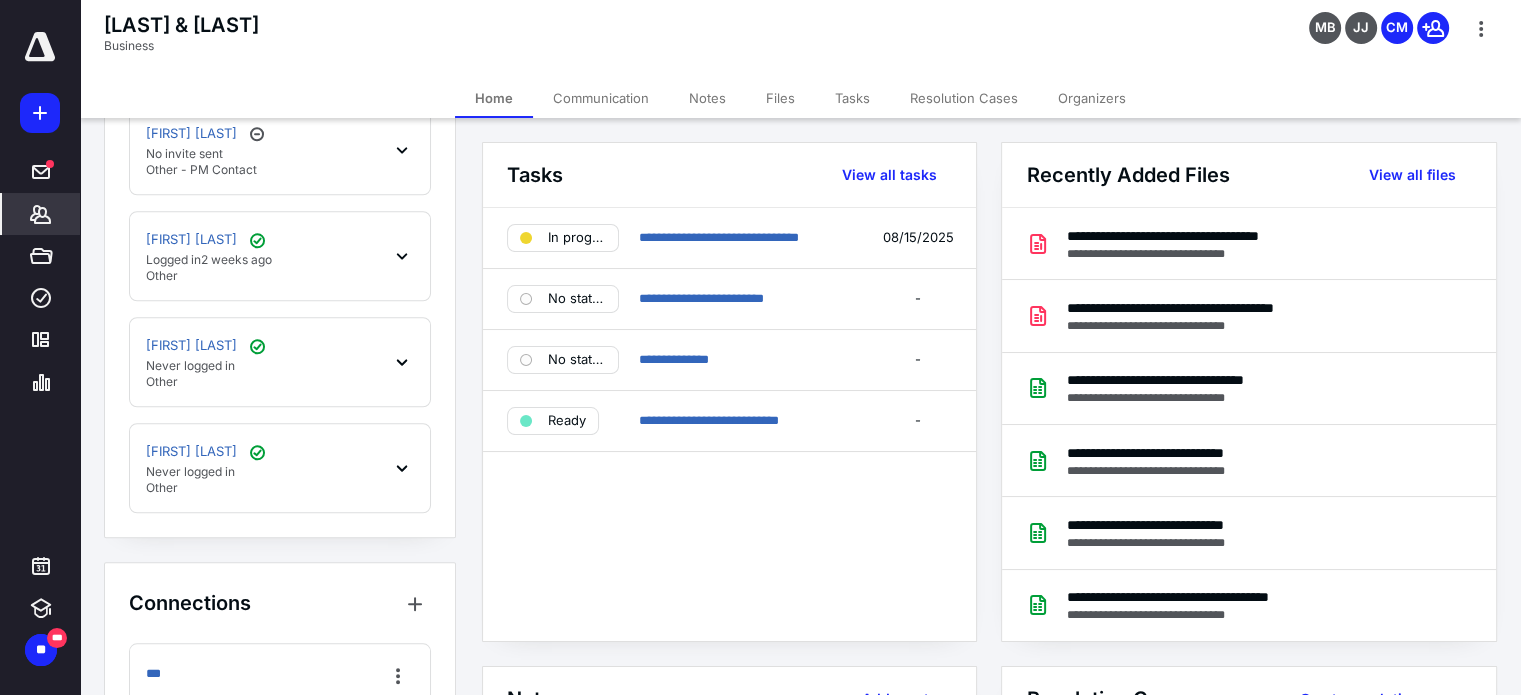 click 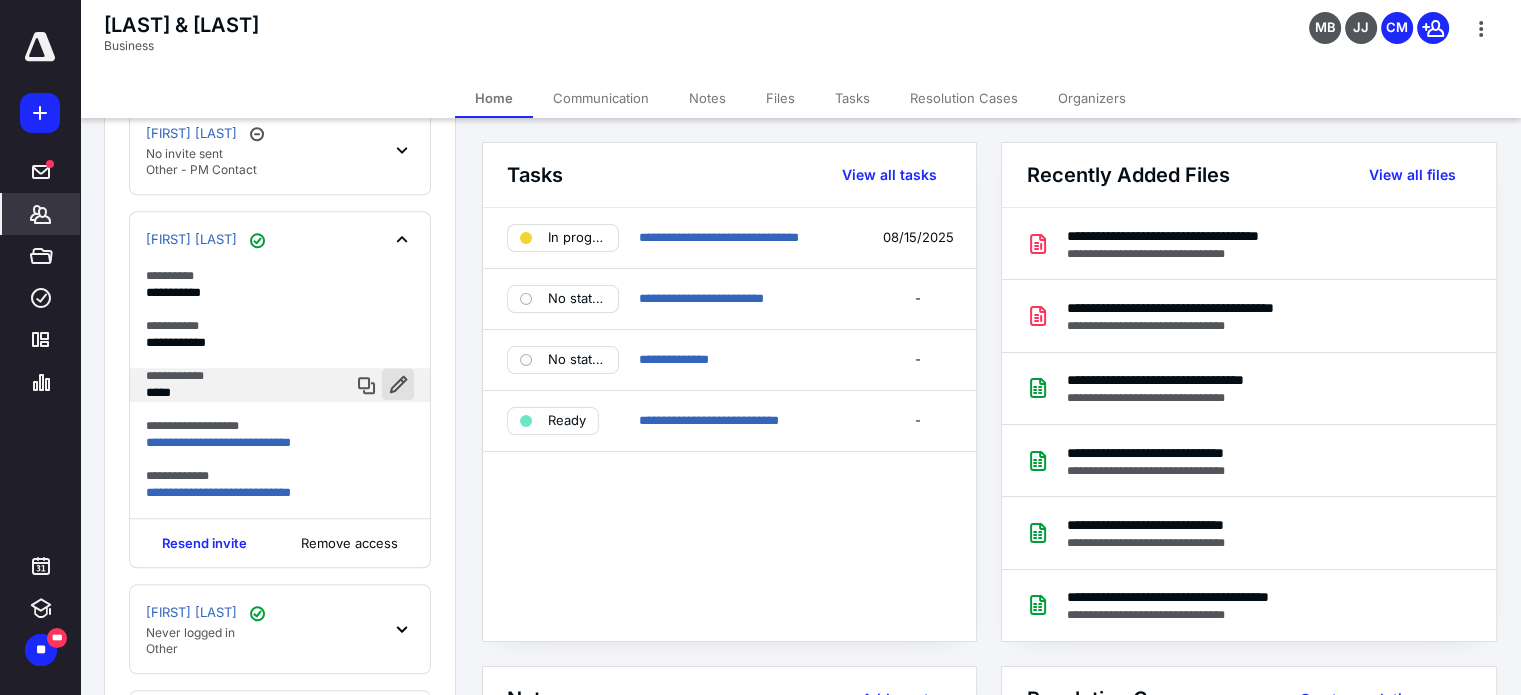 click at bounding box center (398, 384) 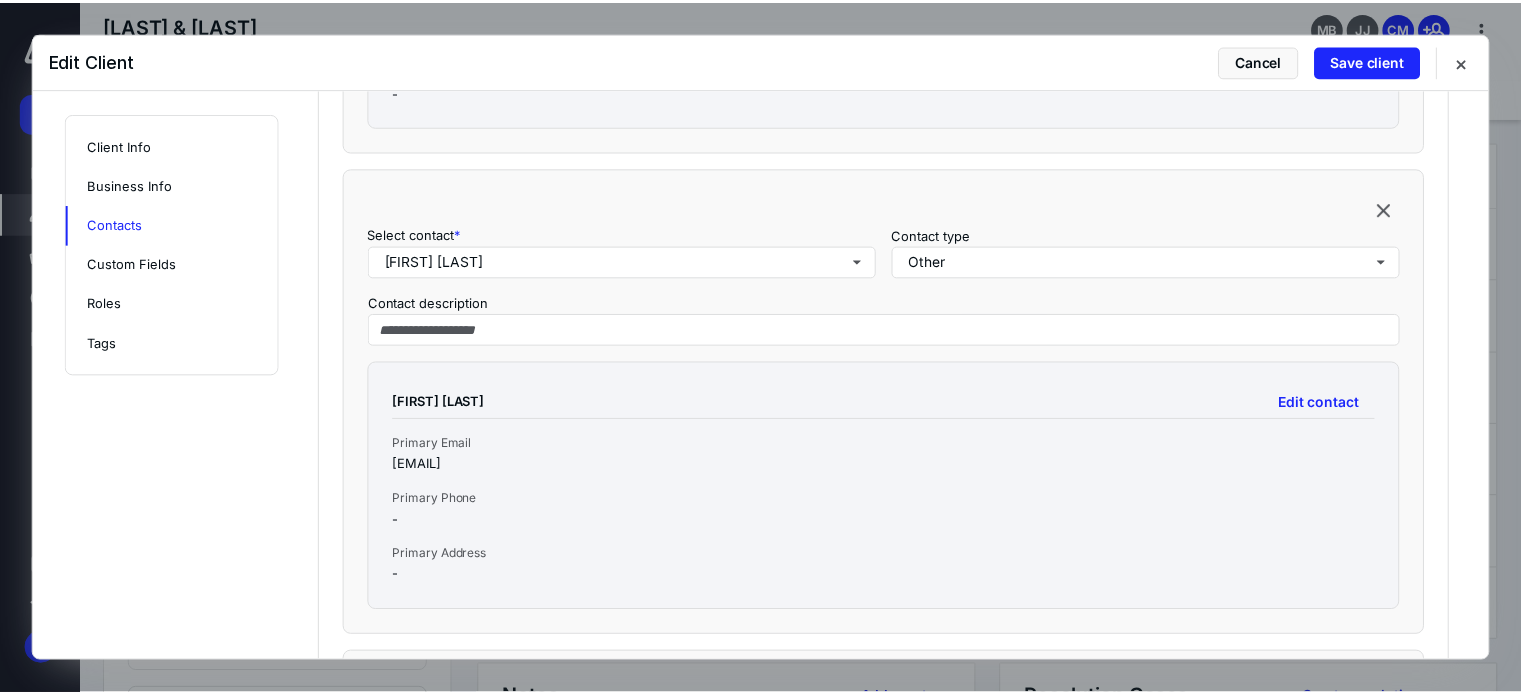 scroll, scrollTop: 2619, scrollLeft: 0, axis: vertical 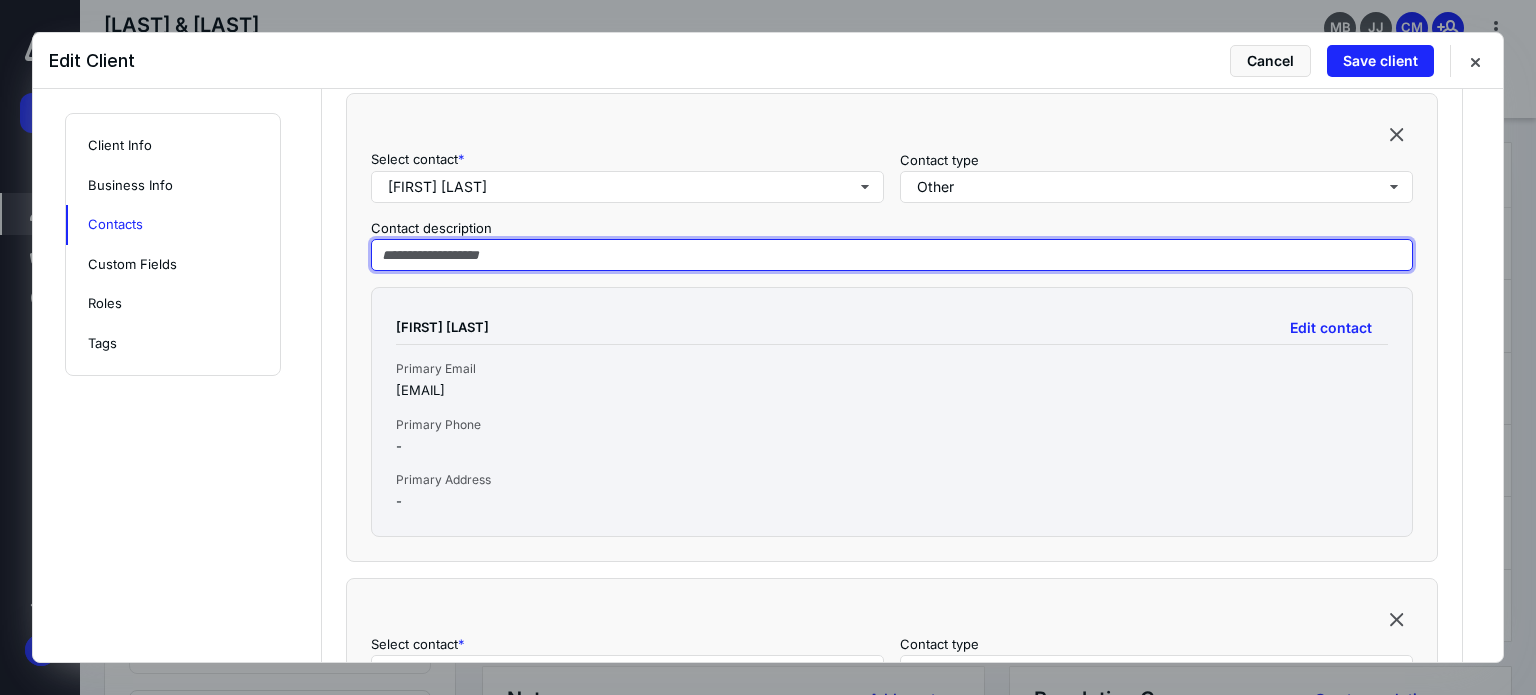 click at bounding box center [892, 255] 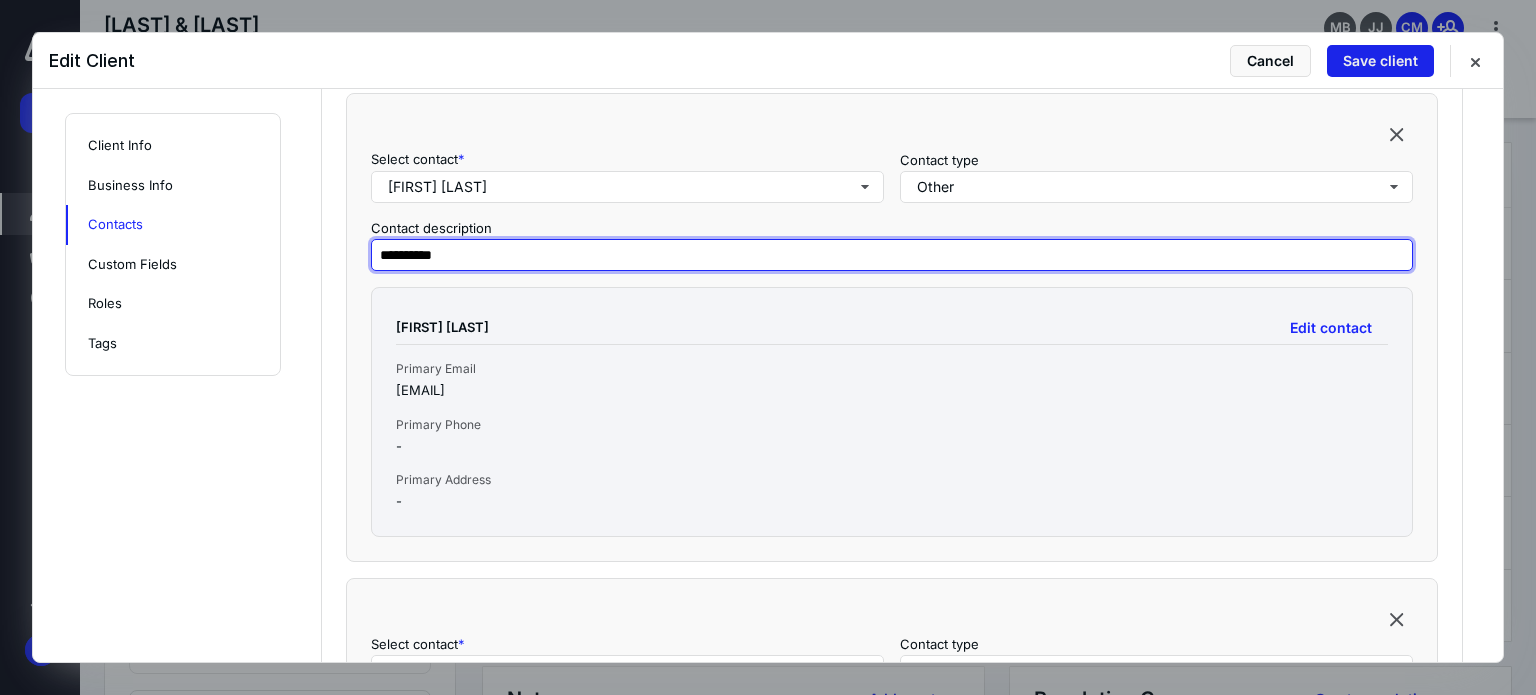 type on "**********" 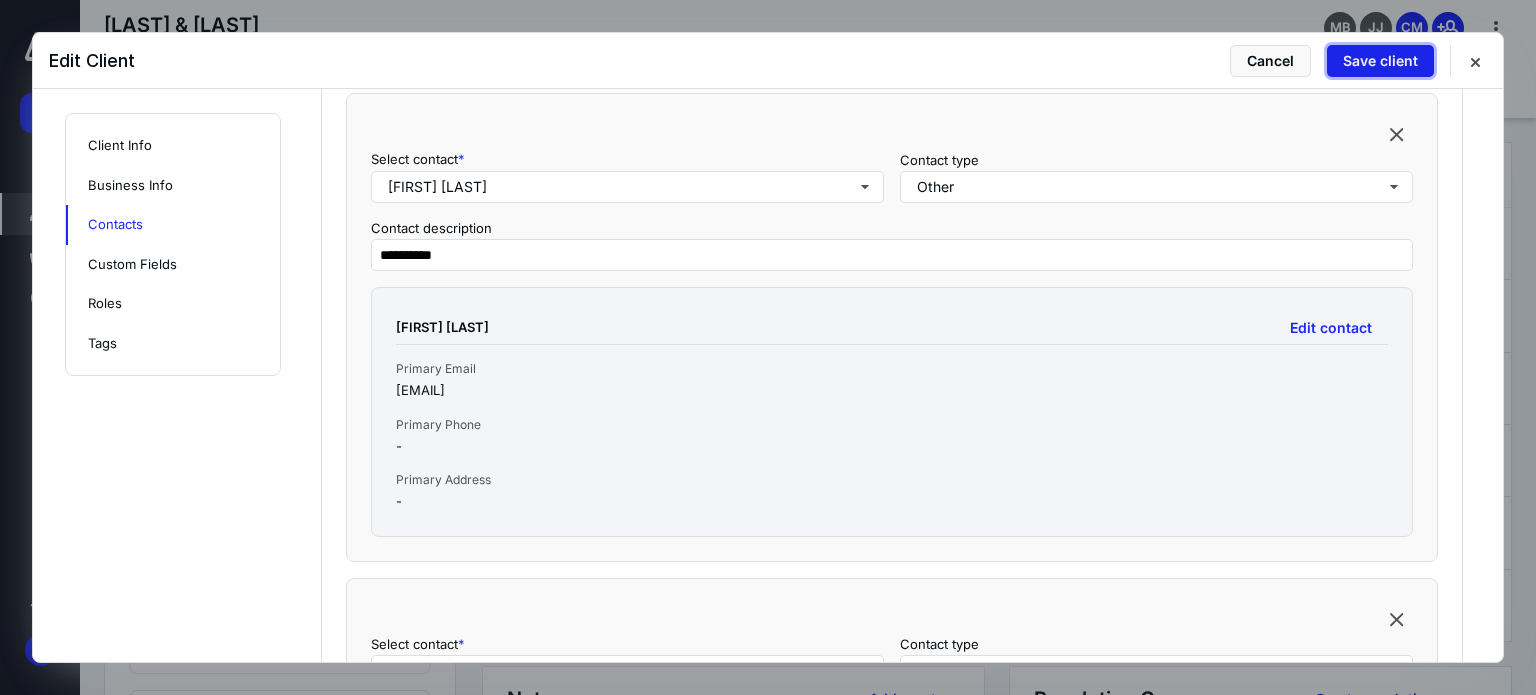 click on "Save client" at bounding box center [1380, 61] 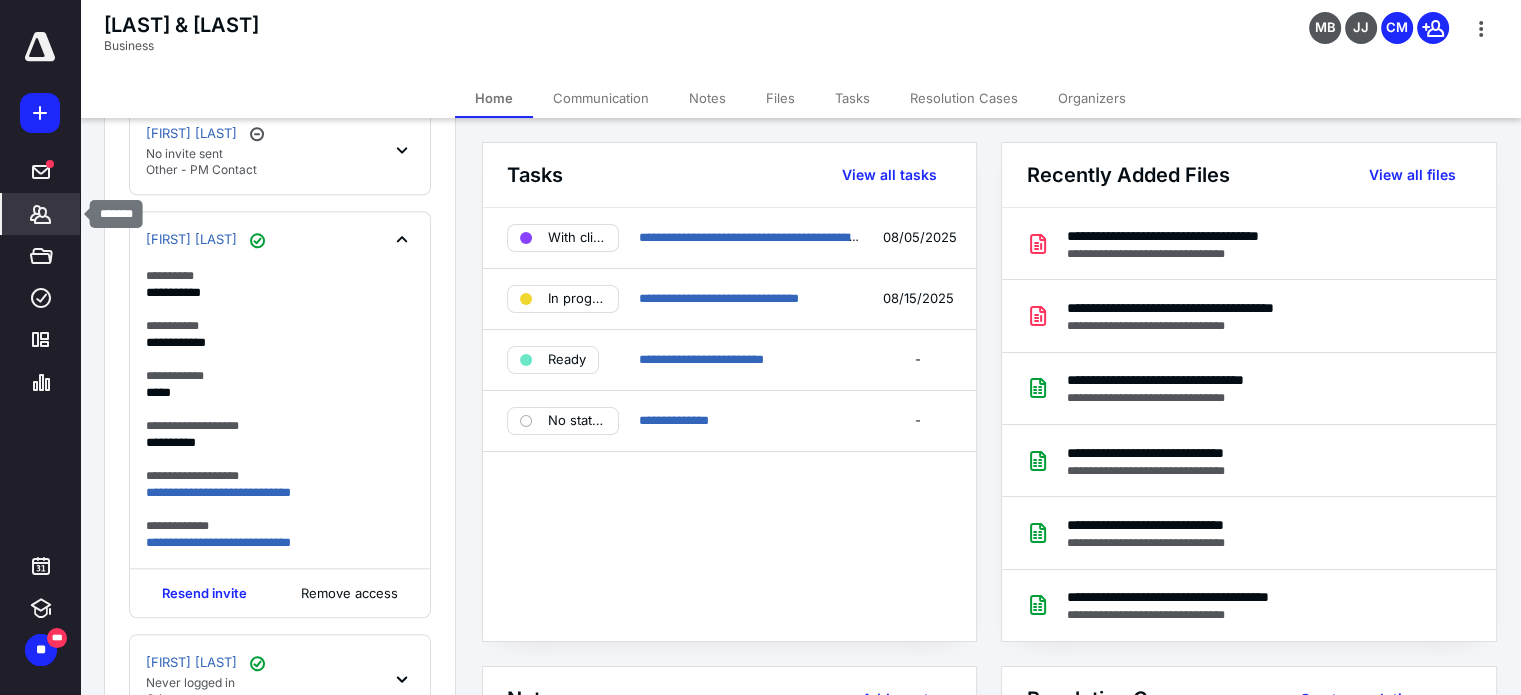 click 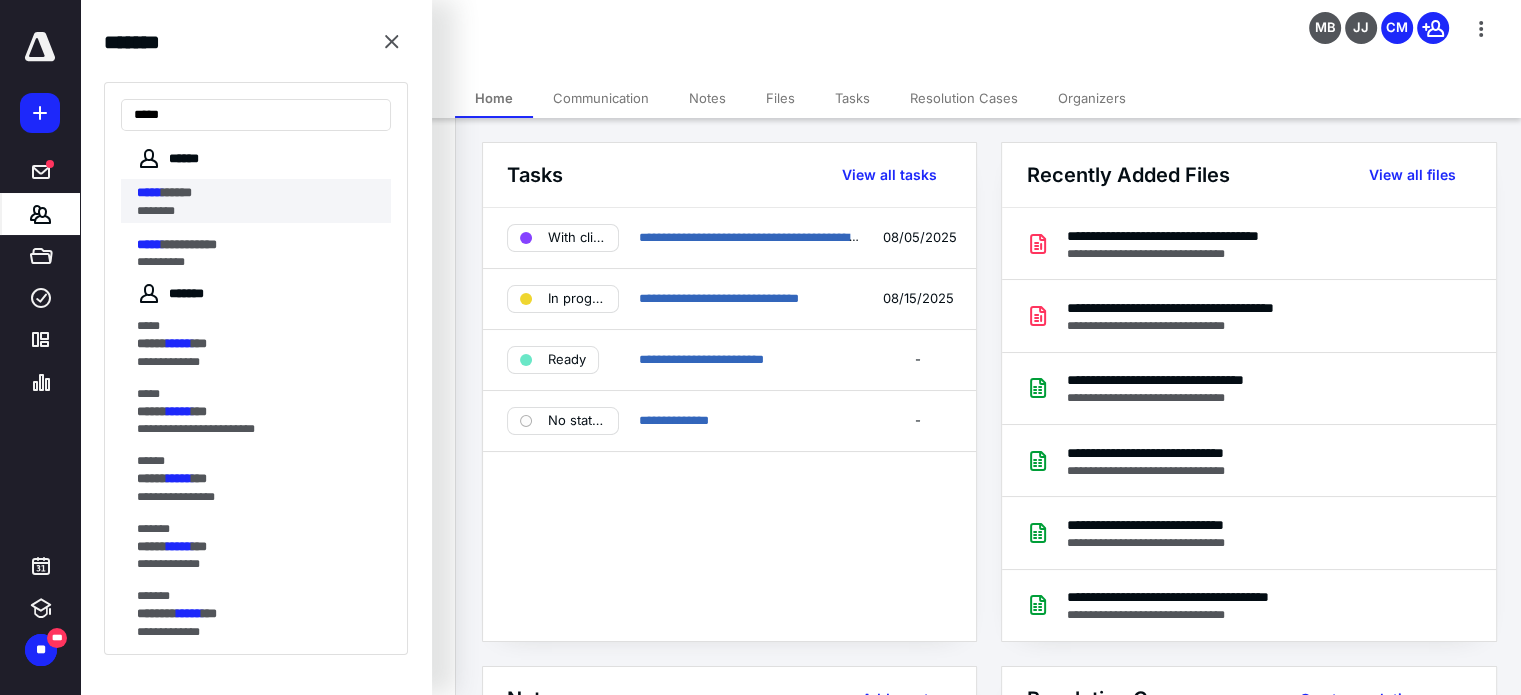 type on "*****" 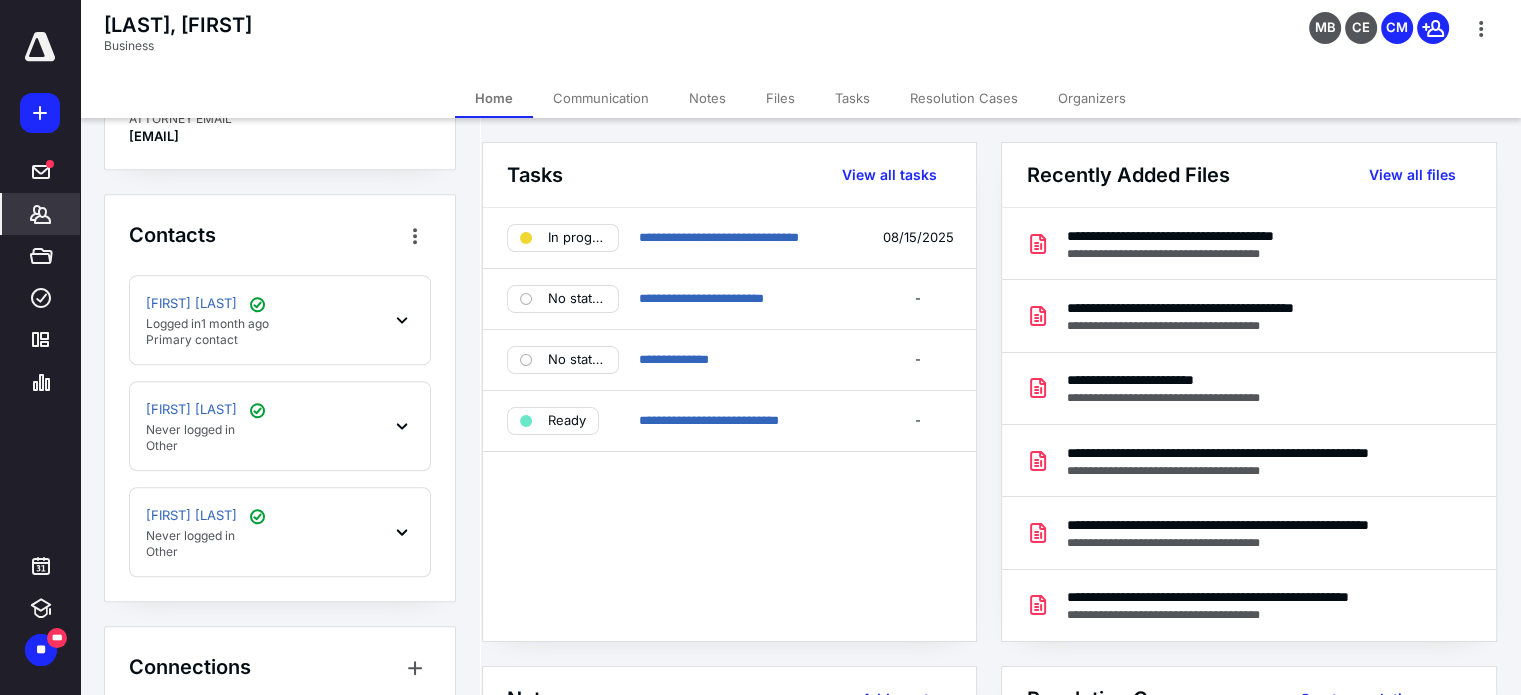scroll, scrollTop: 1700, scrollLeft: 0, axis: vertical 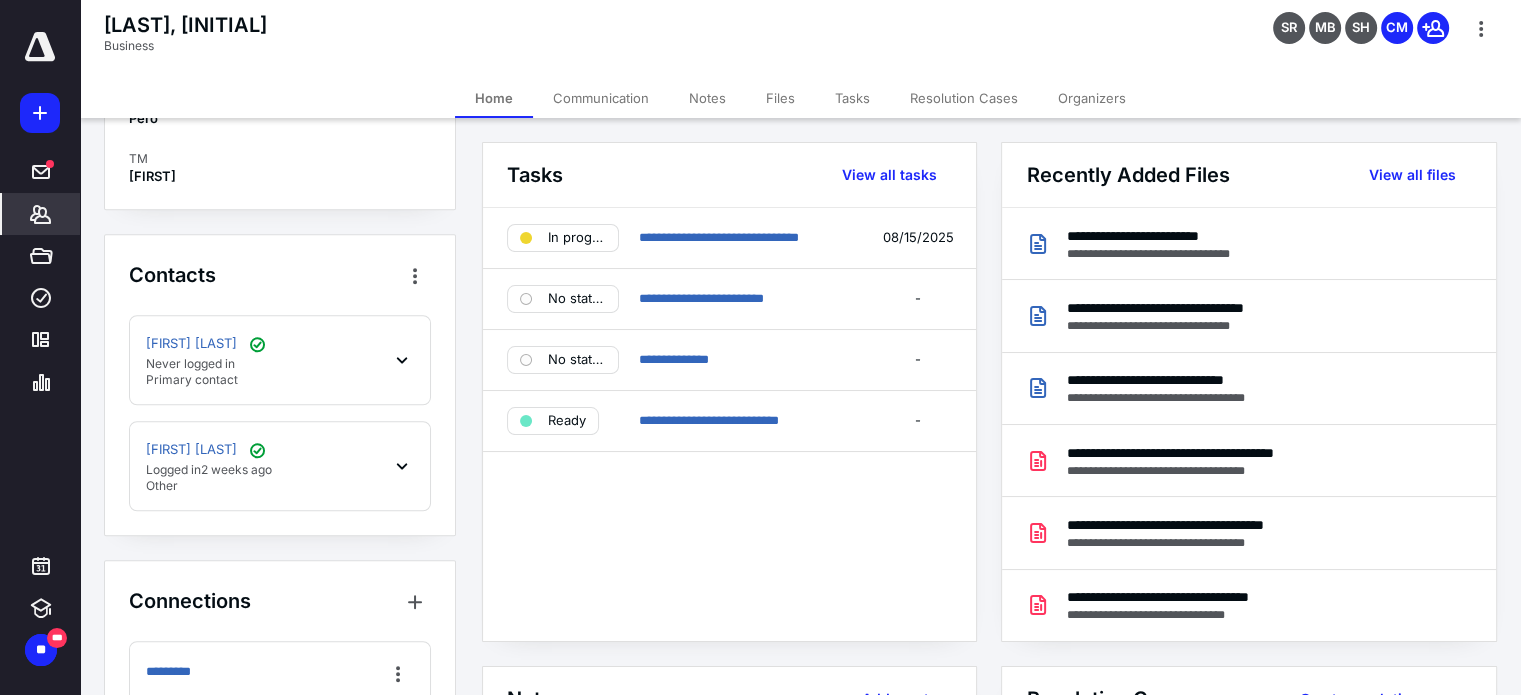 click 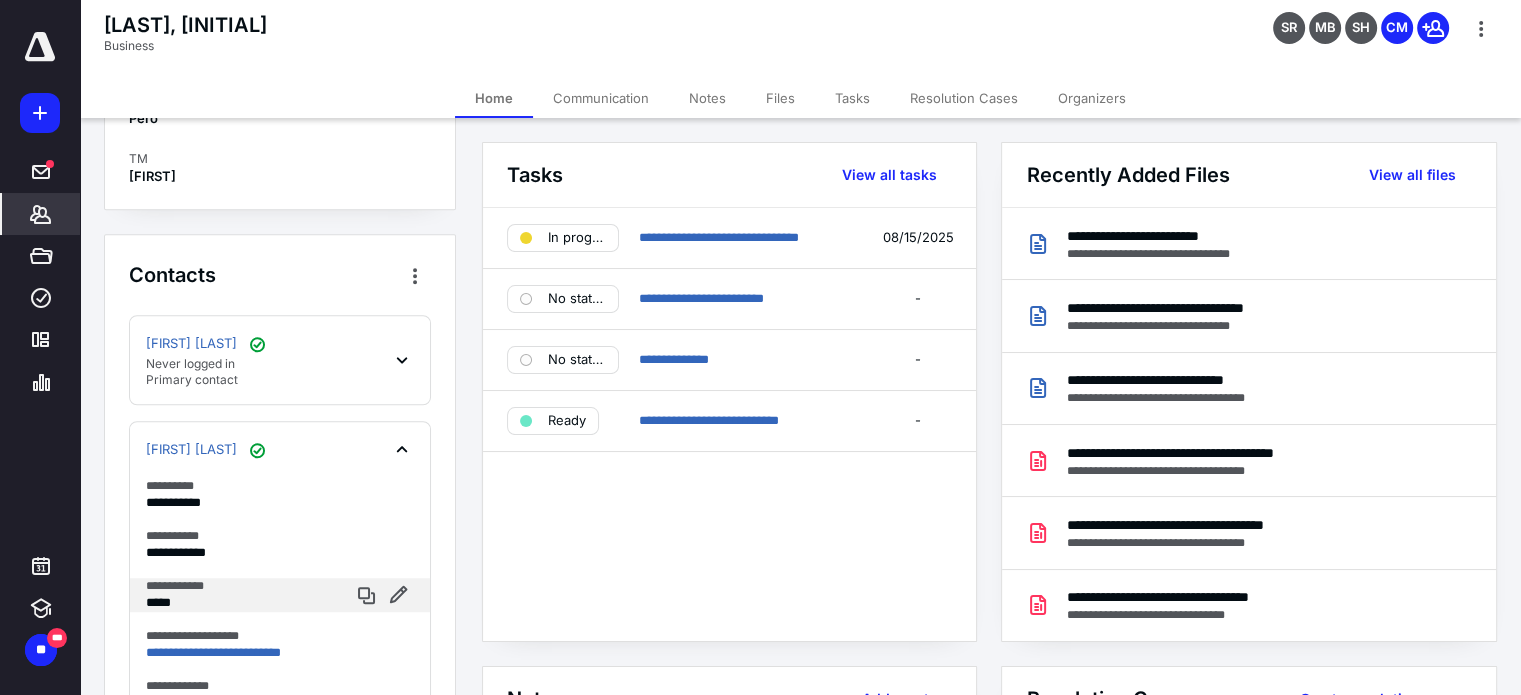 click on "**********" at bounding box center (280, 595) 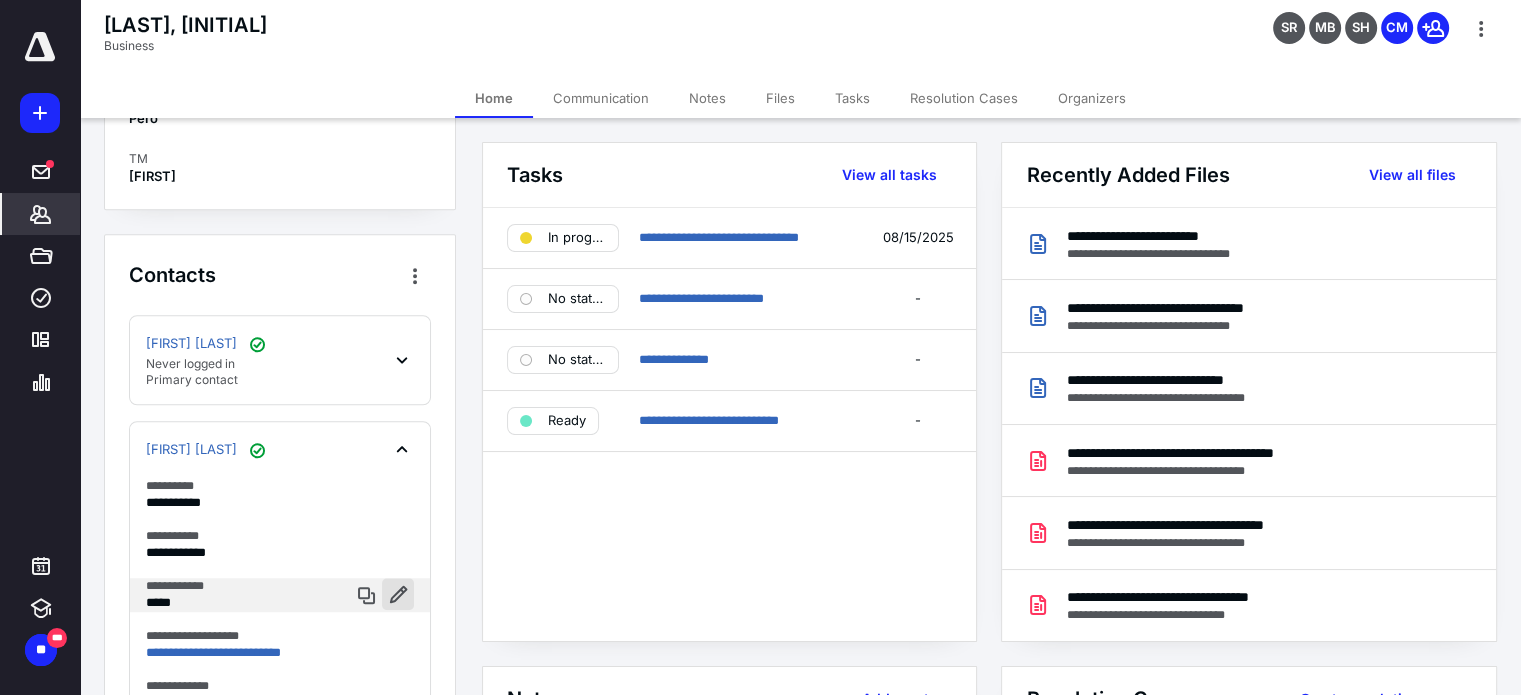 click at bounding box center (398, 594) 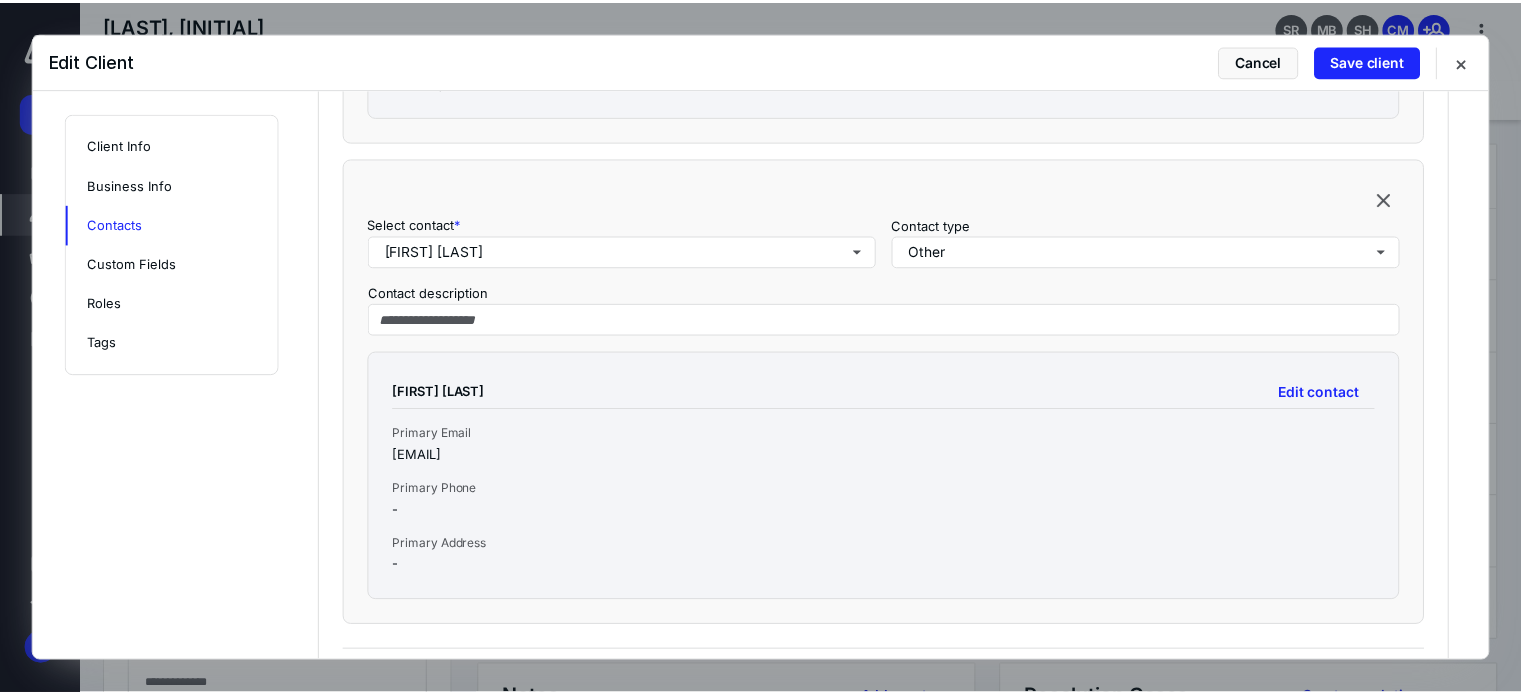 scroll, scrollTop: 2324, scrollLeft: 0, axis: vertical 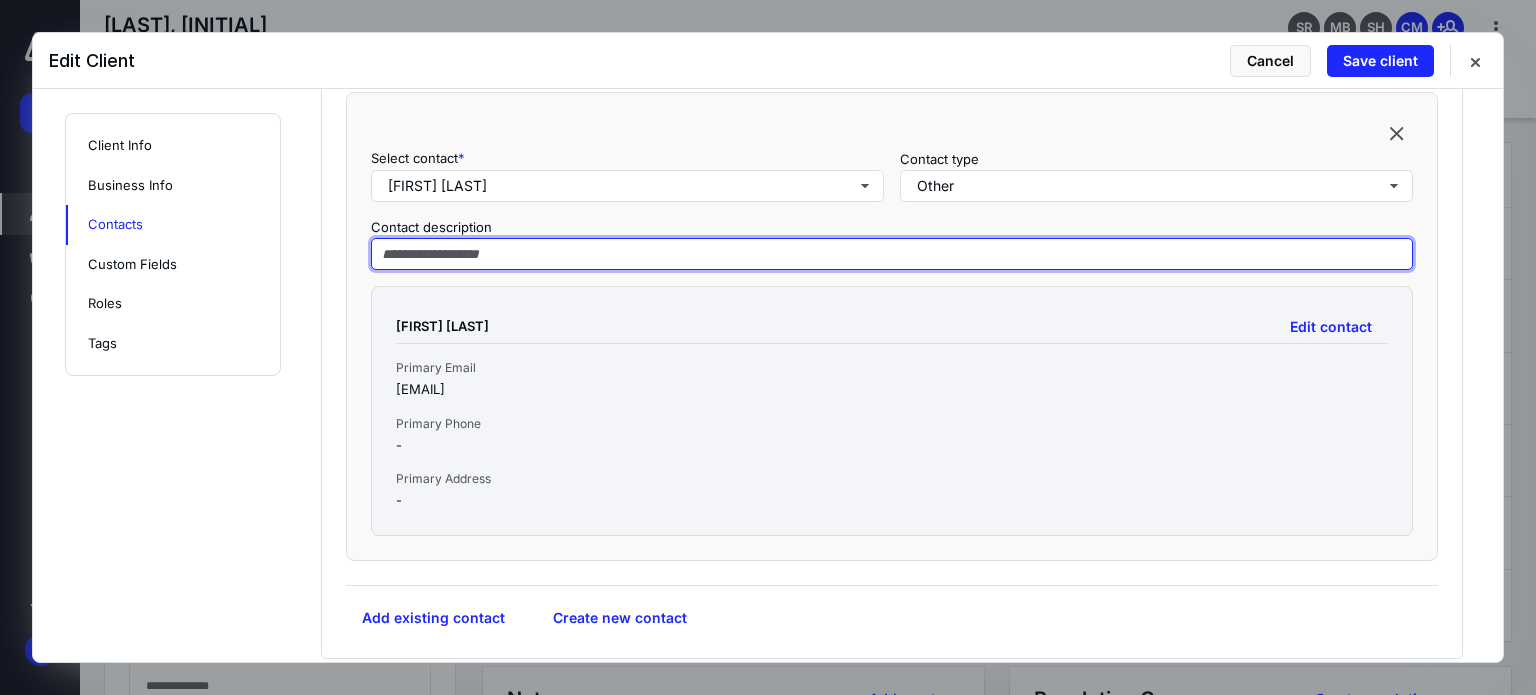 click at bounding box center [892, 254] 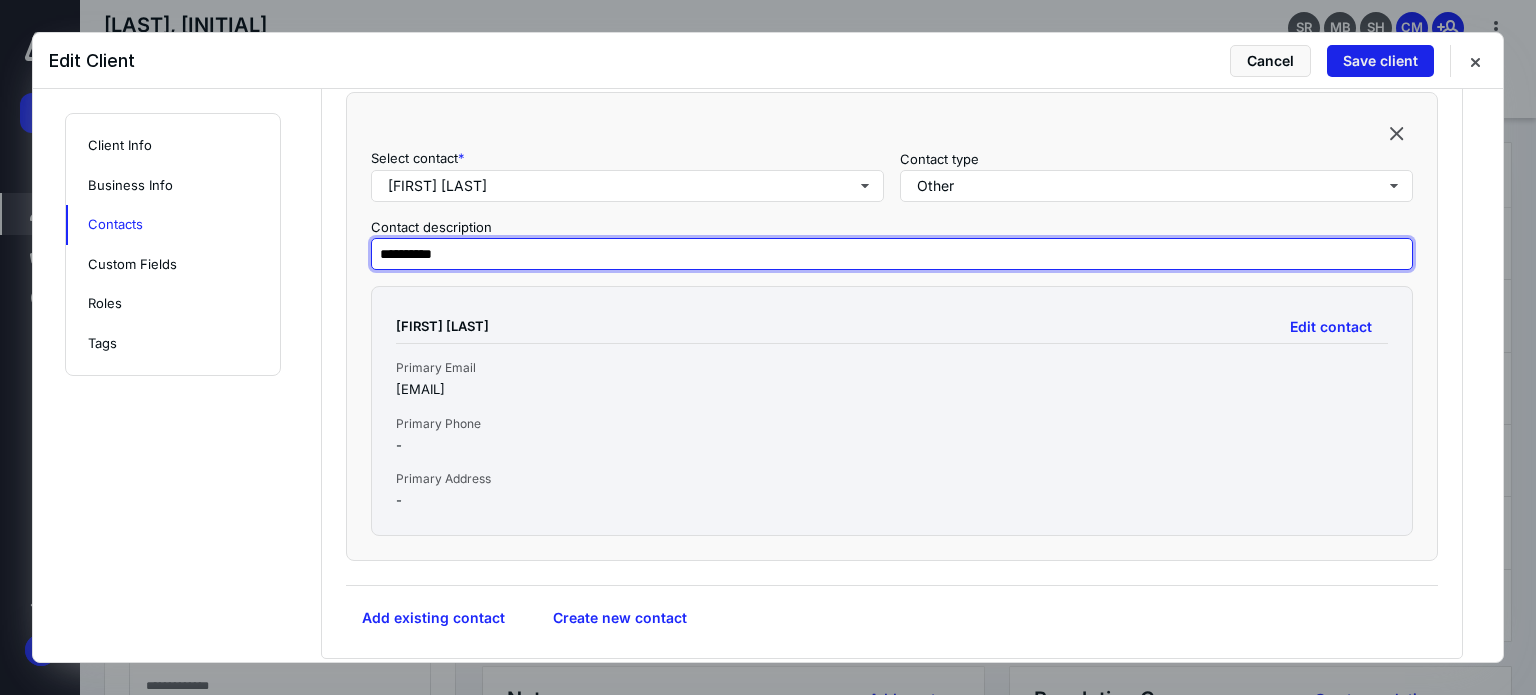 type on "**********" 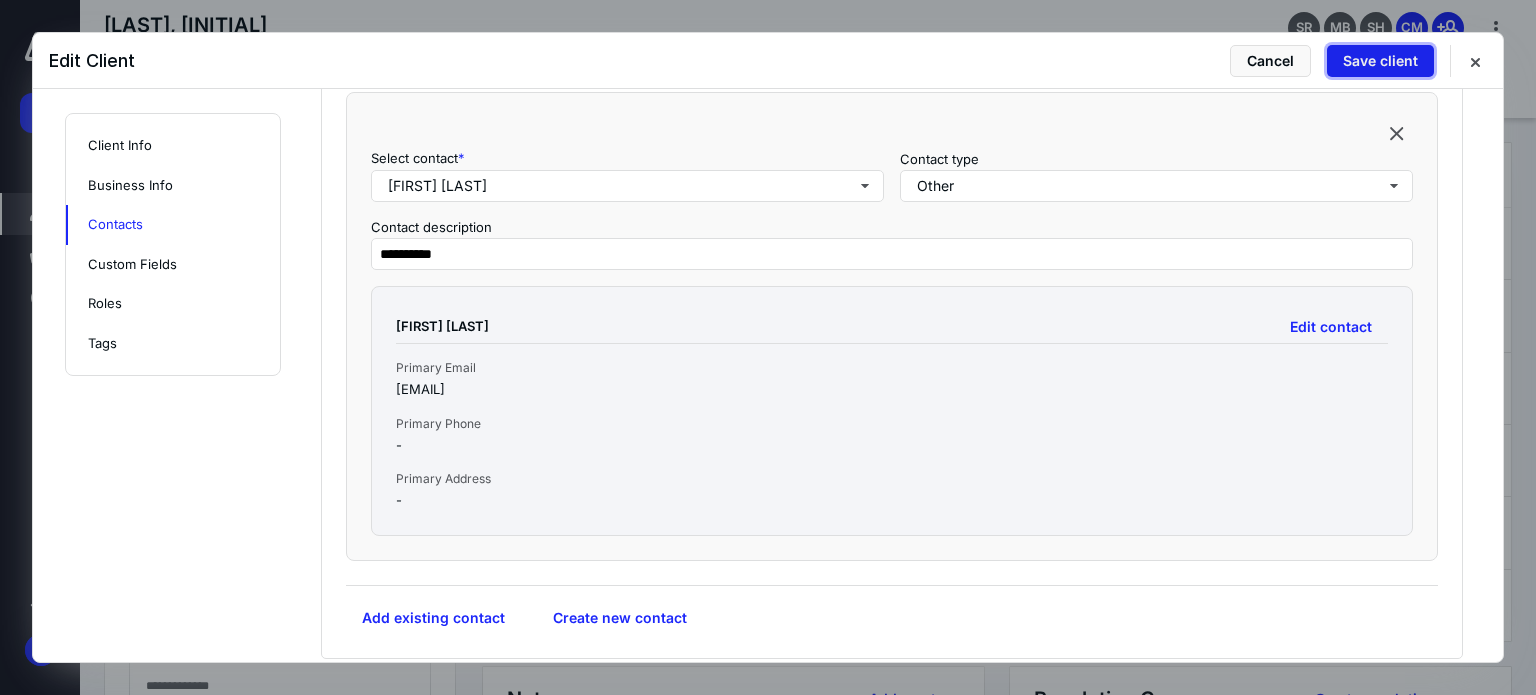 click on "Save client" at bounding box center (1380, 61) 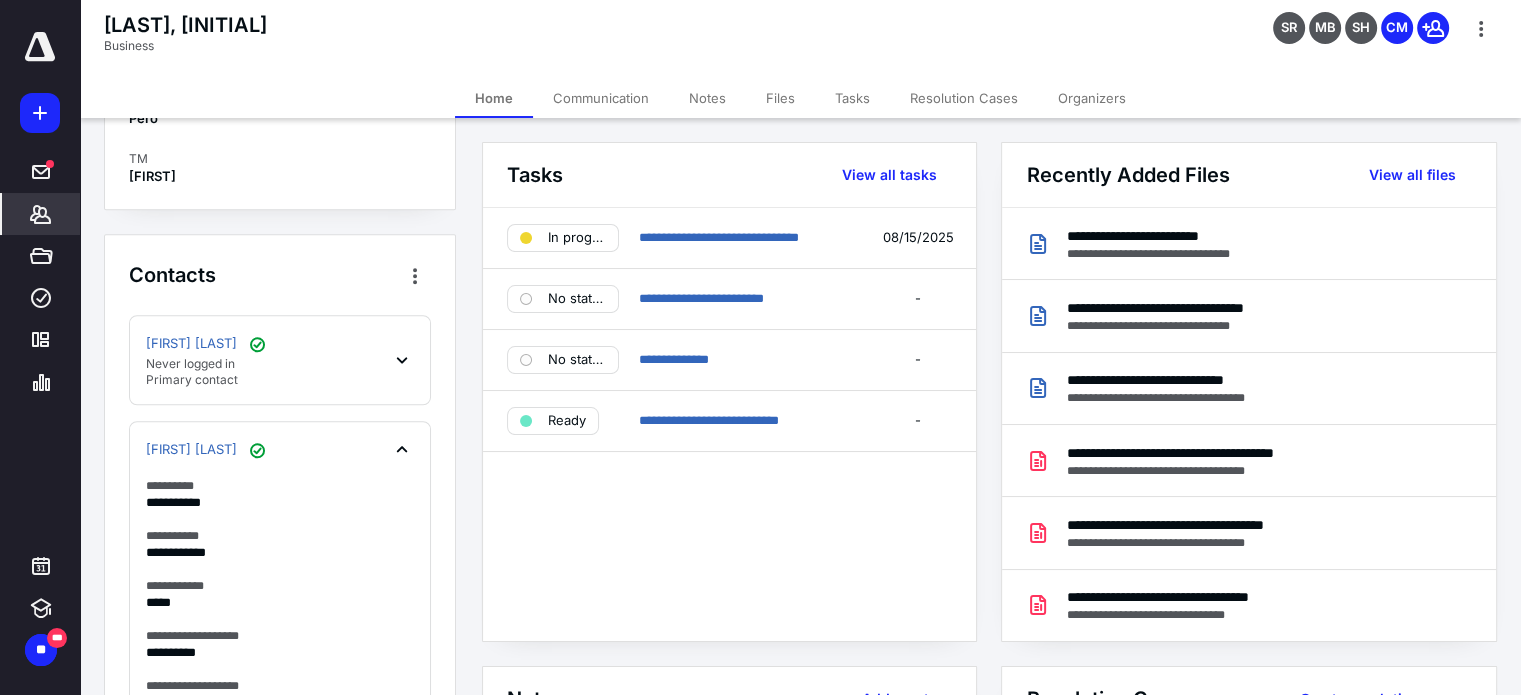 click 